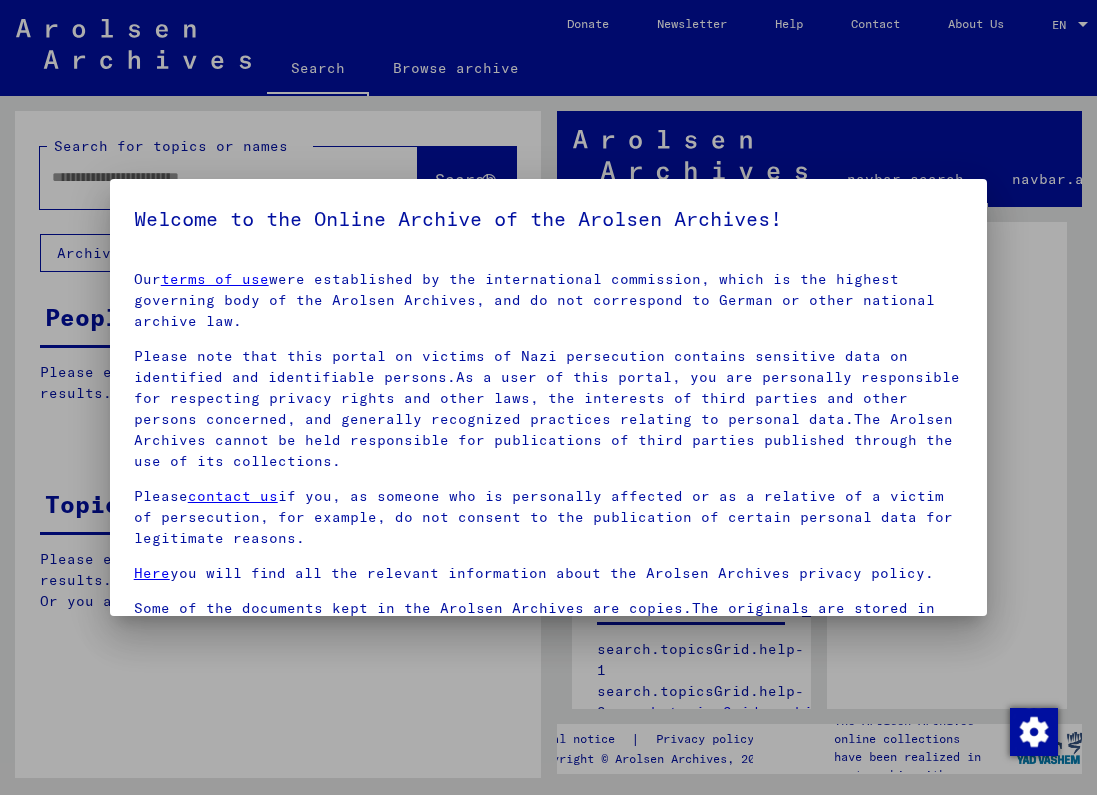 scroll, scrollTop: 0, scrollLeft: 0, axis: both 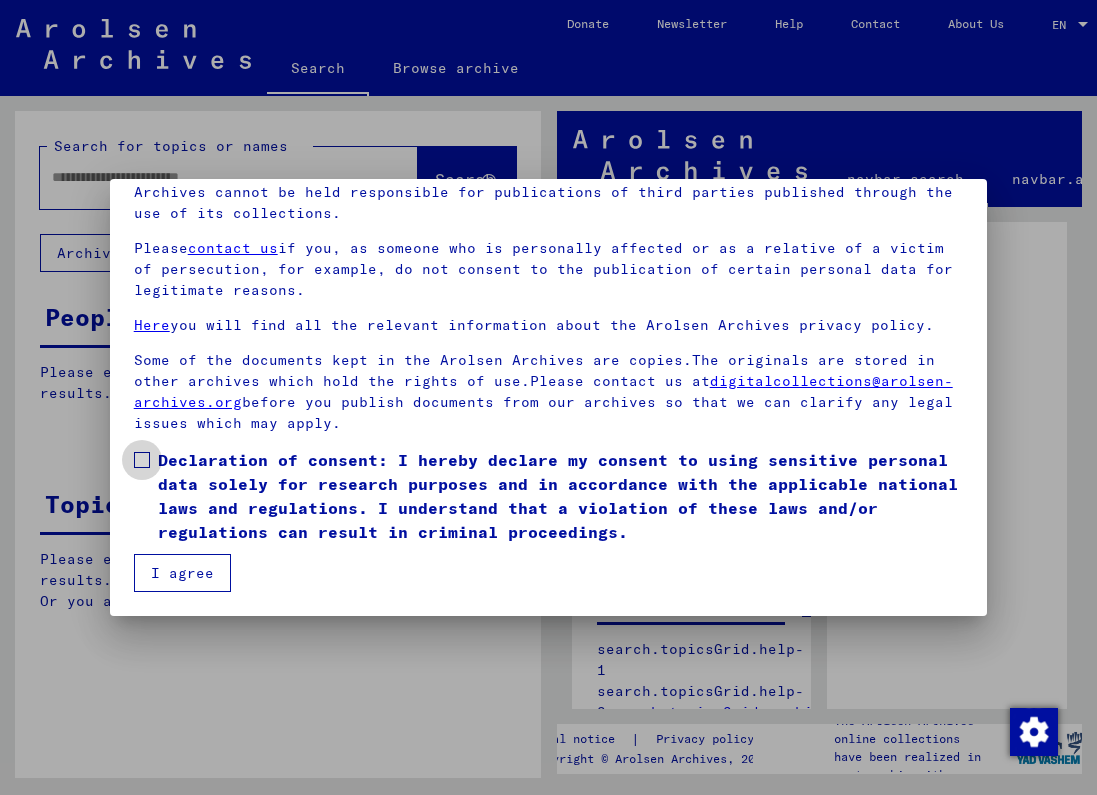 click at bounding box center [142, 460] 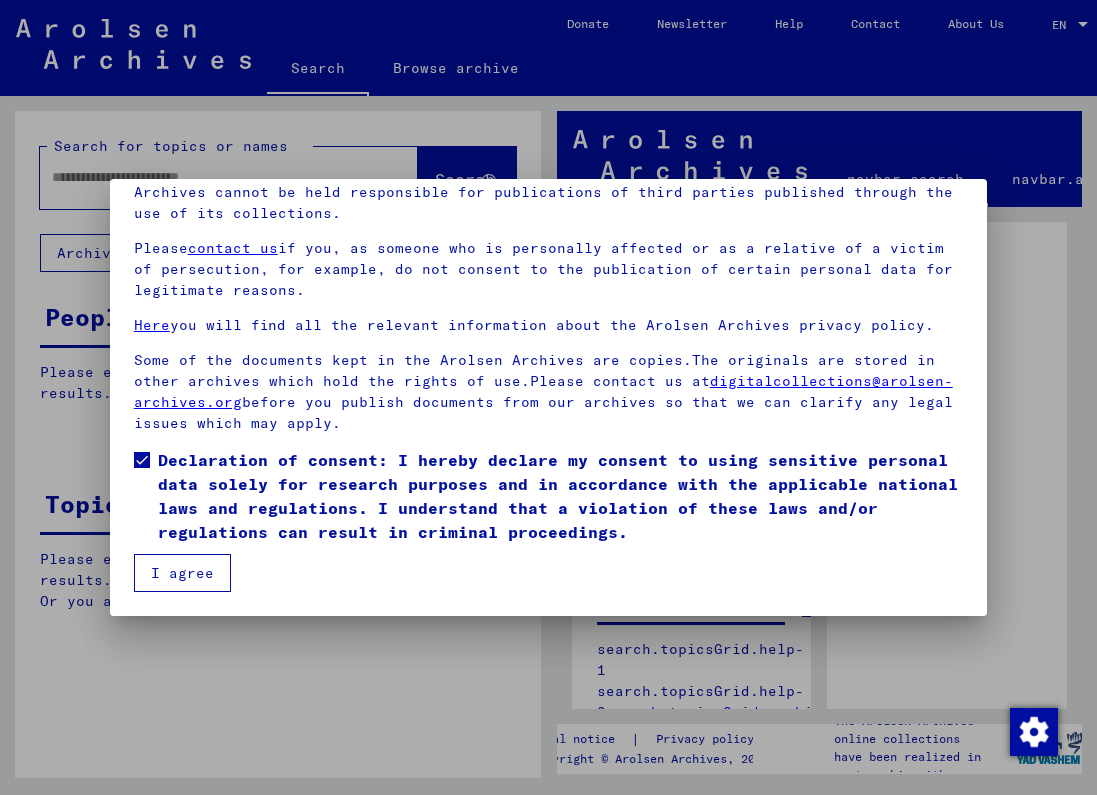 click on "Welcome to the Online Archive of the Arolsen Archives! Our  terms of use  were established by the international commission, which is the highest governing body of the Arolsen Archives, and do not correspond to German or other national archive law. Please note that this portal on victims of Nazi persecution contains sensitive data on identified and identifiable persons.As a user of this portal, you are personally responsible for respecting privacy rights and other laws, the interests of third parties and other persons concerned, and generally recognized practices relating to personal data.The Arolsen Archives cannot be held responsible for publications of third parties published through the use of its collections. Please  contact us  if you, as someone who is personally affected or as a relative of a victim of persecution, for example, do not consent to the publication of certain personal data for legitimate reasons. Here  you will find all the relevant information about the Arolsen Archives privacy policy." at bounding box center [549, 397] 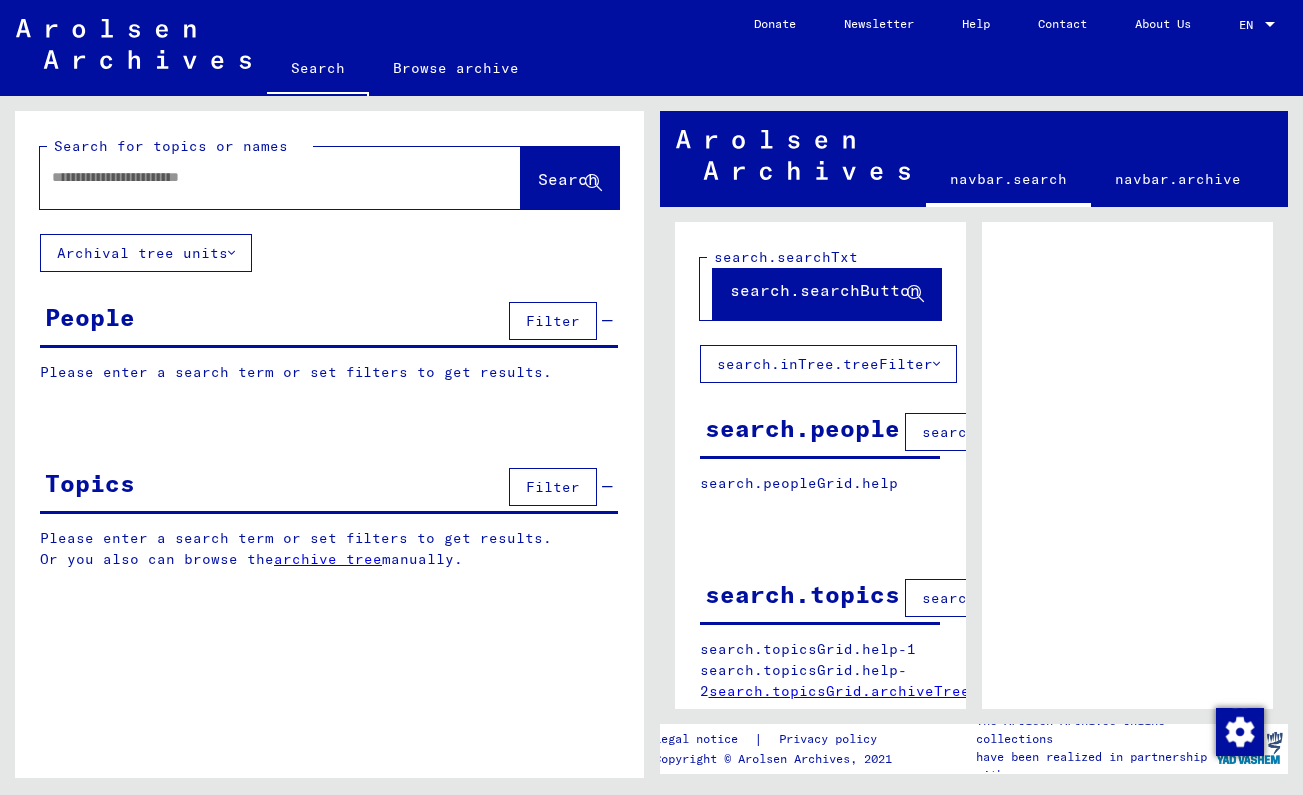 click on "Archival tree units" 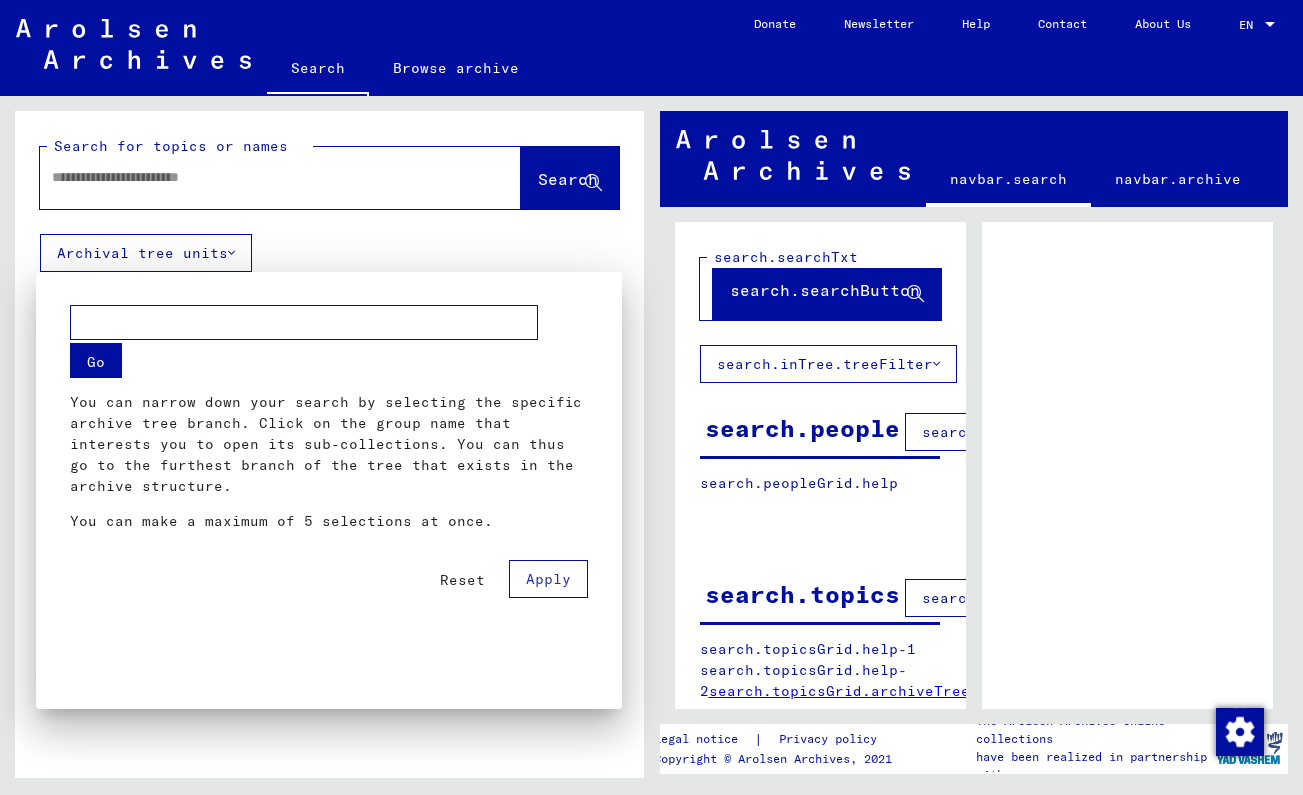 click at bounding box center (651, 397) 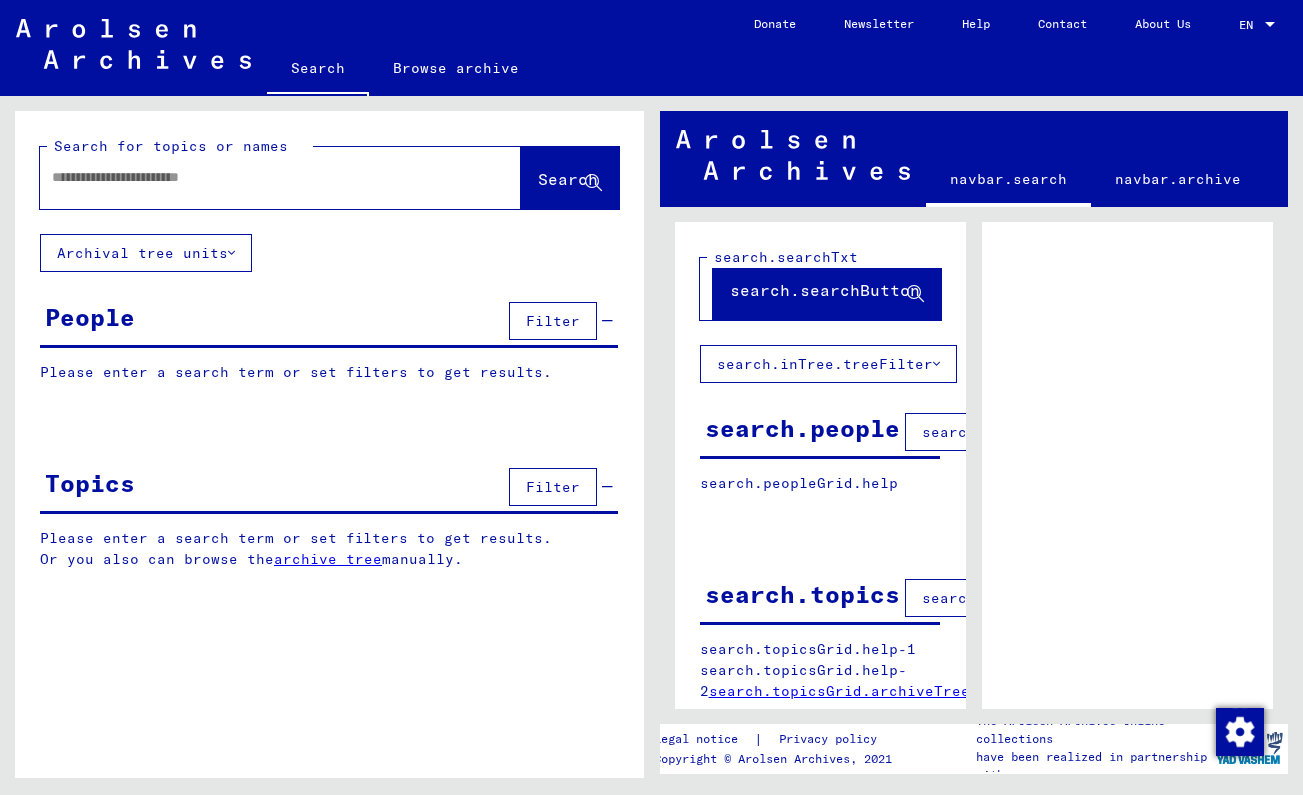 click at bounding box center [262, 177] 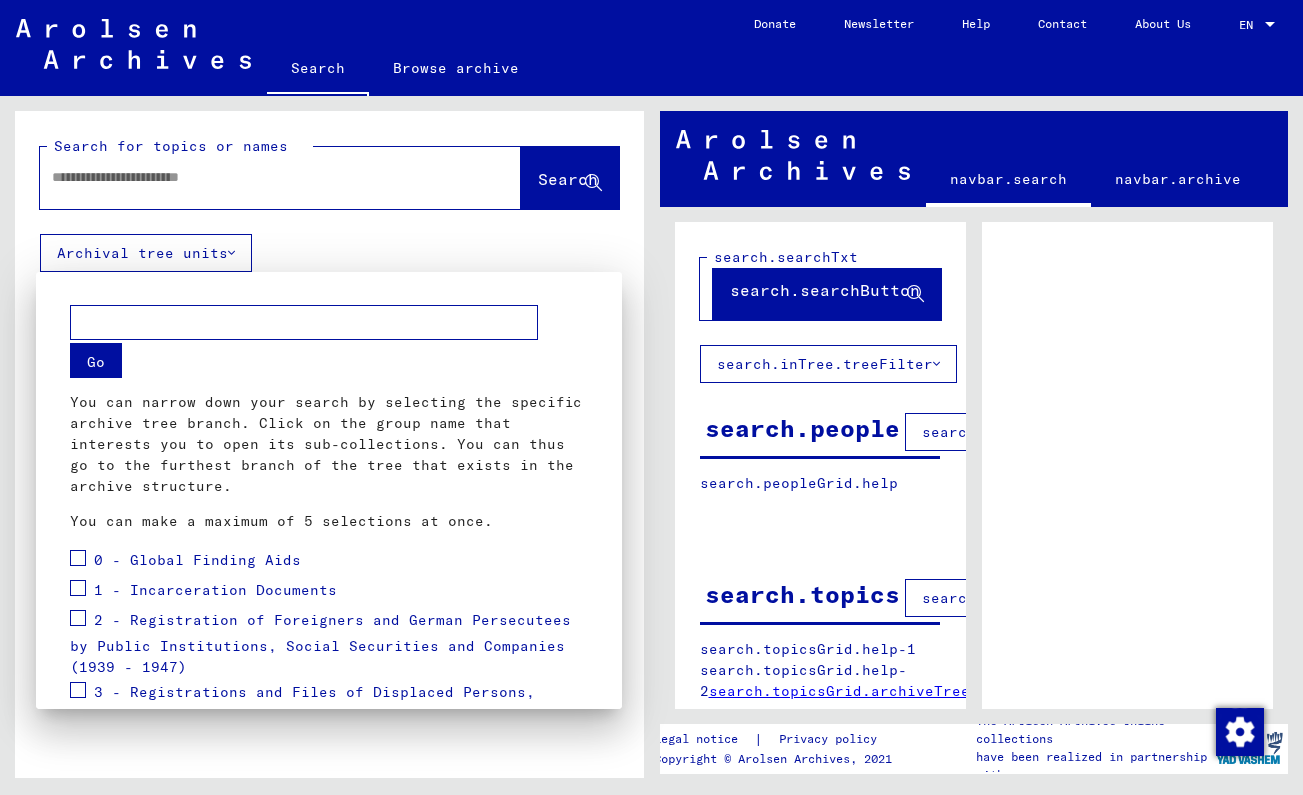 click at bounding box center [651, 397] 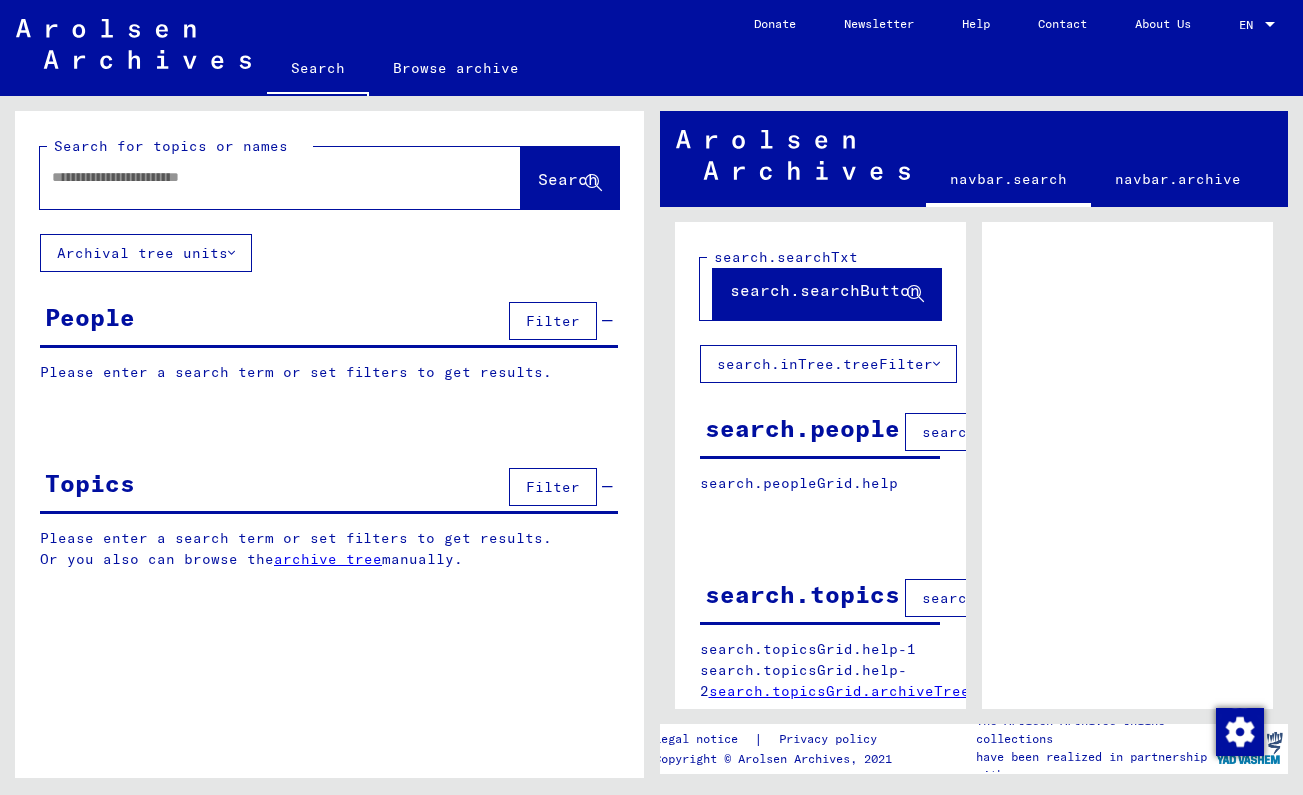 scroll, scrollTop: 0, scrollLeft: 0, axis: both 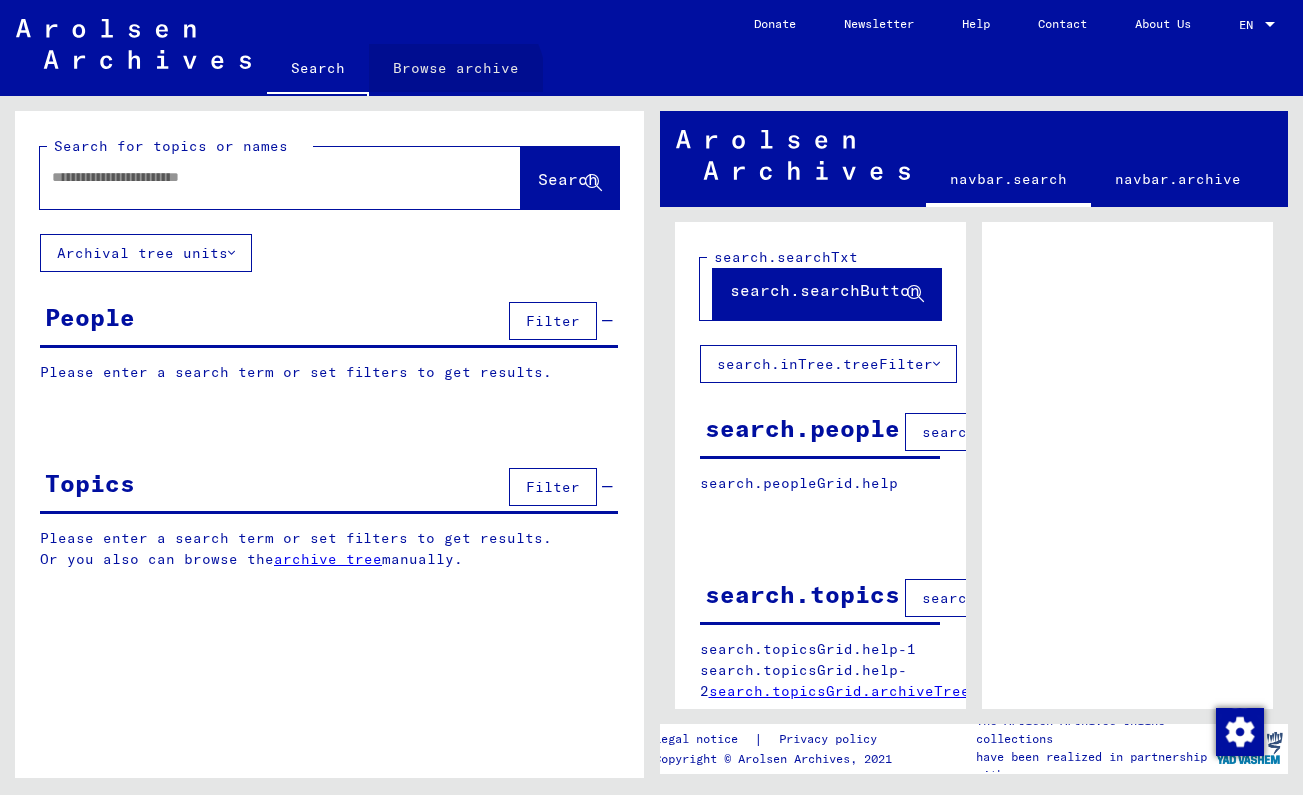 click on "Browse archive" 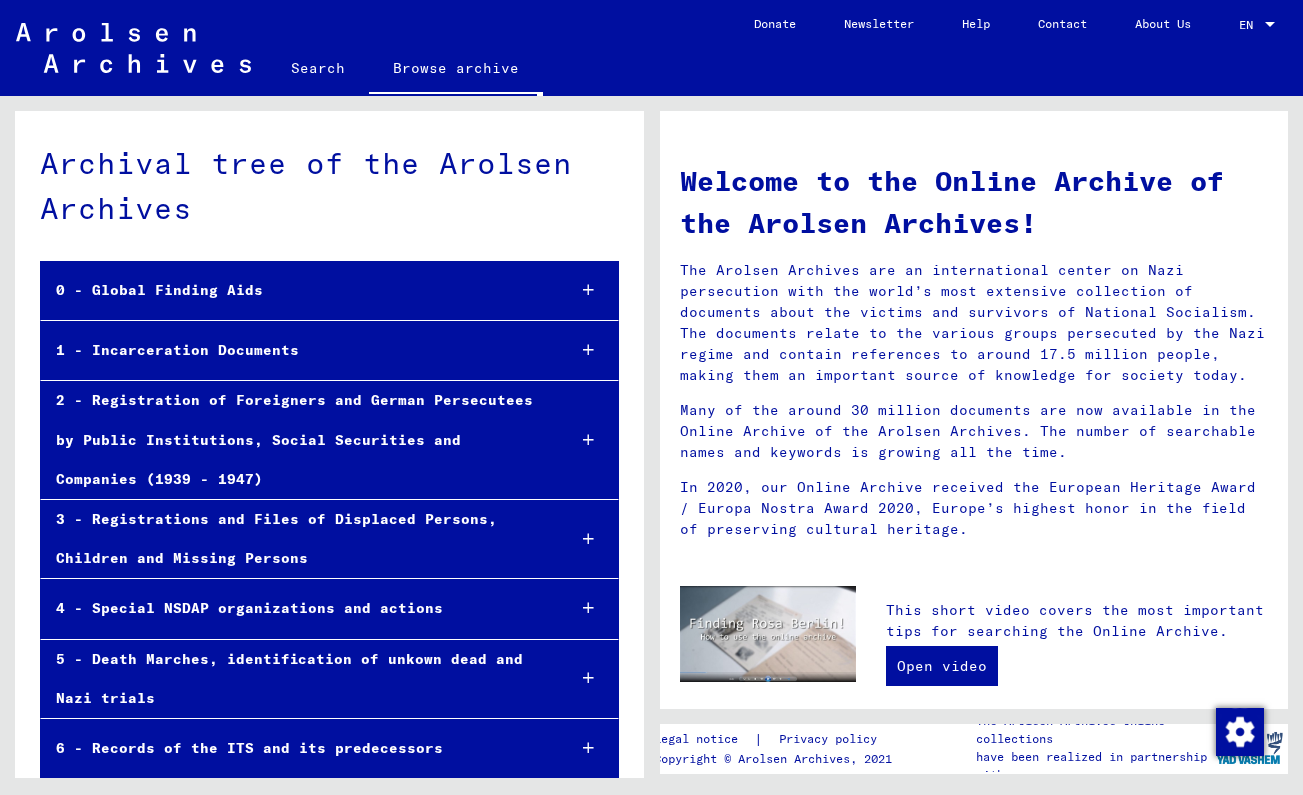 scroll, scrollTop: 0, scrollLeft: 0, axis: both 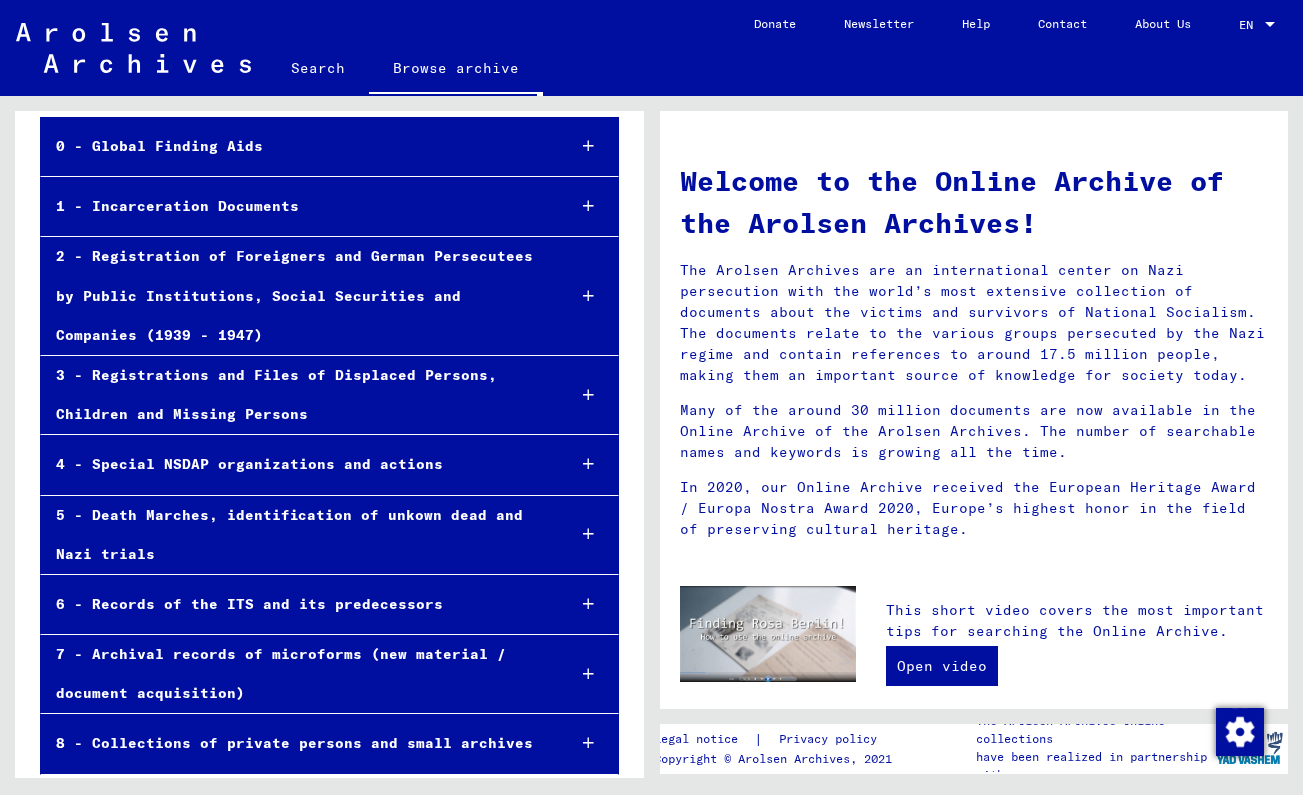 click on "2 - Registration of Foreigners and German Persecutees by Public Institutions, Social Securities and Companies (1939 - 1947)" at bounding box center (295, 296) 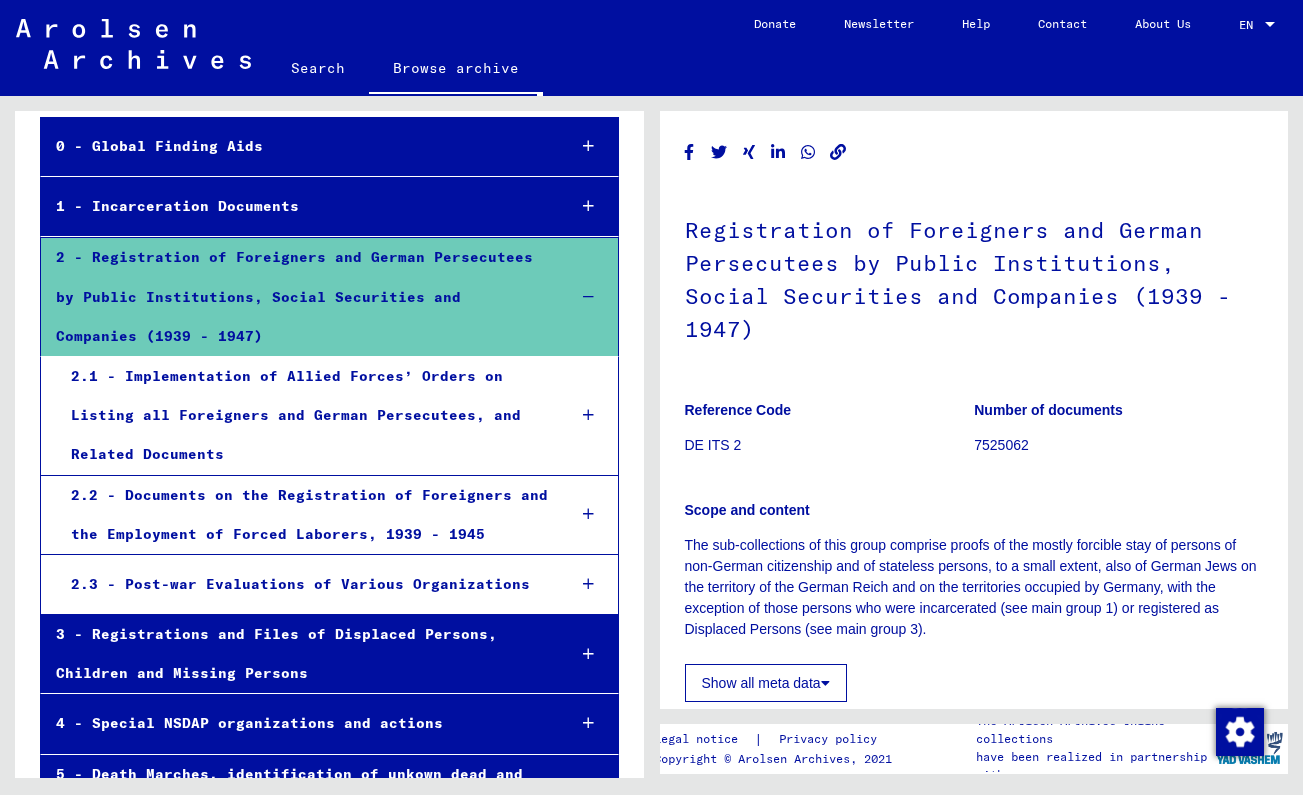 scroll, scrollTop: 0, scrollLeft: 0, axis: both 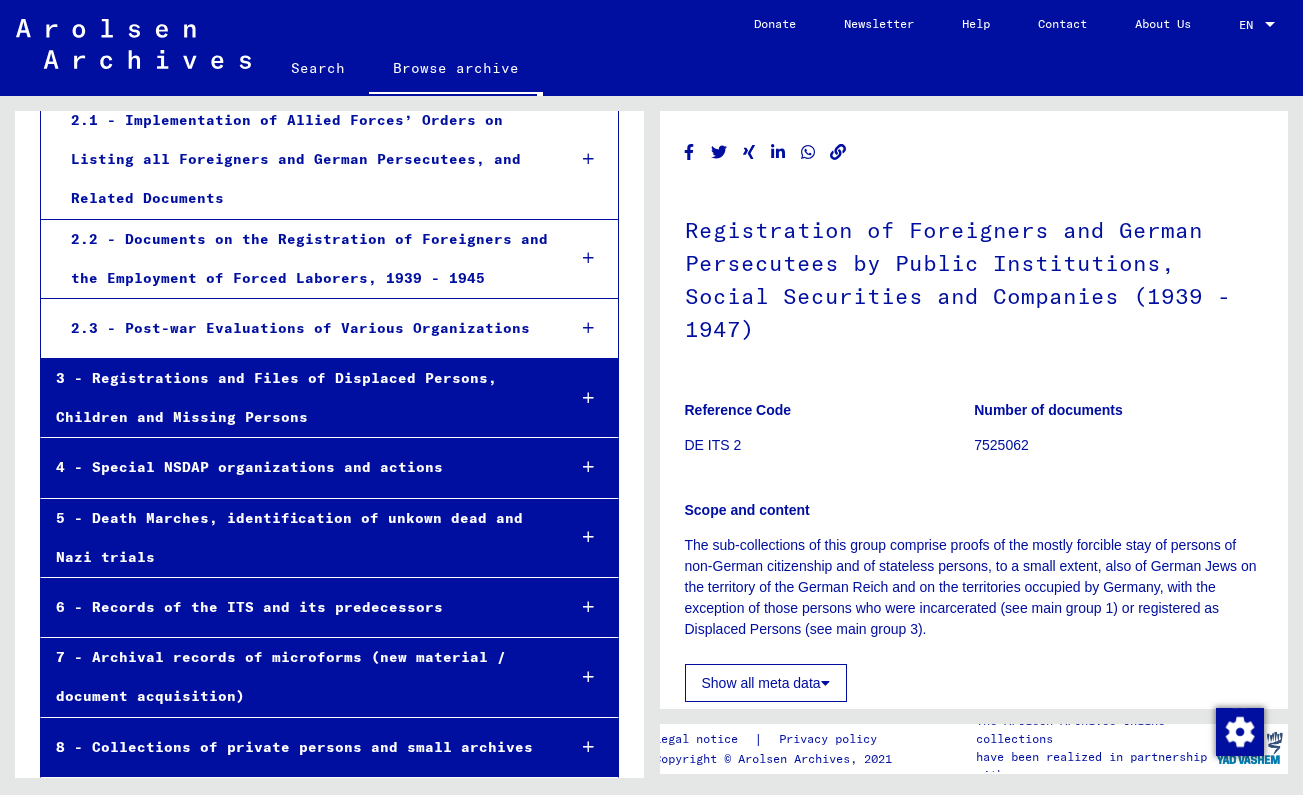 click on "6 - Records of the ITS and its predecessors" at bounding box center (295, 607) 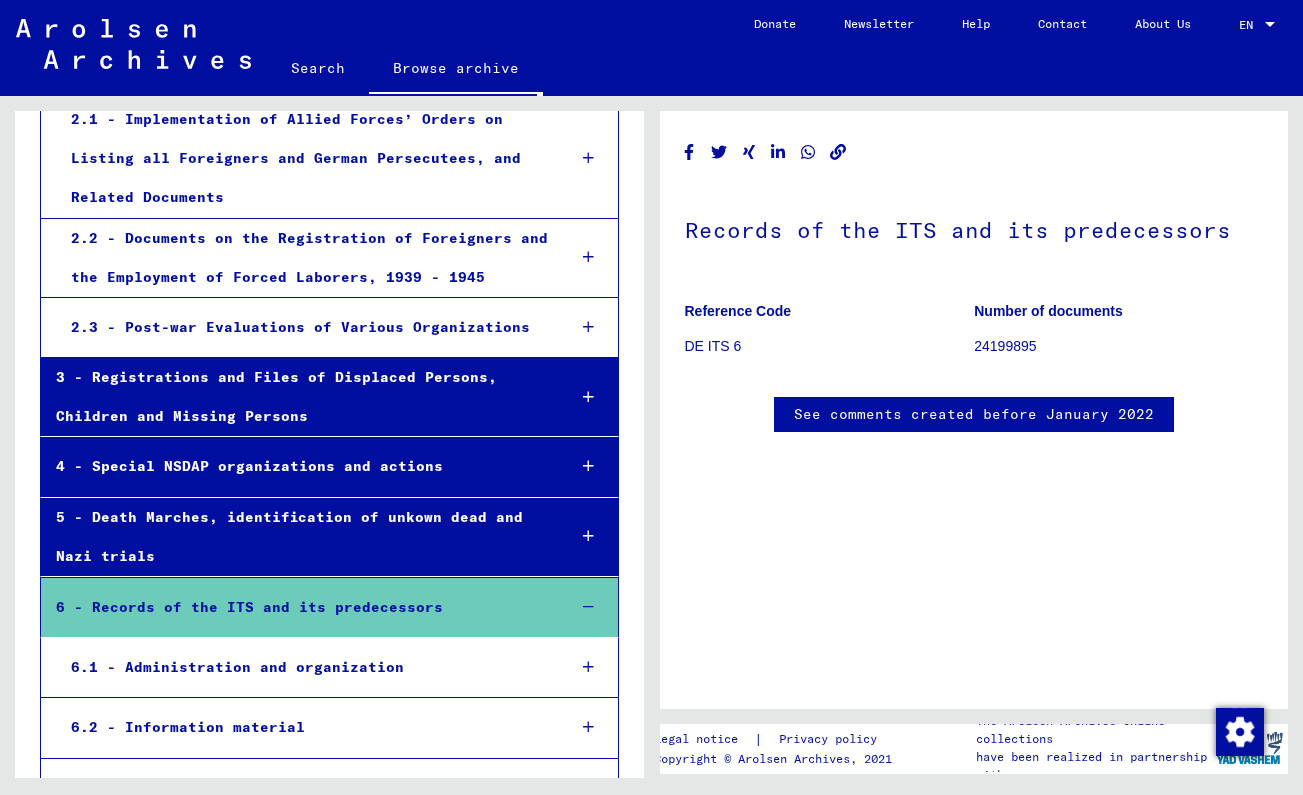 scroll, scrollTop: 0, scrollLeft: 0, axis: both 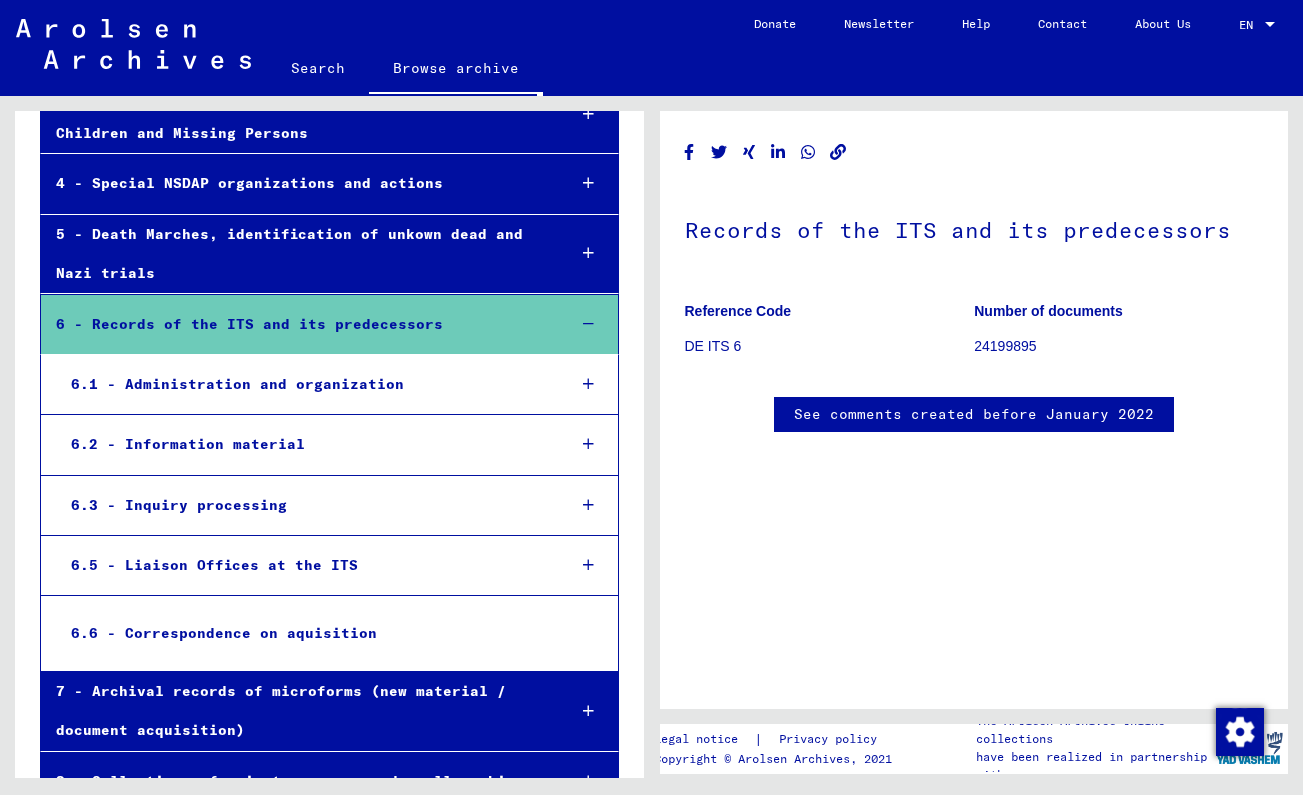 click at bounding box center (588, 505) 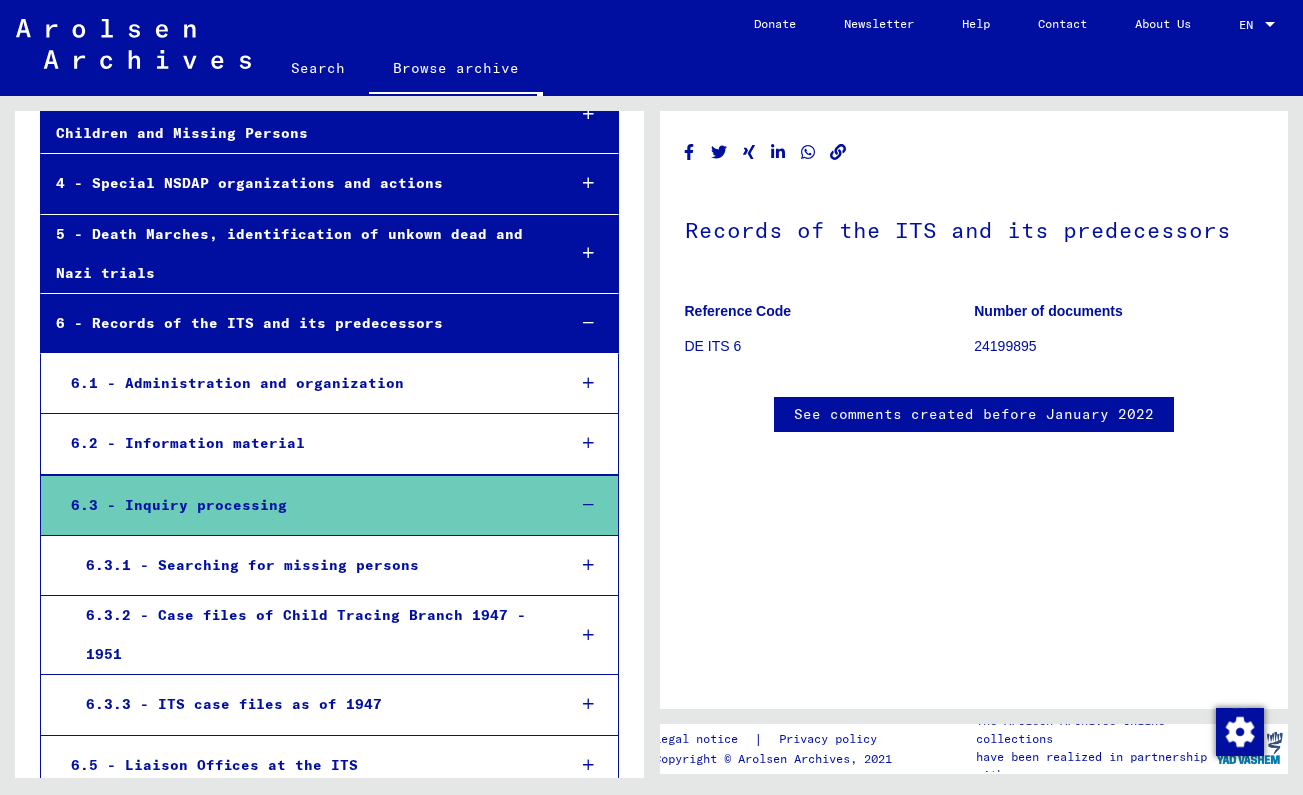 click at bounding box center [588, 704] 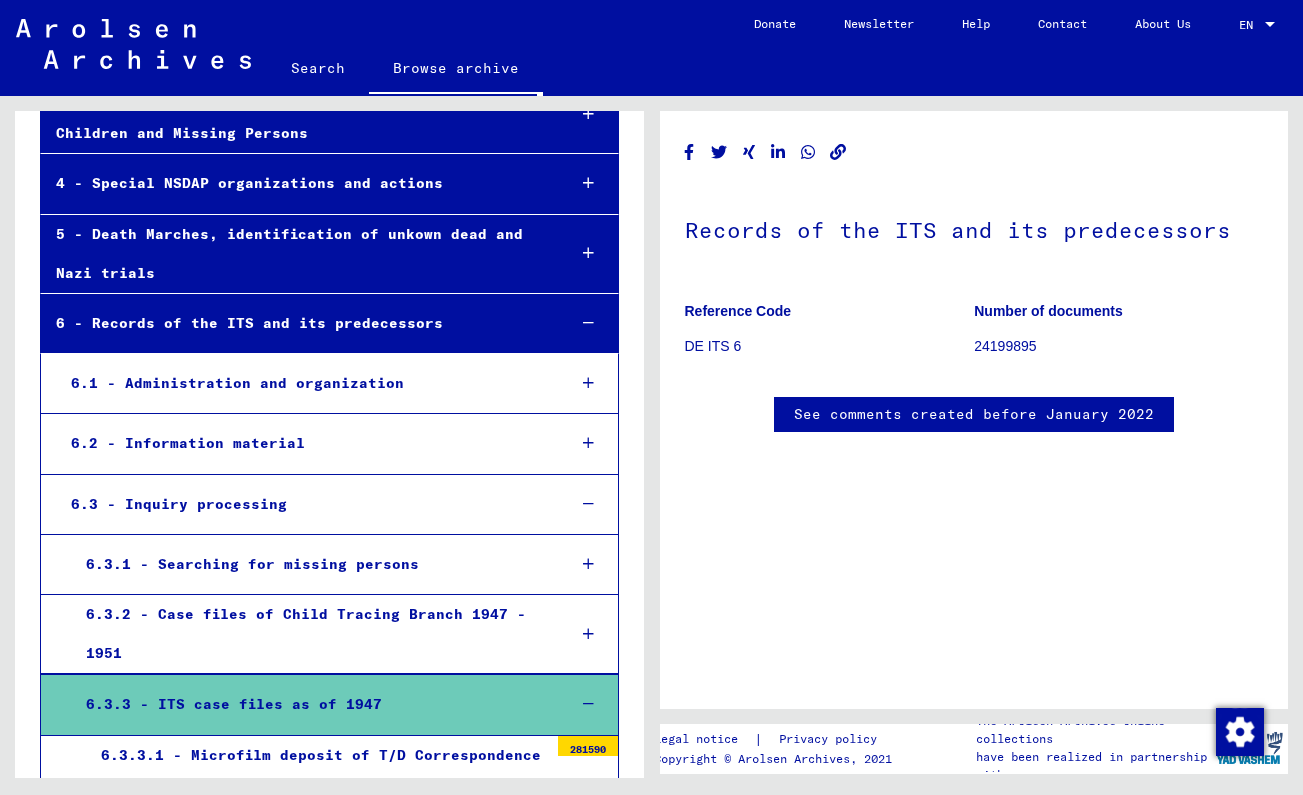 click at bounding box center [588, 704] 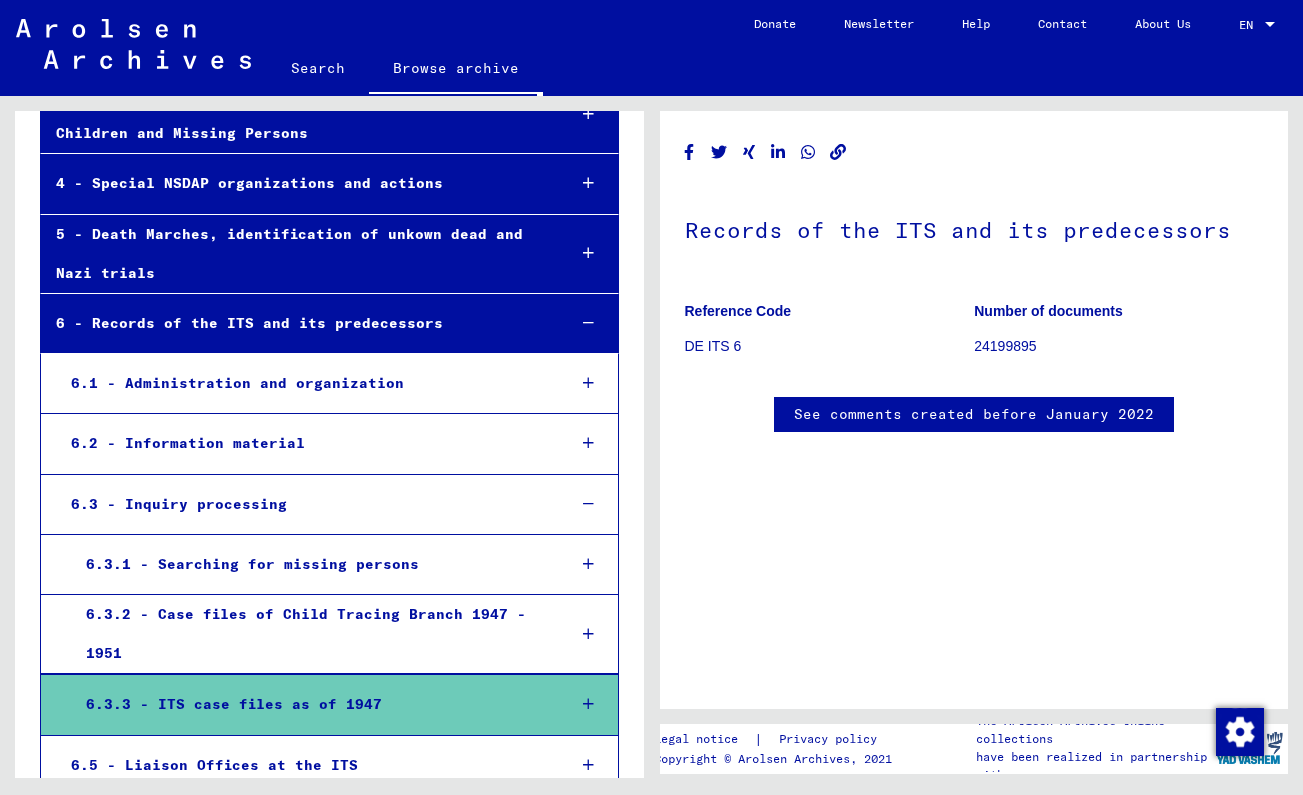 click at bounding box center (588, 564) 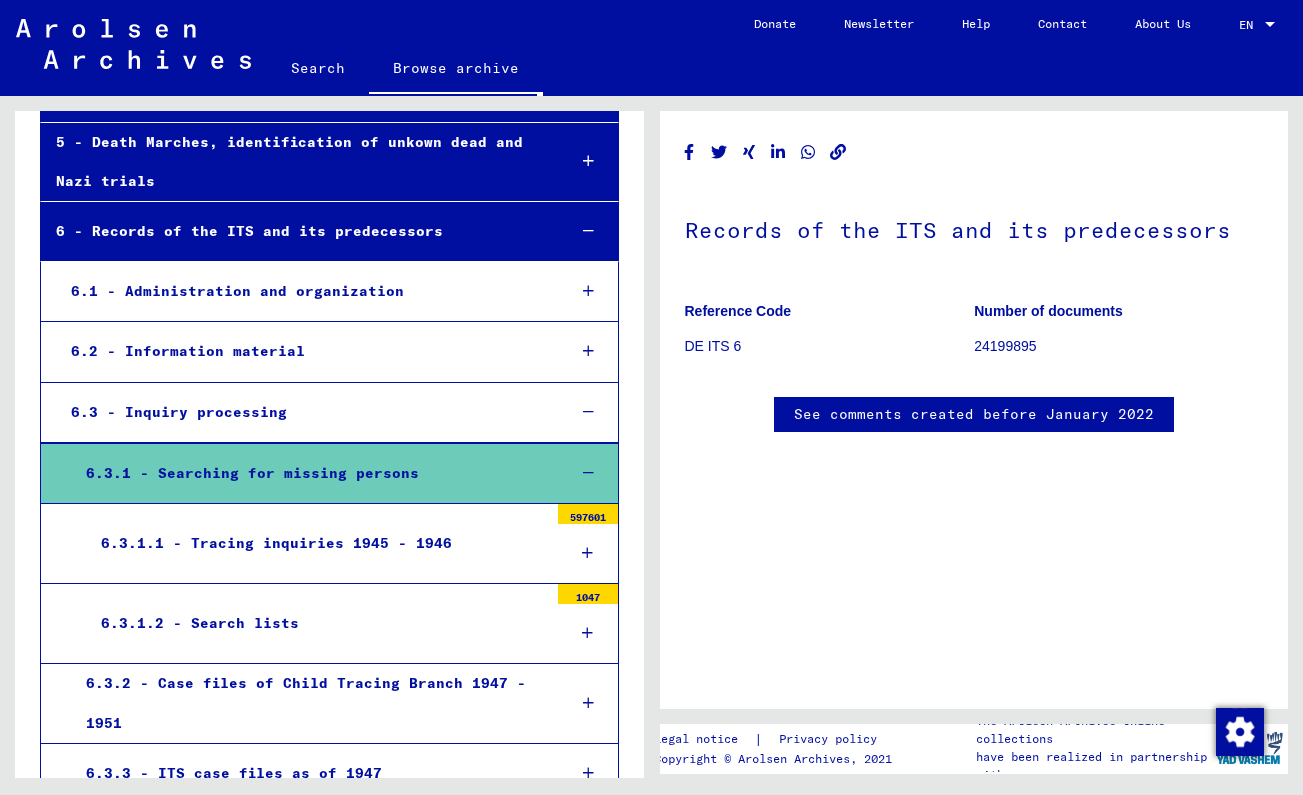 scroll, scrollTop: 836, scrollLeft: 0, axis: vertical 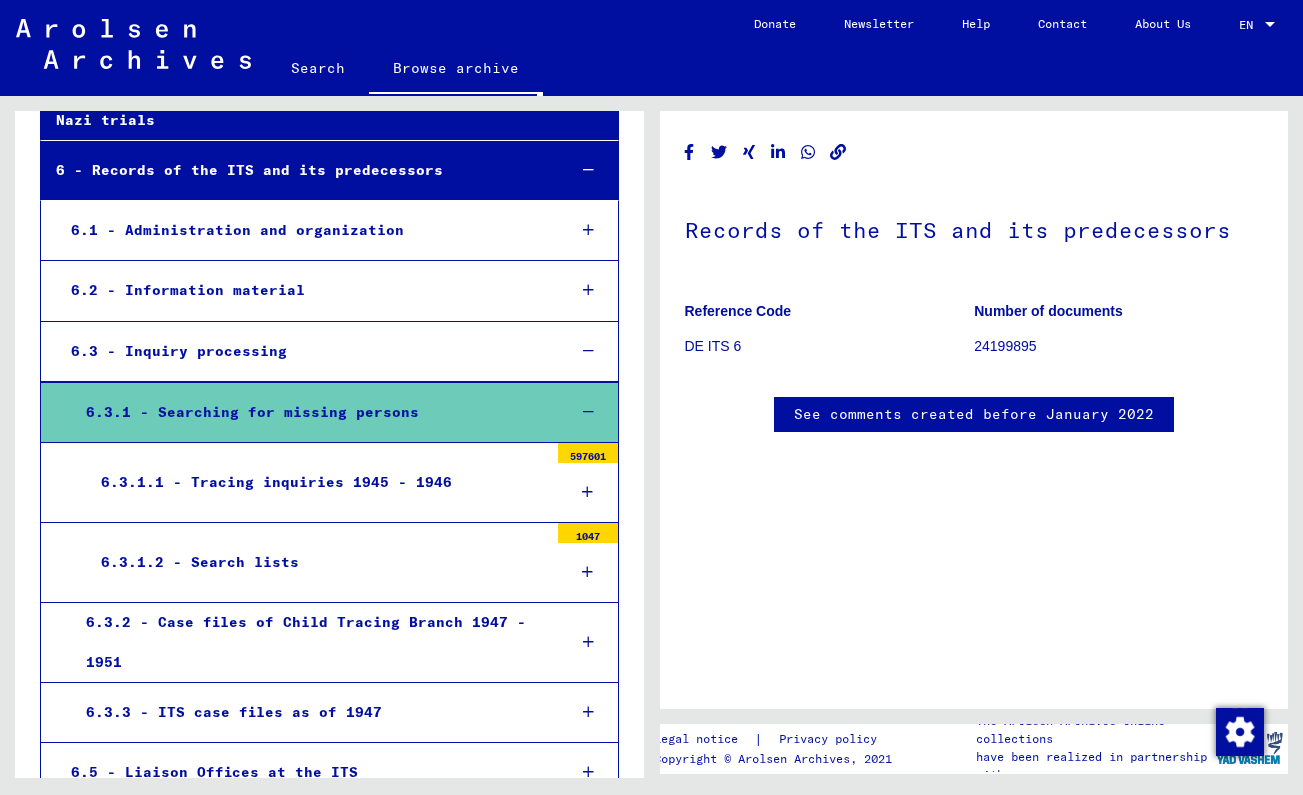 click at bounding box center (587, 572) 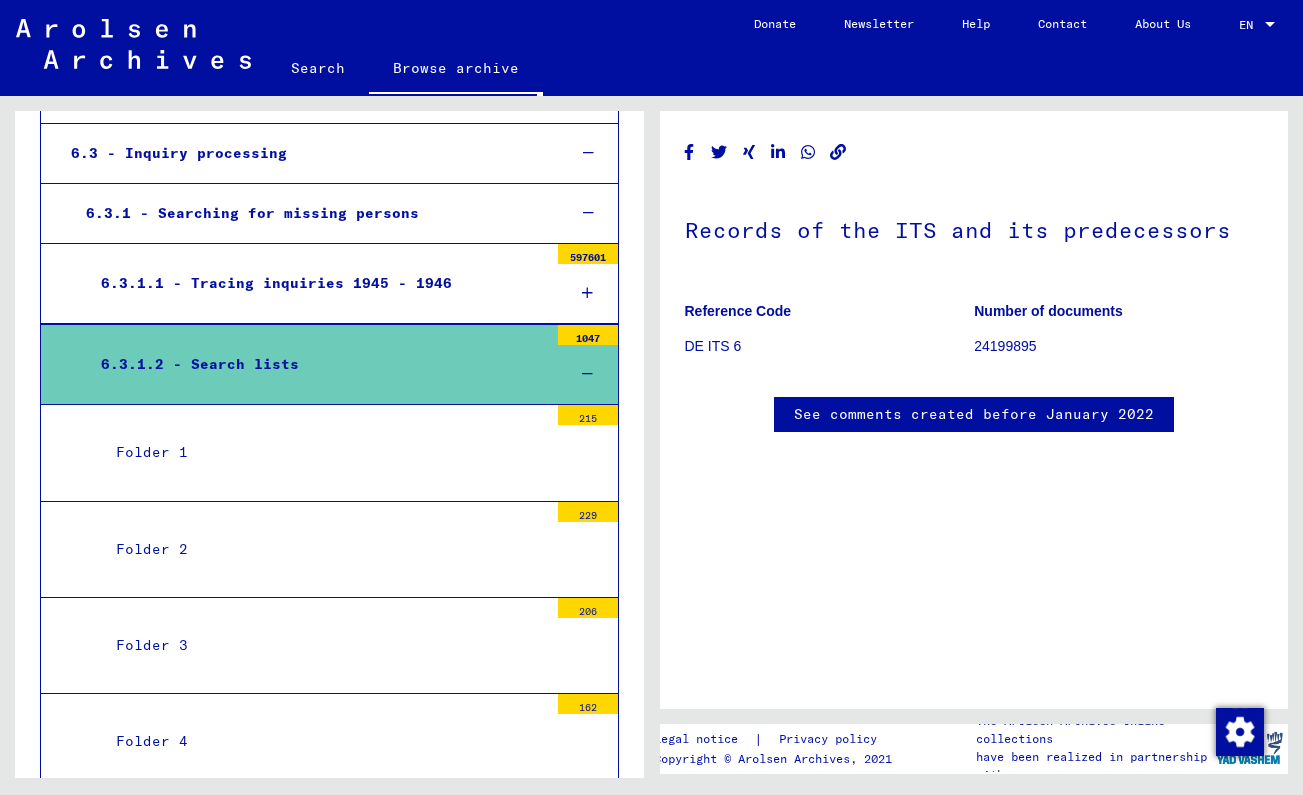 scroll, scrollTop: 1140, scrollLeft: 0, axis: vertical 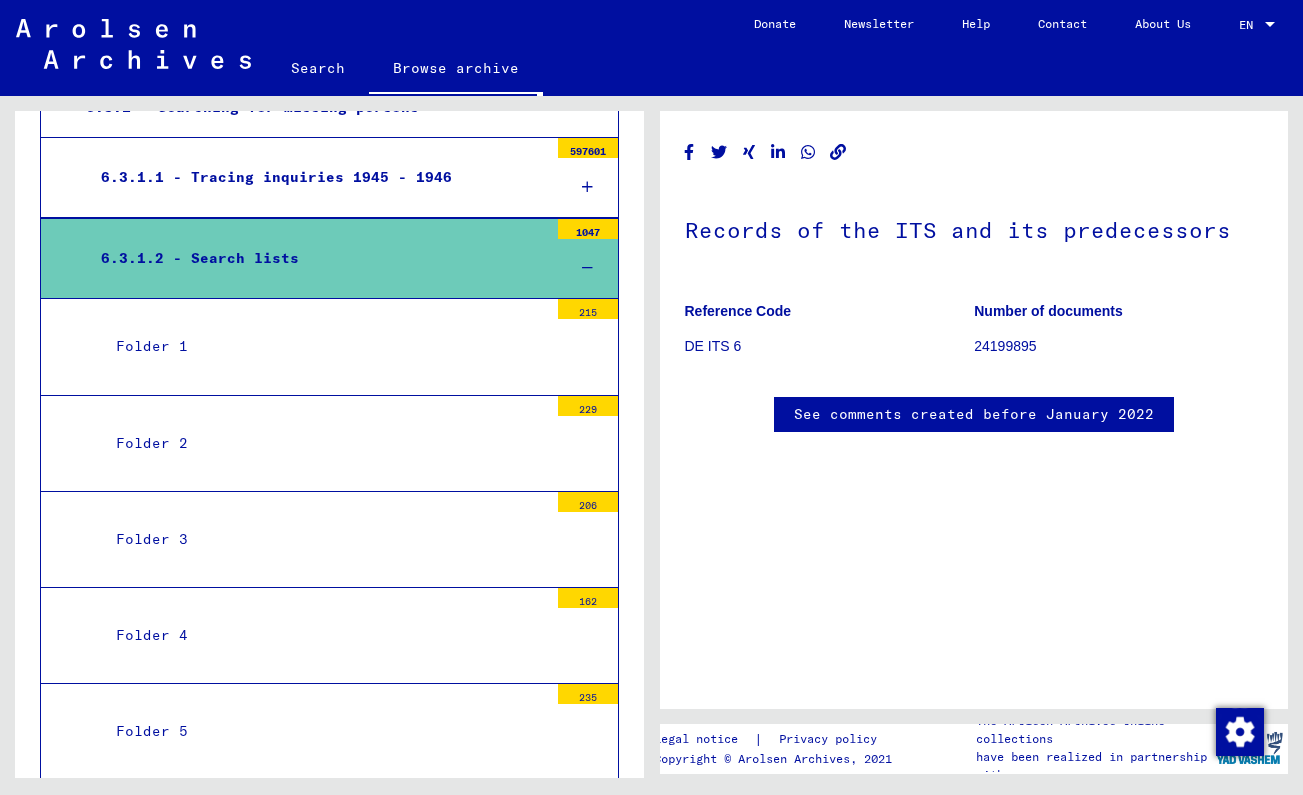 click on "Folder 1" at bounding box center (324, 346) 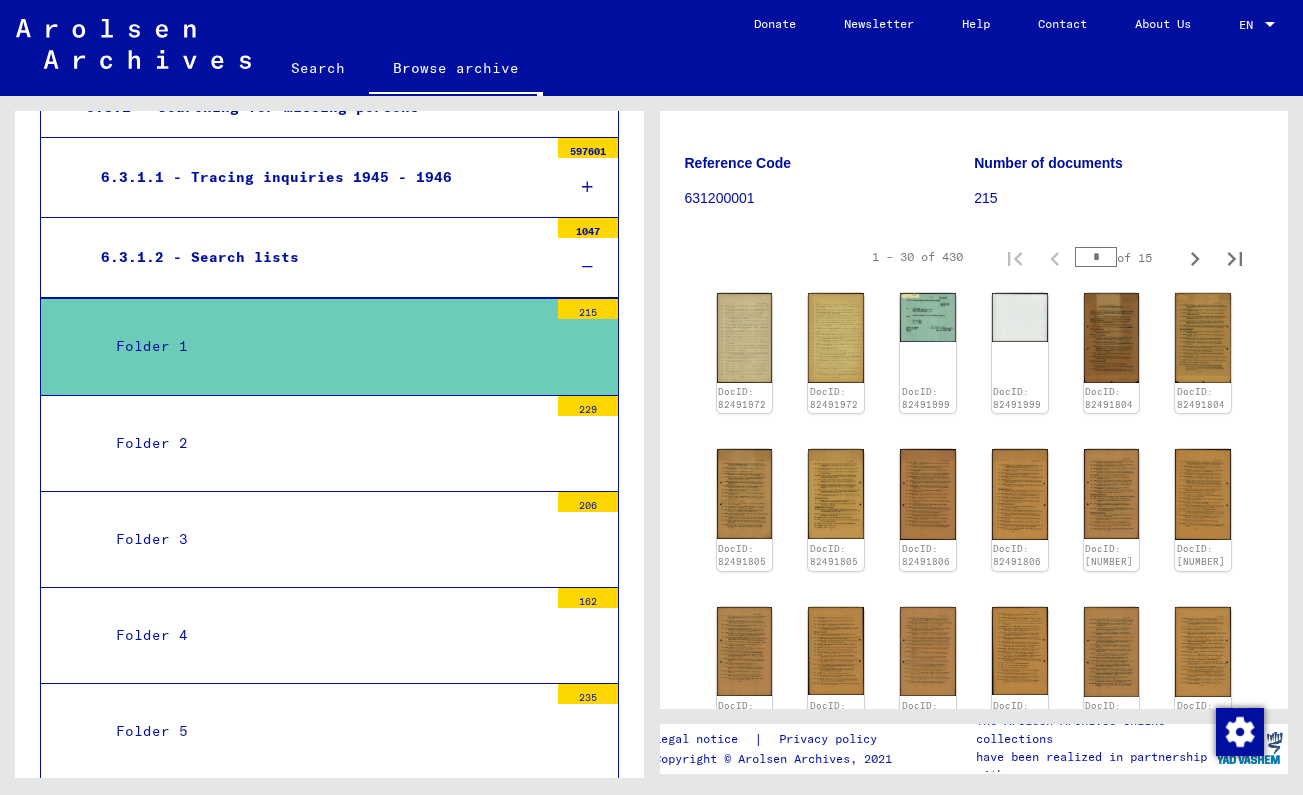 scroll, scrollTop: 246, scrollLeft: 0, axis: vertical 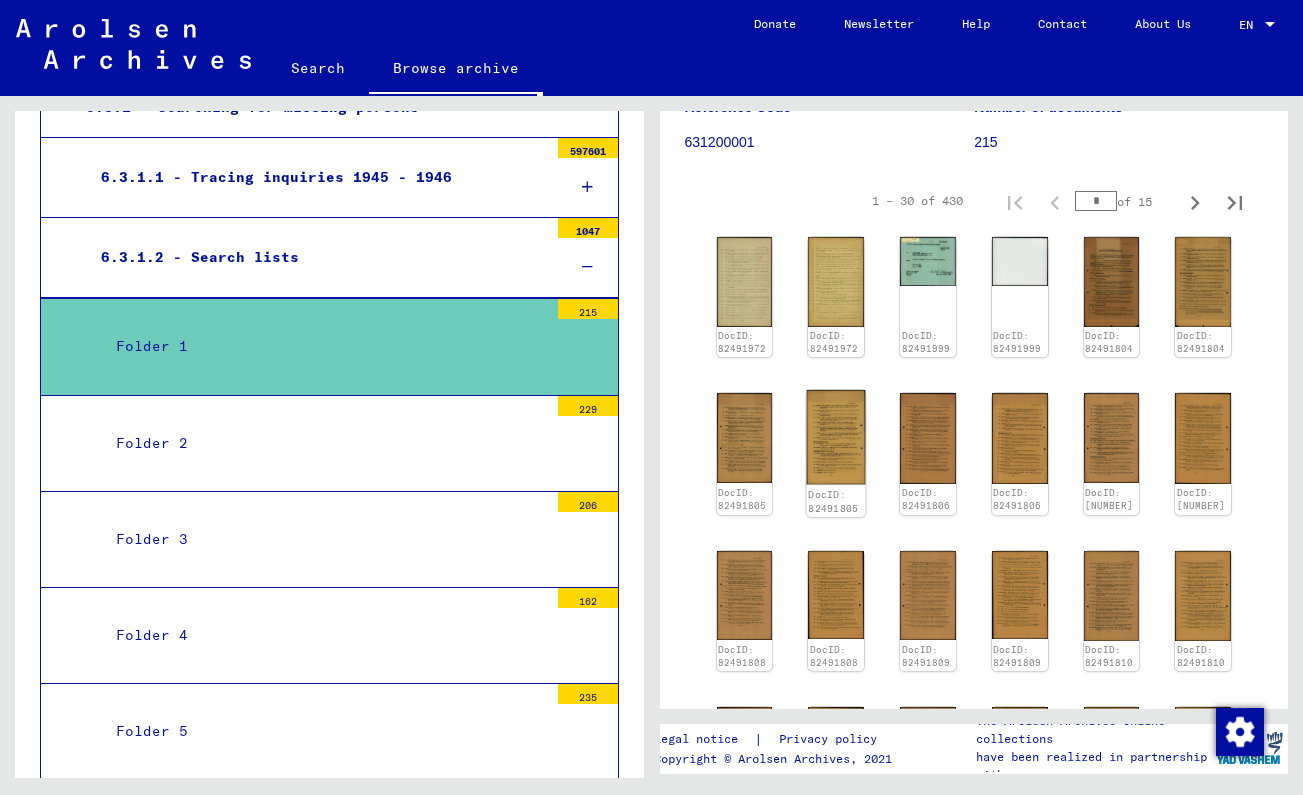 click 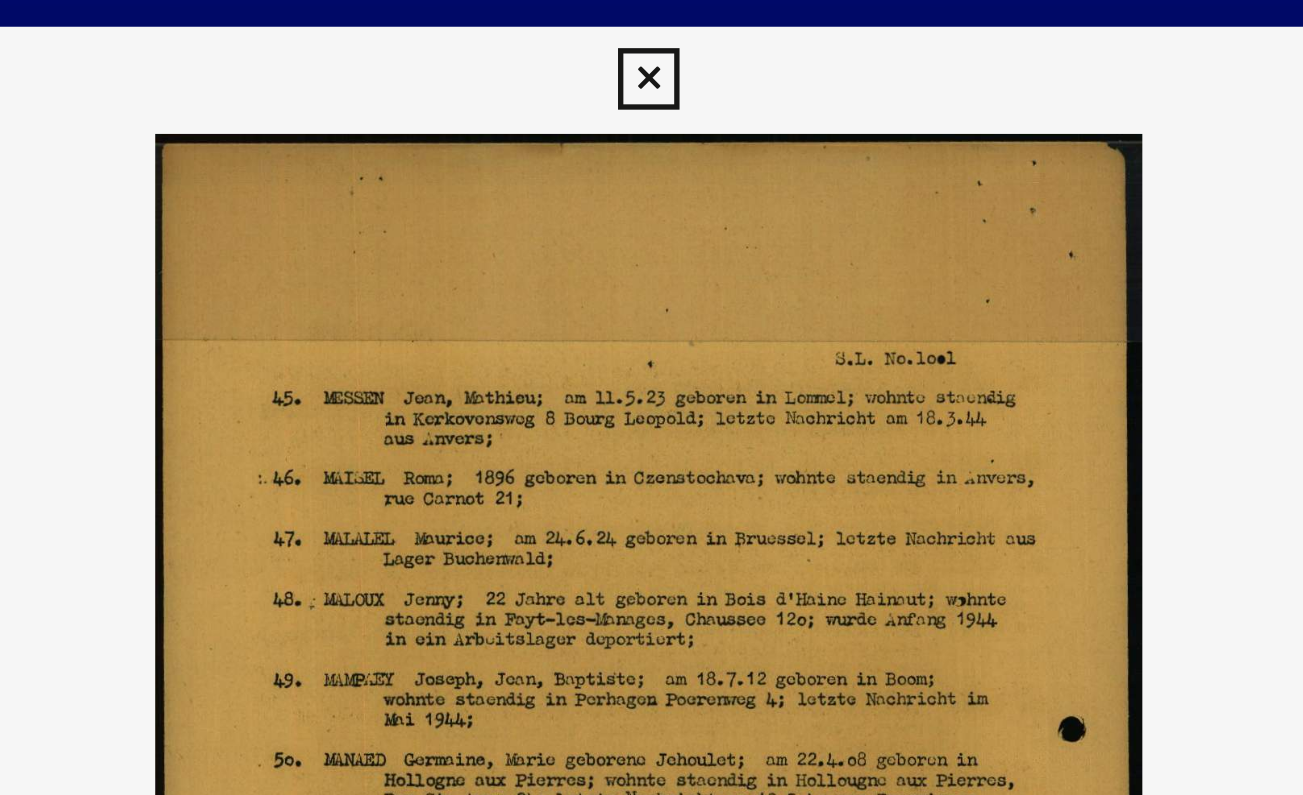 scroll, scrollTop: 0, scrollLeft: 0, axis: both 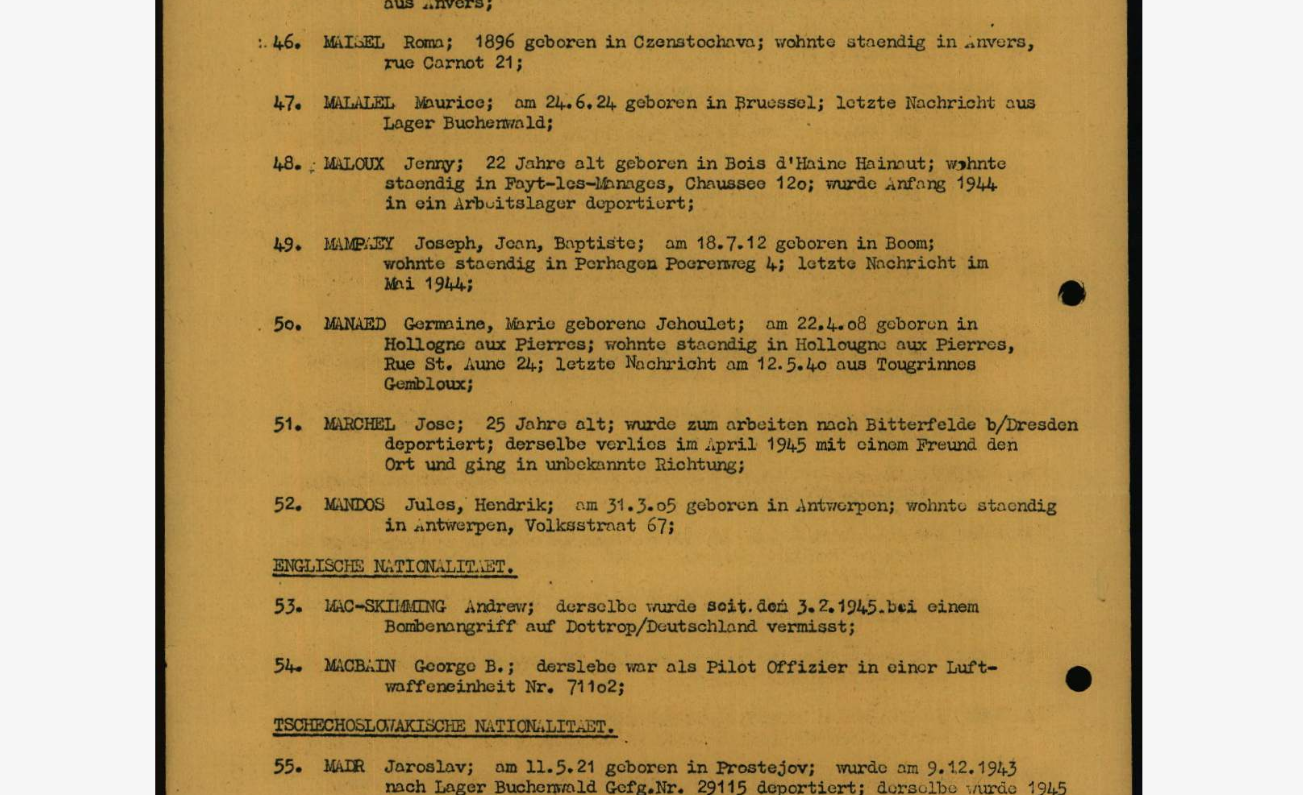 click at bounding box center [651, 347] 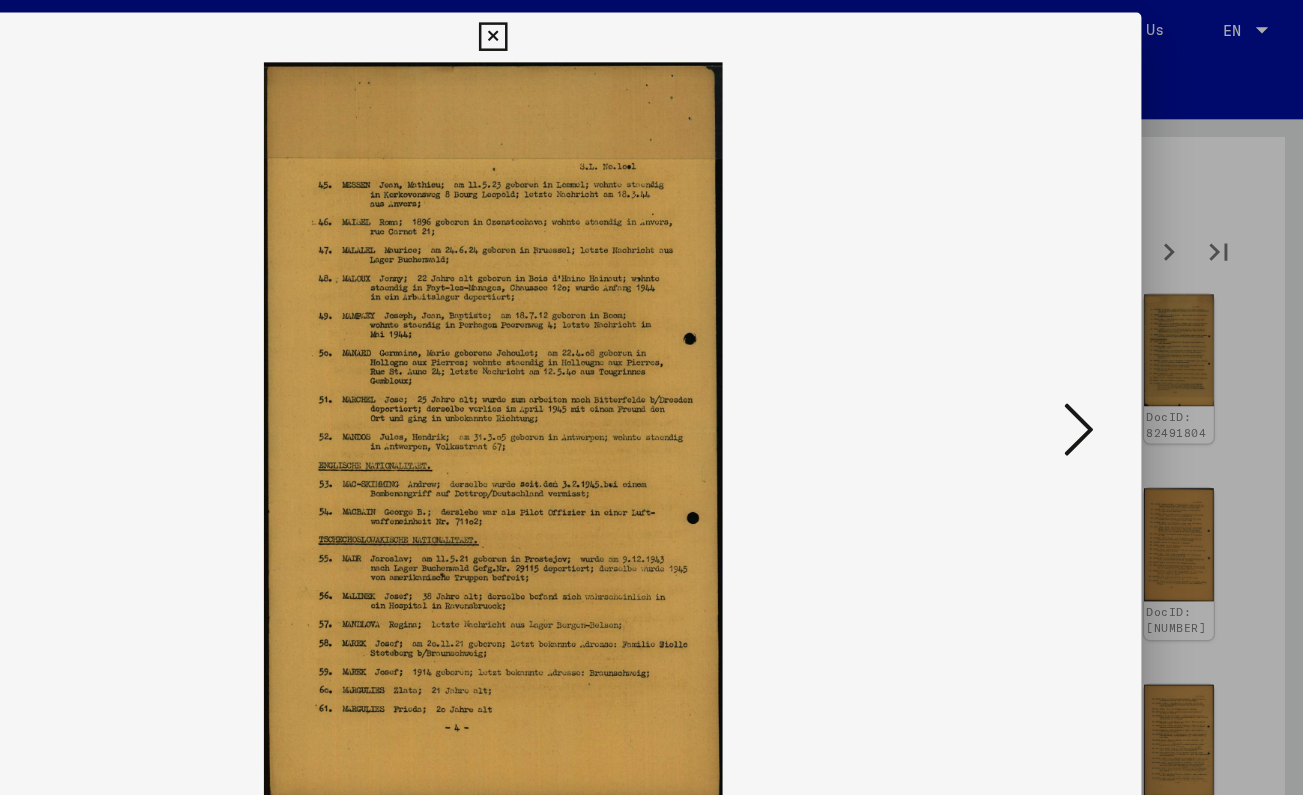 scroll, scrollTop: 0, scrollLeft: 0, axis: both 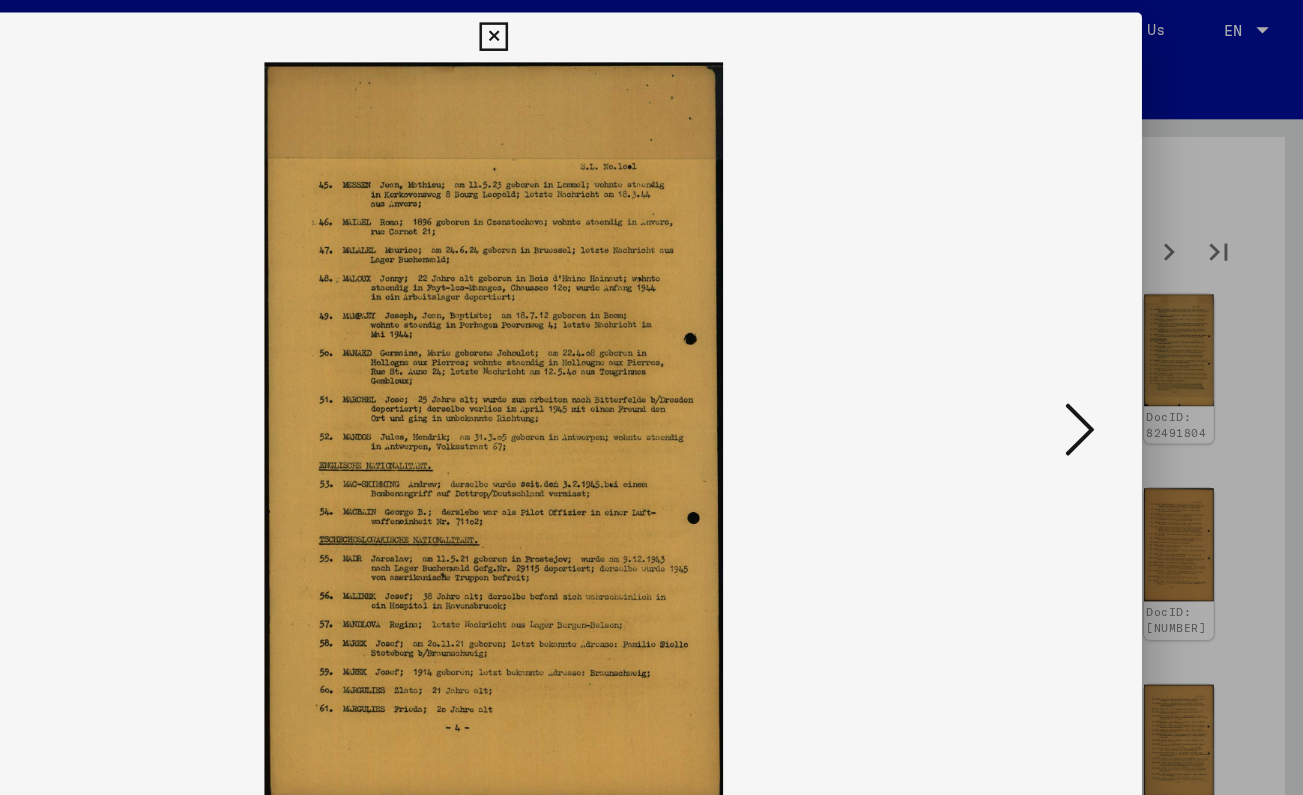 click at bounding box center (651, 30) 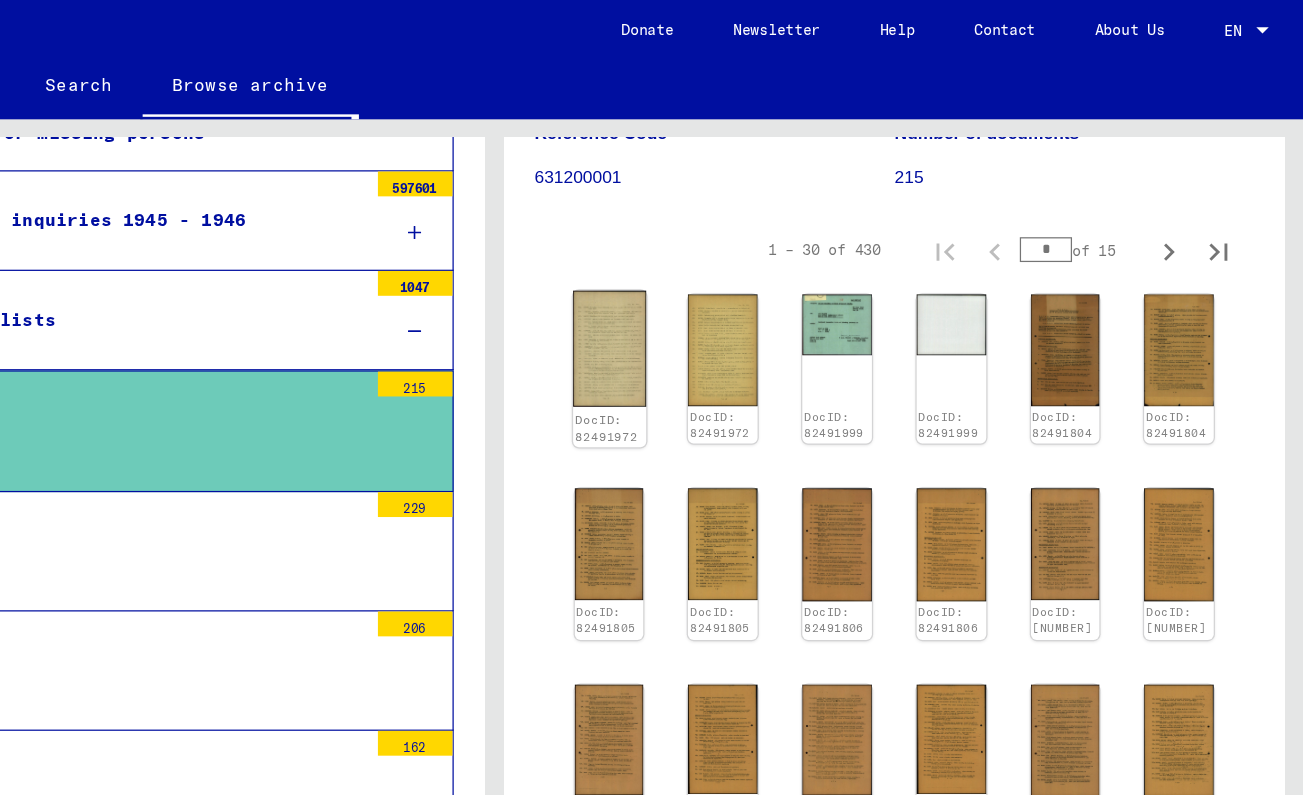 click 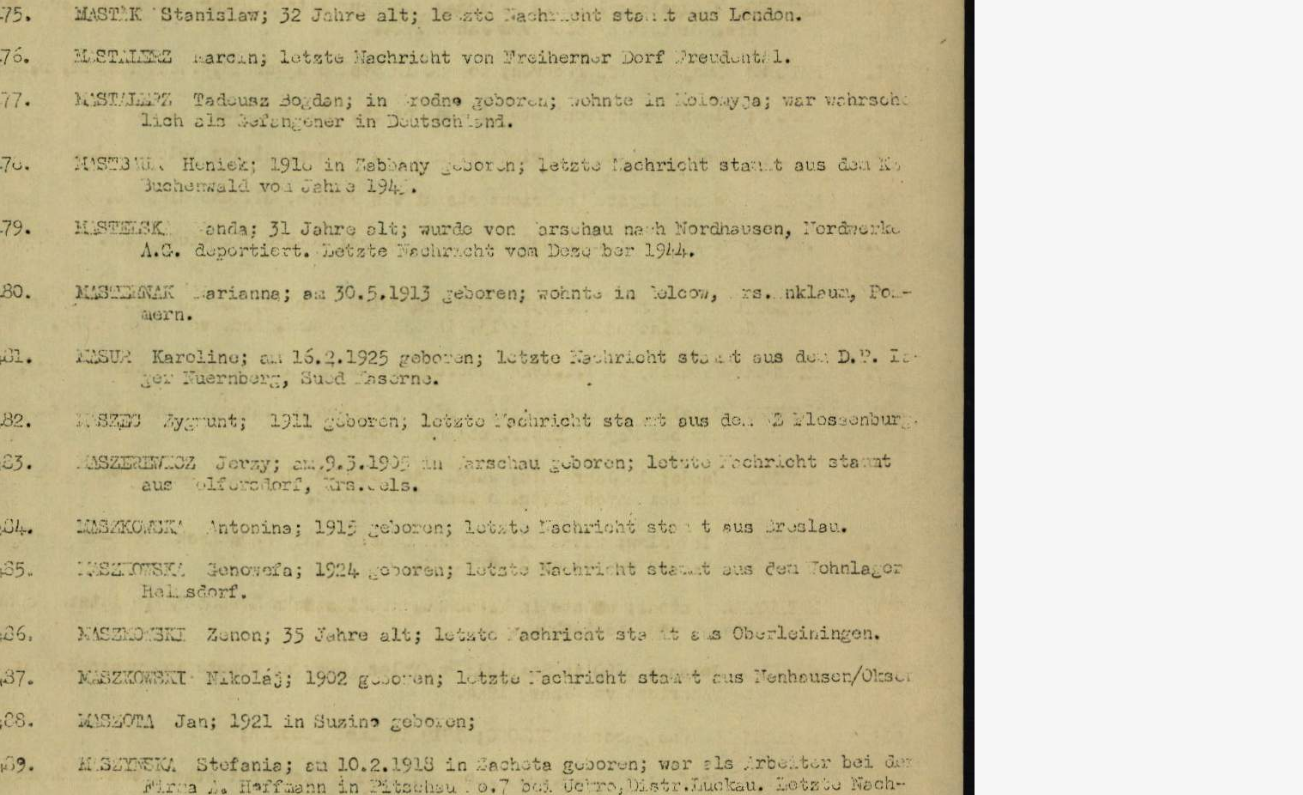 click at bounding box center [651, 347] 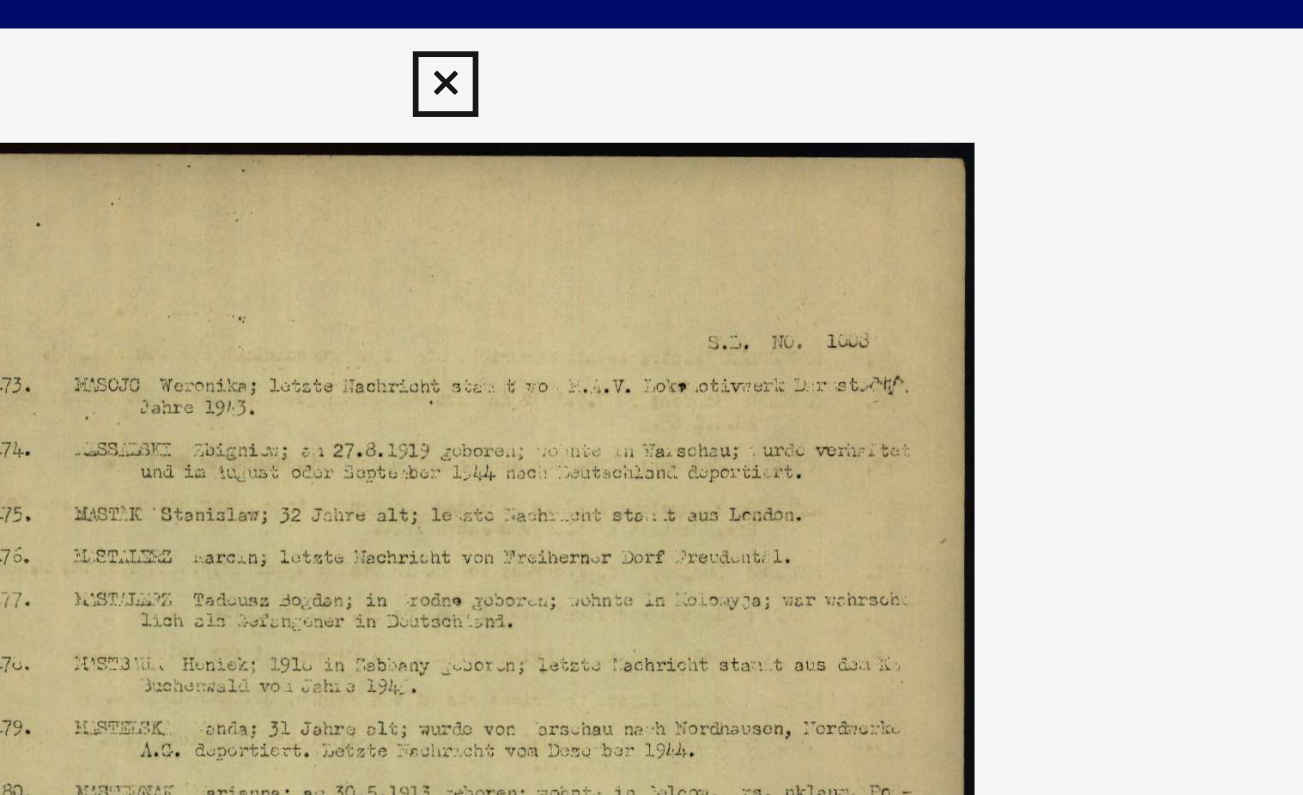 scroll, scrollTop: 0, scrollLeft: 0, axis: both 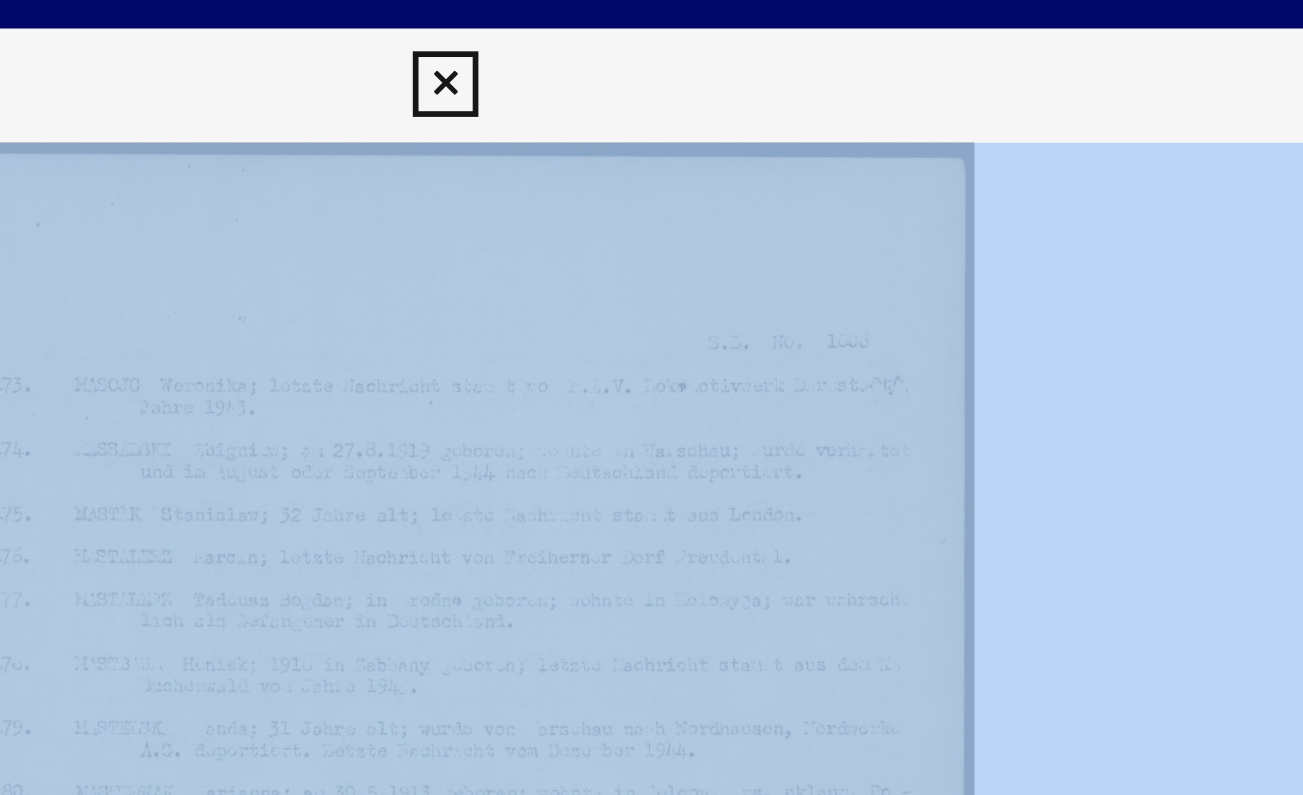 click at bounding box center (651, 347) 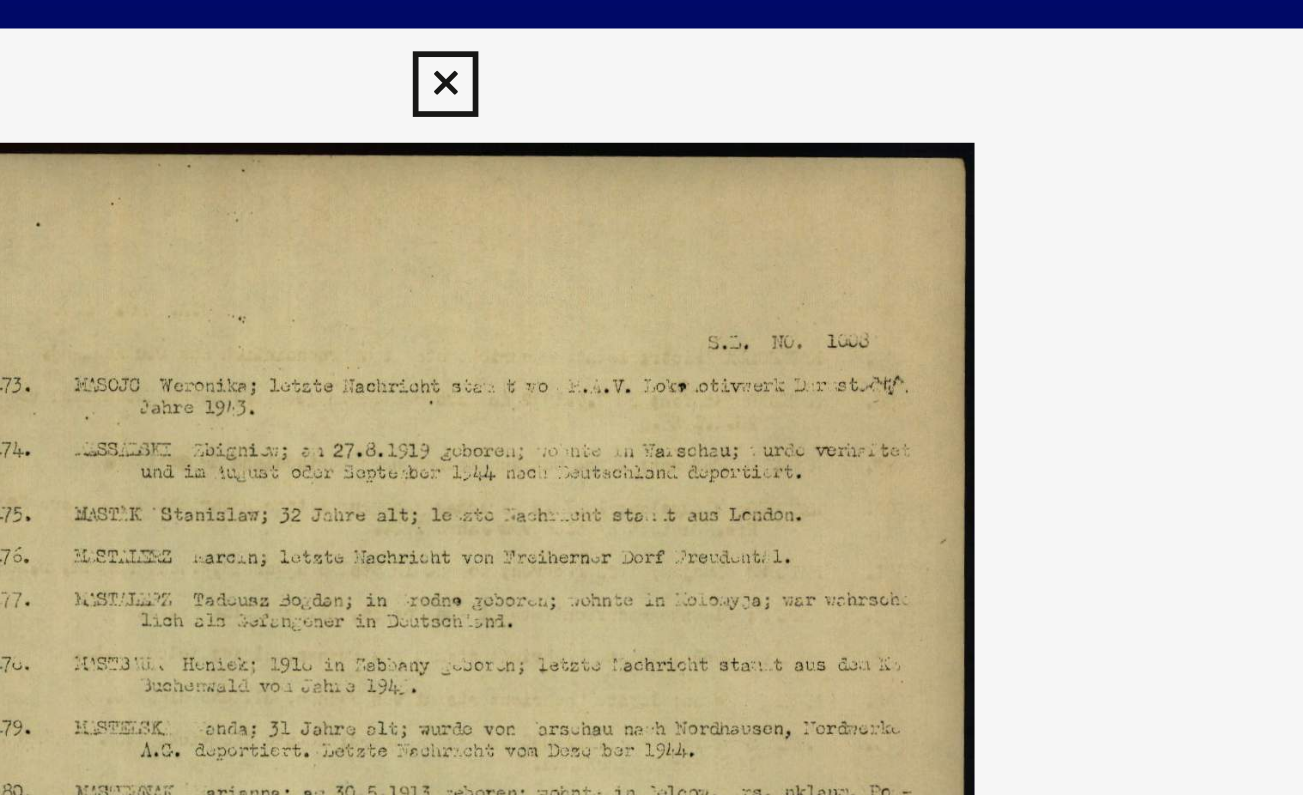 click at bounding box center (651, 347) 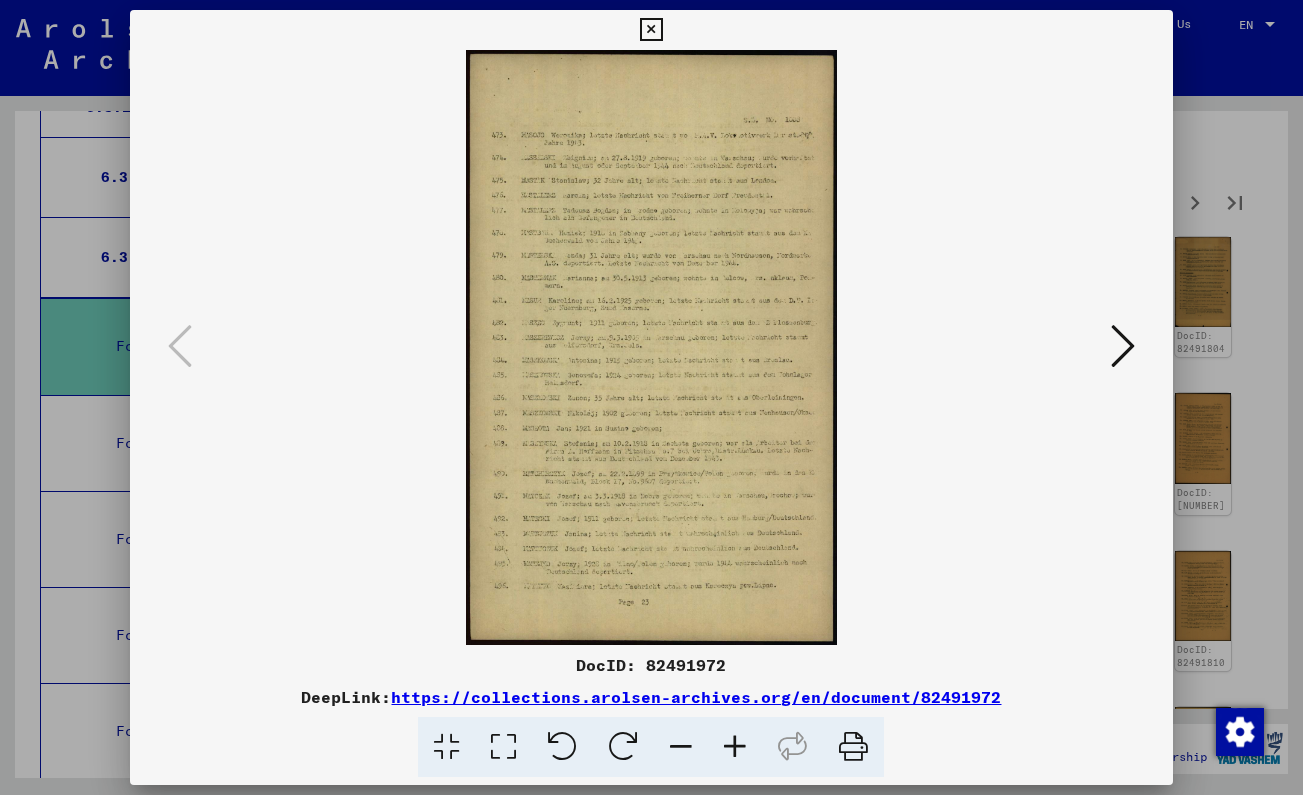 click at bounding box center (651, 30) 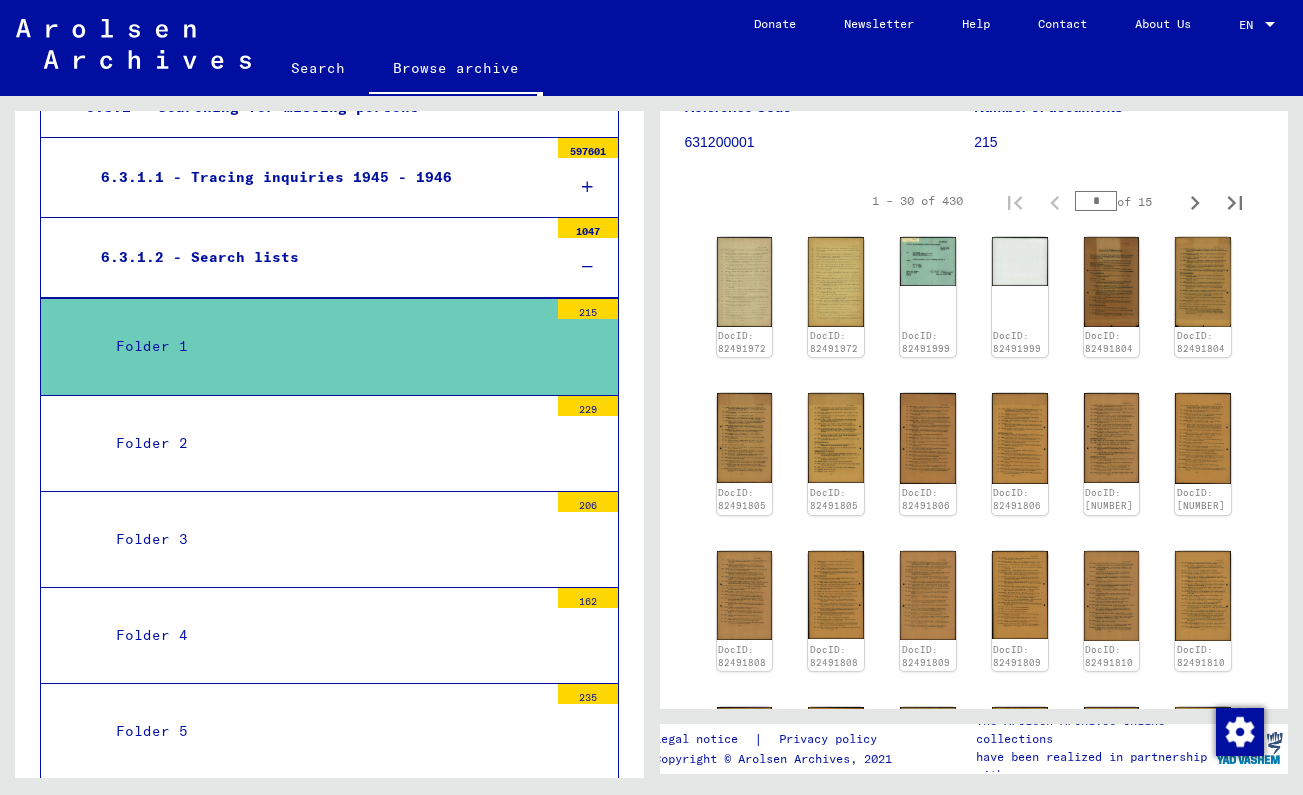 click on "Folder 2" at bounding box center (324, 443) 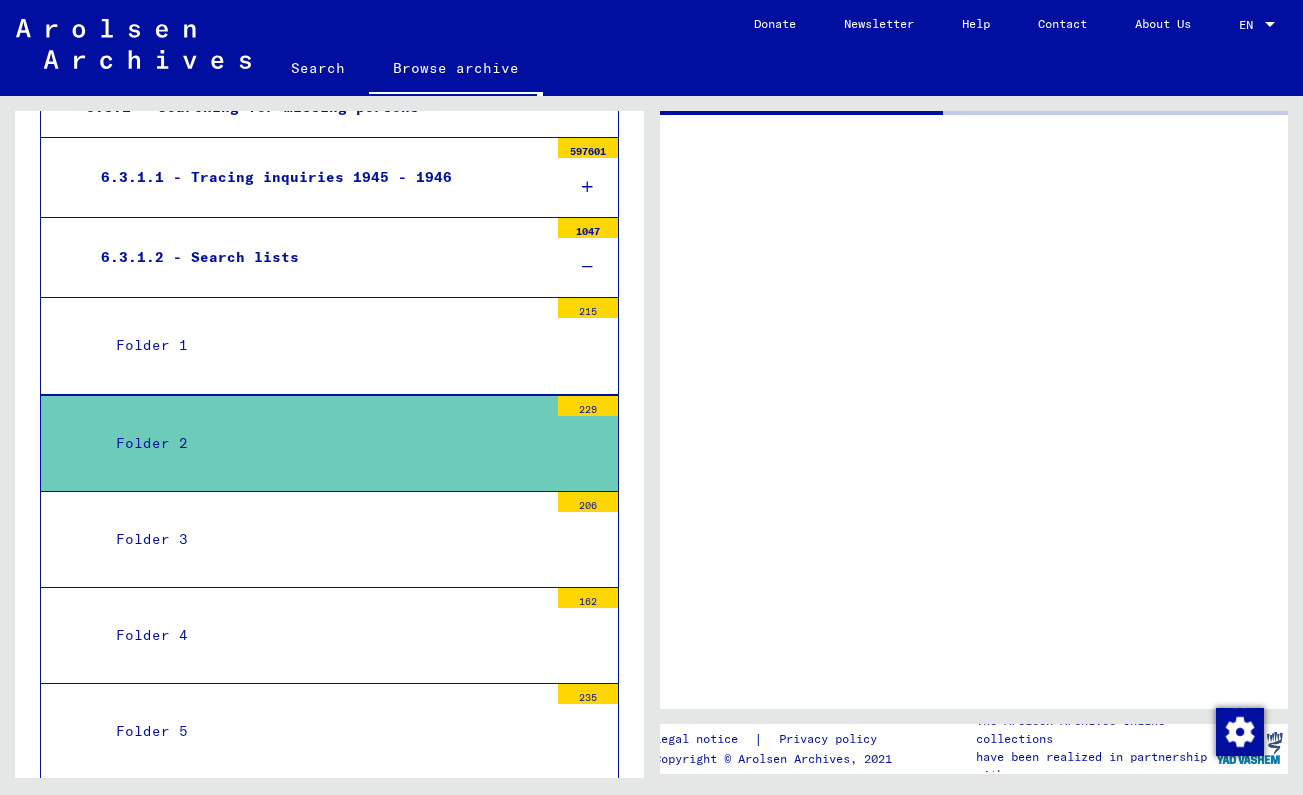 scroll, scrollTop: 0, scrollLeft: 0, axis: both 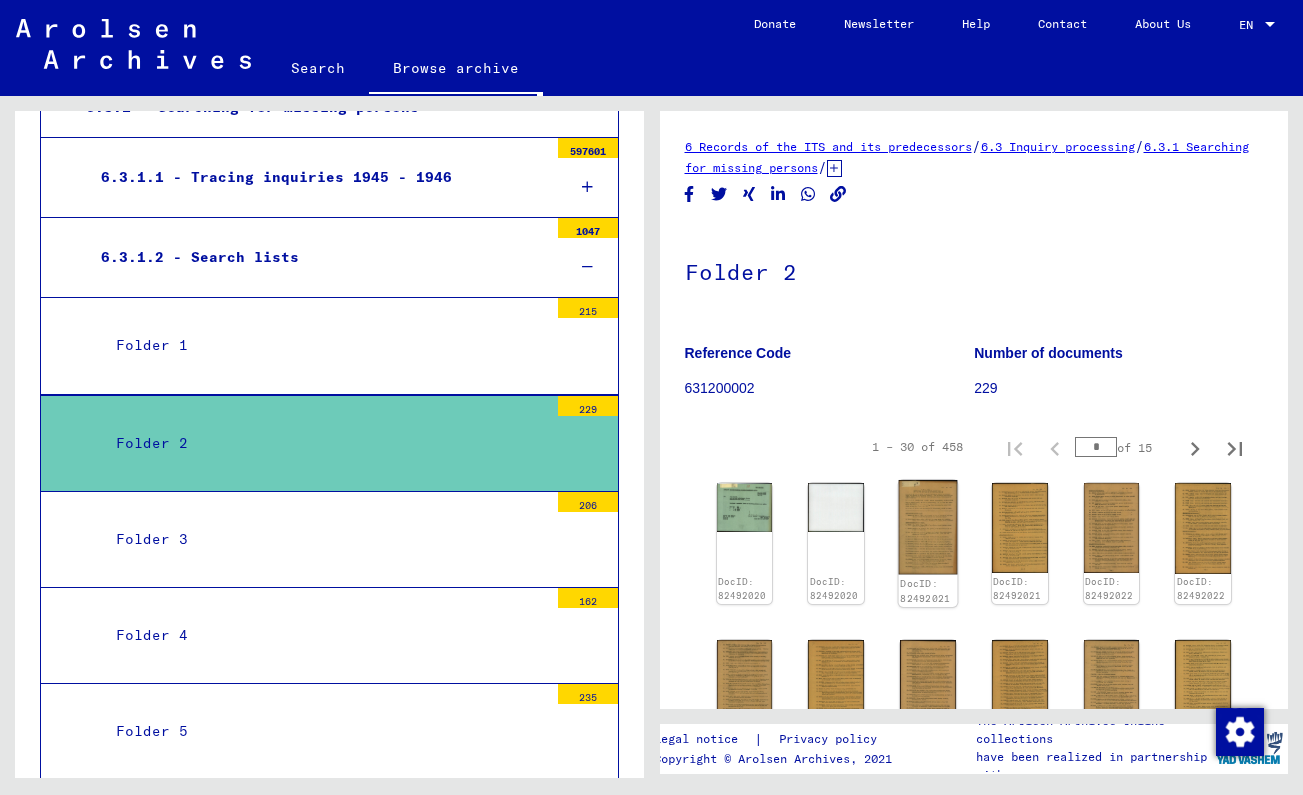 click 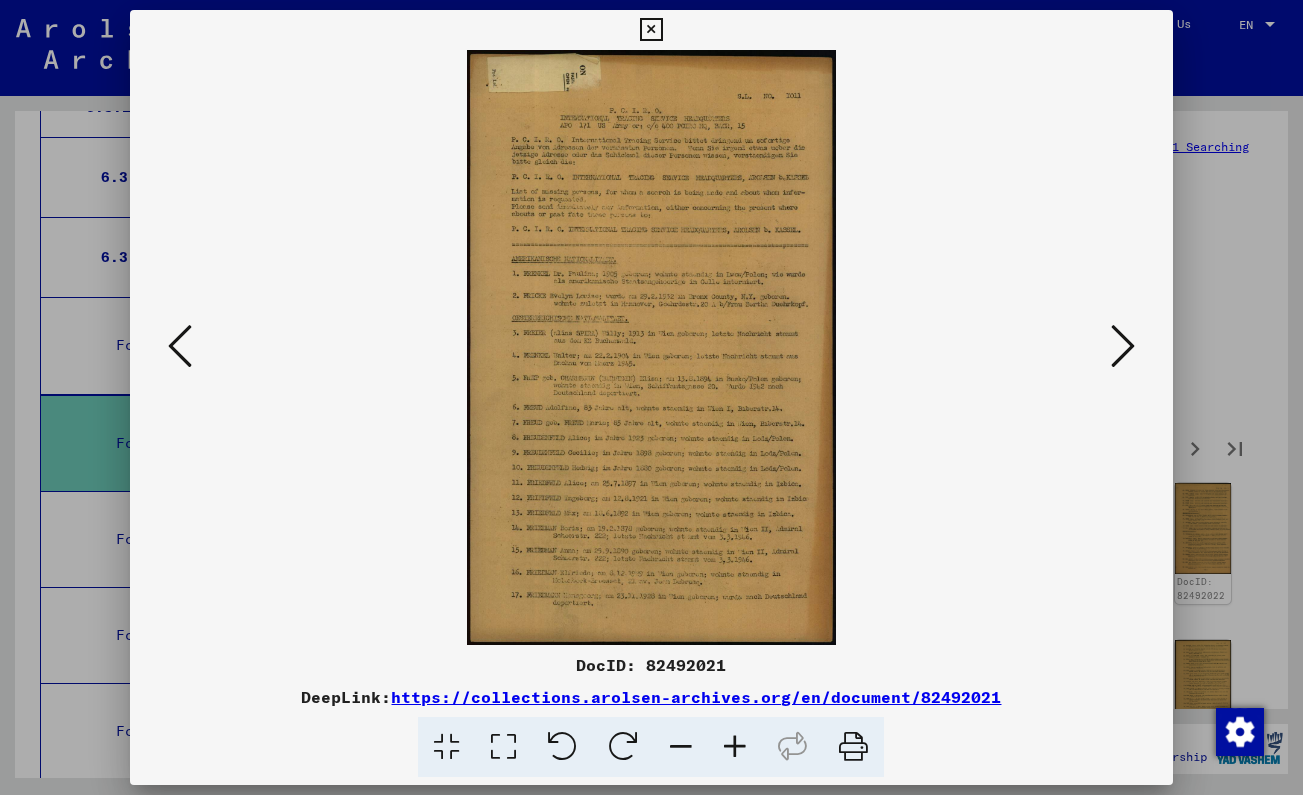 click at bounding box center (1123, 346) 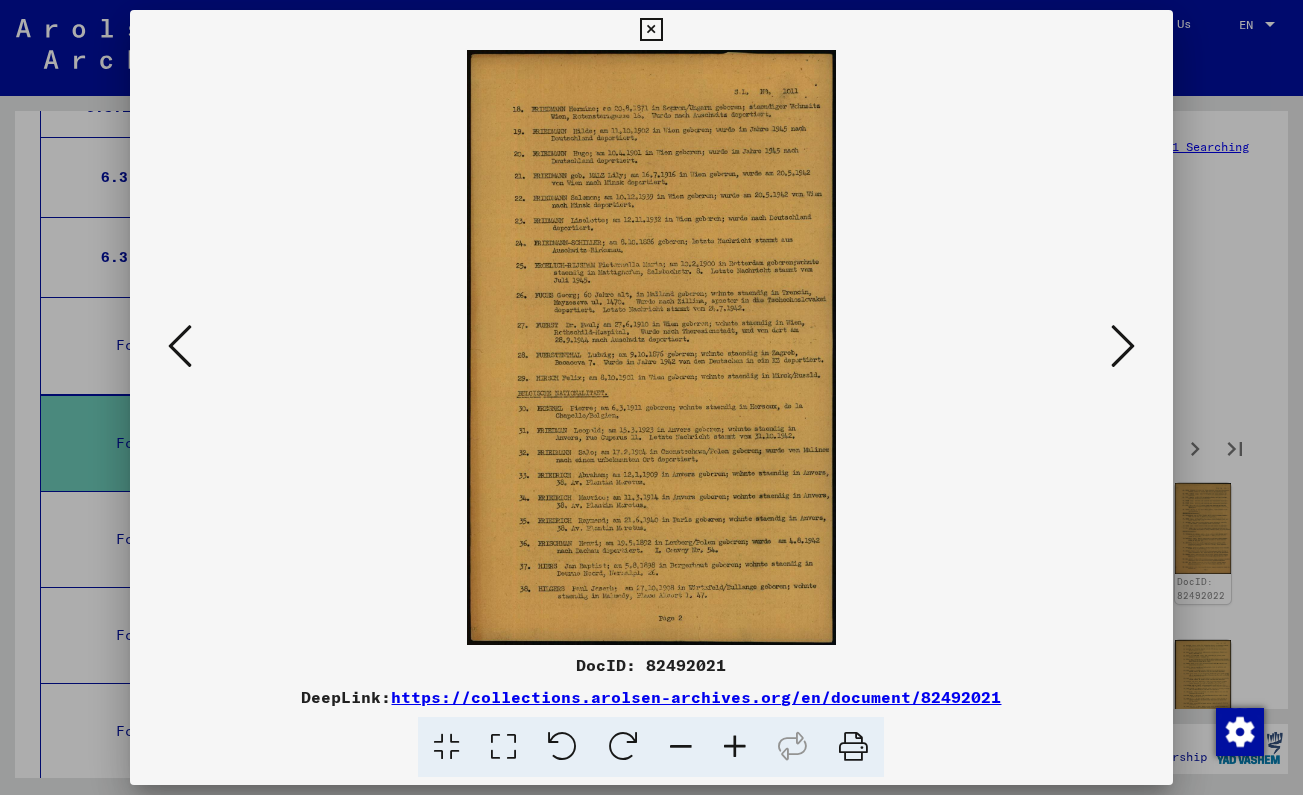 click at bounding box center [1123, 346] 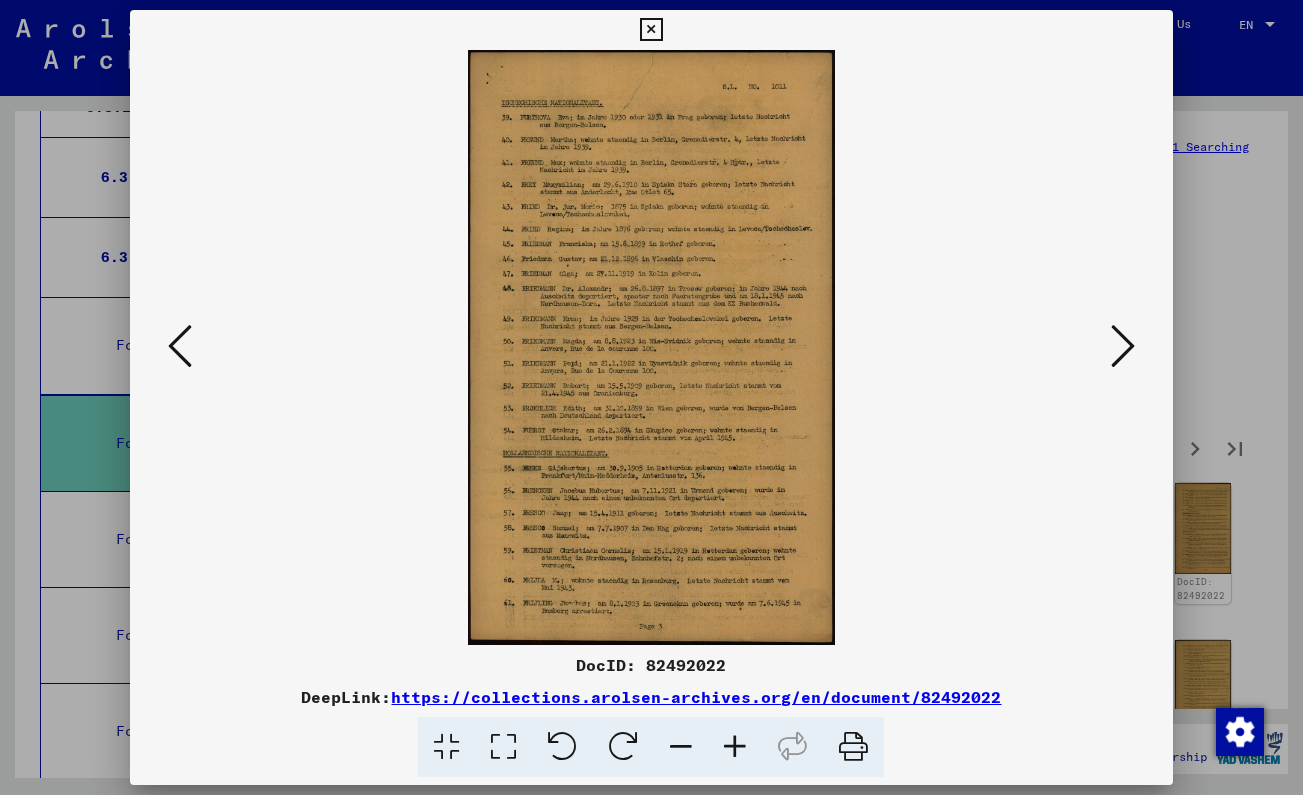 click at bounding box center (1123, 346) 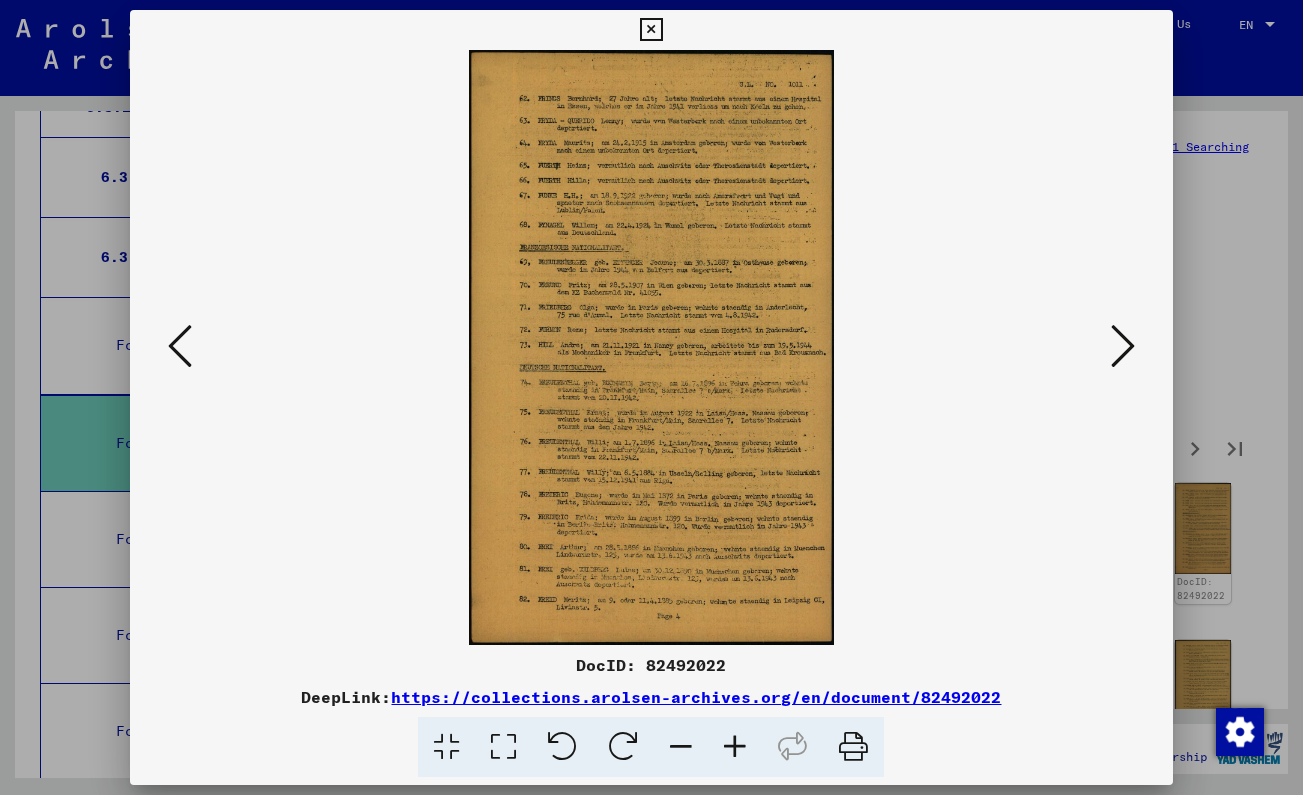 click at bounding box center (1123, 346) 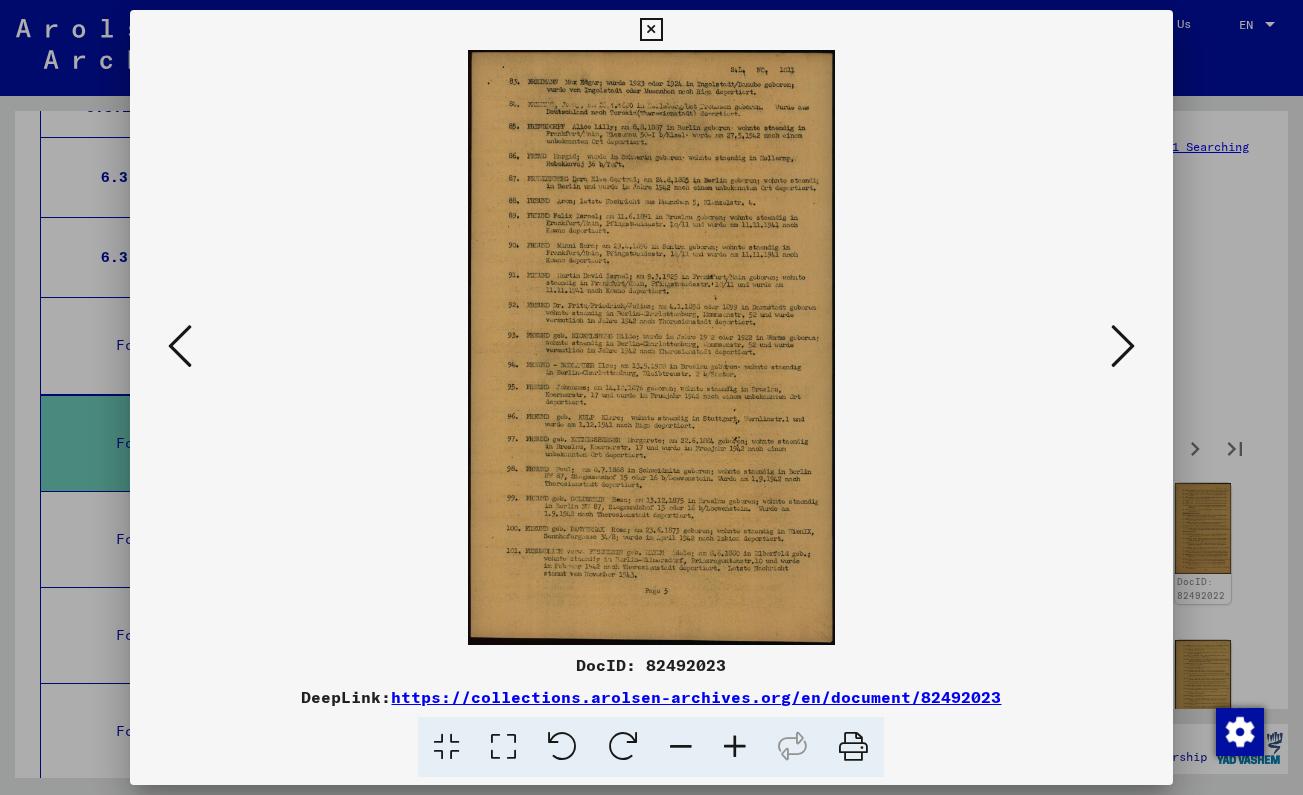 click at bounding box center [1123, 346] 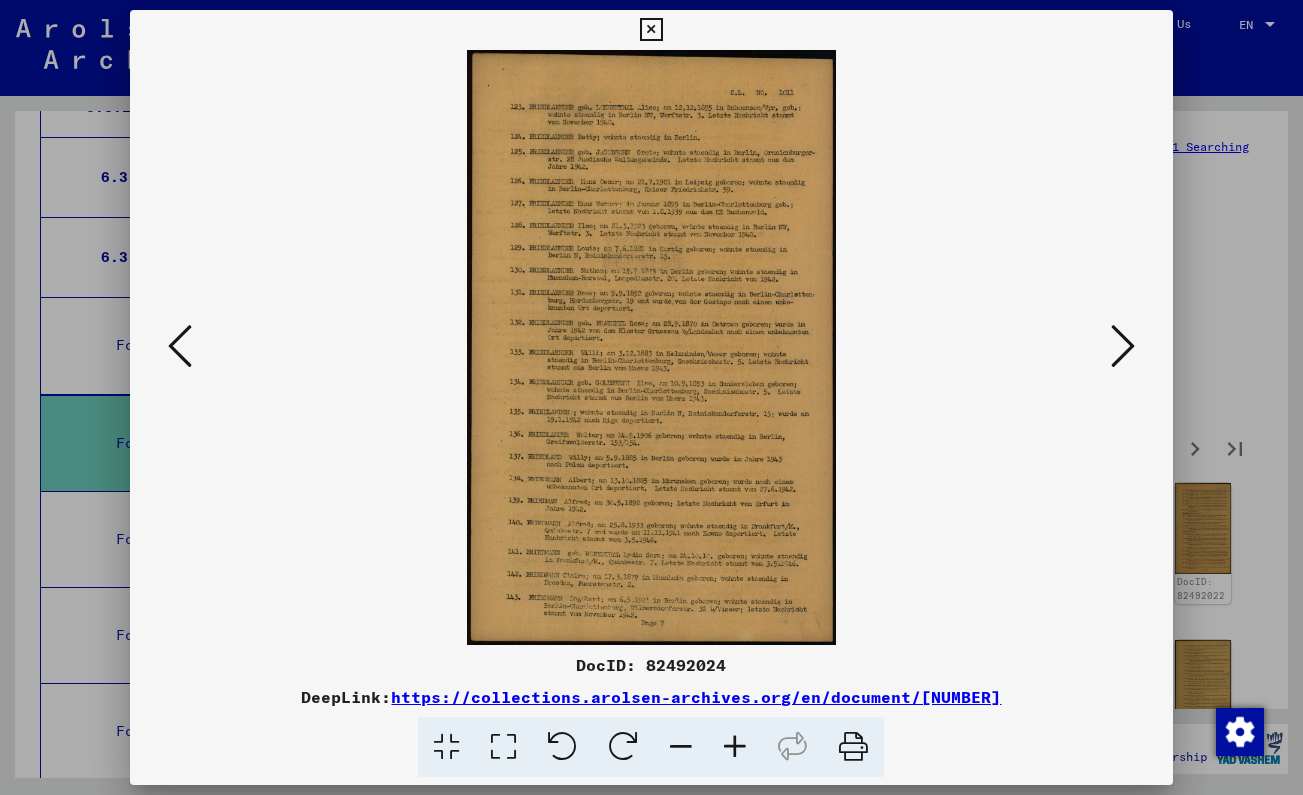 click at bounding box center [1123, 346] 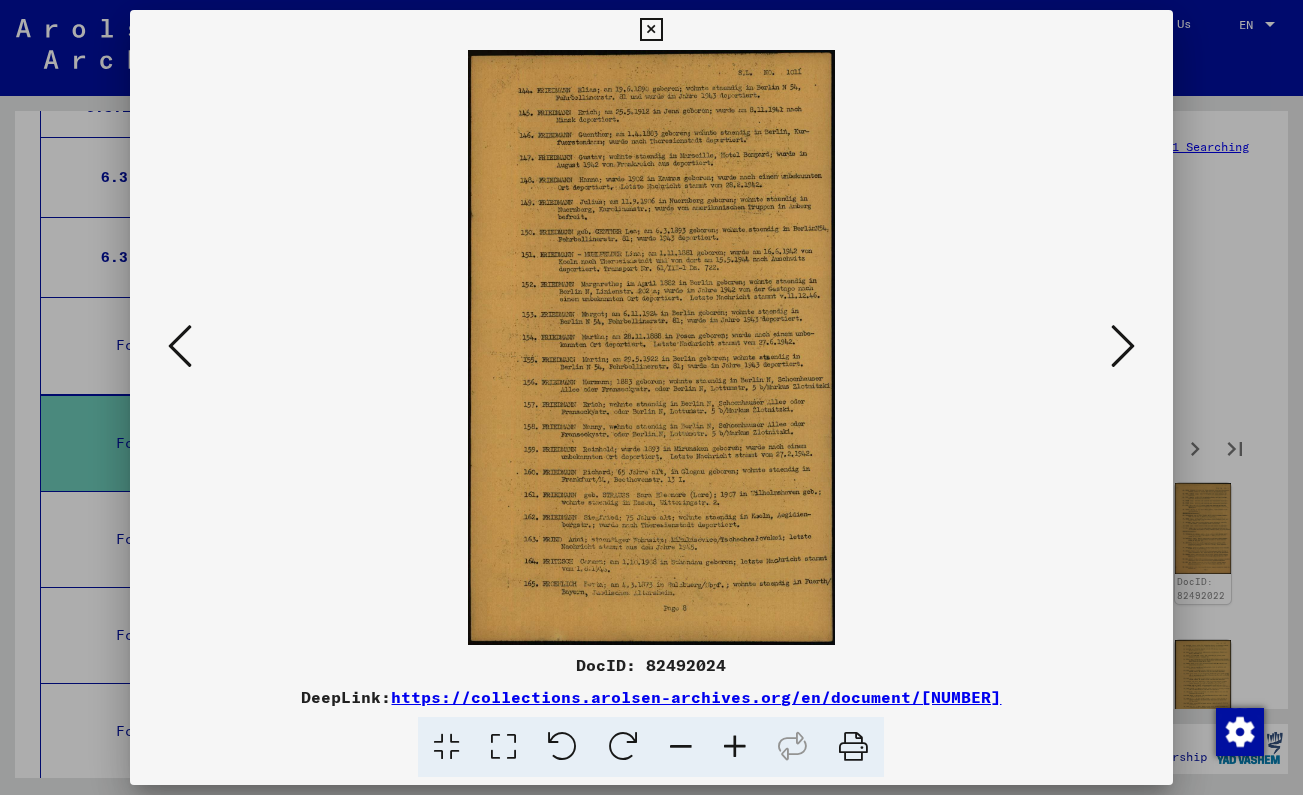 click at bounding box center [1123, 346] 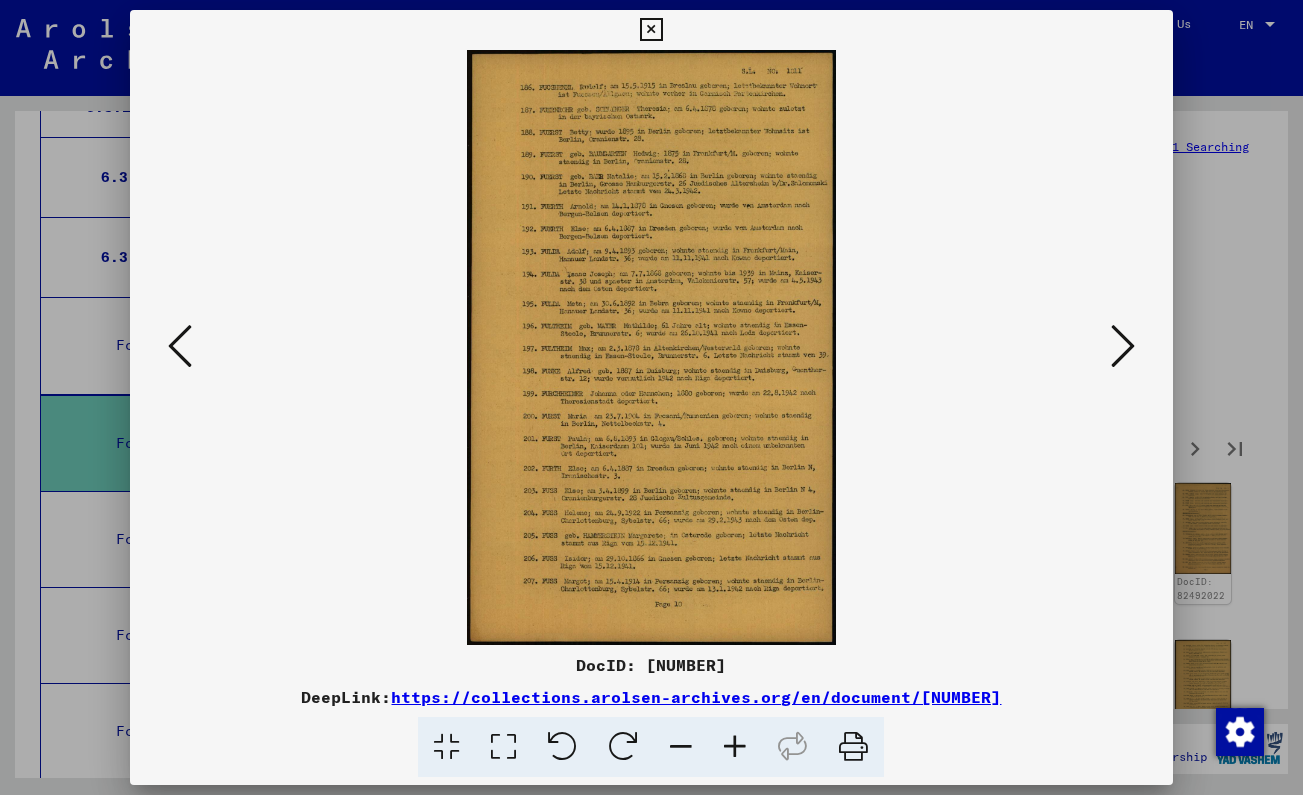 click at bounding box center [1123, 346] 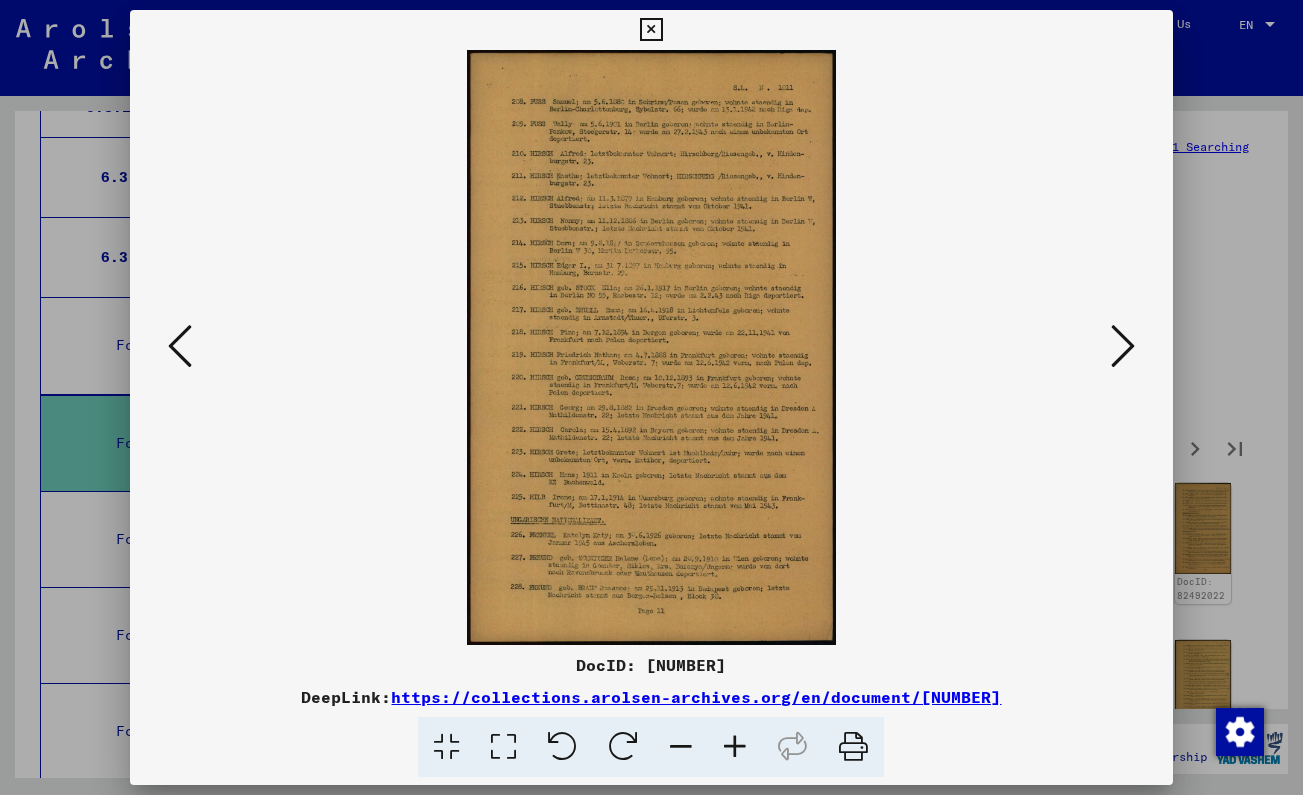 click at bounding box center [1123, 346] 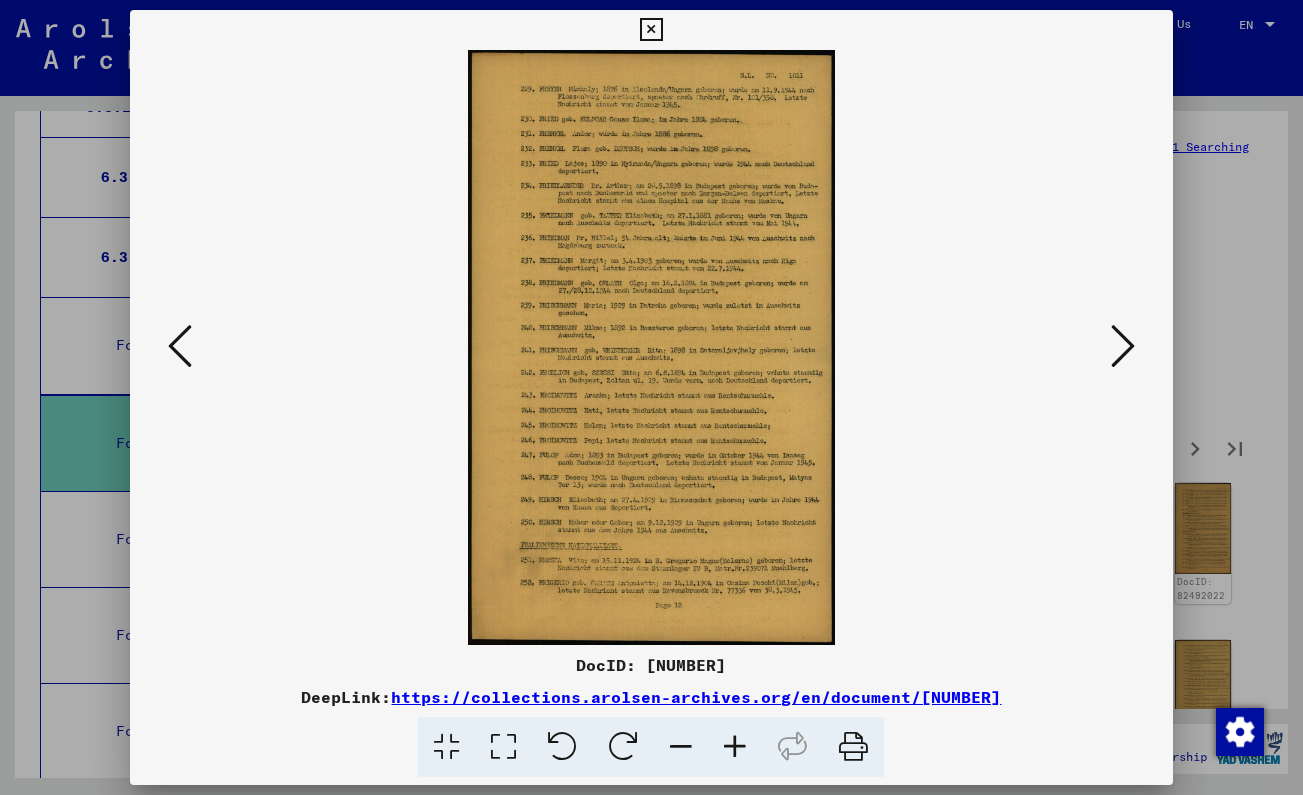 click at bounding box center (1123, 346) 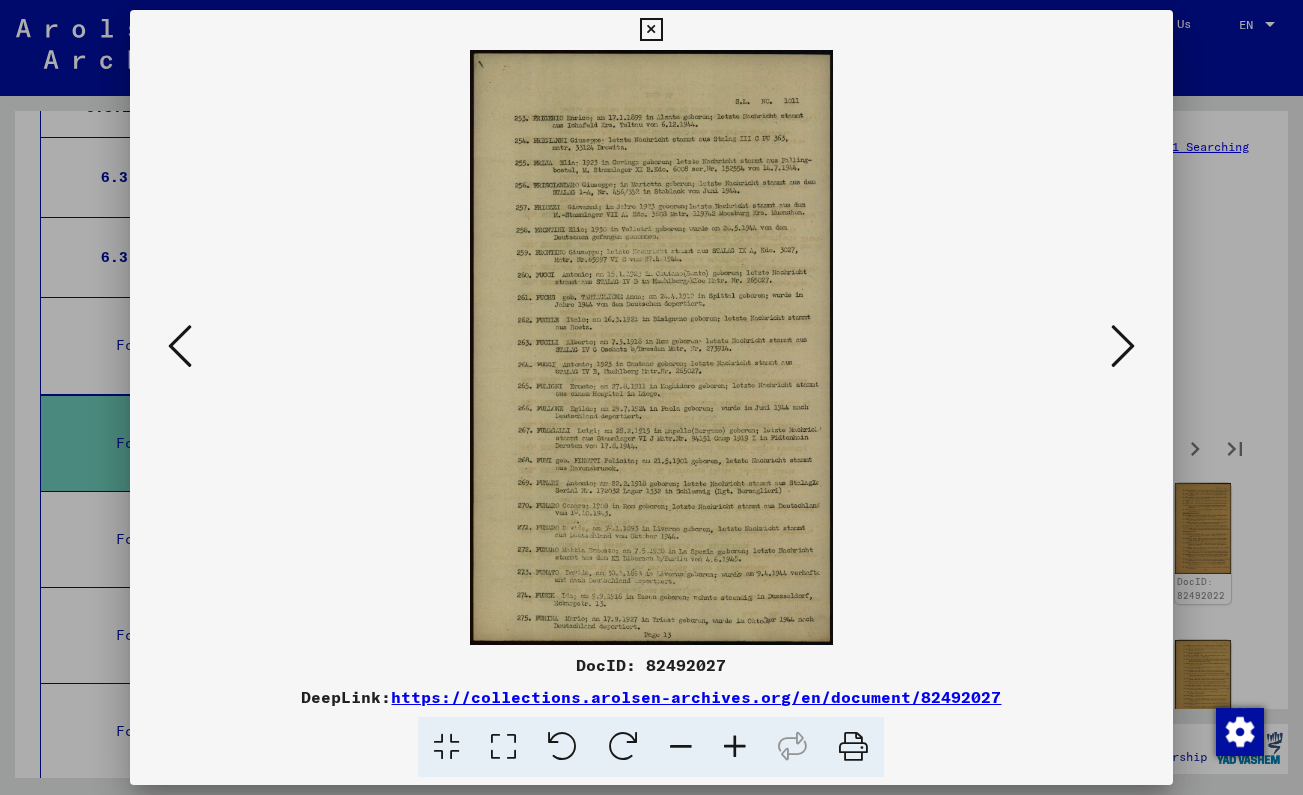 click at bounding box center (1123, 346) 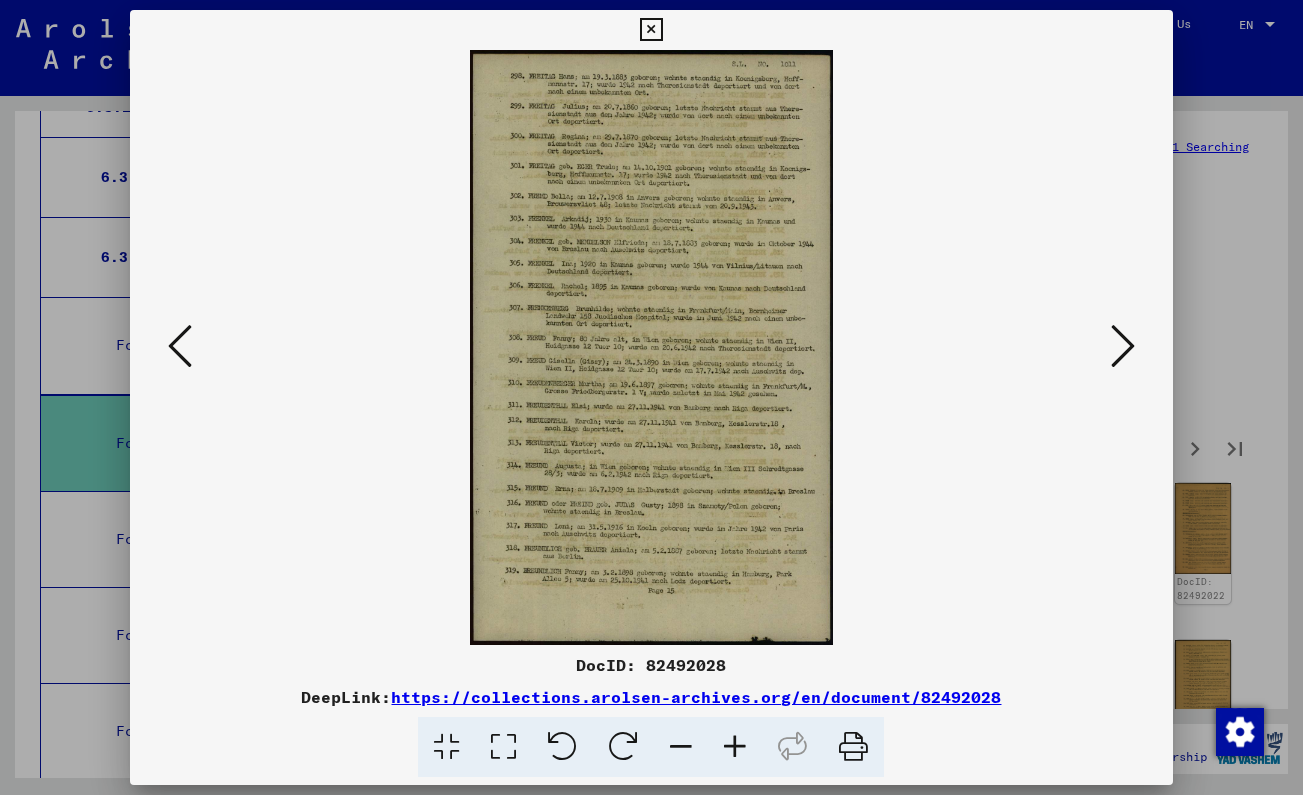 click at bounding box center [651, 30] 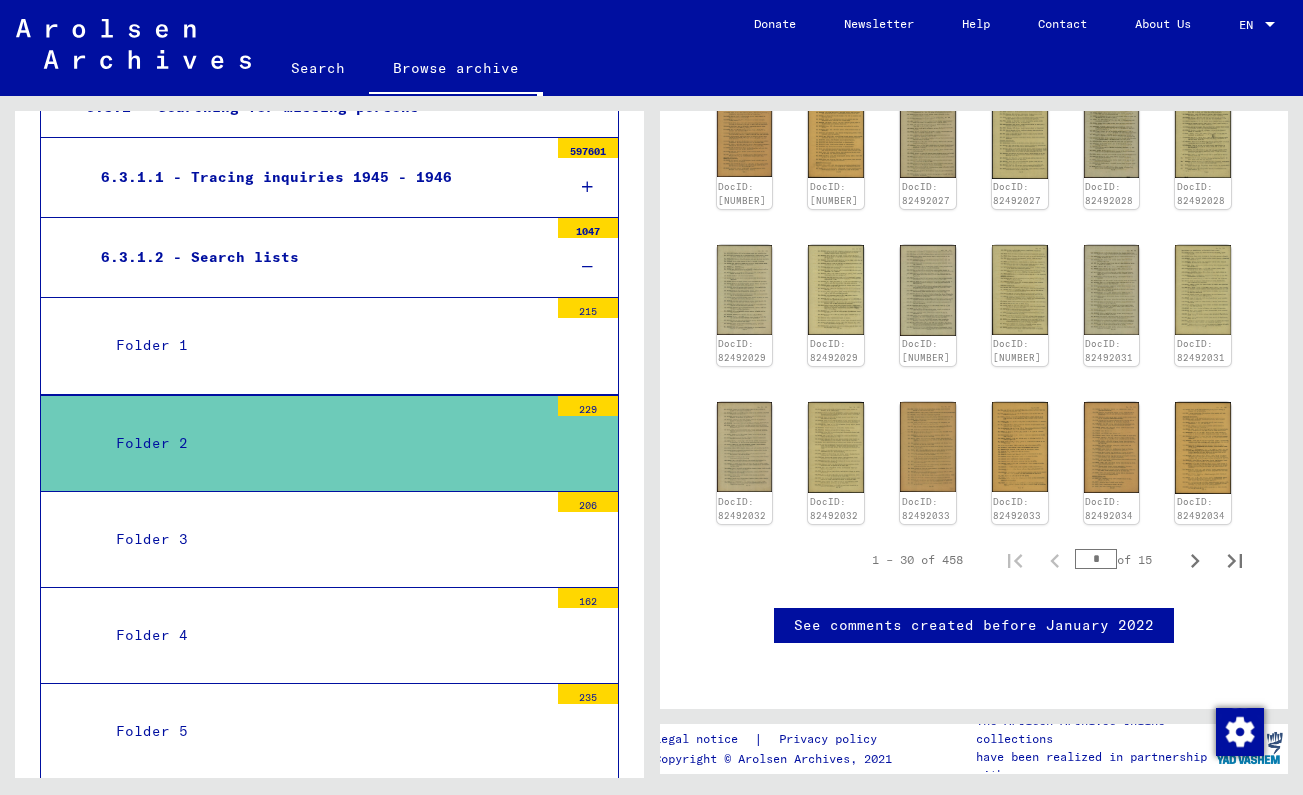 scroll, scrollTop: 295, scrollLeft: 0, axis: vertical 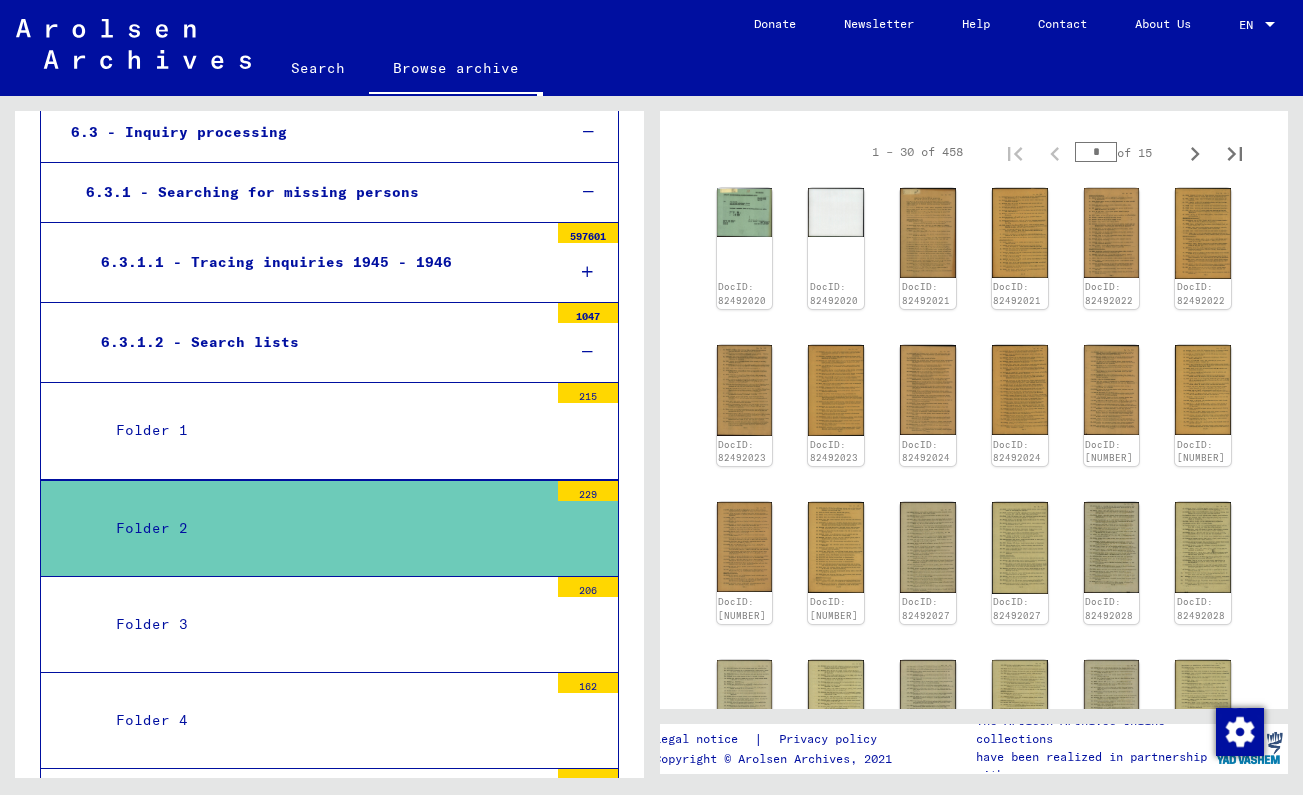 click on "6.3.1.1 - Tracing inquiries 1945 - 1946" at bounding box center [317, 262] 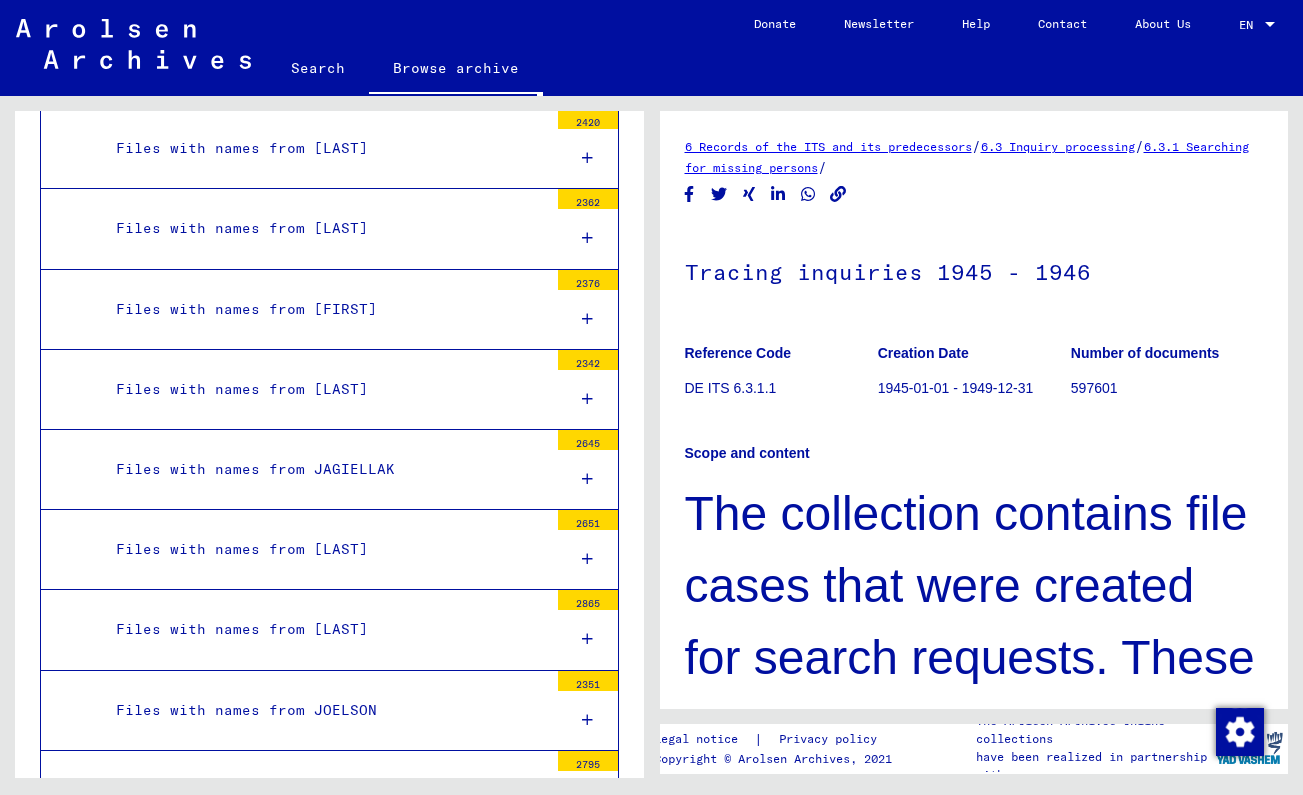 scroll, scrollTop: 8155, scrollLeft: 0, axis: vertical 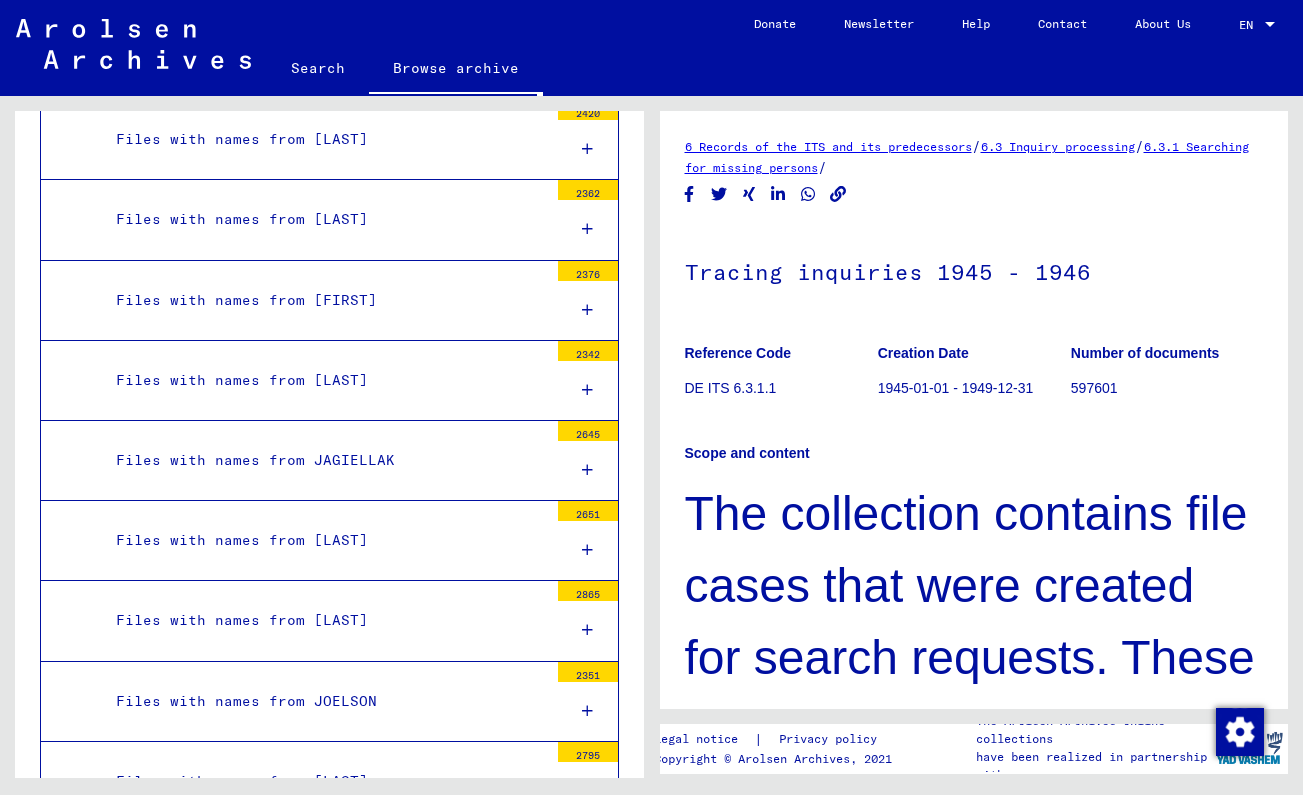 click on "Files with names from [LAST]" at bounding box center (324, 380) 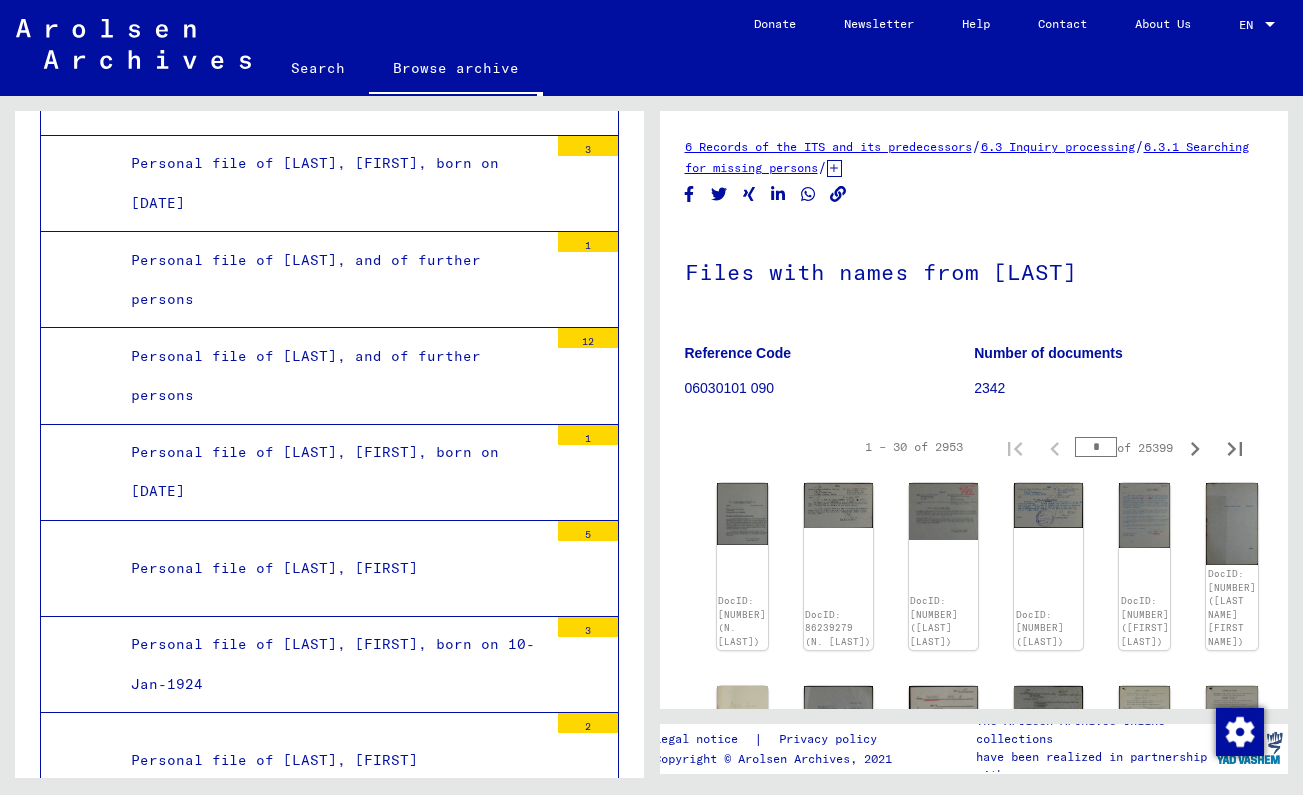 scroll, scrollTop: 31554, scrollLeft: 0, axis: vertical 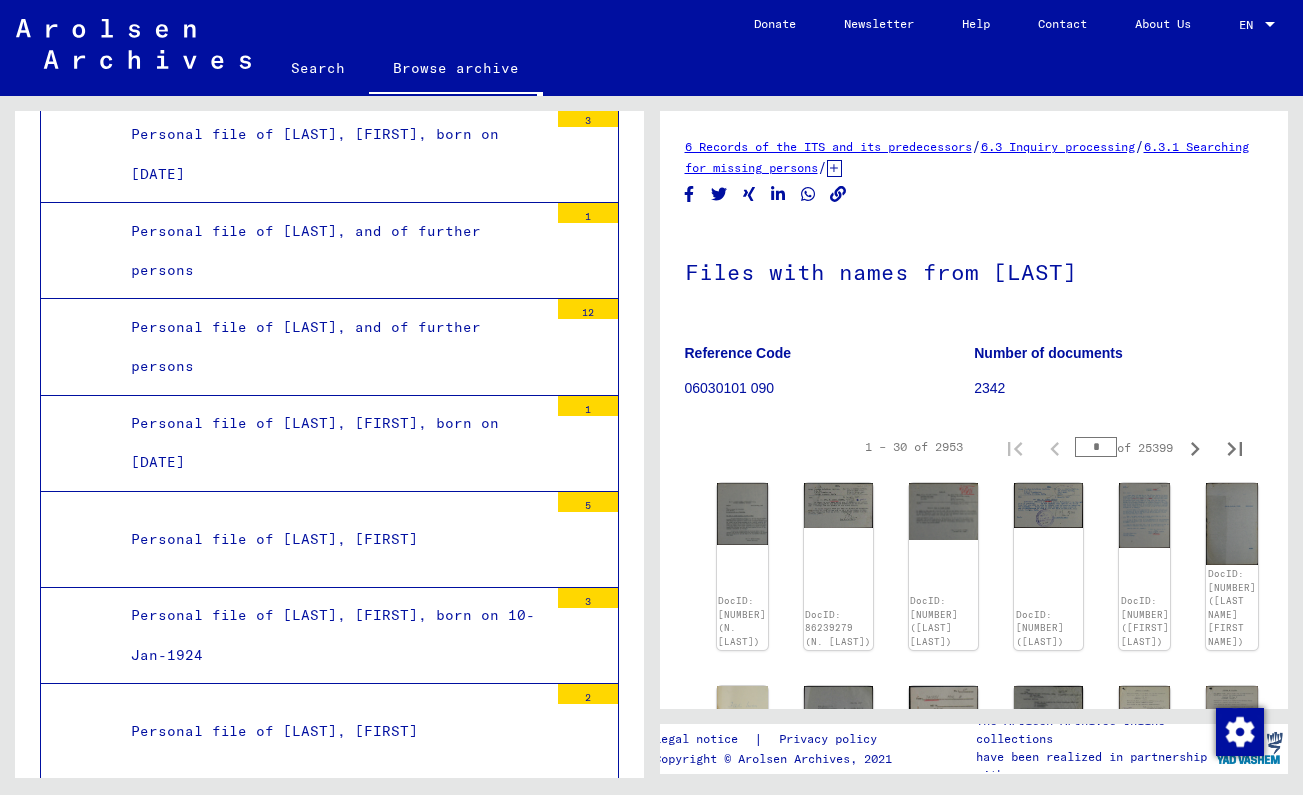 click on "Personal file of [LAST], [FIRST], born on [DATE]" at bounding box center (332, 3810) 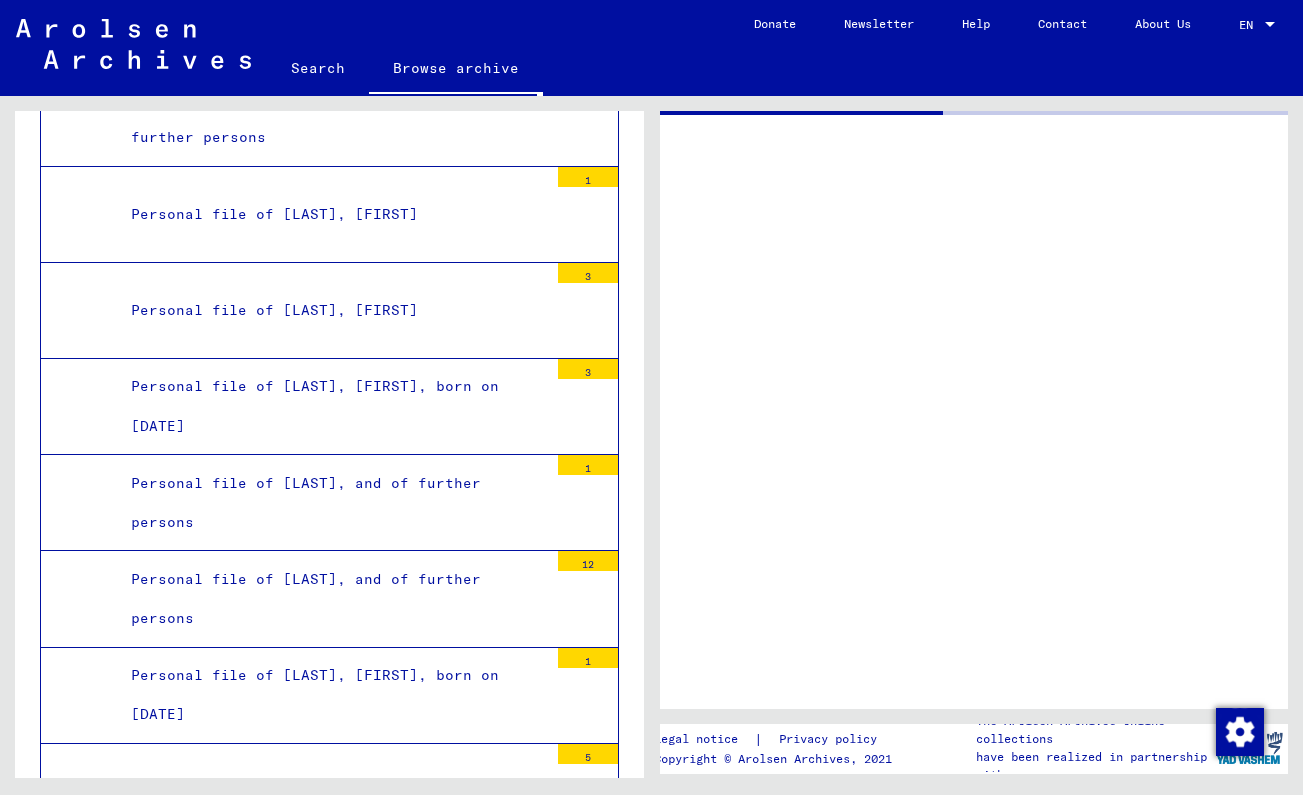 scroll, scrollTop: 31171, scrollLeft: 0, axis: vertical 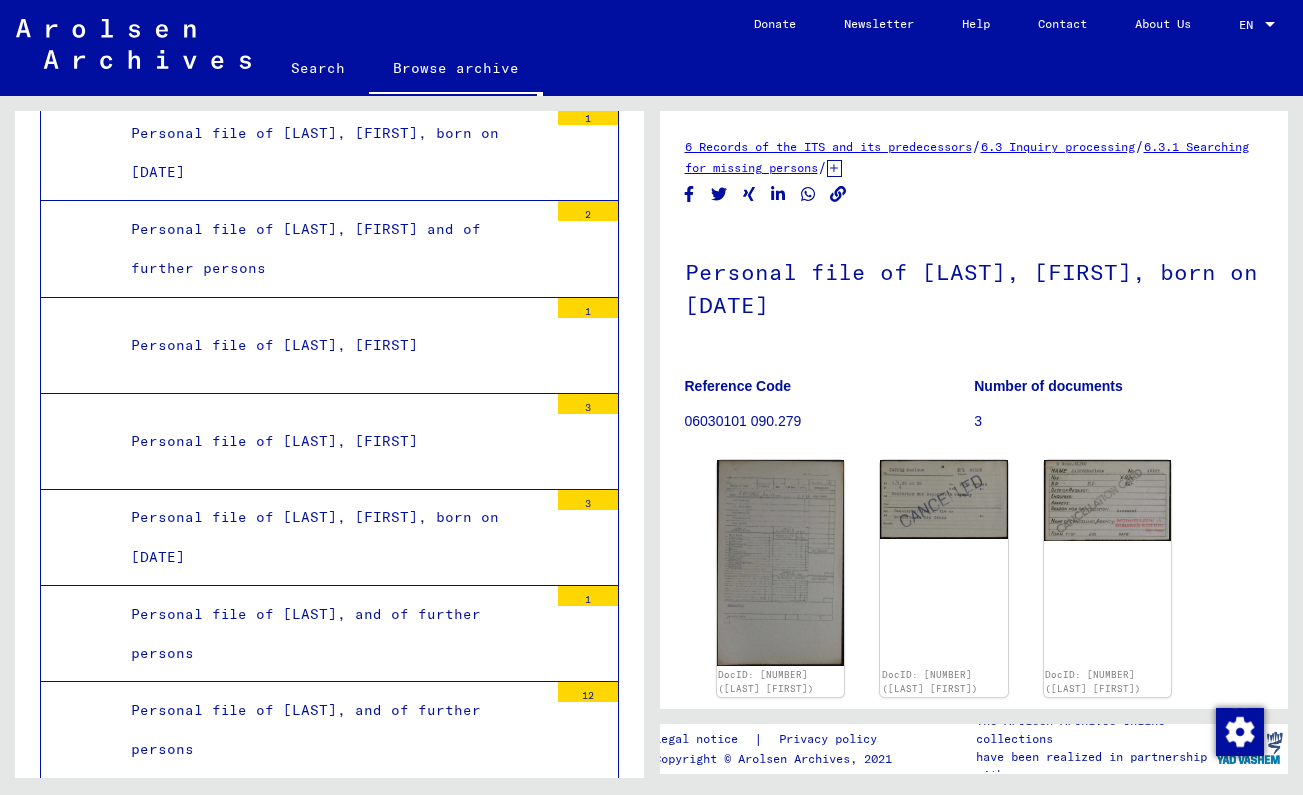 click on "Personal file of [LAST], [LAST] 3" at bounding box center [329, 3712] 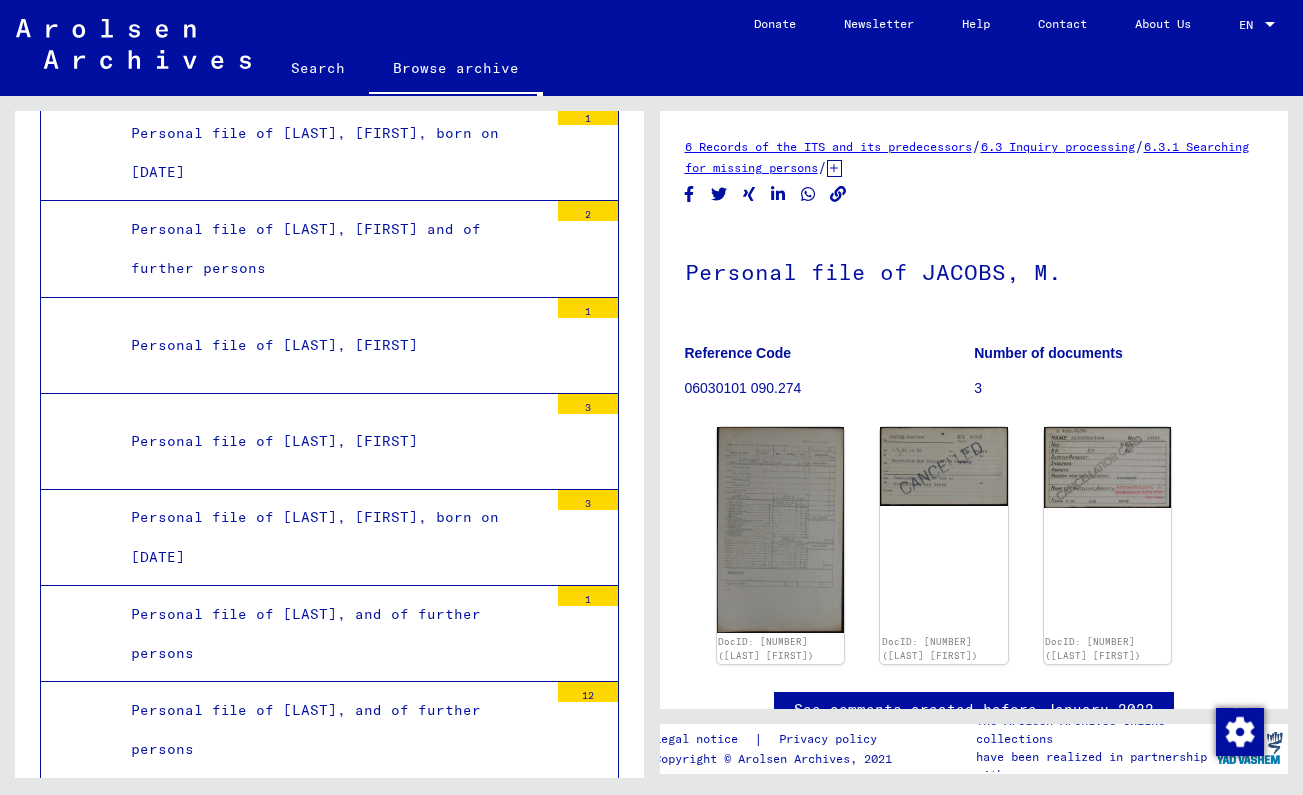 scroll, scrollTop: 0, scrollLeft: 0, axis: both 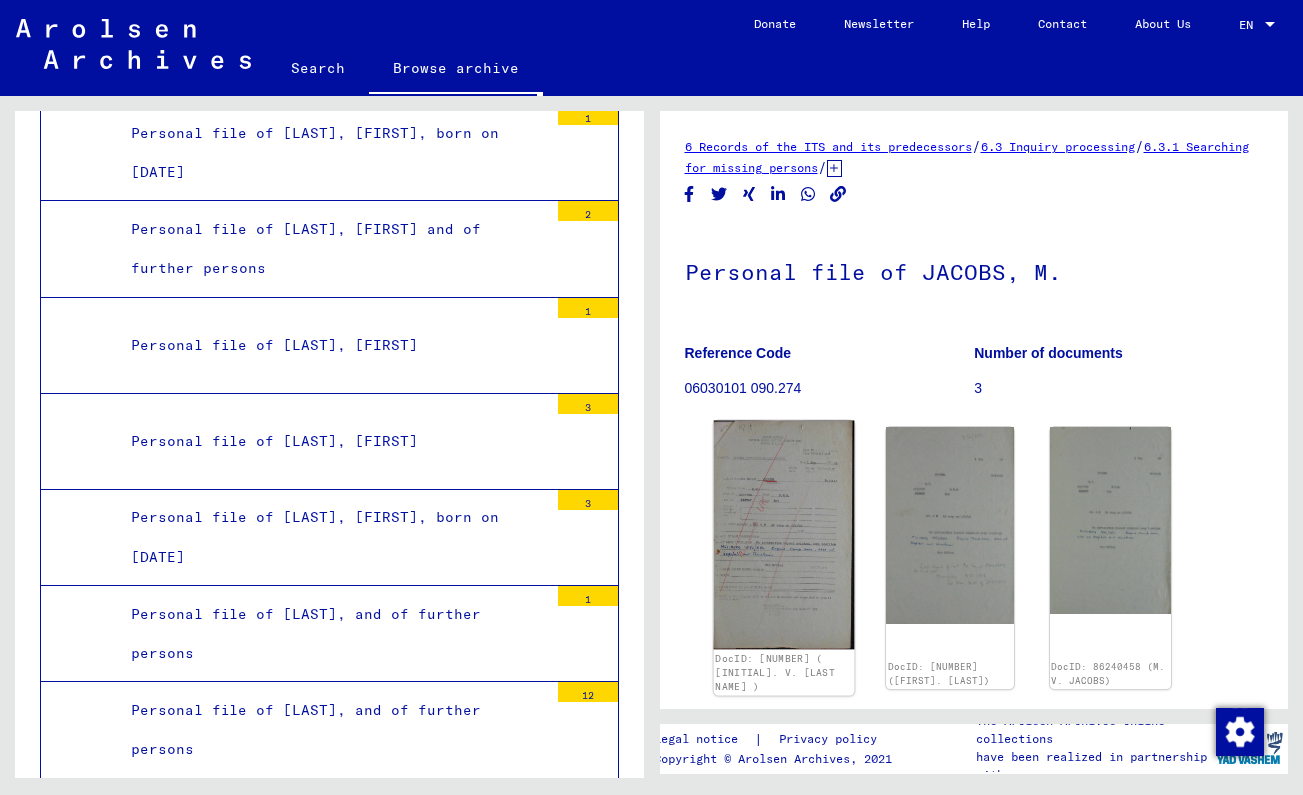 click 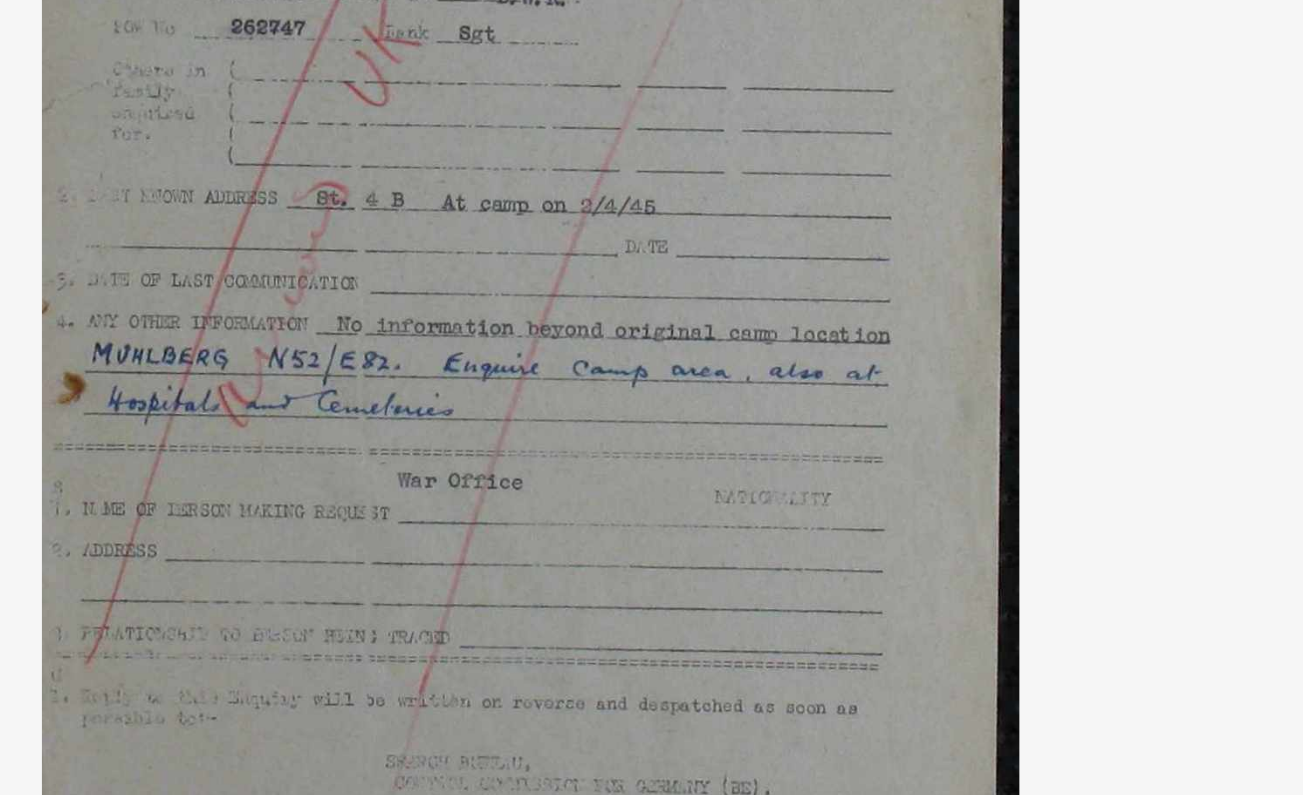 drag, startPoint x: 260, startPoint y: 103, endPoint x: 264, endPoint y: 225, distance: 122.06556 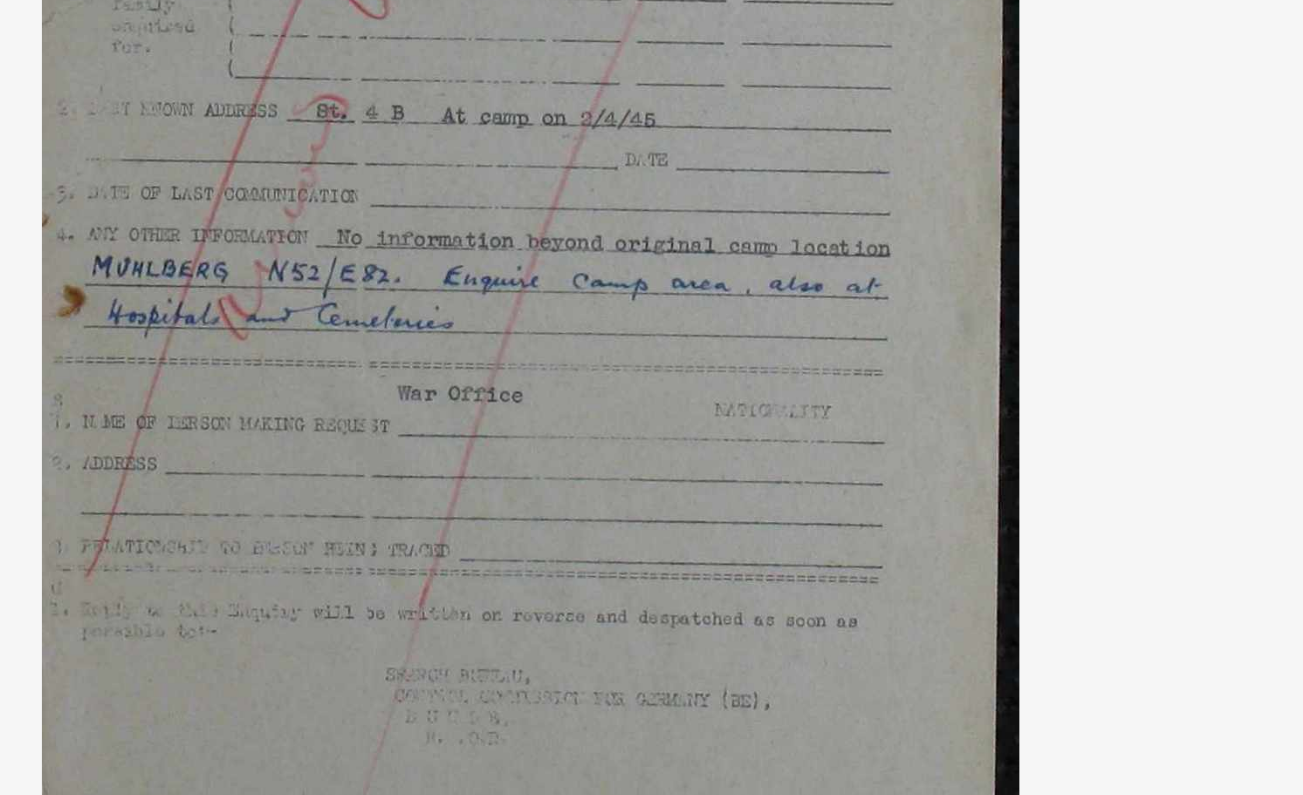 click at bounding box center [651, 347] 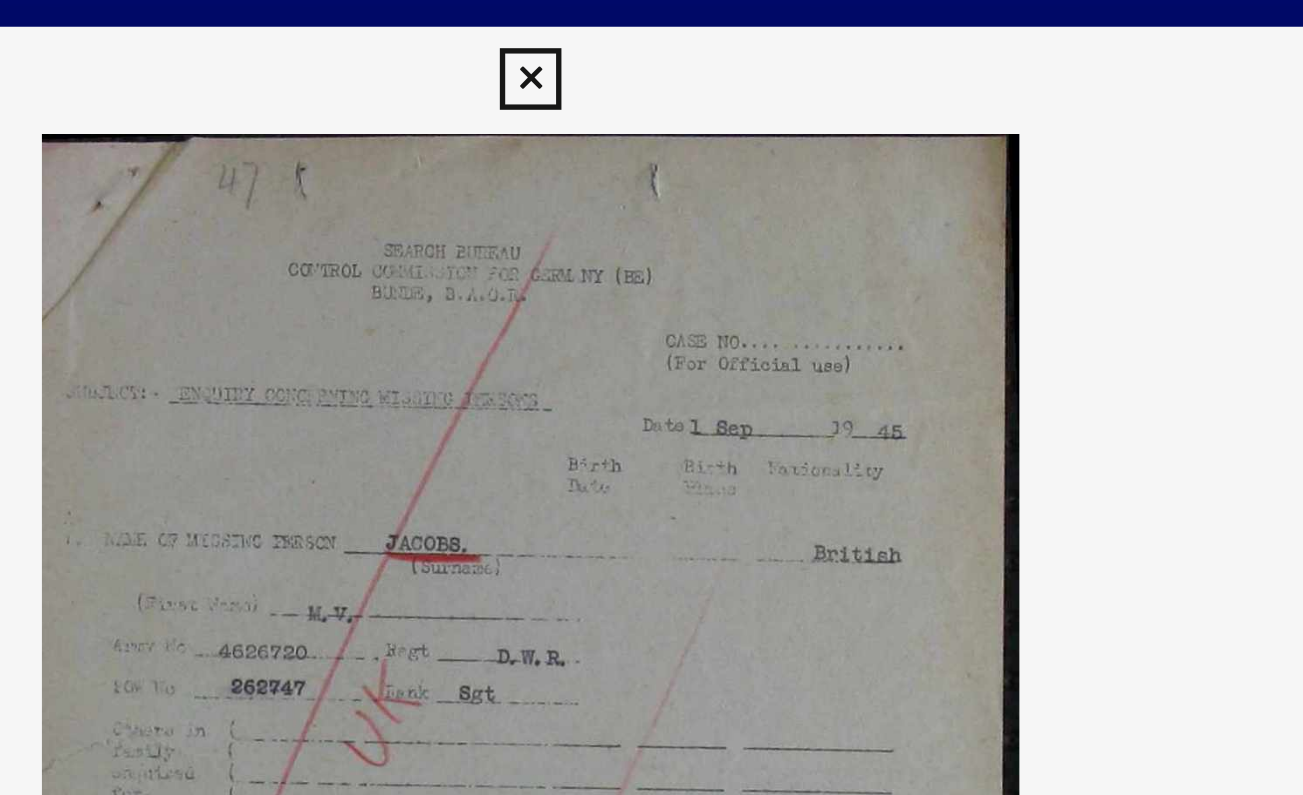 scroll, scrollTop: 0, scrollLeft: 0, axis: both 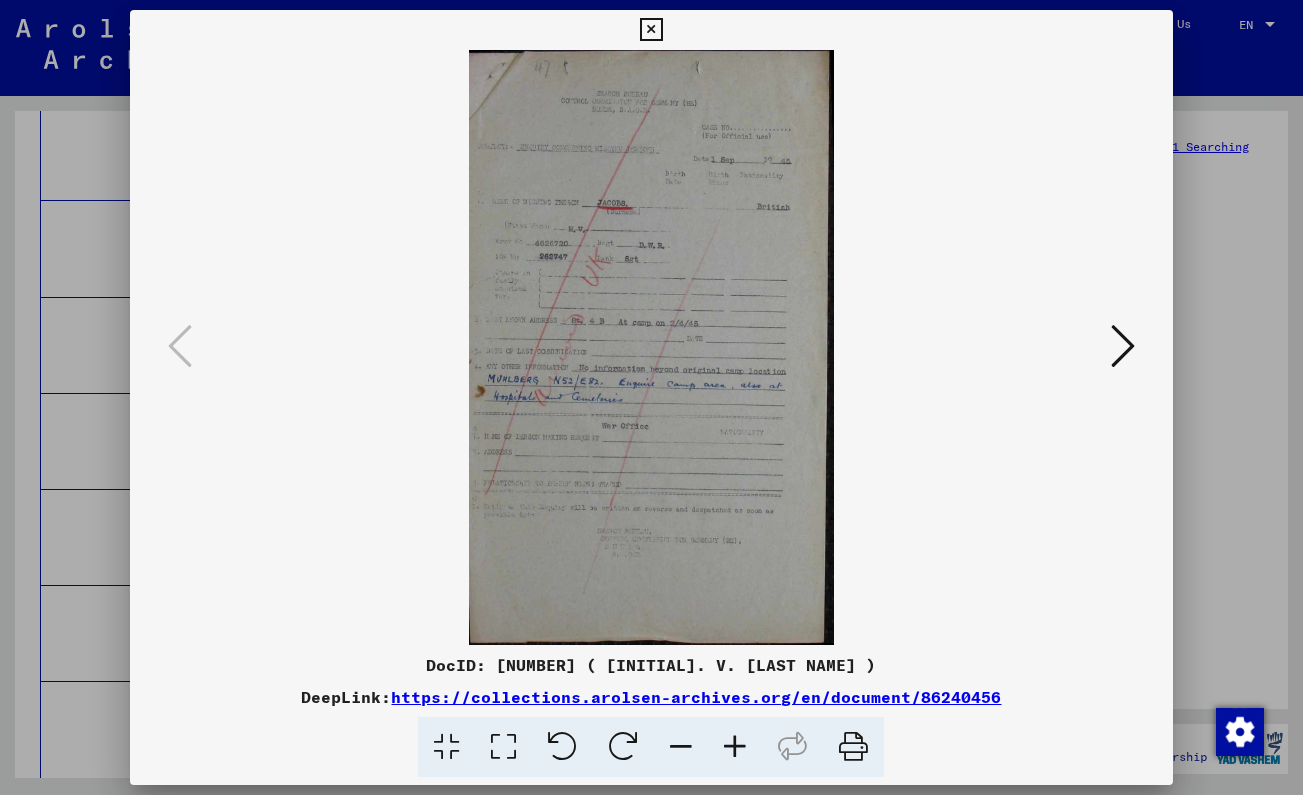 click at bounding box center [651, 30] 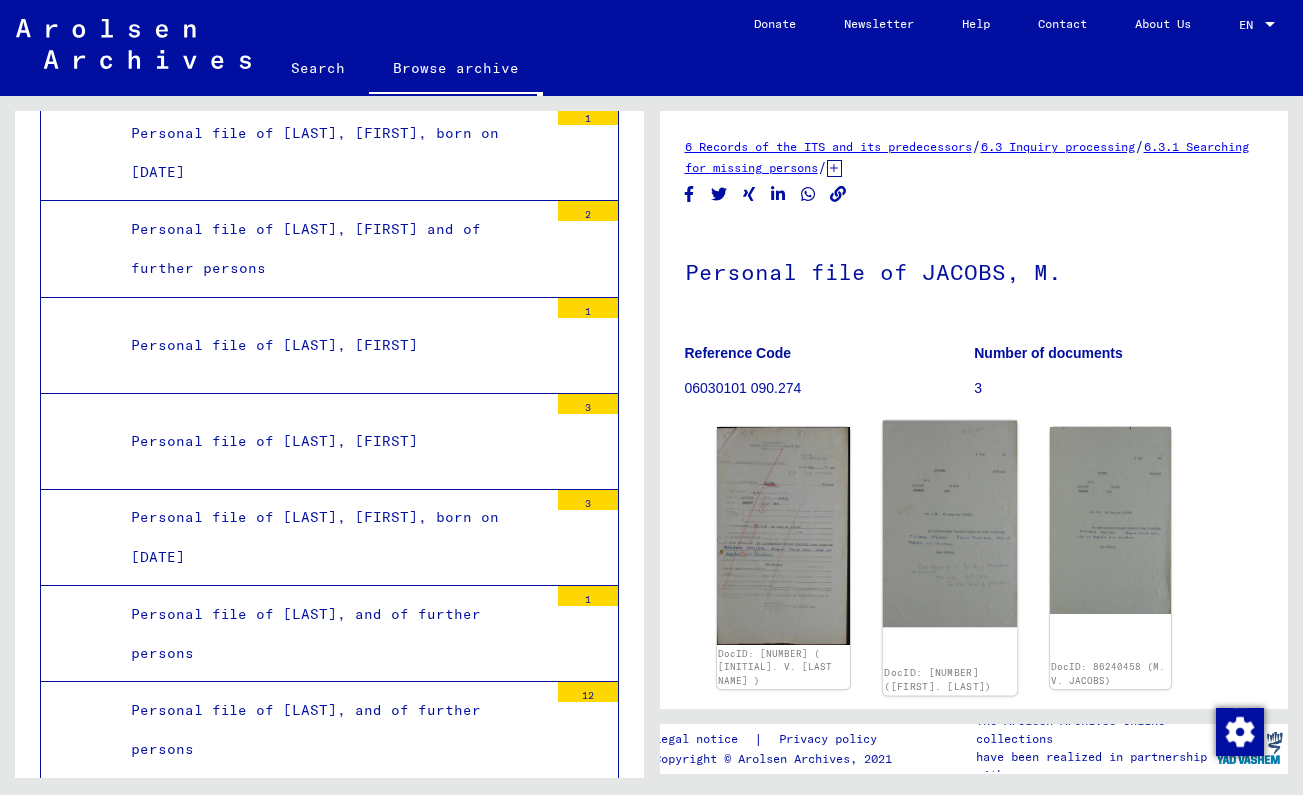 click 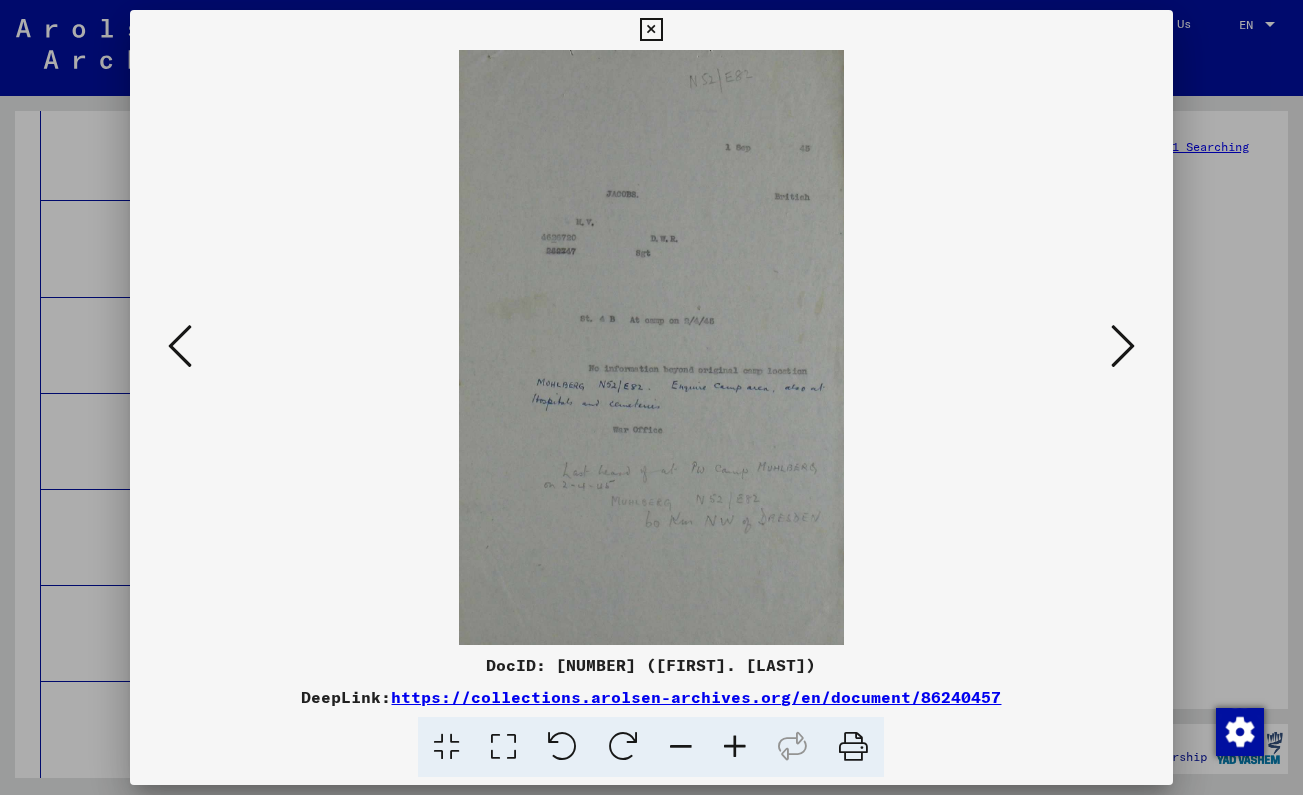 click at bounding box center [651, 30] 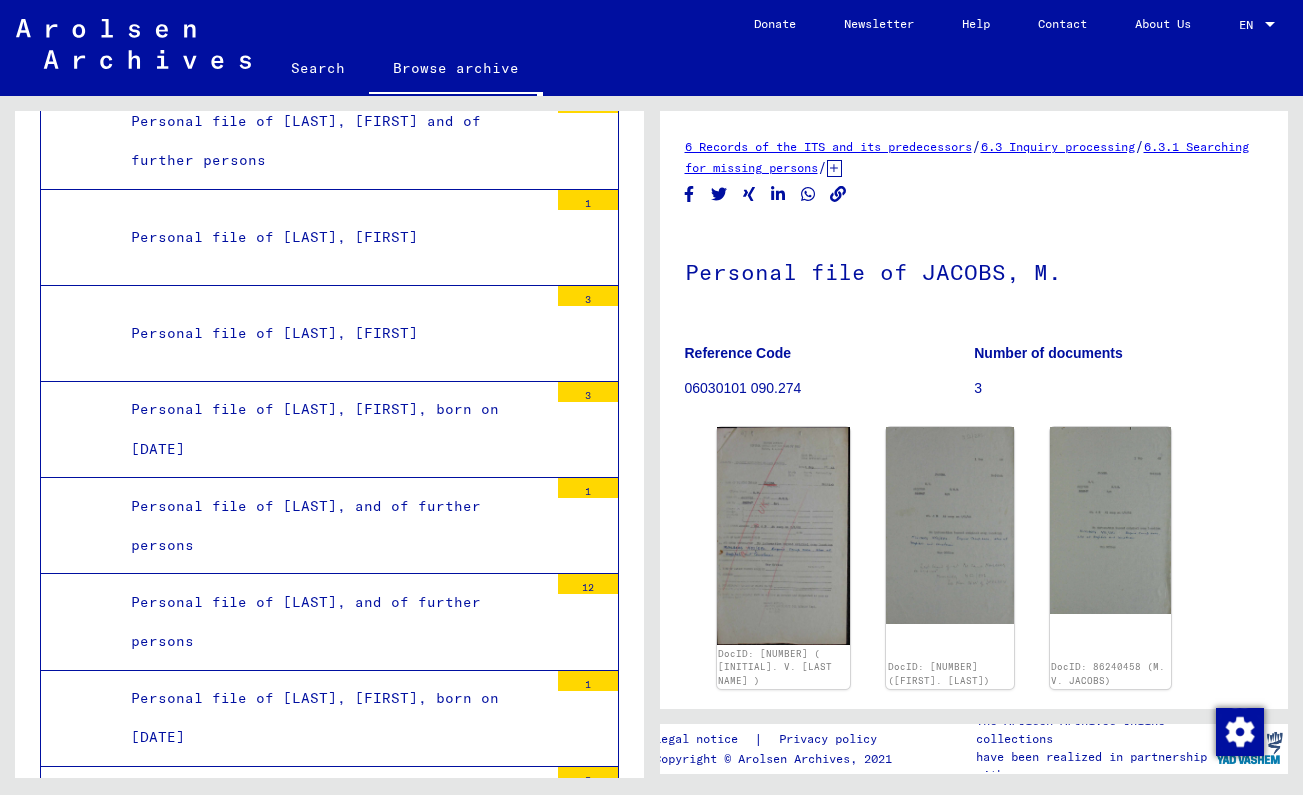 scroll, scrollTop: 31280, scrollLeft: 0, axis: vertical 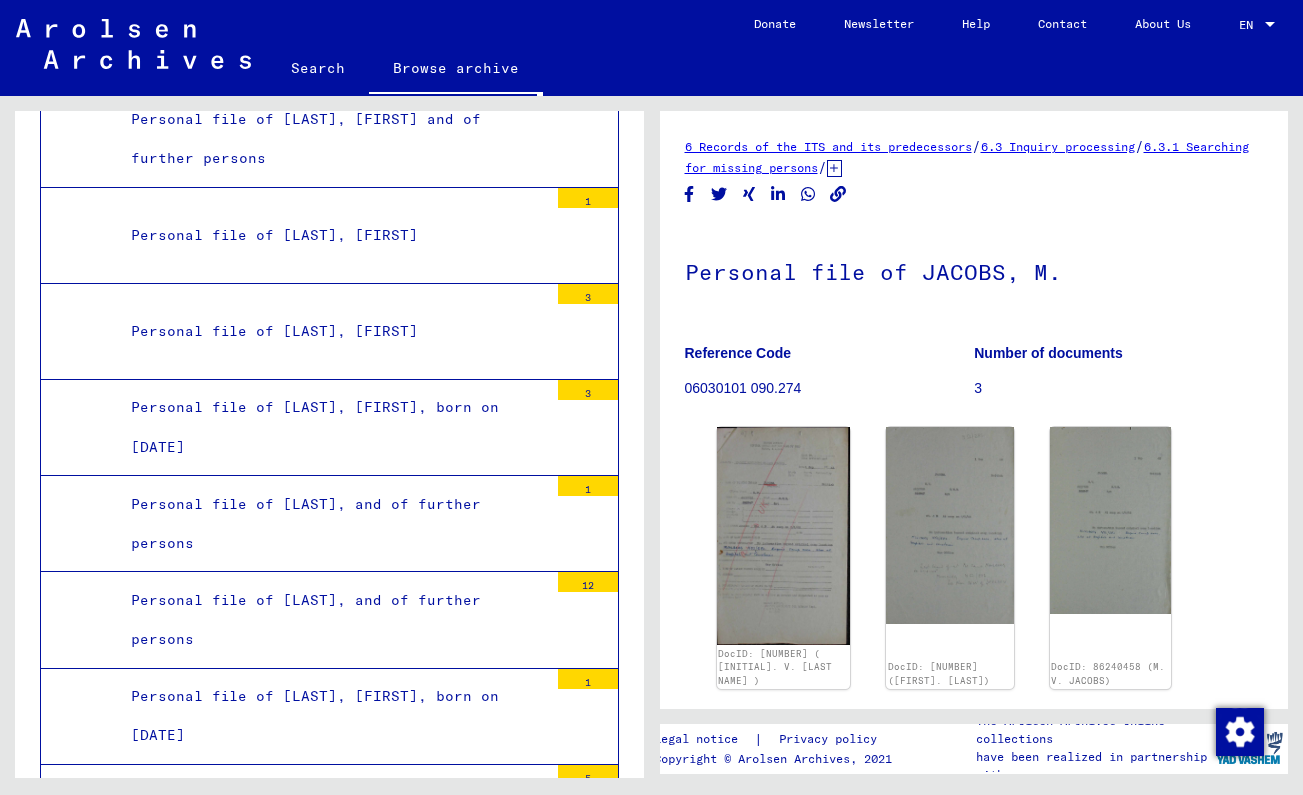 click on "Personal file of JACOBS, M." at bounding box center [332, 3602] 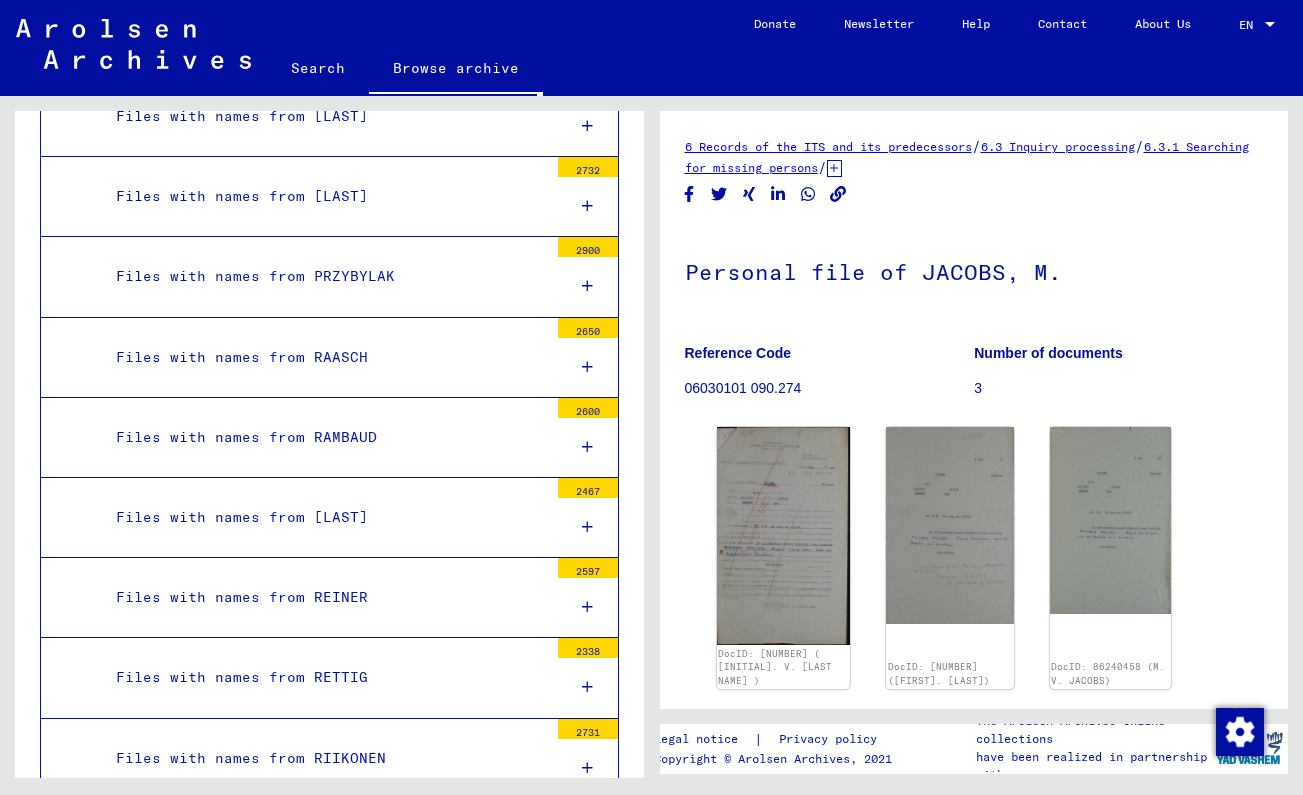 scroll, scrollTop: 62255, scrollLeft: 0, axis: vertical 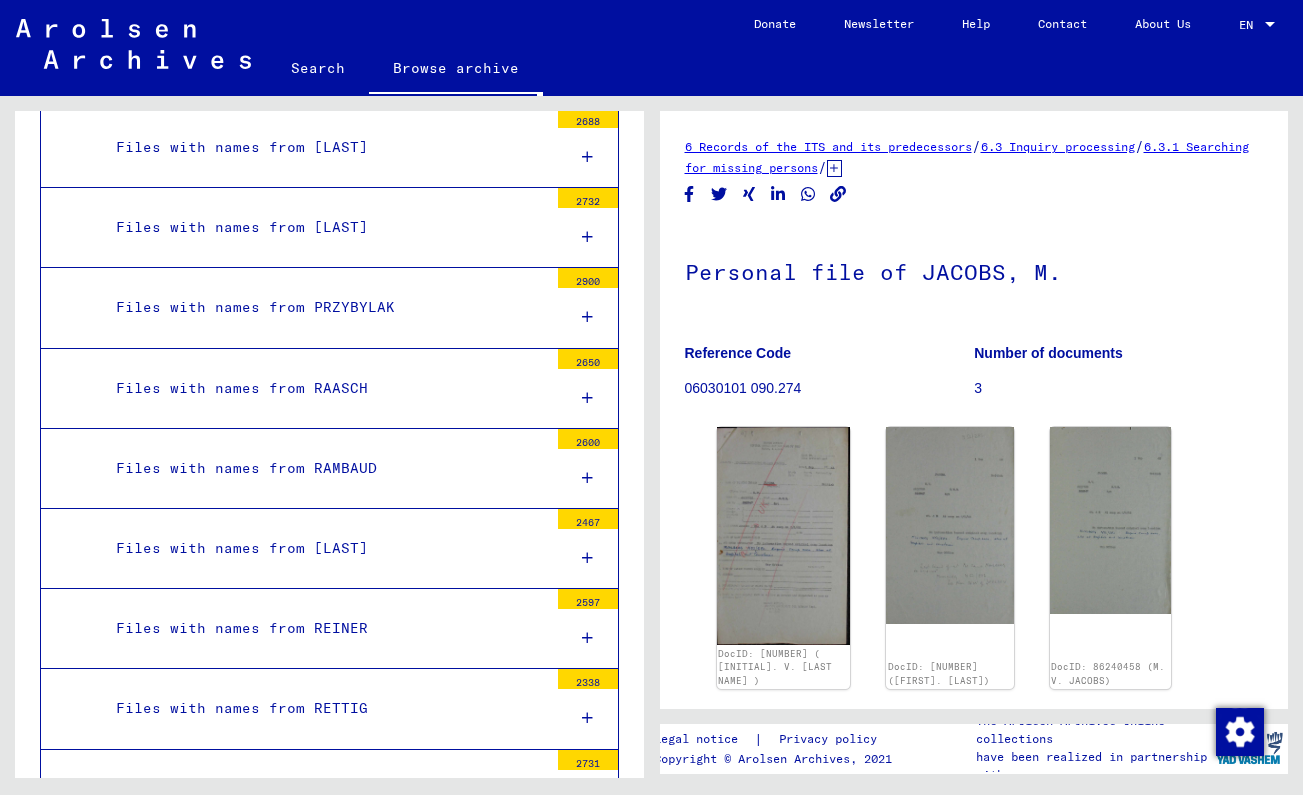 click on "6.3.3 - ITS case files as of 1947" at bounding box center [310, 6551] 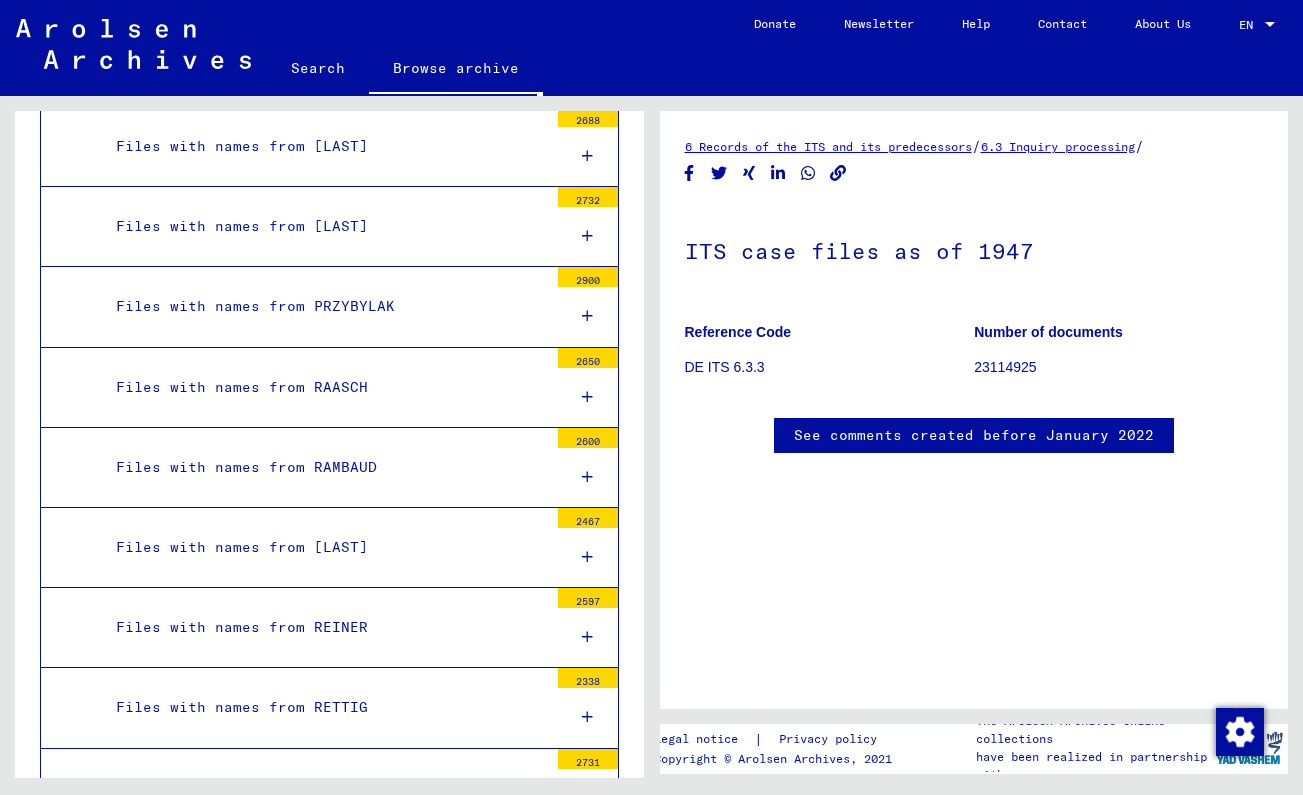 scroll, scrollTop: 0, scrollLeft: 0, axis: both 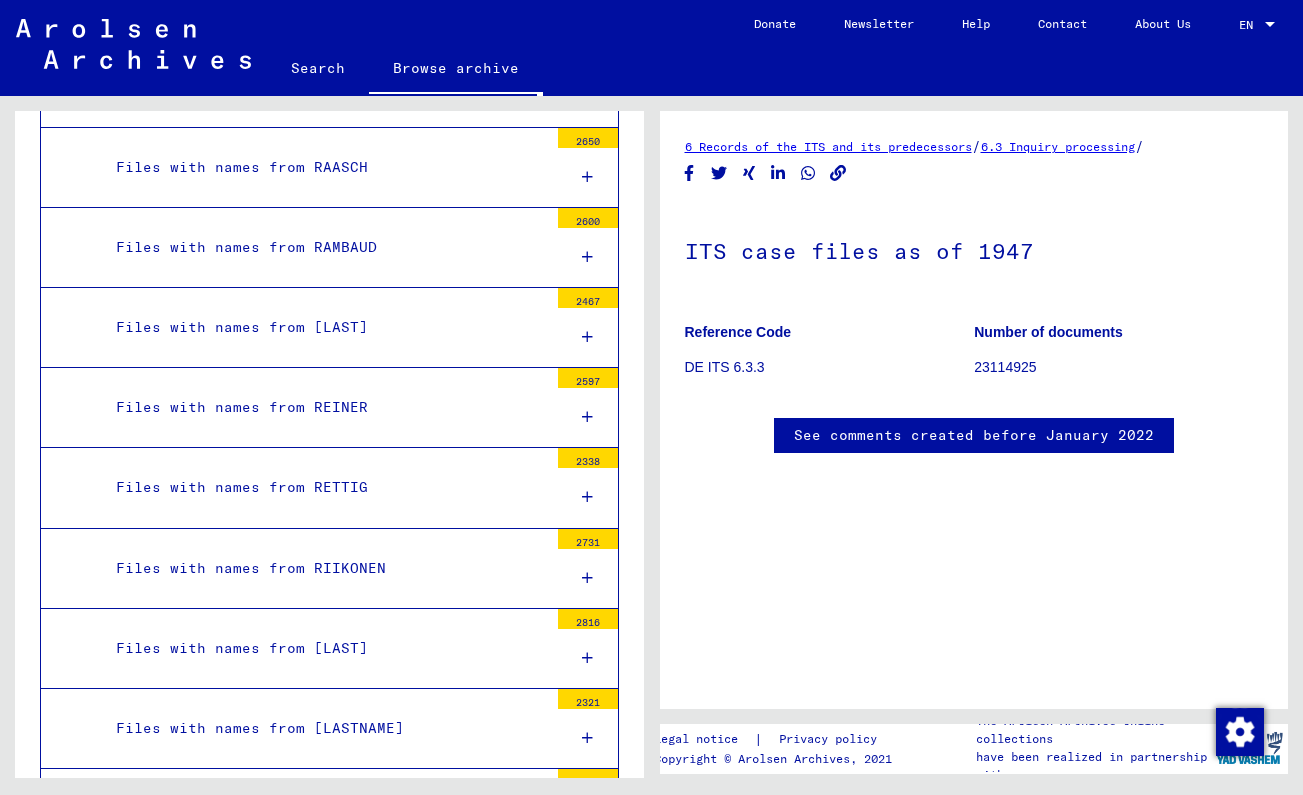 click on "6.3.3.3 - Deposit of negatively checked enquiries filed under a "Briefnummer"" at bounding box center (317, 6562) 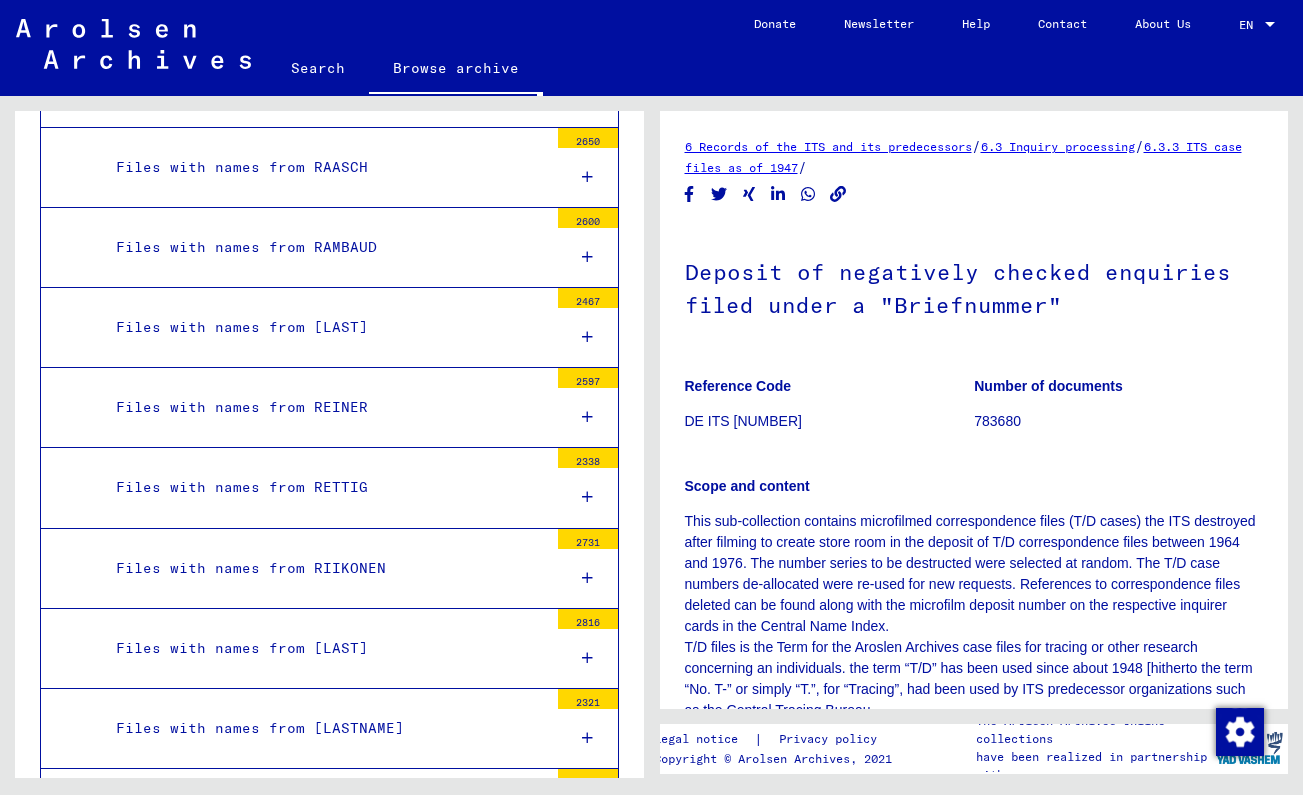 click on "6.3.3.1 - Microfilm deposit of T/D Correspondence Files" at bounding box center [317, 6401] 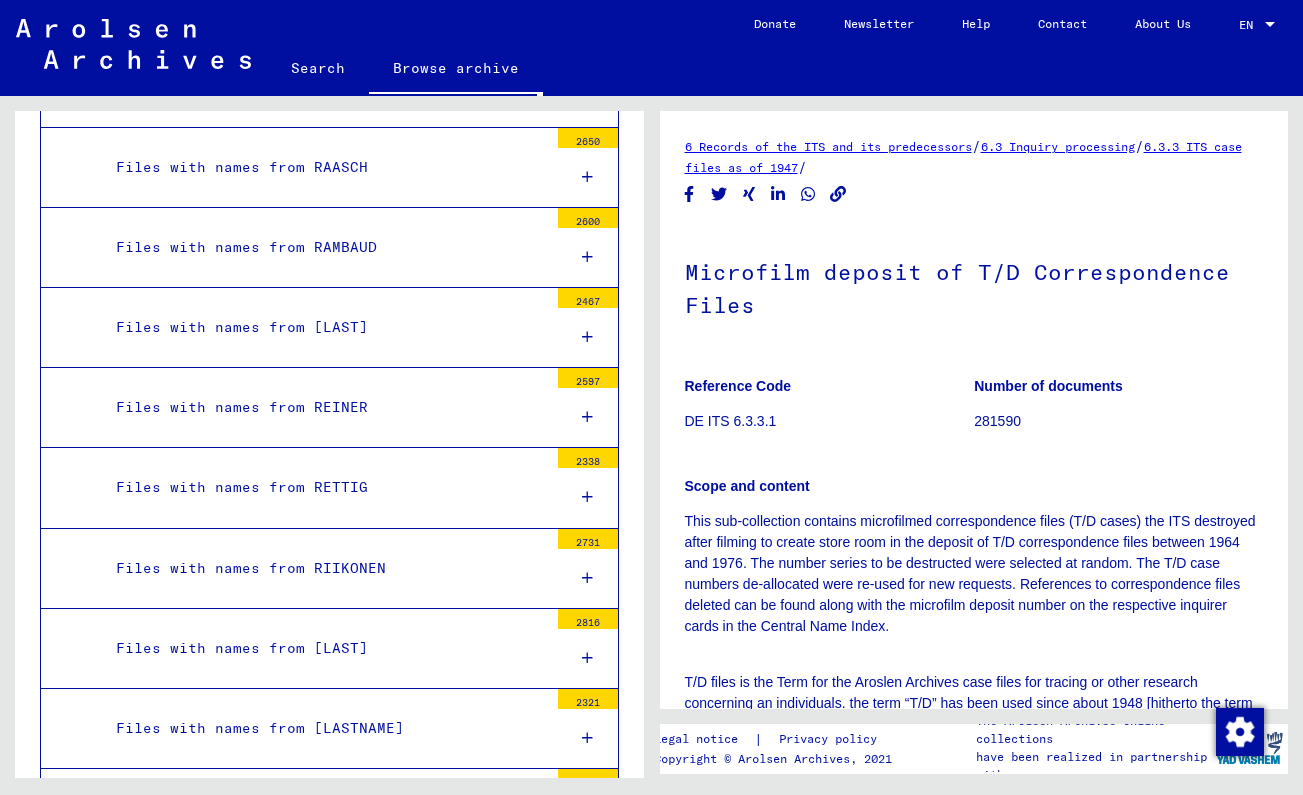 click on "Files with filing numbers from 1 to 500 [NUMBER]" at bounding box center (329, 6482) 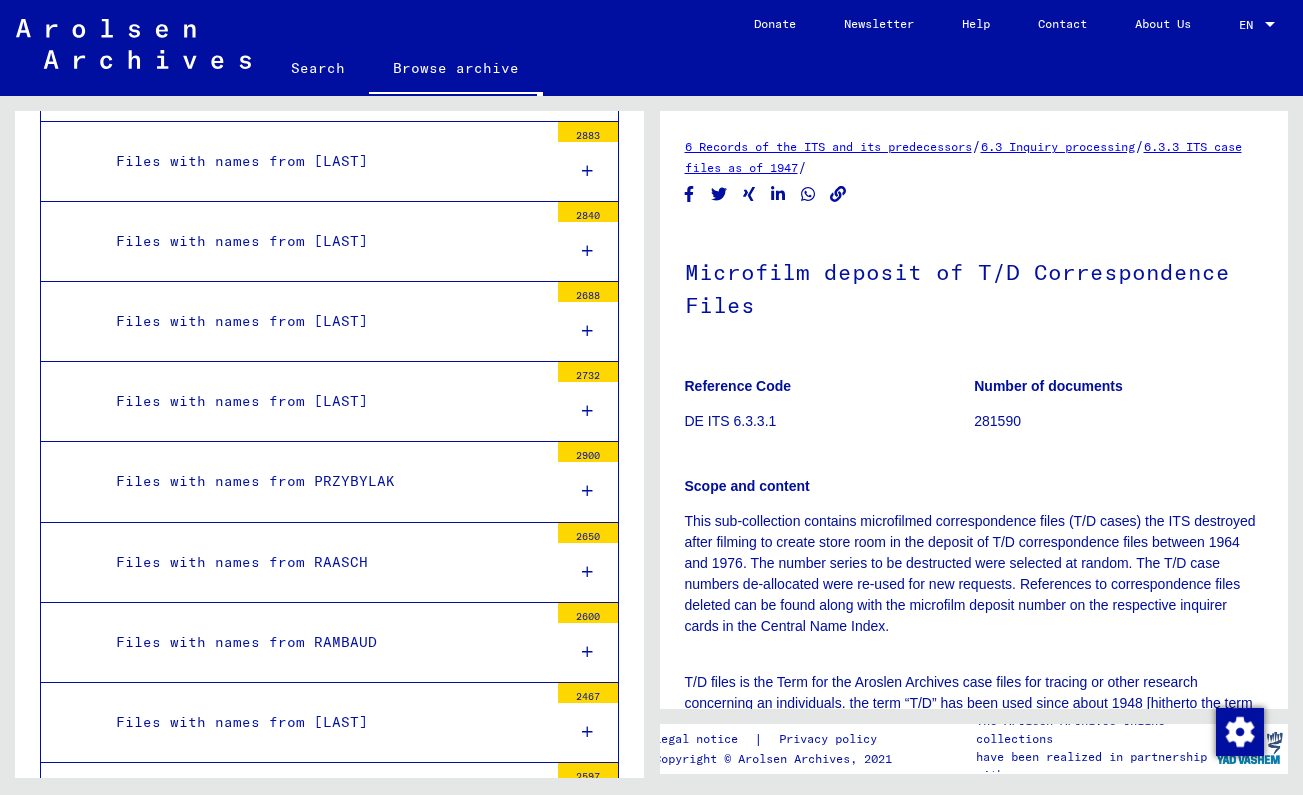 scroll, scrollTop: 62161, scrollLeft: 0, axis: vertical 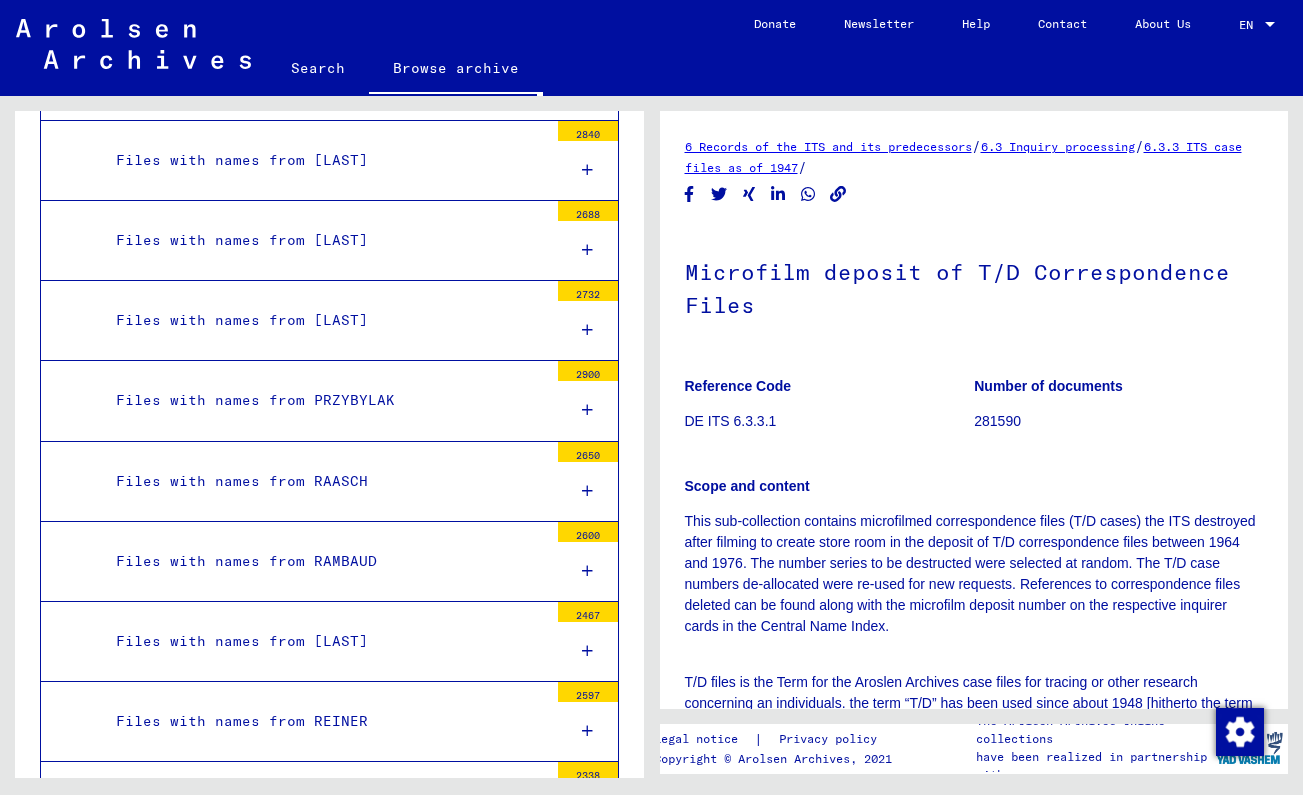 click at bounding box center (587, 6724) 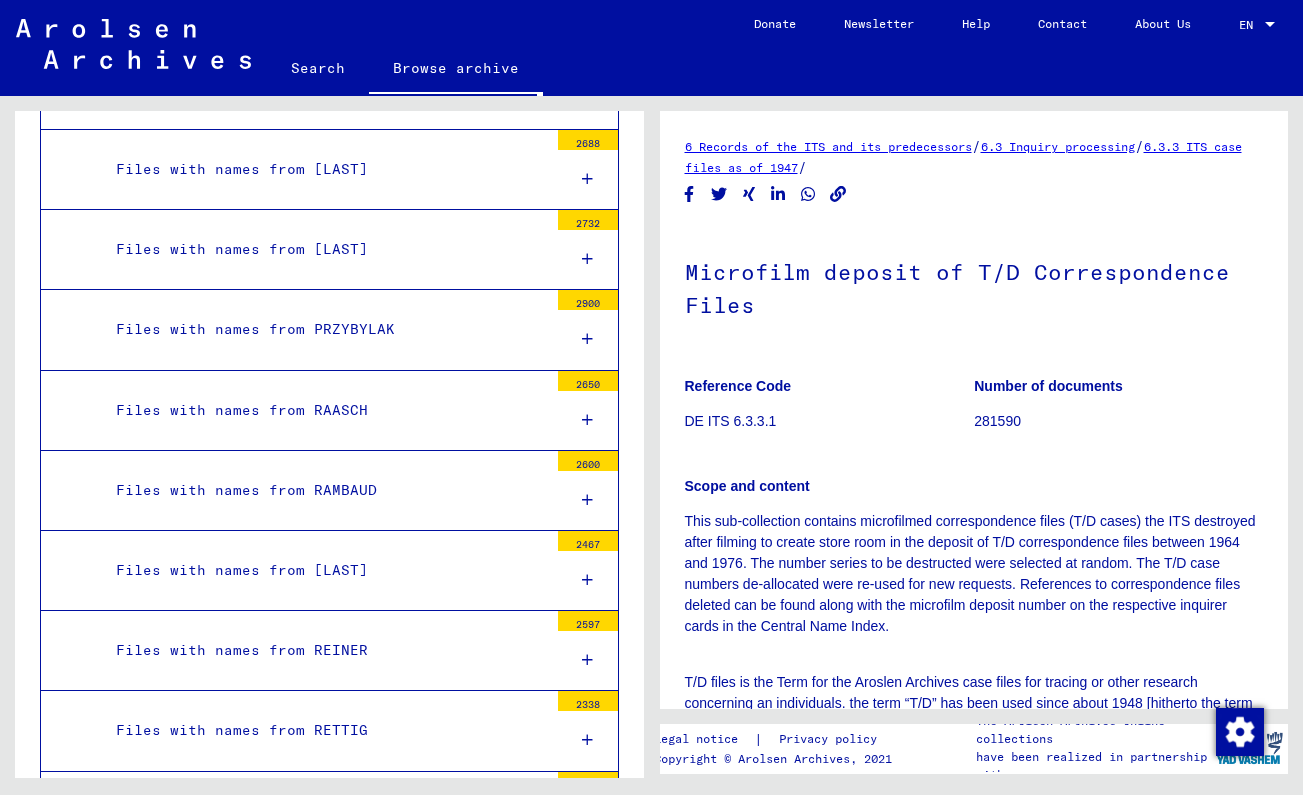 scroll, scrollTop: 62255, scrollLeft: 0, axis: vertical 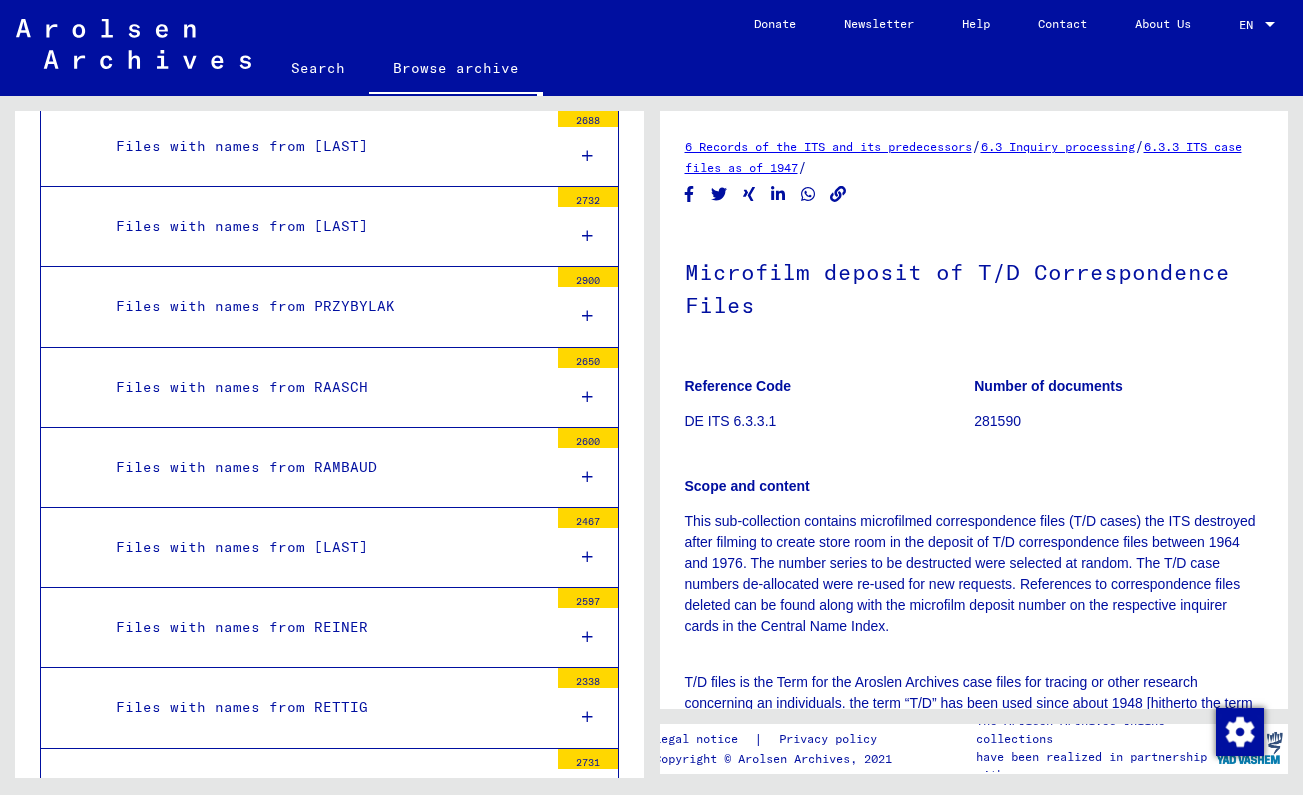 click at bounding box center (588, 6611) 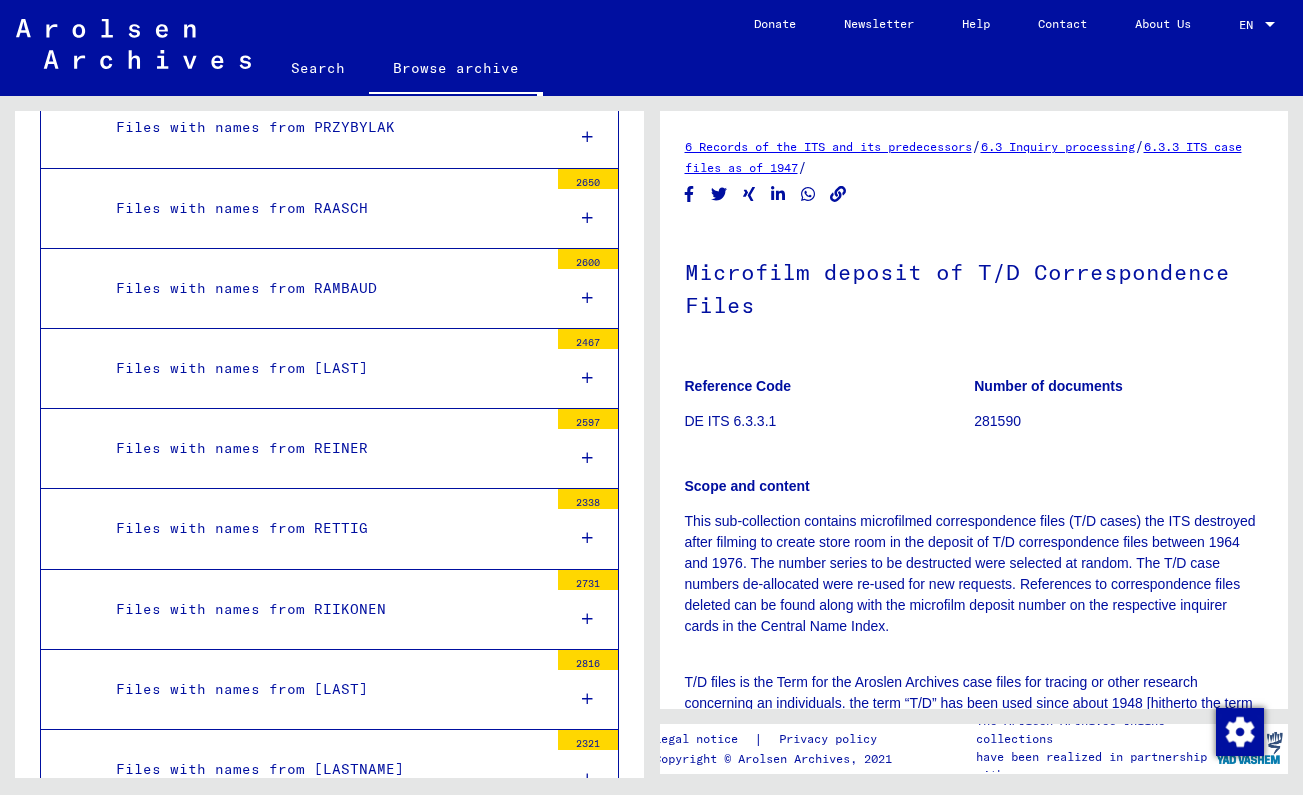 scroll, scrollTop: 62433, scrollLeft: 0, axis: vertical 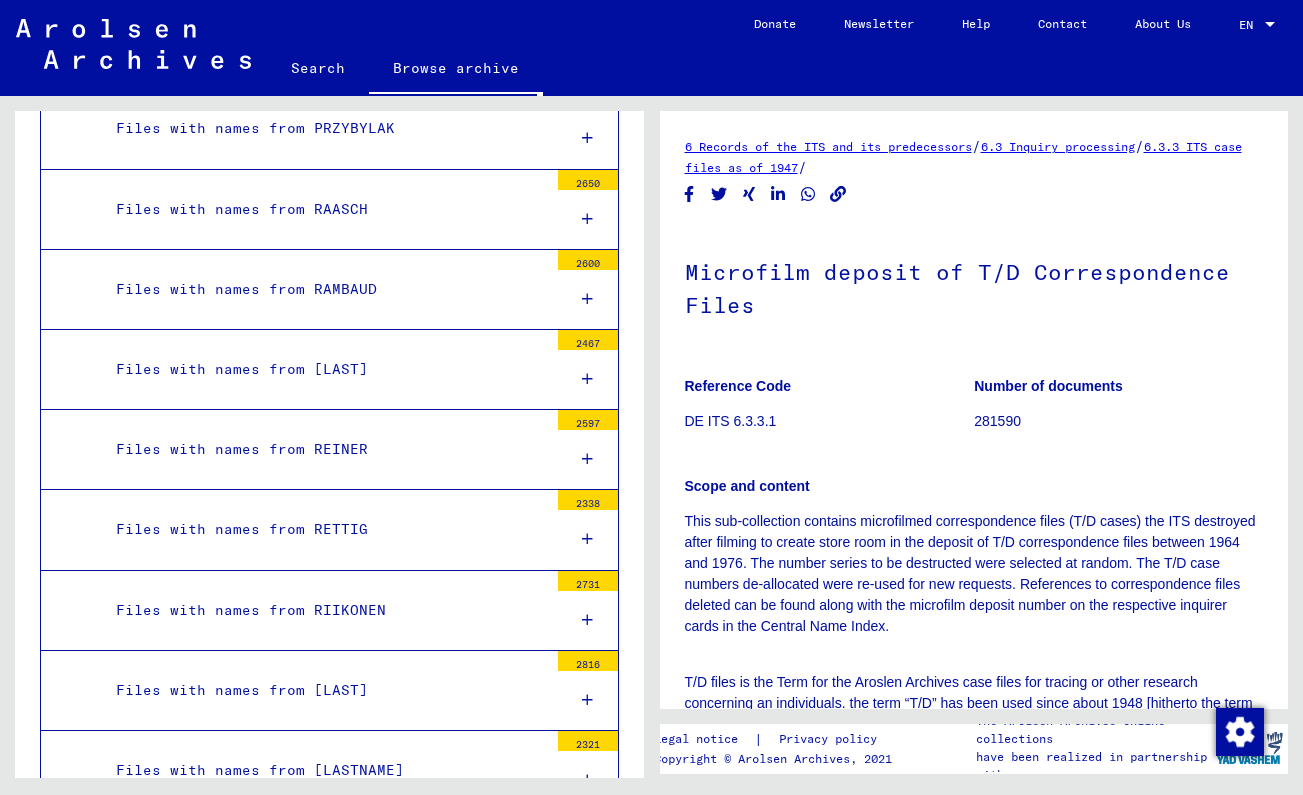 click at bounding box center [588, 6493] 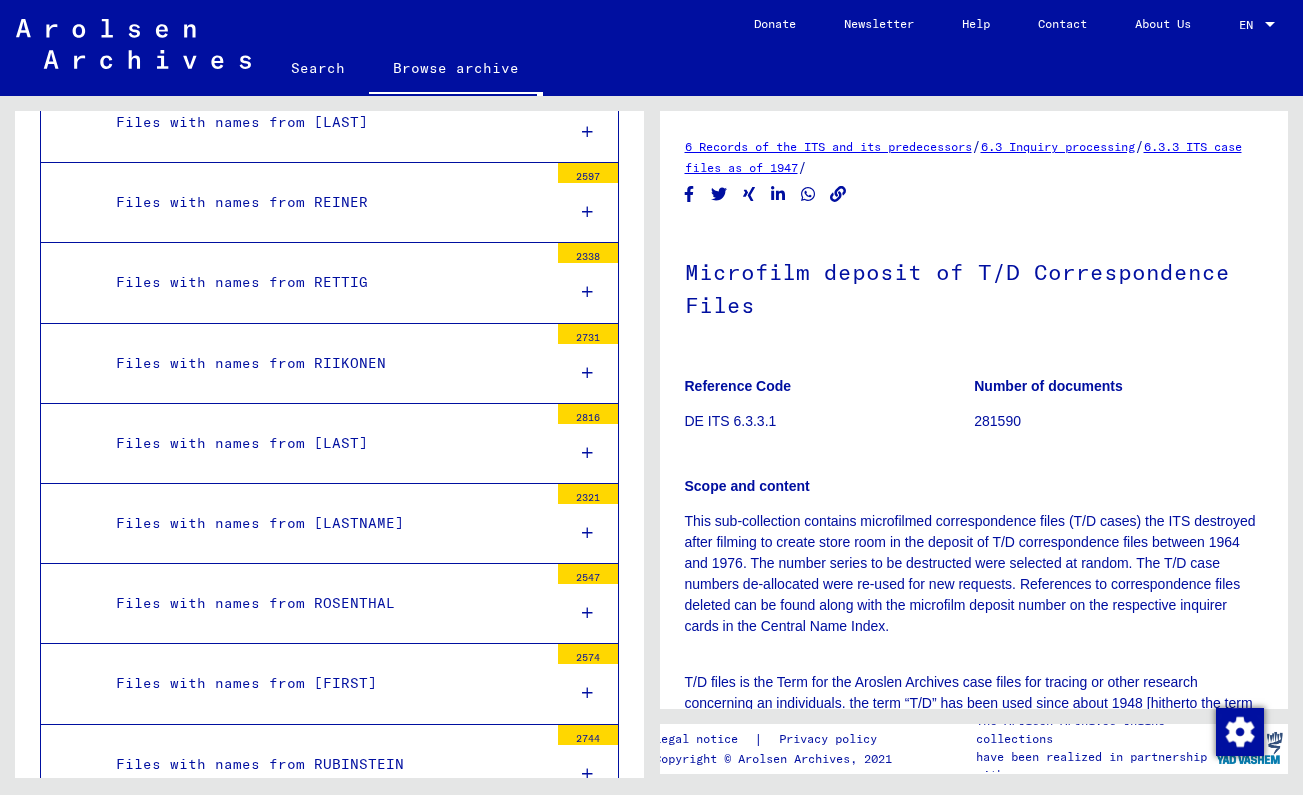 scroll, scrollTop: 62797, scrollLeft: 0, axis: vertical 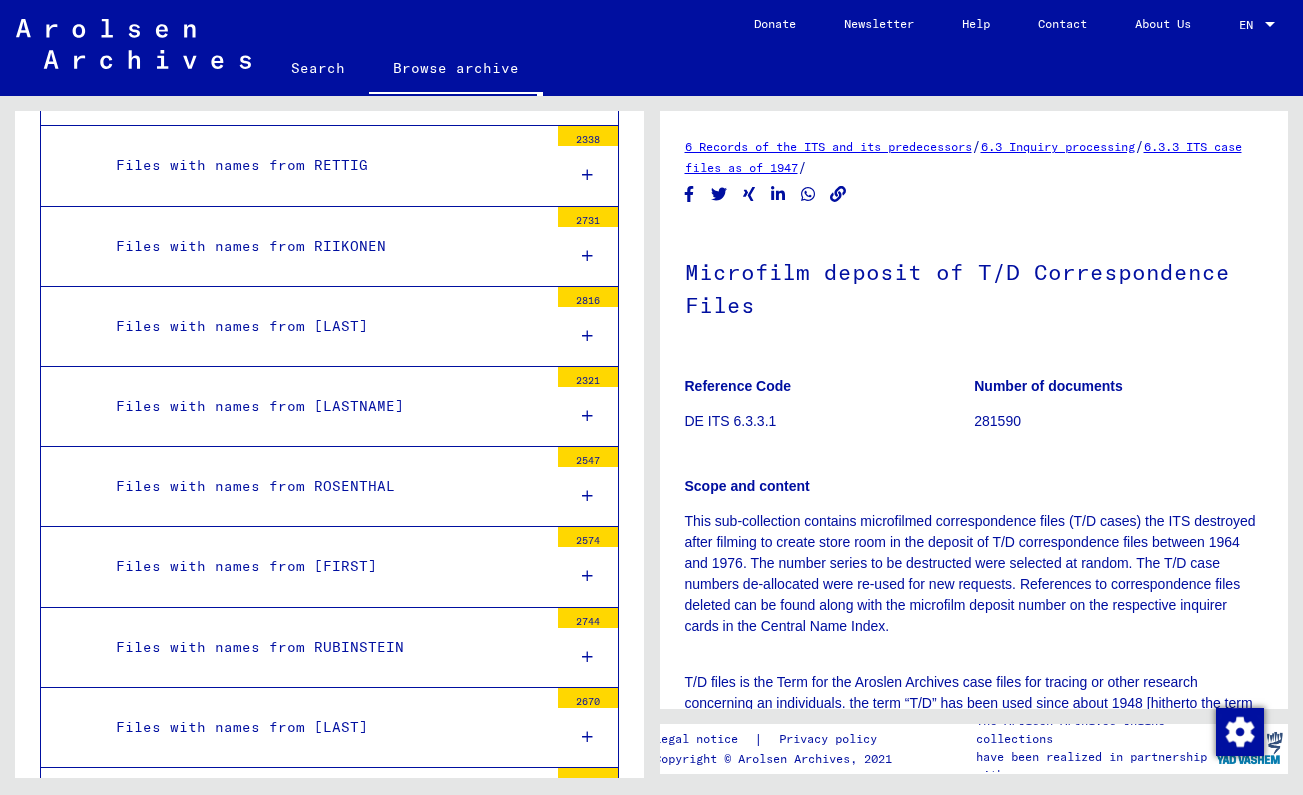 click at bounding box center (588, 6602) 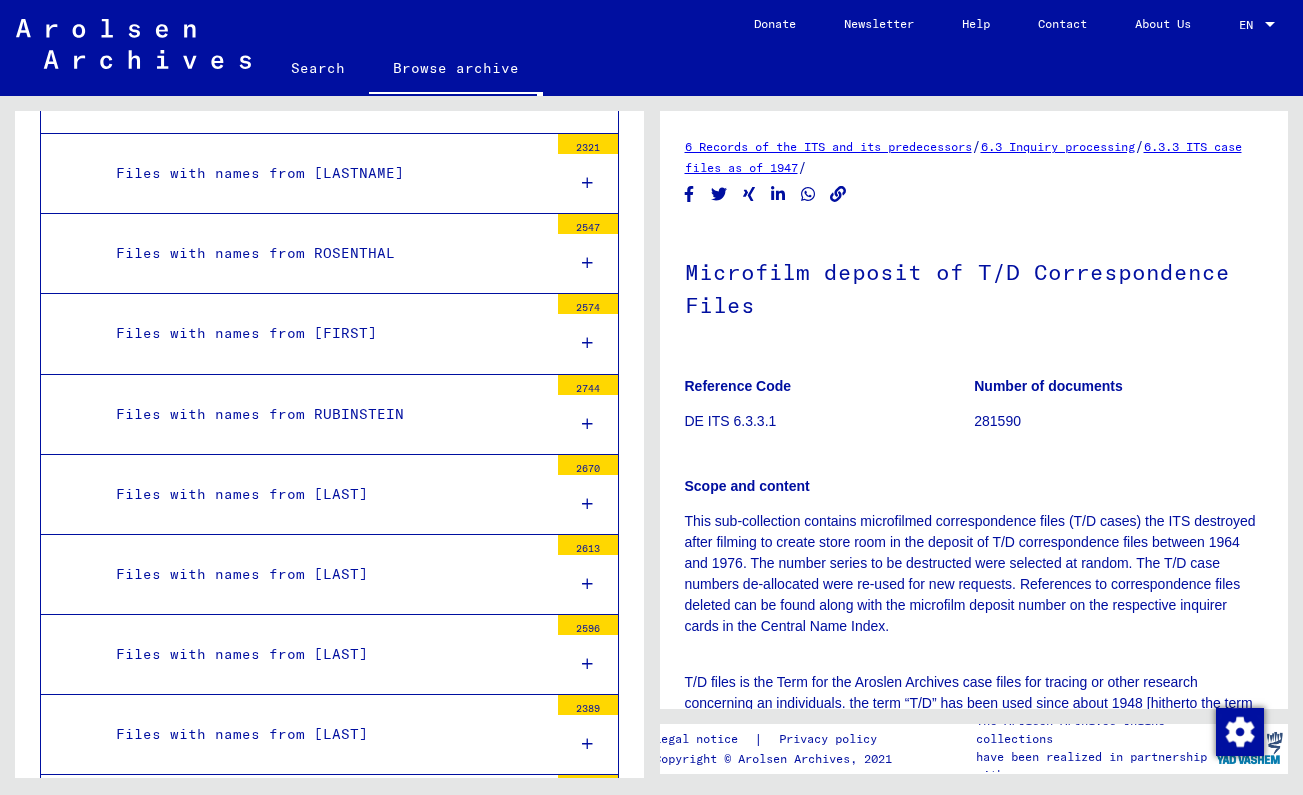 scroll, scrollTop: 63237, scrollLeft: 0, axis: vertical 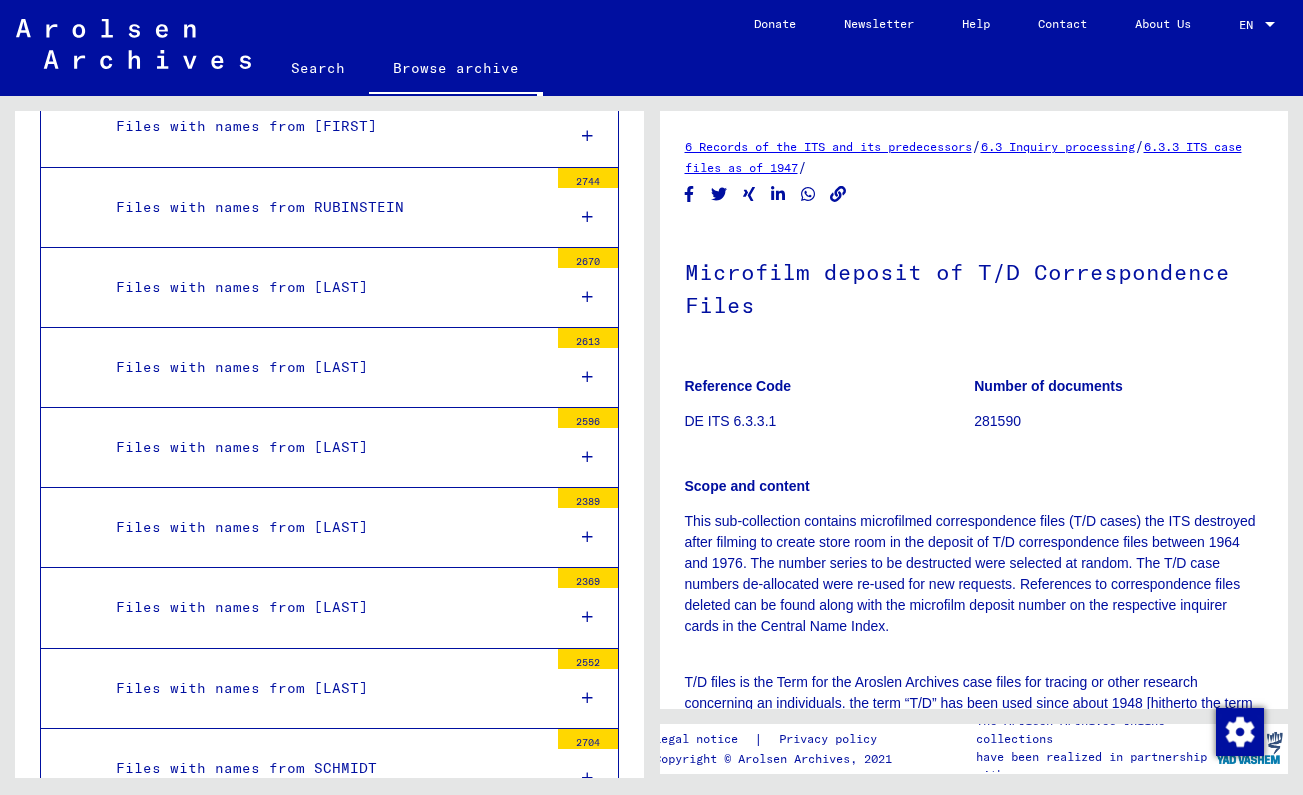 click at bounding box center (588, 6403) 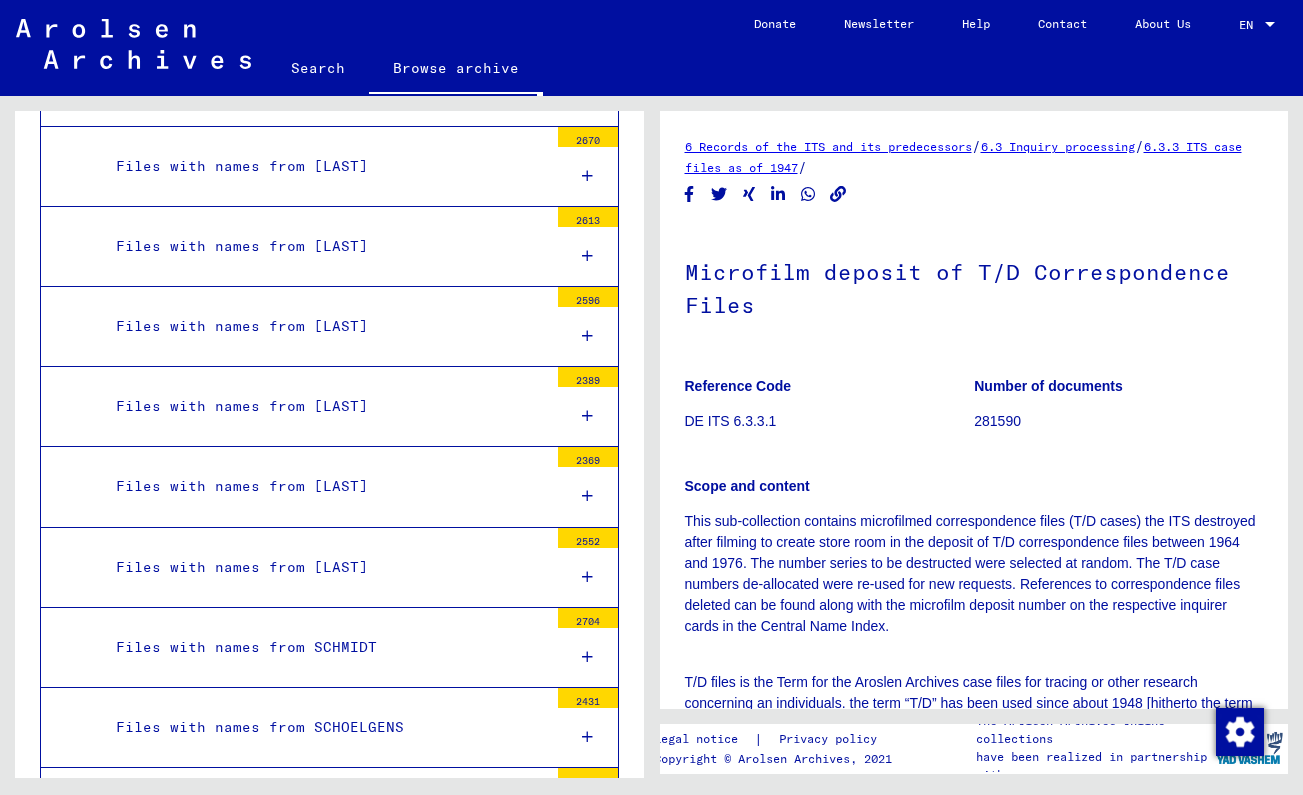 scroll, scrollTop: 63414, scrollLeft: 0, axis: vertical 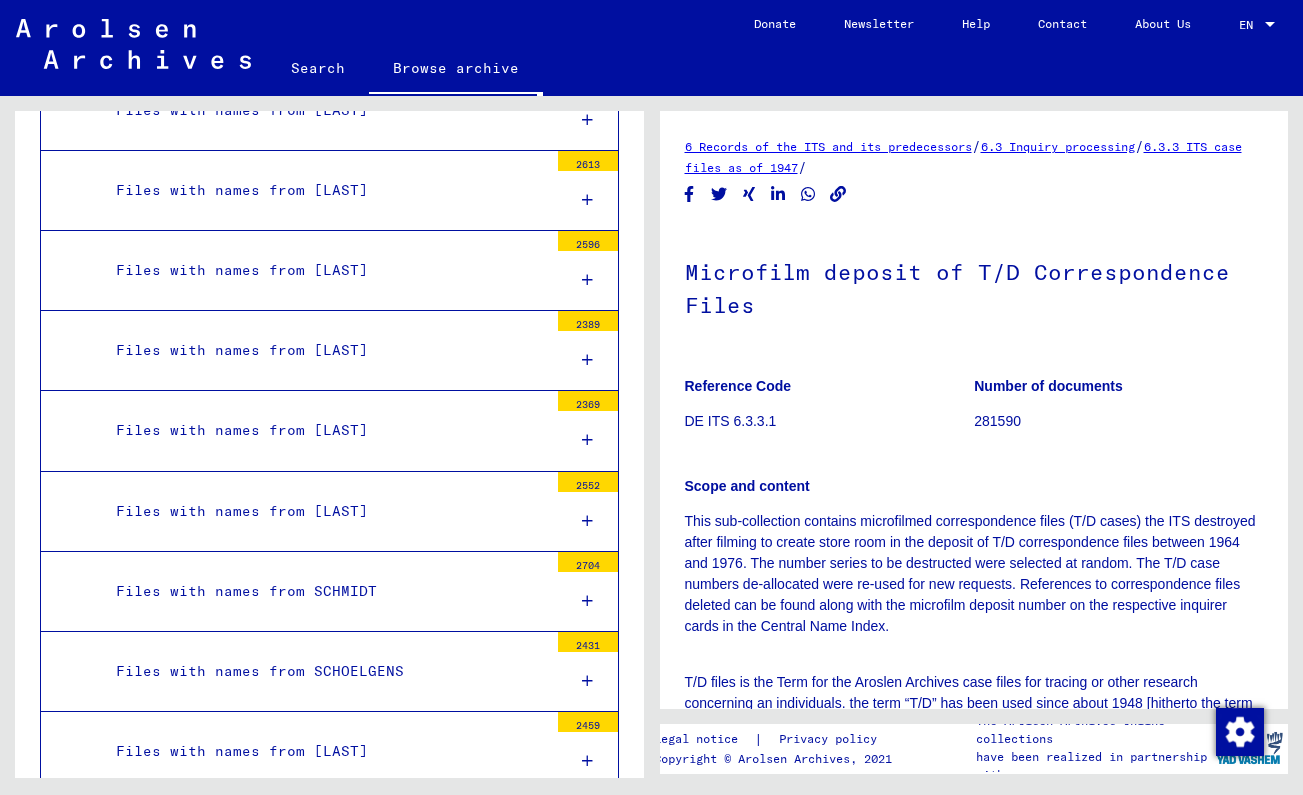 click at bounding box center [588, 6536] 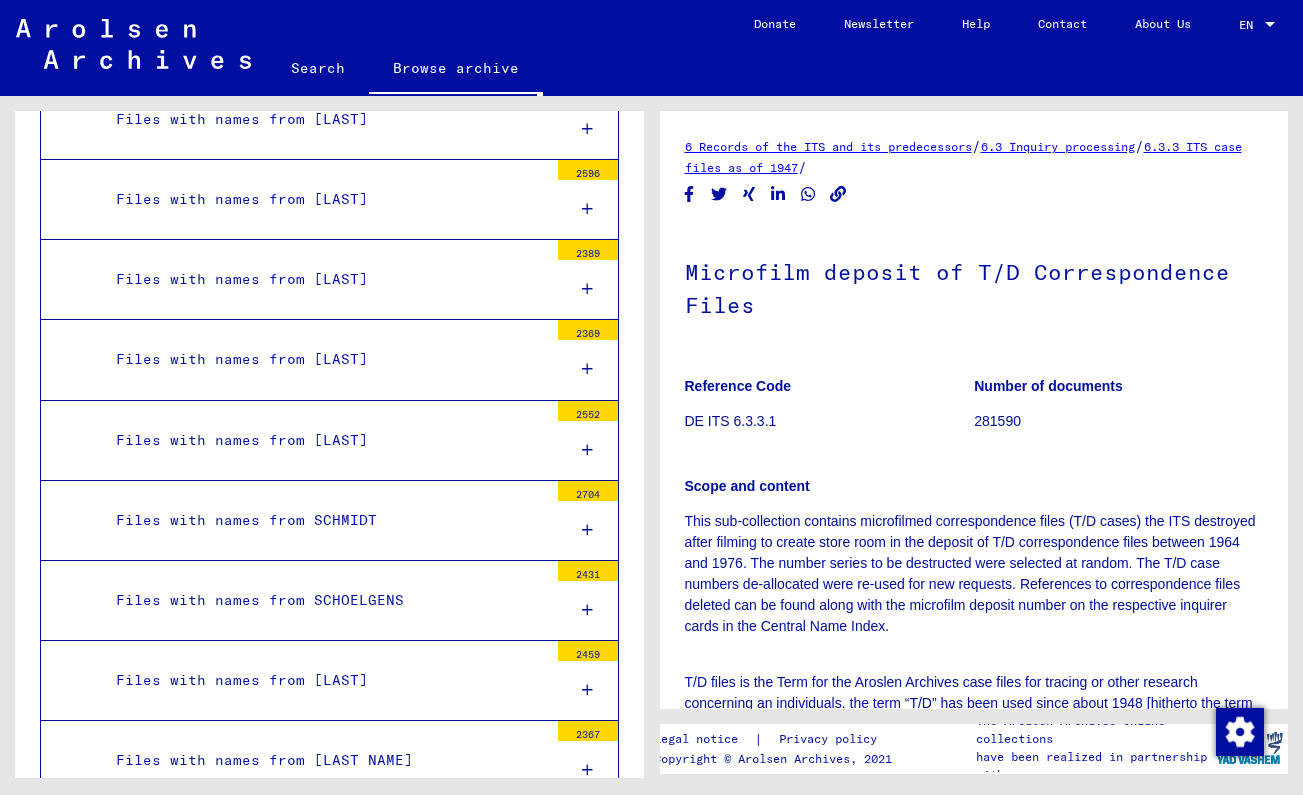 scroll, scrollTop: 63563, scrollLeft: 0, axis: vertical 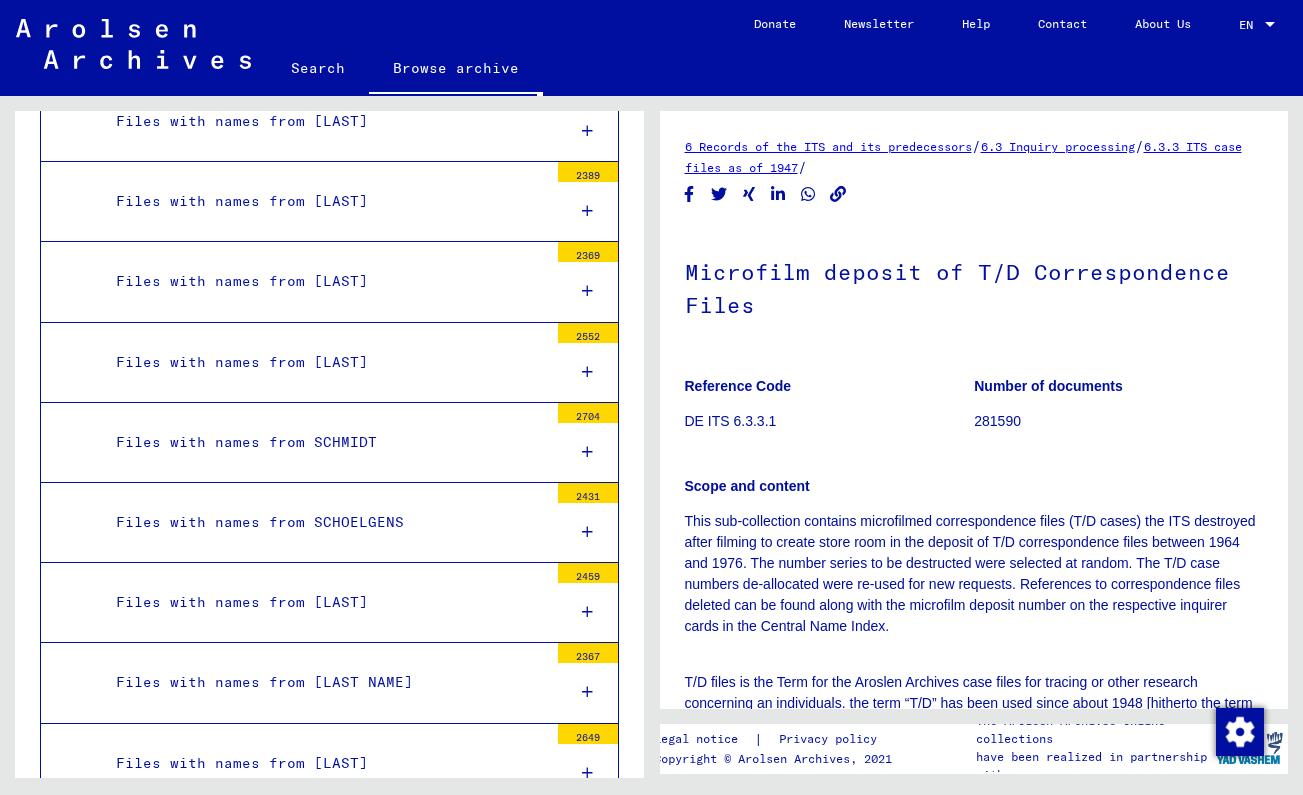 click at bounding box center [588, 6486] 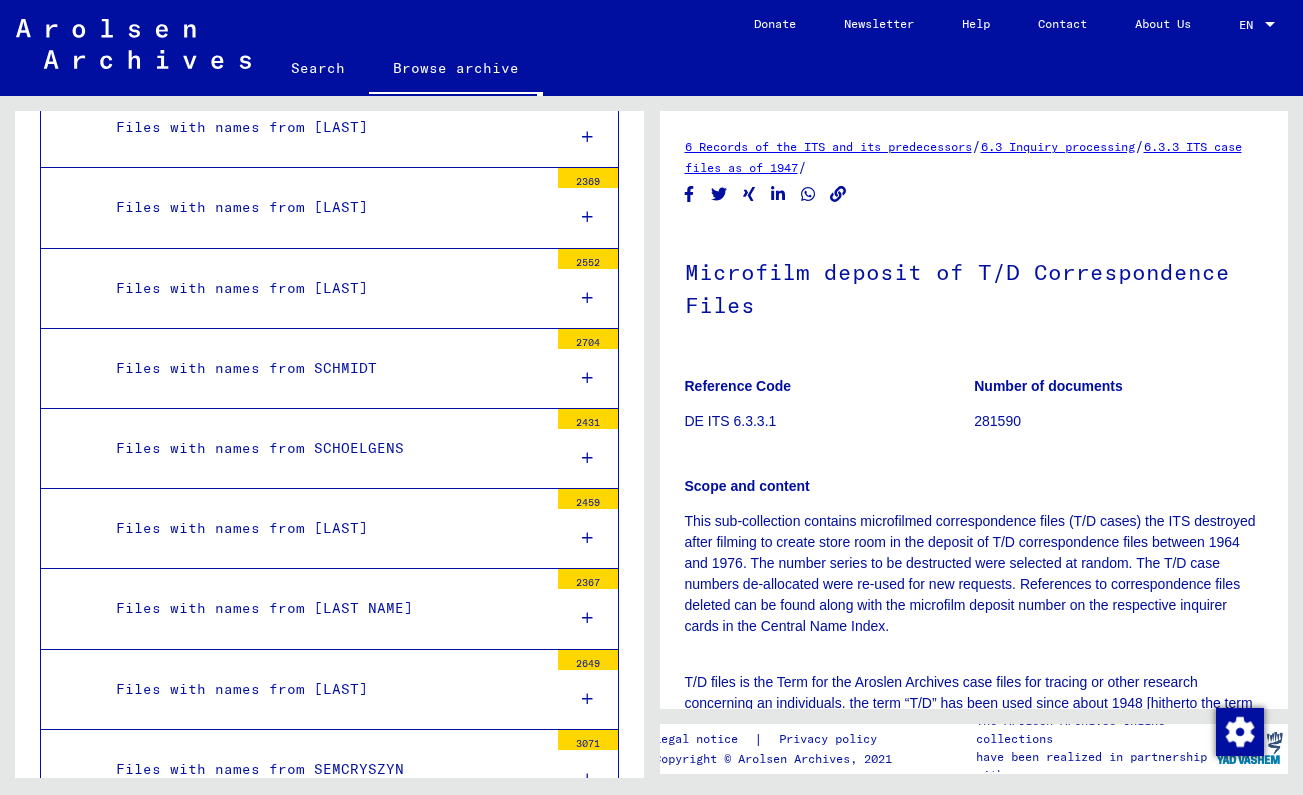 scroll, scrollTop: 63749, scrollLeft: 0, axis: vertical 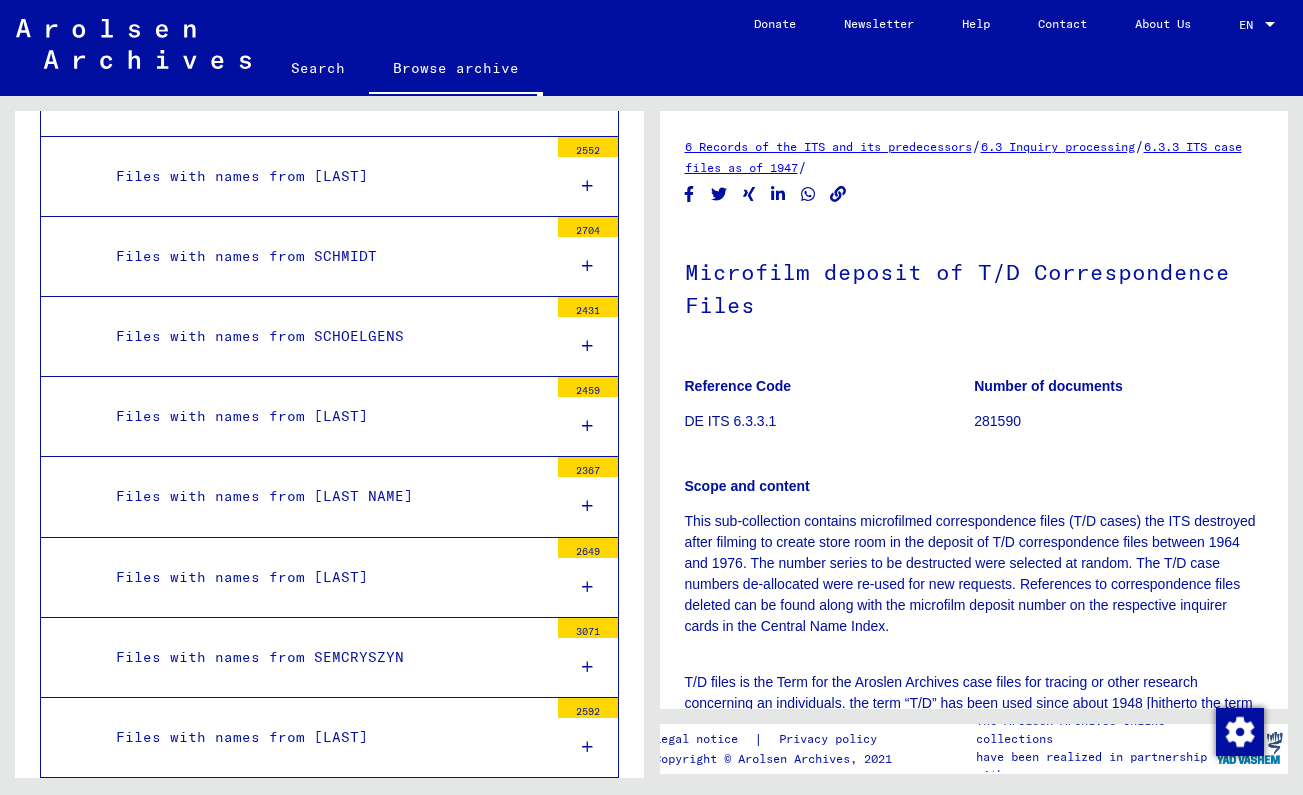 click on "11000224 - Reports and lists" at bounding box center (317, 6504) 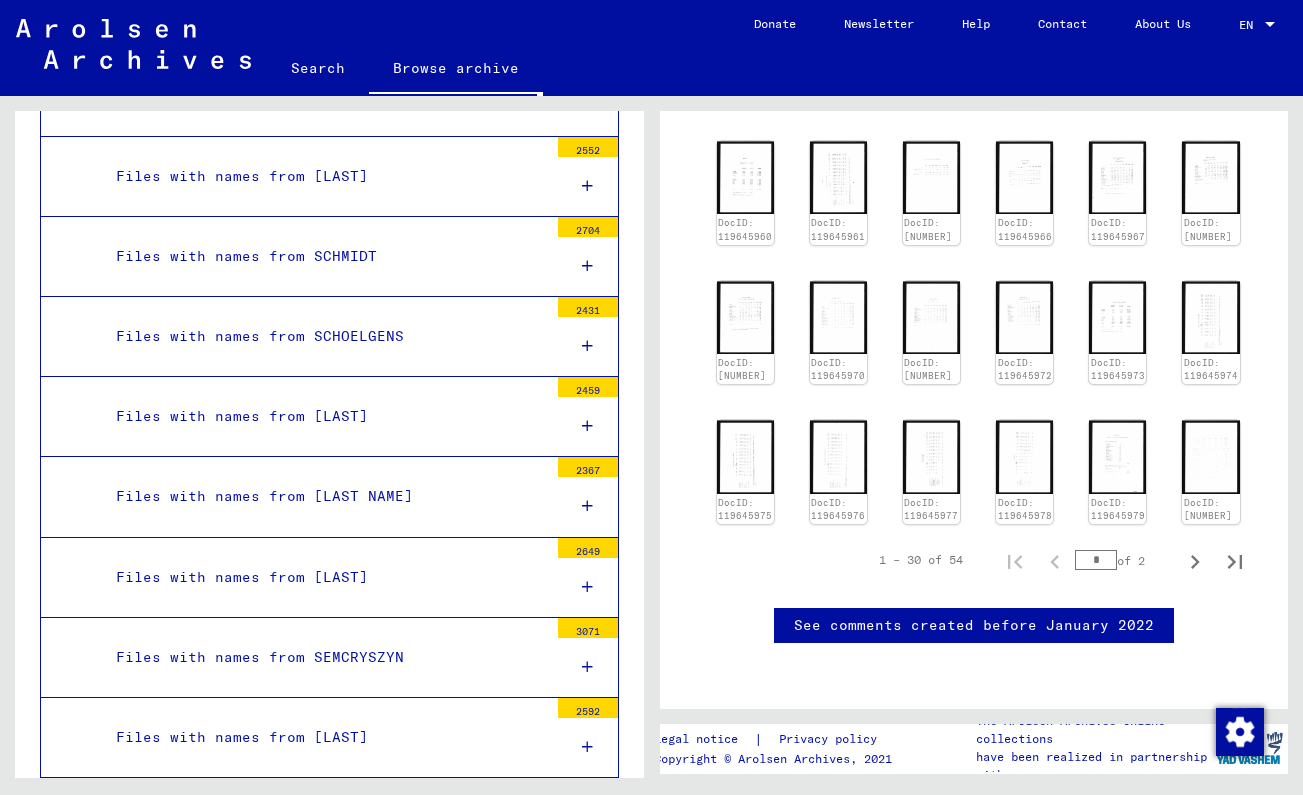 scroll, scrollTop: 856, scrollLeft: 0, axis: vertical 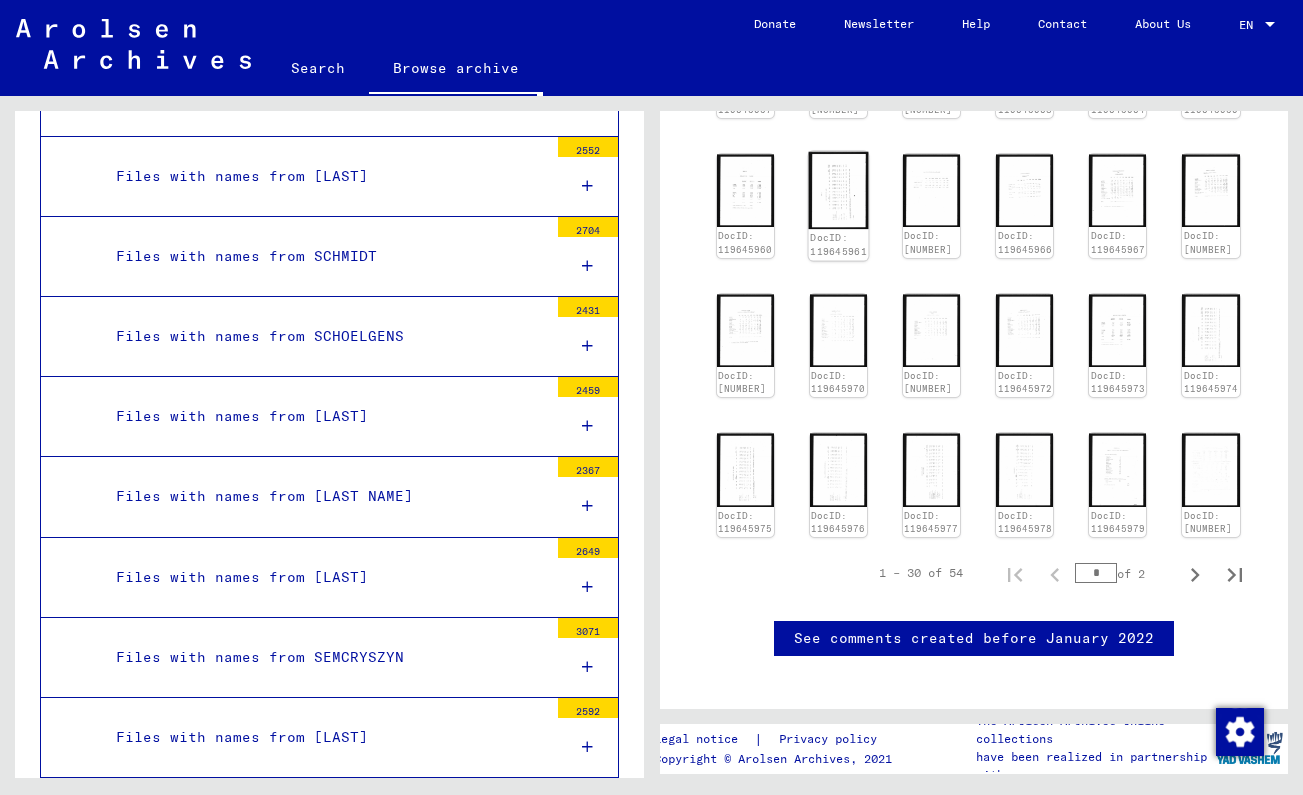 click 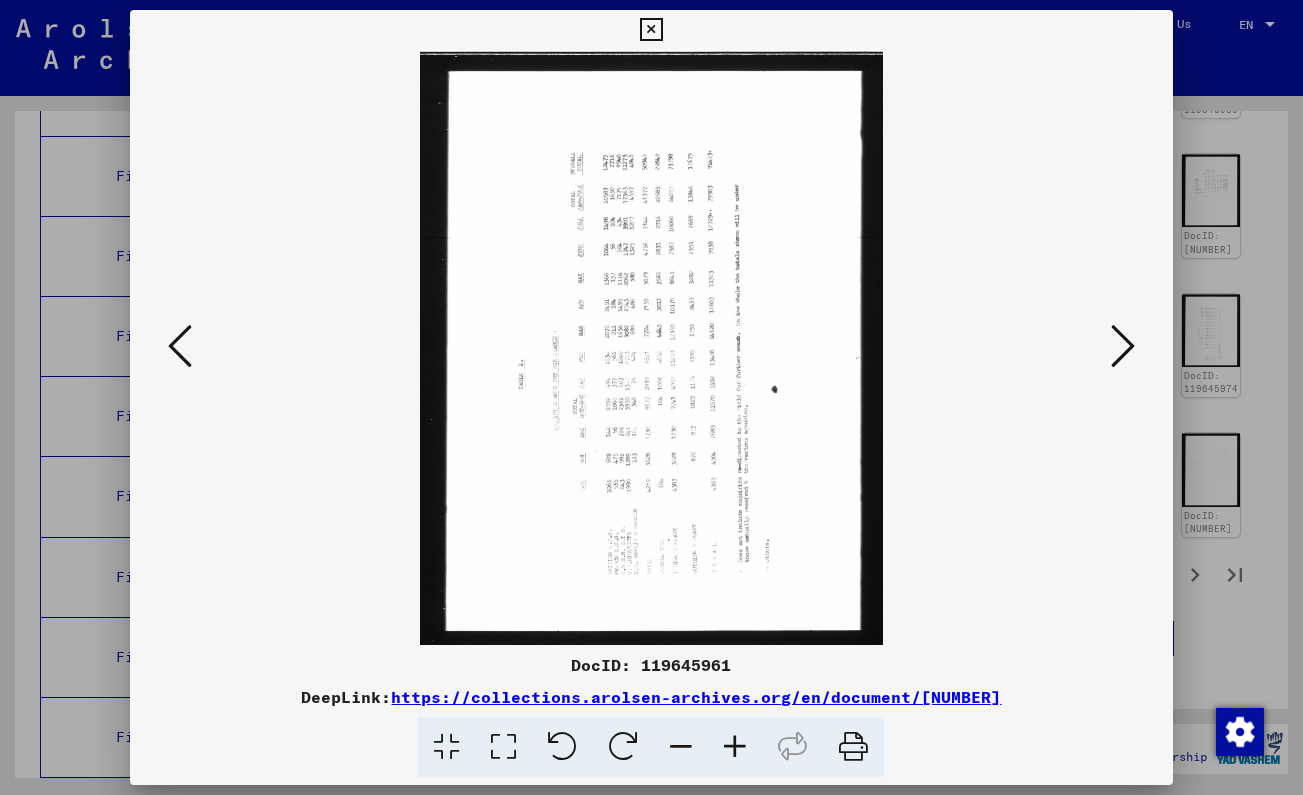 click at bounding box center [651, 30] 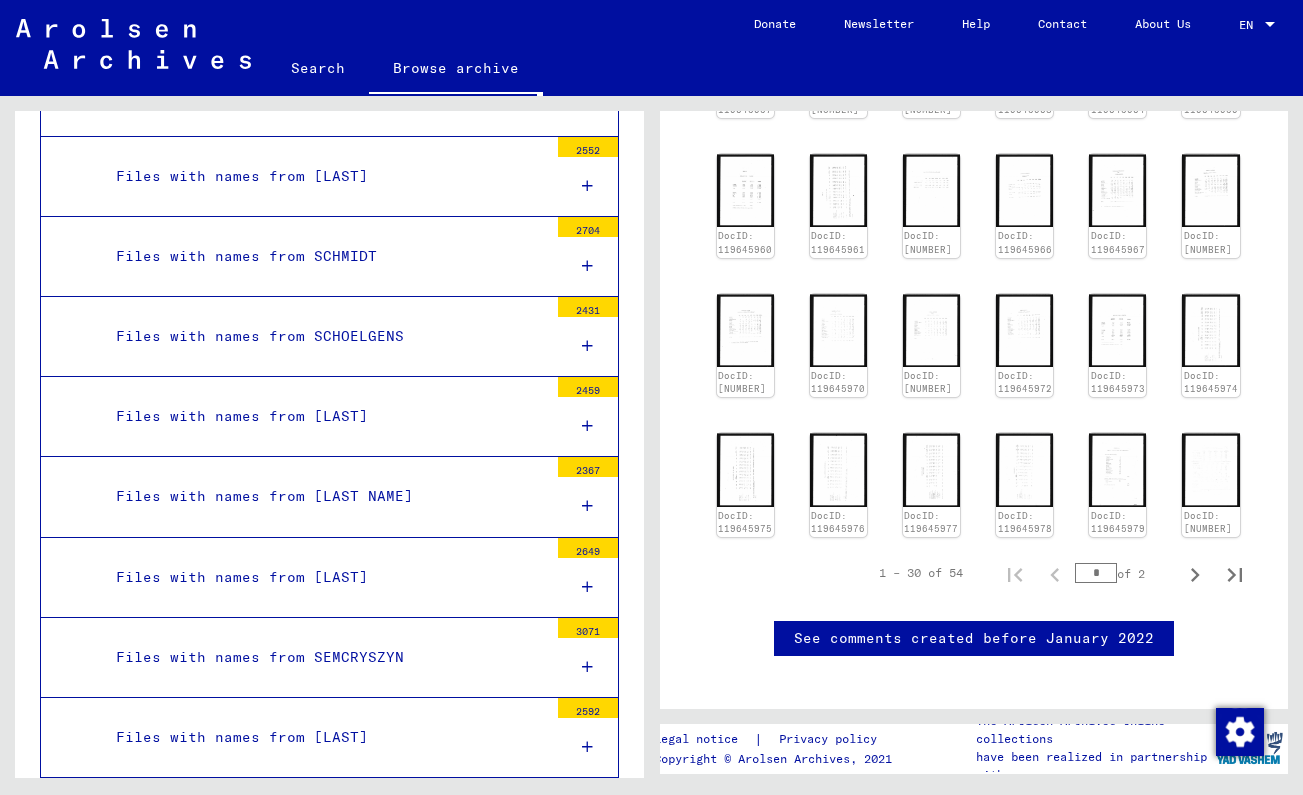 click on "11000226 - Tracing Division, Correspondence Section records." at bounding box center (317, 6697) 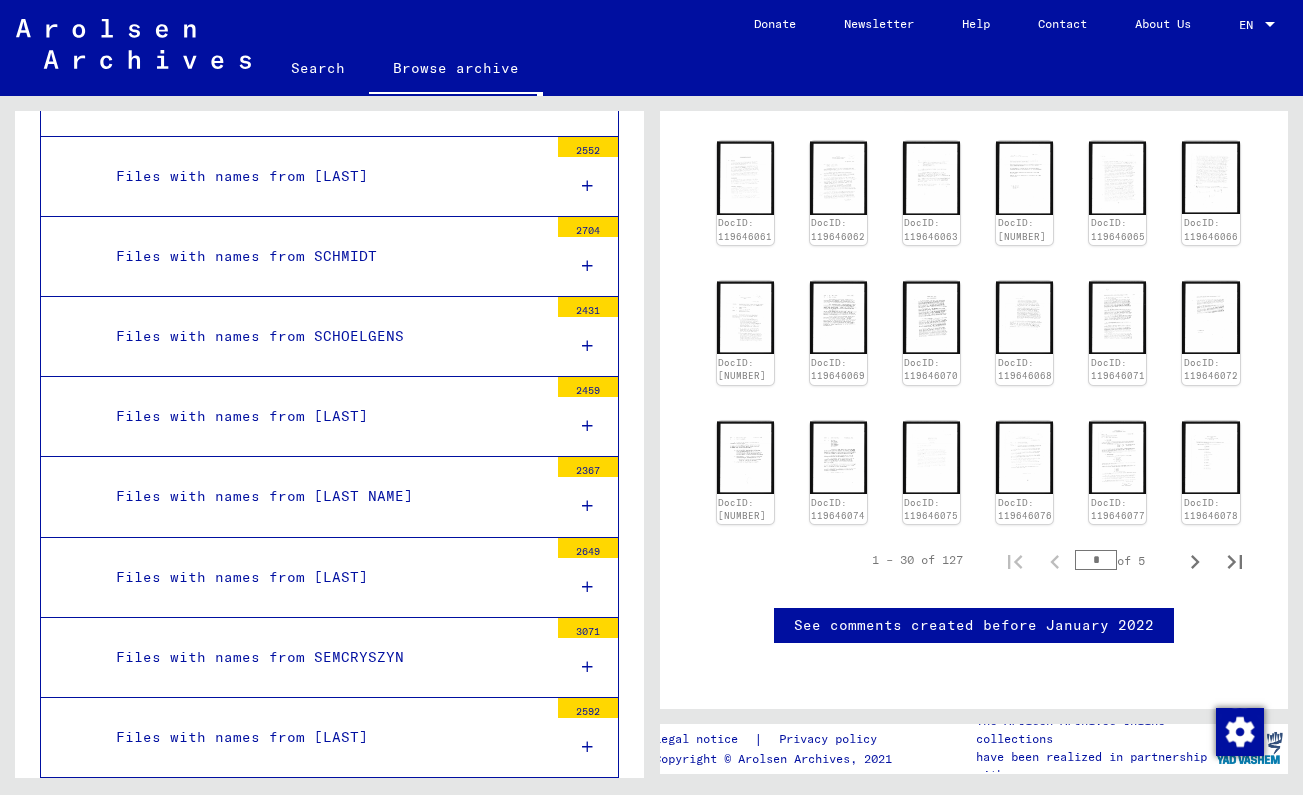 scroll, scrollTop: 1047, scrollLeft: 0, axis: vertical 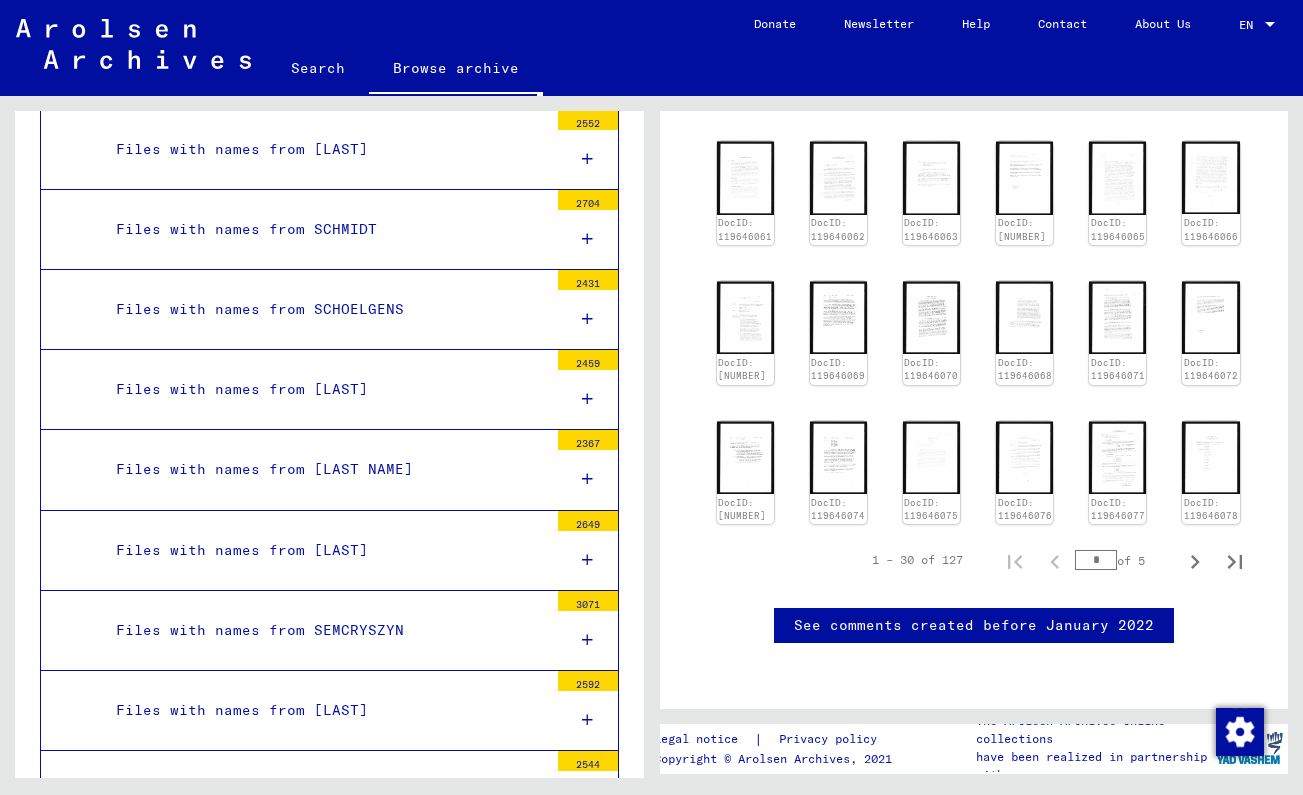 click on "[NUMBER] - Files of UNRRA Germany Mission: Central Headquarters (Arolsen) Department of Field Operations: Central Tracing Bureau" at bounding box center [310, 6273] 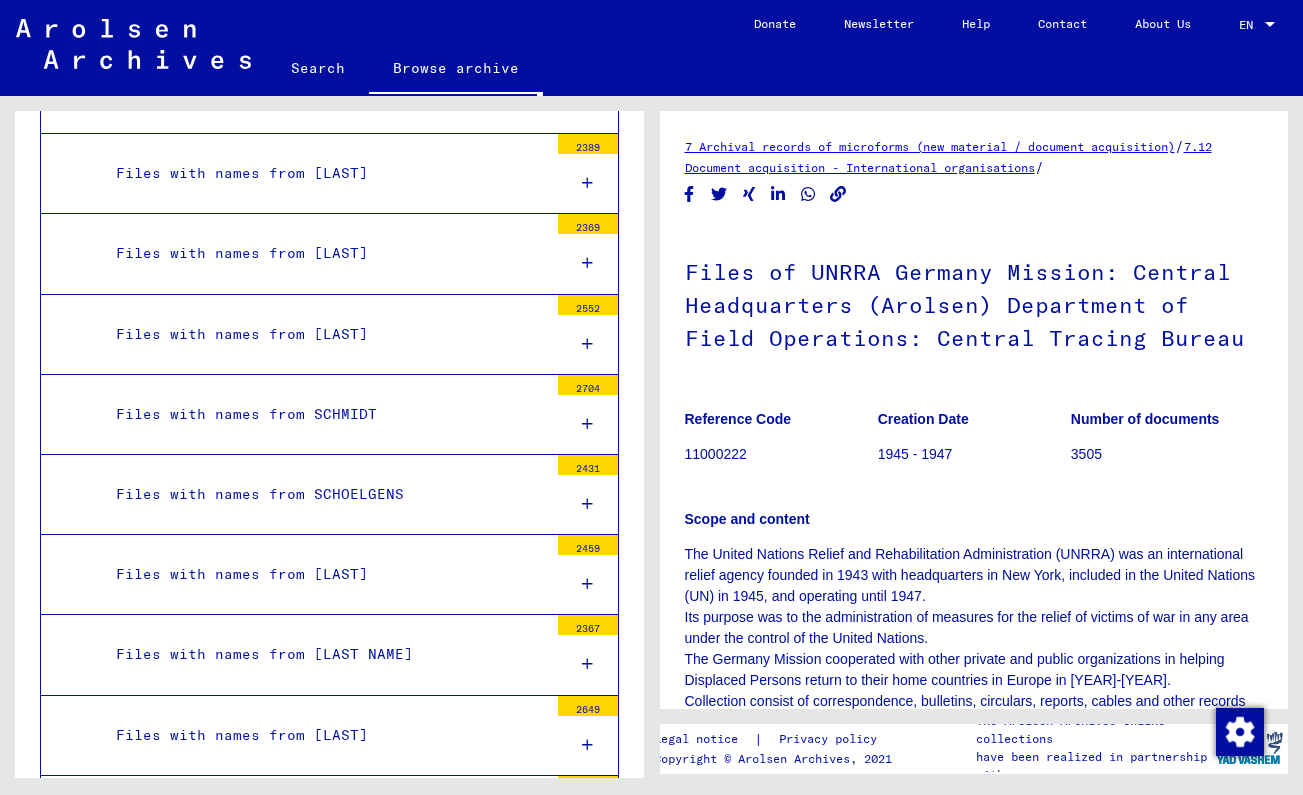 scroll, scrollTop: 0, scrollLeft: 0, axis: both 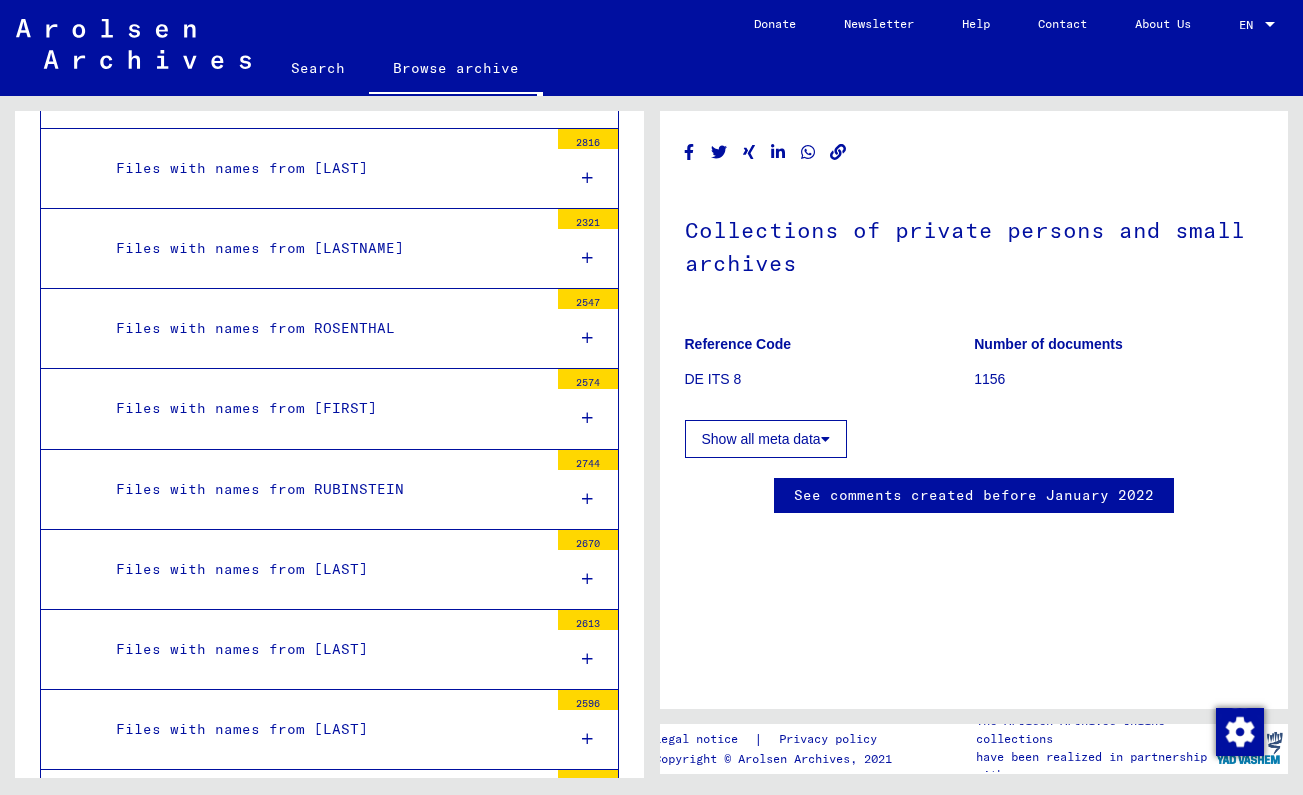 click at bounding box center [588, 6503] 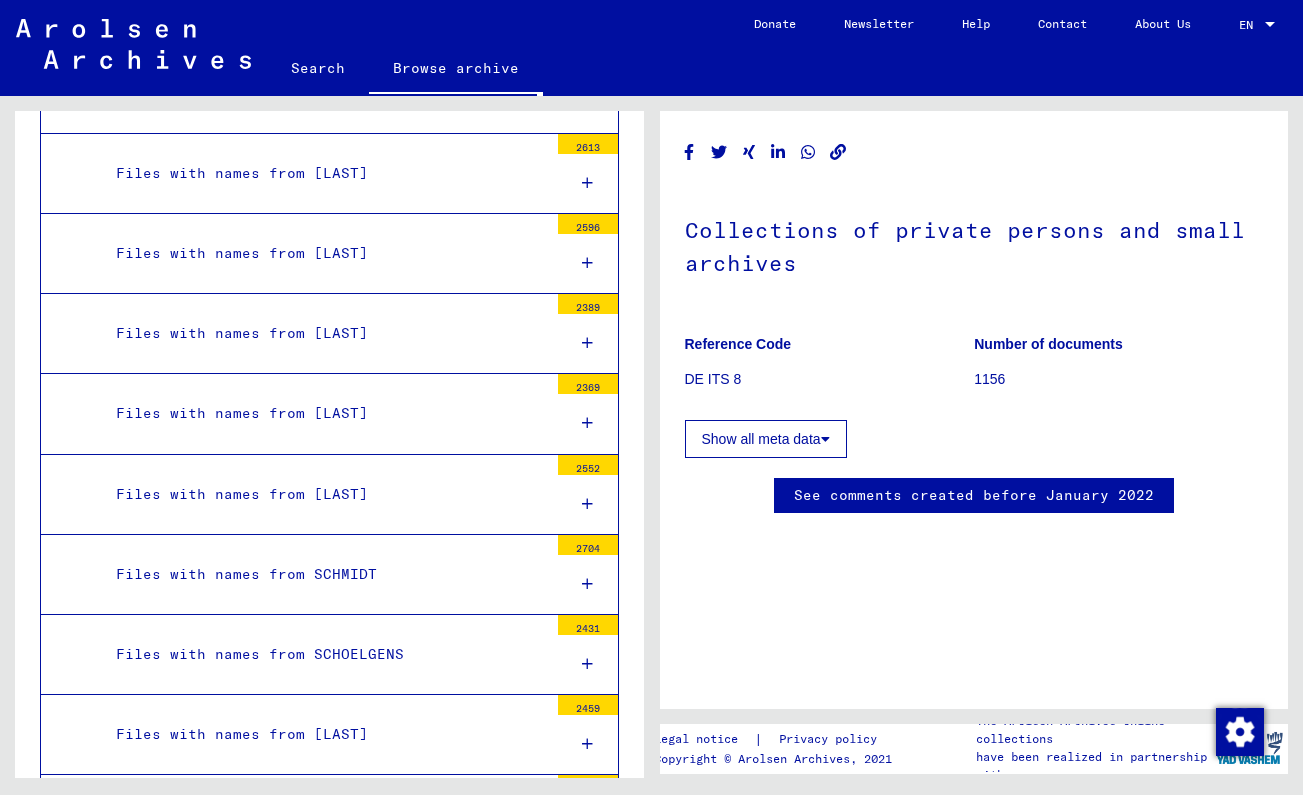 scroll, scrollTop: 63591, scrollLeft: 0, axis: vertical 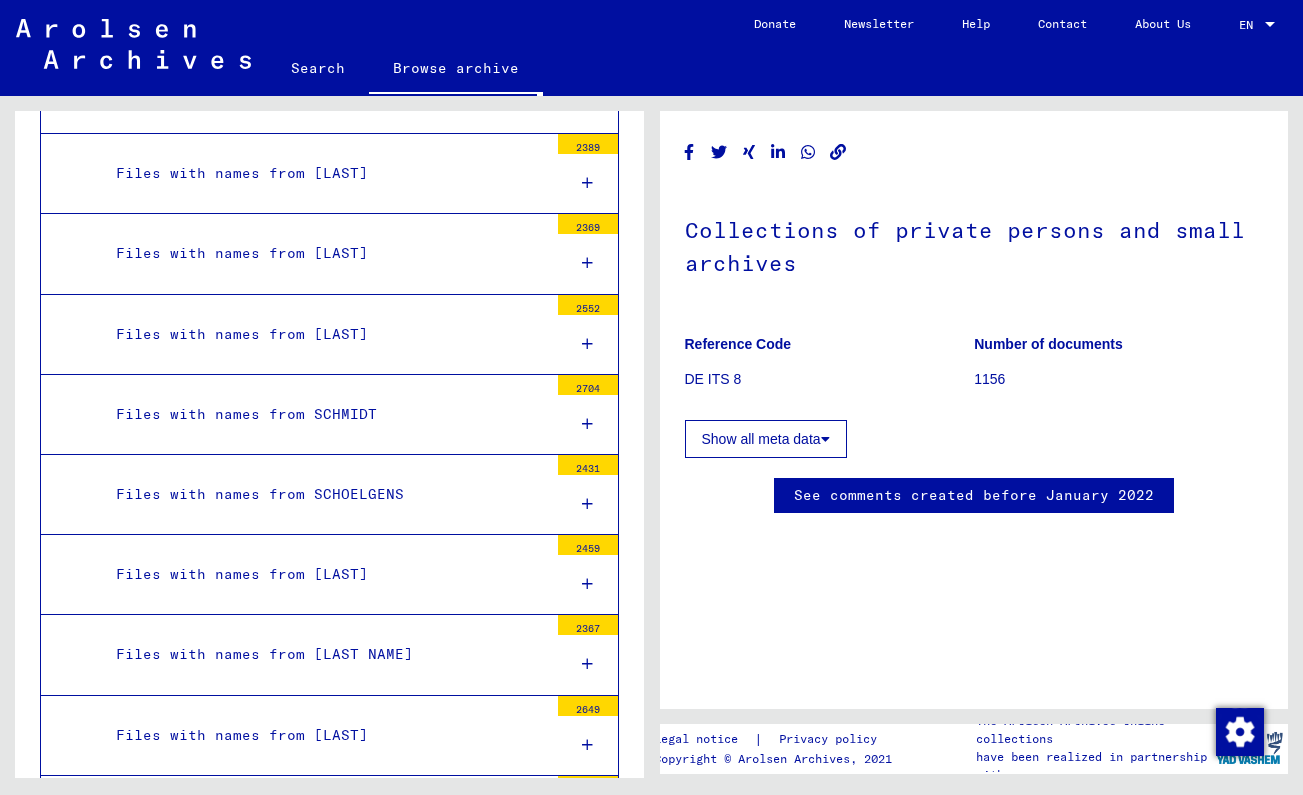 click on "75300007 - Landeshauptarchiv Abt. [CITY]" at bounding box center (317, 6764) 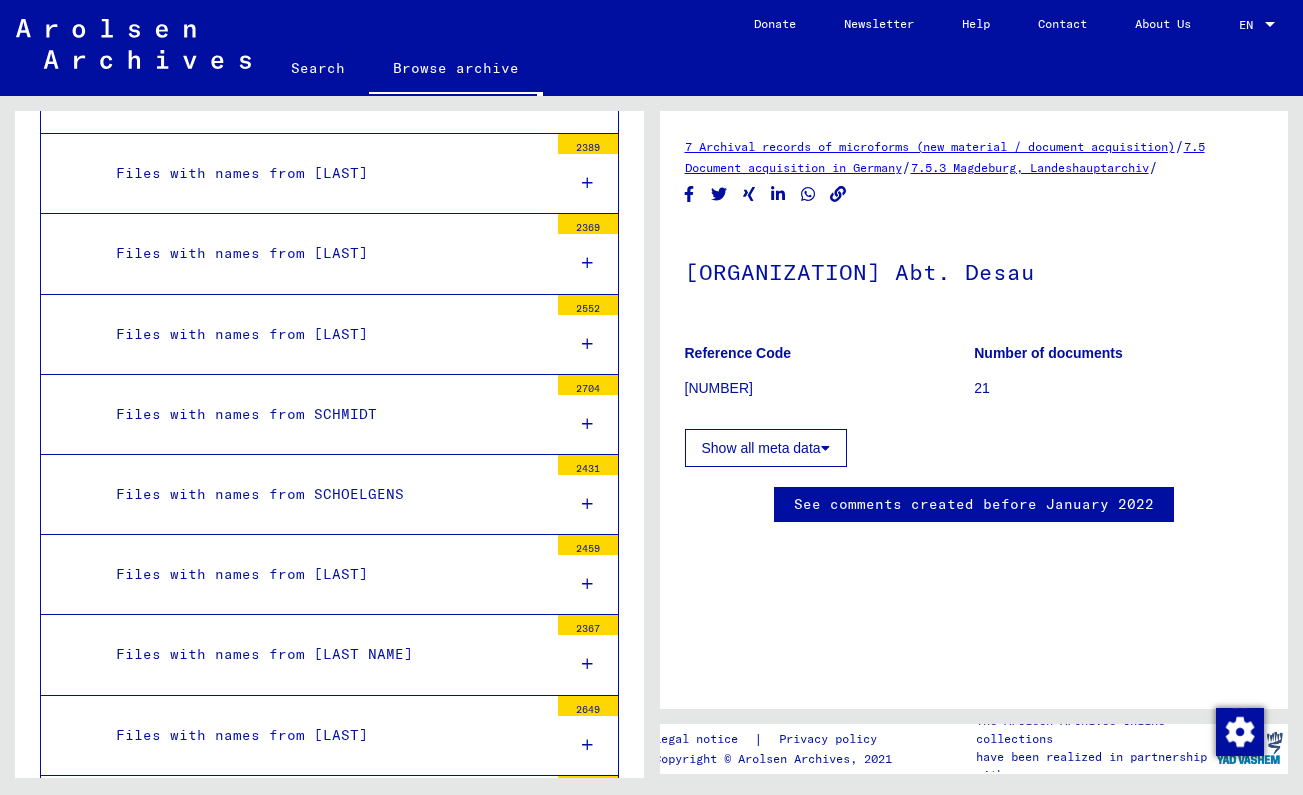 click on "Silva Metallwerke GmbH, Werk [CITY]" at bounding box center [317, 6667] 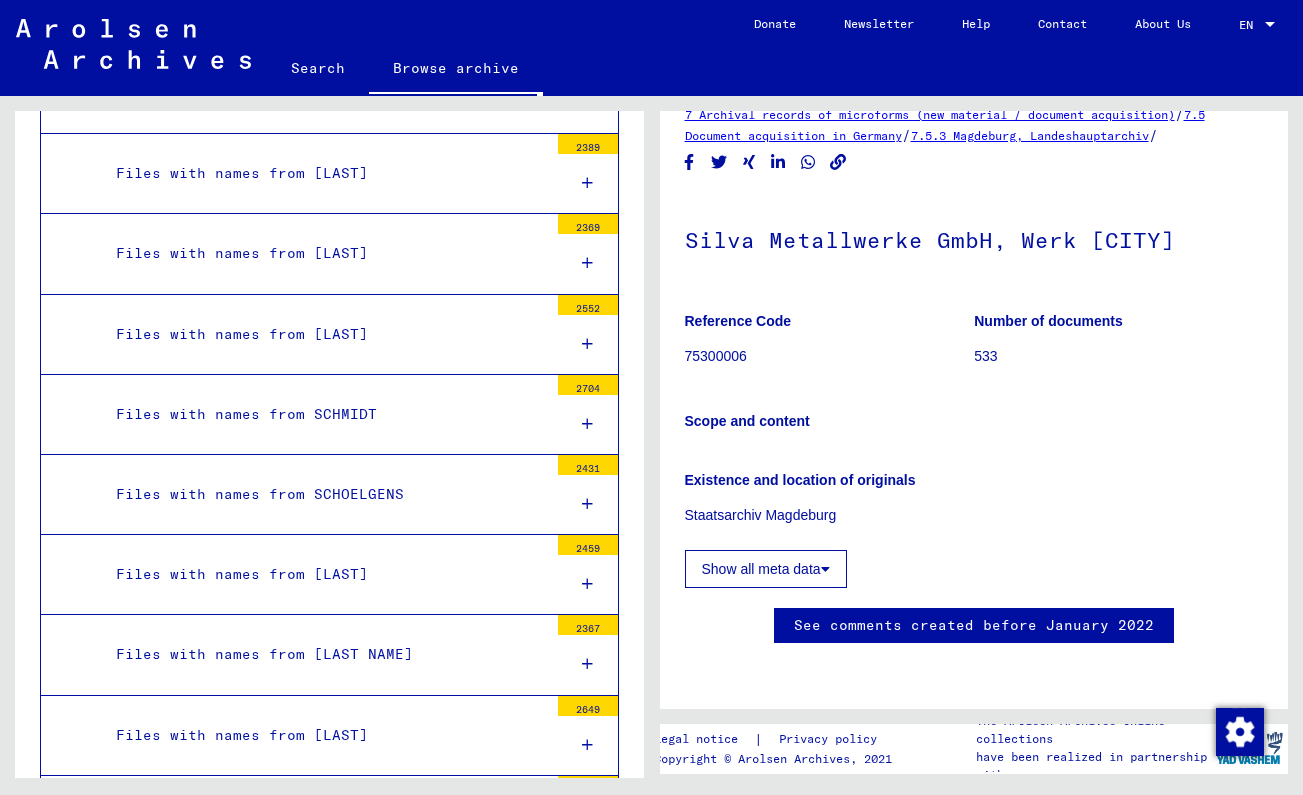 scroll, scrollTop: 148, scrollLeft: 0, axis: vertical 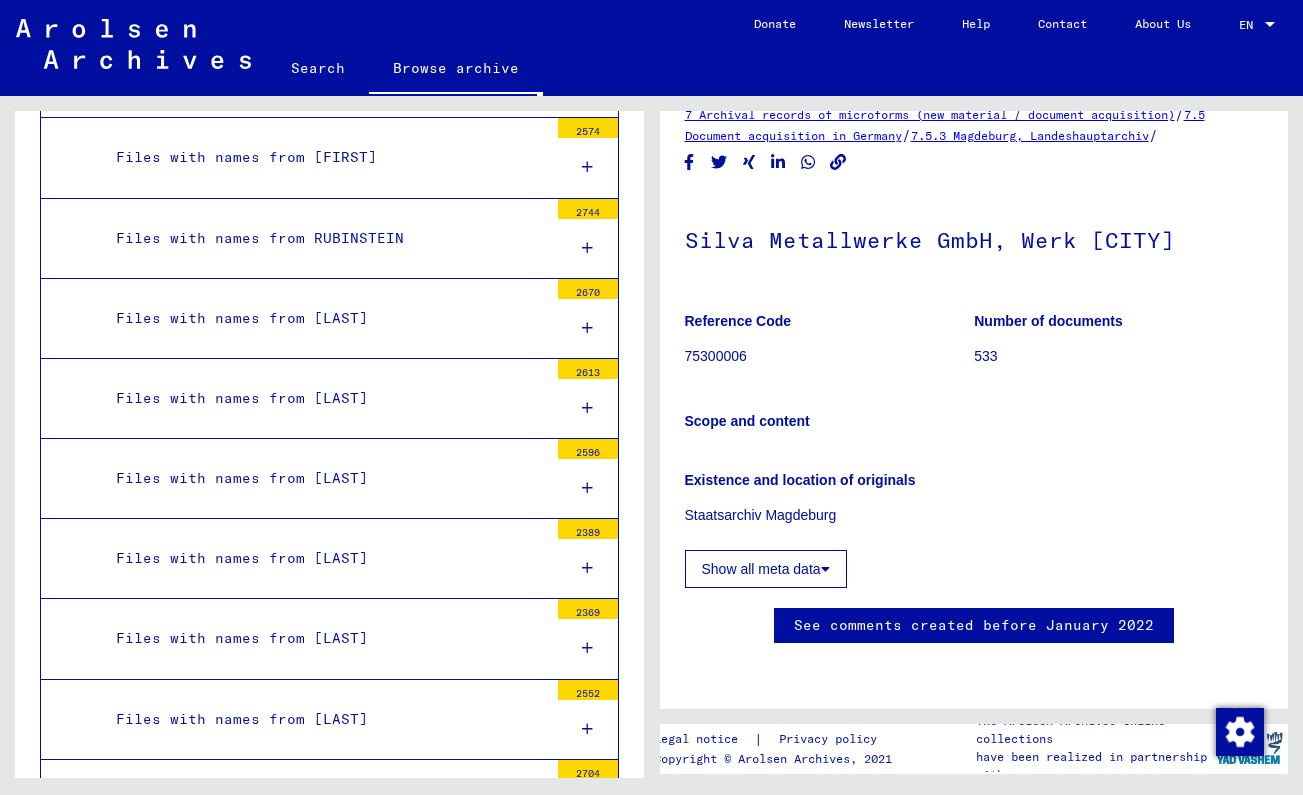 click on "7.5.3 - Magdeburg, Landeshauptarchiv" at bounding box center (310, 6493) 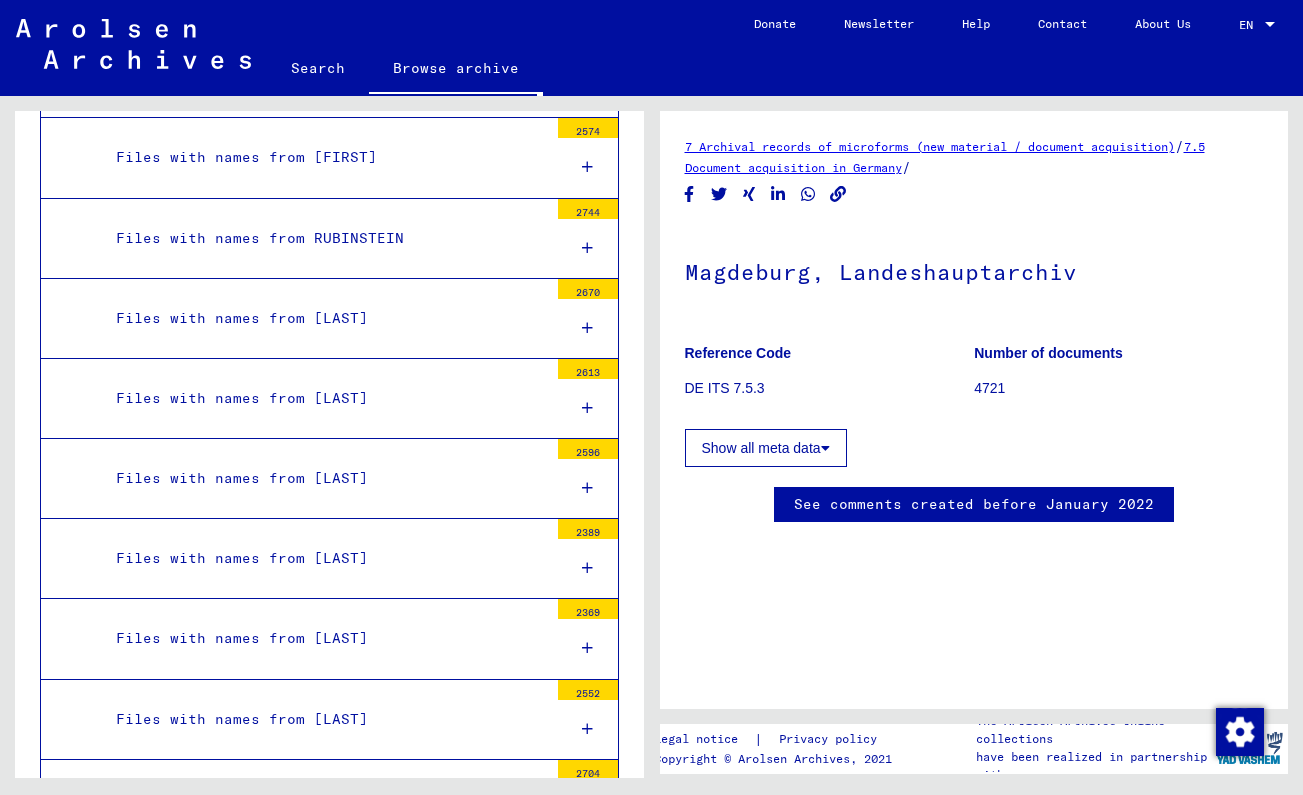 click on "7.5.2 - Ludwigsburg, Staatsarchiv" at bounding box center (310, 6433) 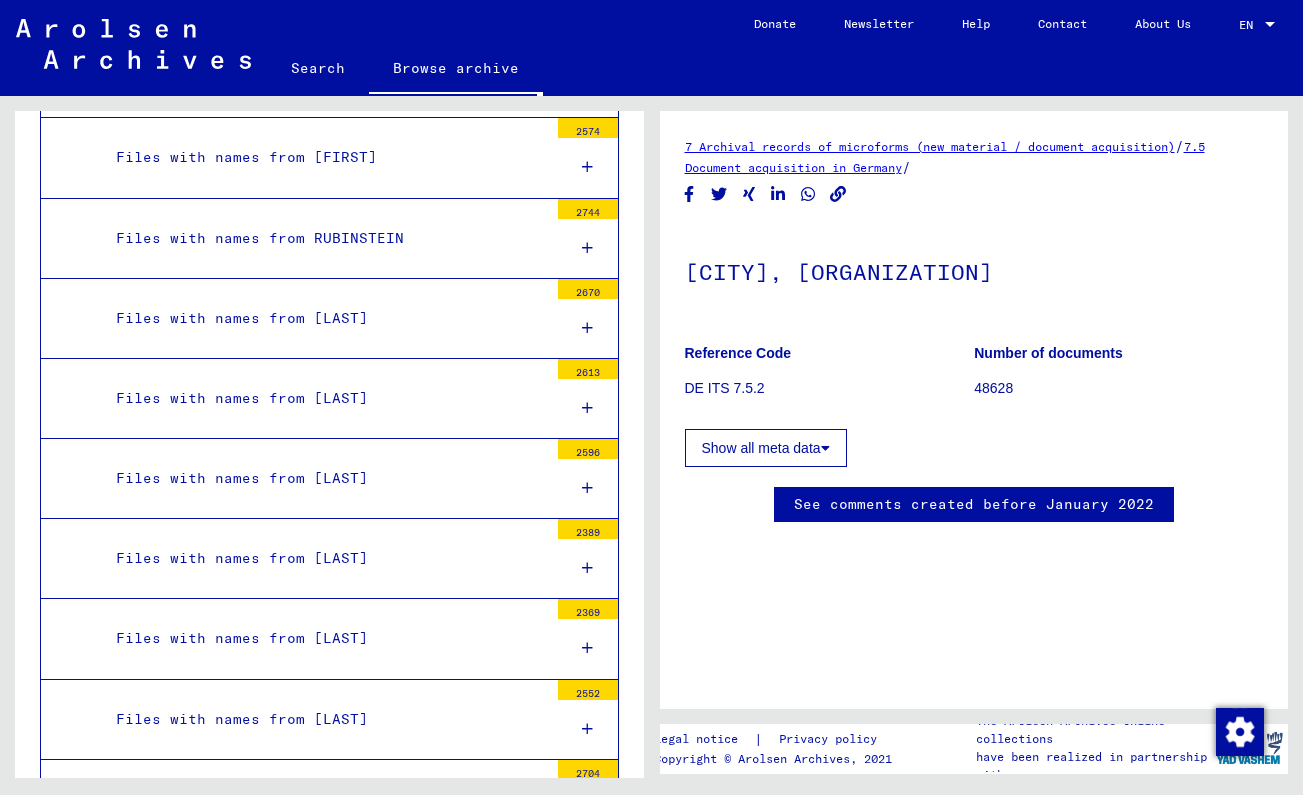 click on "7.5 - Document acquisition in Germany" at bounding box center (303, 6312) 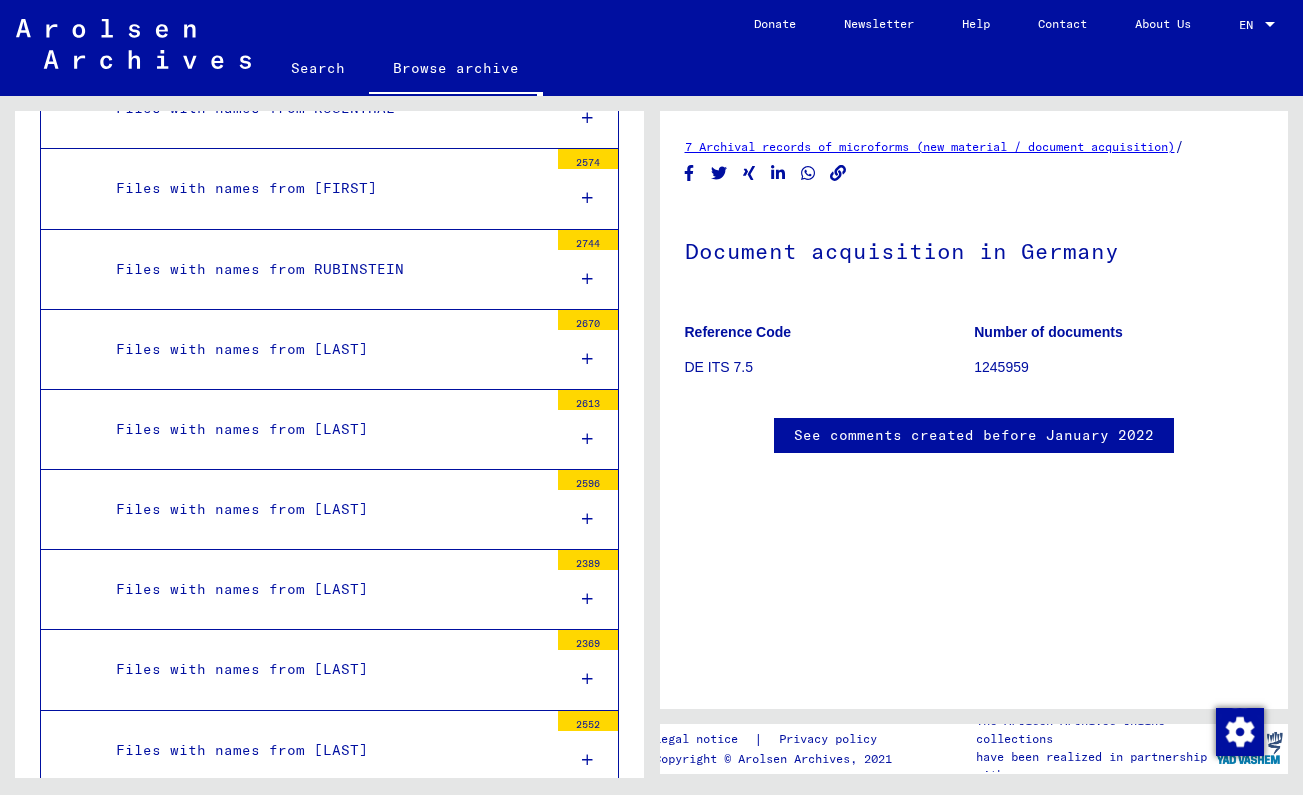 scroll, scrollTop: 63180, scrollLeft: 0, axis: vertical 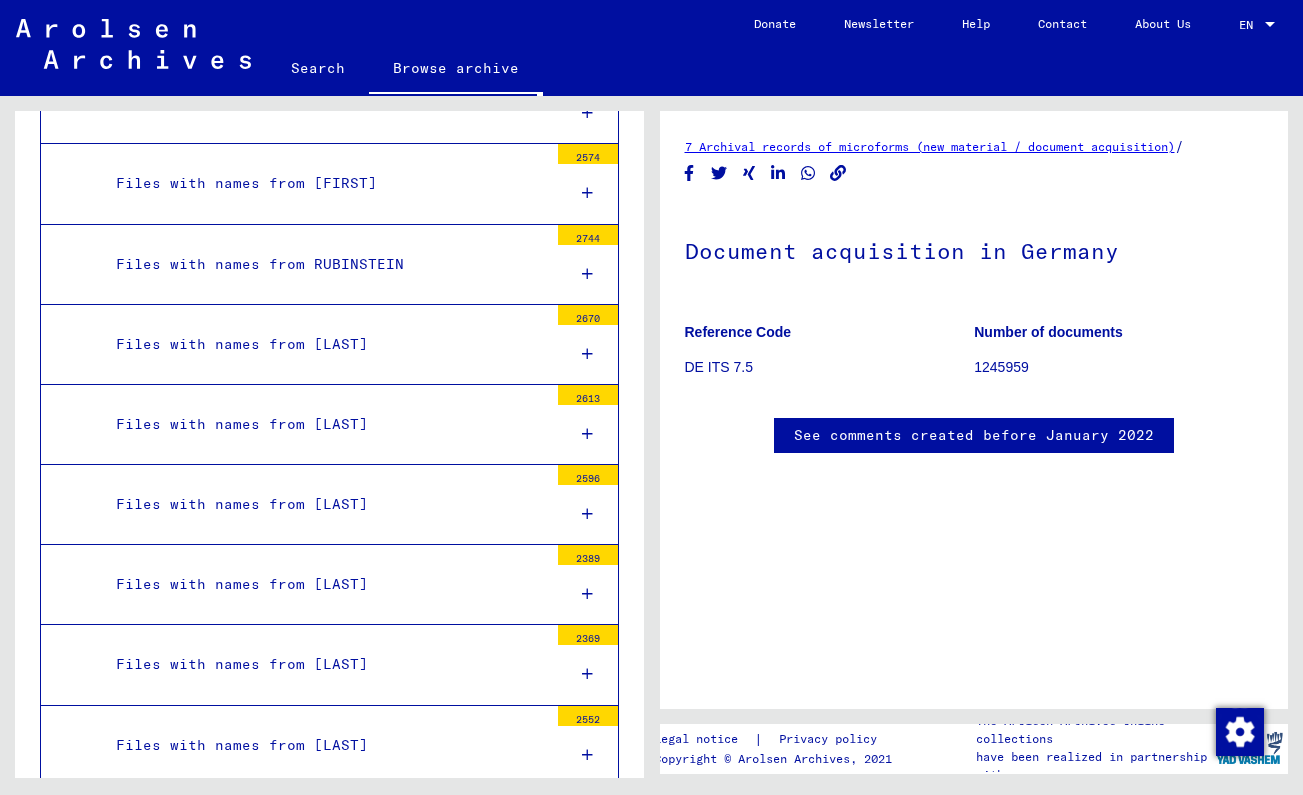 click on "7.7 - Document acquisition in Belgium" at bounding box center (303, 6460) 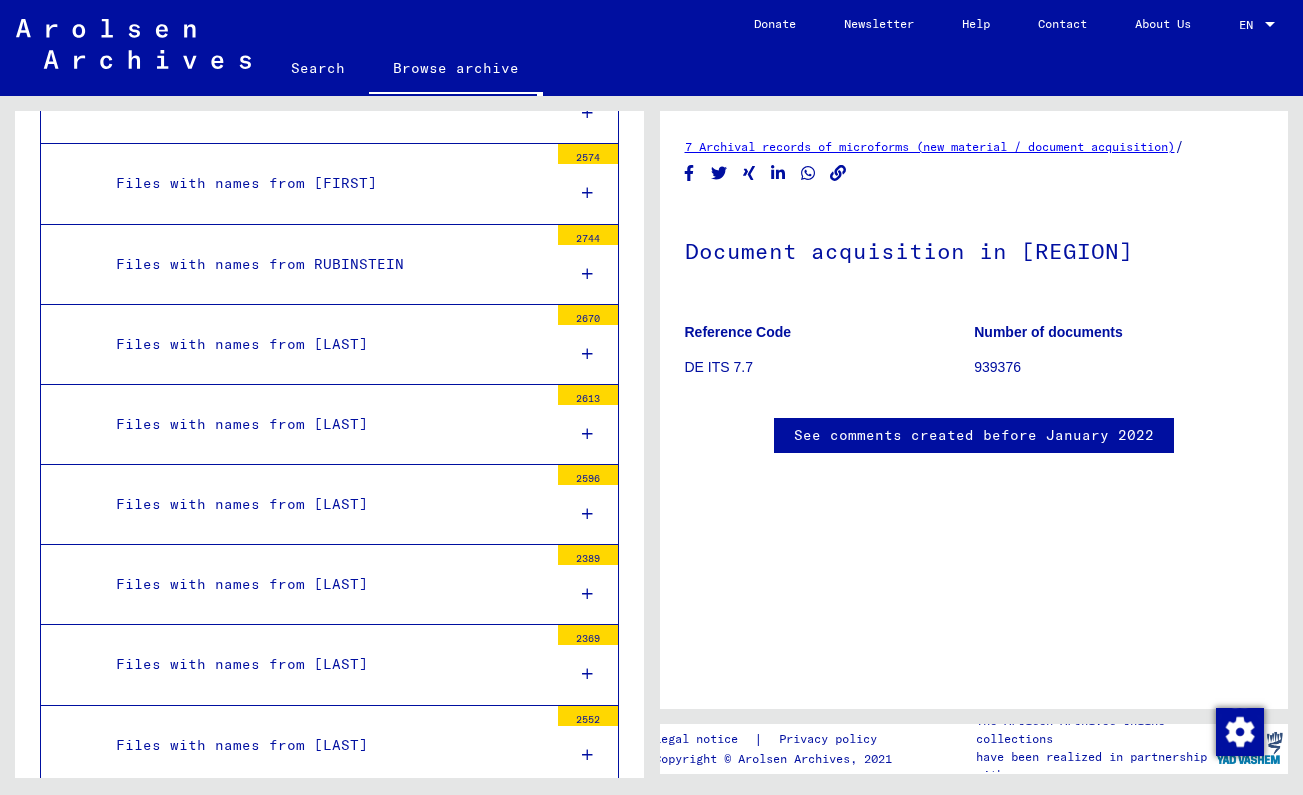 click on "7.7 - Document acquisition in Belgium" at bounding box center (303, 6460) 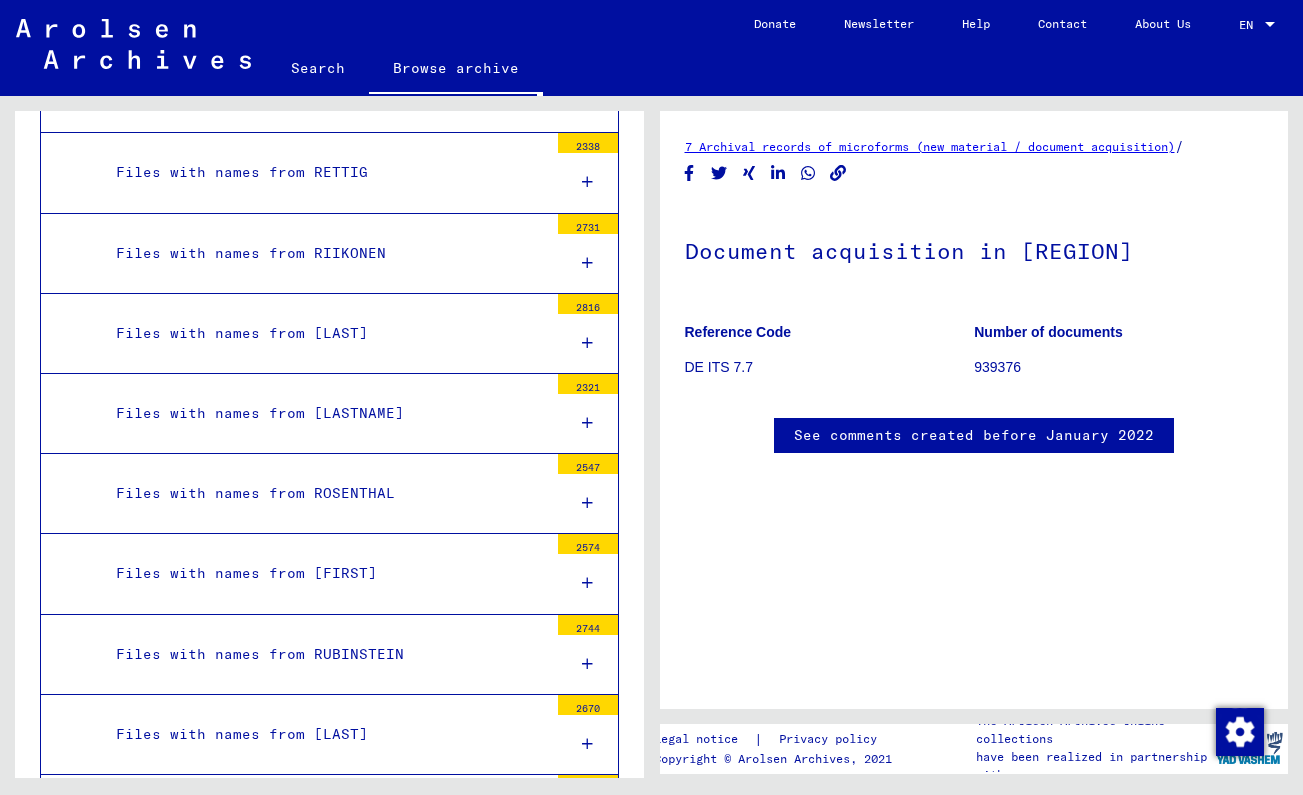 click on "7 - Archival records of microforms (new material / document acquisition)" at bounding box center (295, 6402) 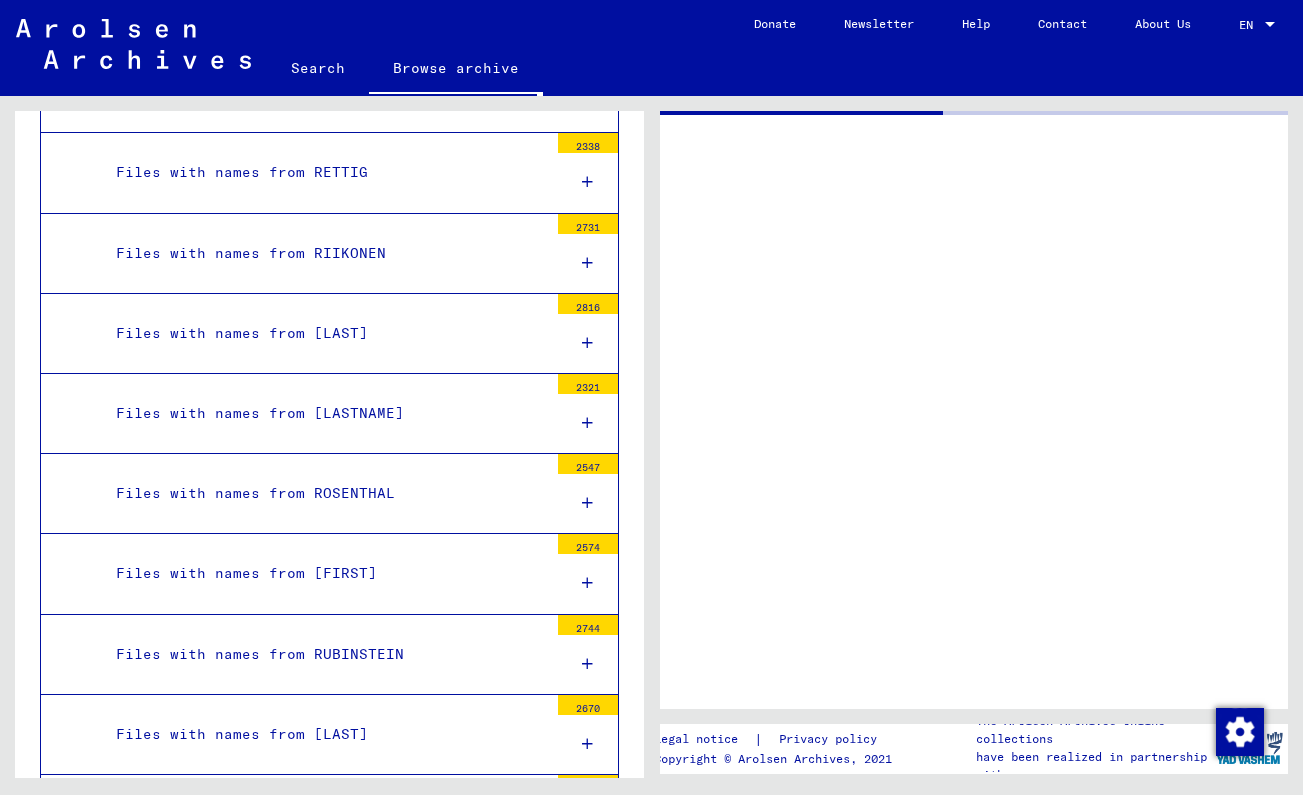 scroll, scrollTop: 62552, scrollLeft: 0, axis: vertical 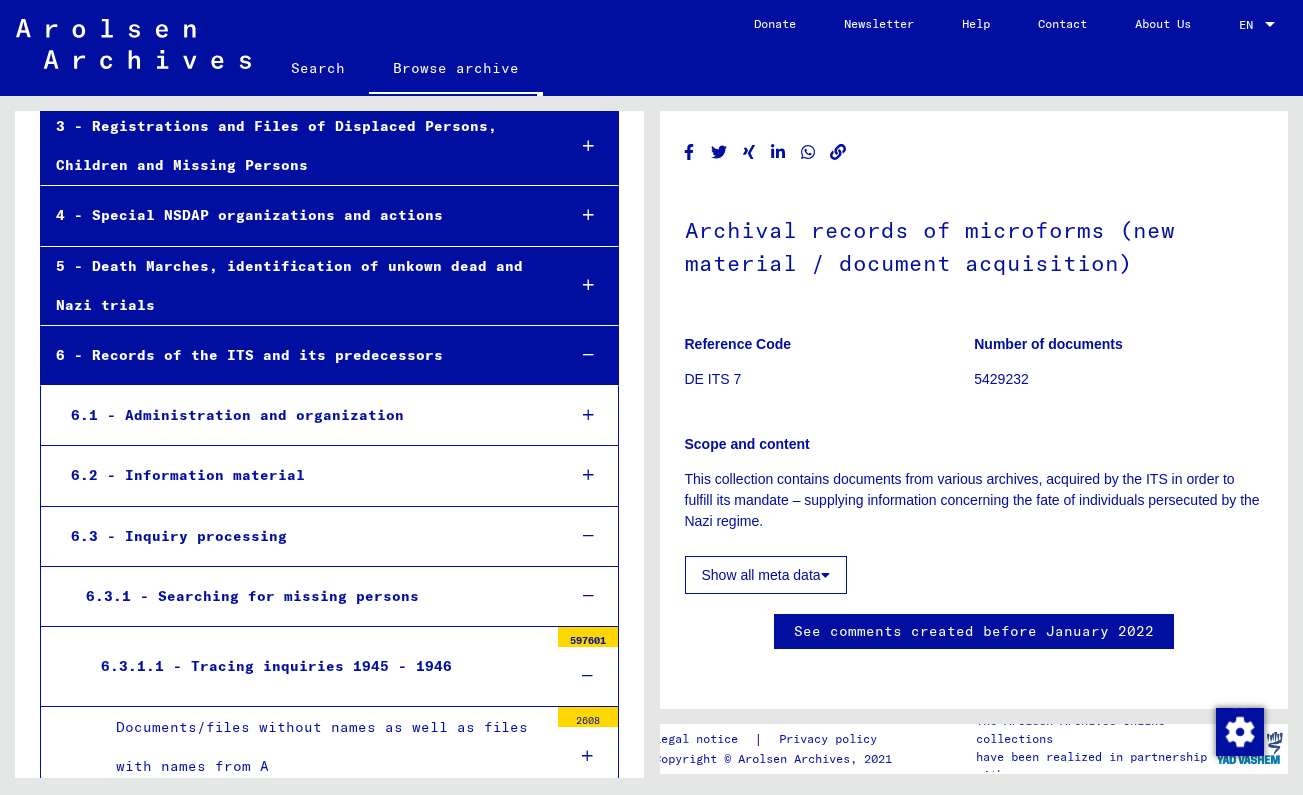 click at bounding box center (588, 676) 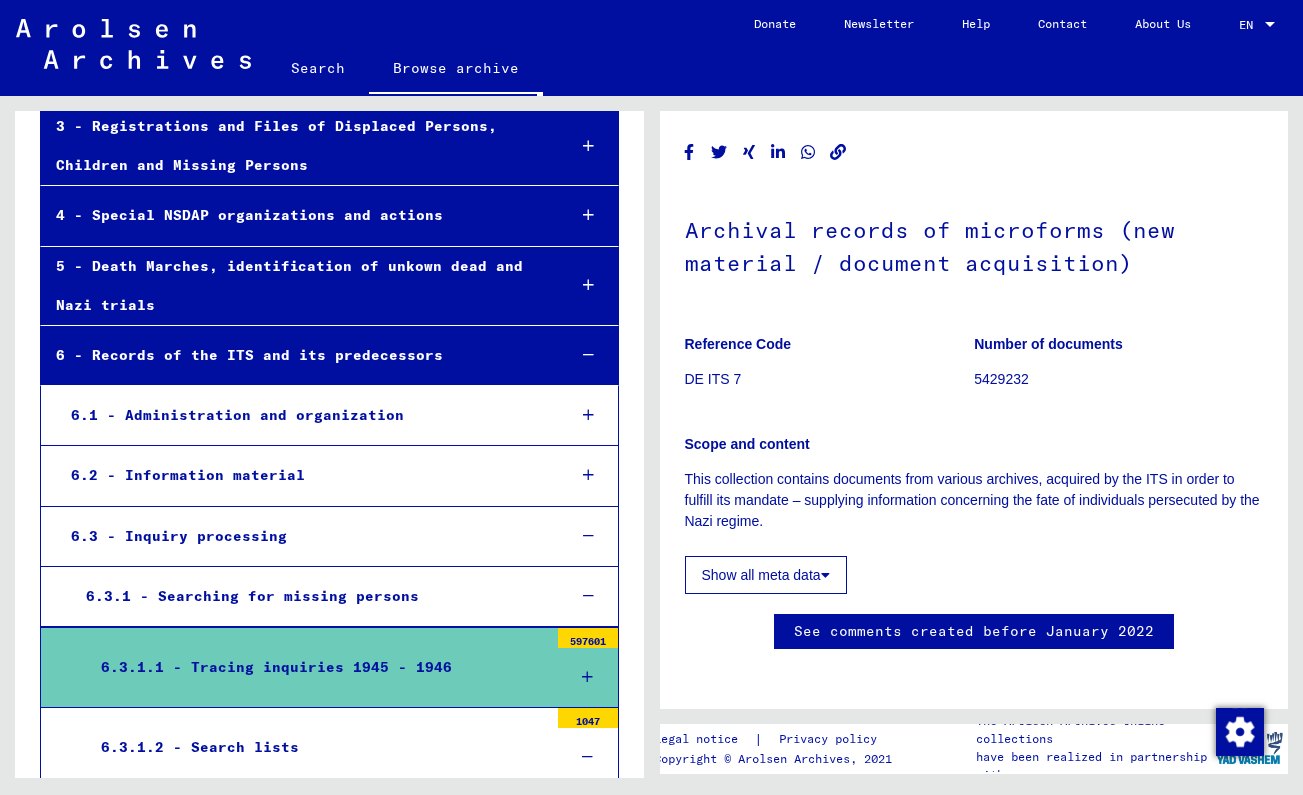 click at bounding box center [587, 757] 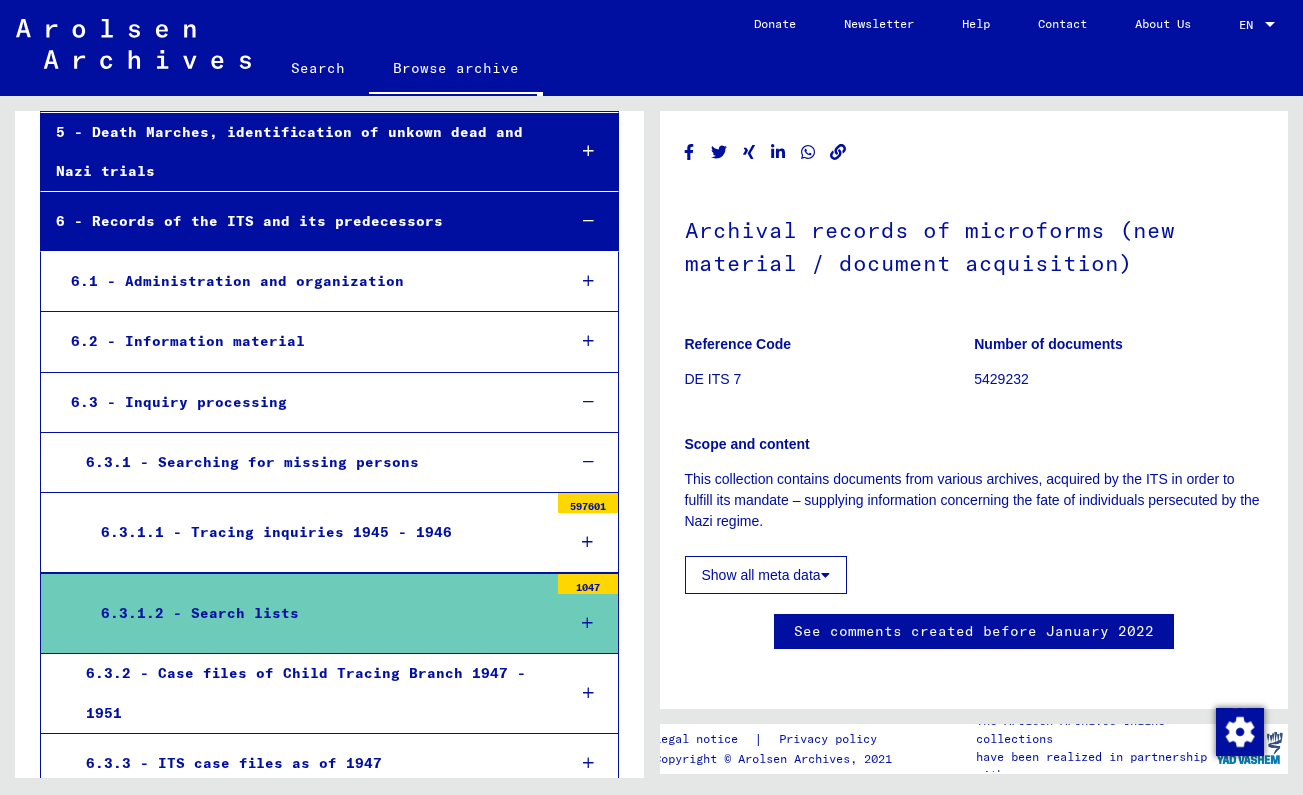 scroll, scrollTop: 847, scrollLeft: 0, axis: vertical 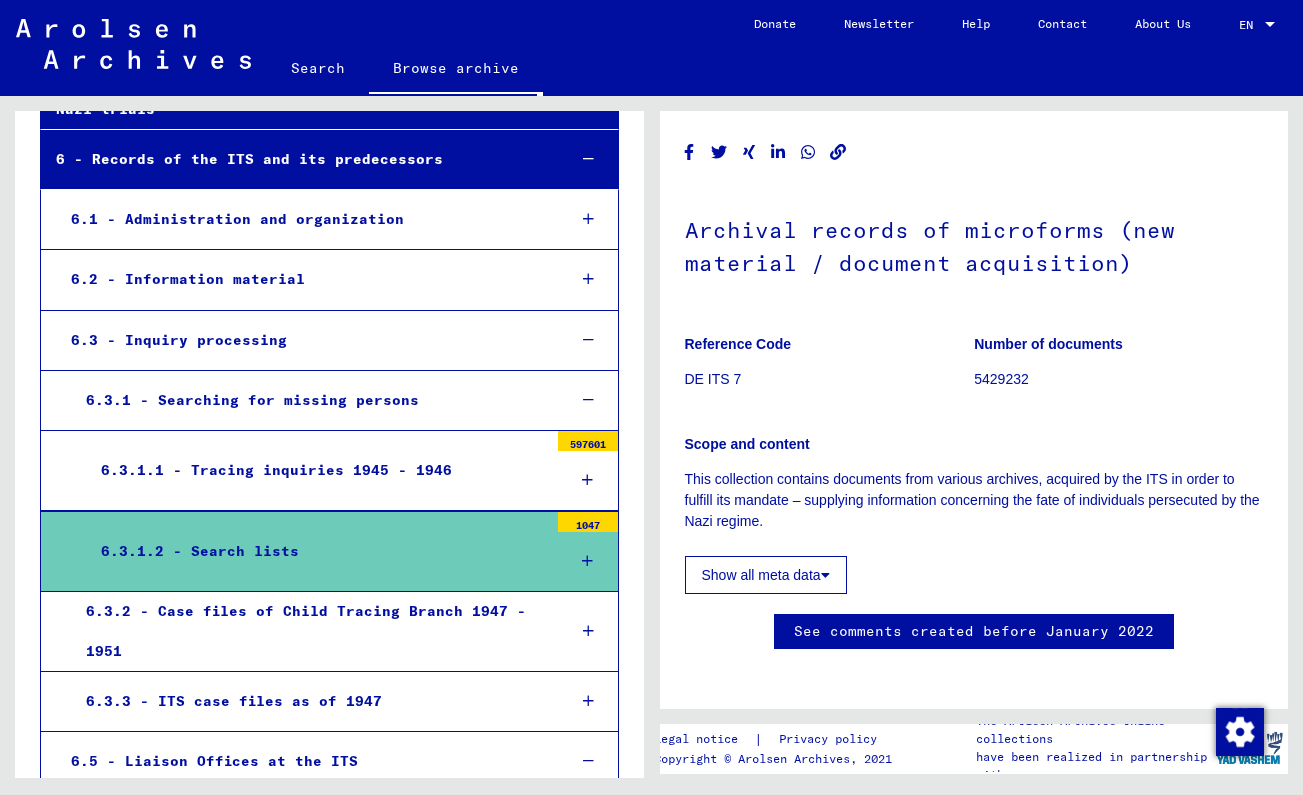 click at bounding box center [587, 561] 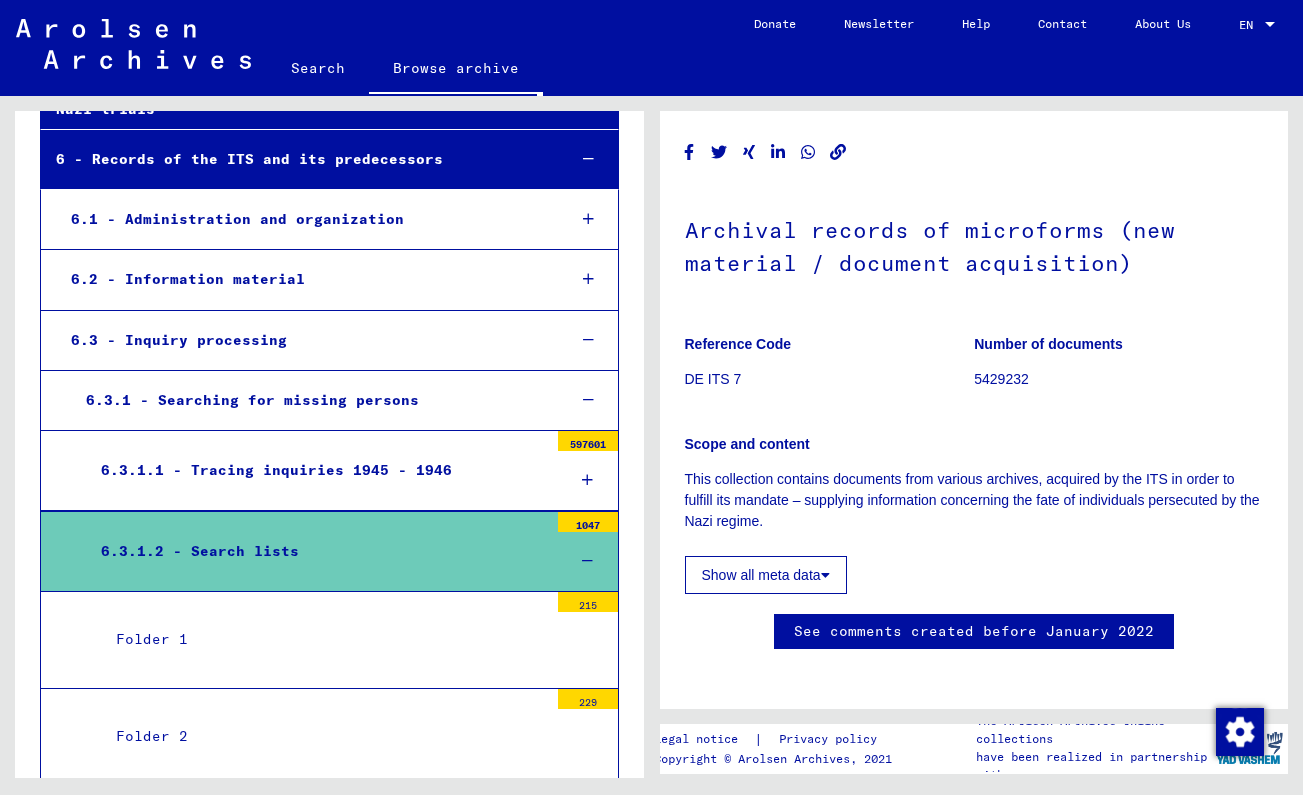 click at bounding box center (587, 561) 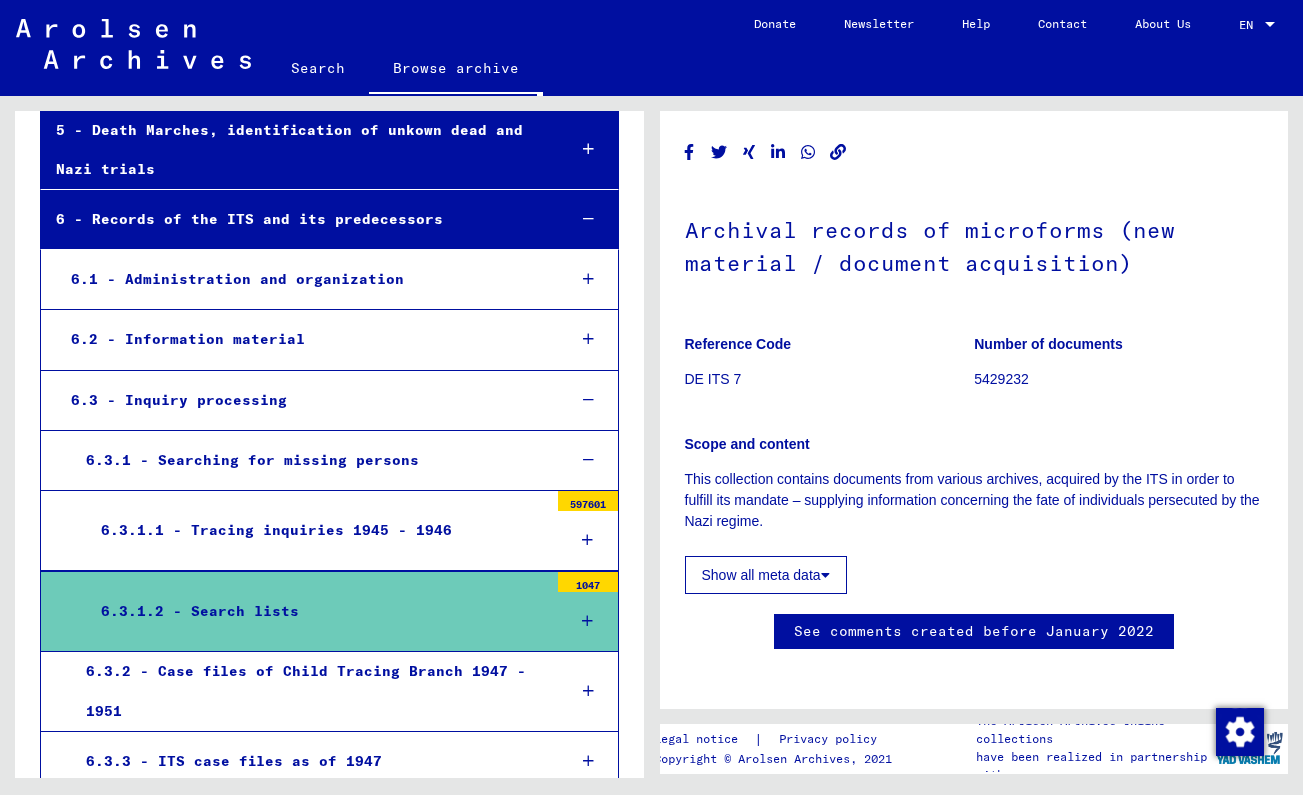 scroll, scrollTop: 773, scrollLeft: 0, axis: vertical 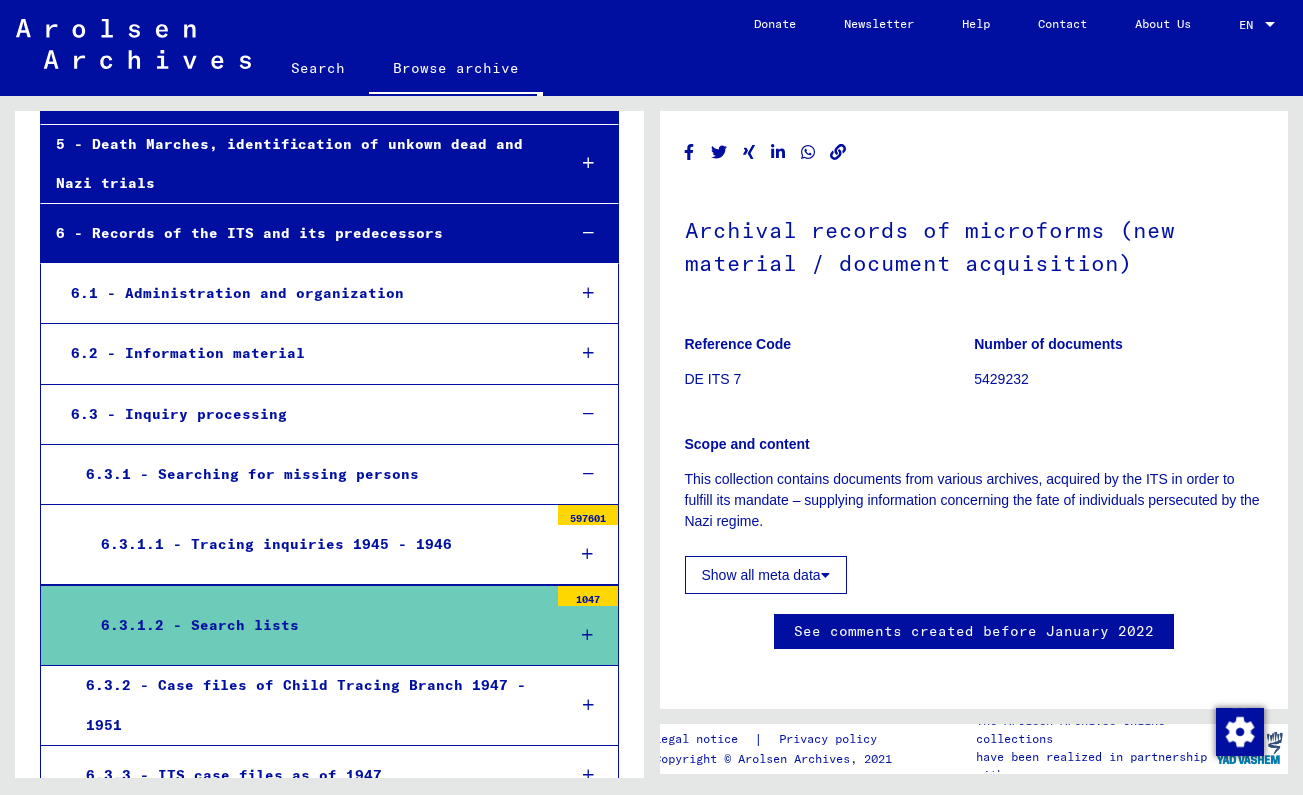 click at bounding box center [588, 353] 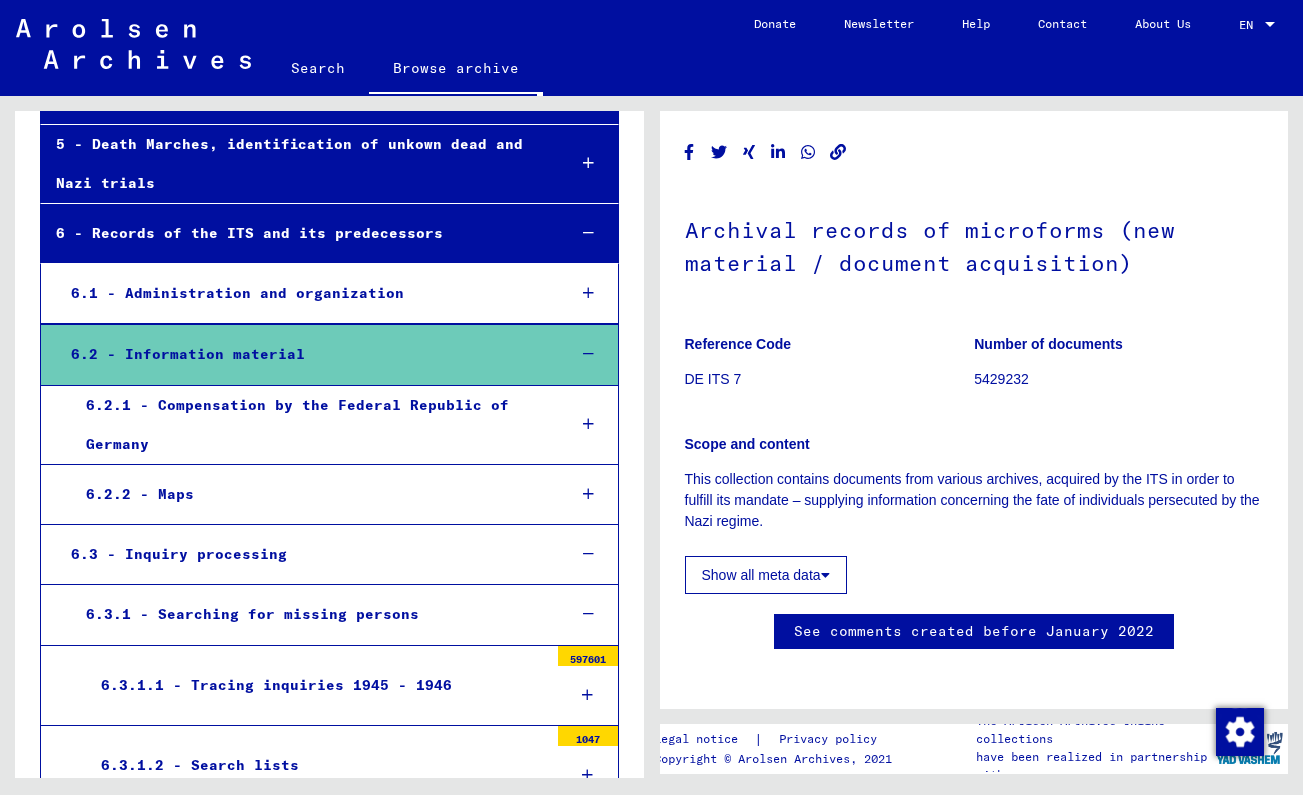 click at bounding box center (588, 424) 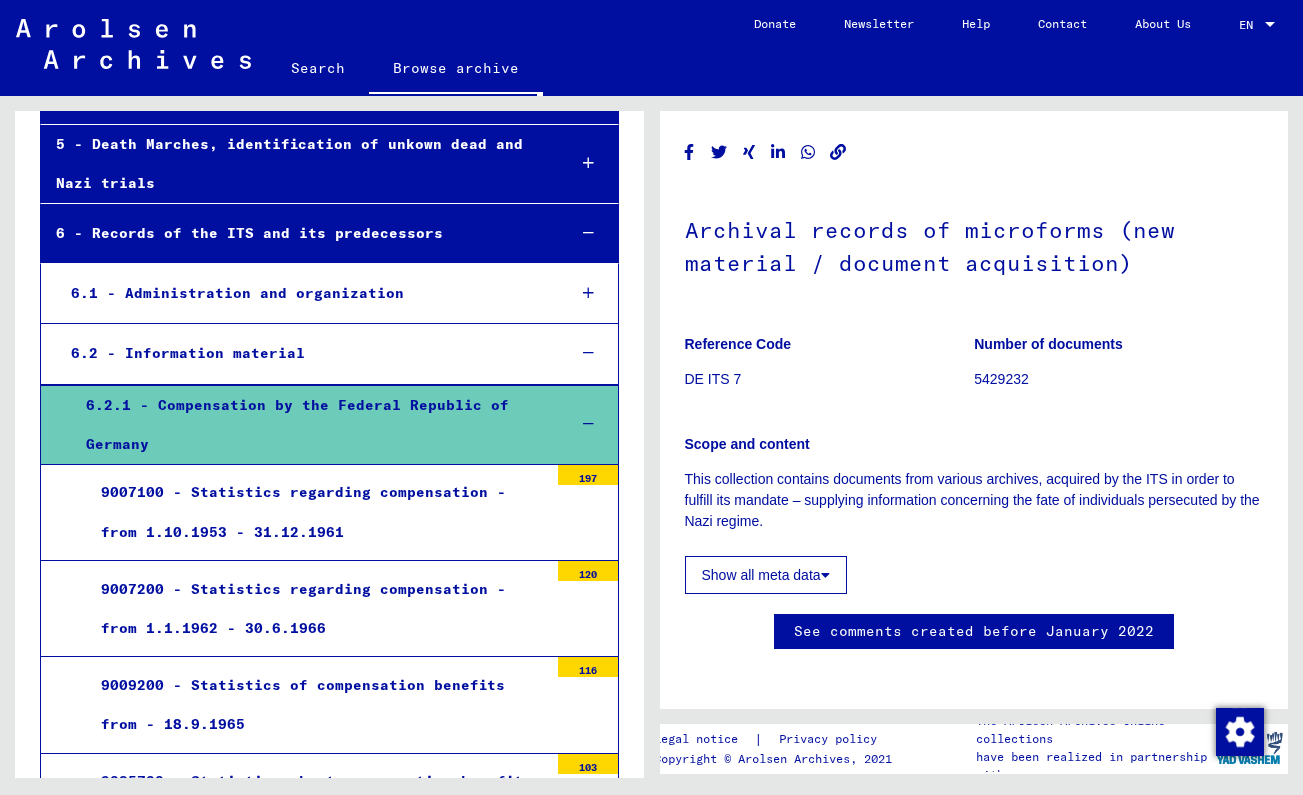 click on "9009200 - Statistics of compensation benefits from - 18.9.1965" at bounding box center [317, 705] 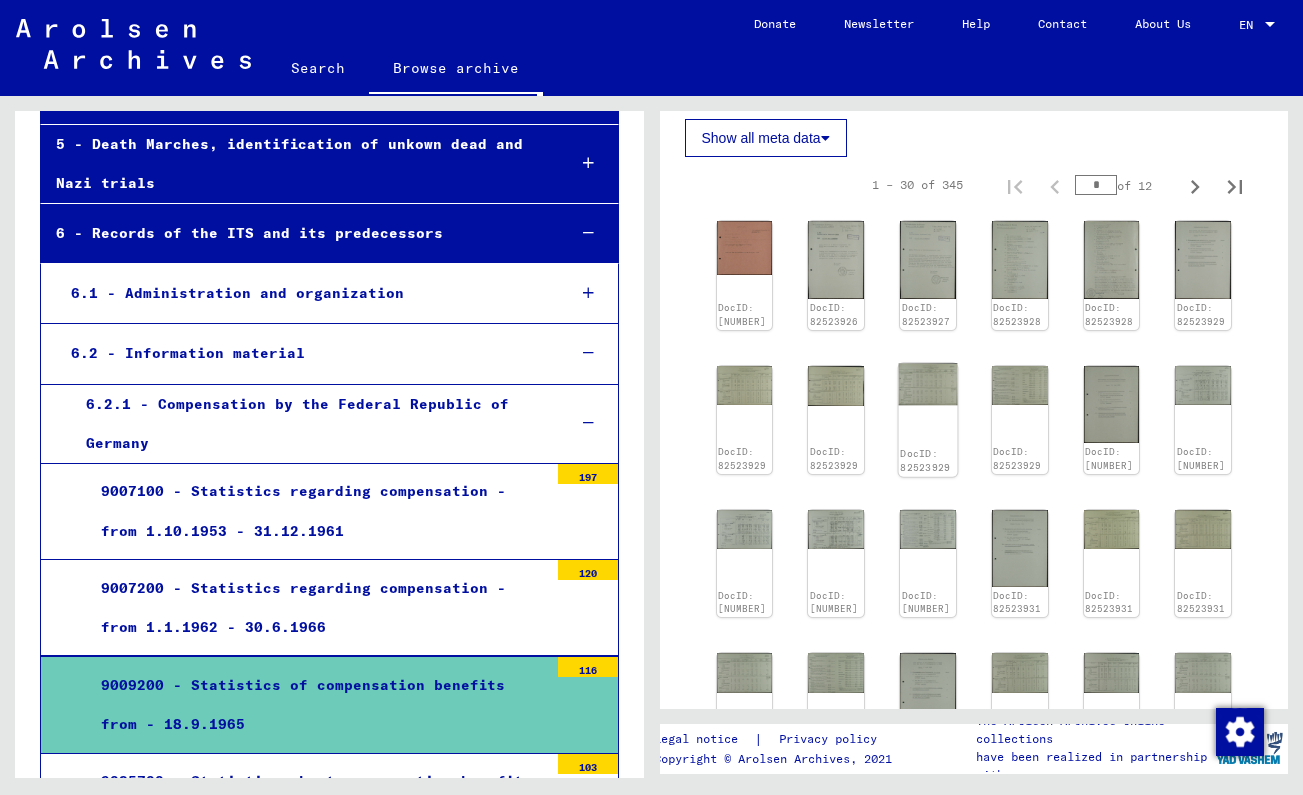 scroll, scrollTop: 553, scrollLeft: 0, axis: vertical 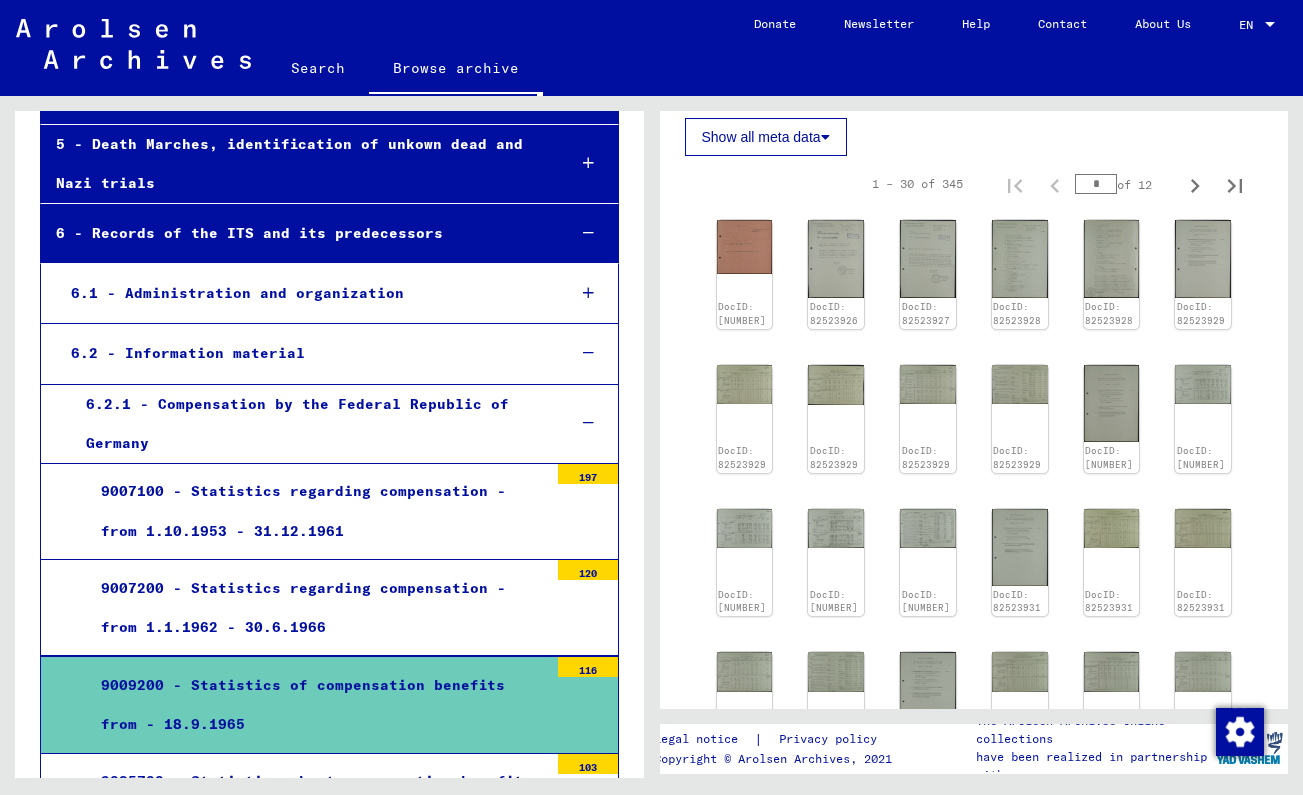 click at bounding box center (588, 423) 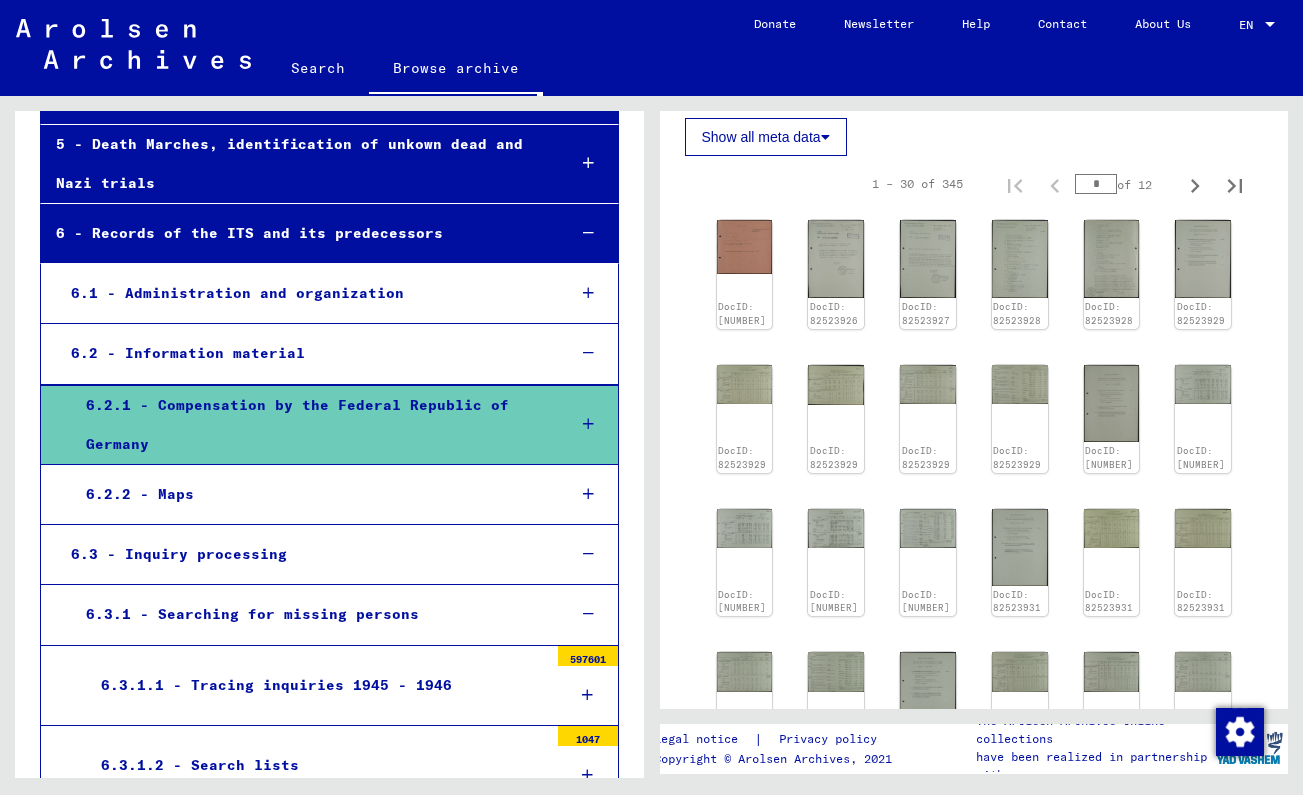 click at bounding box center [588, 353] 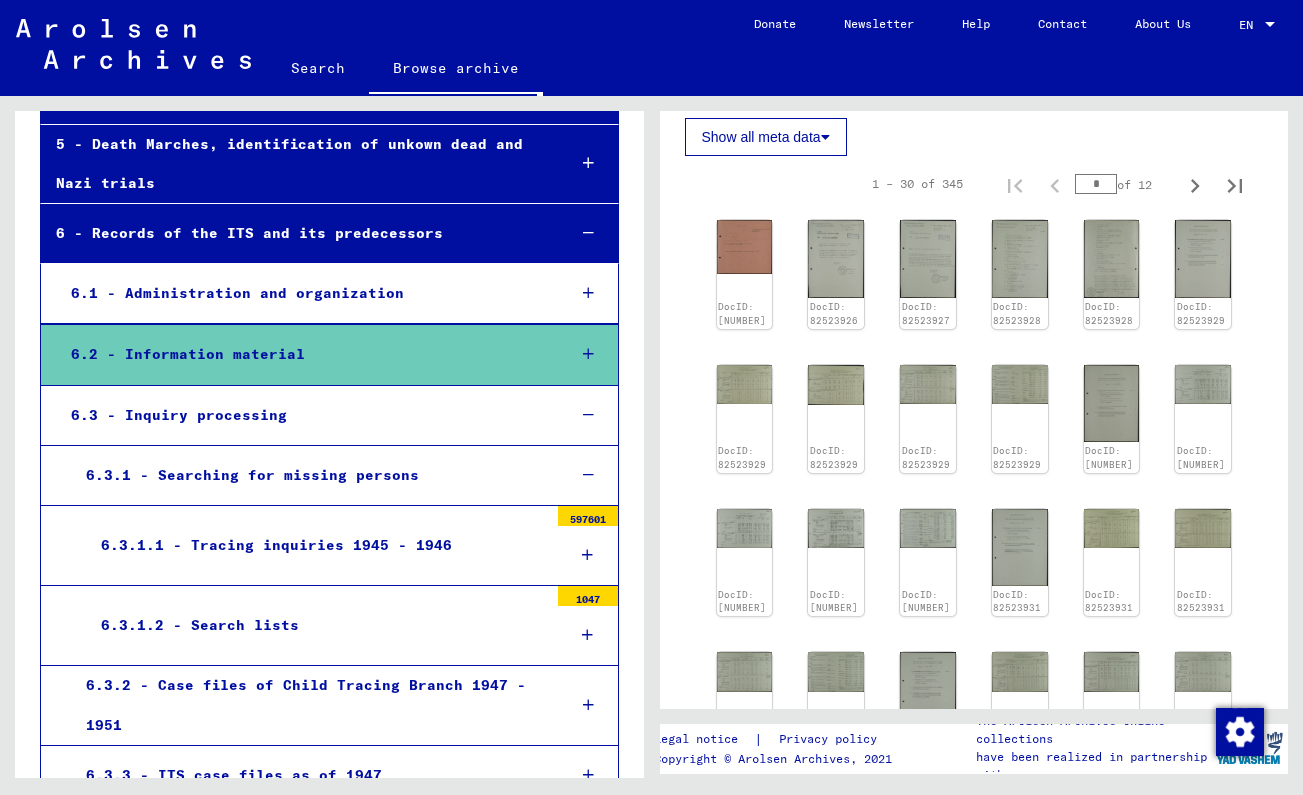click at bounding box center [588, 293] 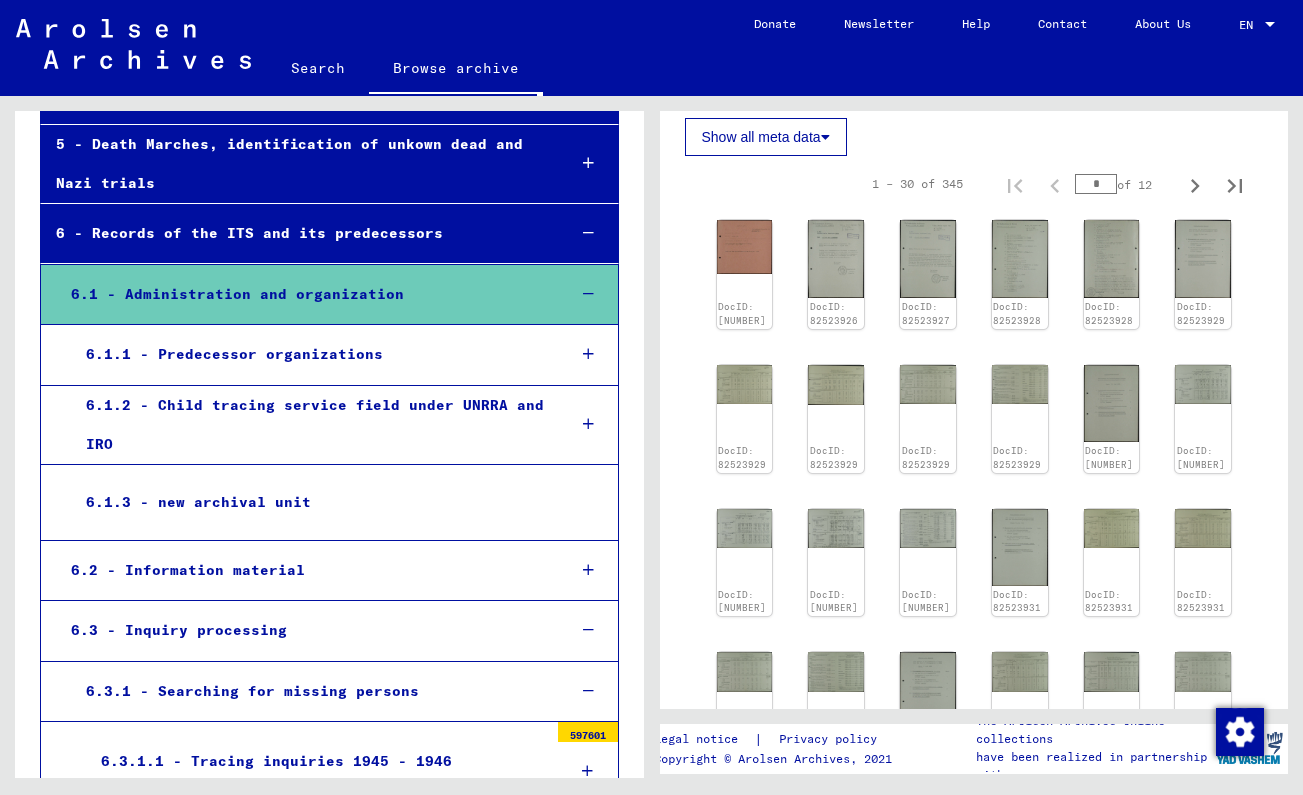 click on "6.1.3 - new archival unit" at bounding box center (309, 502) 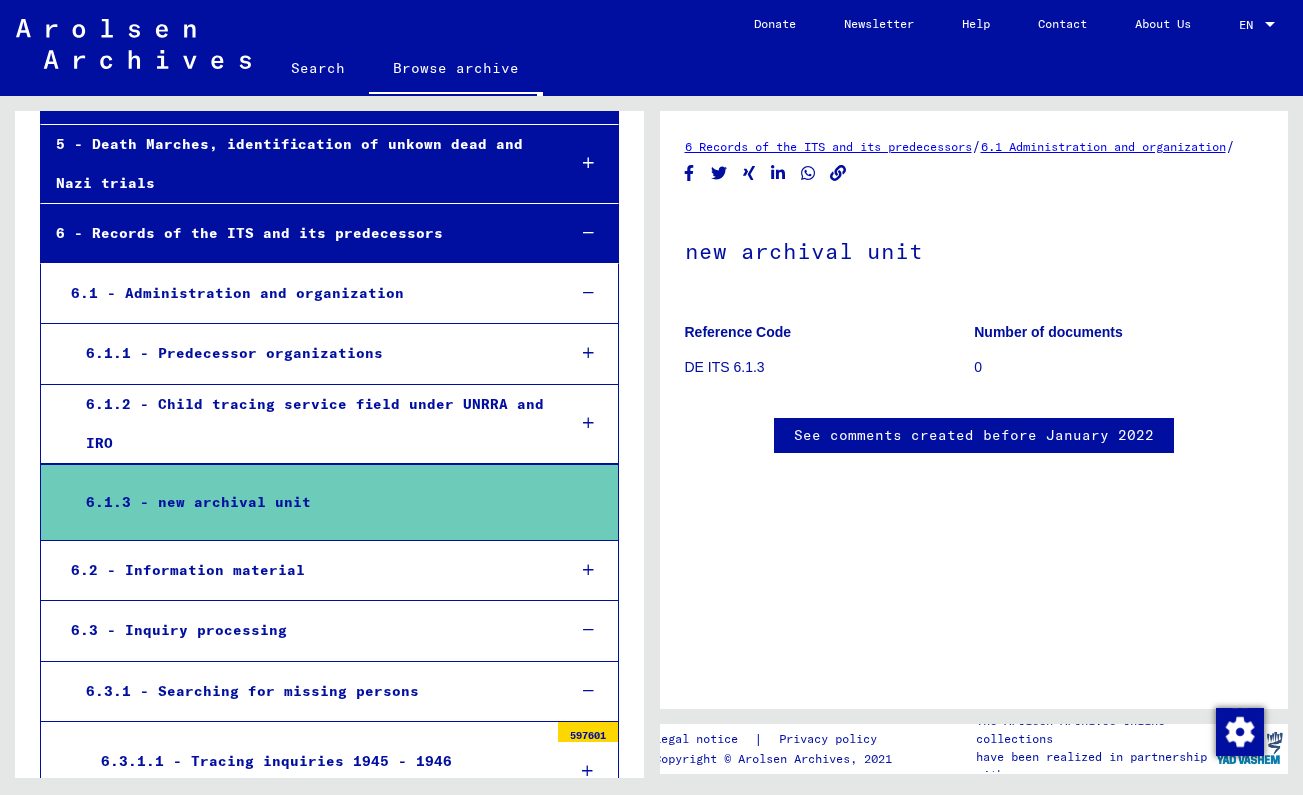 click on "6.1.1 - Predecessor organizations" at bounding box center (310, 353) 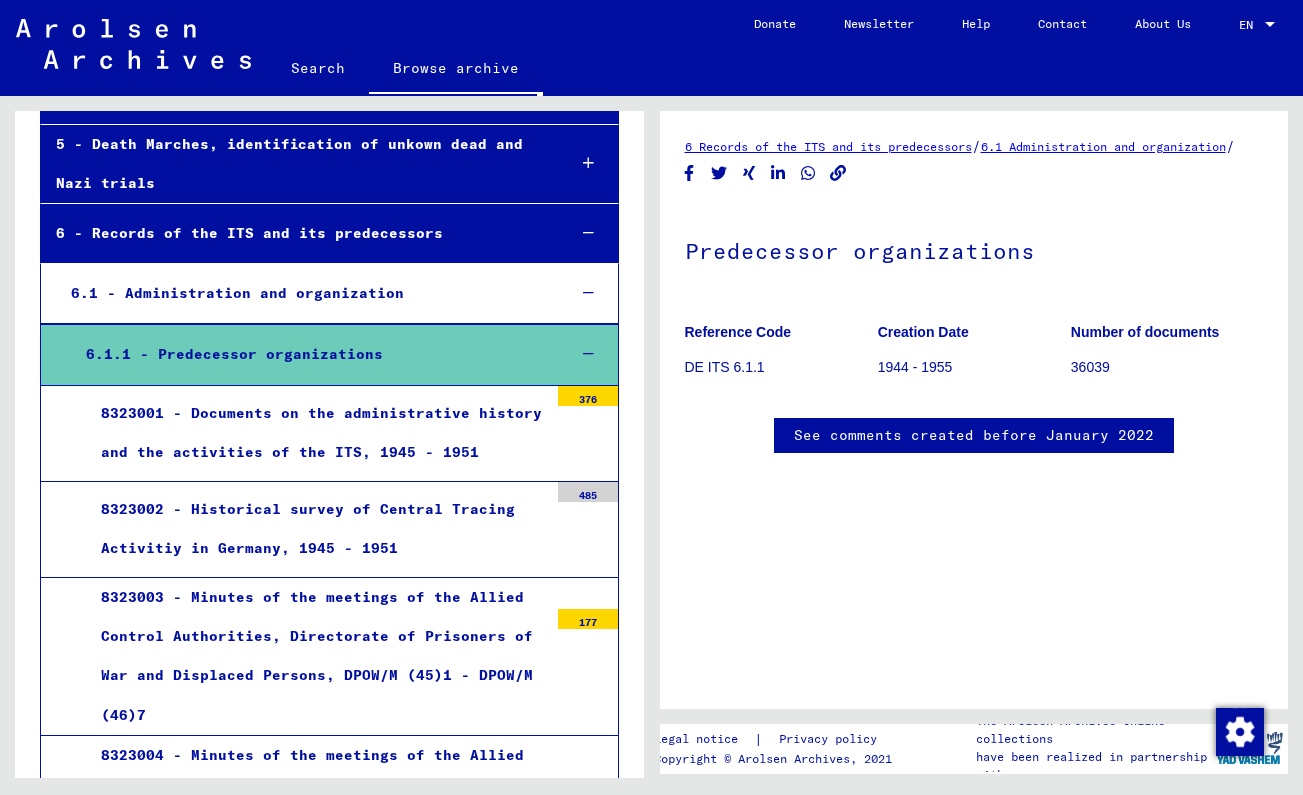 click on "8323001 - Documents on the administrative history and the activities of the ITS,      1945 - 1951" at bounding box center [317, 433] 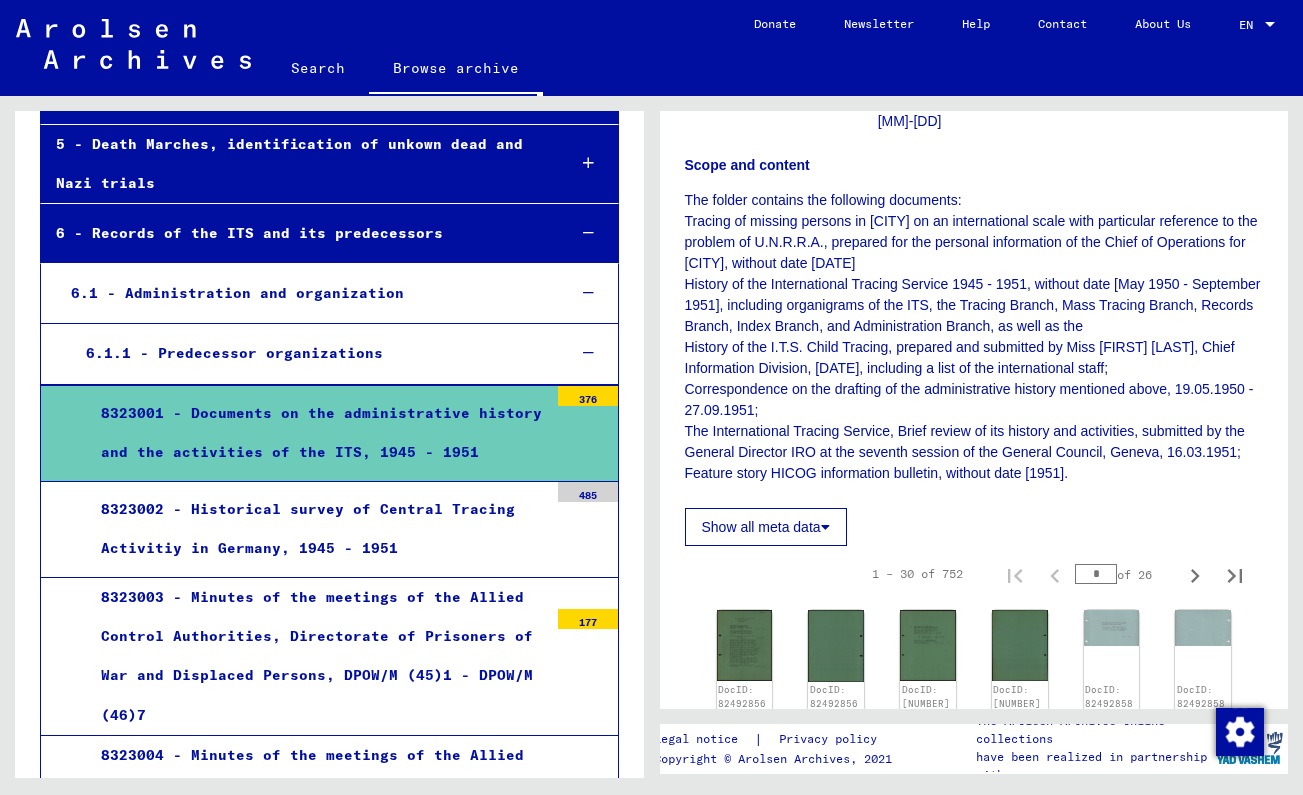 scroll, scrollTop: 444, scrollLeft: 0, axis: vertical 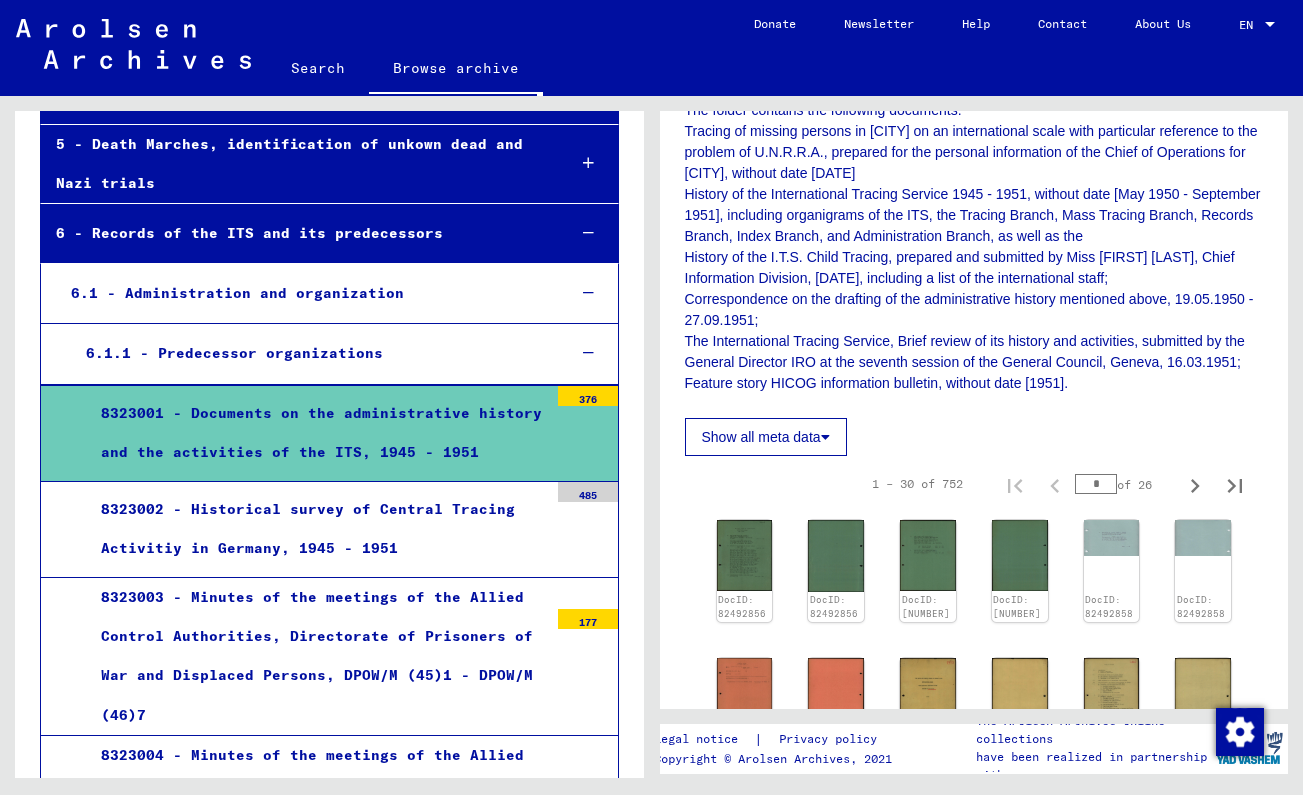click on "8323001 - Documents on the administrative history and the activities of the ITS,      1945 - 1951" at bounding box center (317, 433) 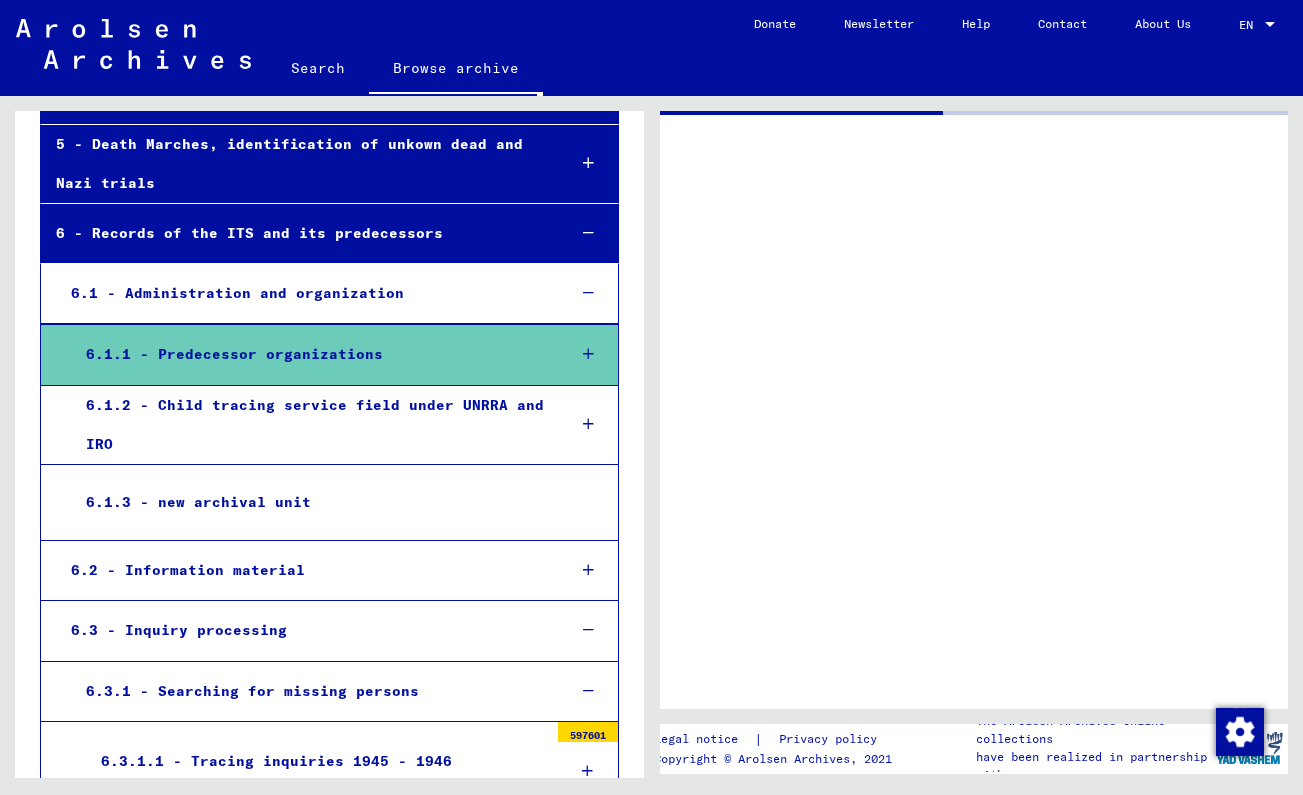 scroll, scrollTop: 0, scrollLeft: 0, axis: both 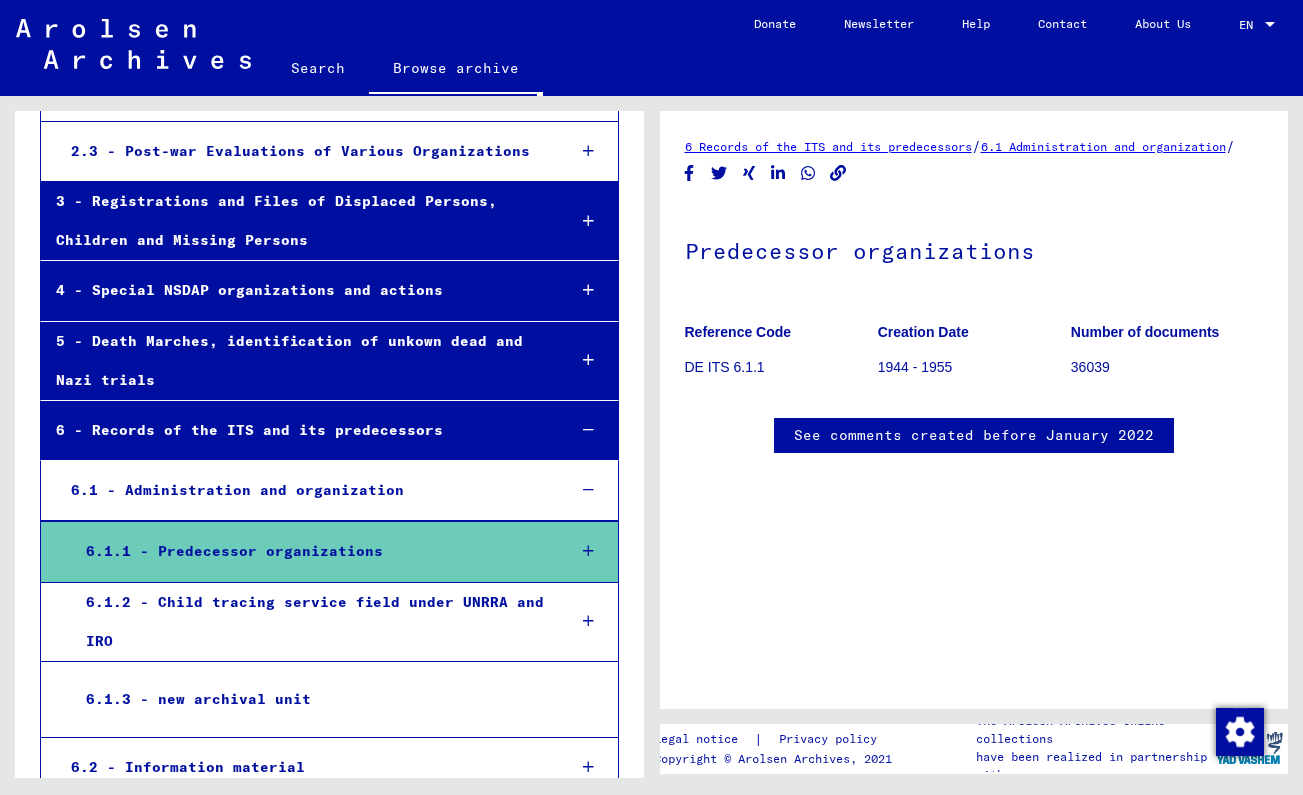 click at bounding box center (588, 430) 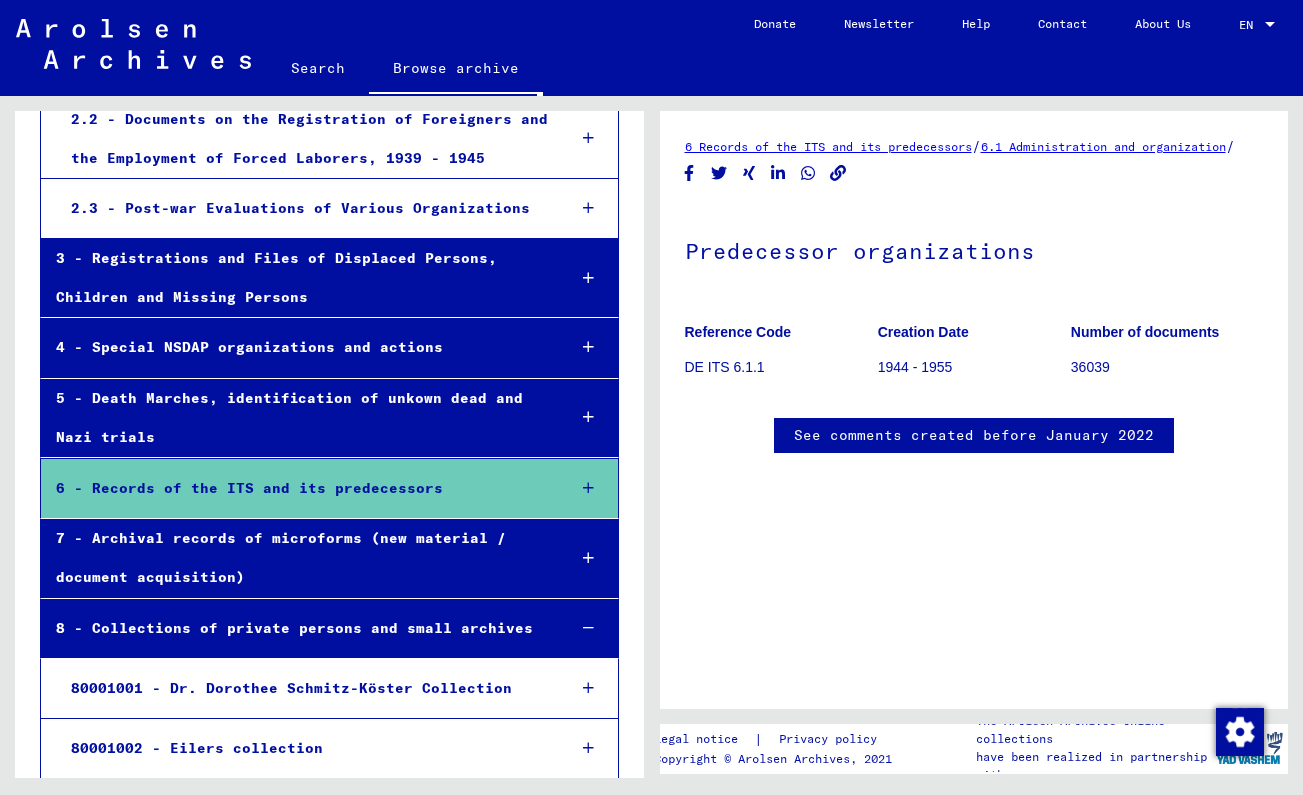 click on "4 - Special NSDAP organizations and actions" at bounding box center [295, 347] 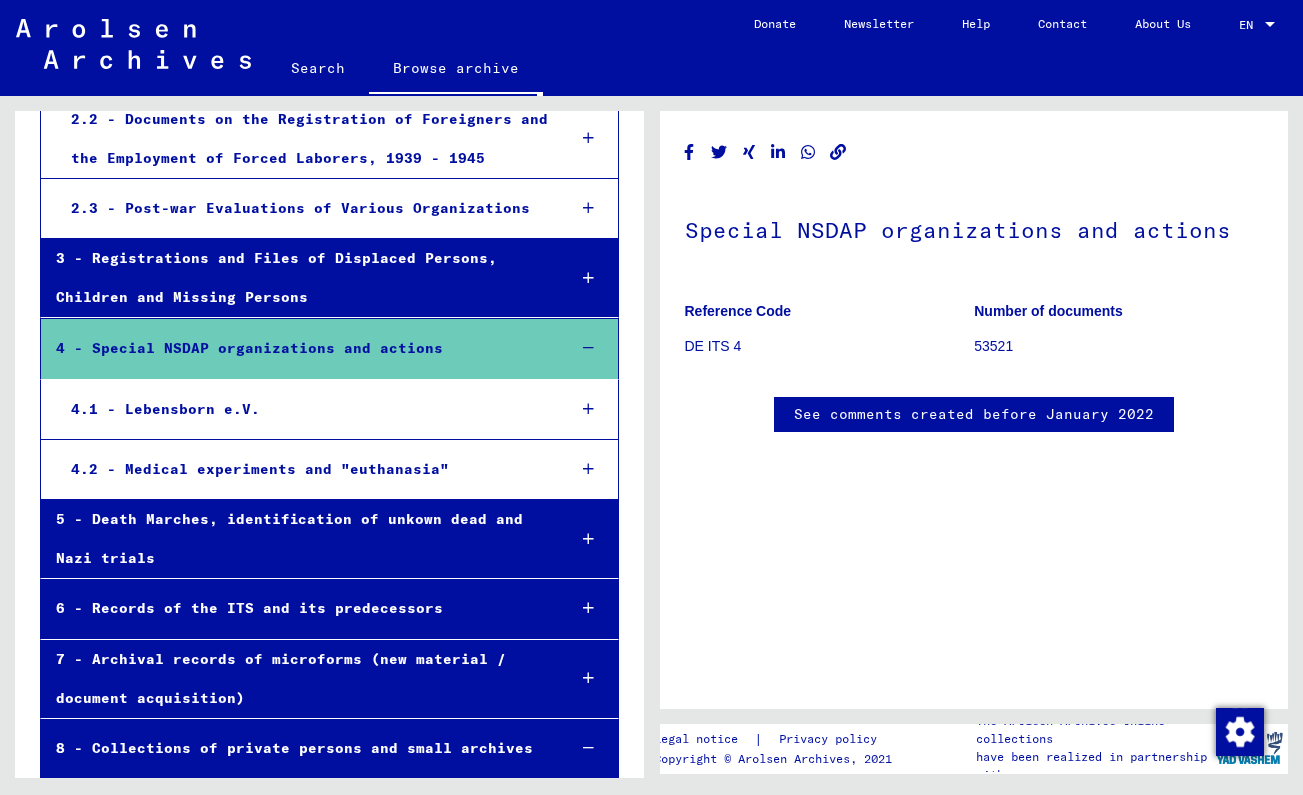 click on "4.1 - Lebensborn e.V." at bounding box center (303, 409) 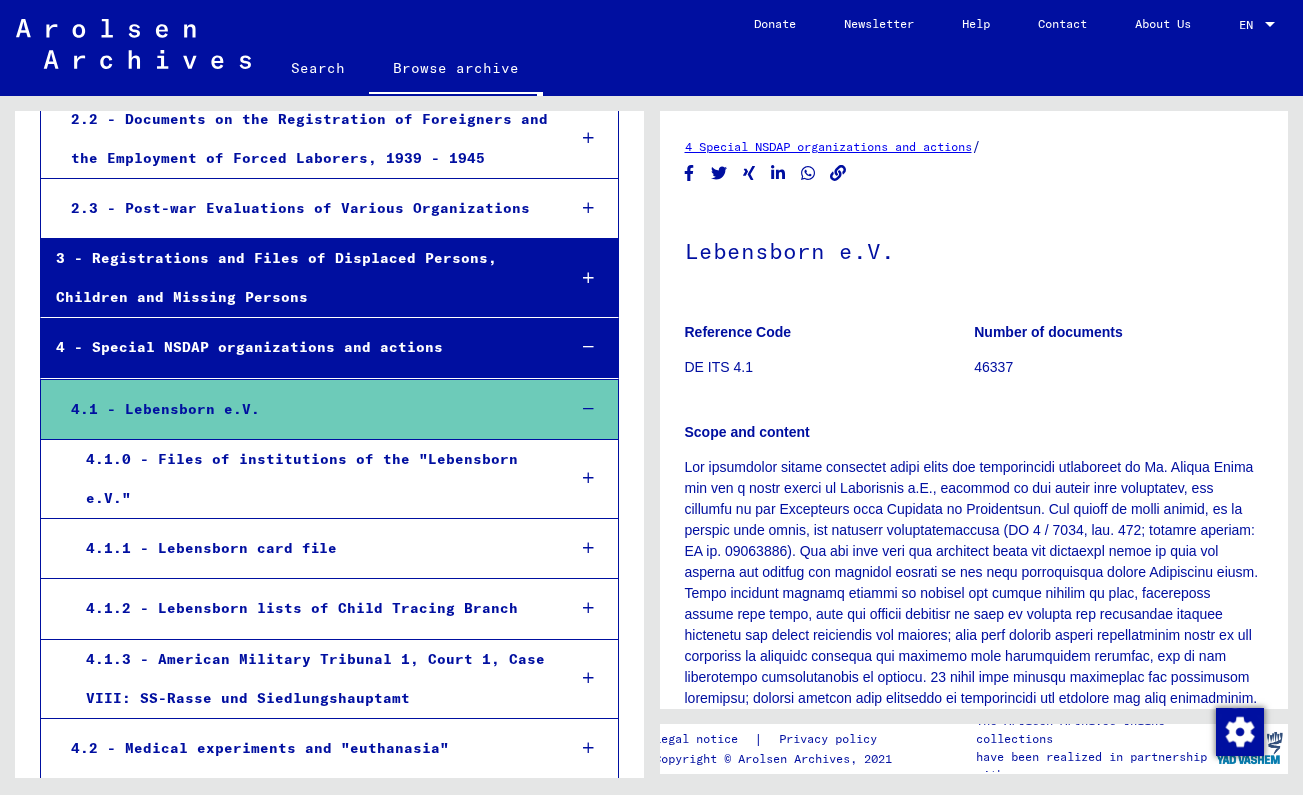 click on "4.1 - Lebensborn e.V." at bounding box center (303, 409) 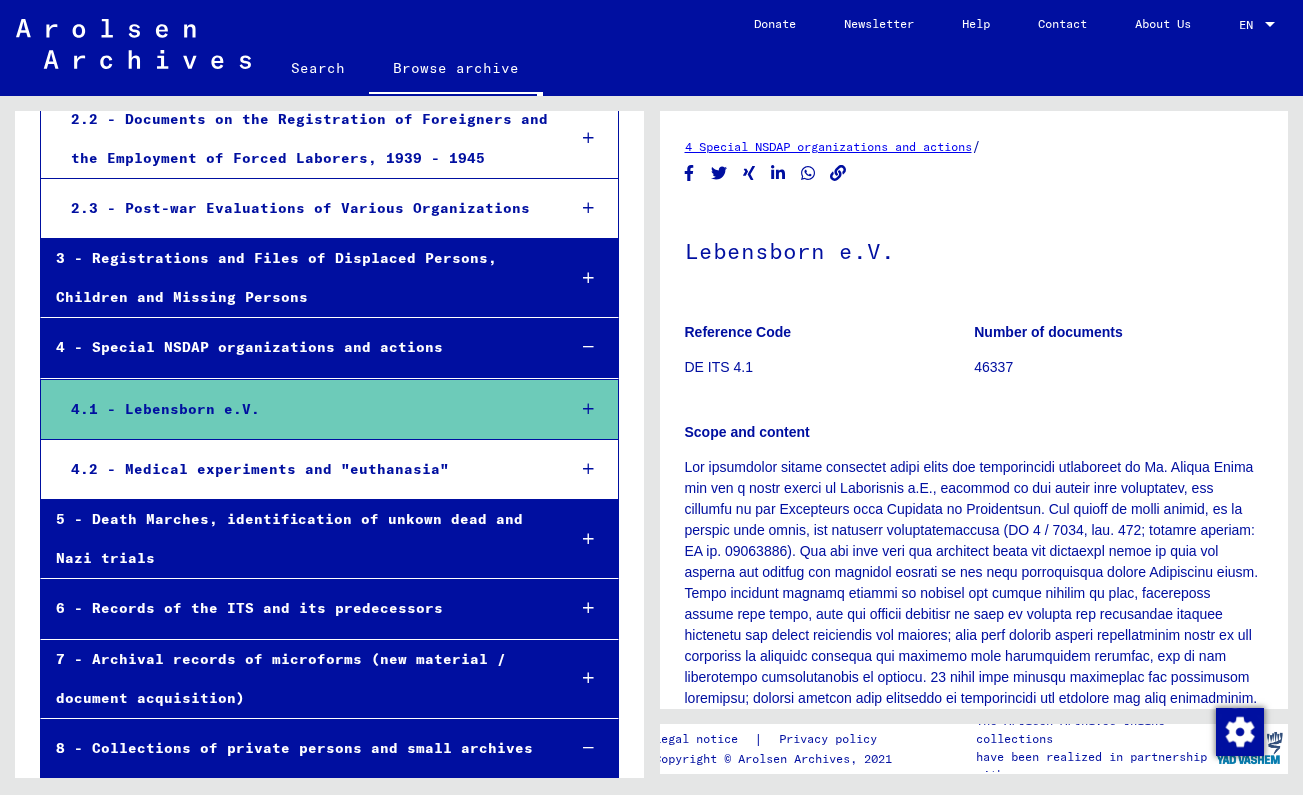 click on "4 - Special NSDAP organizations and actions" at bounding box center [295, 347] 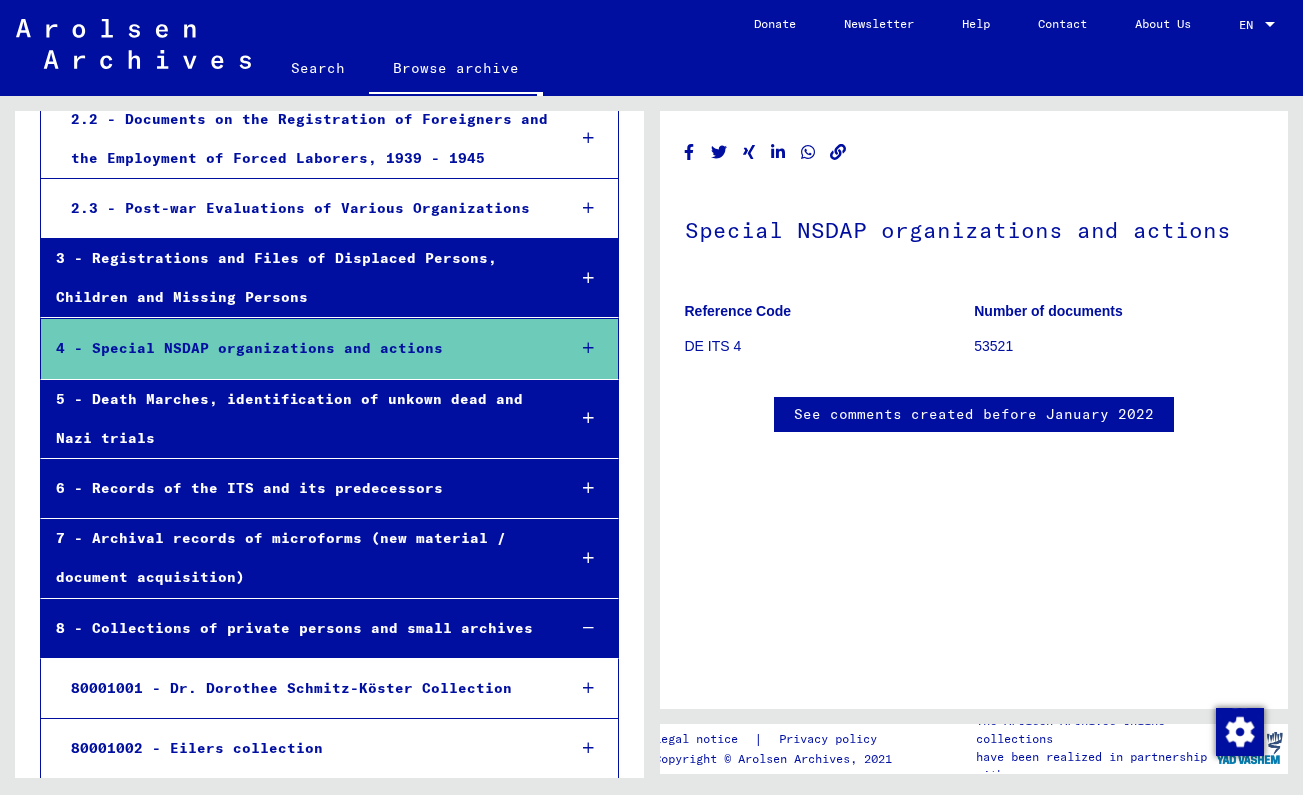 click on "3 - Registrations and Files of Displaced Persons, Children and Missing Persons" at bounding box center [295, 278] 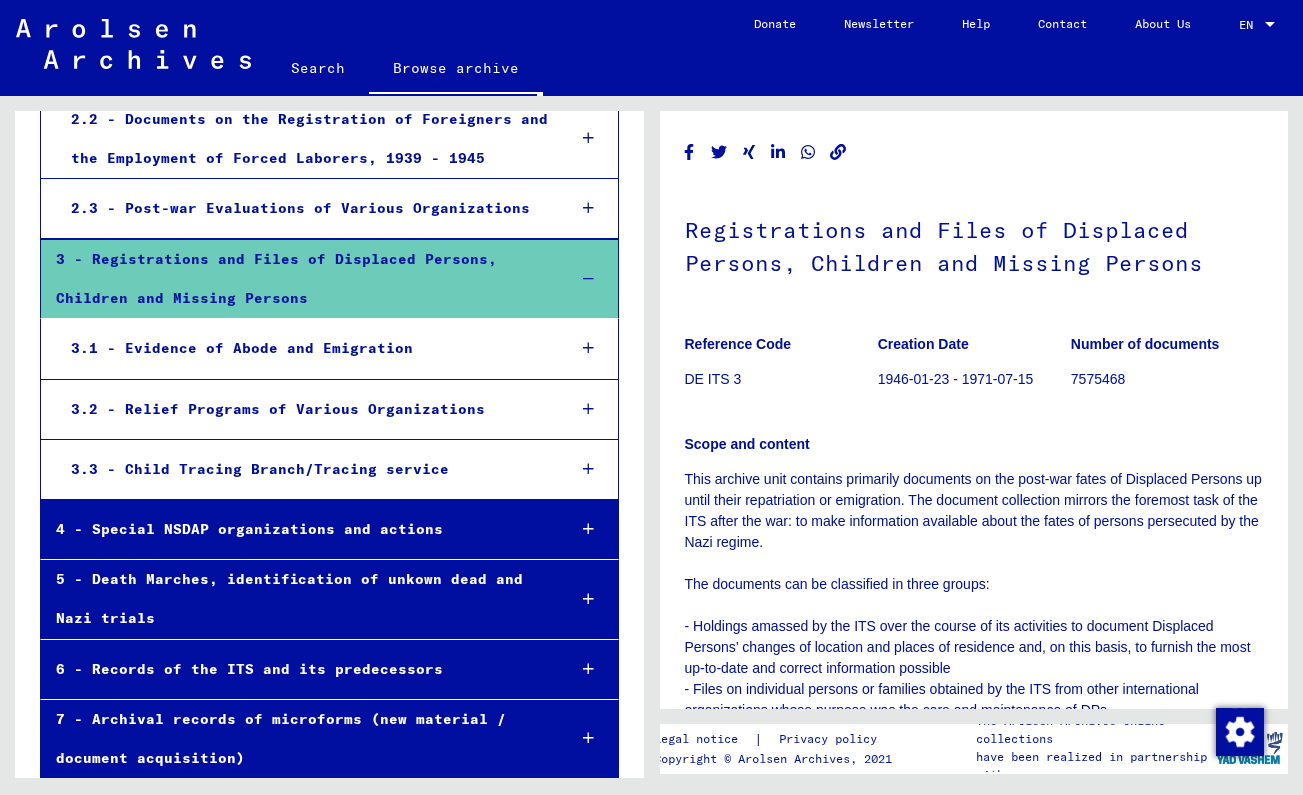 scroll, scrollTop: 0, scrollLeft: 0, axis: both 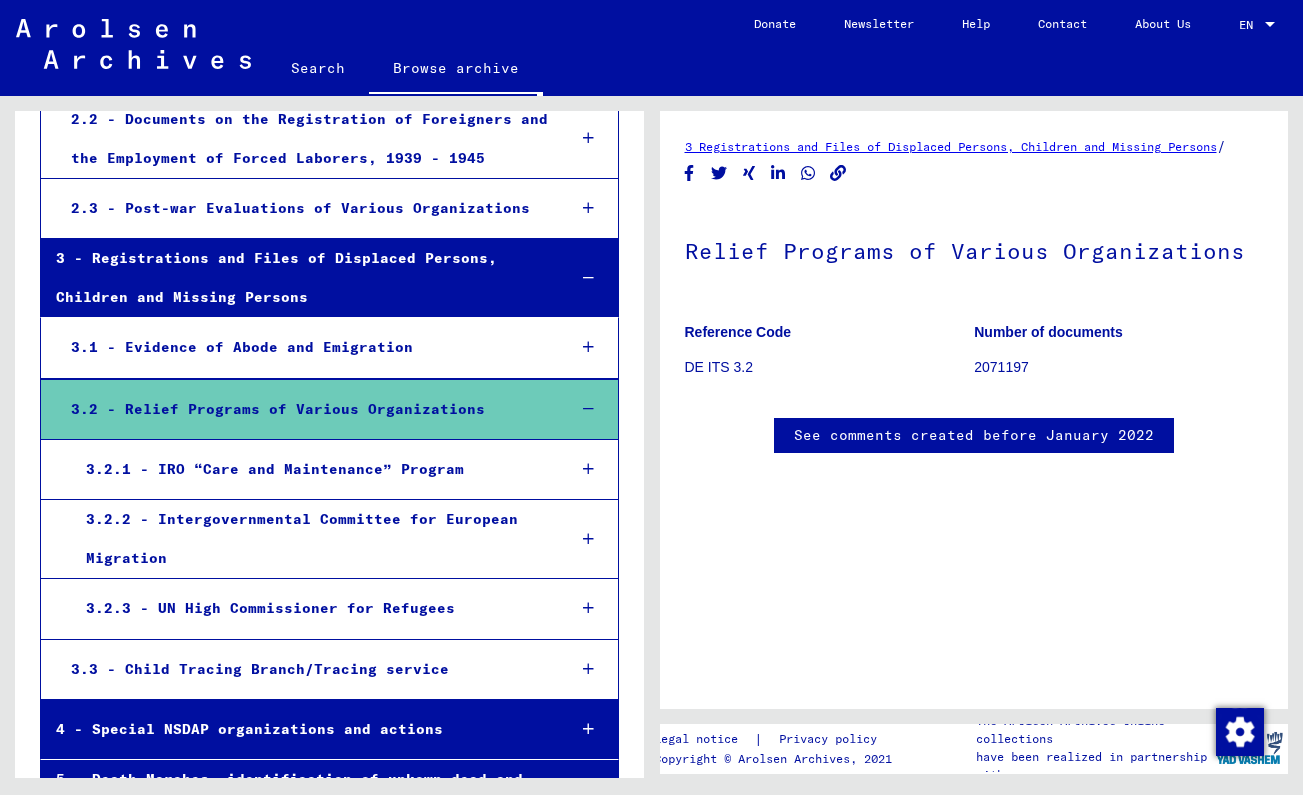 click on "3.2 - Relief Programs of Various Organizations" at bounding box center (303, 409) 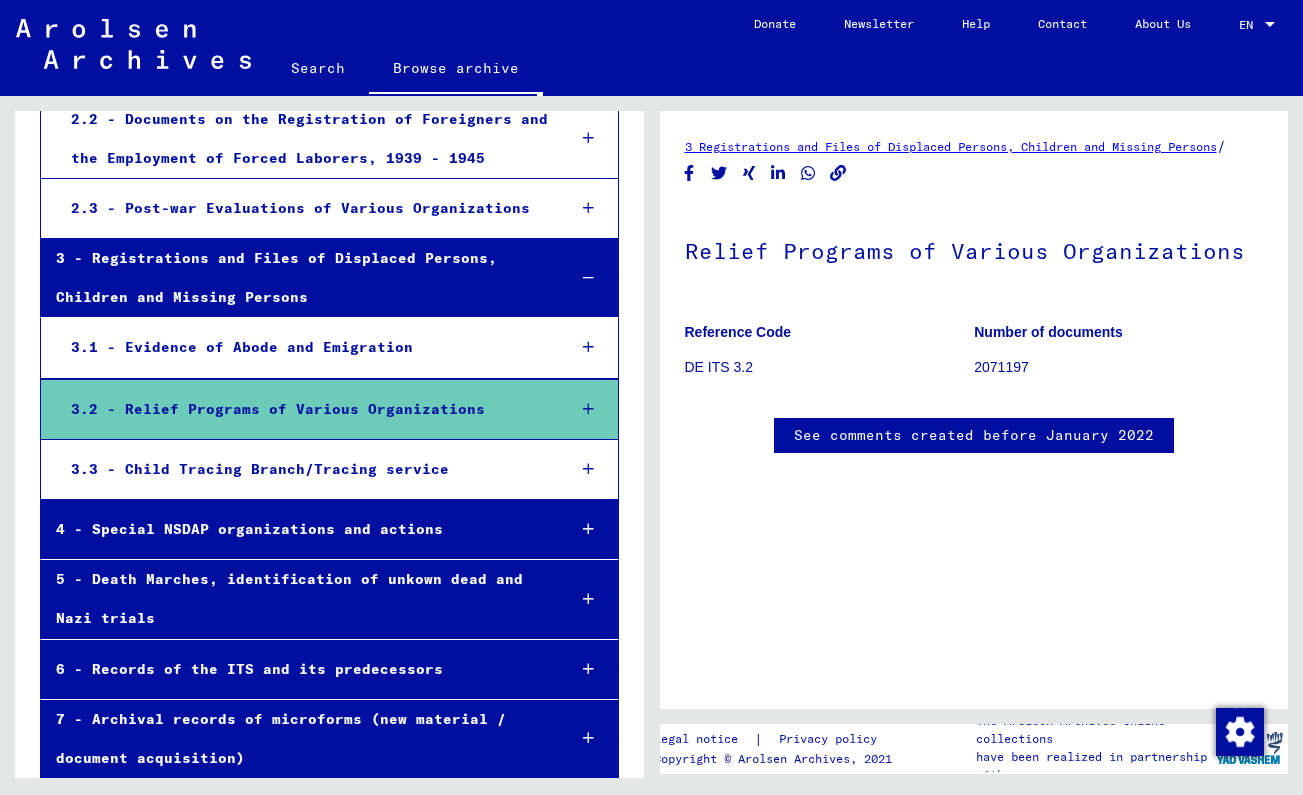 click on "3.1 - Evidence of Abode and Emigration" at bounding box center [303, 347] 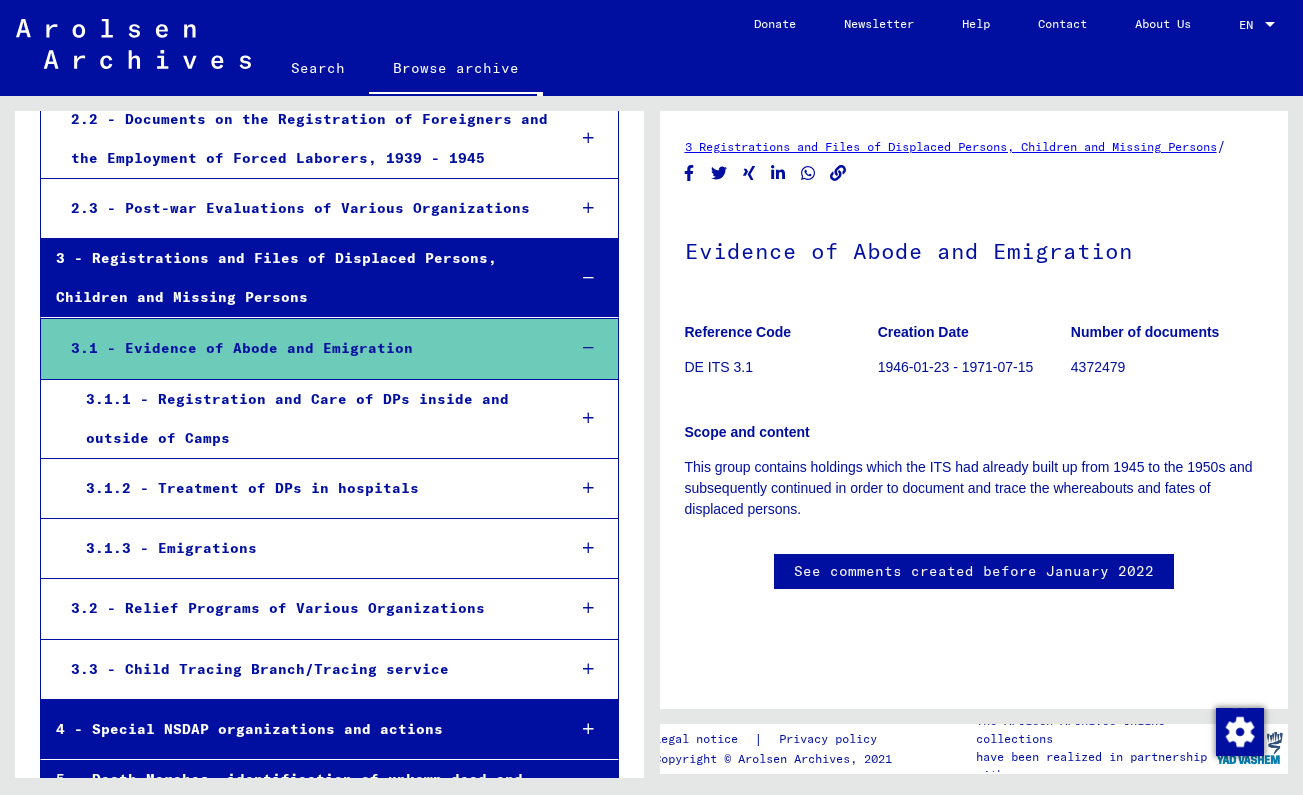 click on "3.1 - Evidence of Abode and Emigration" at bounding box center (303, 348) 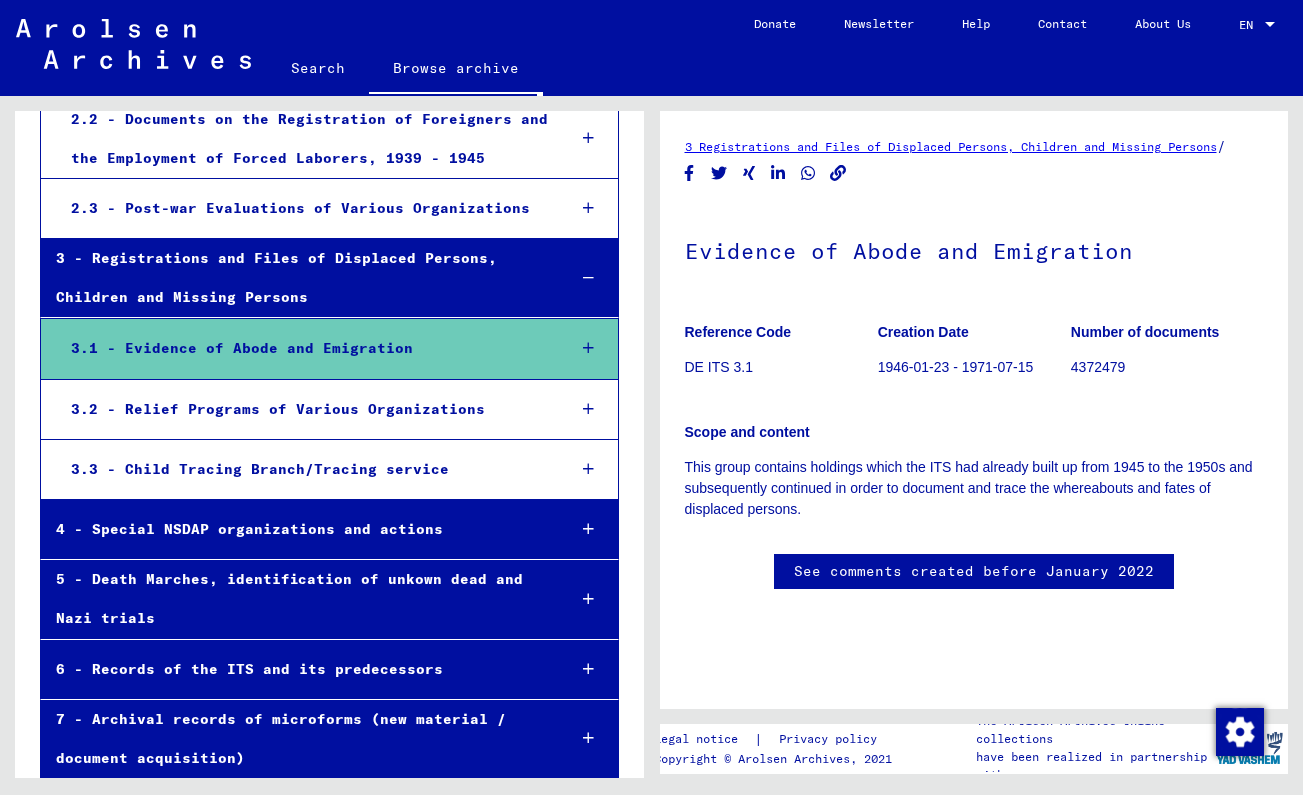 click on "3 - Registrations and Files of Displaced Persons, Children and Missing Persons" at bounding box center [295, 278] 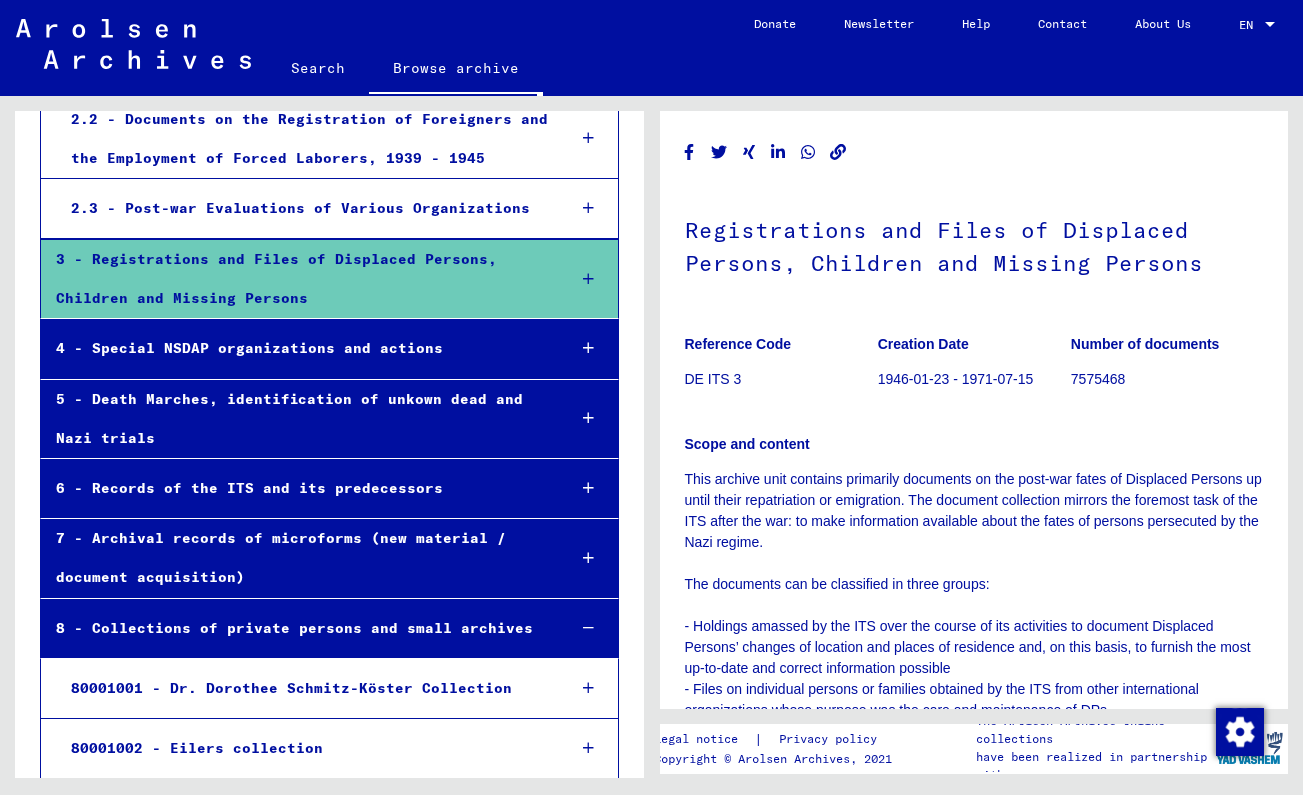 scroll, scrollTop: 0, scrollLeft: 0, axis: both 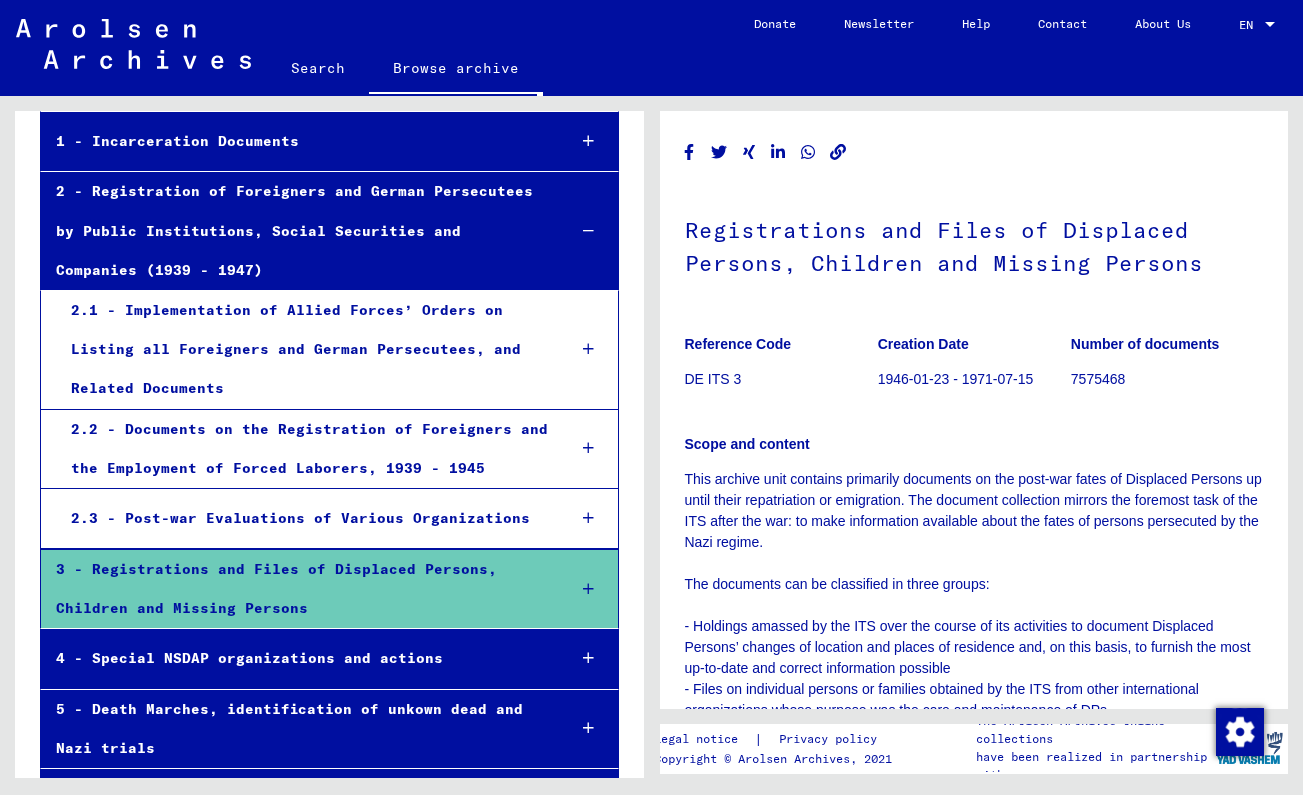 click on "2.1 - Implementation of Allied Forces’ Orders on Listing all Foreigners and German Persecutees, and Related Documents" at bounding box center (303, 350) 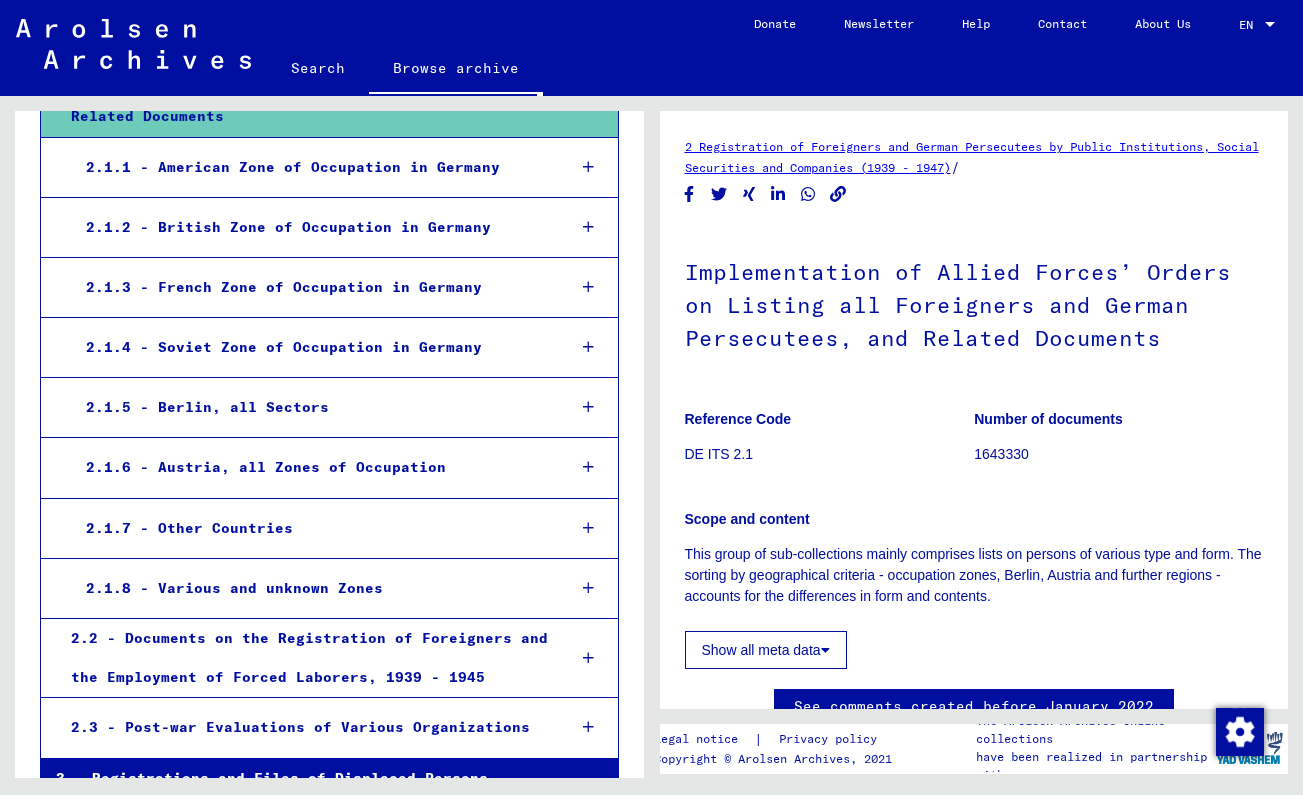 scroll, scrollTop: 503, scrollLeft: 0, axis: vertical 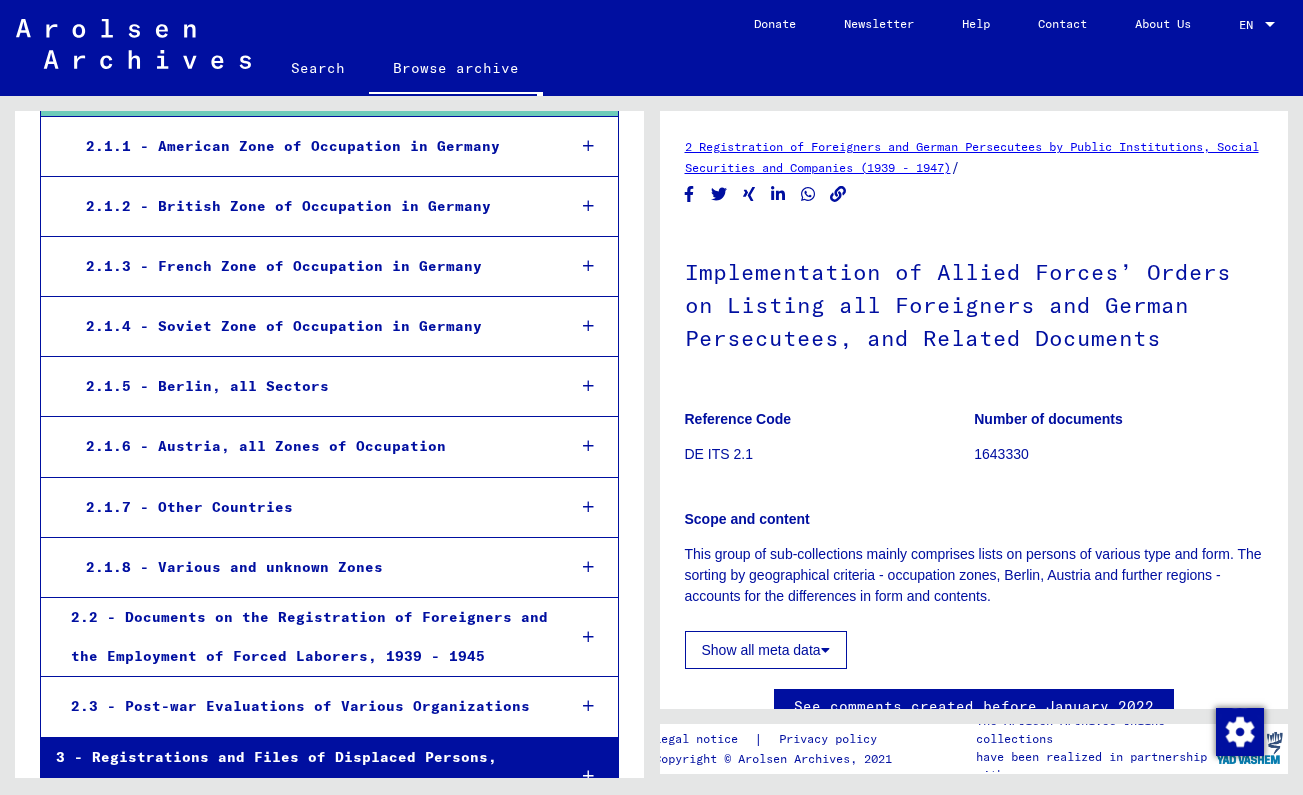 click on "2.1.5 - Berlin, all Sectors" at bounding box center (310, 386) 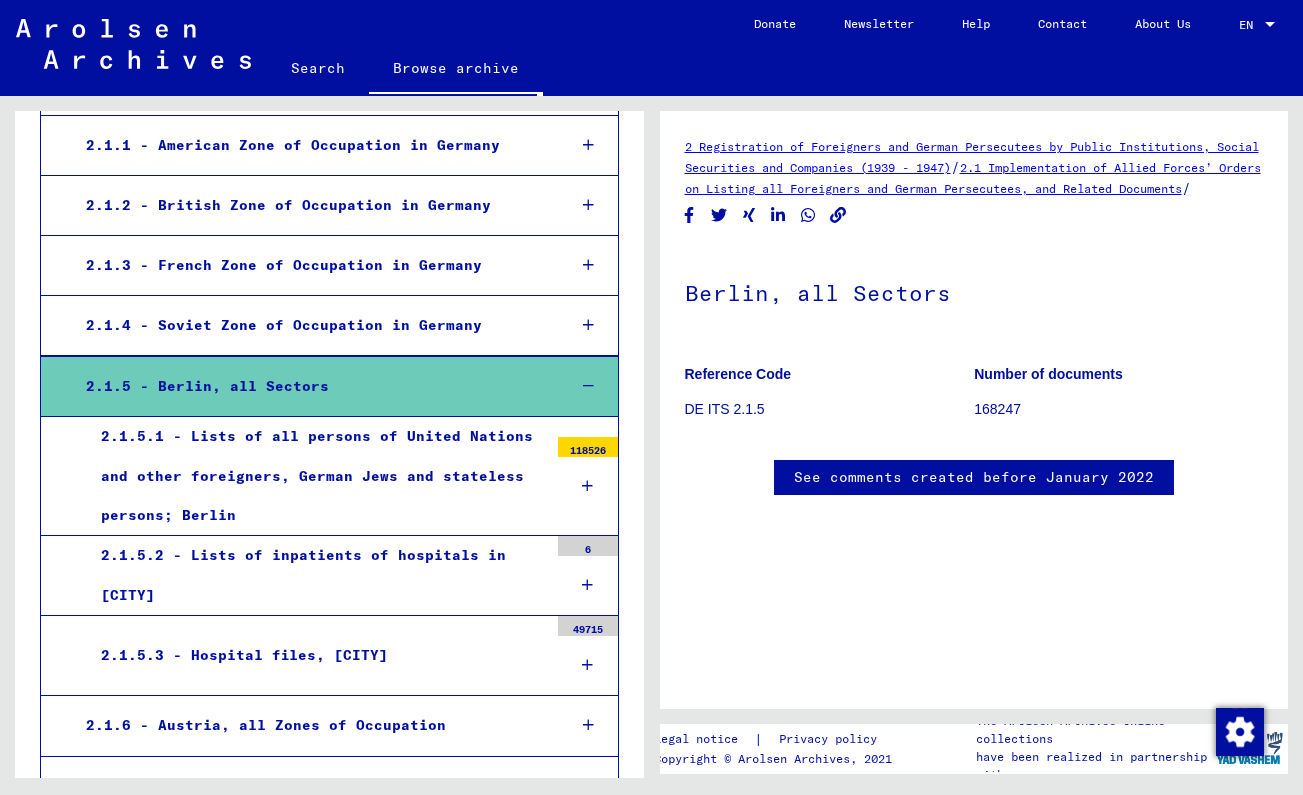 click on "2.1.5 - Berlin, all Sectors" at bounding box center [310, 386] 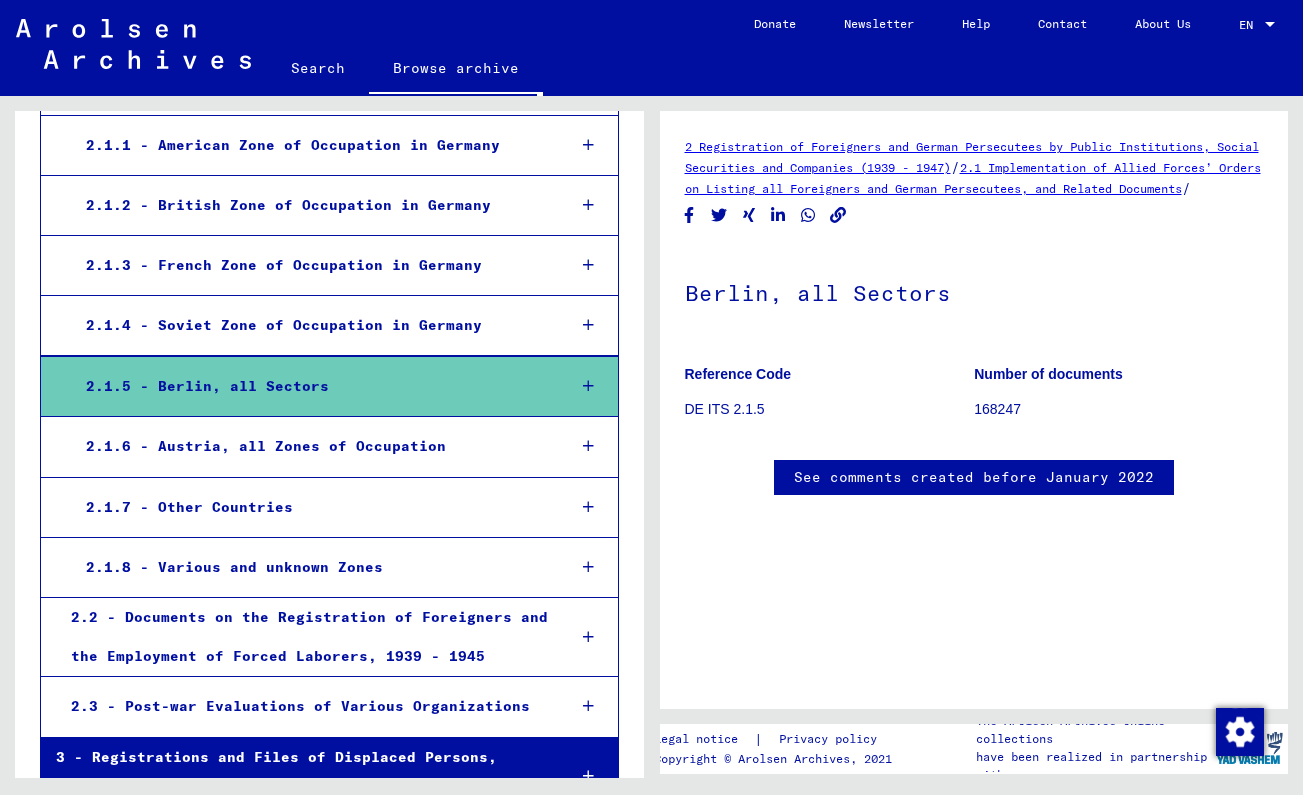 click on "2.1.6 - Austria, all Zones of Occupation" at bounding box center (310, 446) 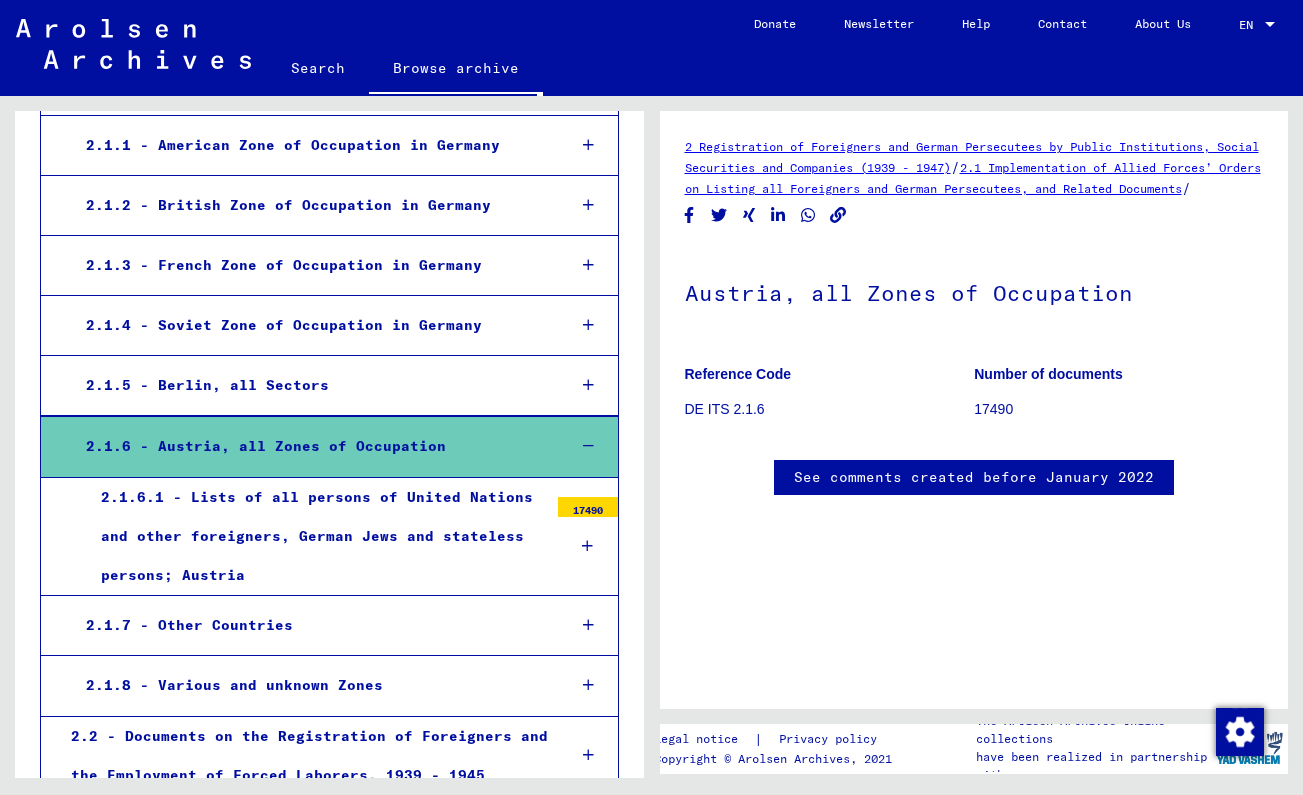 click on "2.1.6.1 - Lists of all persons of United Nations and other foreigners, German Jews and stateless persons; Austria" at bounding box center (317, 537) 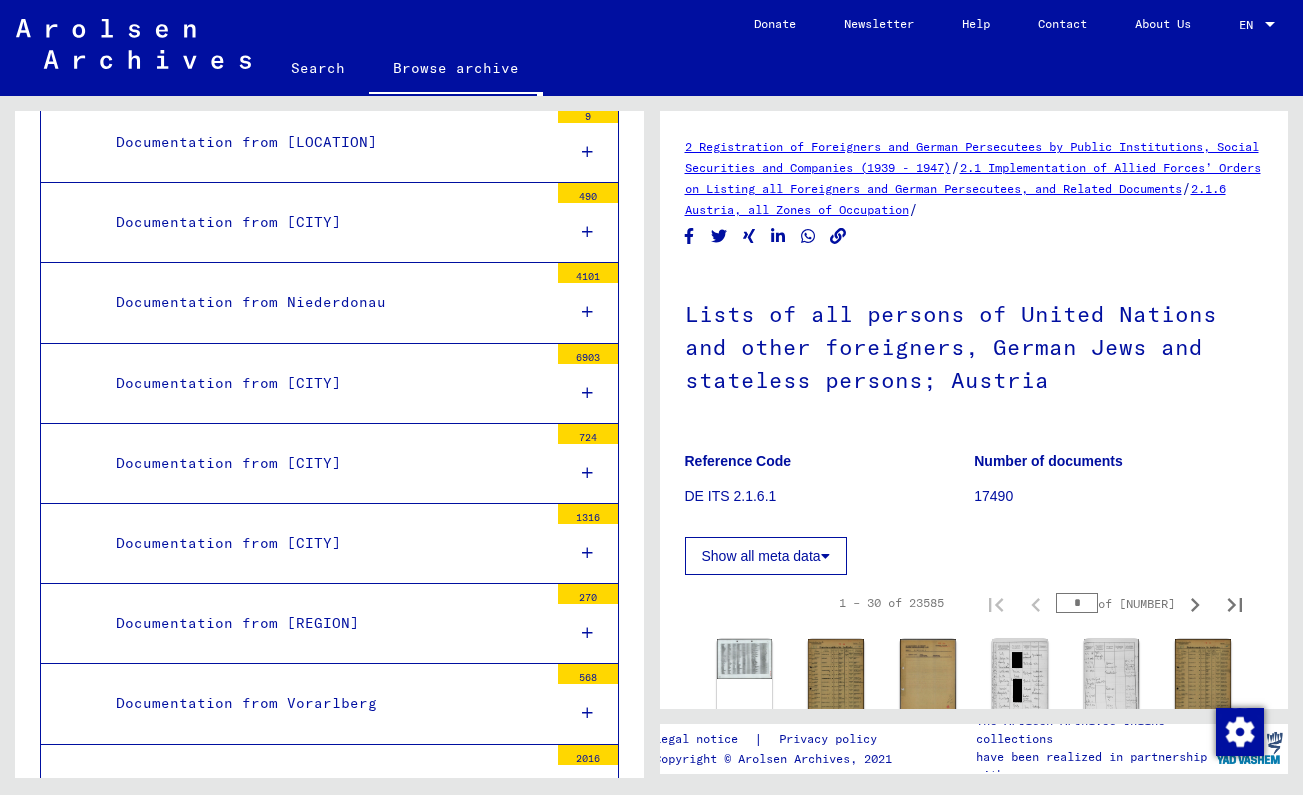 scroll, scrollTop: 2651, scrollLeft: 0, axis: vertical 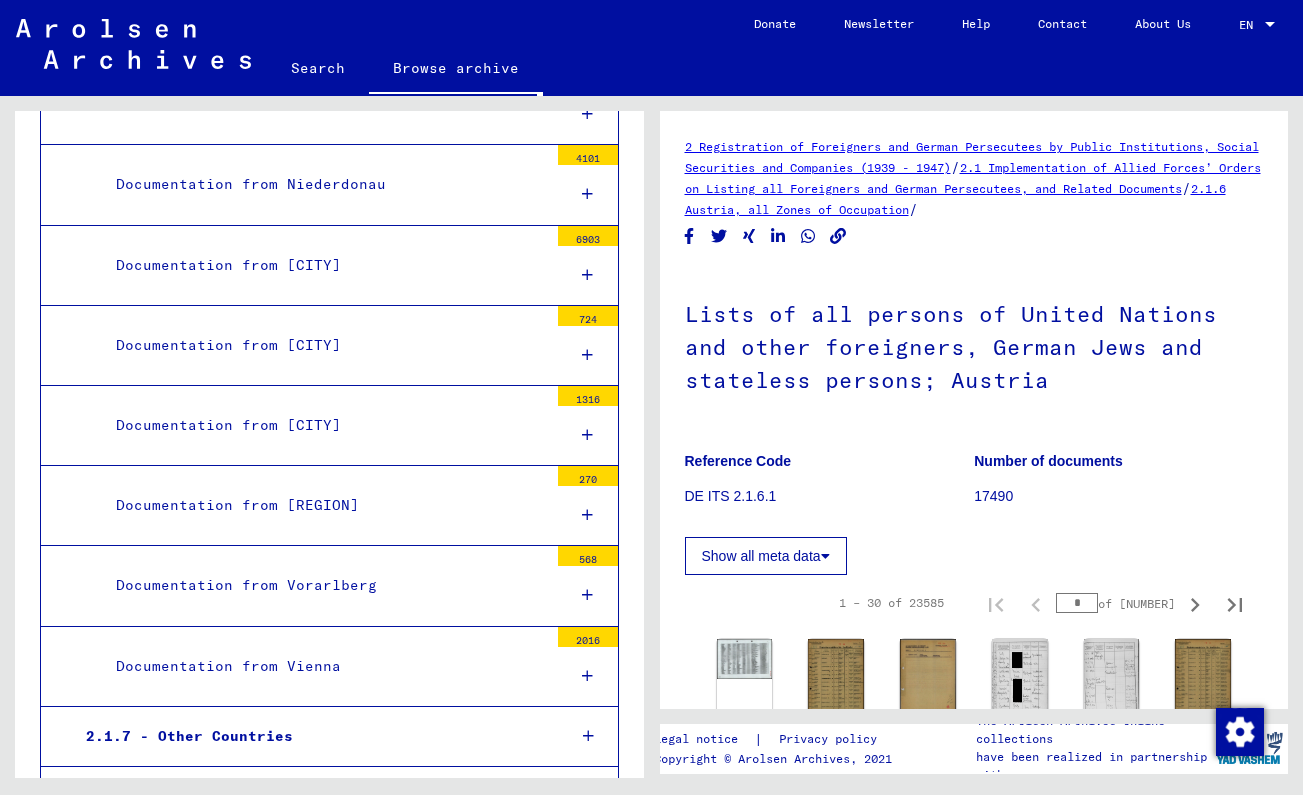 click on "2.1.7 - Other Countries" at bounding box center [310, 736] 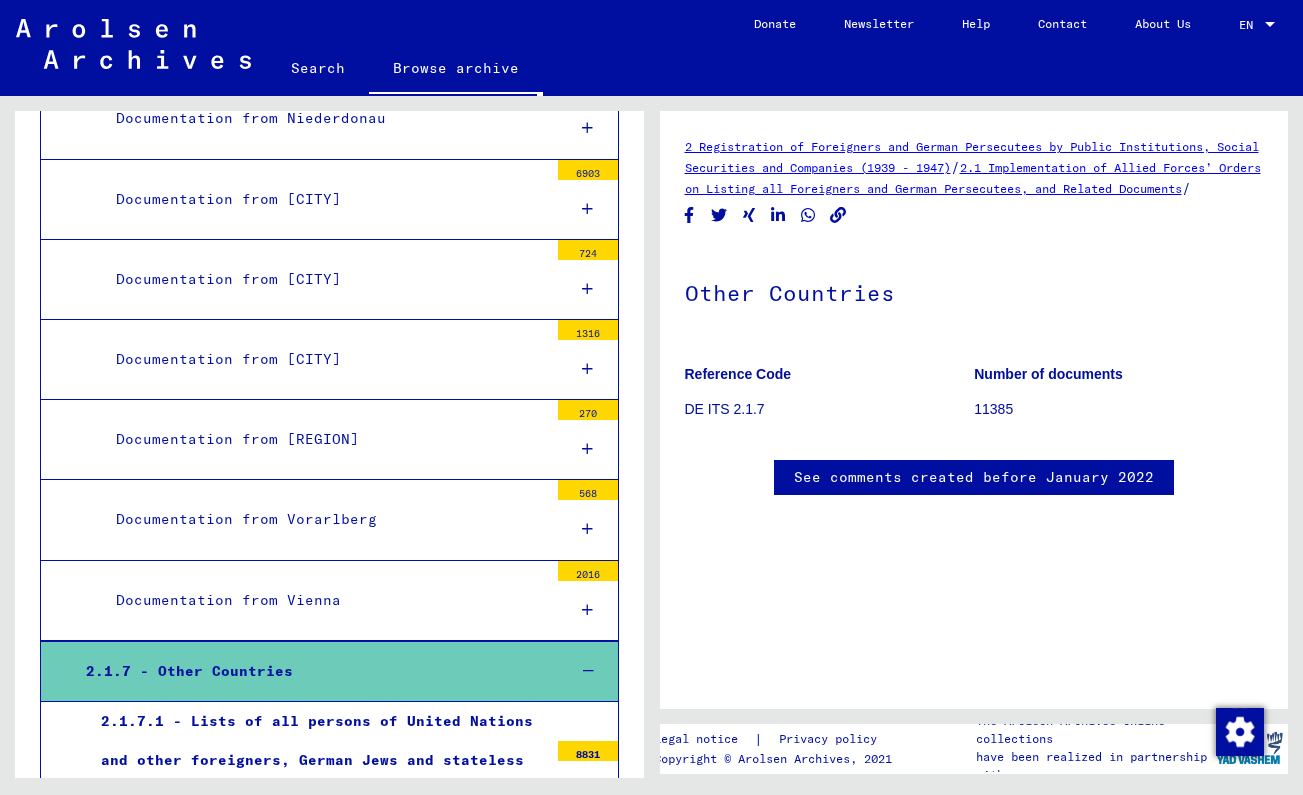scroll, scrollTop: 2722, scrollLeft: 0, axis: vertical 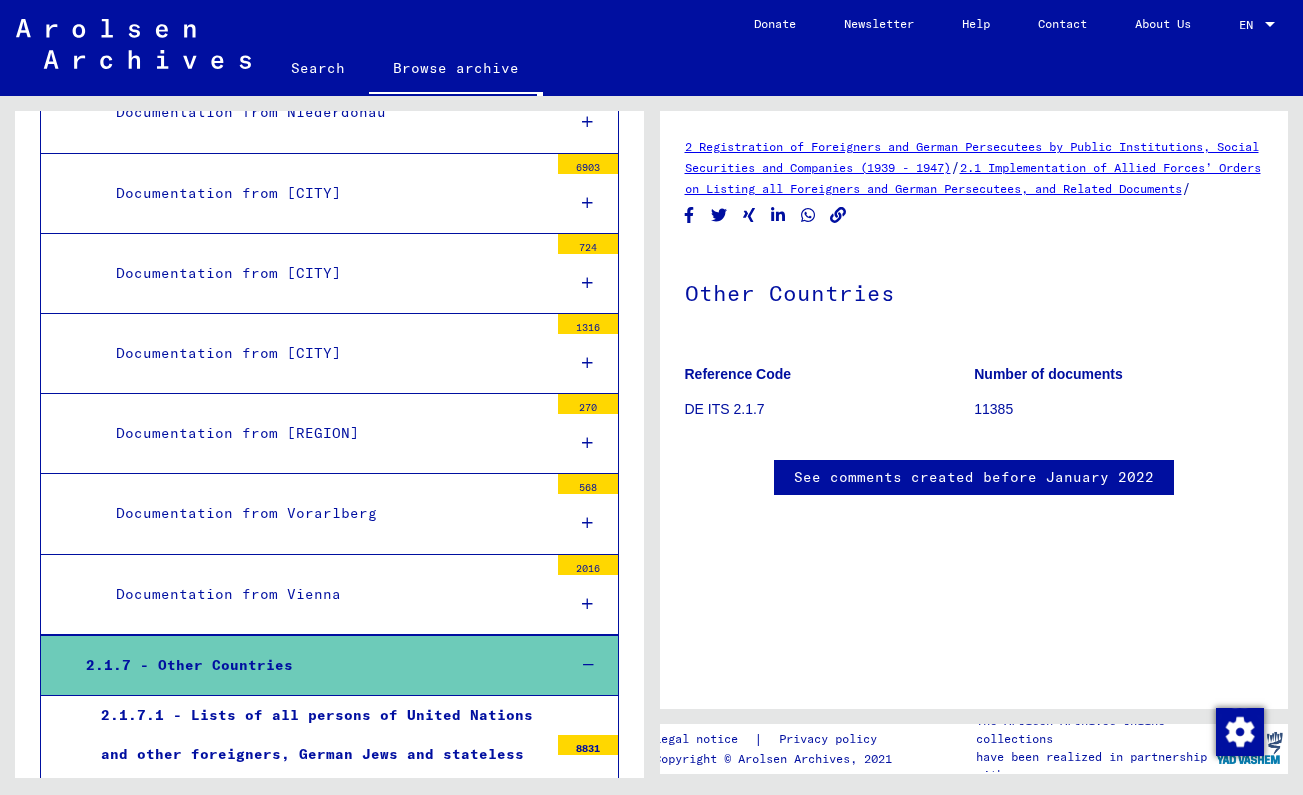 click on "2.1.7.1 - Lists of all persons of United Nations and other foreigners, German Jews and stateless persons from those parts of Poland that had been territory of the German Reich until 1945" at bounding box center (317, 774) 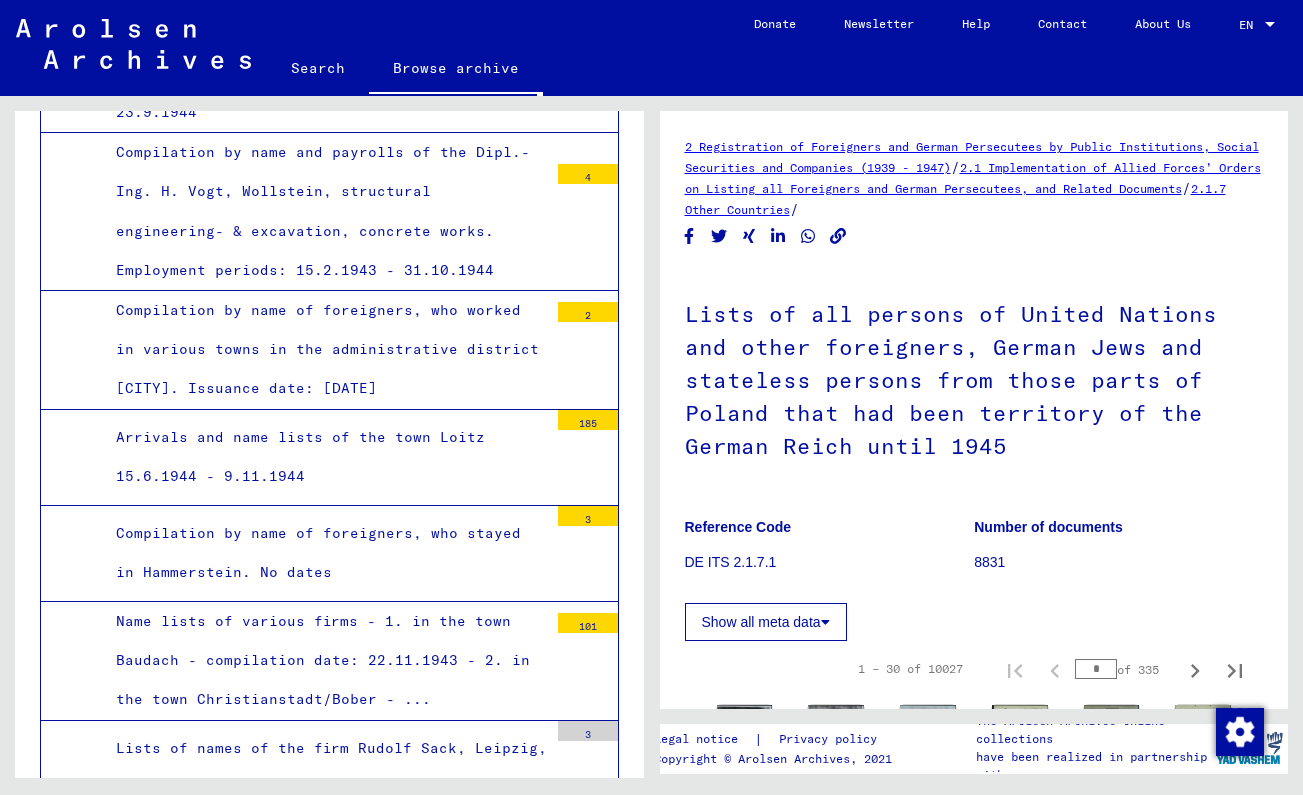 scroll, scrollTop: 5610, scrollLeft: 0, axis: vertical 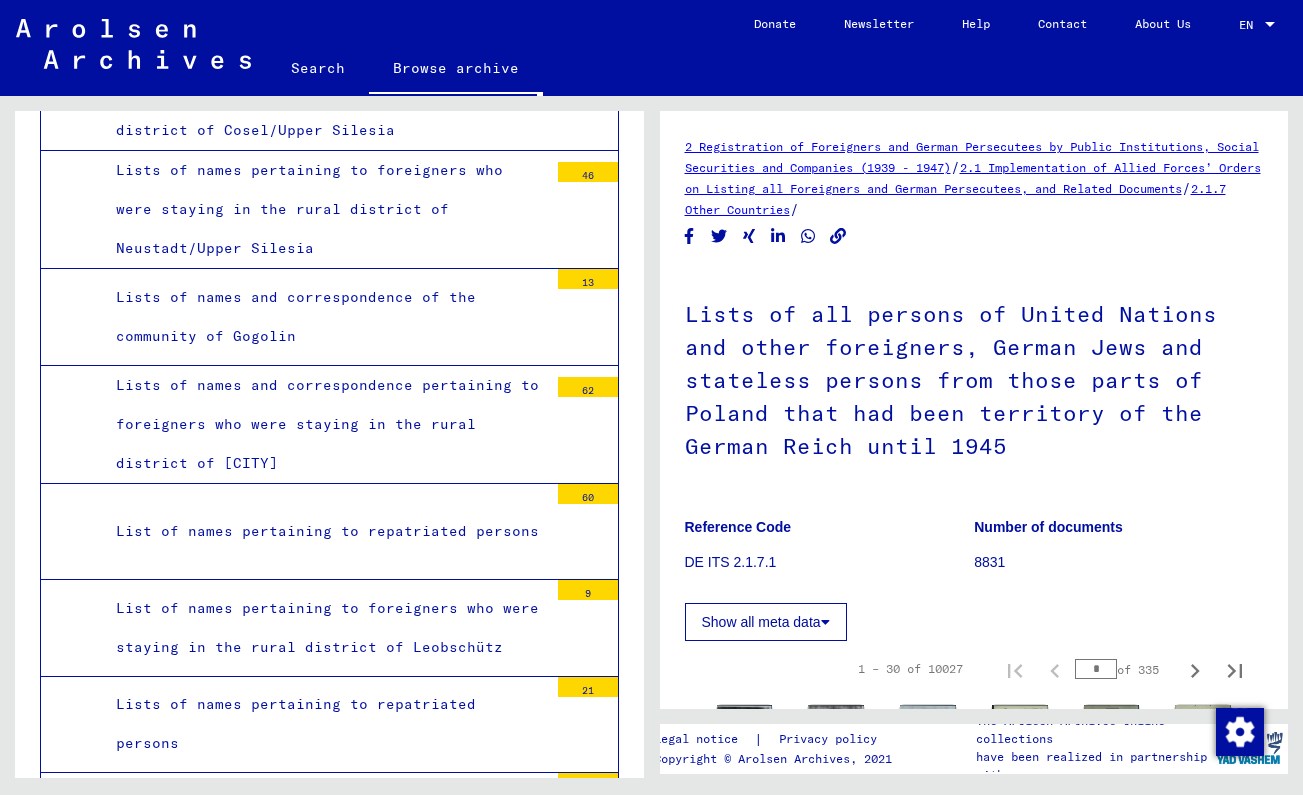 click on "List of names pertaining to repatriated persons" at bounding box center (324, 1227) 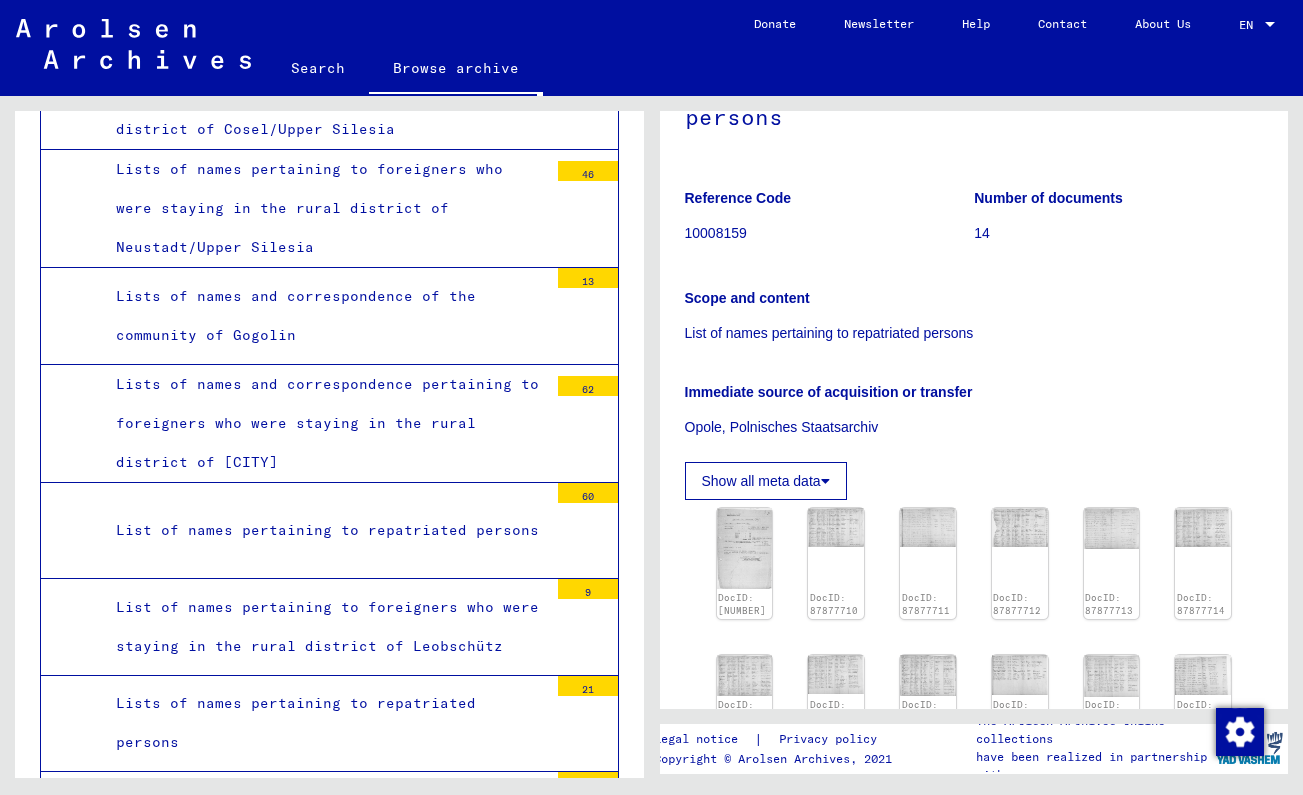 scroll, scrollTop: 447, scrollLeft: 0, axis: vertical 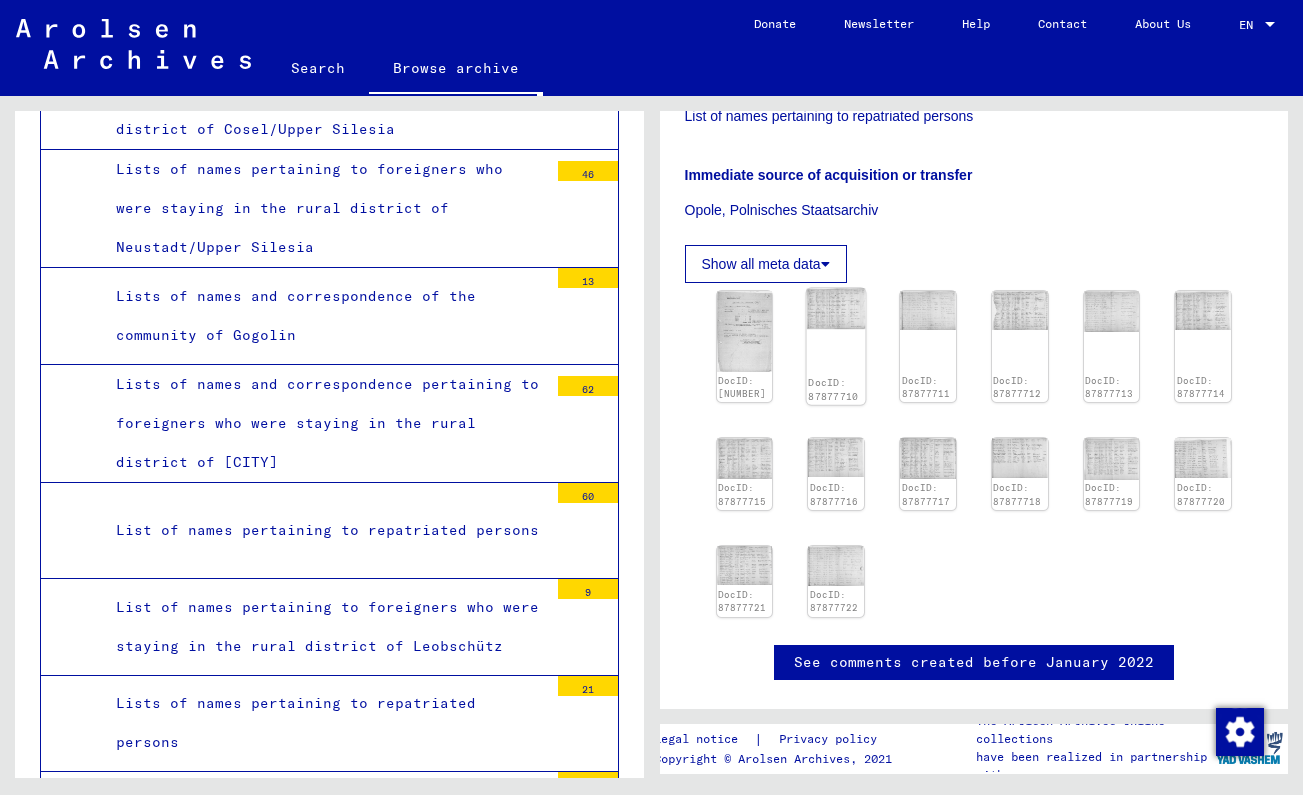 click 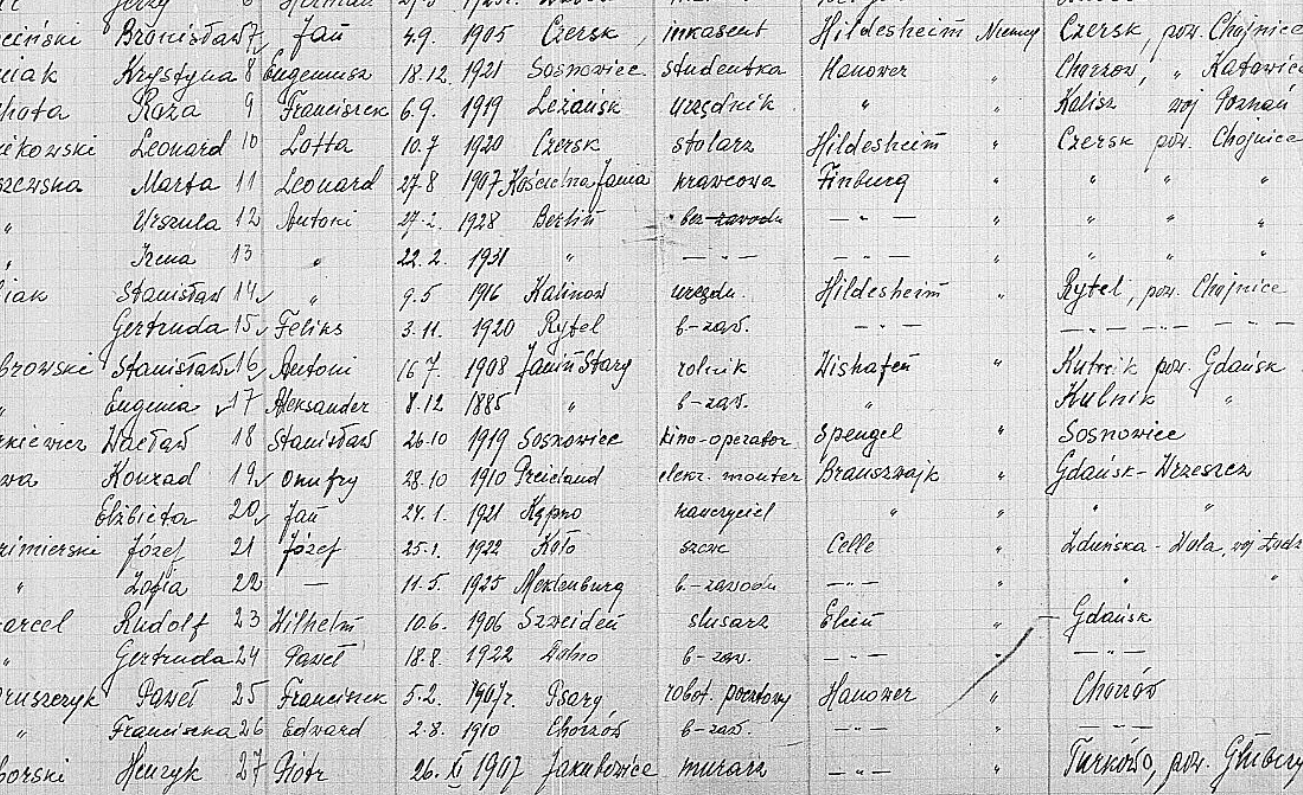 drag, startPoint x: 513, startPoint y: 150, endPoint x: 407, endPoint y: 274, distance: 163.13185 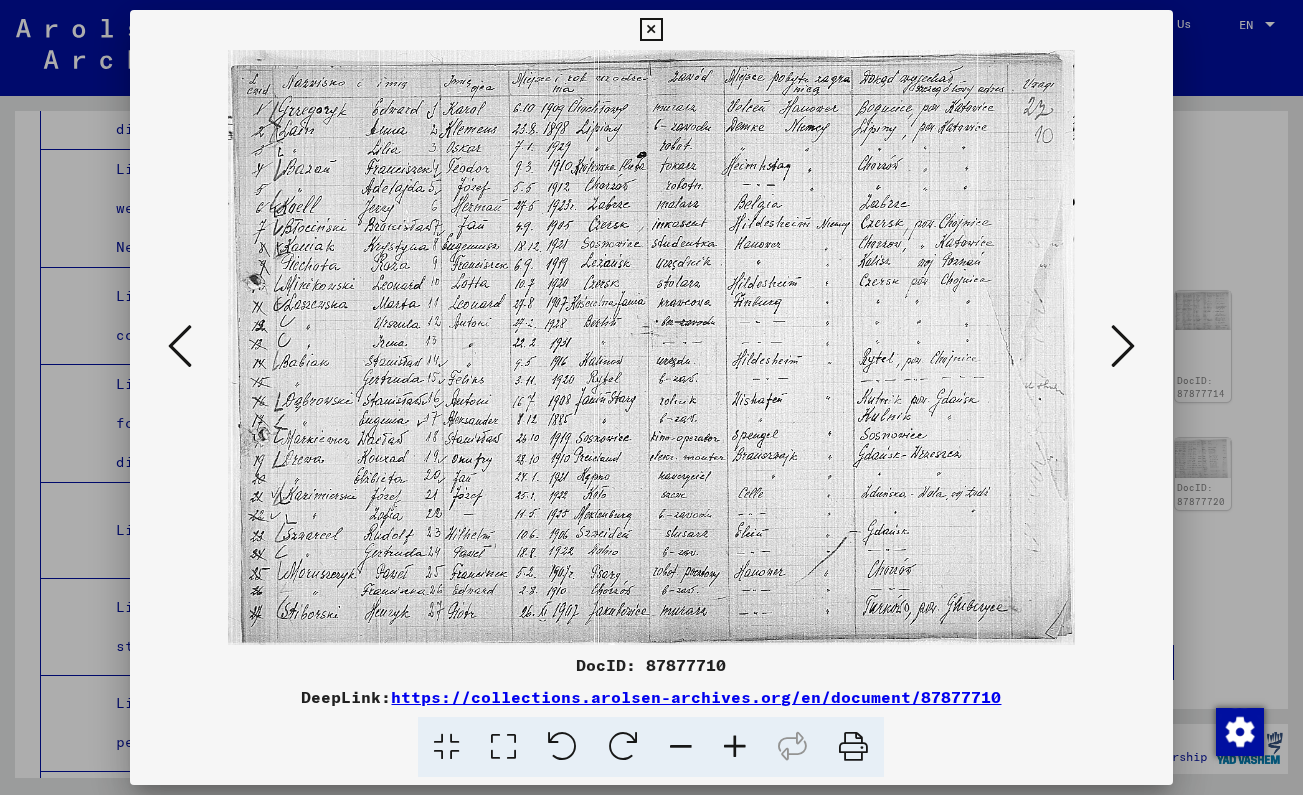 click at bounding box center [651, 30] 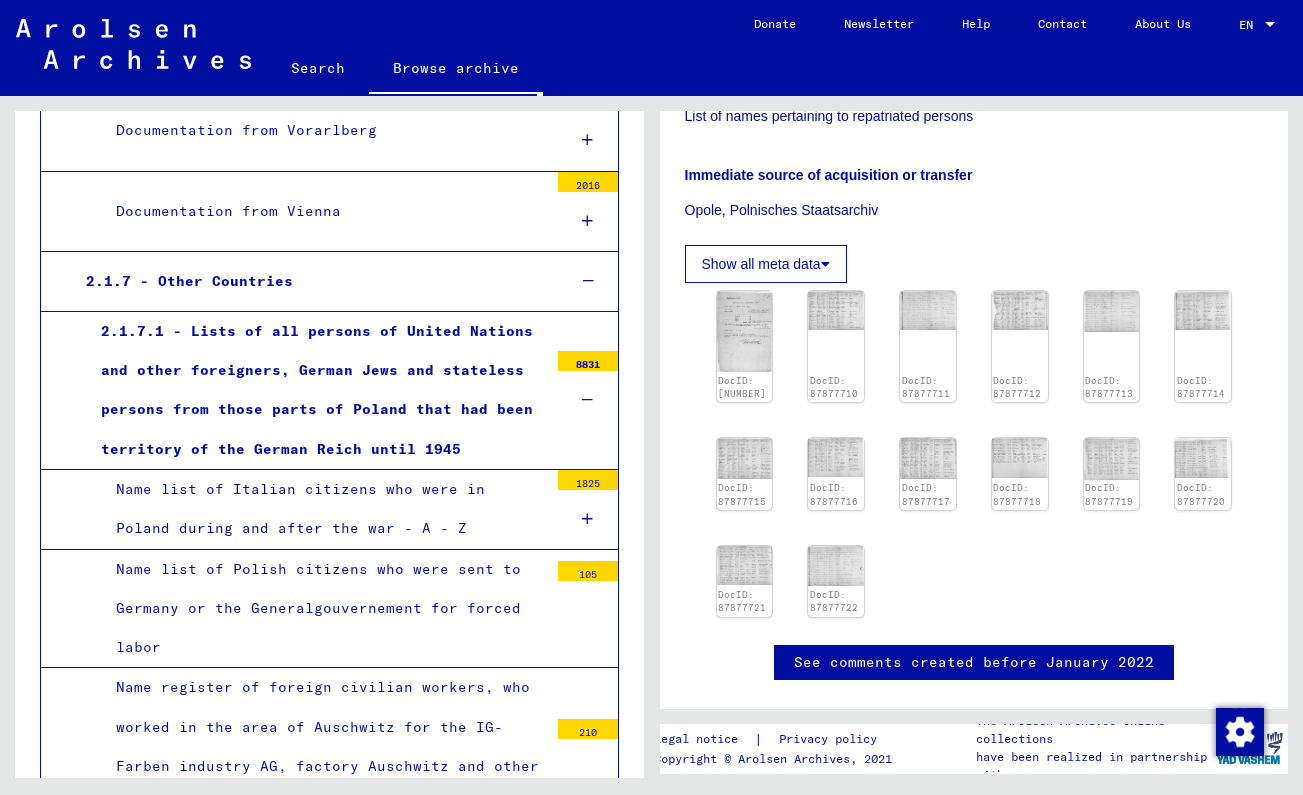 scroll, scrollTop: 2952, scrollLeft: 0, axis: vertical 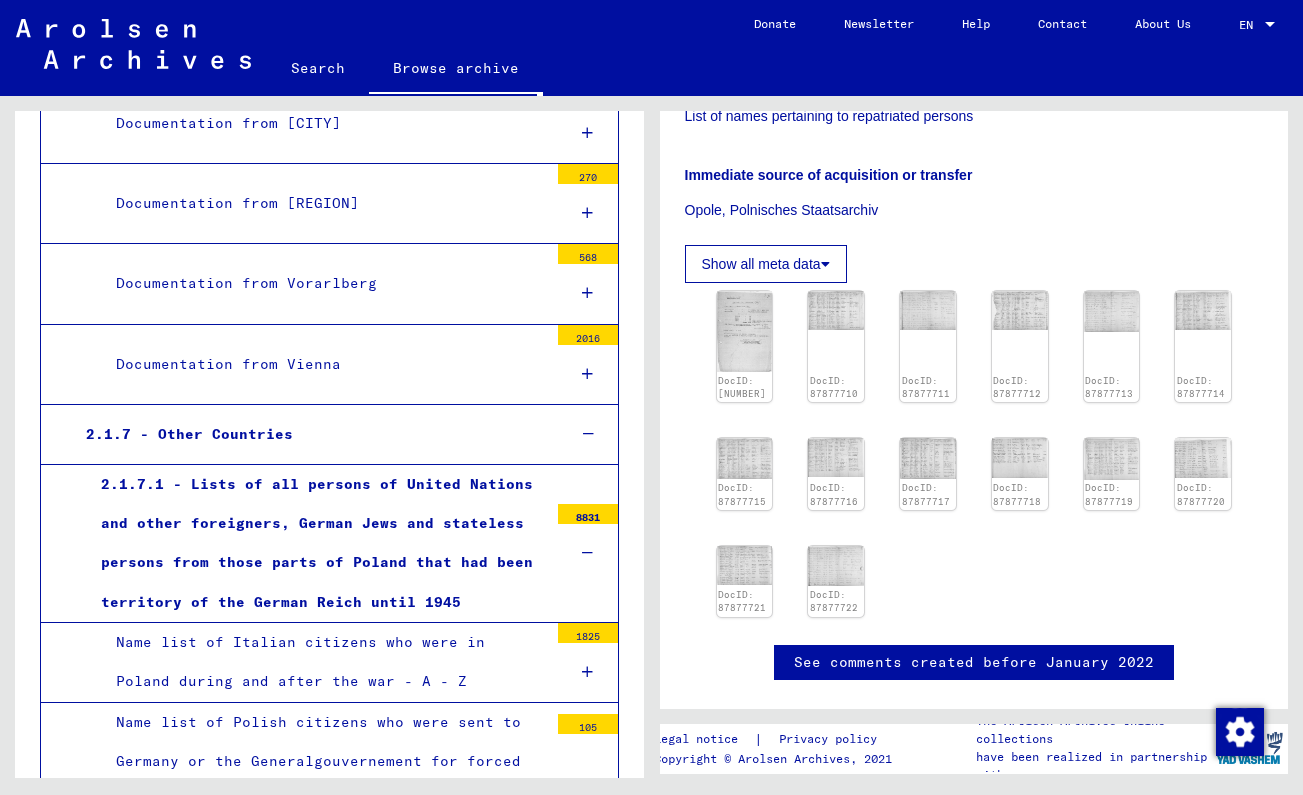 click on "2.1.7.1 - Lists of all persons of United Nations and other foreigners, German Jews and stateless persons from those parts of Poland that had been territory of the German Reich until 1945" at bounding box center [317, 543] 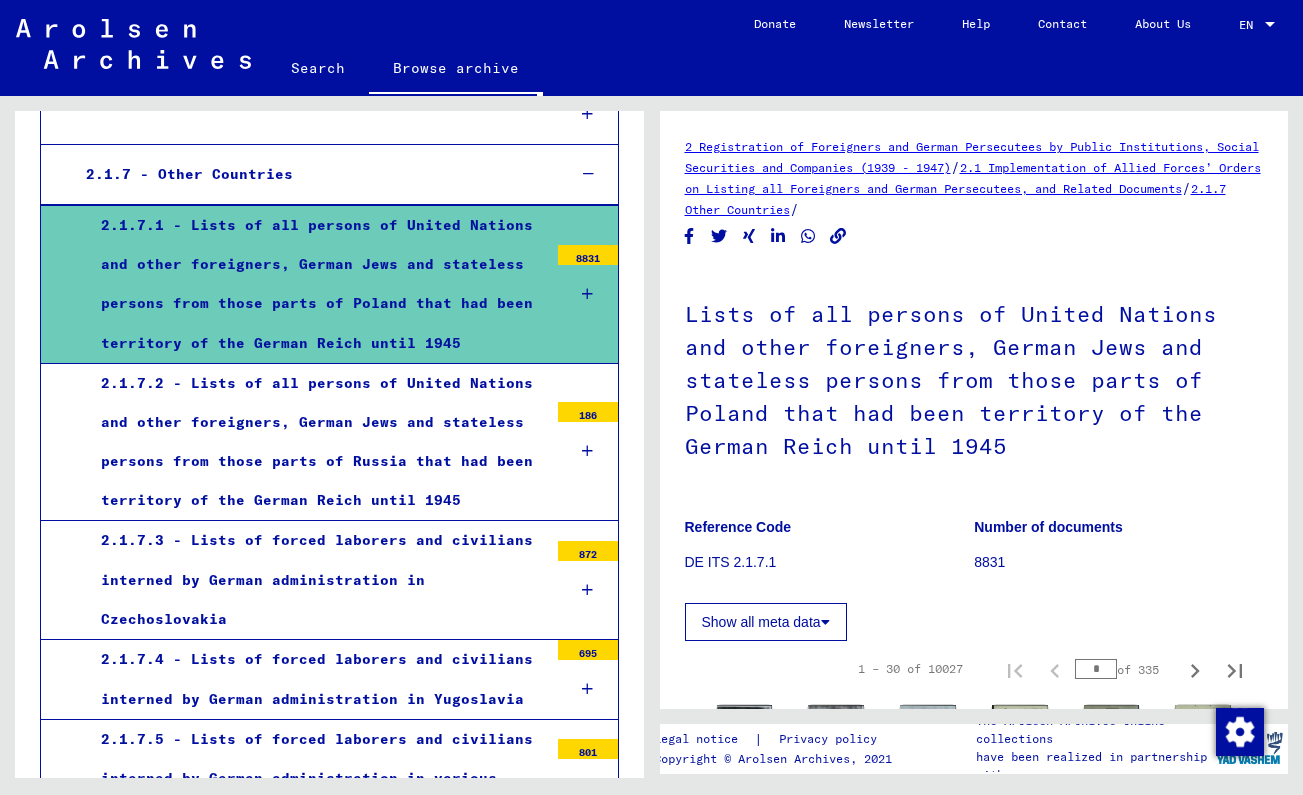 scroll, scrollTop: 3222, scrollLeft: 0, axis: vertical 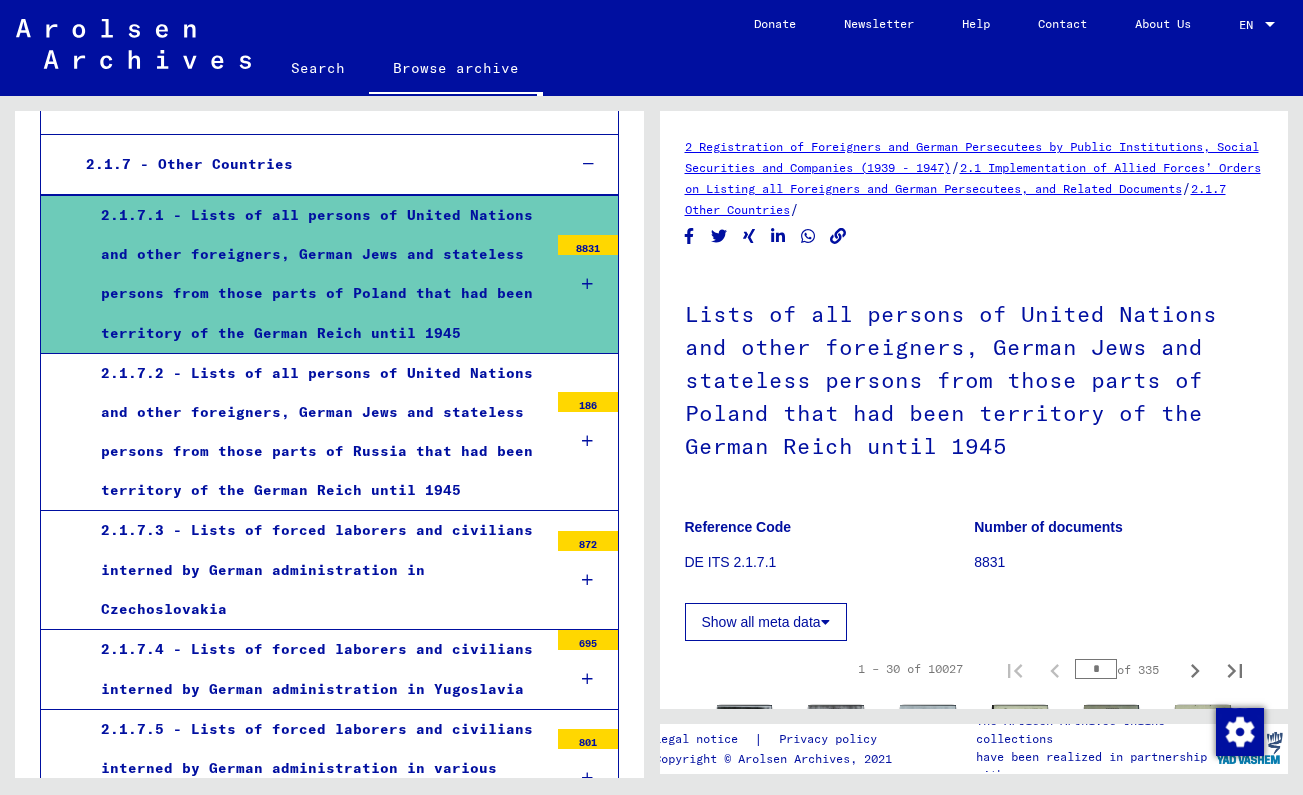 click at bounding box center (587, 778) 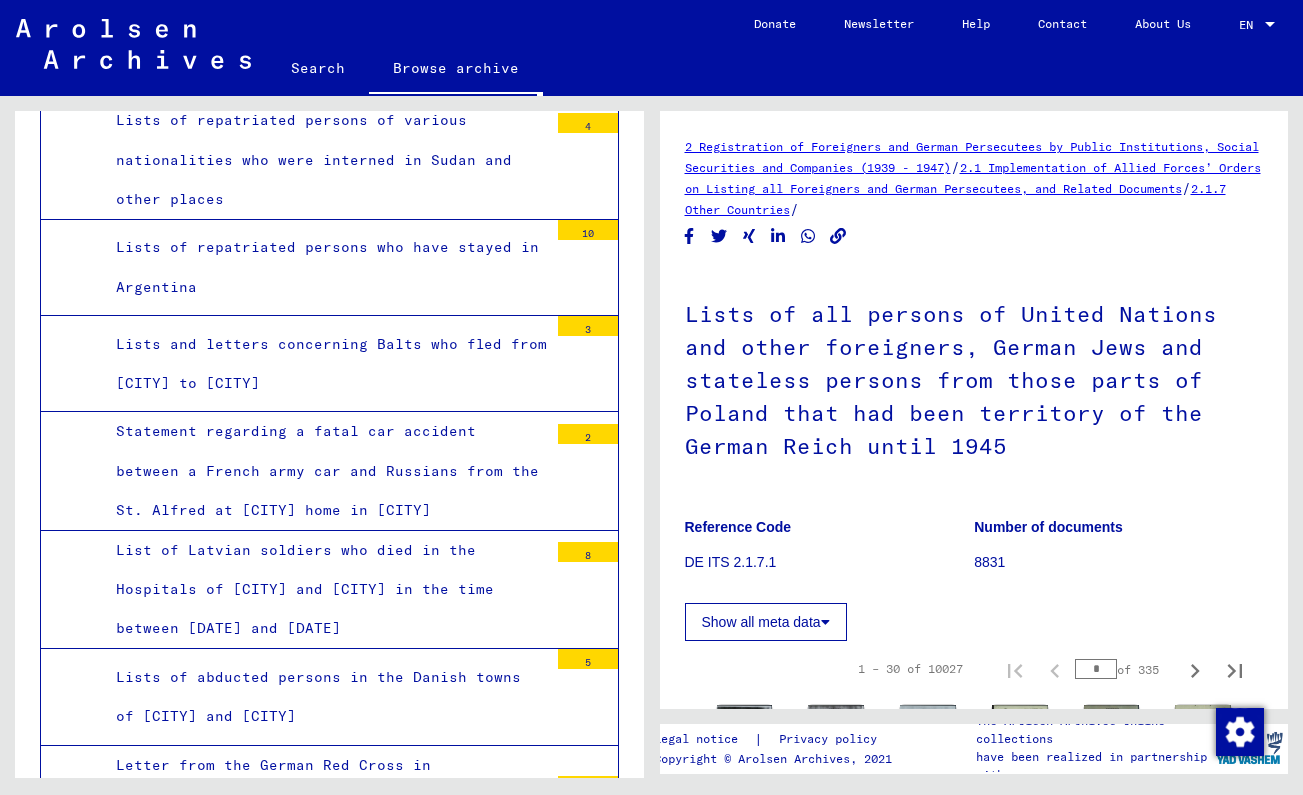 scroll, scrollTop: 7022, scrollLeft: 0, axis: vertical 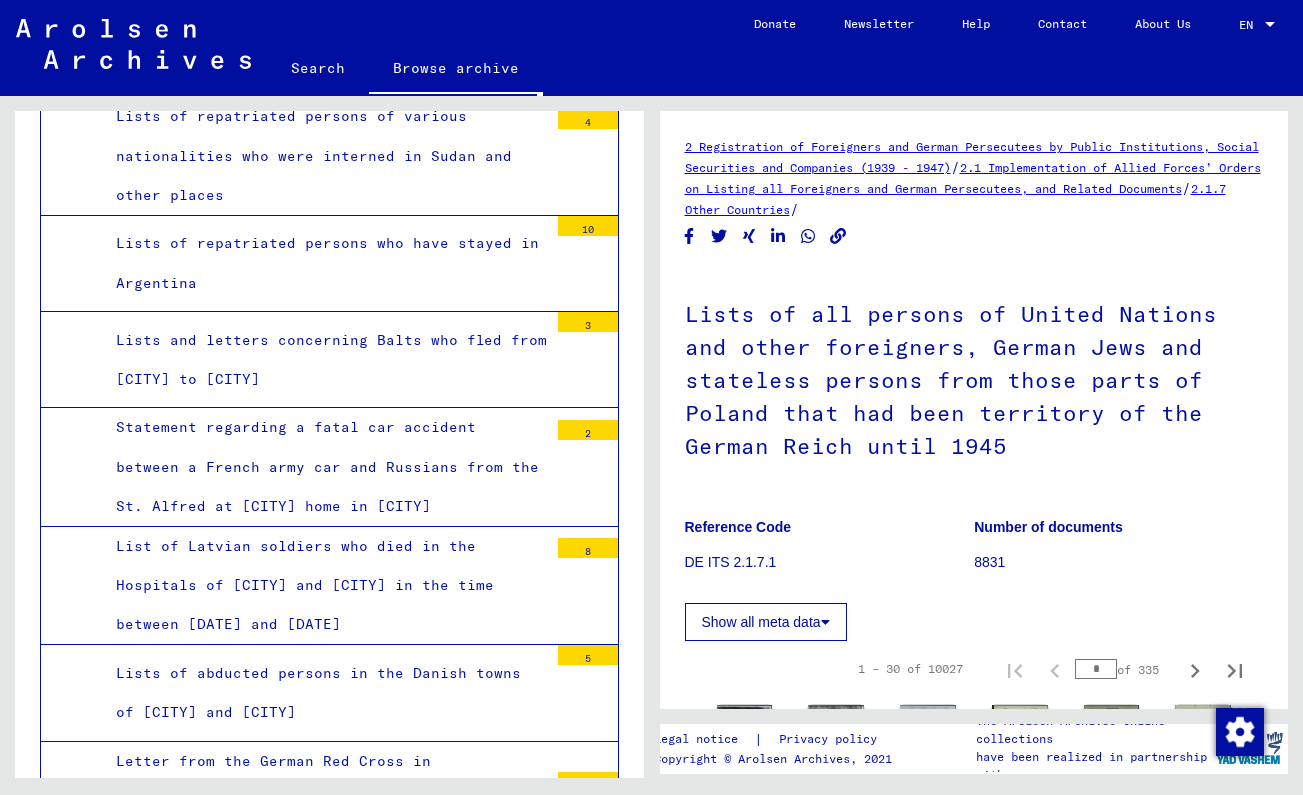click on "Lists concerning Red Cross investigations in Riga/Latvia" at bounding box center [324, 1139] 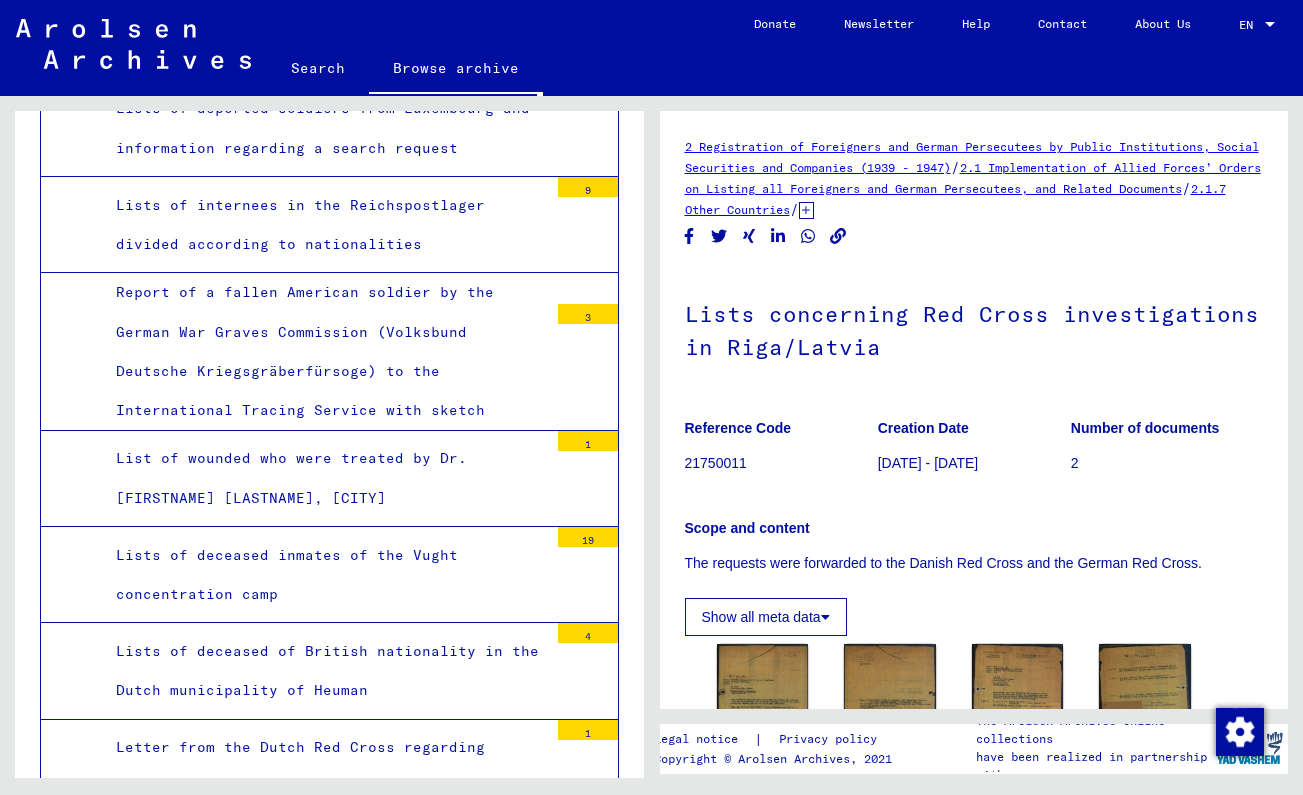scroll, scrollTop: 8134, scrollLeft: 0, axis: vertical 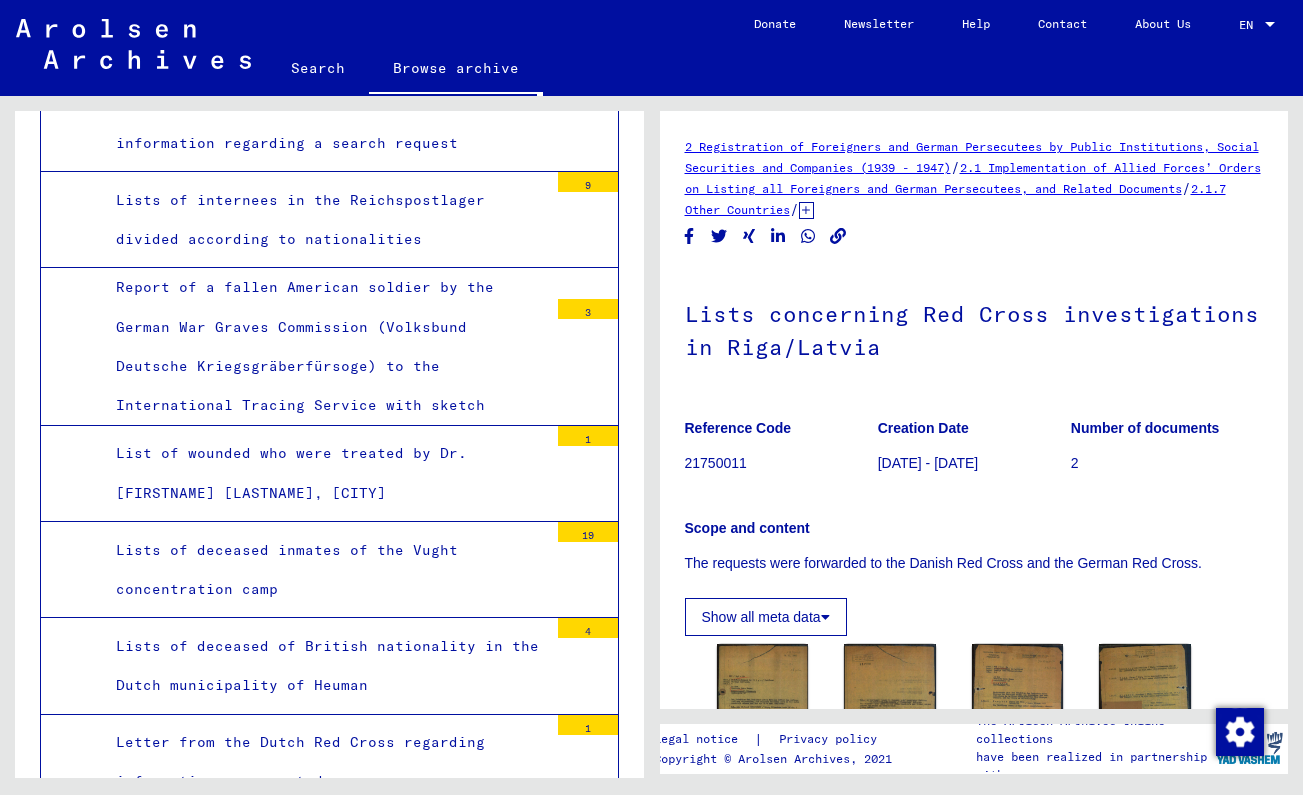 click on "2.1.8 - Various and unknown Zones" at bounding box center [310, 1269] 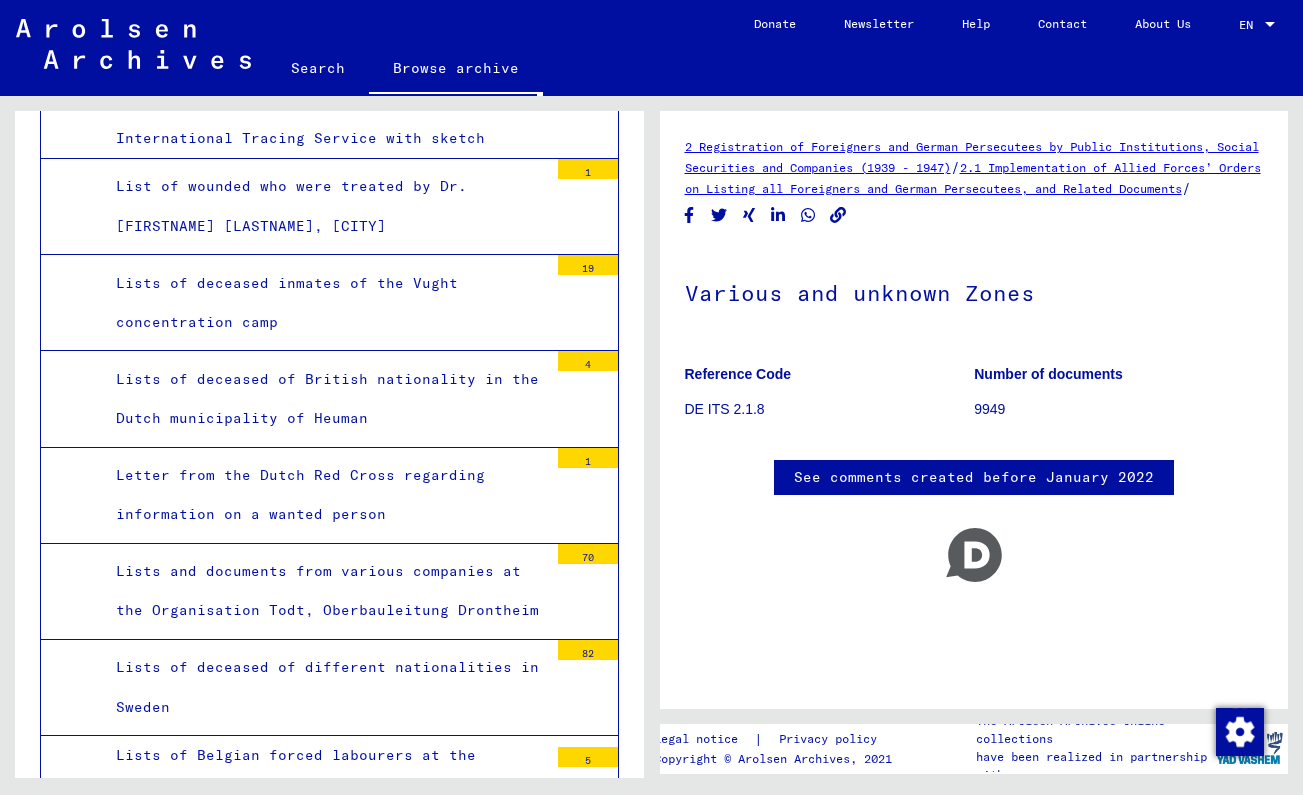 scroll, scrollTop: 8407, scrollLeft: 0, axis: vertical 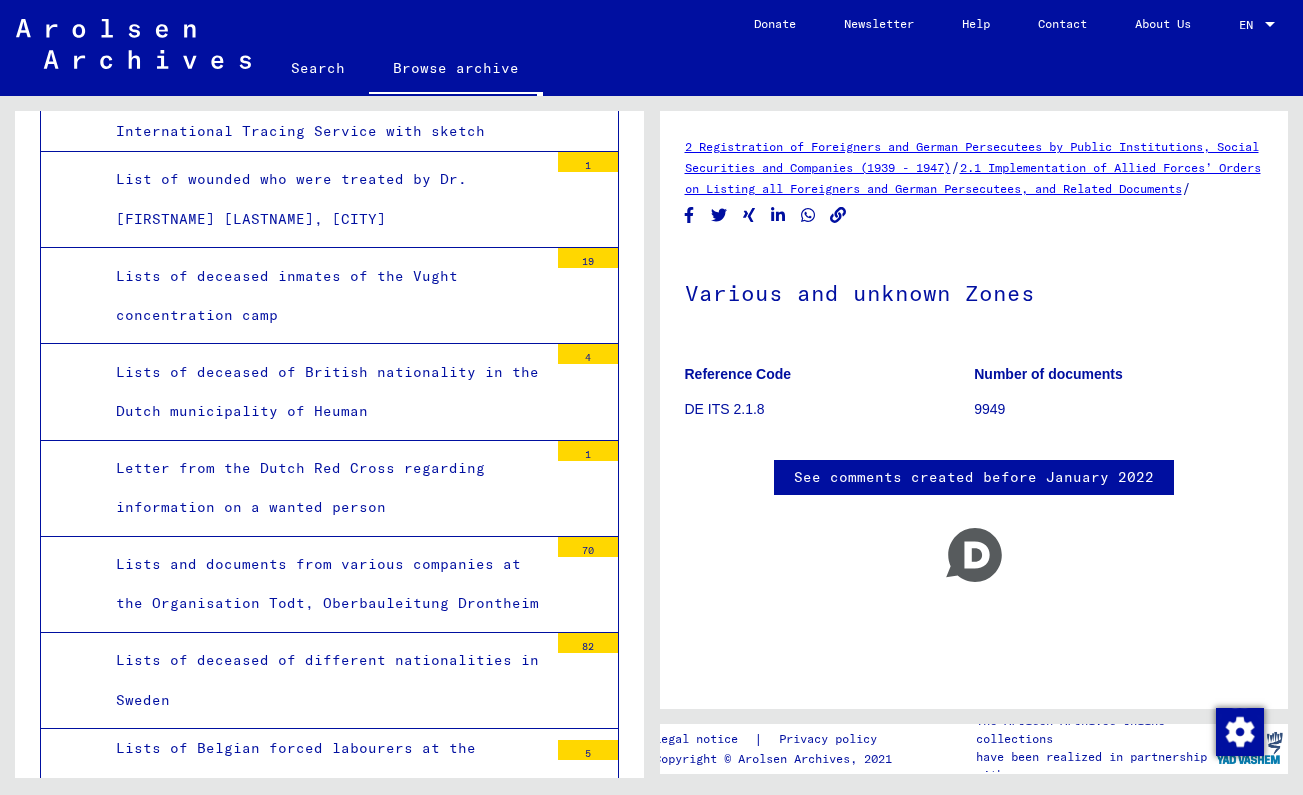 click on "2.1.8.2 - Lists of all persons of United Nations and other foreigners, German Jews and stateless persons, unknown Zones" at bounding box center (317, 1205) 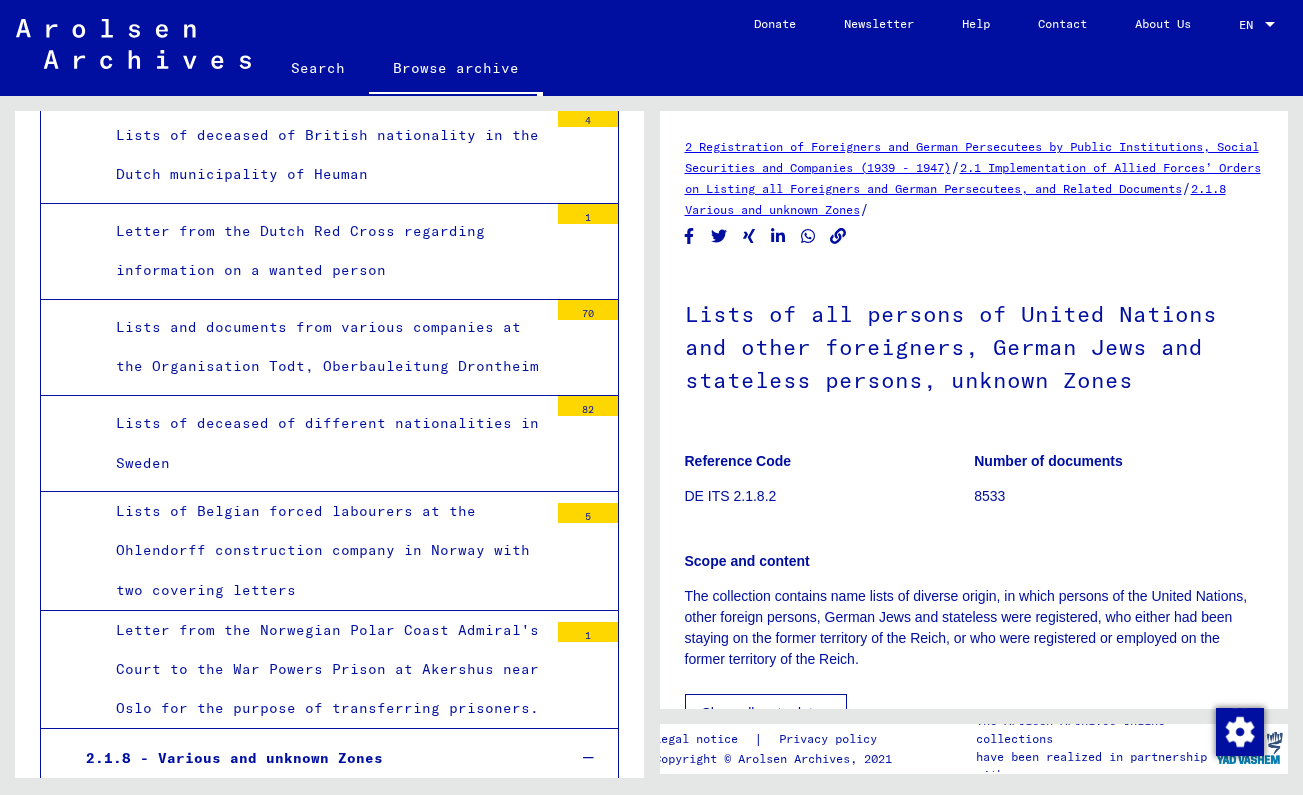 scroll, scrollTop: 8819, scrollLeft: 0, axis: vertical 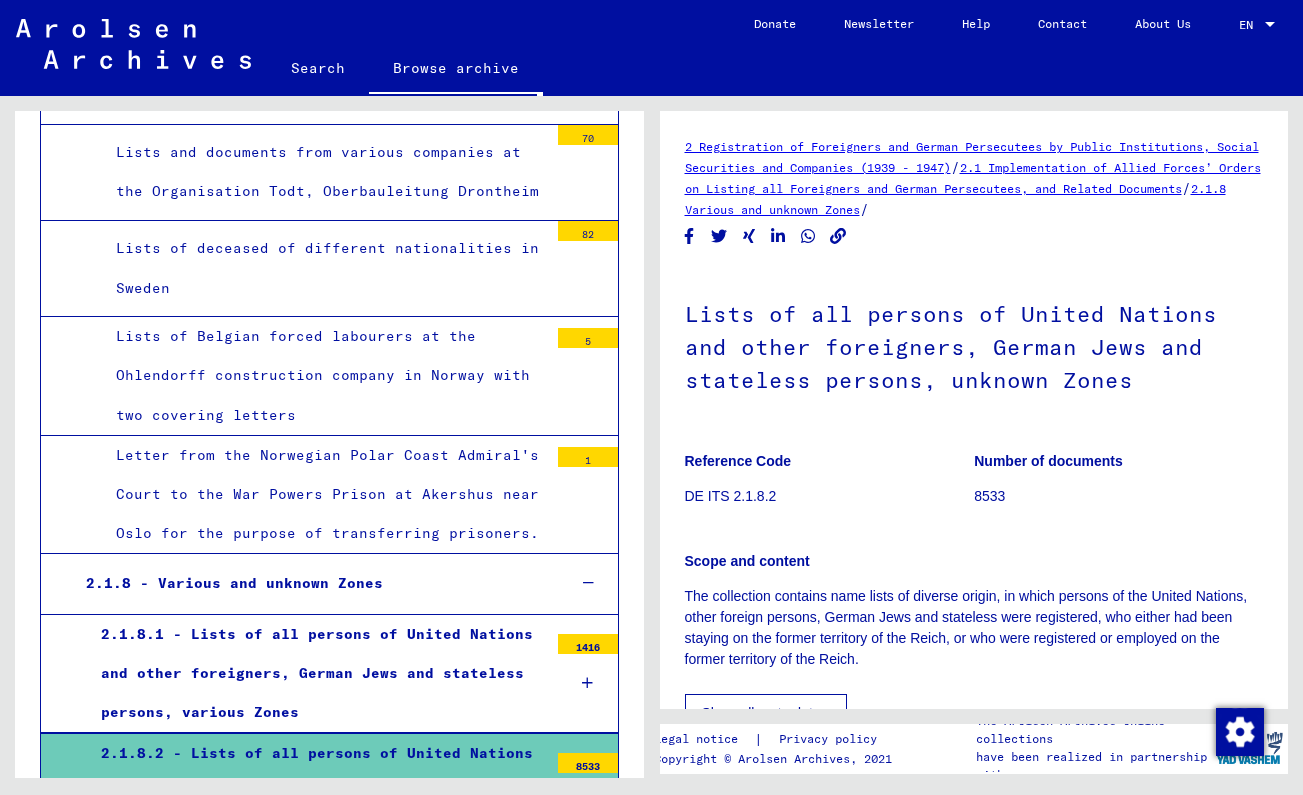 click on "Lists of names pertaining to foreigners who were registered respectively employed on the former territory of the Reich" at bounding box center (324, 1245) 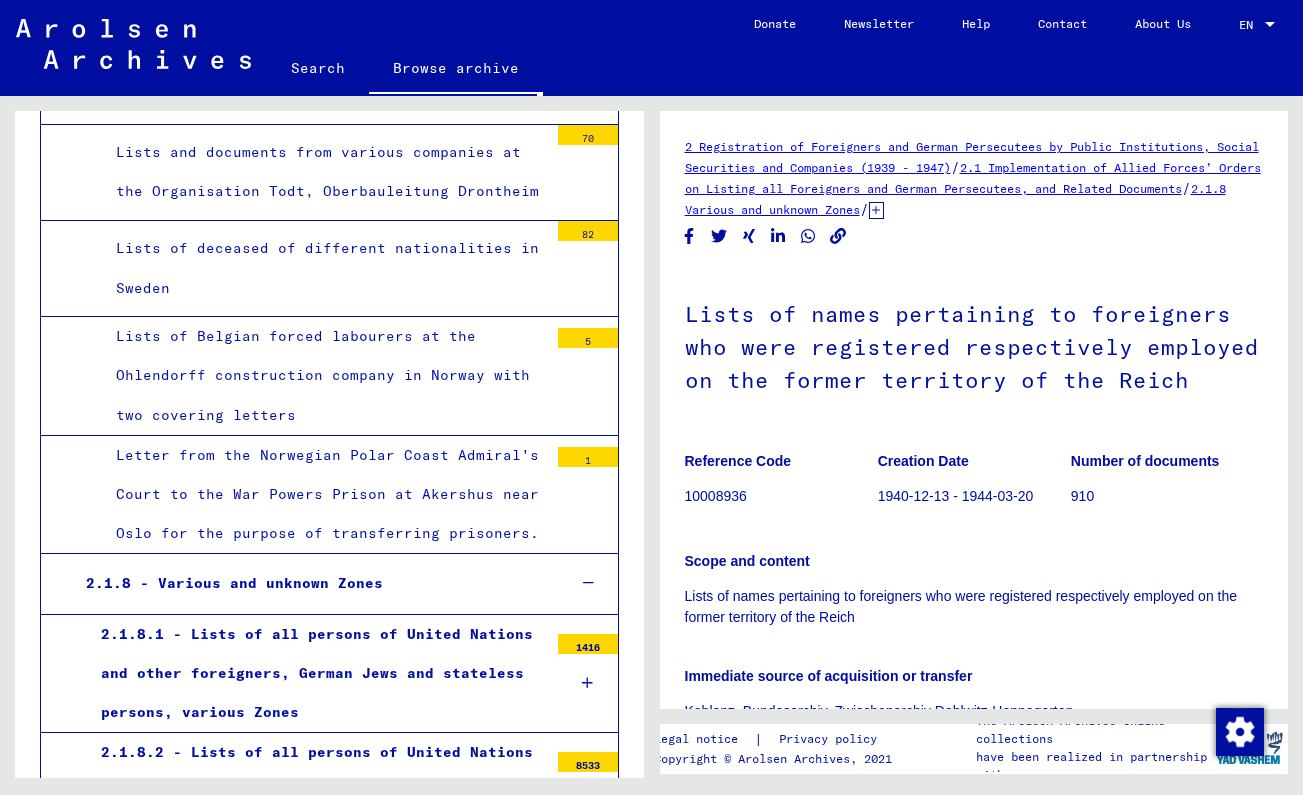 click on "Part 1" at bounding box center [332, 1352] 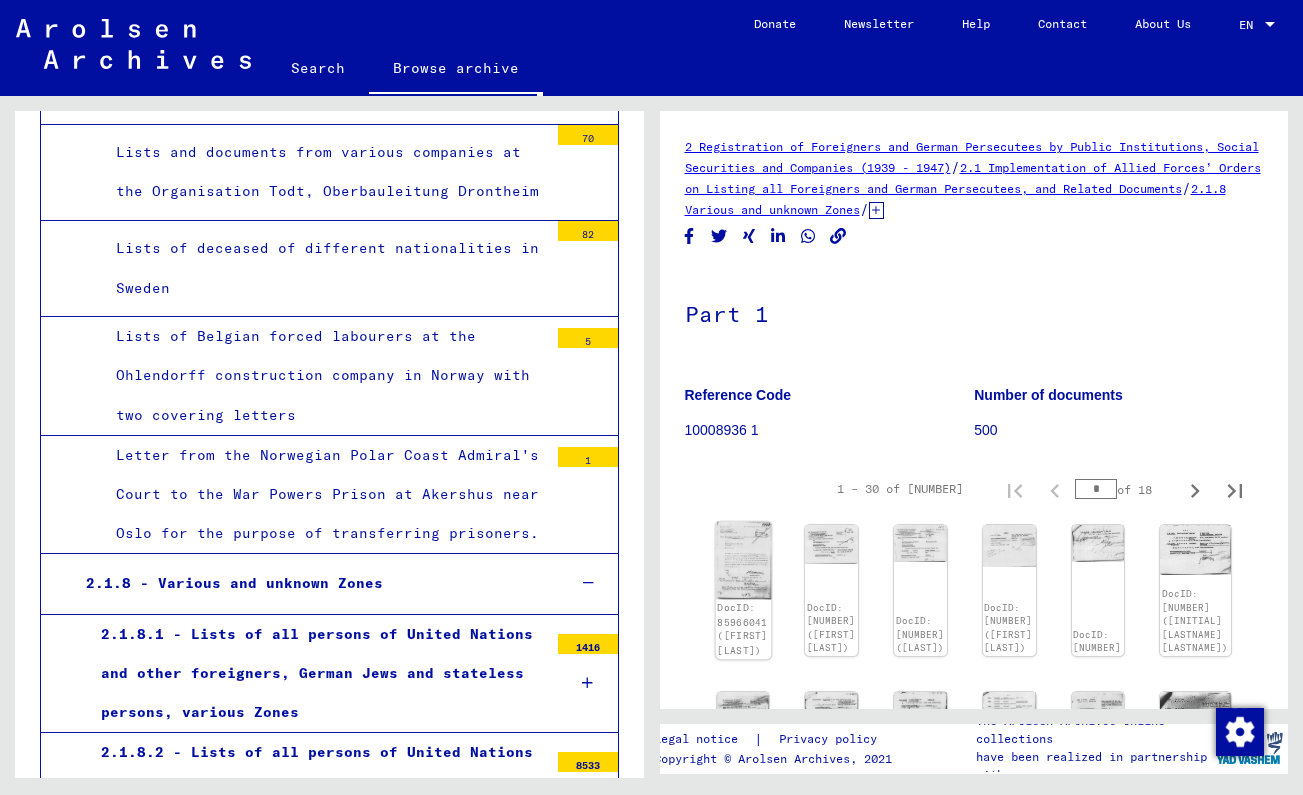 click 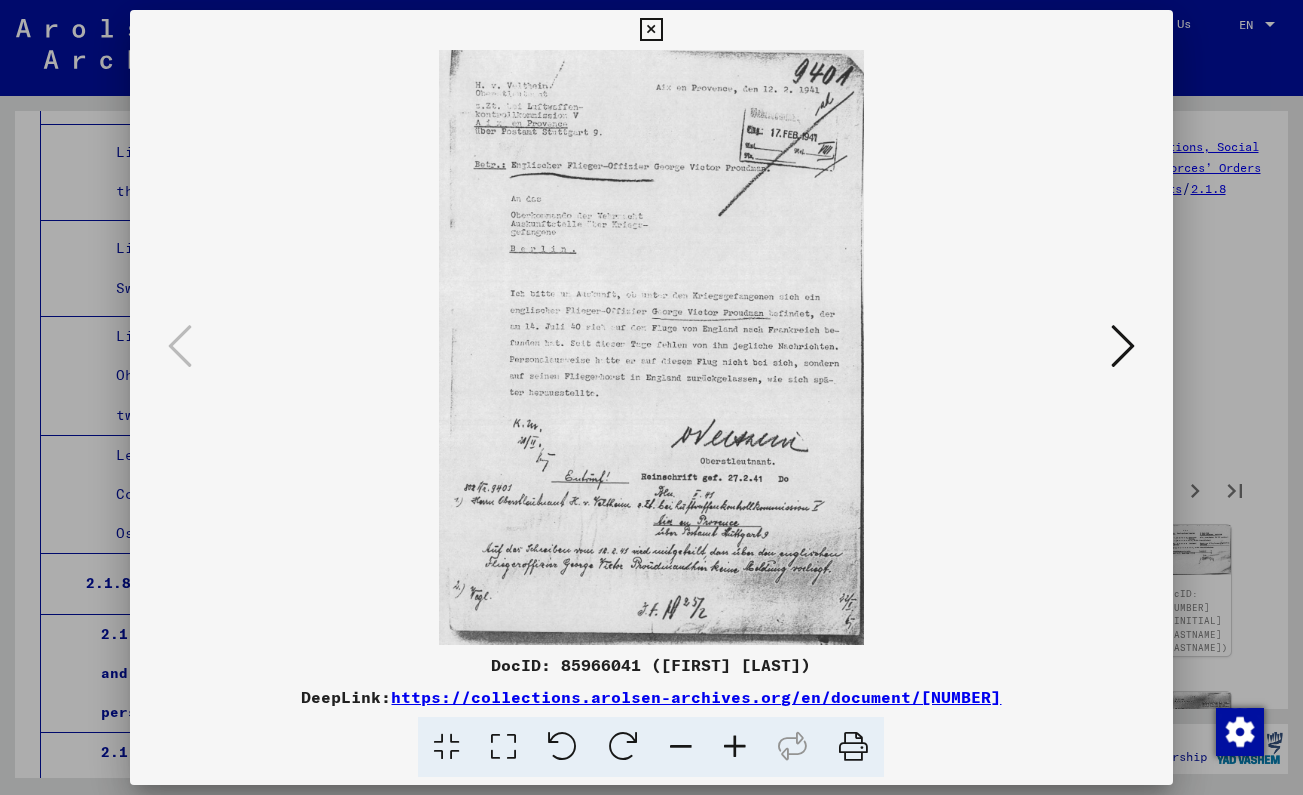click at bounding box center (651, 30) 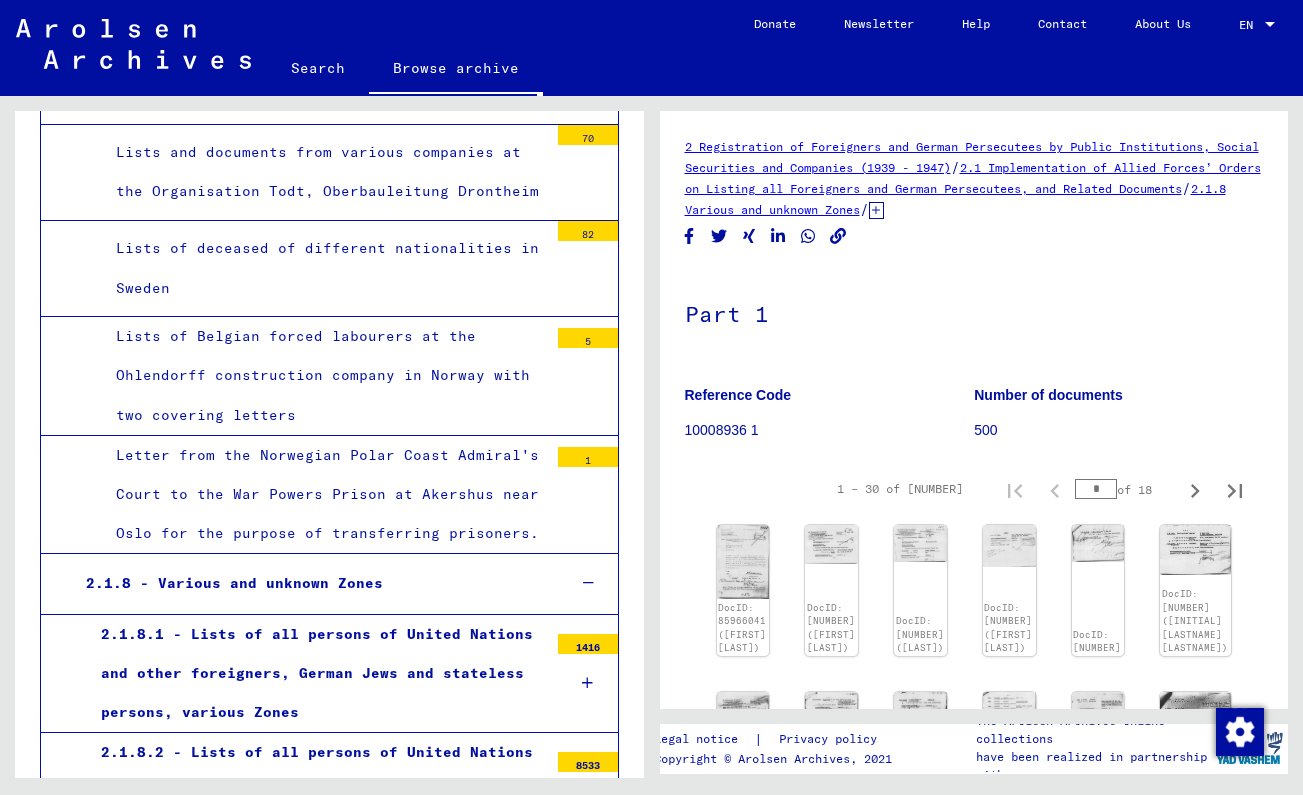 click on "Lists of names pertaining to foreigners who were registered respectively employed on the former territory of the Reich" at bounding box center (324, 1244) 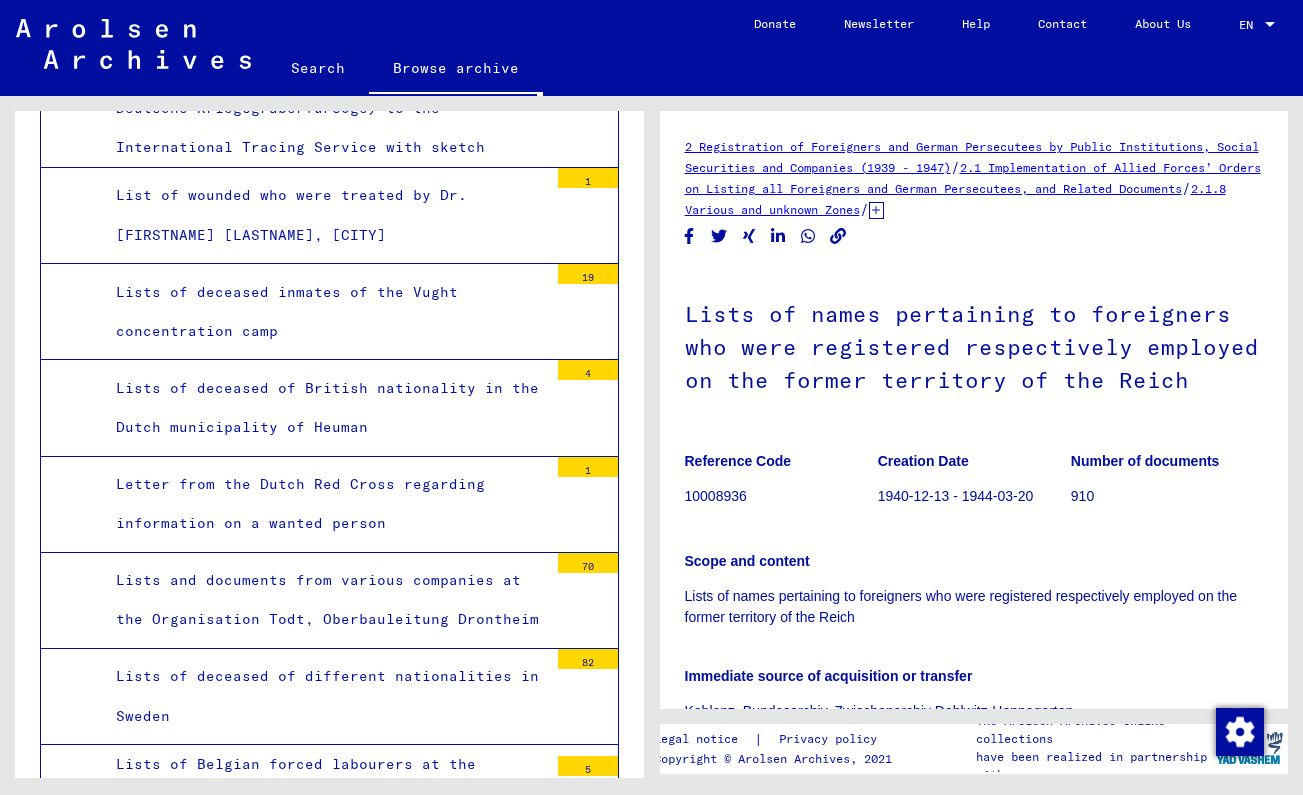 scroll, scrollTop: 8404, scrollLeft: 0, axis: vertical 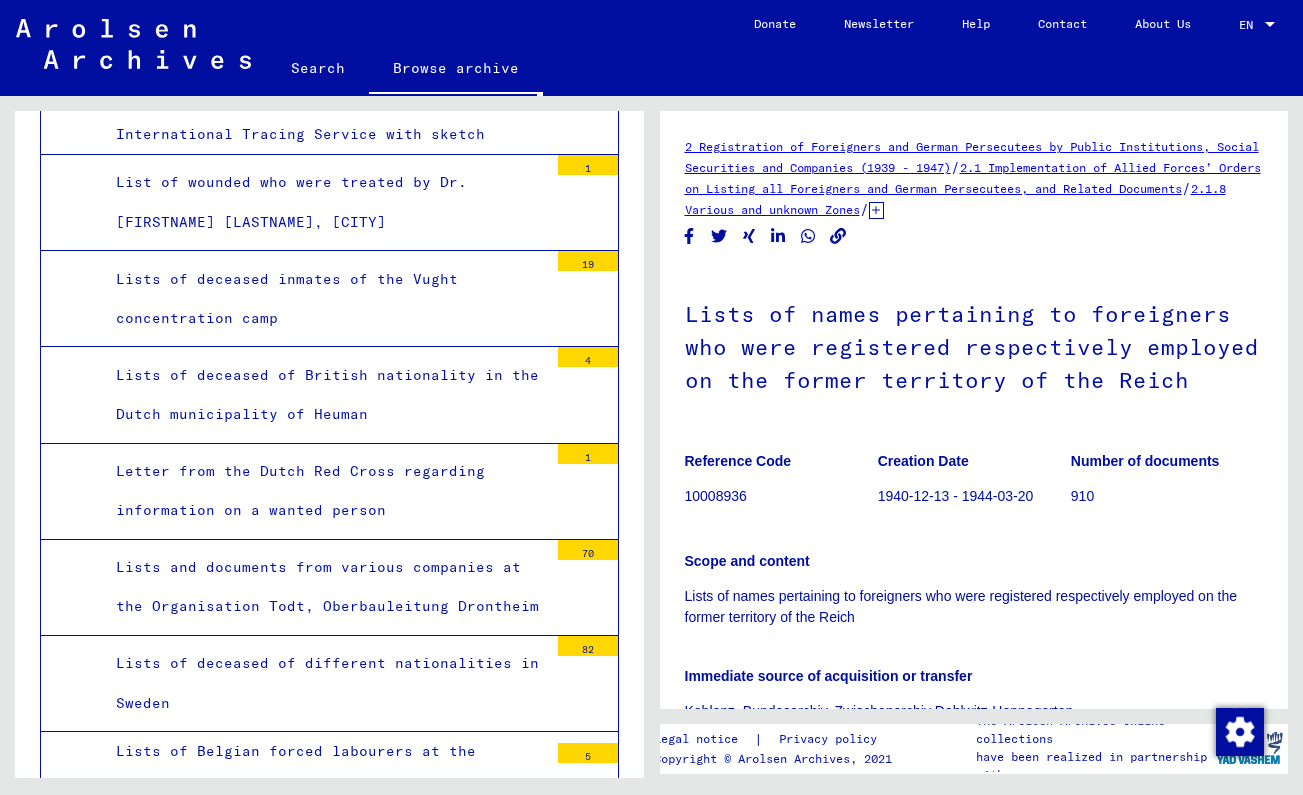 click at bounding box center (588, 1216) 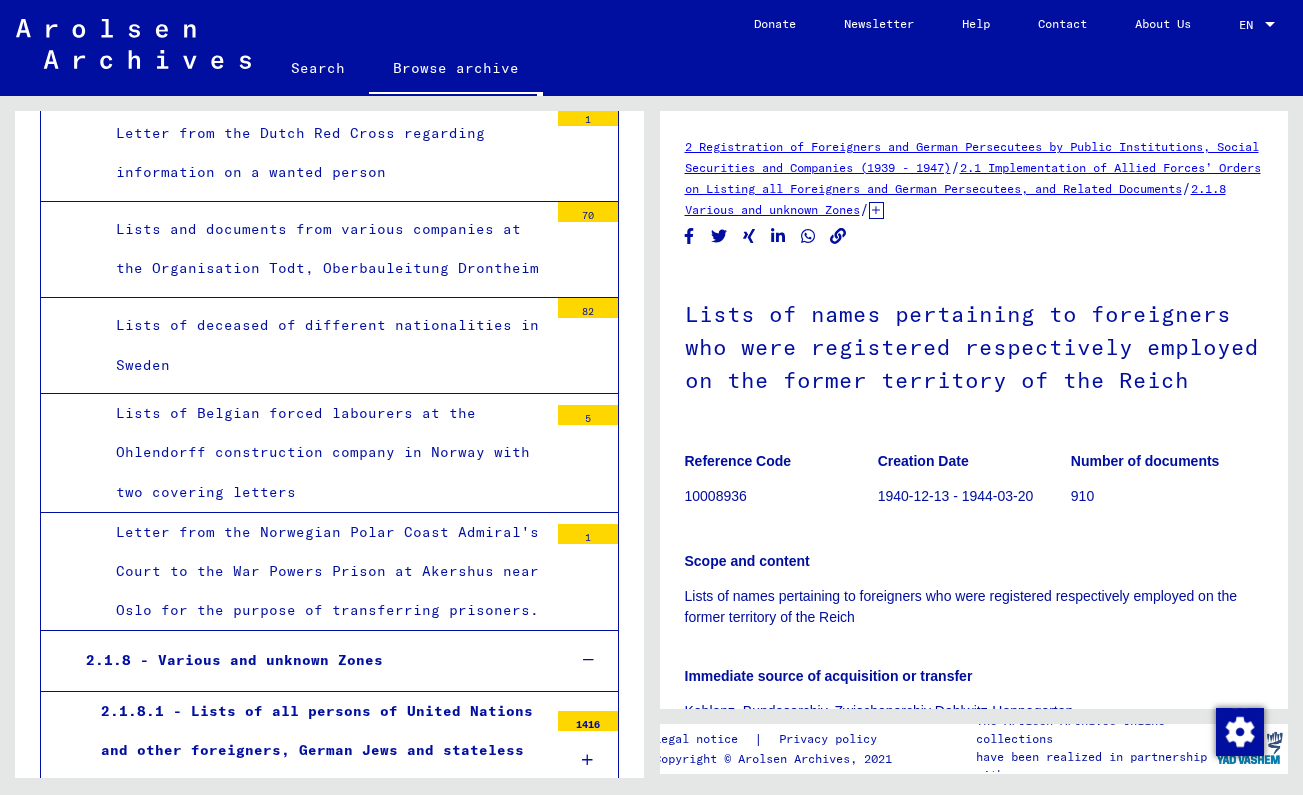 scroll, scrollTop: 8940, scrollLeft: 0, axis: vertical 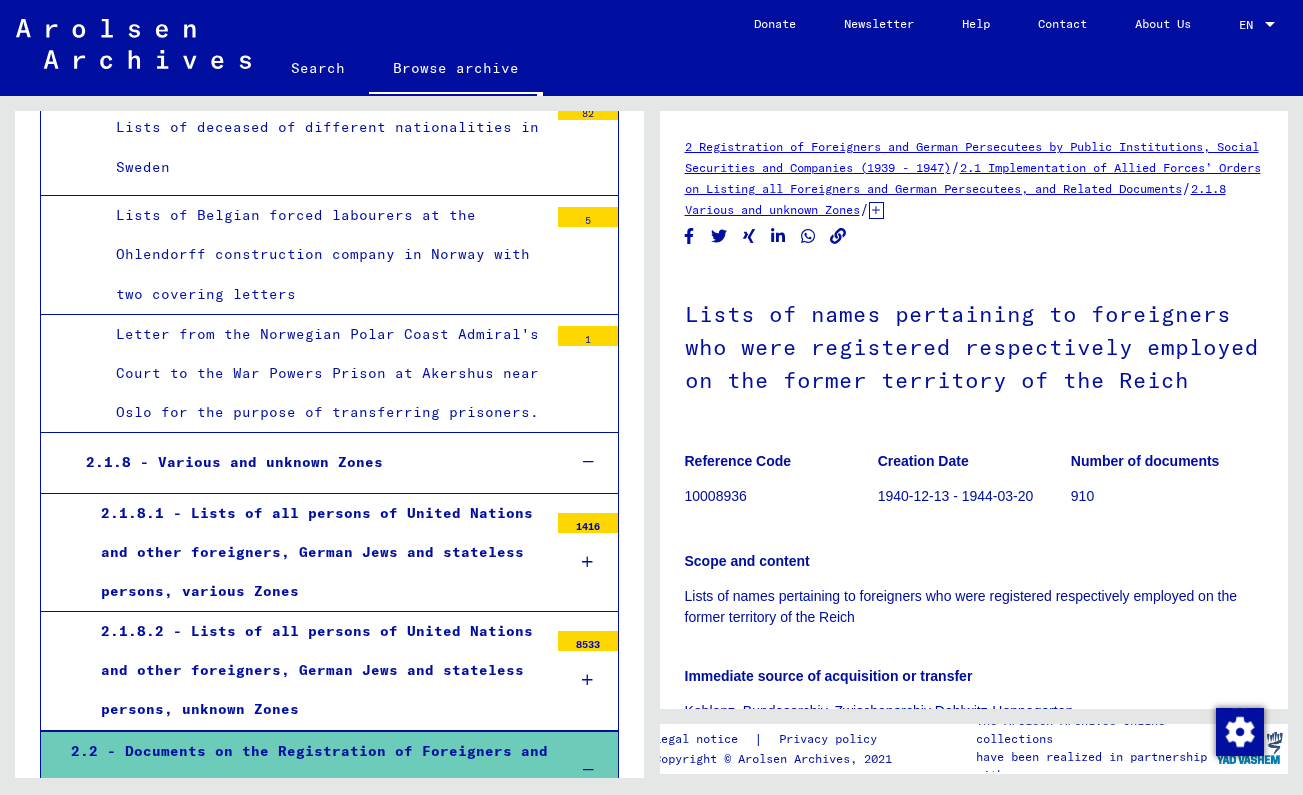 click on "2.2.5 - Prisoners of war" at bounding box center (310, 1179) 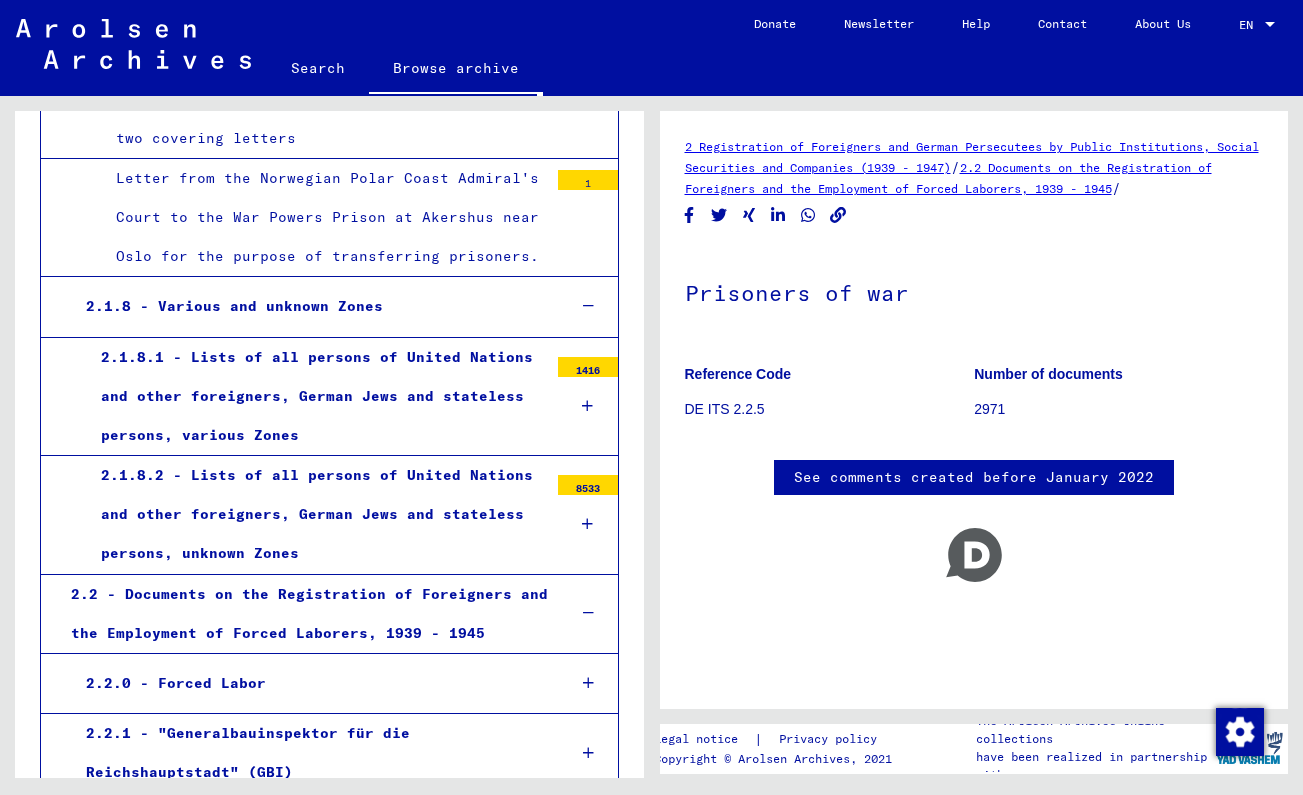 scroll, scrollTop: 9100, scrollLeft: 0, axis: vertical 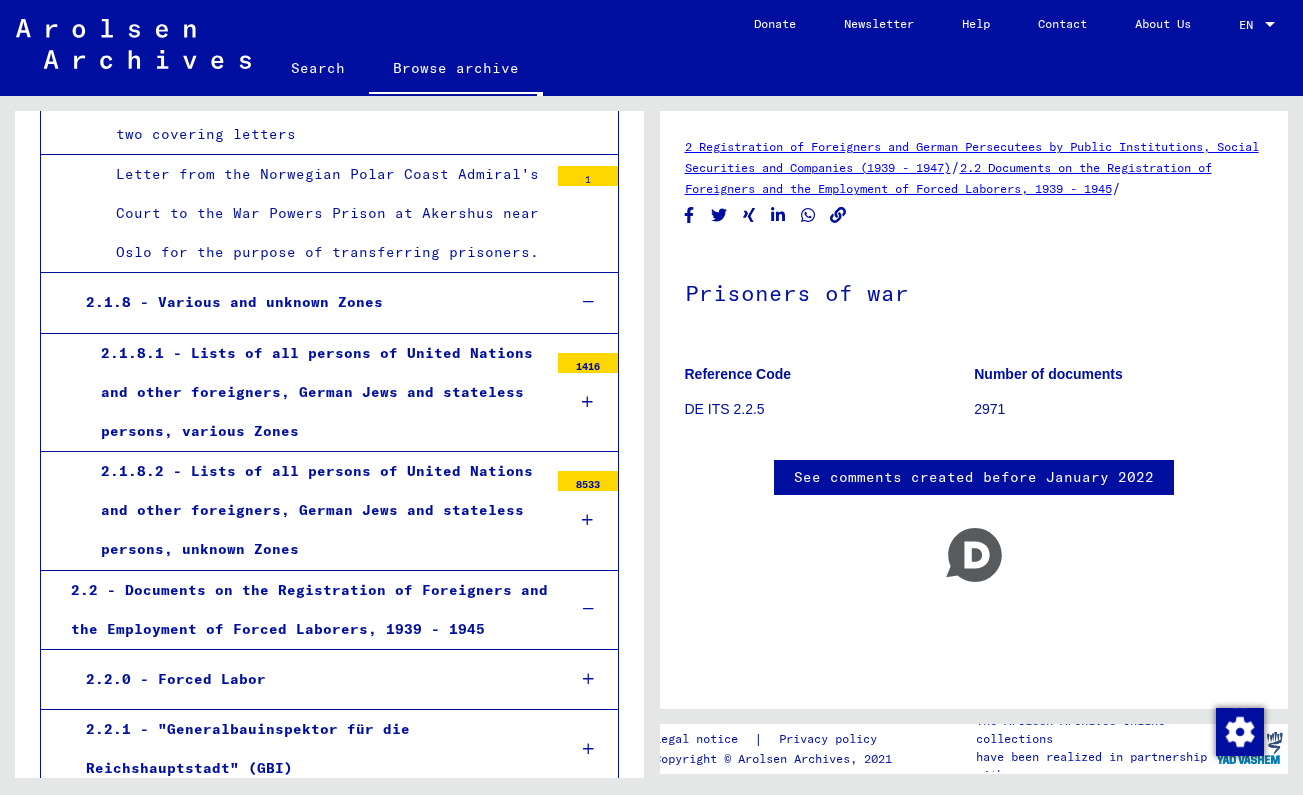 click on "2.2.5.3 - Prisoner of war camps" at bounding box center [317, 1250] 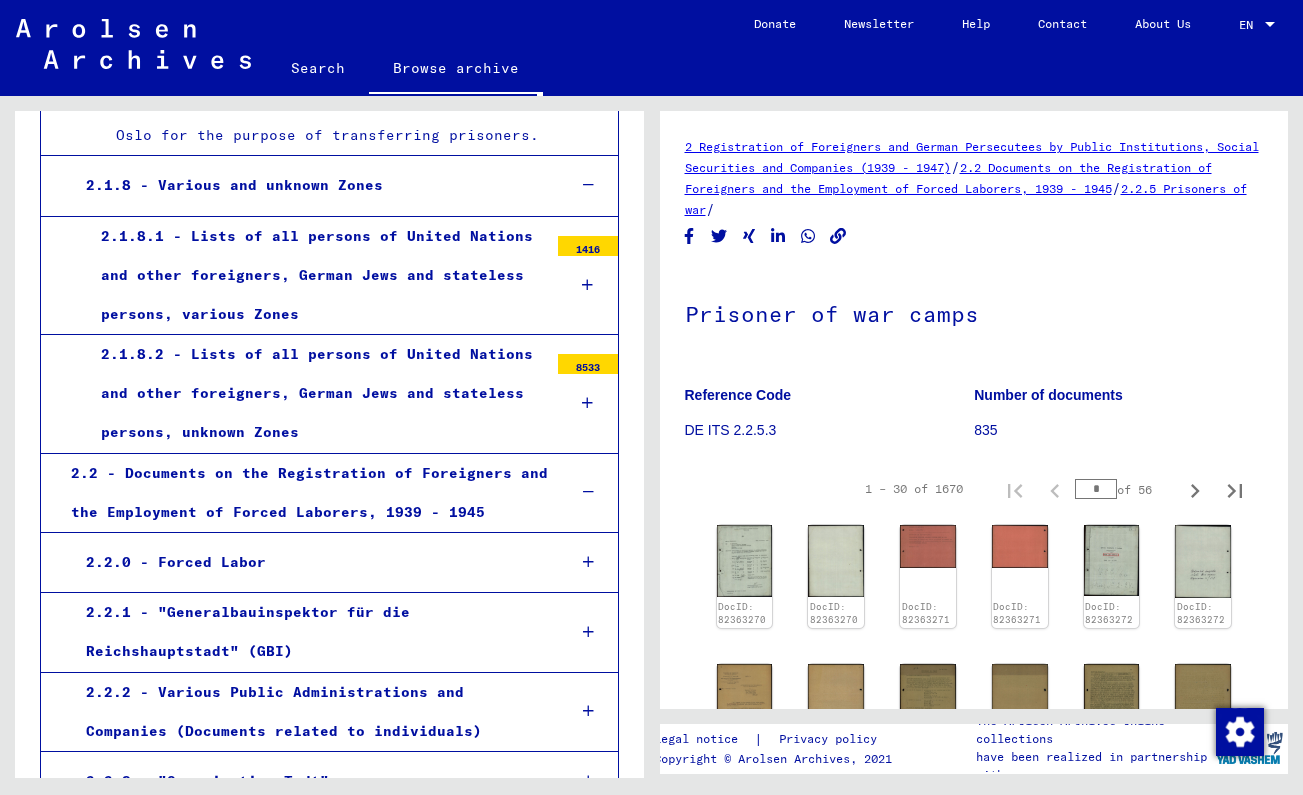 scroll, scrollTop: 9218, scrollLeft: 0, axis: vertical 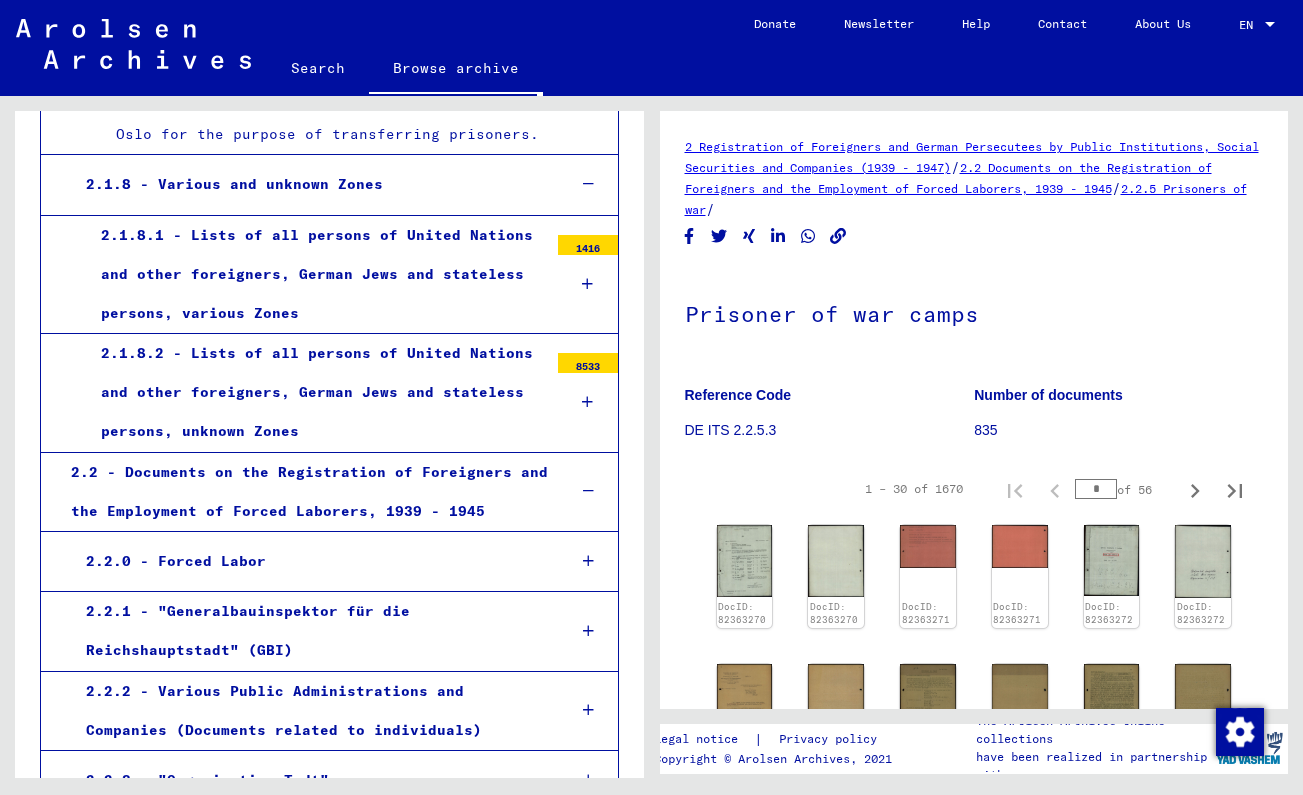 click on "Folder 1" at bounding box center (324, 1220) 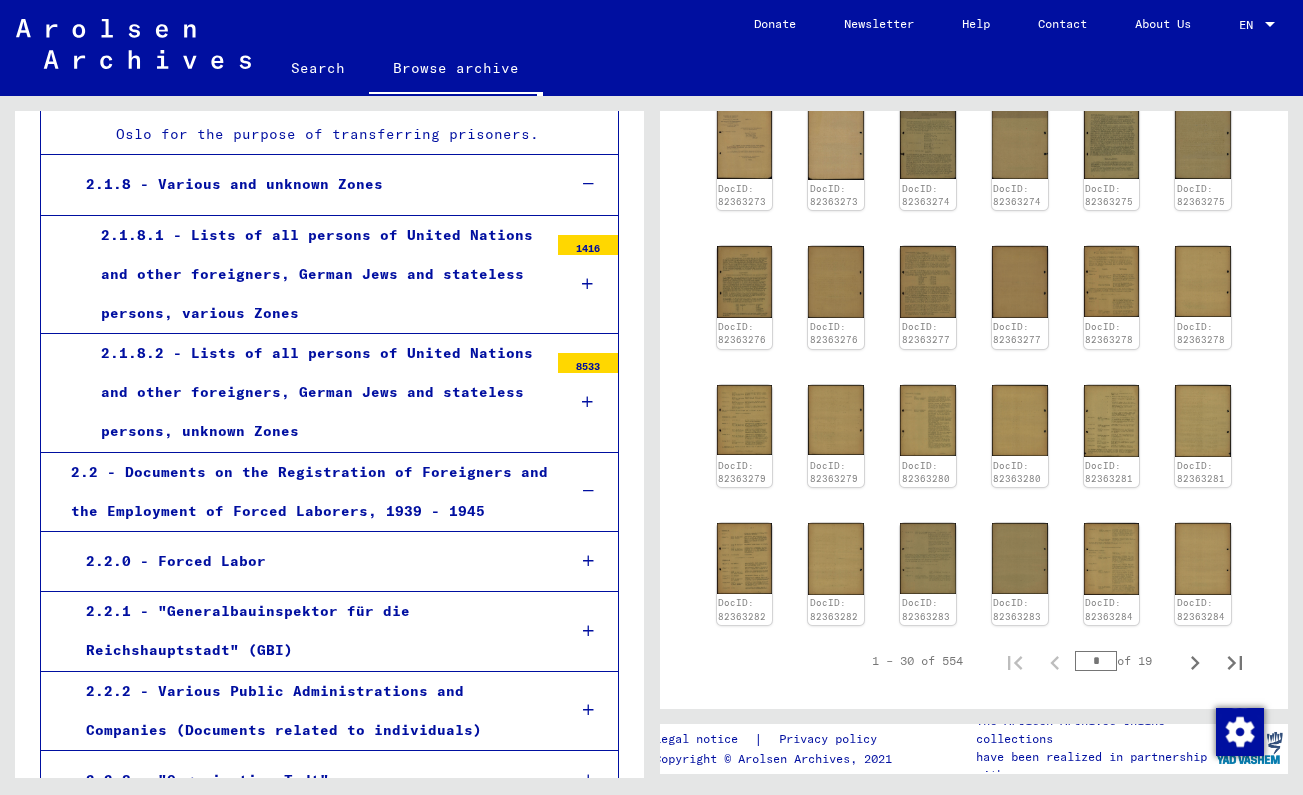 scroll, scrollTop: 490, scrollLeft: 0, axis: vertical 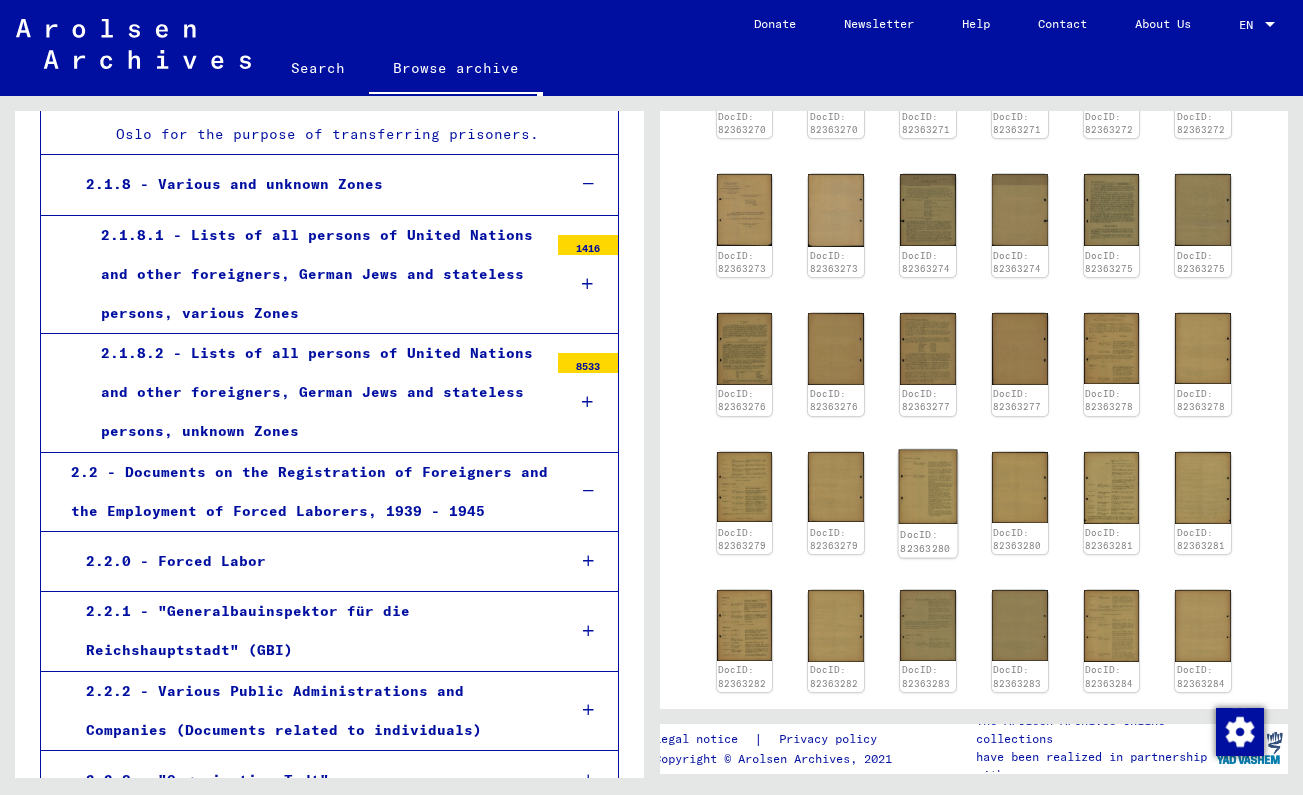 click 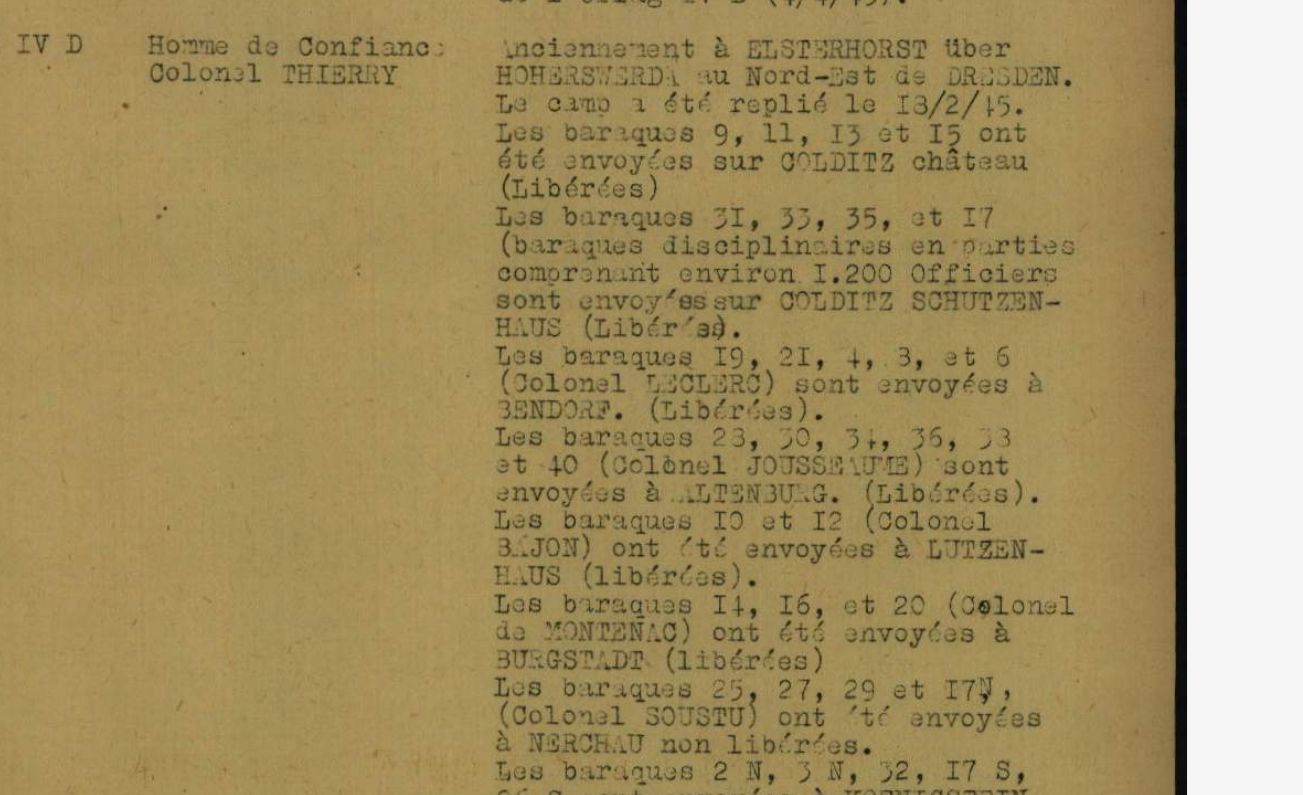 drag, startPoint x: 221, startPoint y: 197, endPoint x: 220, endPoint y: 93, distance: 104.00481 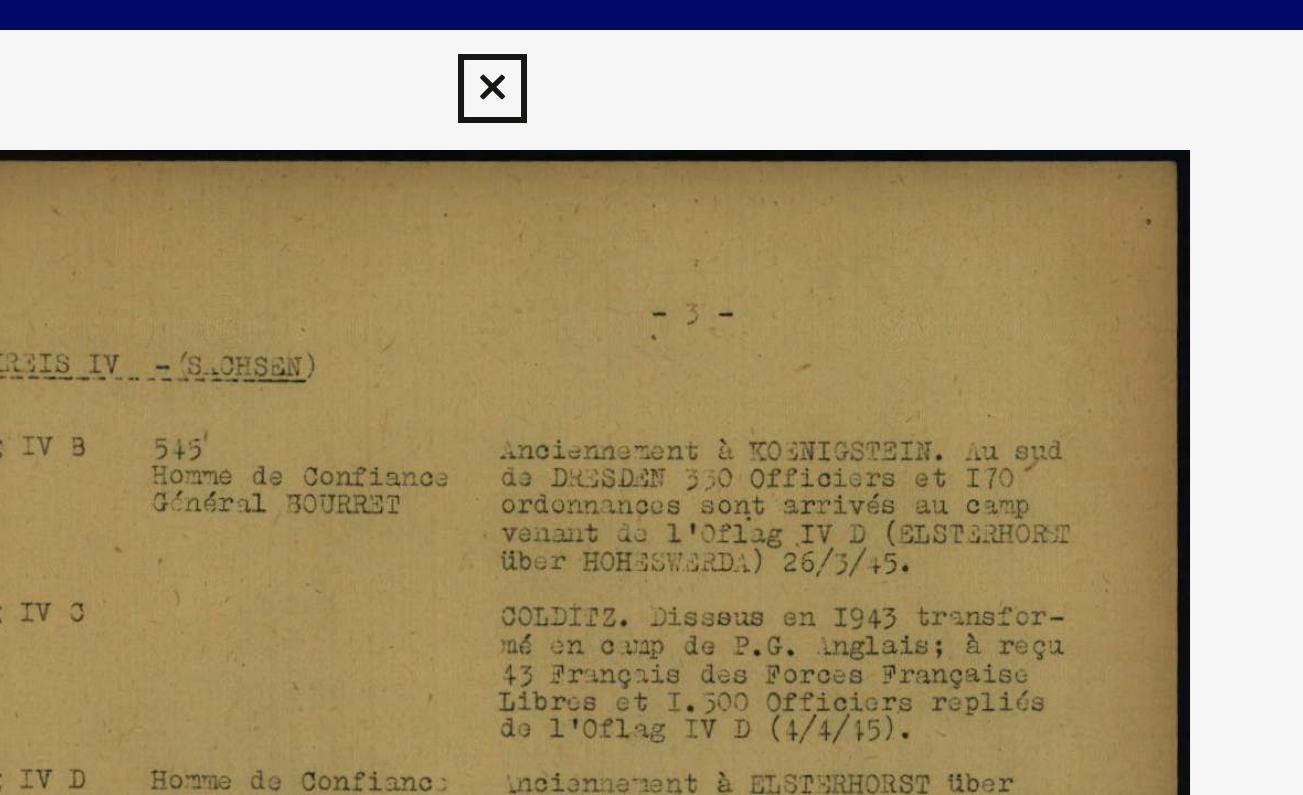 scroll, scrollTop: 0, scrollLeft: 0, axis: both 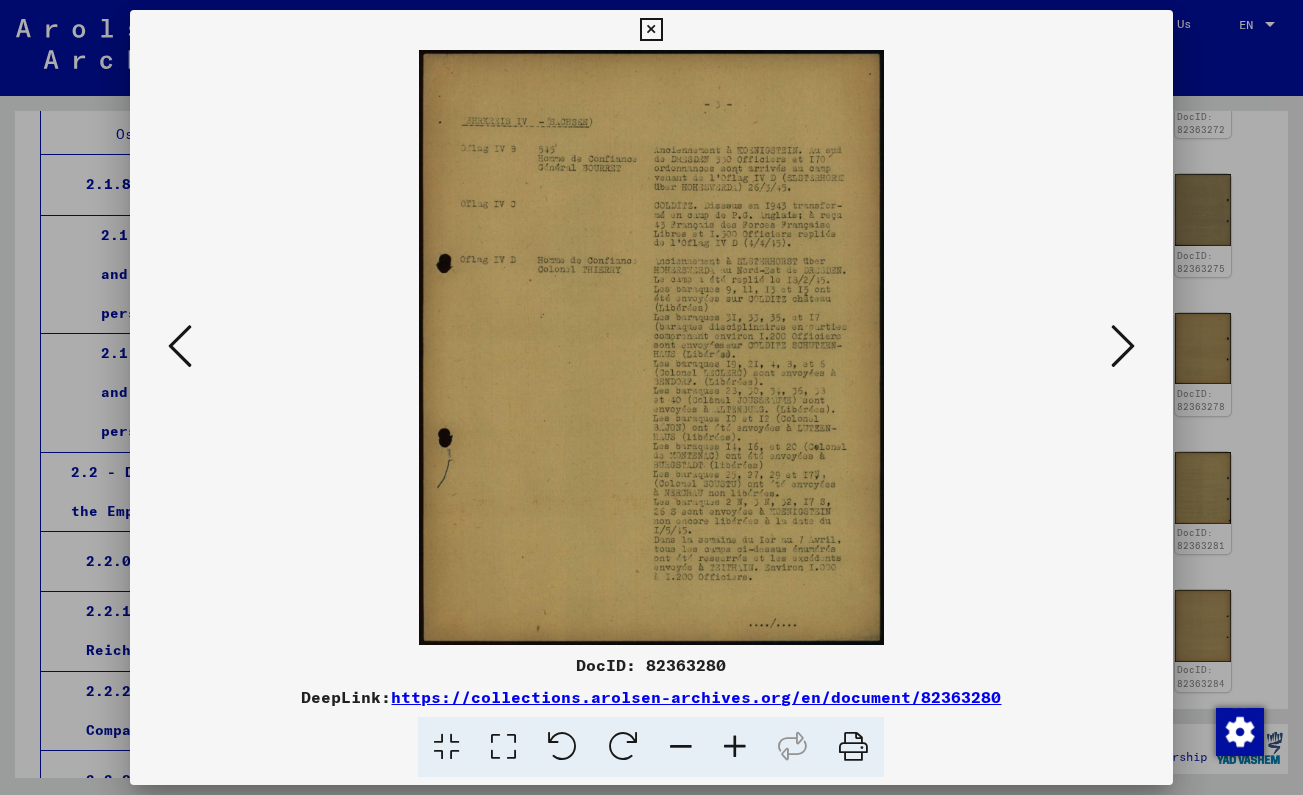 click at bounding box center (651, 30) 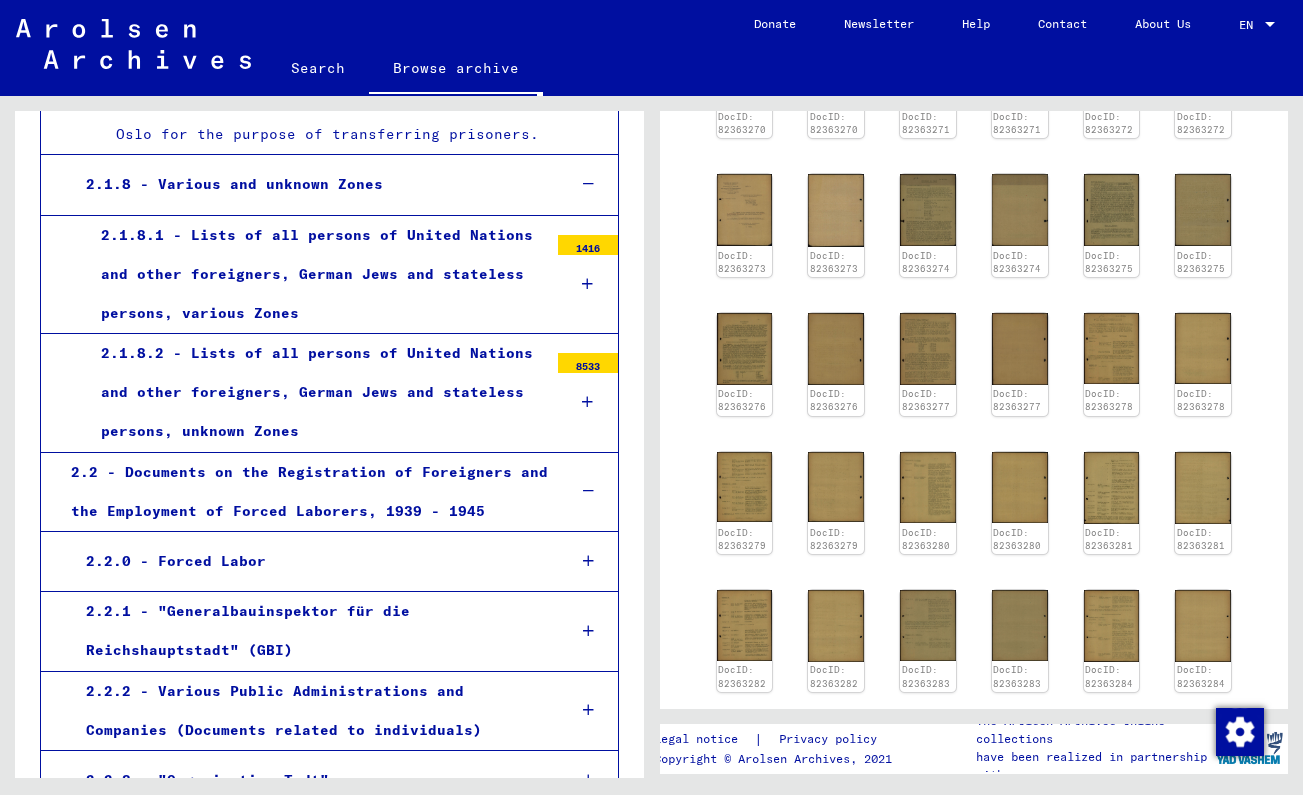 click on "Folder 2" at bounding box center [324, 1316] 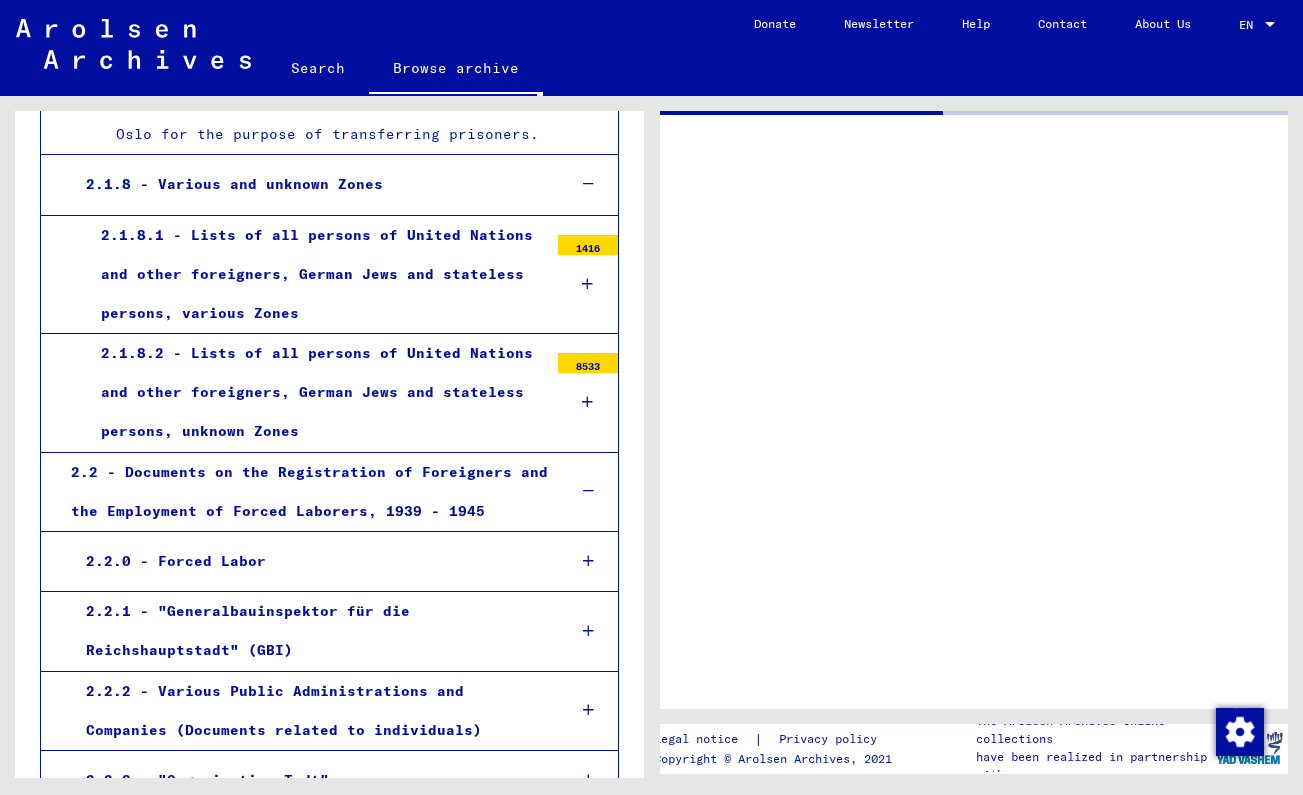 scroll, scrollTop: 0, scrollLeft: 0, axis: both 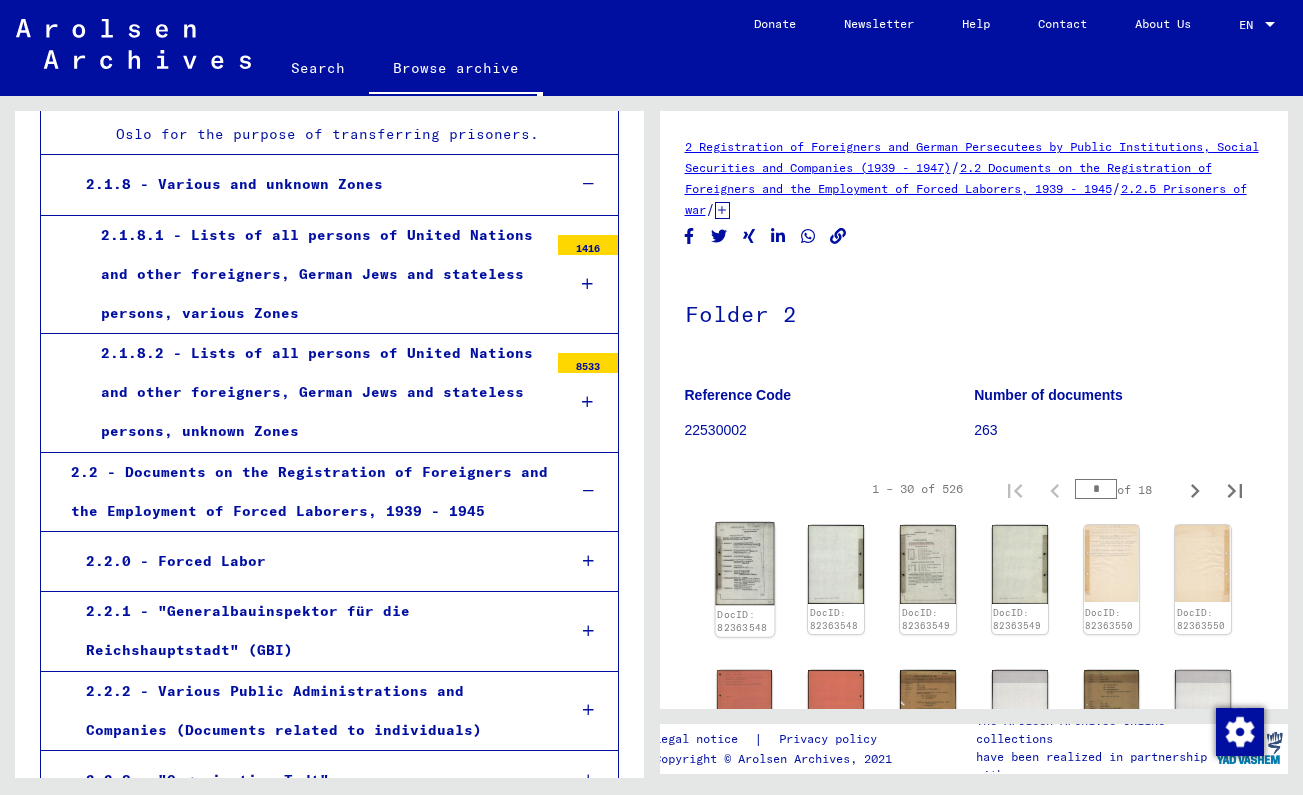 click 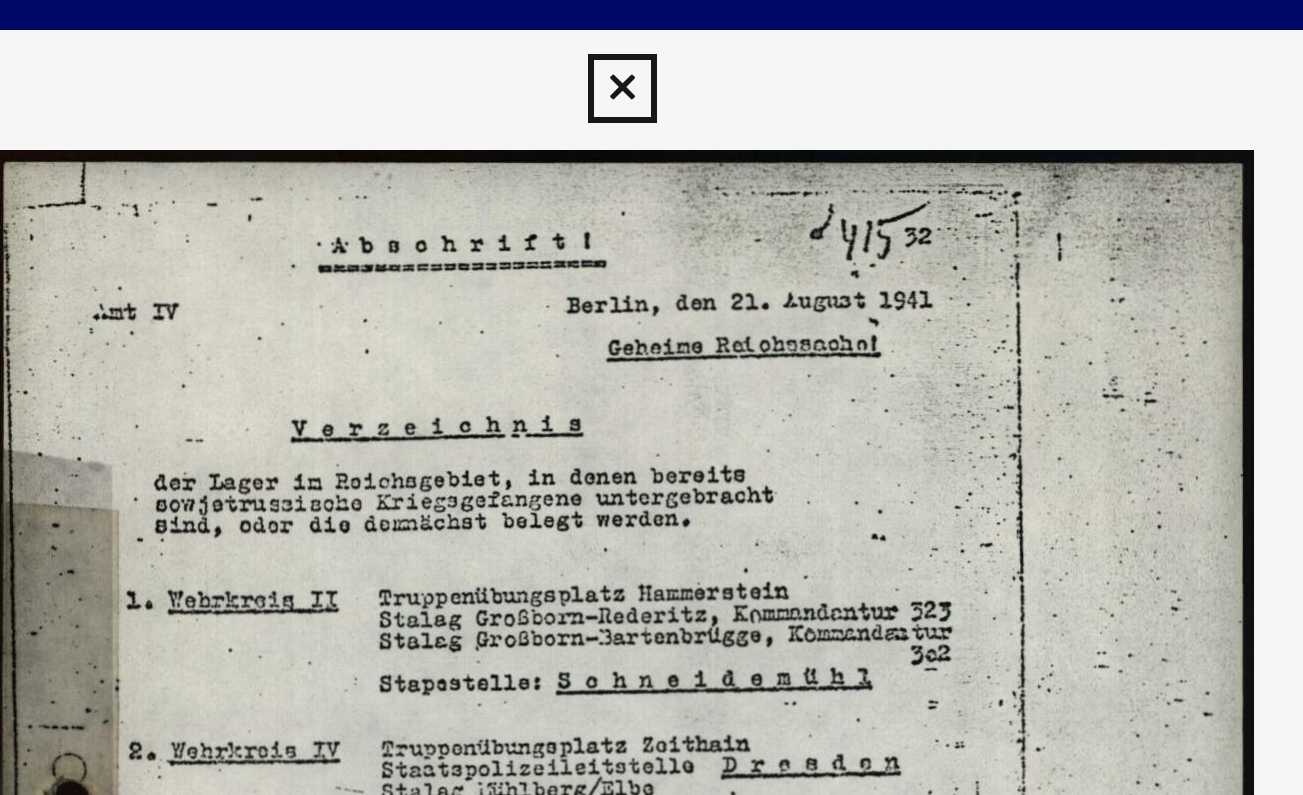 scroll, scrollTop: 0, scrollLeft: 0, axis: both 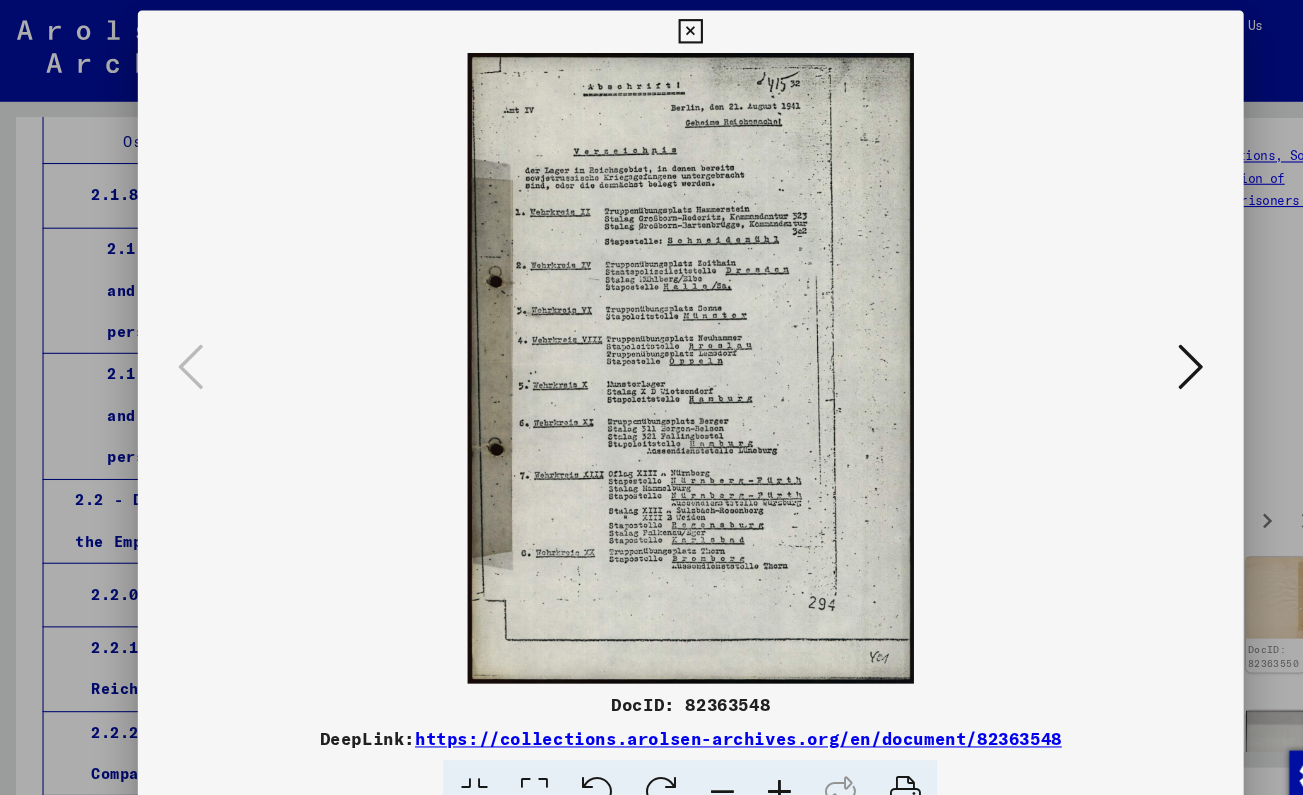 click at bounding box center [651, 30] 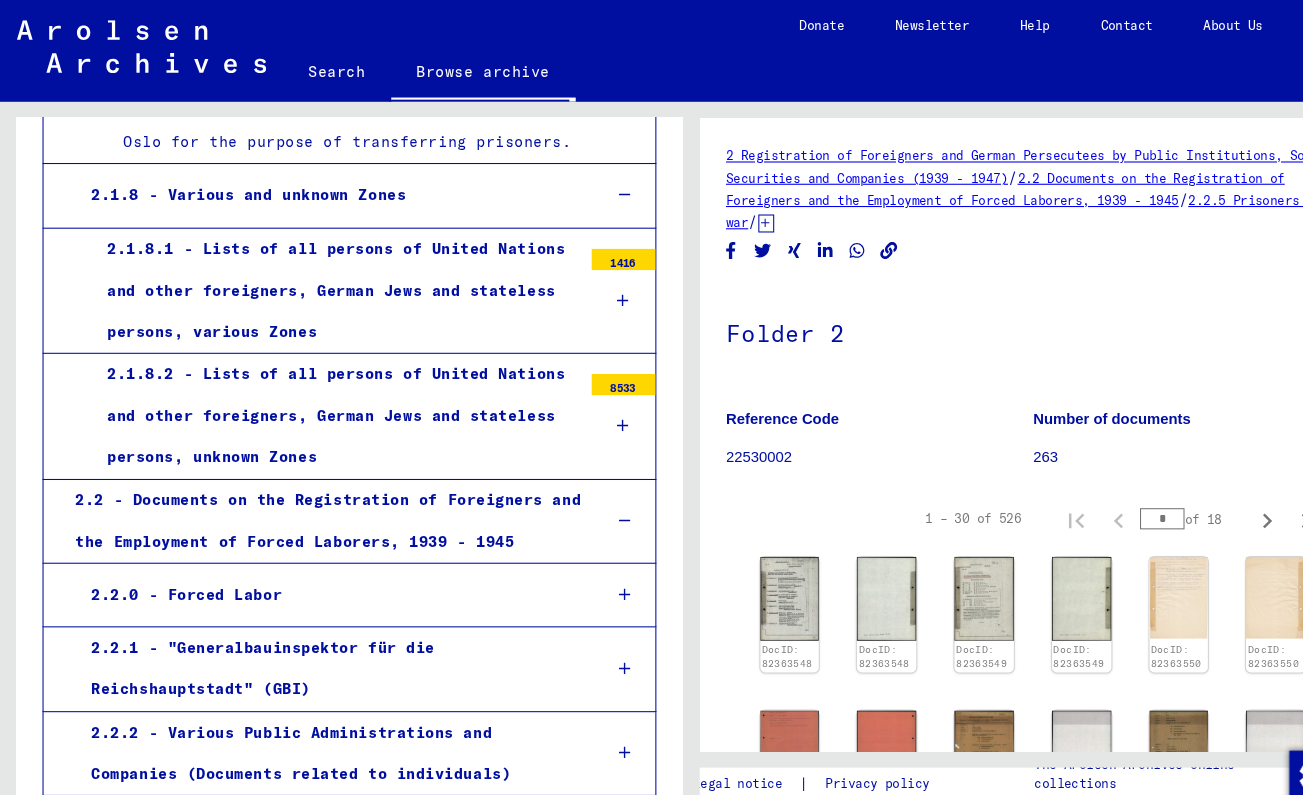 click on "2.2.5.3 - Prisoner of war camps" at bounding box center [317, 1131] 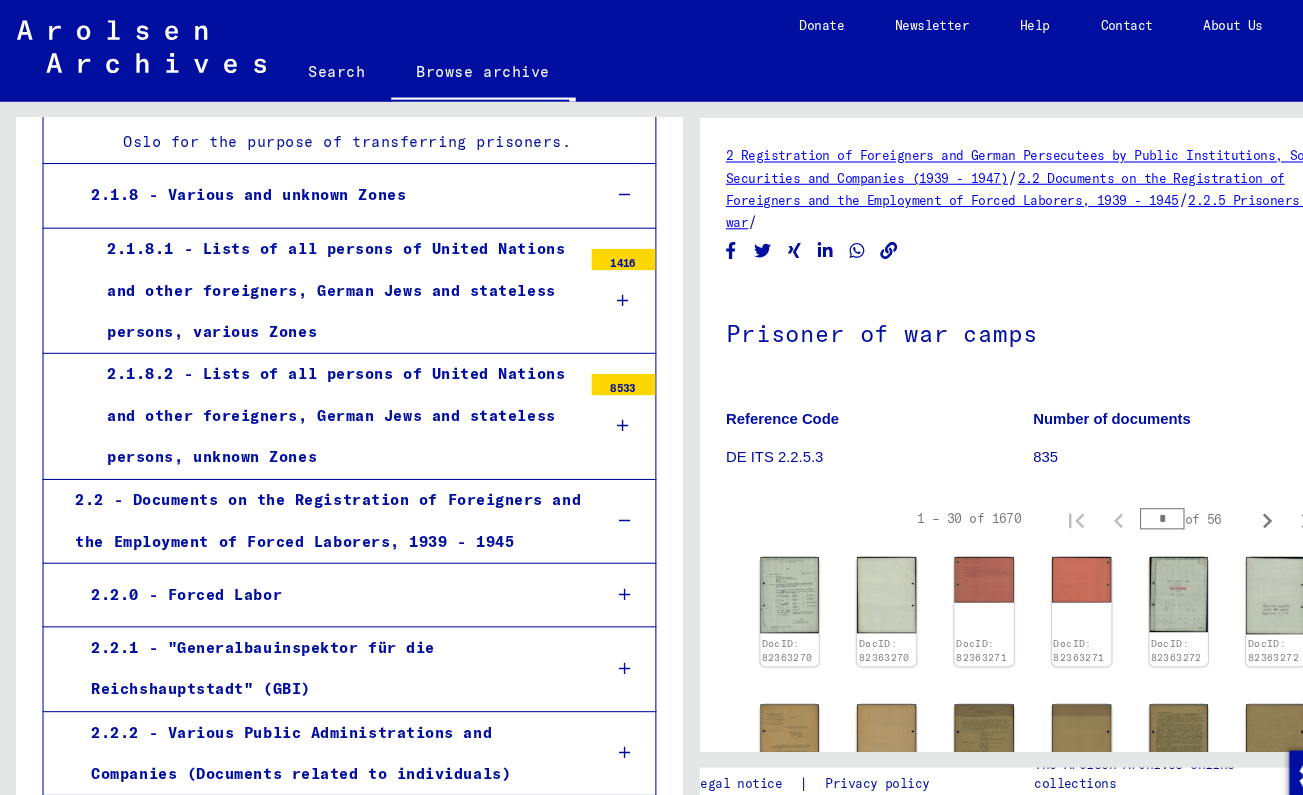 click on "2.2.3 - "Organisation Todt"" at bounding box center (310, 780) 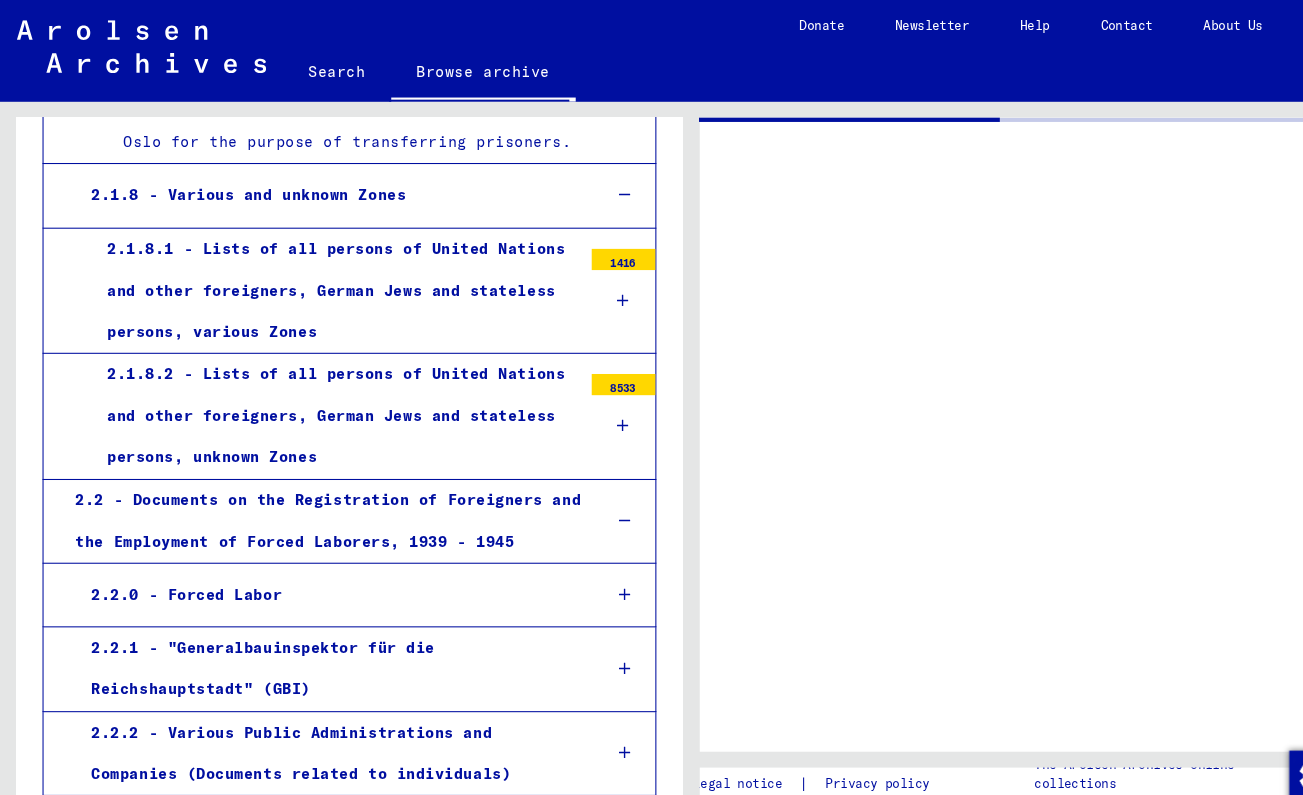 scroll, scrollTop: 9216, scrollLeft: 0, axis: vertical 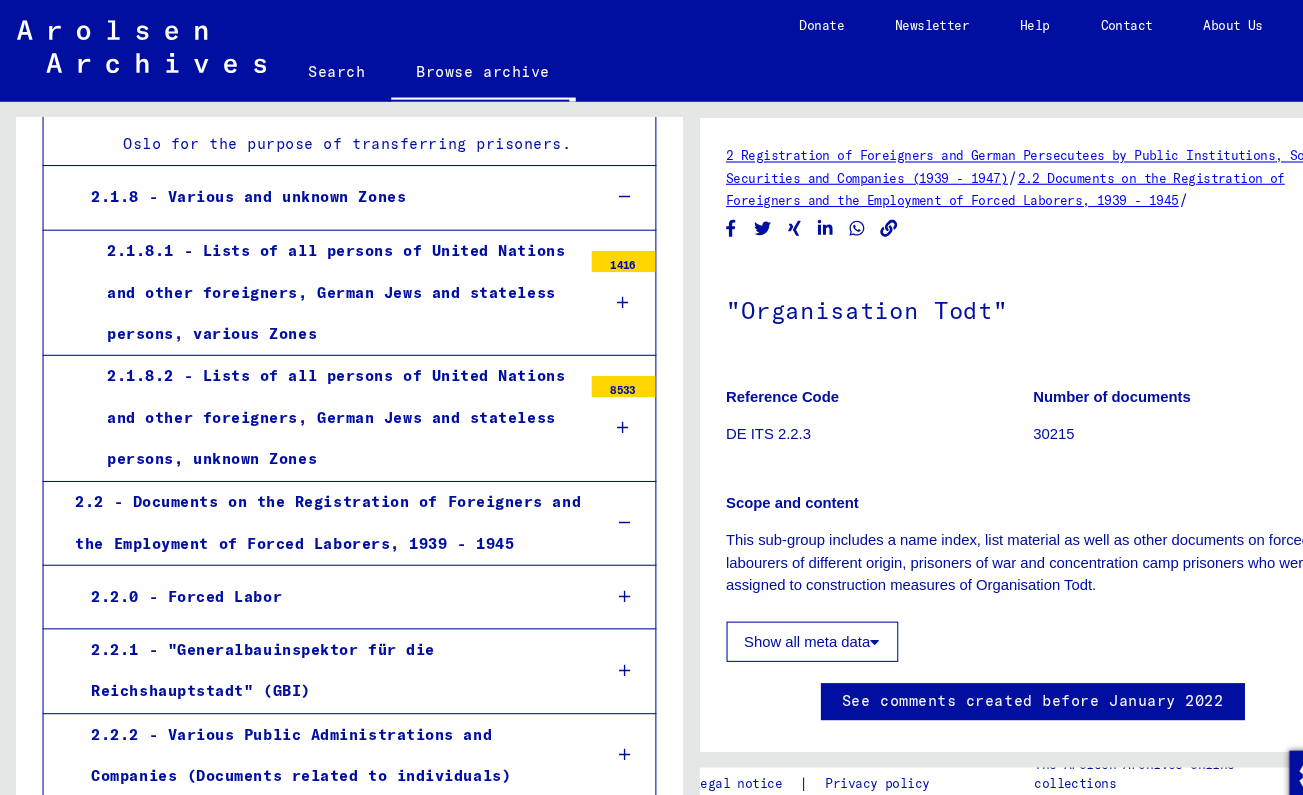 click on "2.2.3 - "Organisation Todt"" at bounding box center [310, 783] 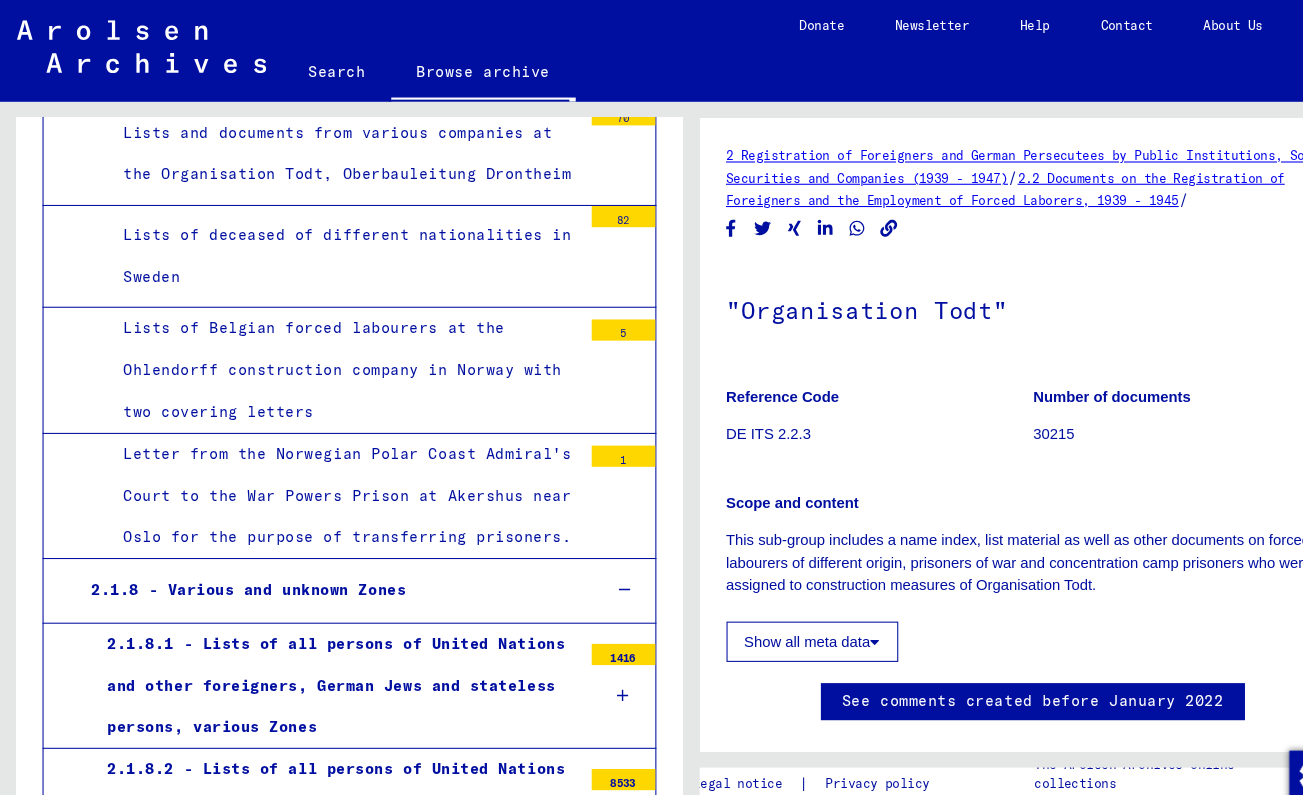 scroll, scrollTop: 8847, scrollLeft: 0, axis: vertical 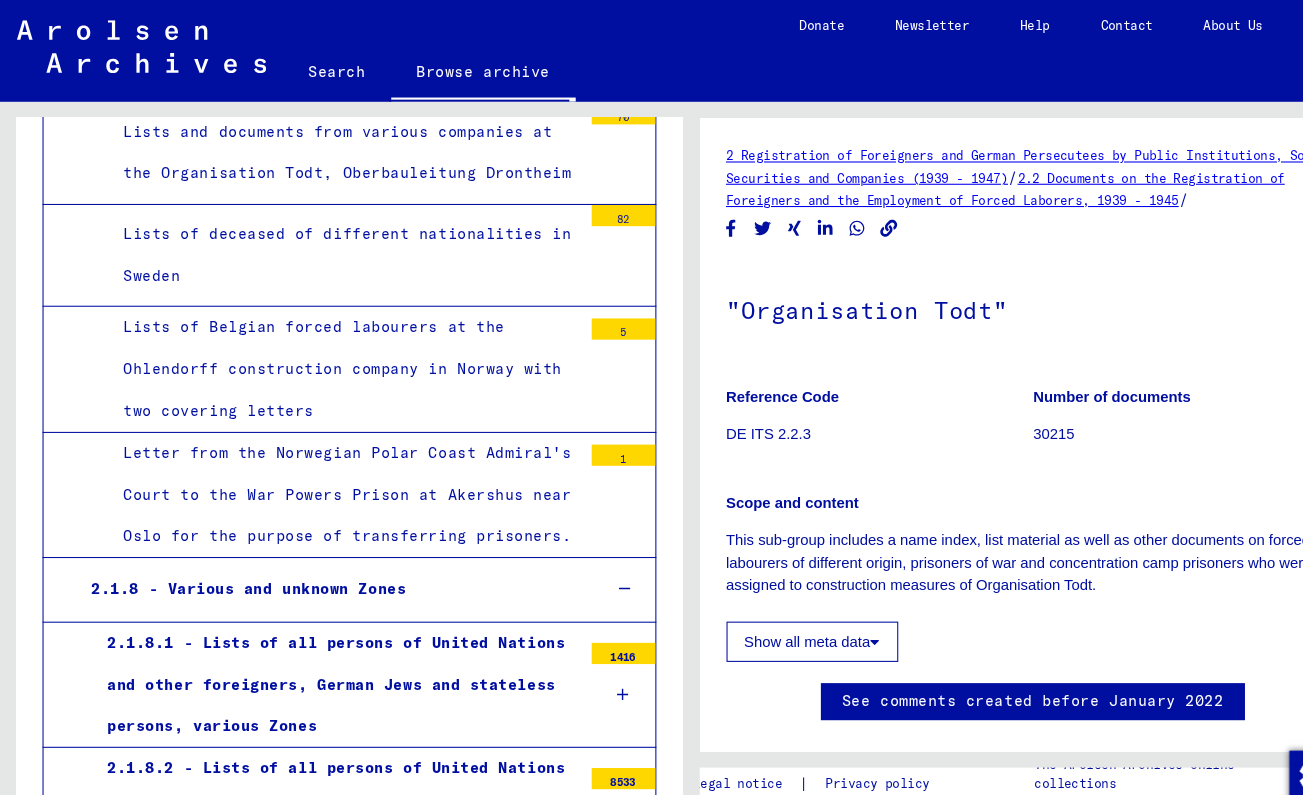 click on "2.2.2 - Various Public Administrations and Companies (Documents related to      individuals)" at bounding box center [310, 1082] 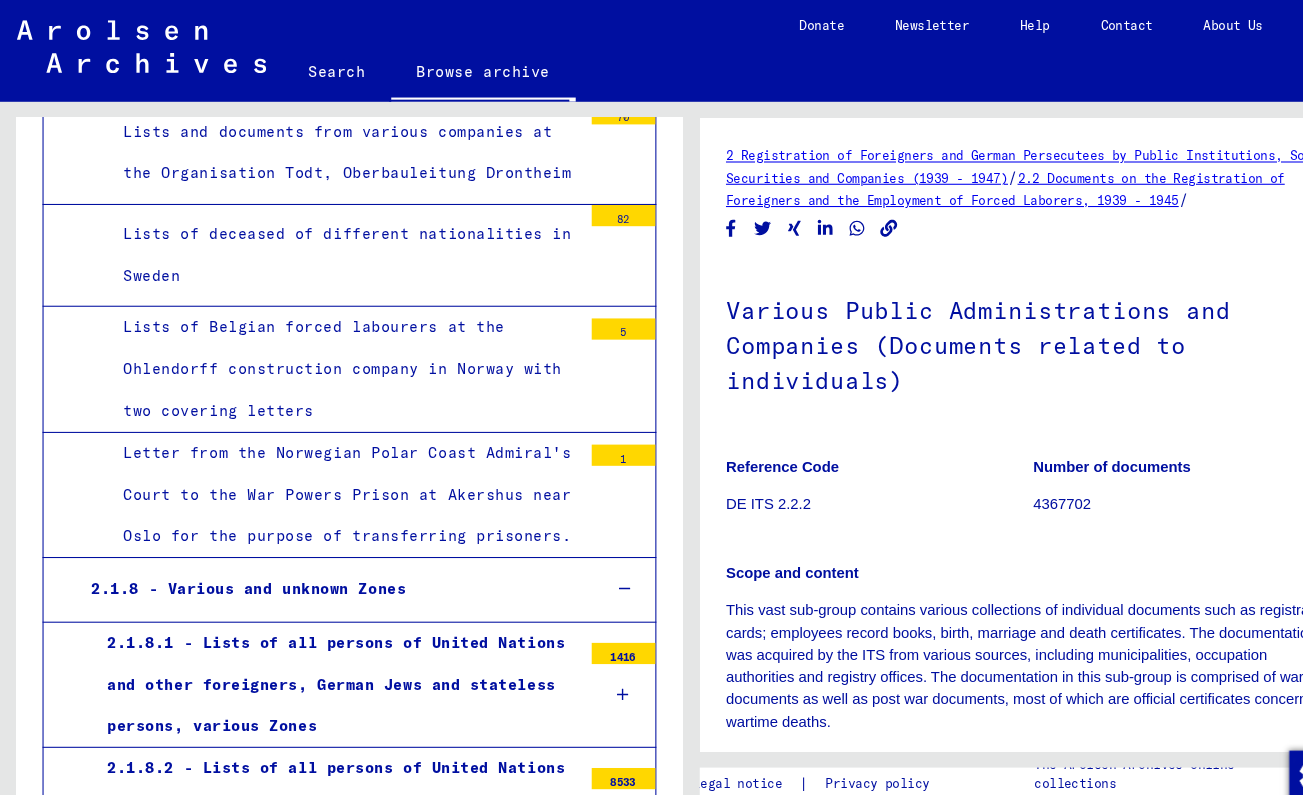 click on "2.2.2.1 - War Time Card File (Registration cards, employees’ record books, individual correspondence)" at bounding box center [317, 1182] 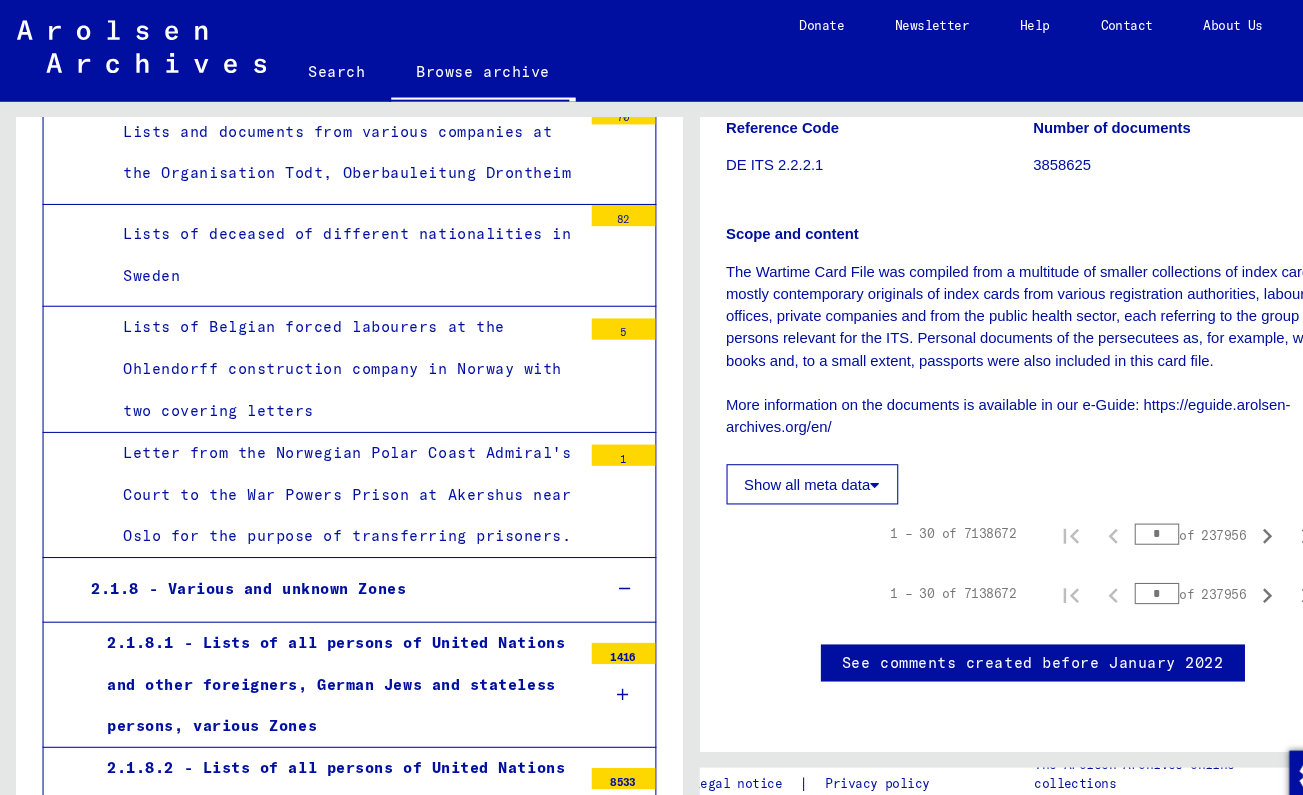 scroll, scrollTop: 394, scrollLeft: 0, axis: vertical 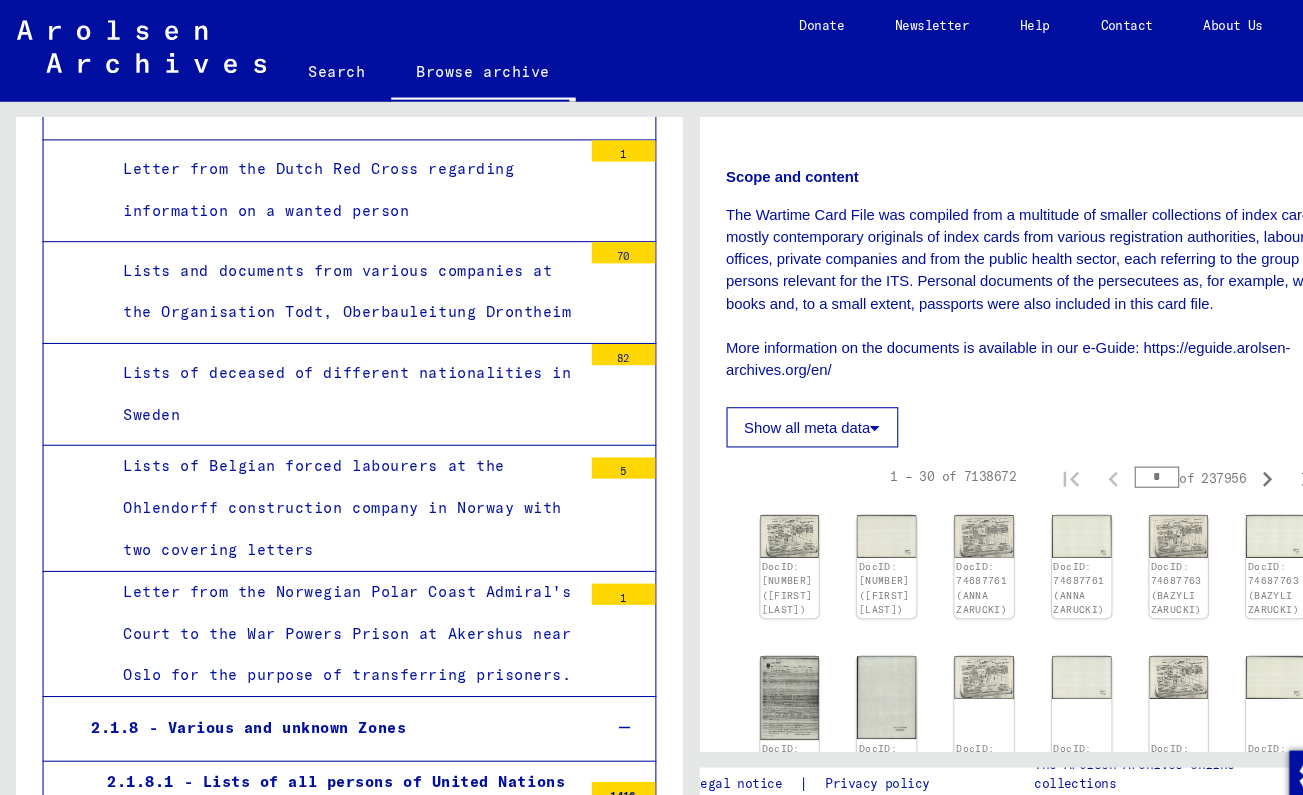 click on "2.2.2.1 - War Time Card File (Registration cards, employees’ record books, individual correspondence)" at bounding box center [317, 1313] 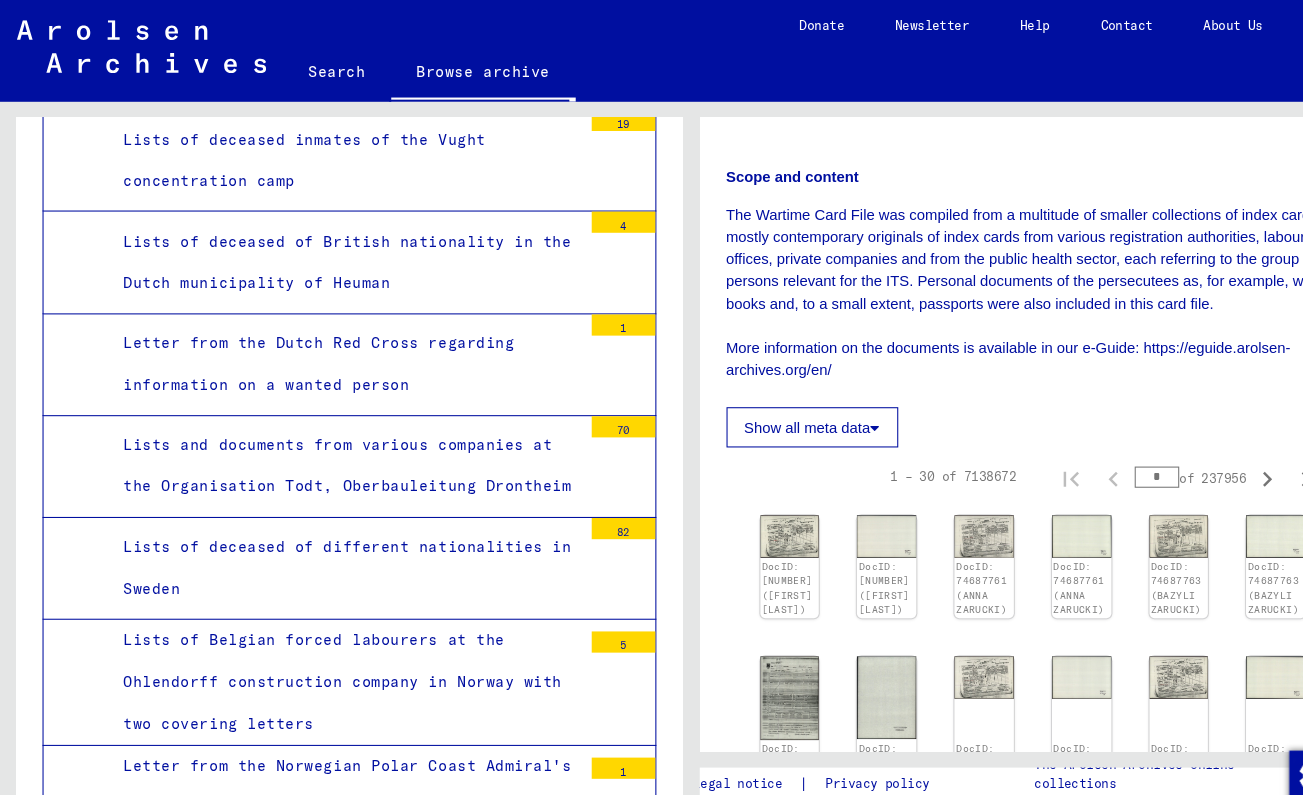 scroll, scrollTop: 8616, scrollLeft: 0, axis: vertical 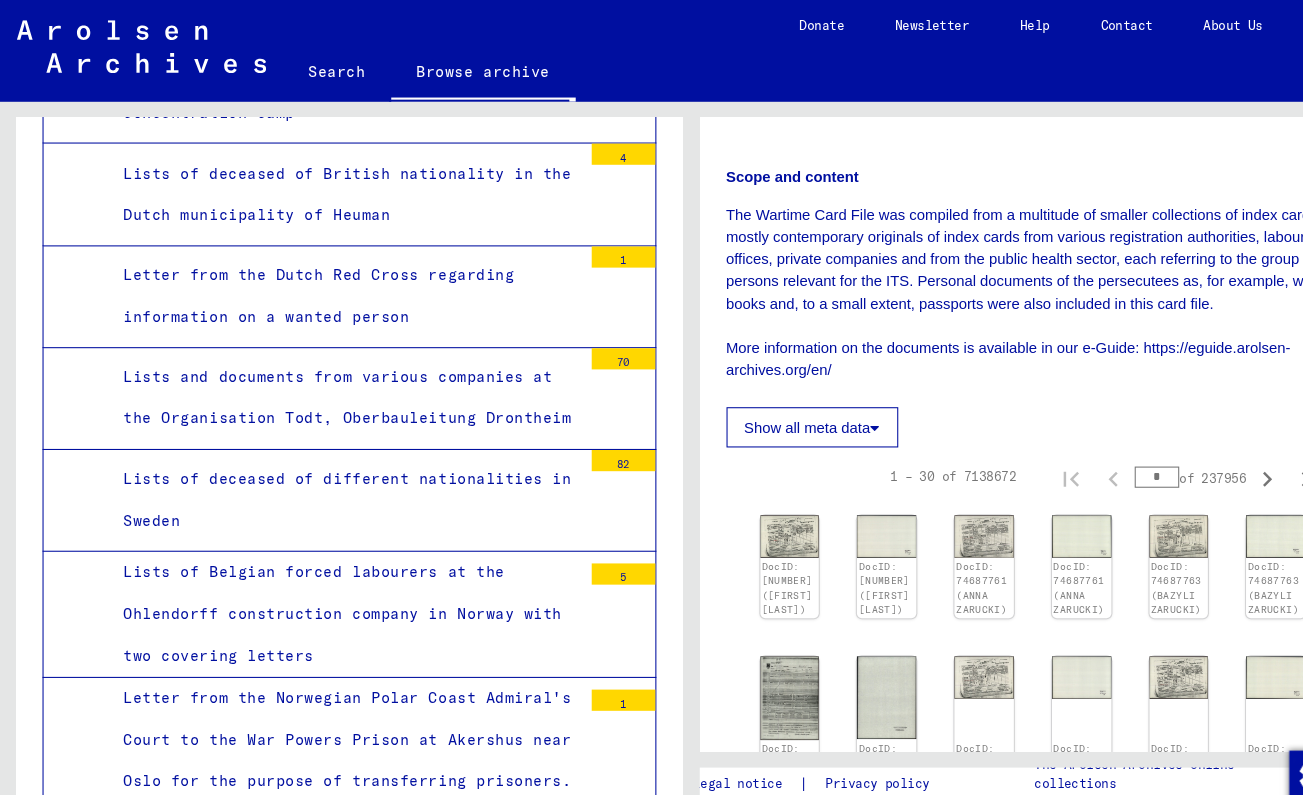 click on "2.2.0 - Forced Labor" at bounding box center [310, 1163] 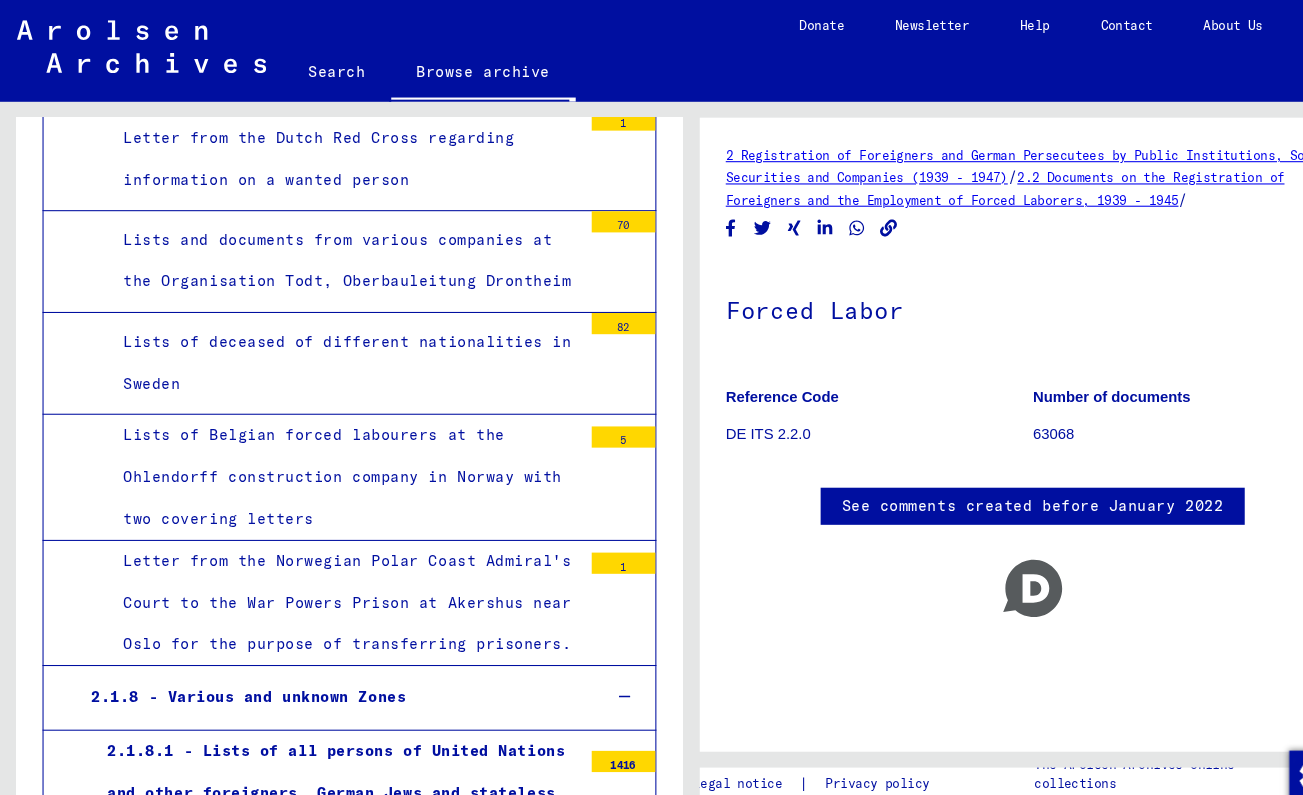 scroll, scrollTop: 8843, scrollLeft: 0, axis: vertical 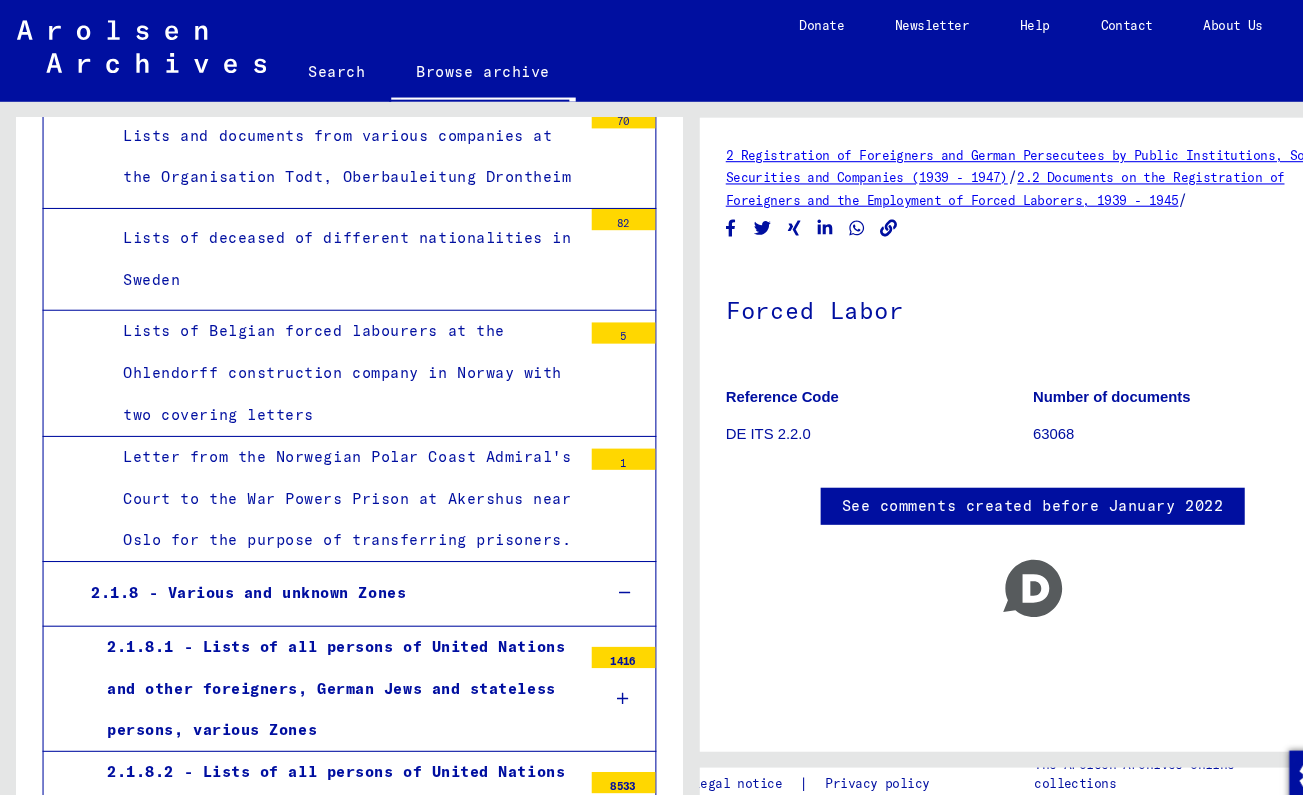 click on "2.2.1 - "Generalbauinspektor für die Reichshauptstadt" (GBI)" at bounding box center [310, 1168] 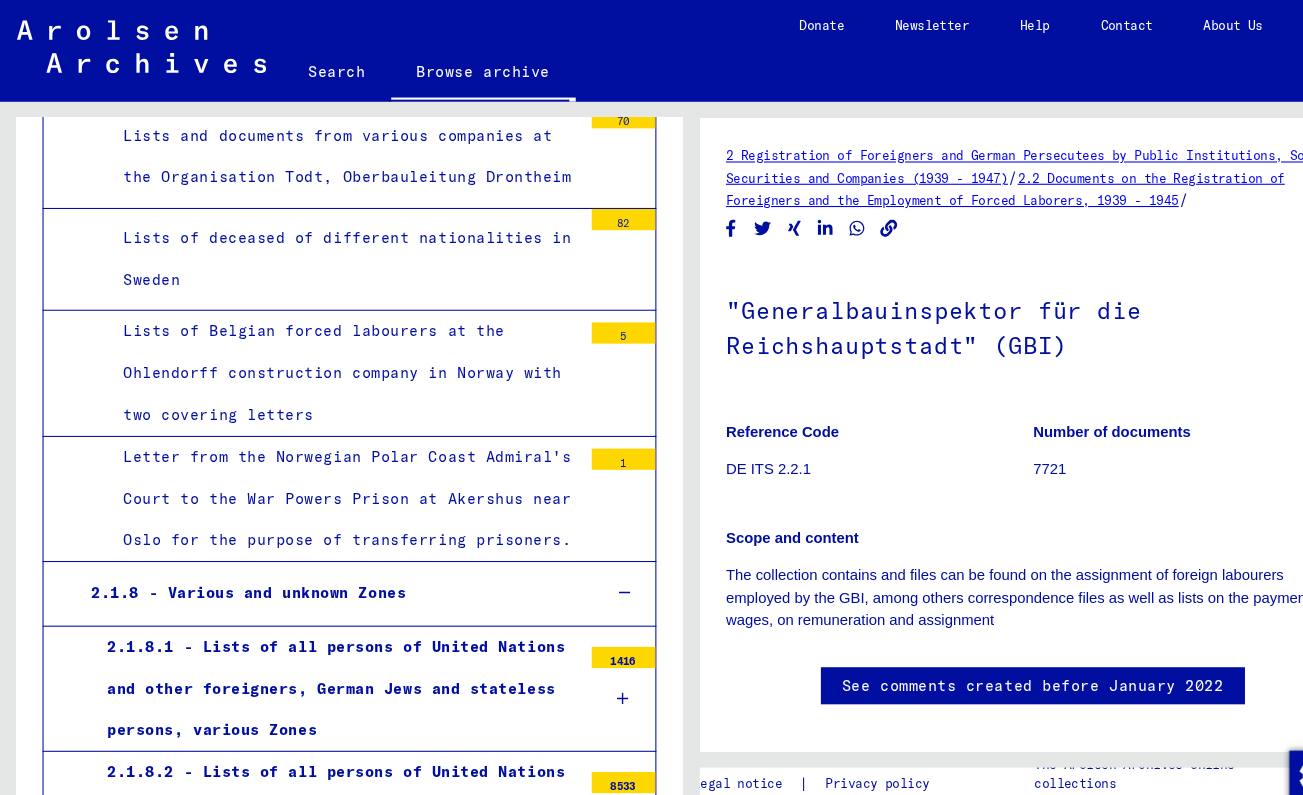 click on "2.2.1 - "Generalbauinspektor für die Reichshauptstadt" (GBI)" at bounding box center [310, 1168] 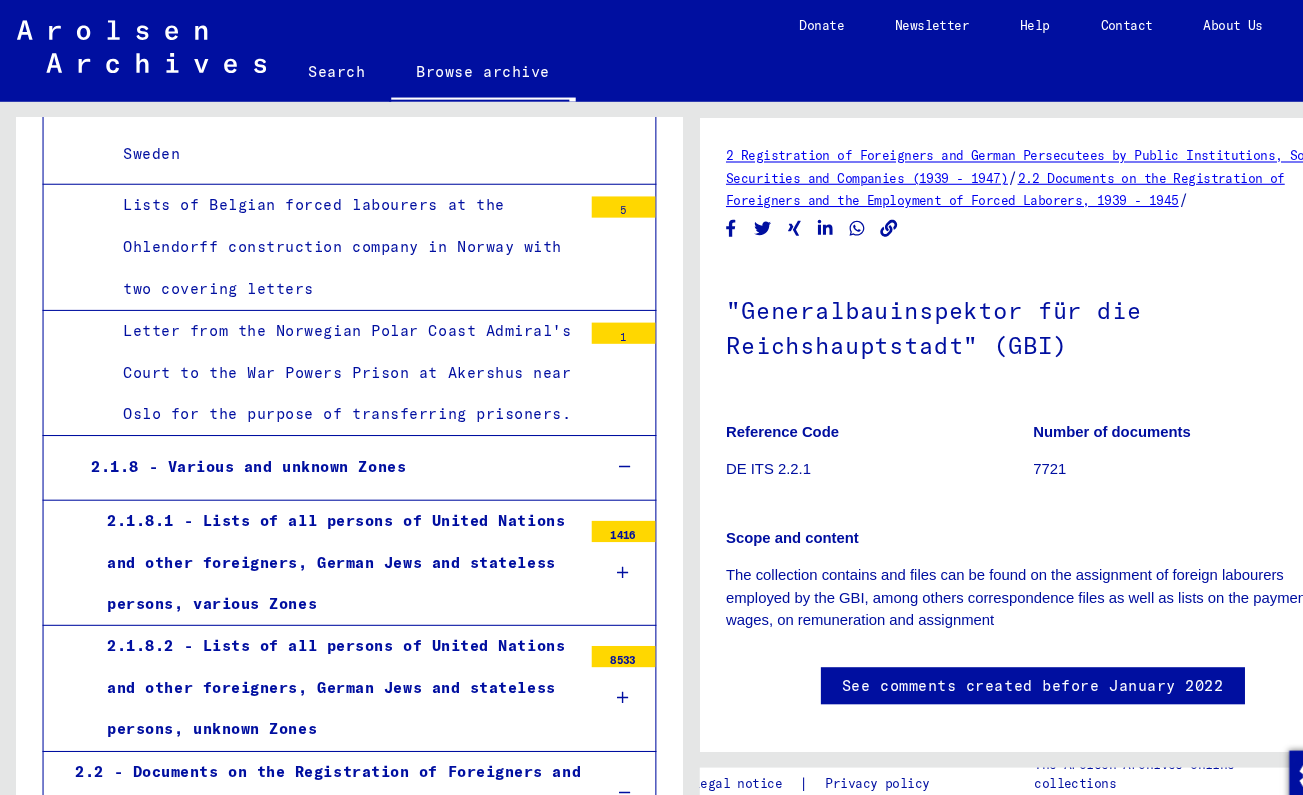 scroll, scrollTop: 8963, scrollLeft: 0, axis: vertical 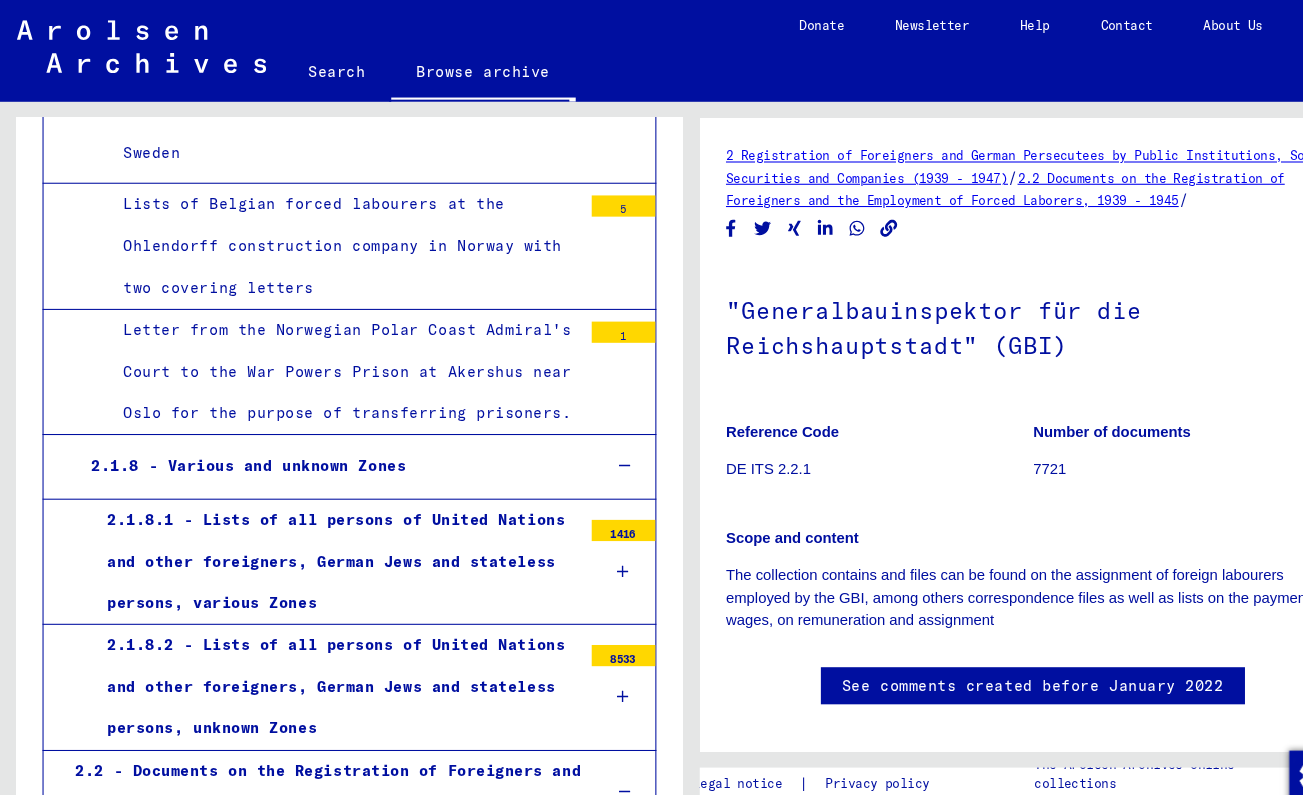 click at bounding box center [588, 1127] 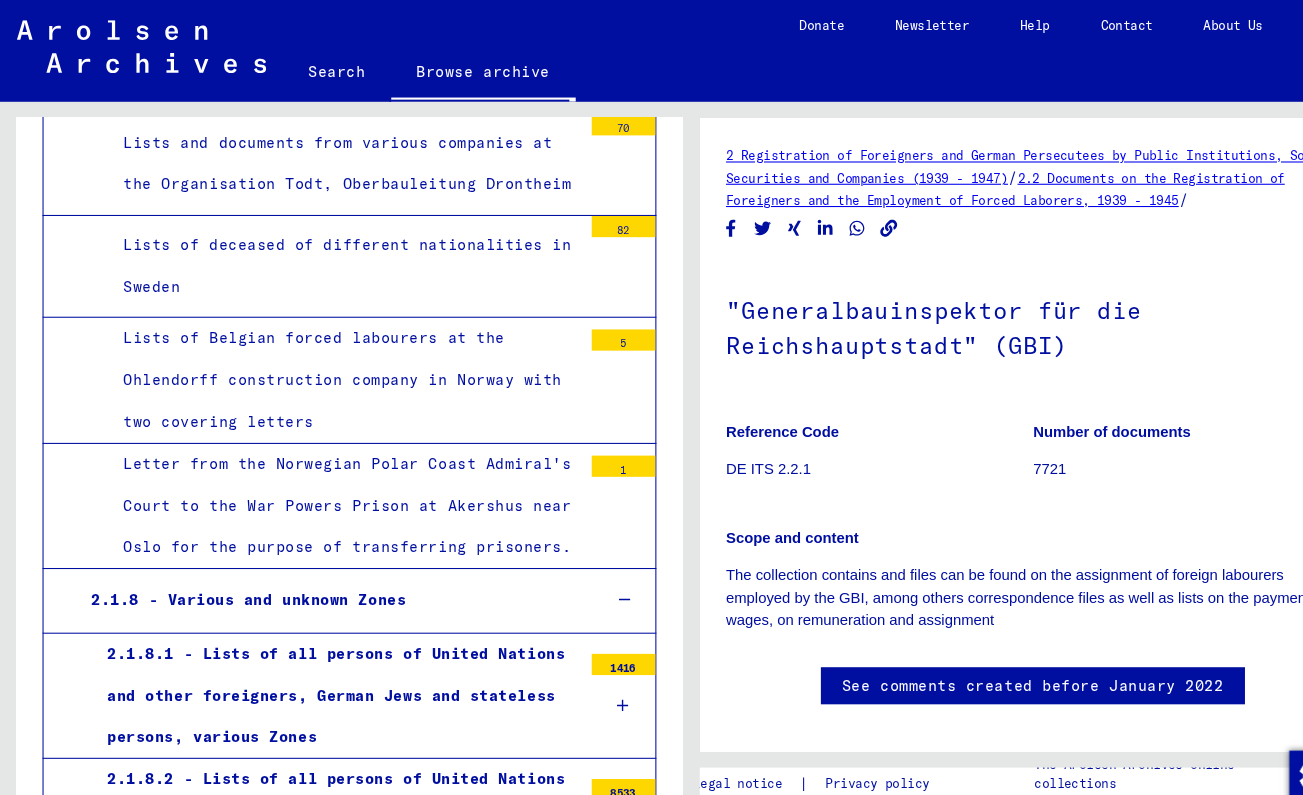 scroll, scrollTop: 8842, scrollLeft: 0, axis: vertical 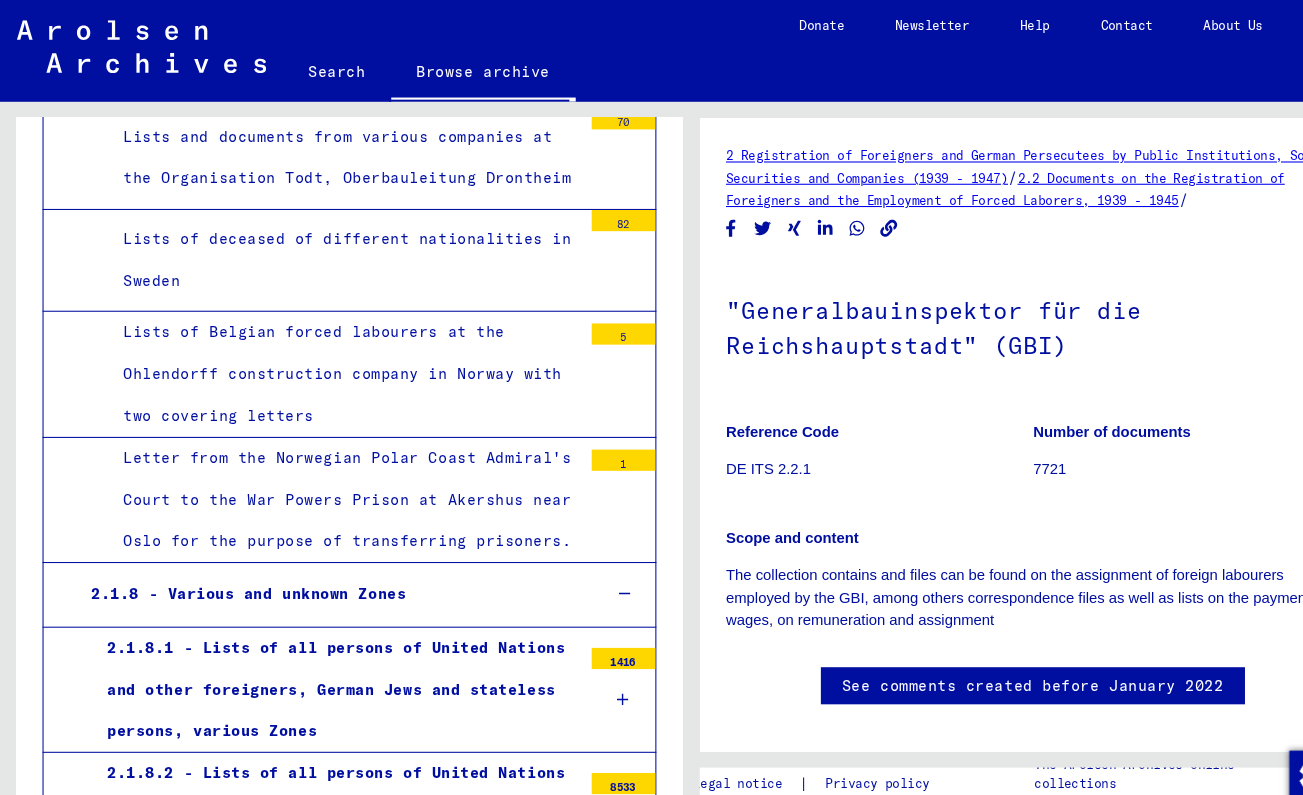 click at bounding box center (587, 1017) 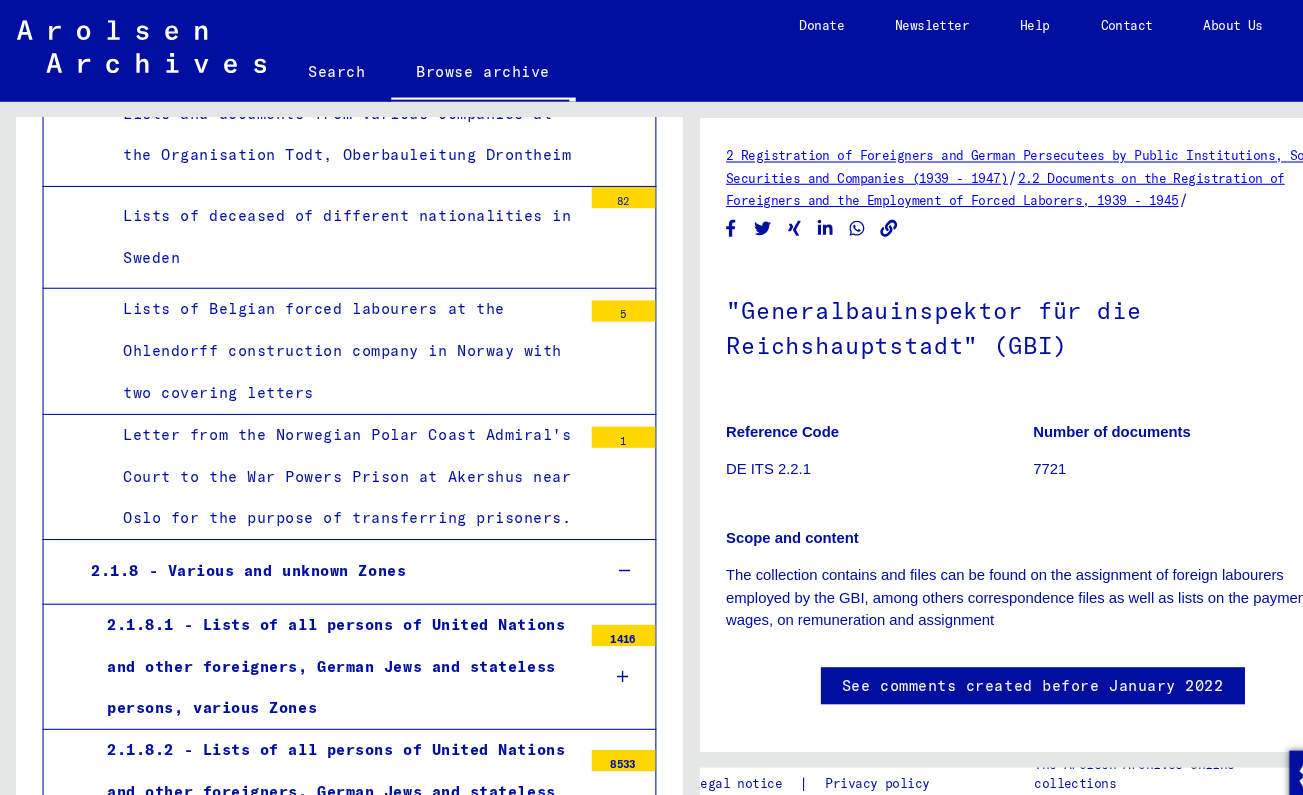 scroll, scrollTop: 8866, scrollLeft: 0, axis: vertical 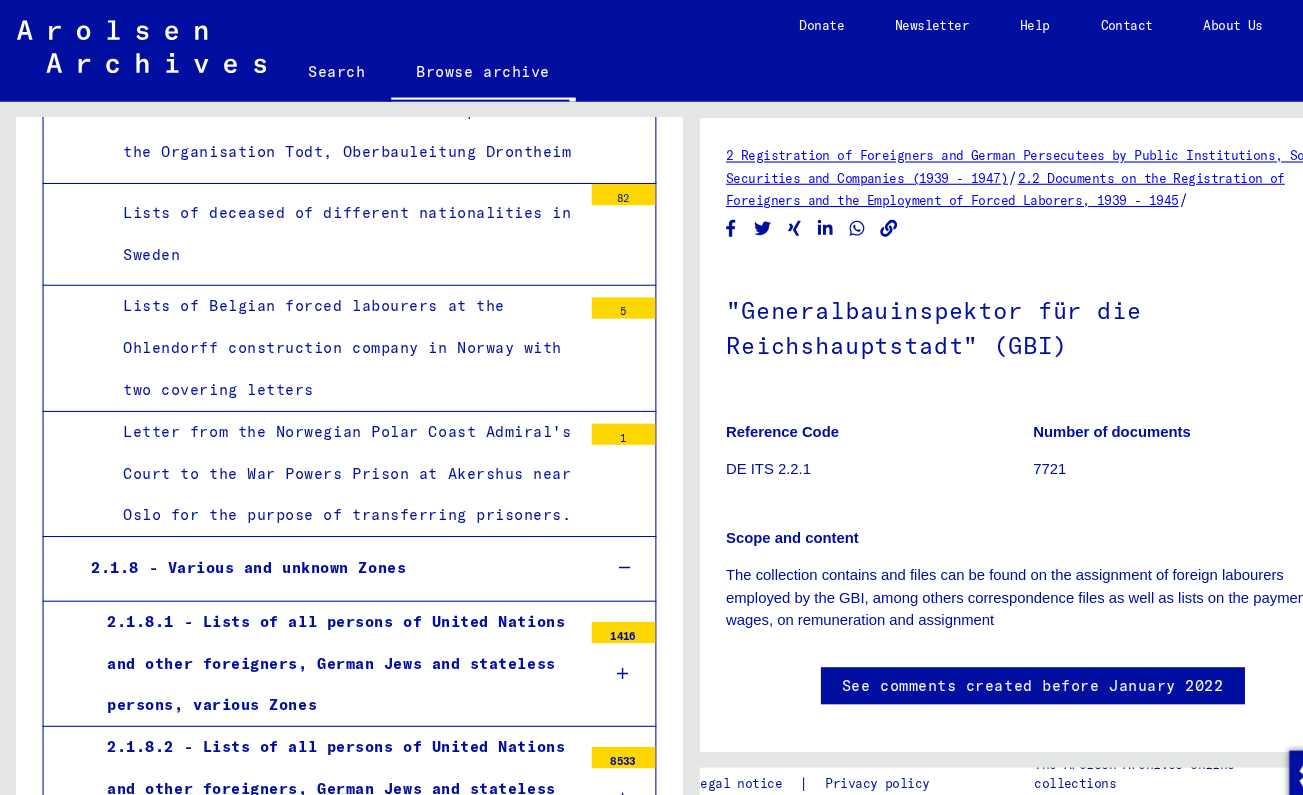 click on "Deployment conditions, treatment - construction of labor camps - witness reports (deployment in various places in Germany) - various places  A - Z" at bounding box center (324, 1200) 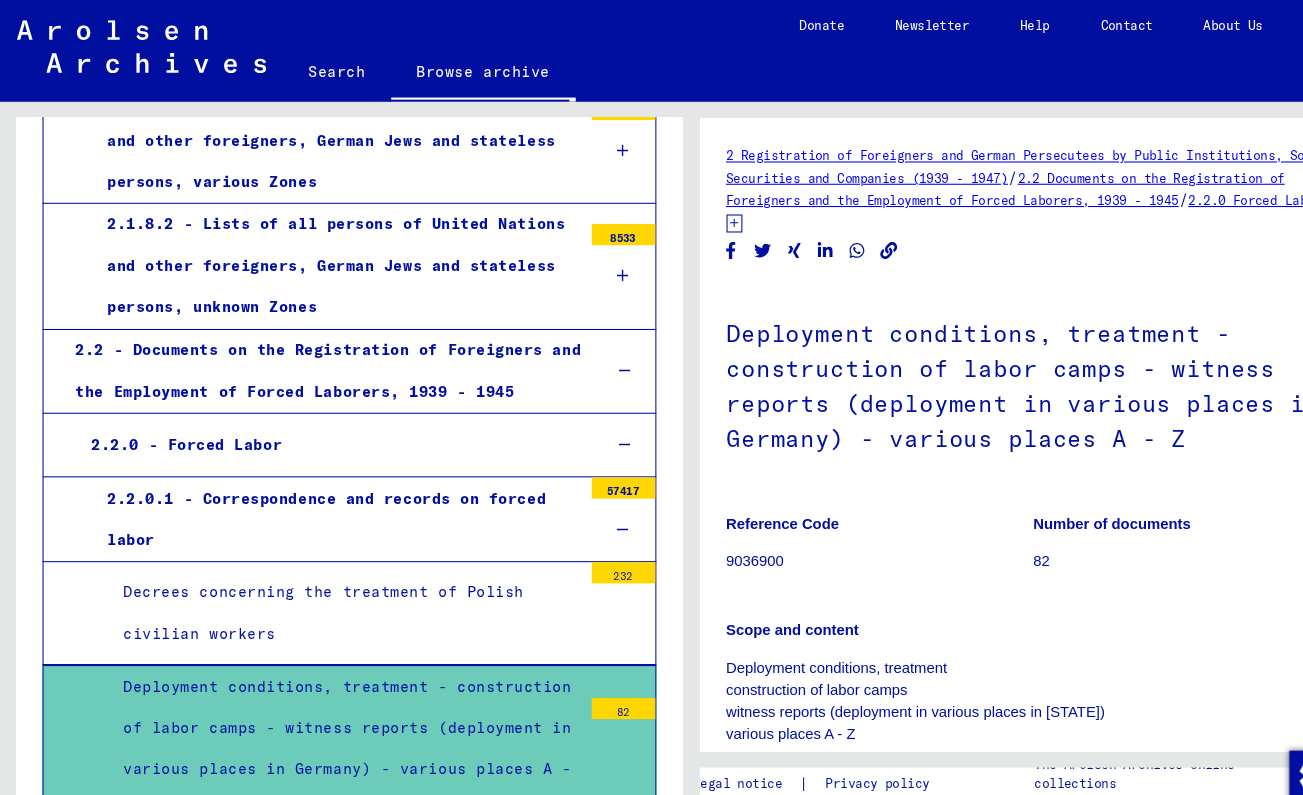 scroll, scrollTop: 9398, scrollLeft: 0, axis: vertical 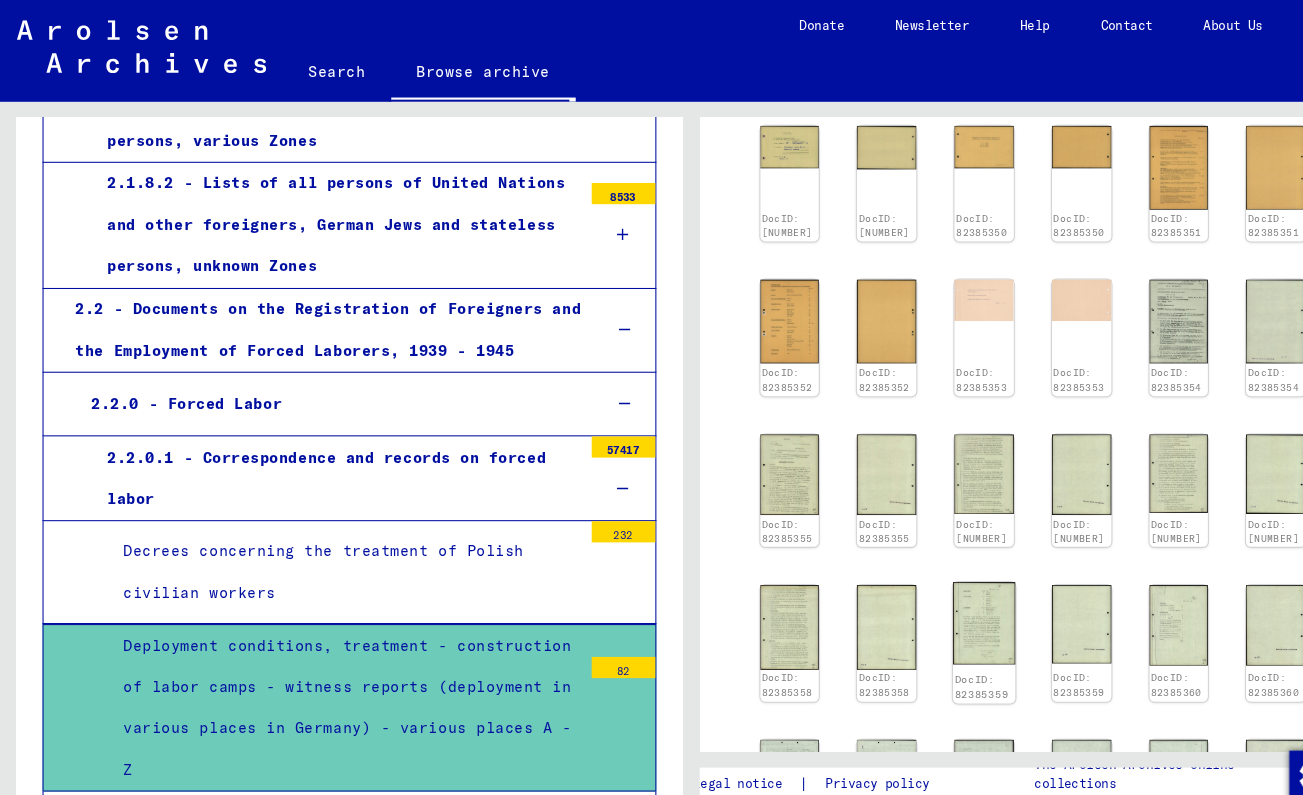 click 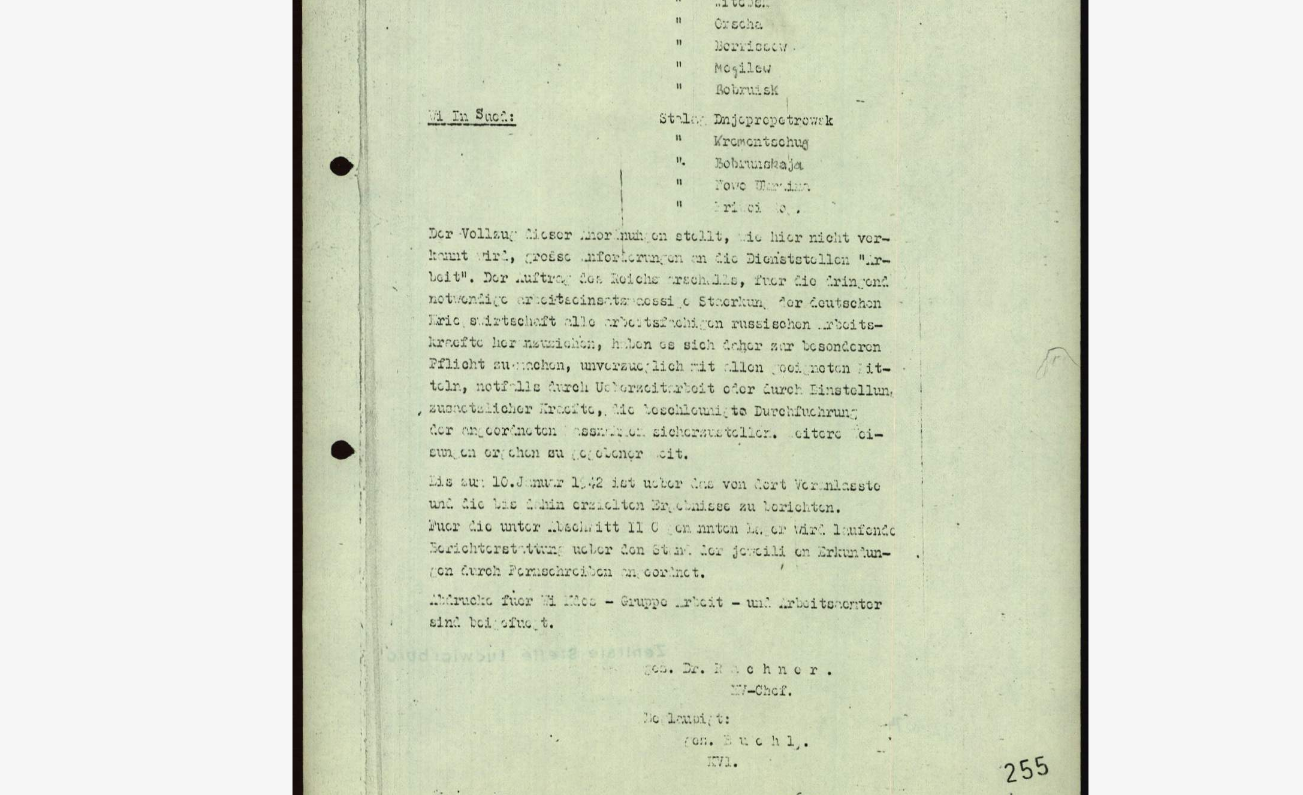 drag, startPoint x: 378, startPoint y: 133, endPoint x: 378, endPoint y: 305, distance: 172 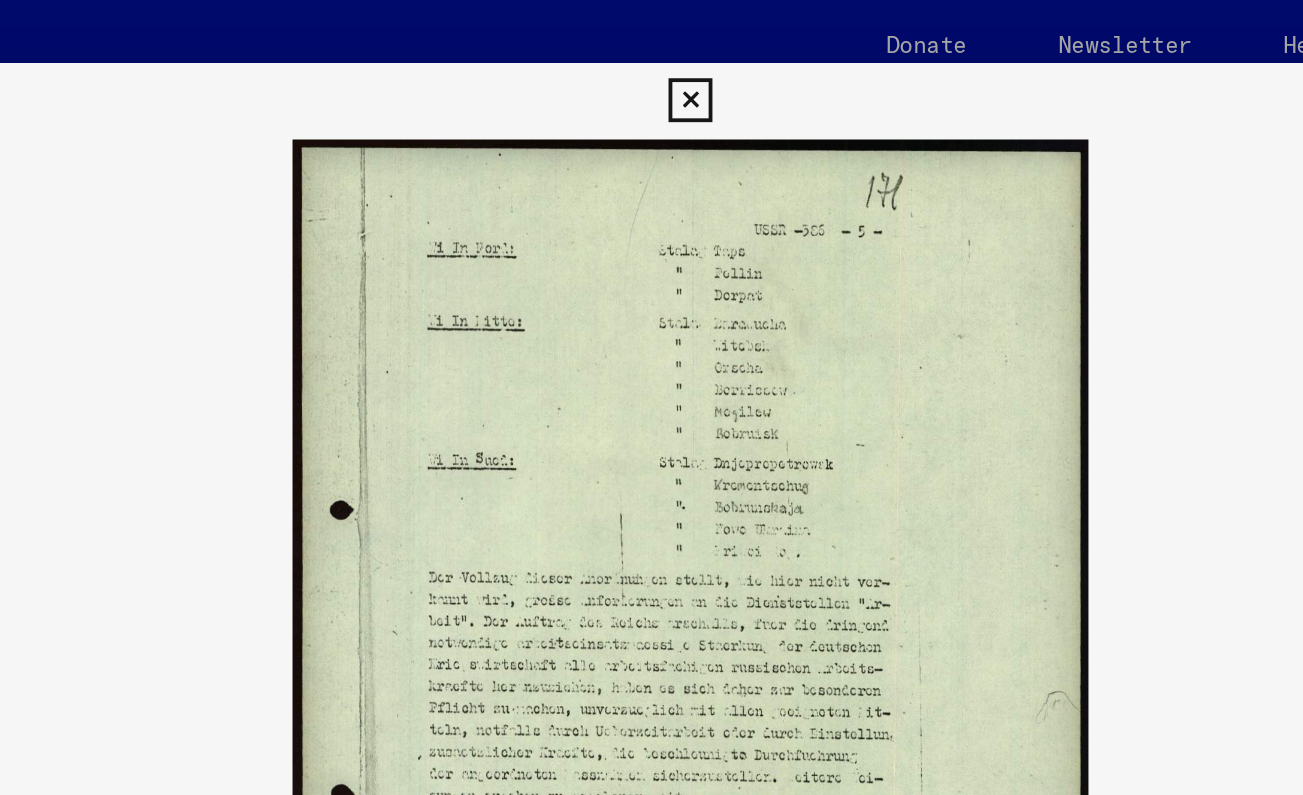 scroll, scrollTop: 0, scrollLeft: 0, axis: both 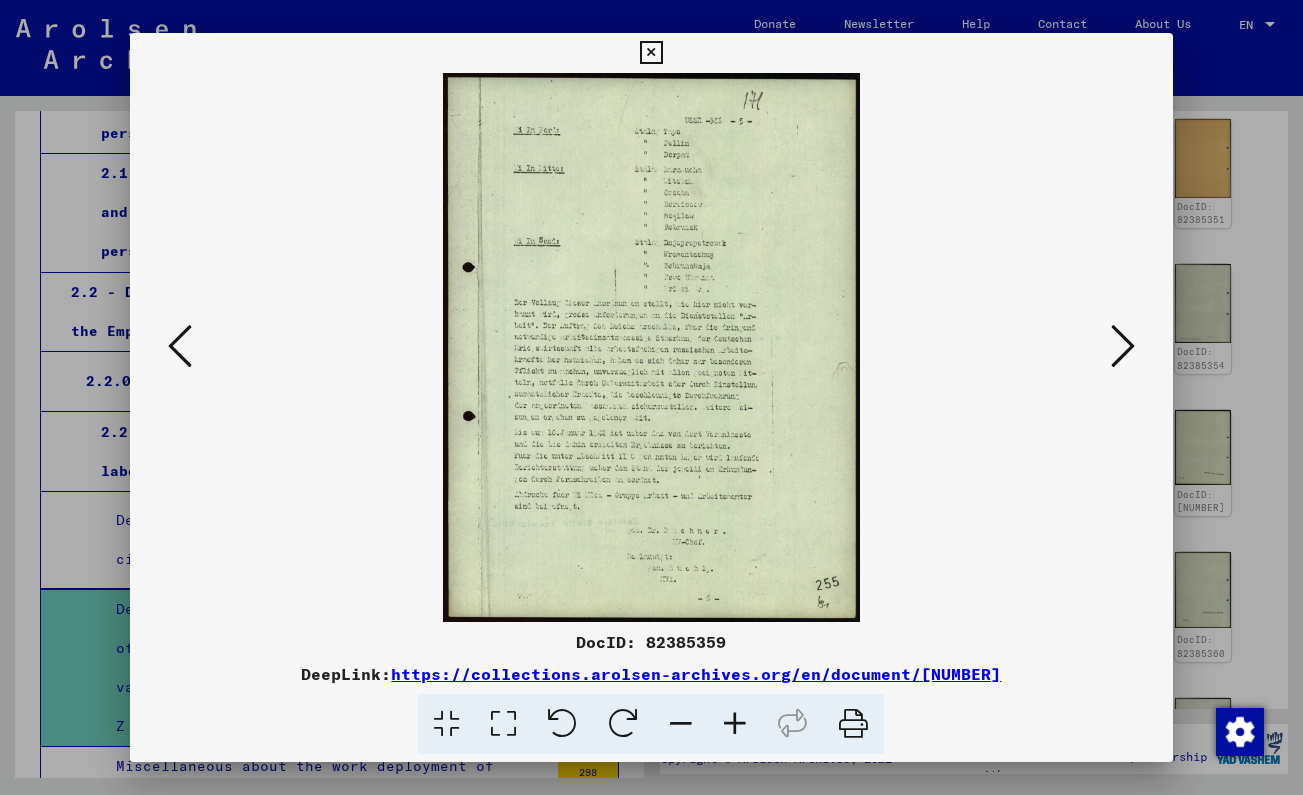 click at bounding box center [651, 53] 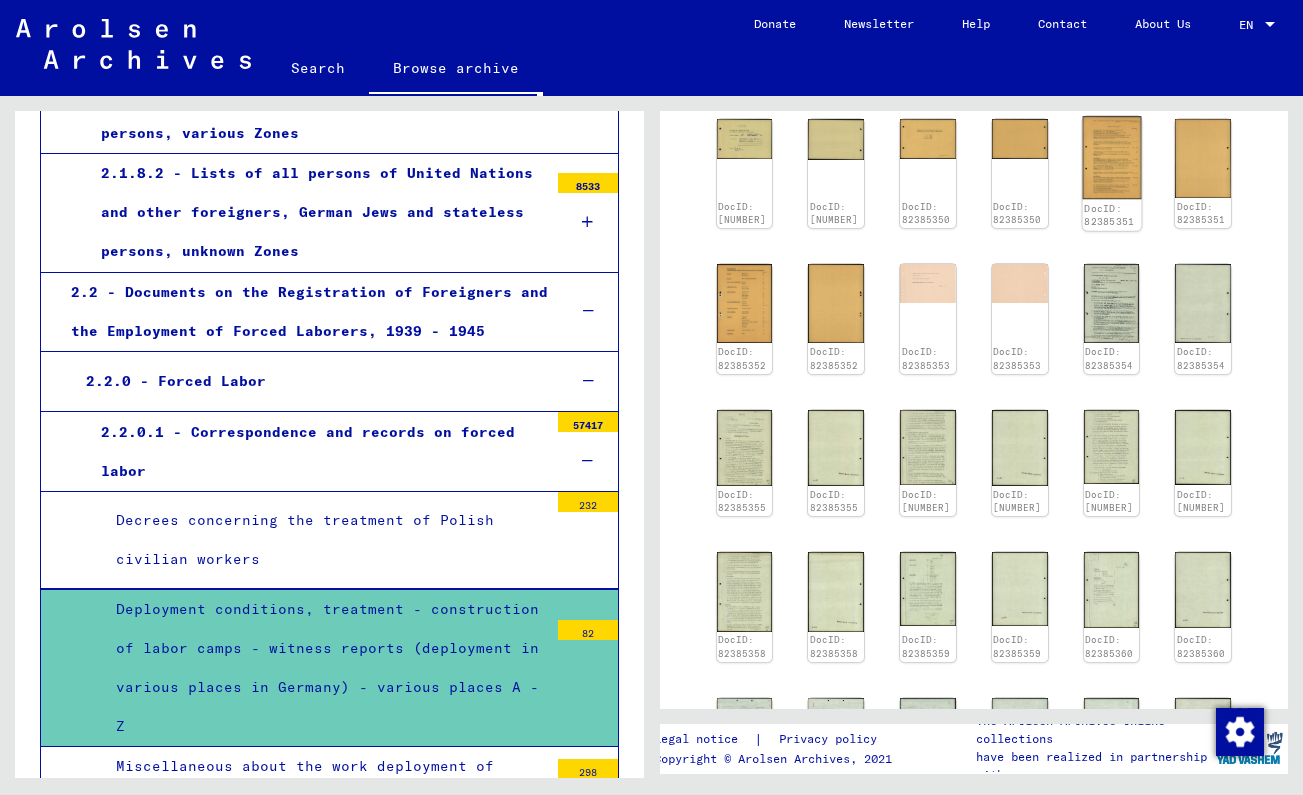 click 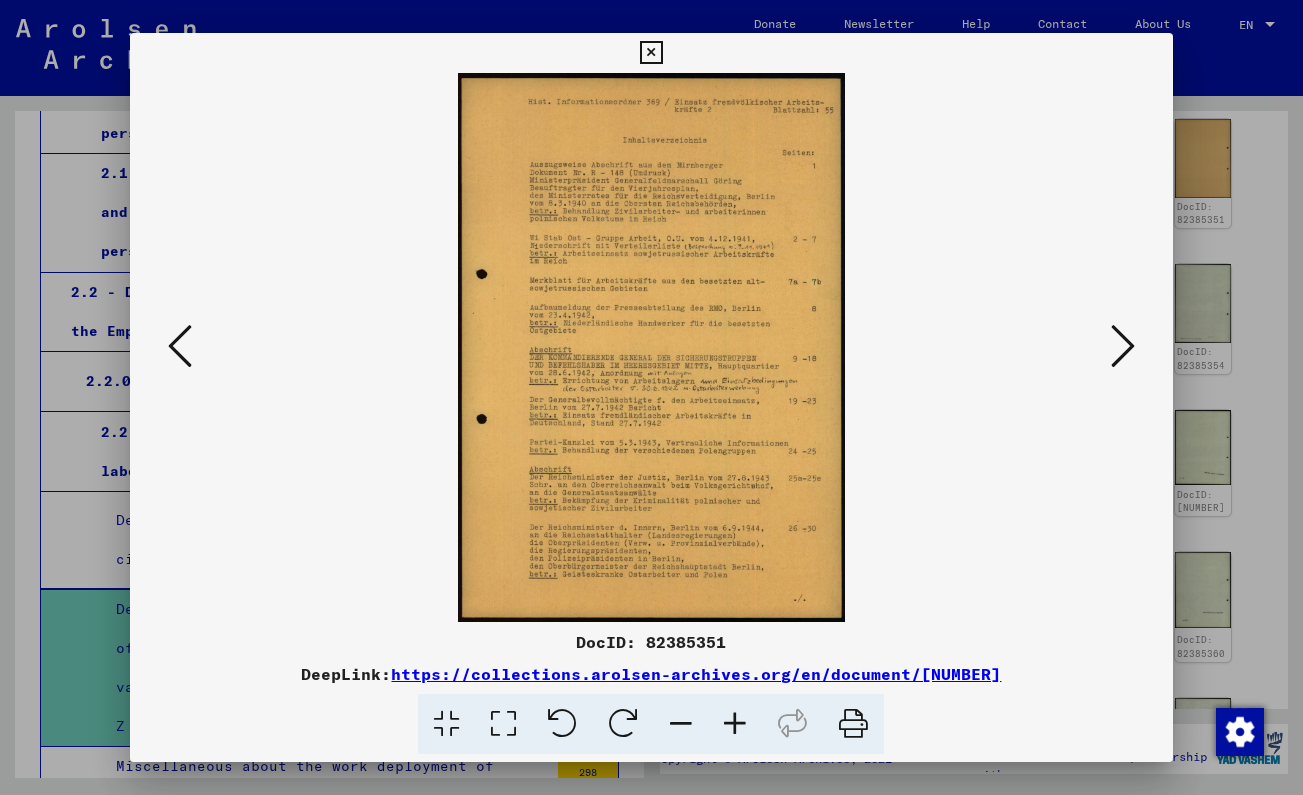 scroll, scrollTop: 0, scrollLeft: 0, axis: both 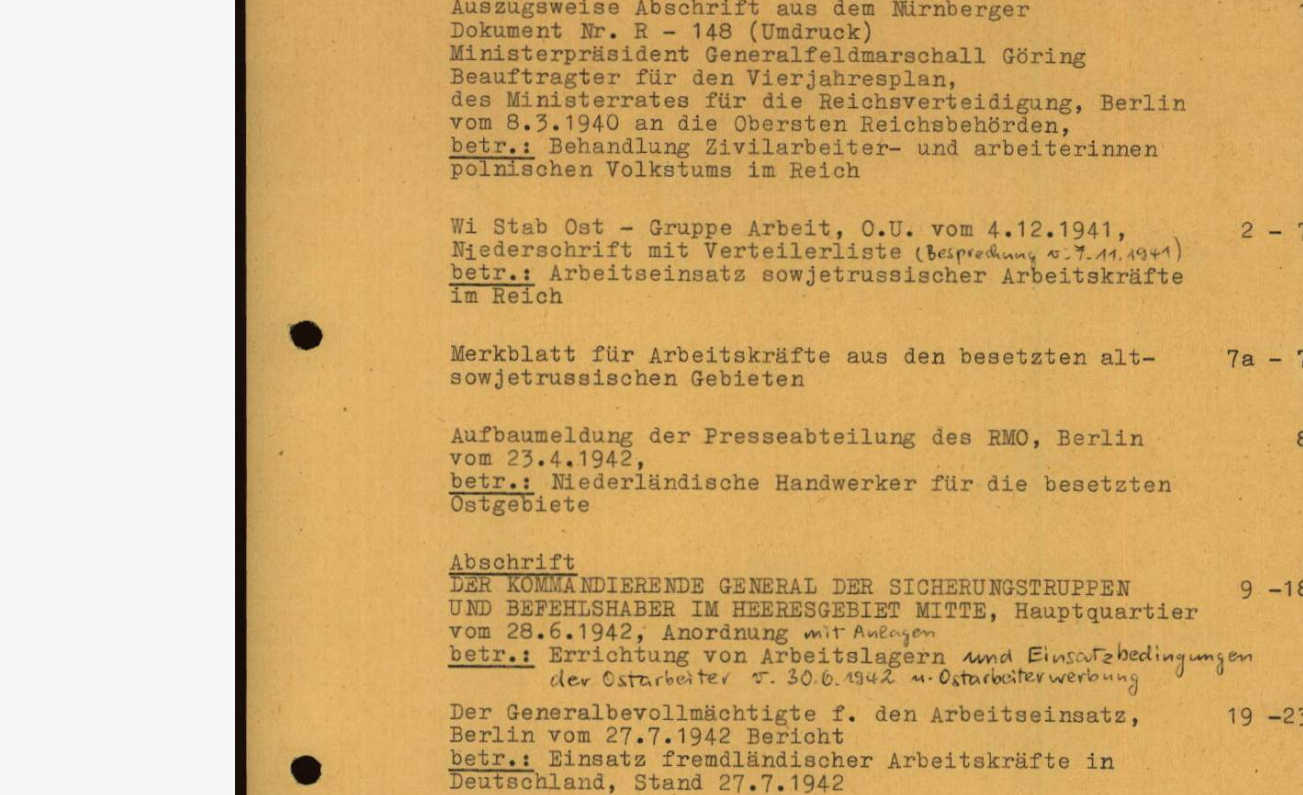 drag, startPoint x: 232, startPoint y: 205, endPoint x: 212, endPoint y: 102, distance: 104.92378 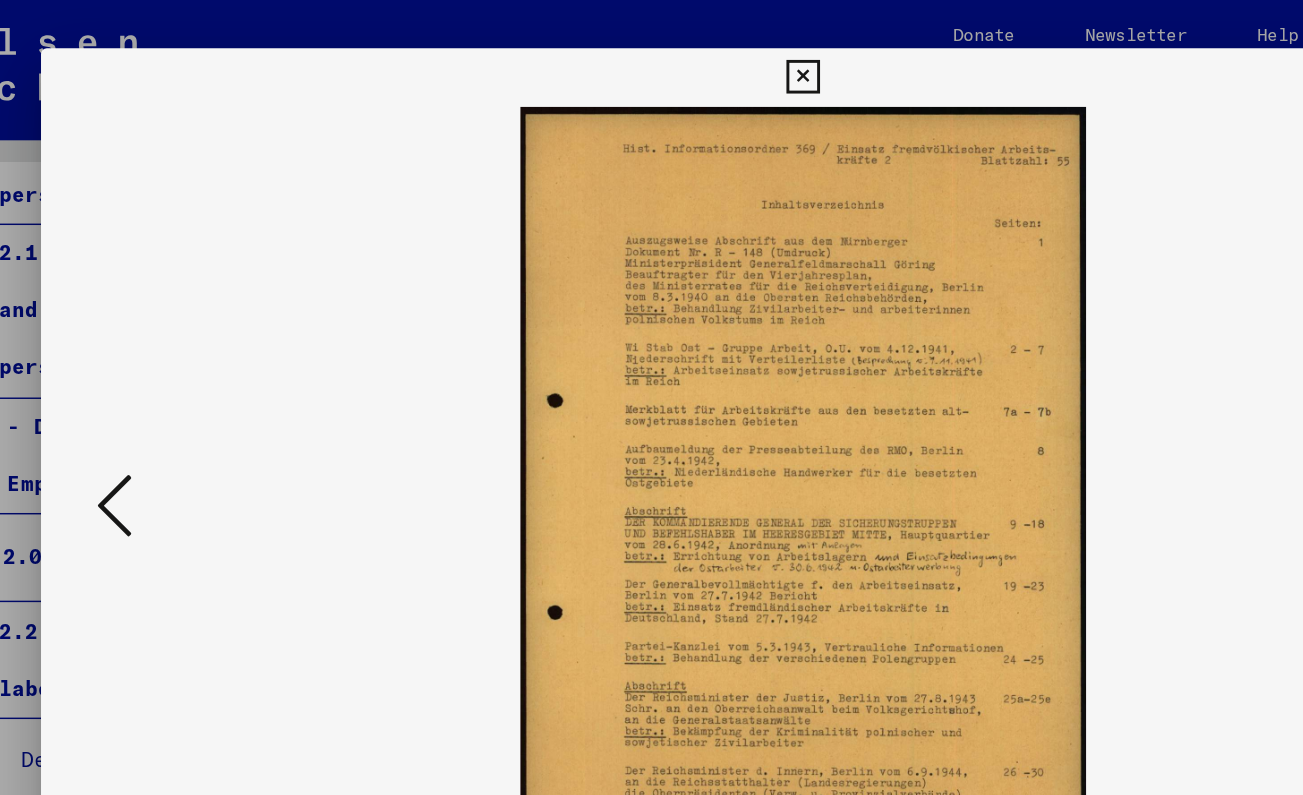 scroll, scrollTop: 0, scrollLeft: 0, axis: both 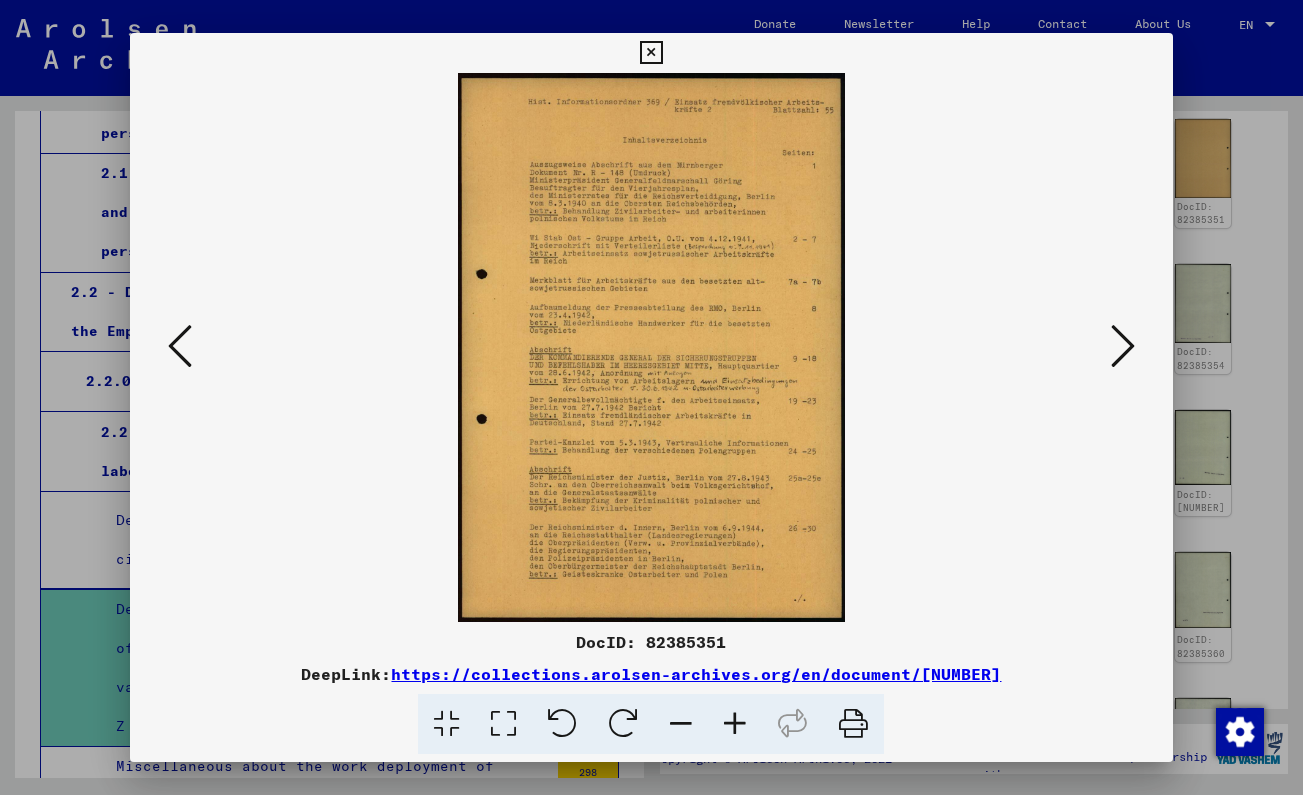 click at bounding box center [651, 53] 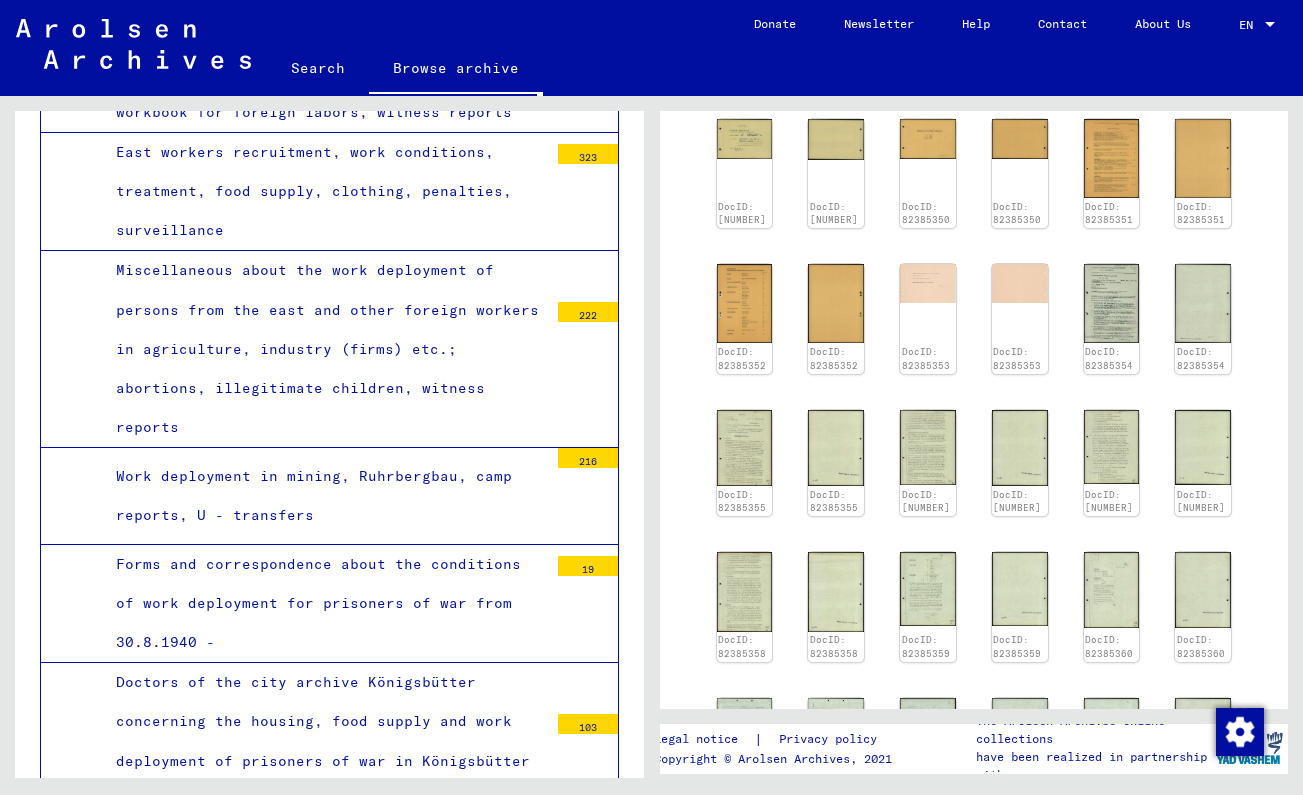scroll, scrollTop: 10135, scrollLeft: 0, axis: vertical 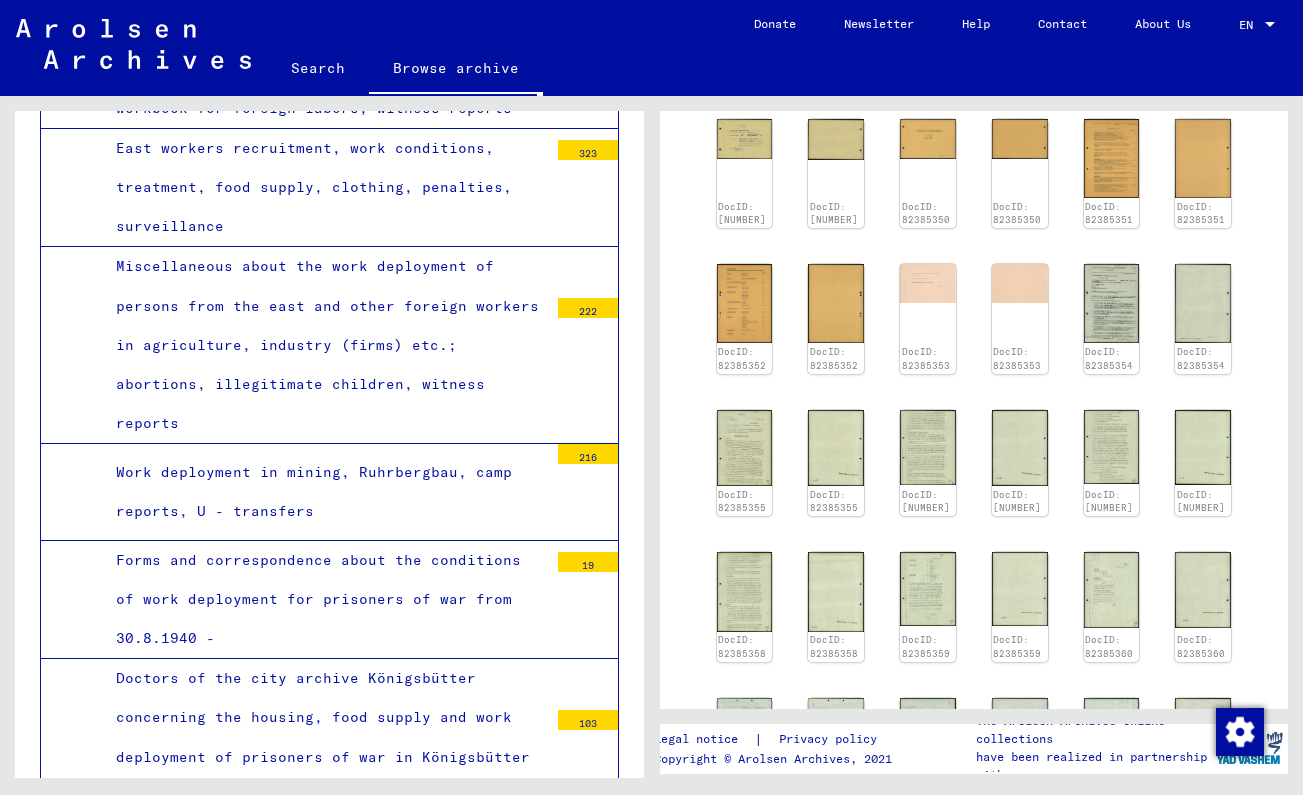 click on "A) Instructions about the treatment of foreign work forces; - 1939 - 1944" at bounding box center (324, 1297) 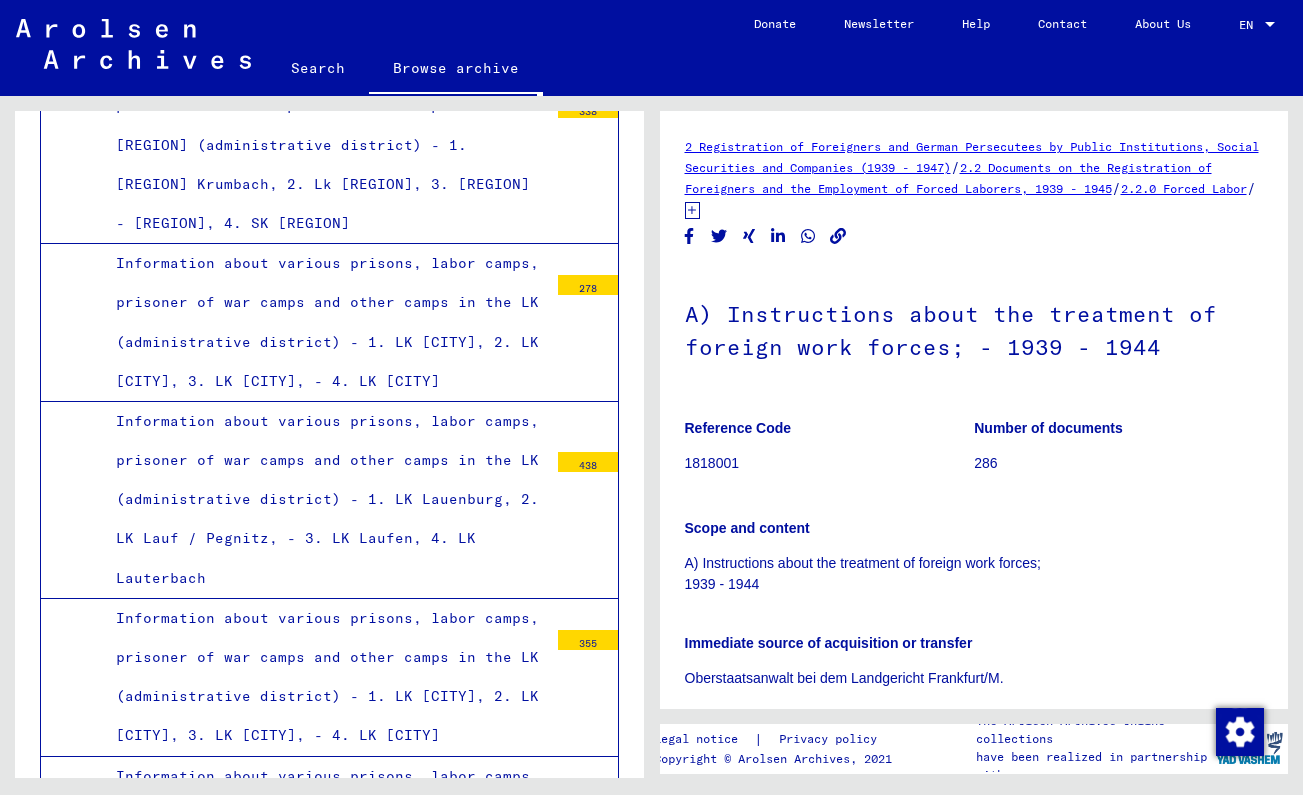 scroll, scrollTop: 20701, scrollLeft: 0, axis: vertical 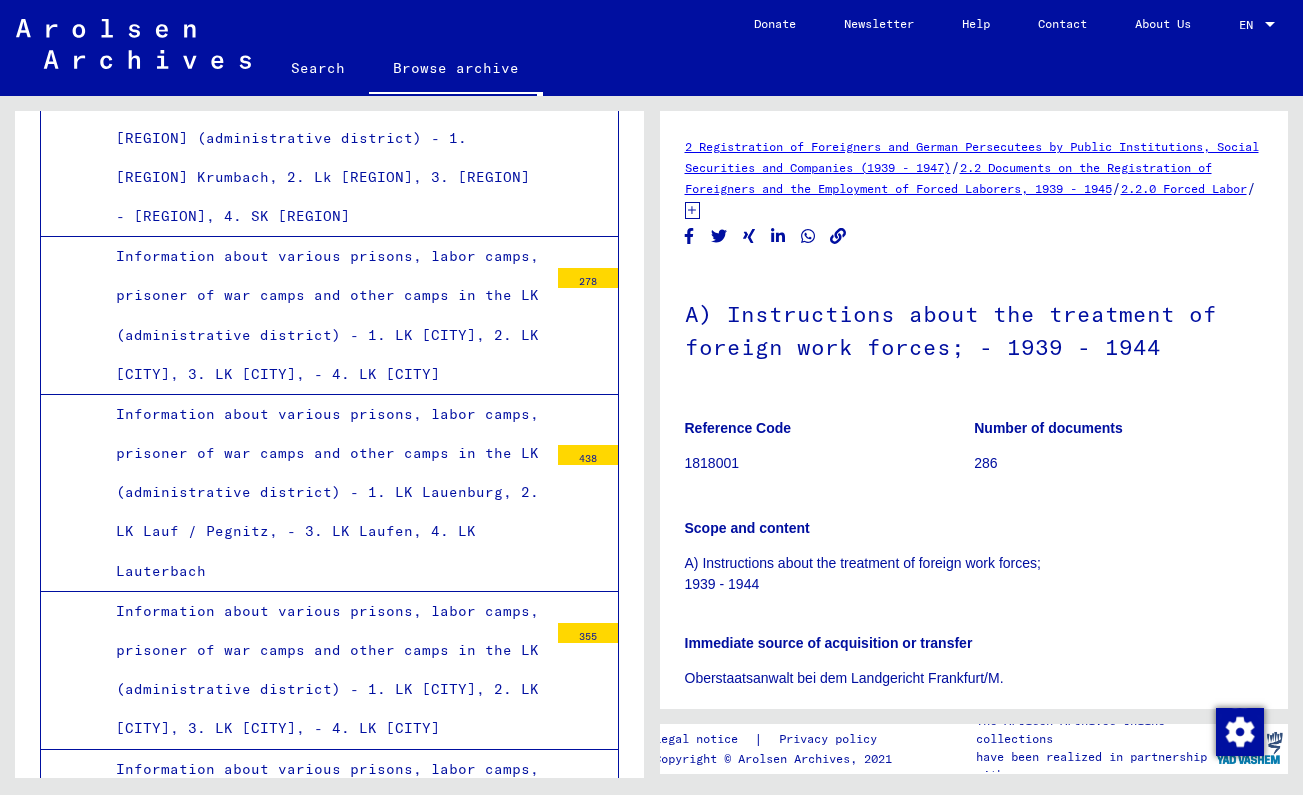 click on "Information about various prisons, labor camps, prisoner of war camps and other camps in the LK (administrative district) - 1. SK [CITY], 2. LK [CITY], 3. LK [CITY]-[CITY] - 4. LK [CITY], 5. LK [CITY] ..." at bounding box center [324, 1360] 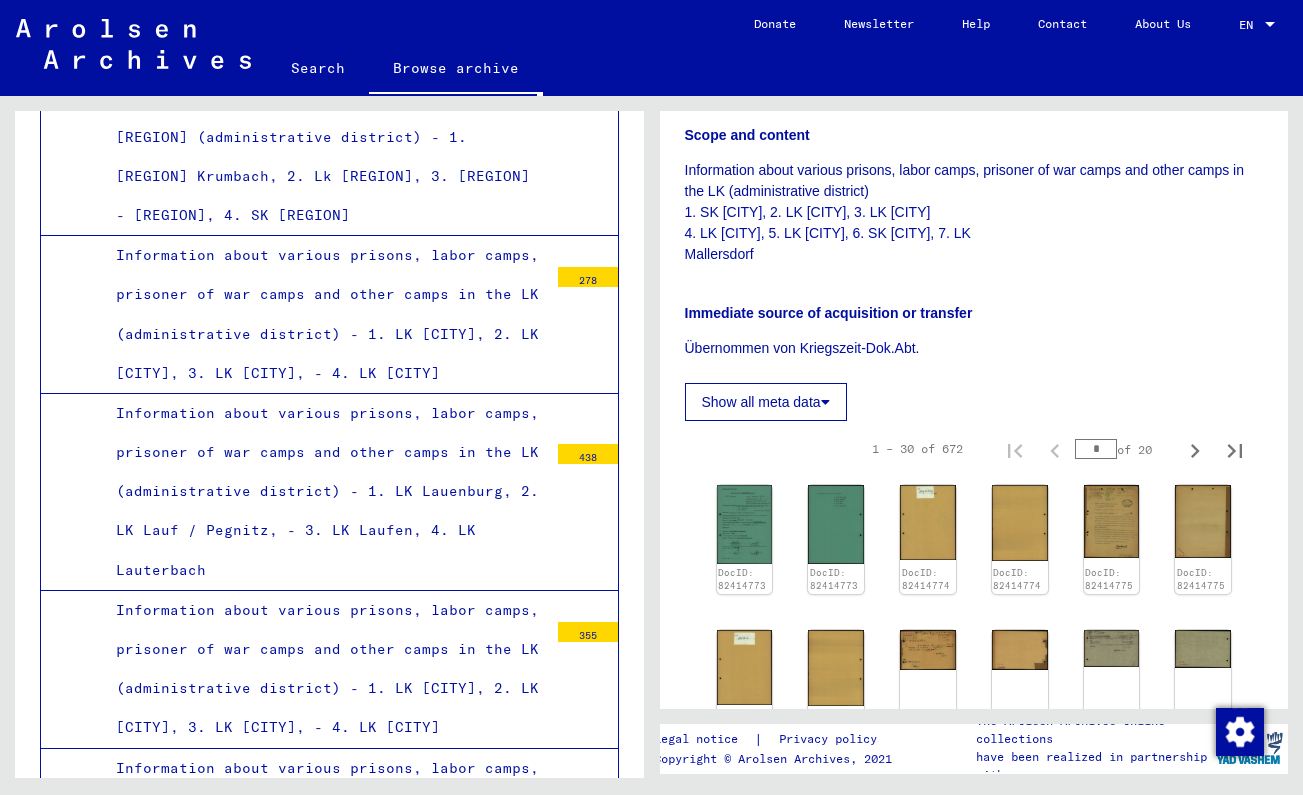 scroll, scrollTop: 568, scrollLeft: 0, axis: vertical 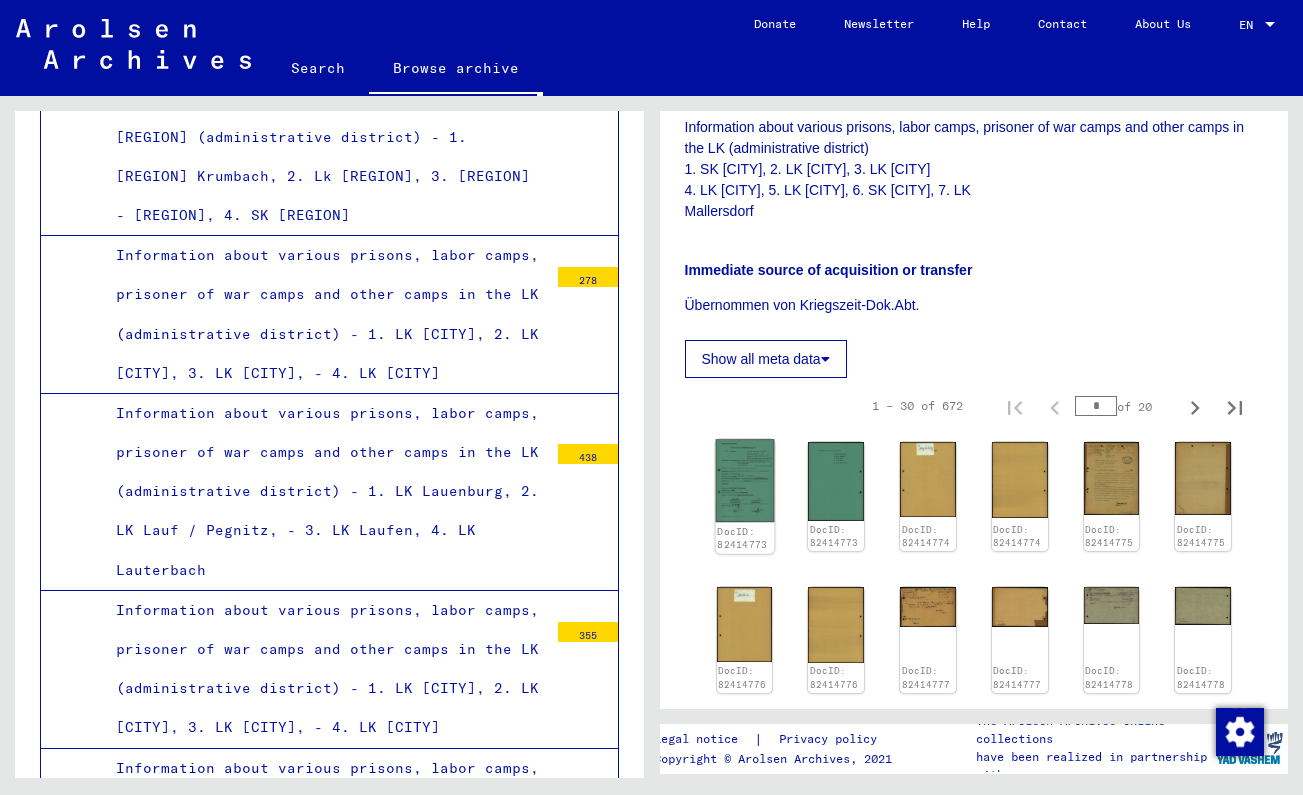 click 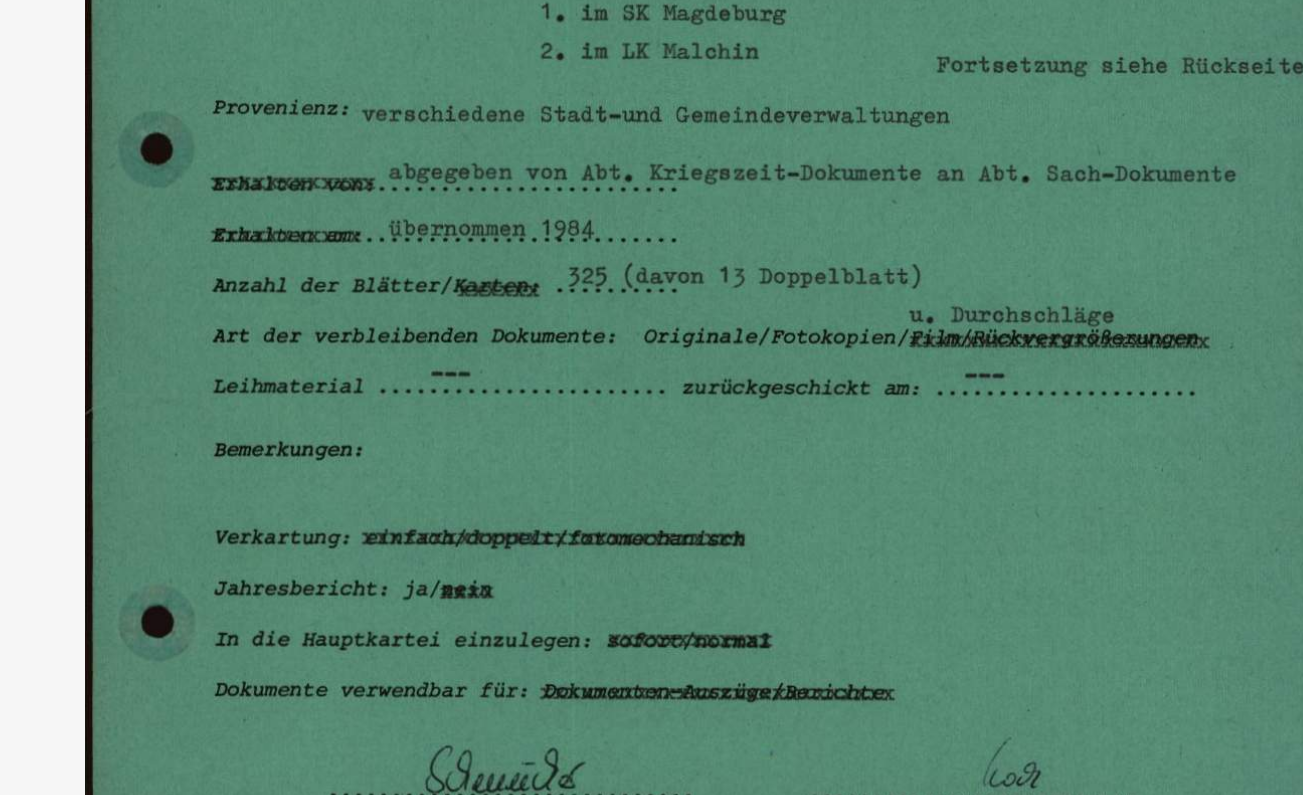 drag, startPoint x: 230, startPoint y: 69, endPoint x: 211, endPoint y: 125, distance: 59.135437 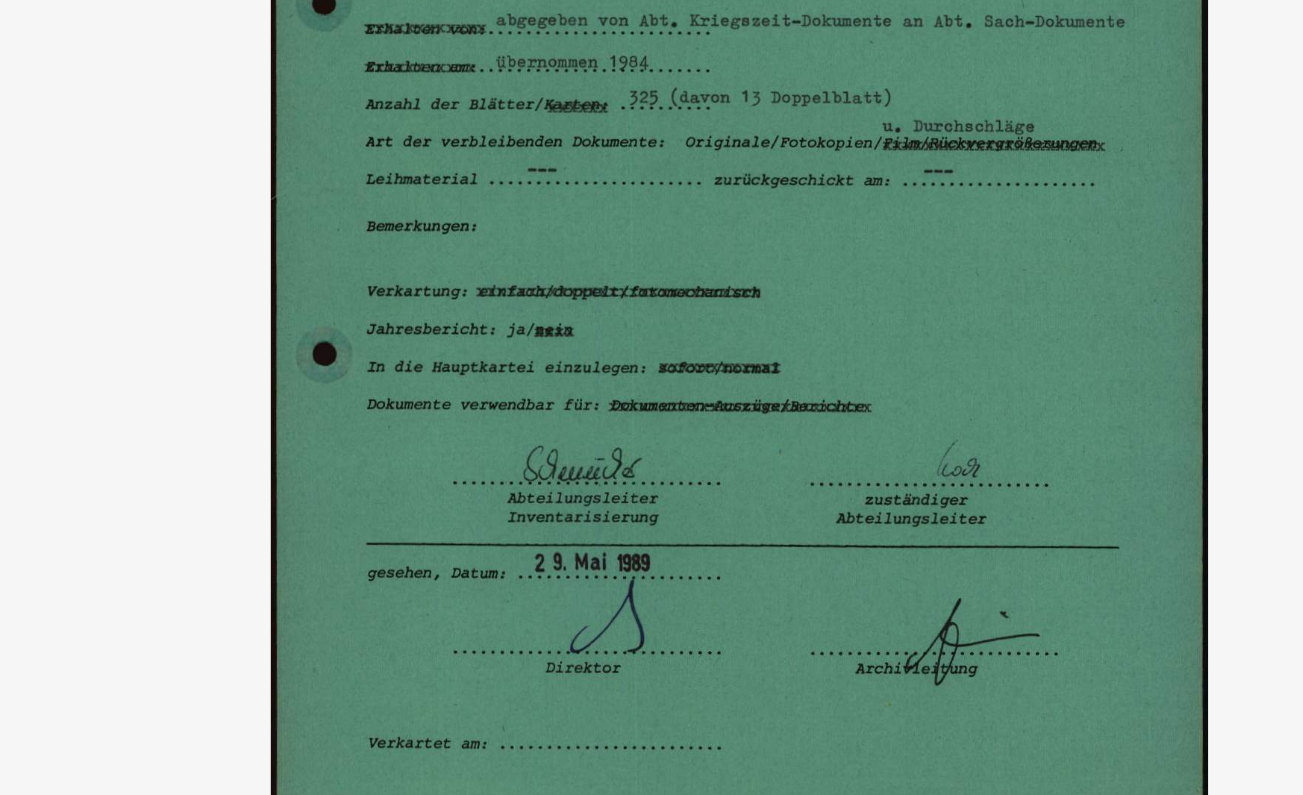 drag, startPoint x: 428, startPoint y: 150, endPoint x: 418, endPoint y: 163, distance: 16.40122 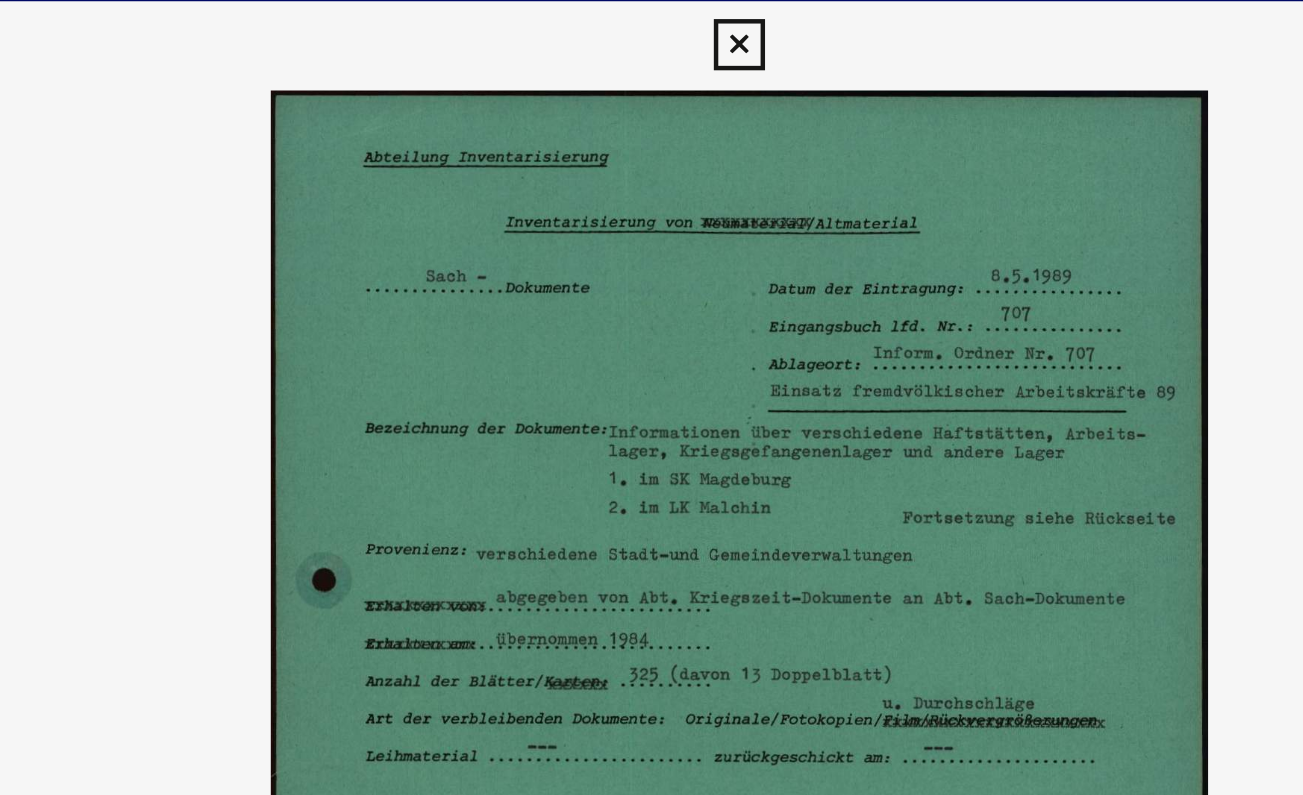 click at bounding box center (651, 347) 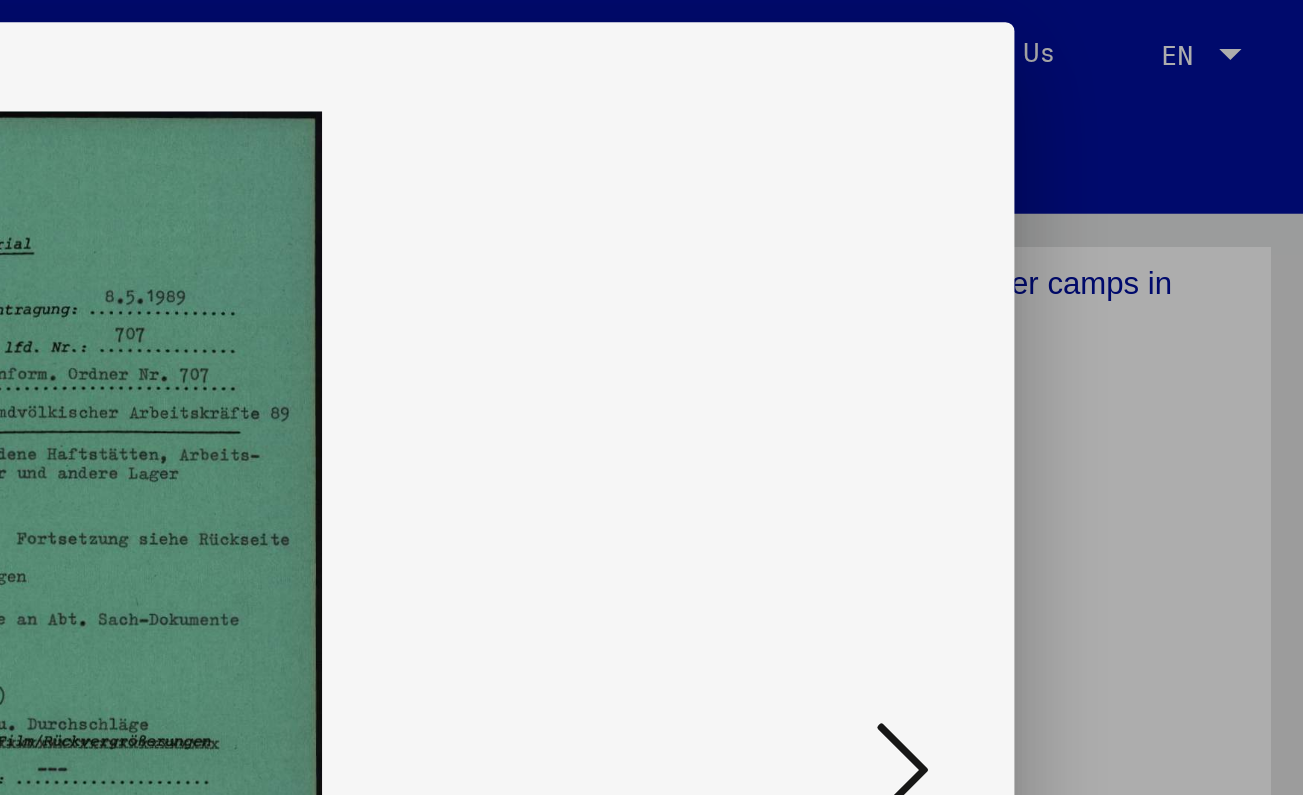 scroll, scrollTop: 0, scrollLeft: 0, axis: both 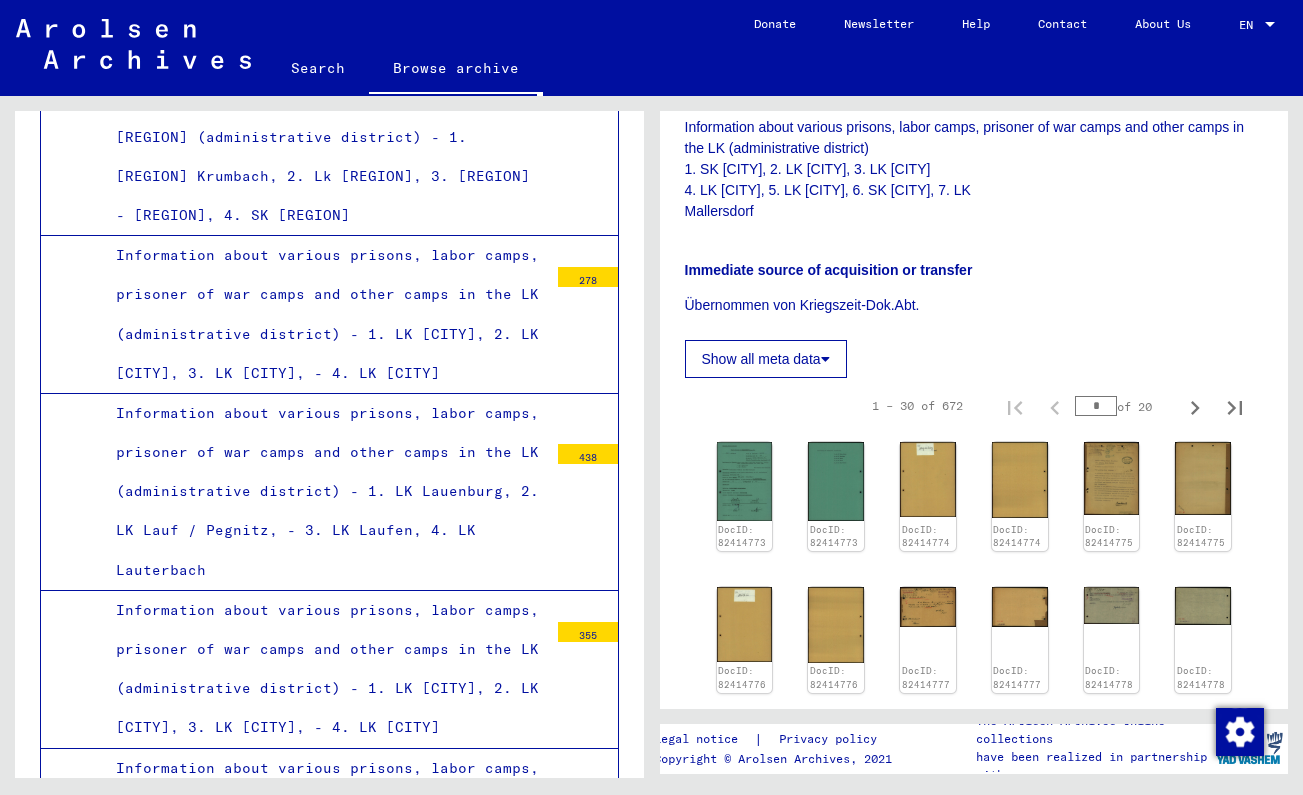click on "Information about various prisons, labor camps, prisoner of war camps and other camps in the LK (administrative district) - 1. LK Mansfelder Seekreis, 2. LK Marburg,  - 3. SK Marburg, 4. LK Marienberg ..." at bounding box center (324, 1794) 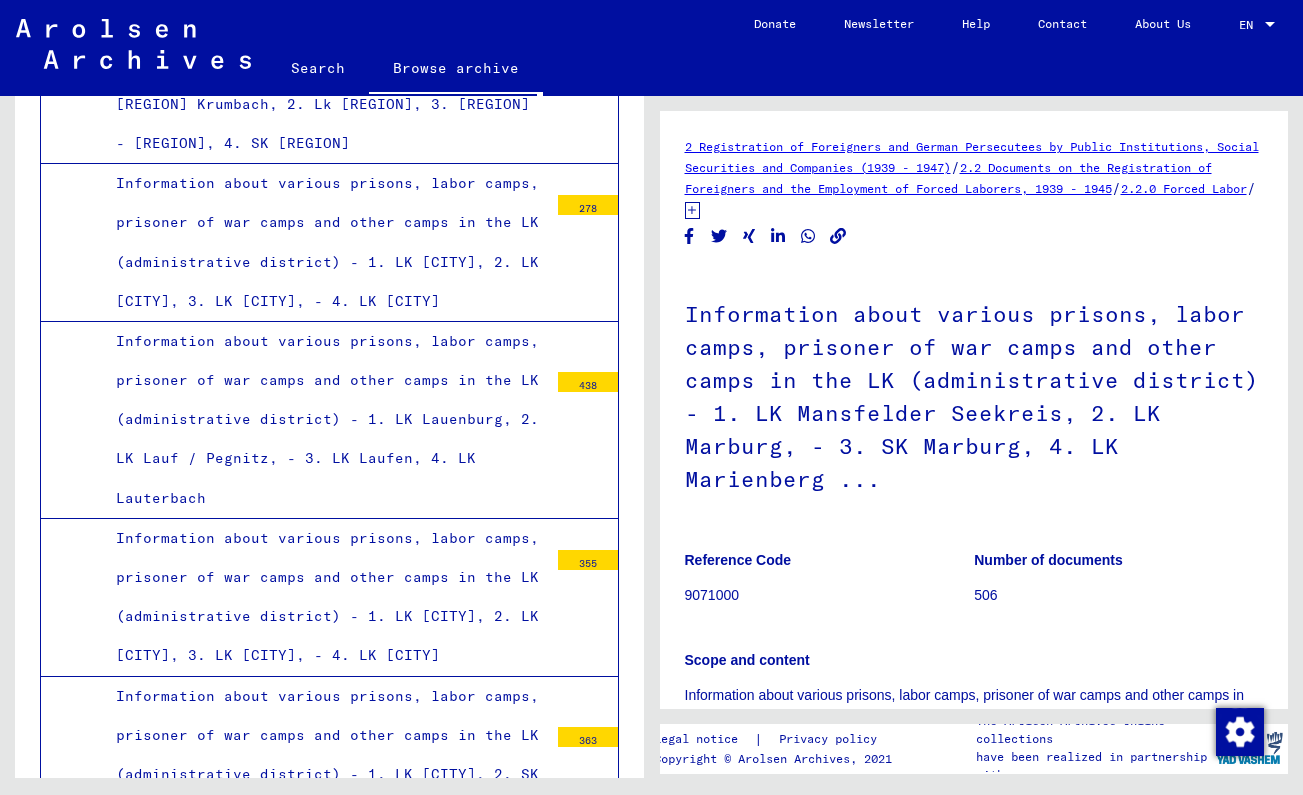 click on "Information about various prisons, labor camps, prisoner of war camps and other camps in the LK (administrative district) - 1. SK [CITY], 2. LK [CITY], 3. LK [CITY]-[CITY] - 4. LK [CITY], 5. LK [CITY] ..." at bounding box center [324, 1287] 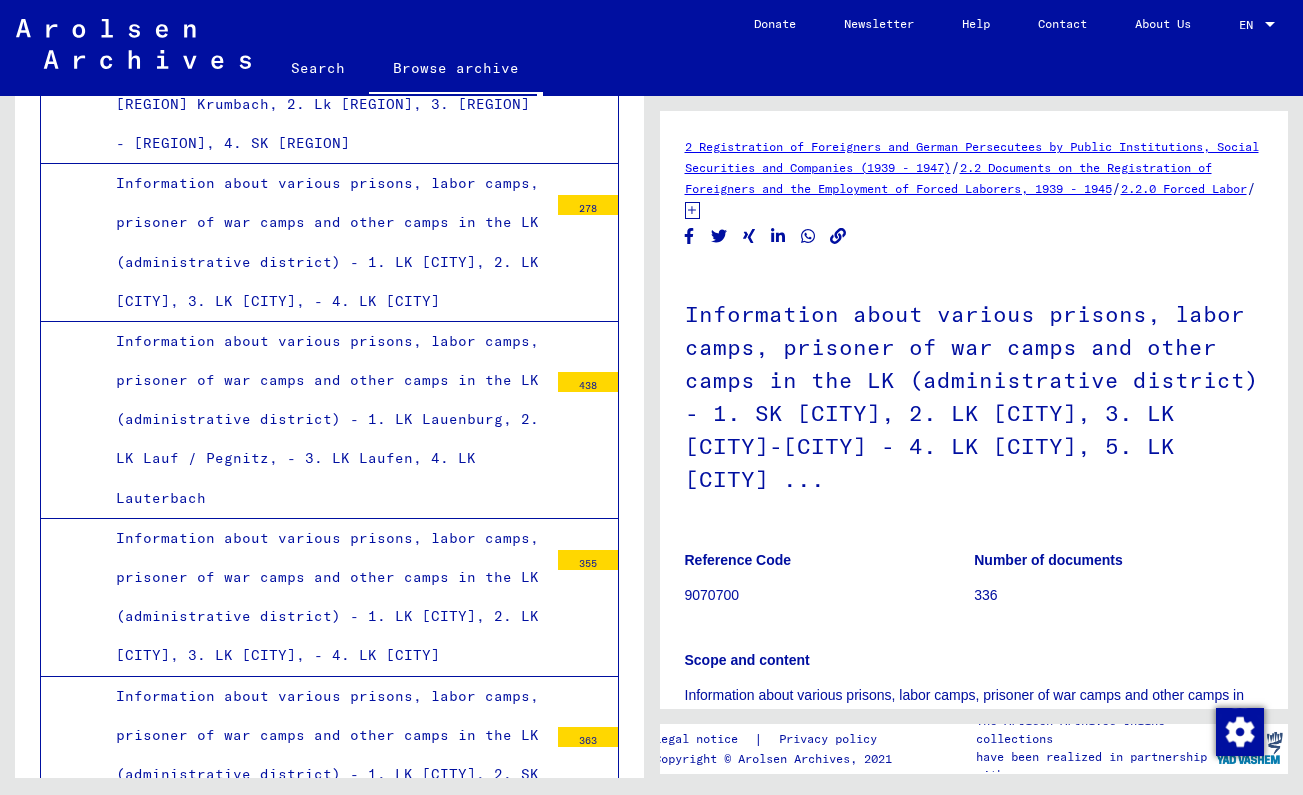 scroll, scrollTop: 721, scrollLeft: 0, axis: vertical 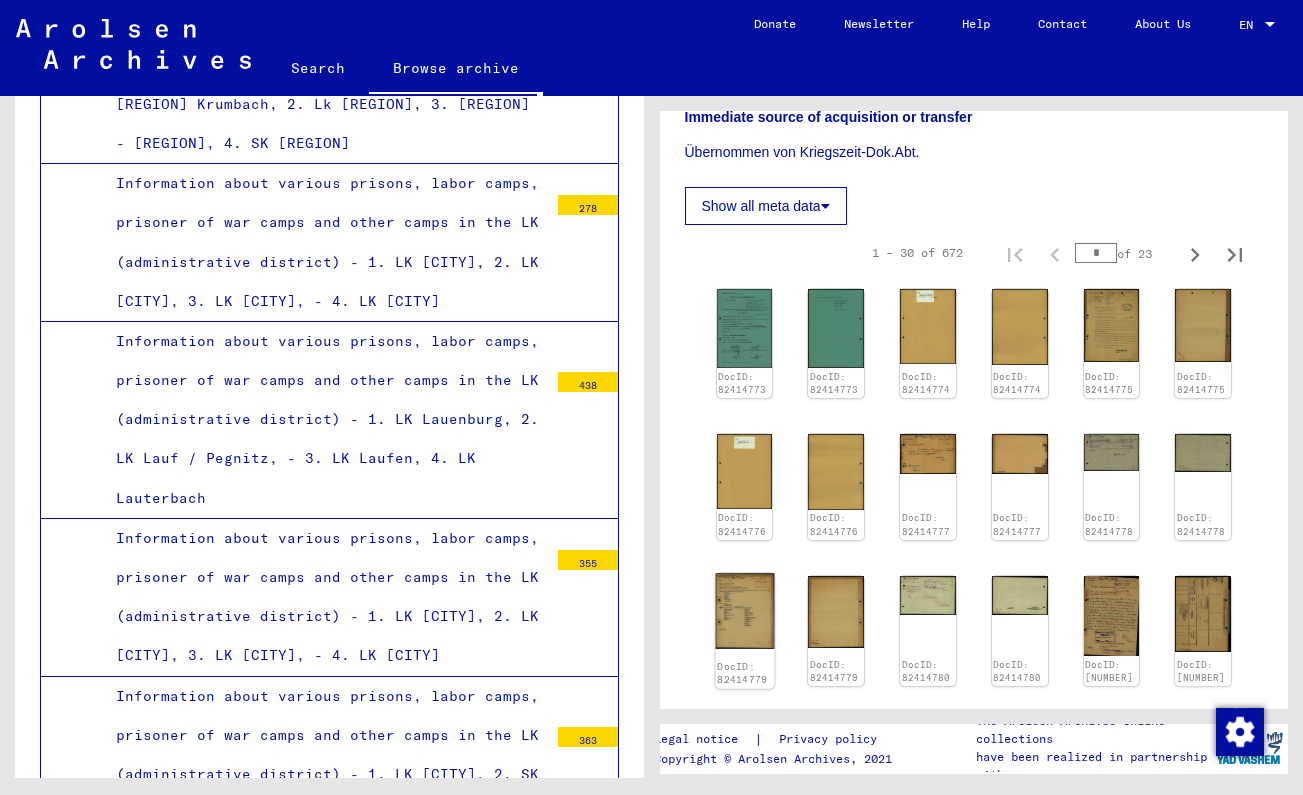 click 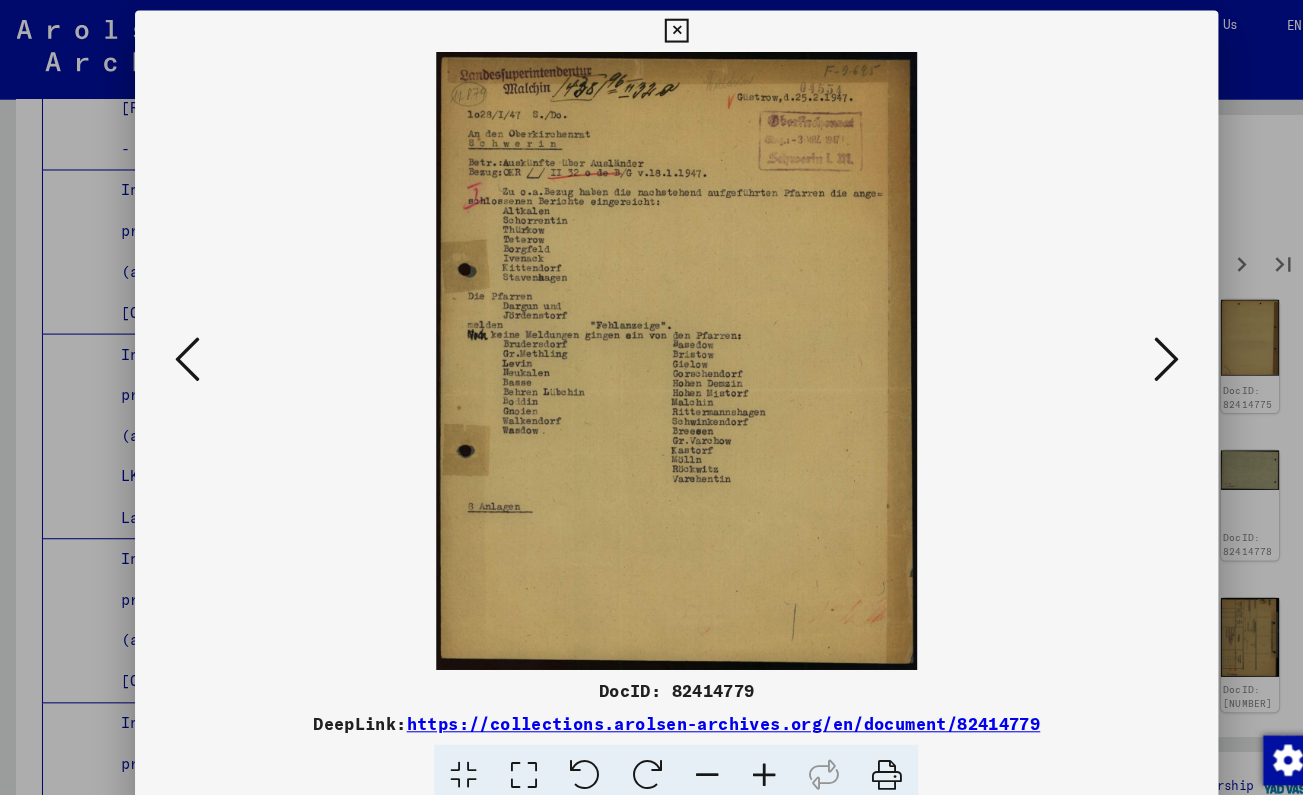 click at bounding box center [1123, 347] 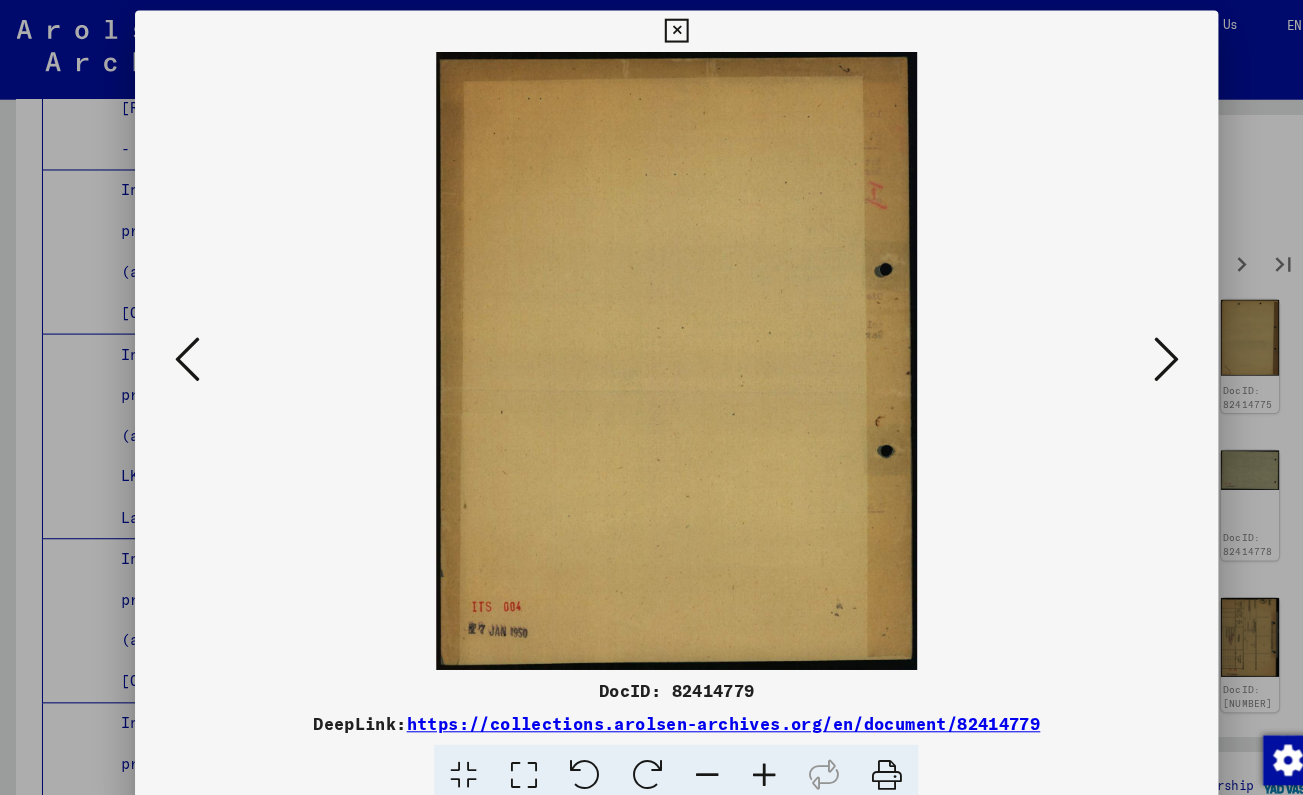 click at bounding box center [1123, 347] 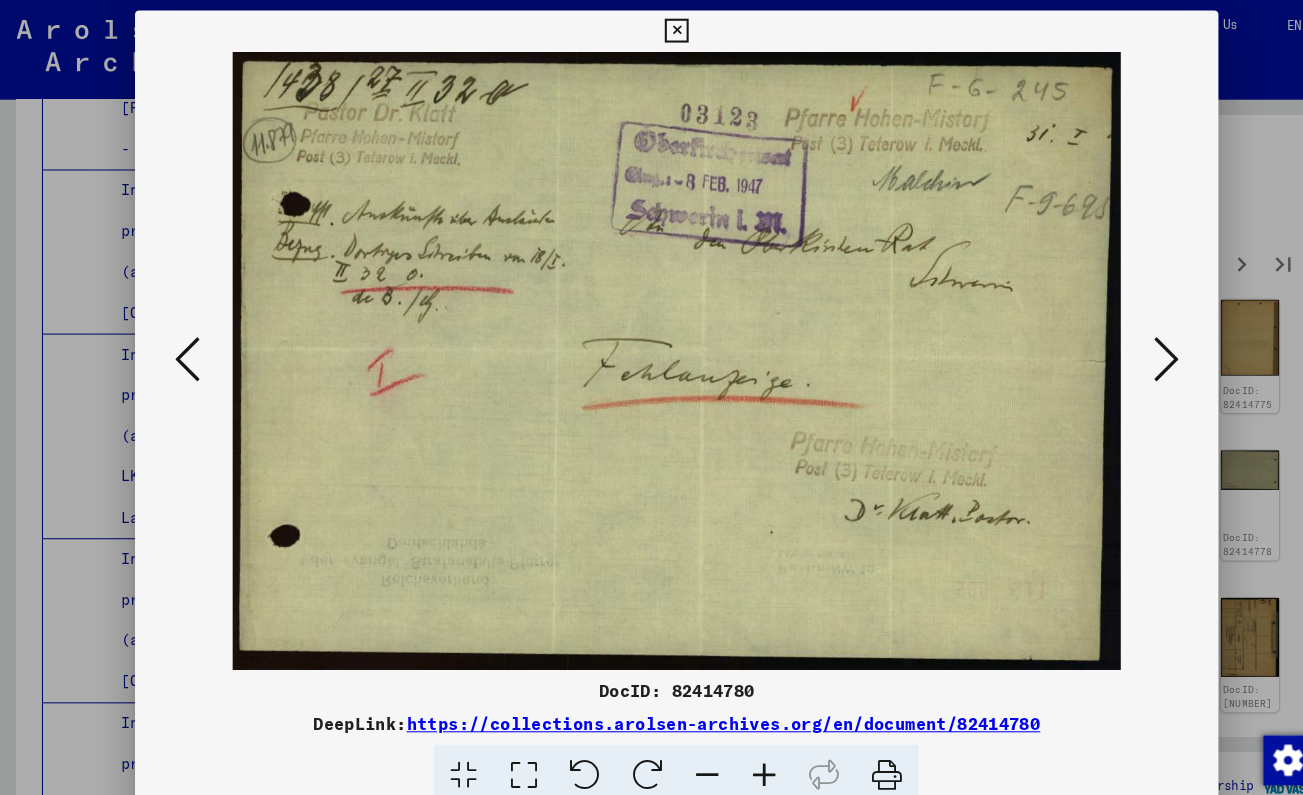 click at bounding box center (1123, 346) 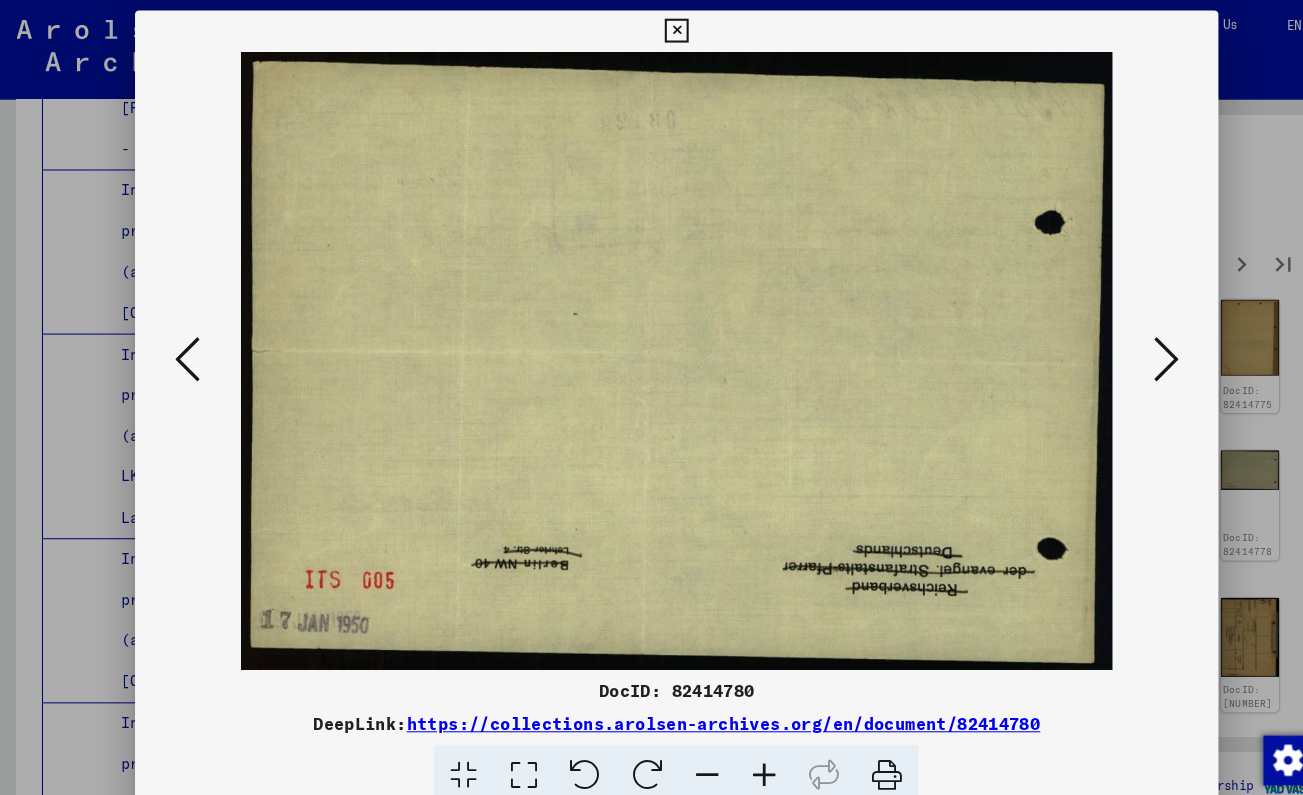 click at bounding box center [1123, 346] 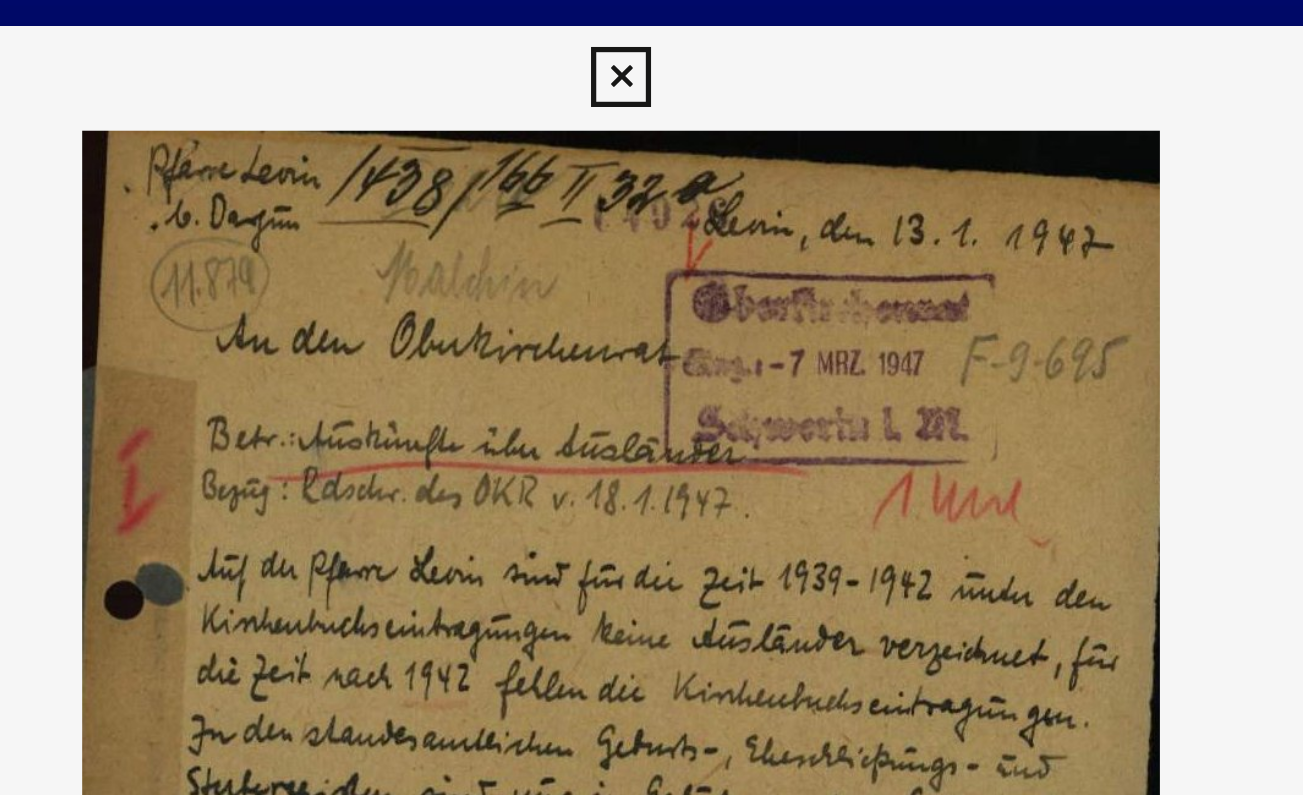 scroll, scrollTop: 0, scrollLeft: 0, axis: both 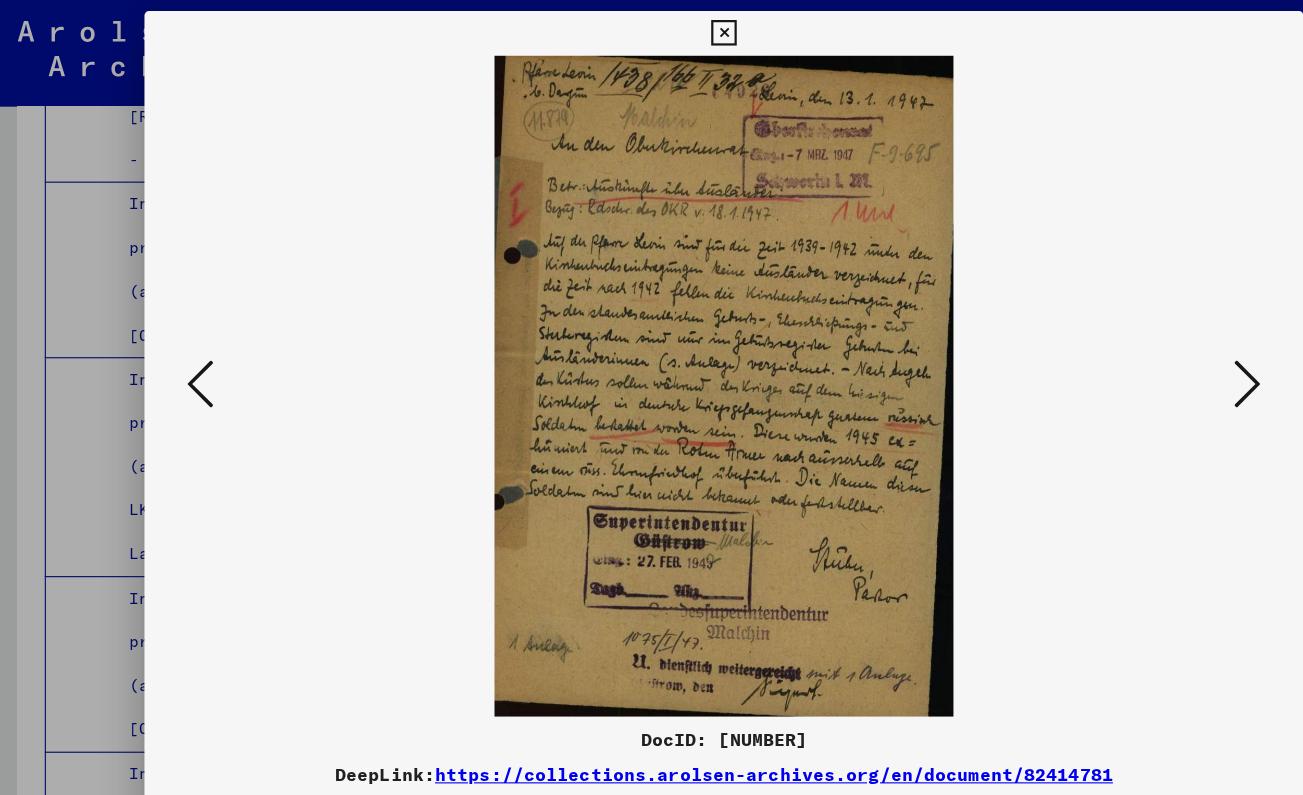 click at bounding box center (651, 30) 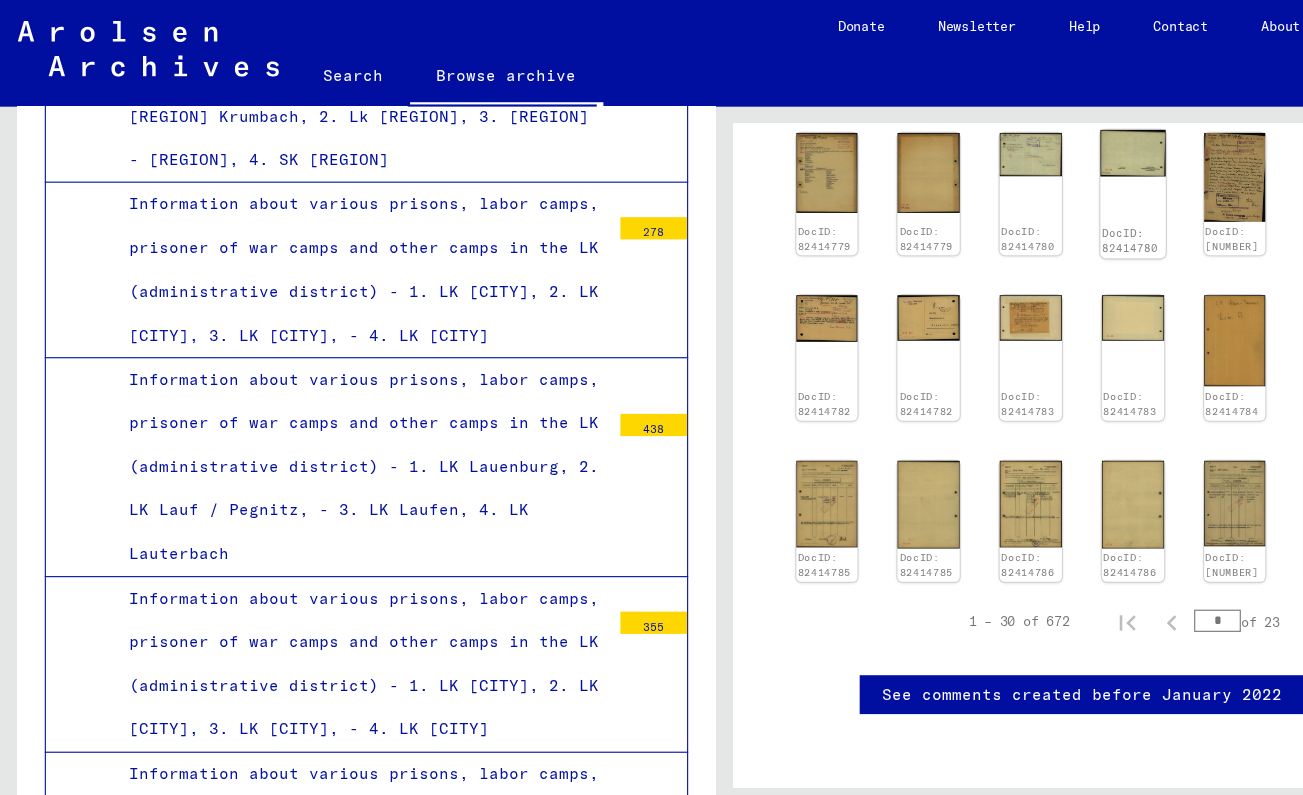 scroll, scrollTop: 1225, scrollLeft: 0, axis: vertical 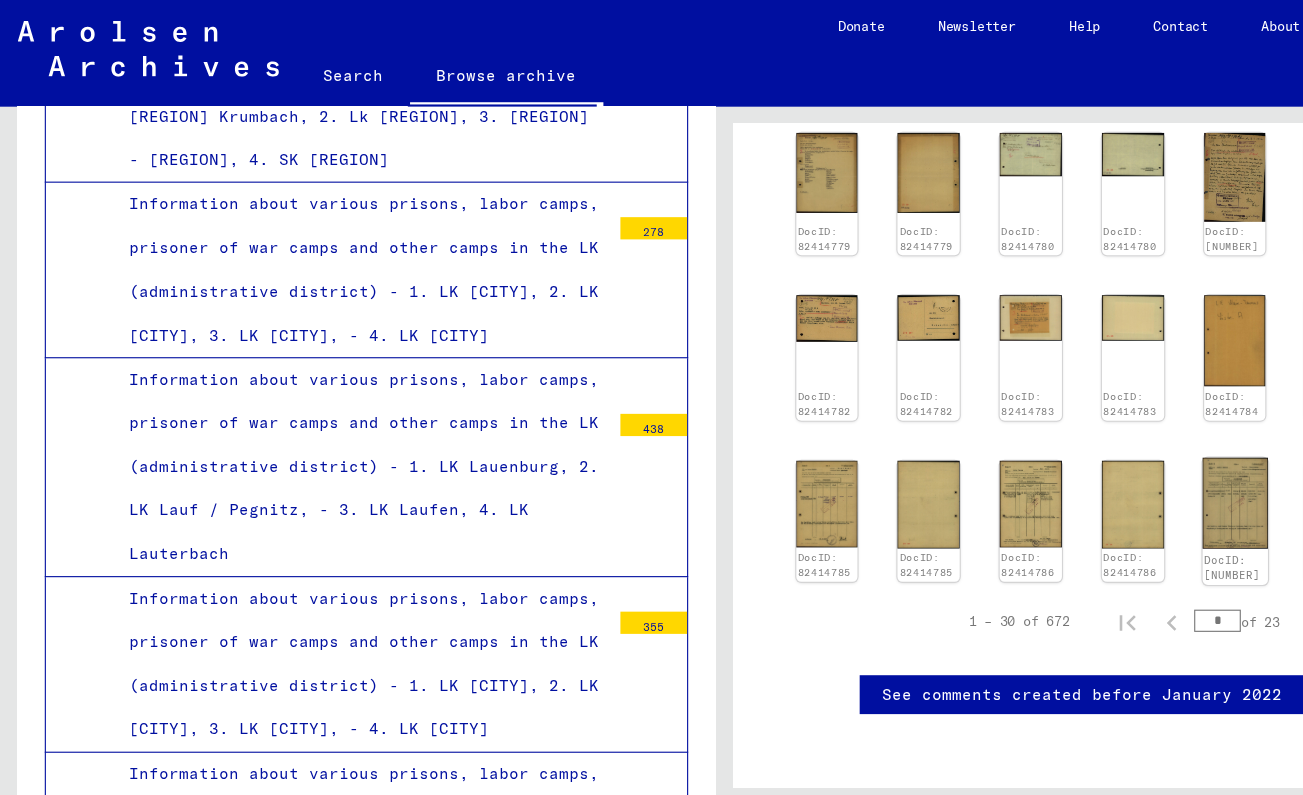 click 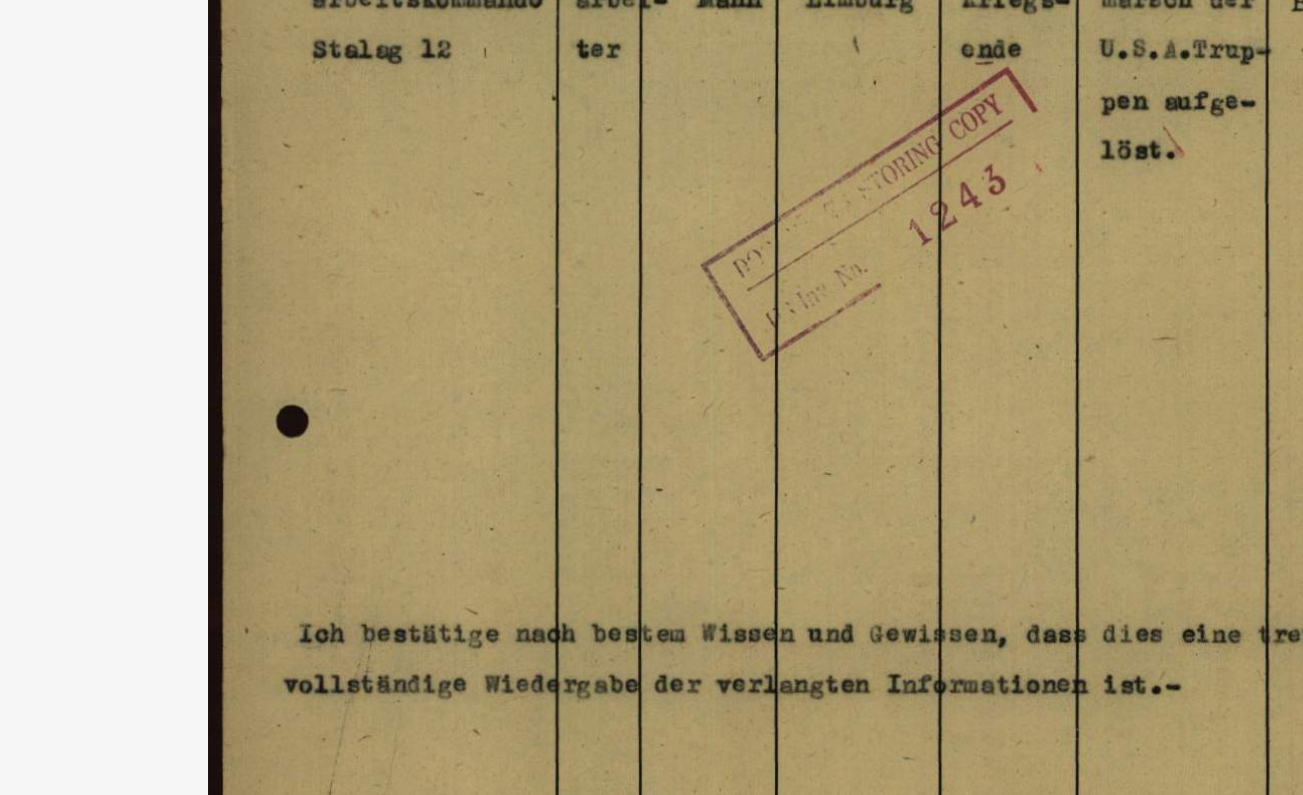 drag, startPoint x: 261, startPoint y: 105, endPoint x: 260, endPoint y: 200, distance: 95.005264 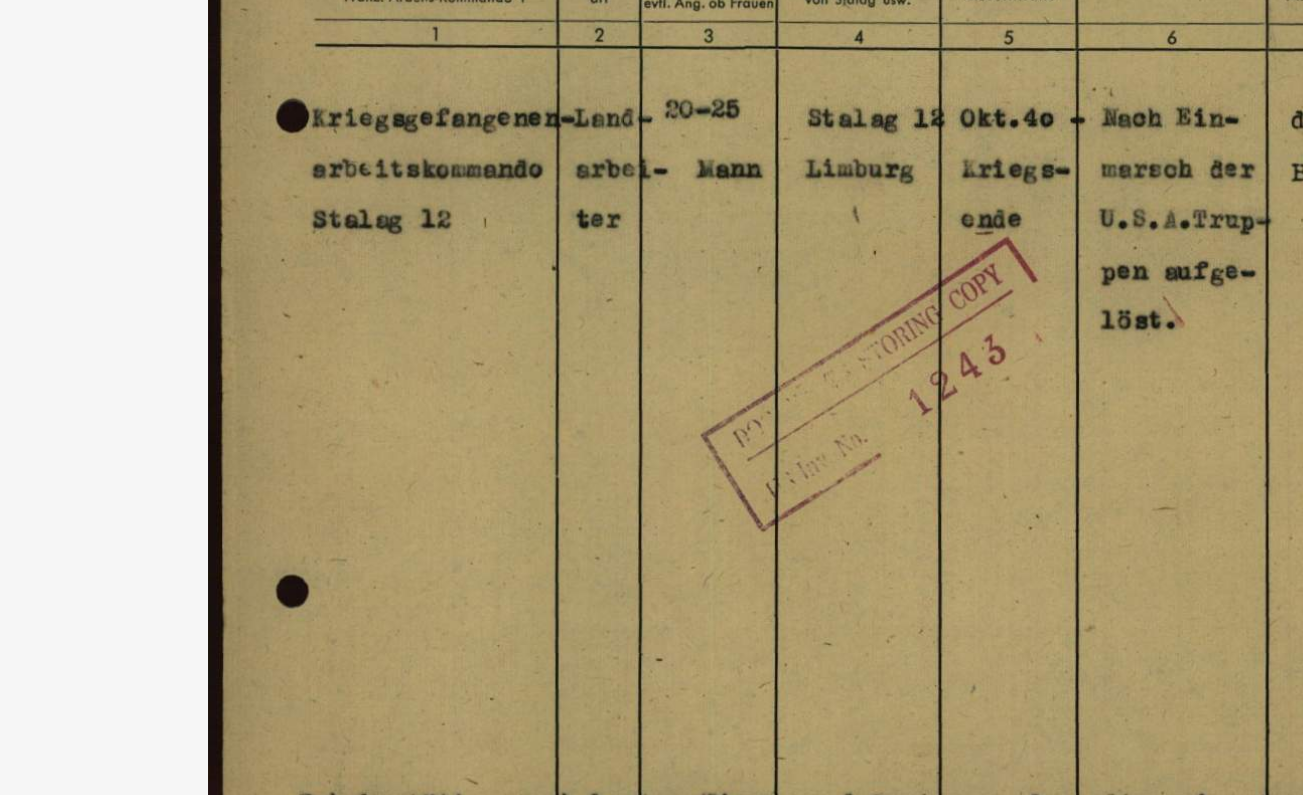 drag, startPoint x: 375, startPoint y: 68, endPoint x: 315, endPoint y: 69, distance: 60.00833 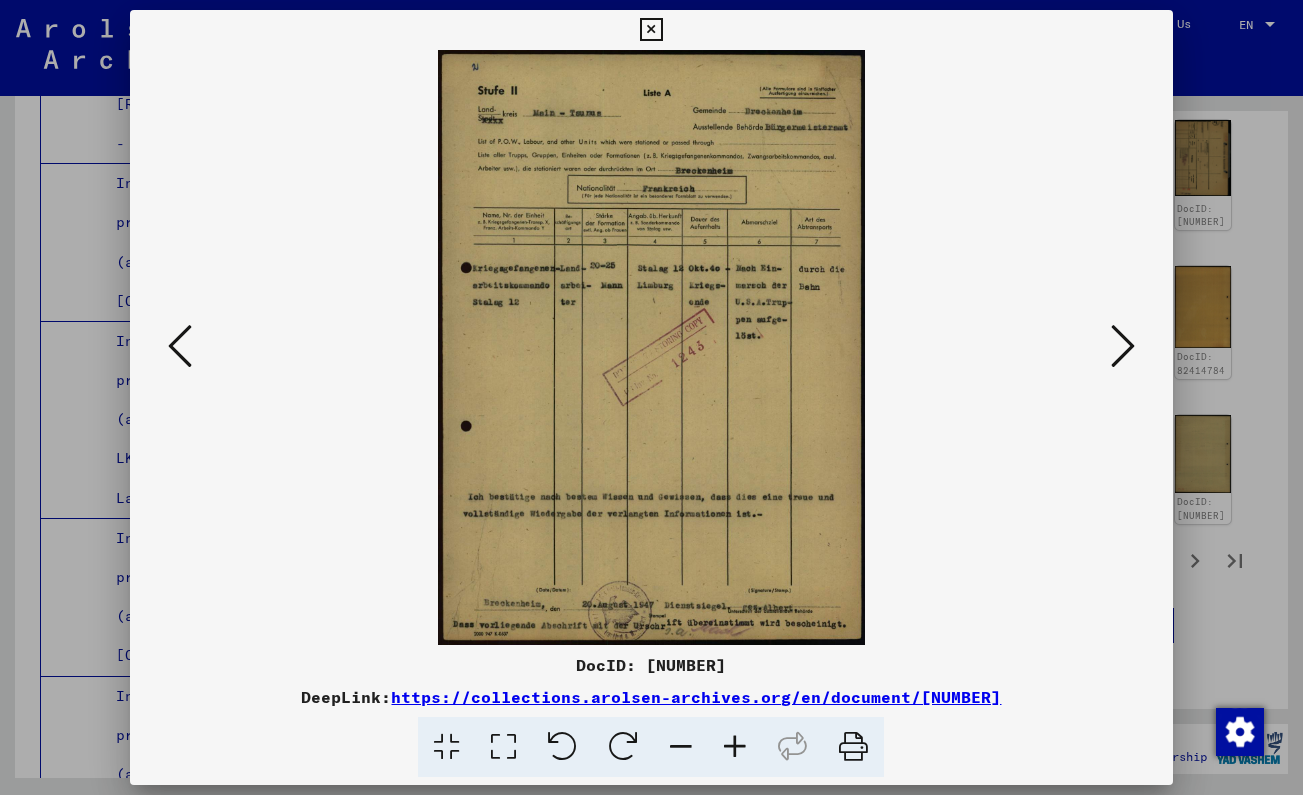click at bounding box center (1123, 347) 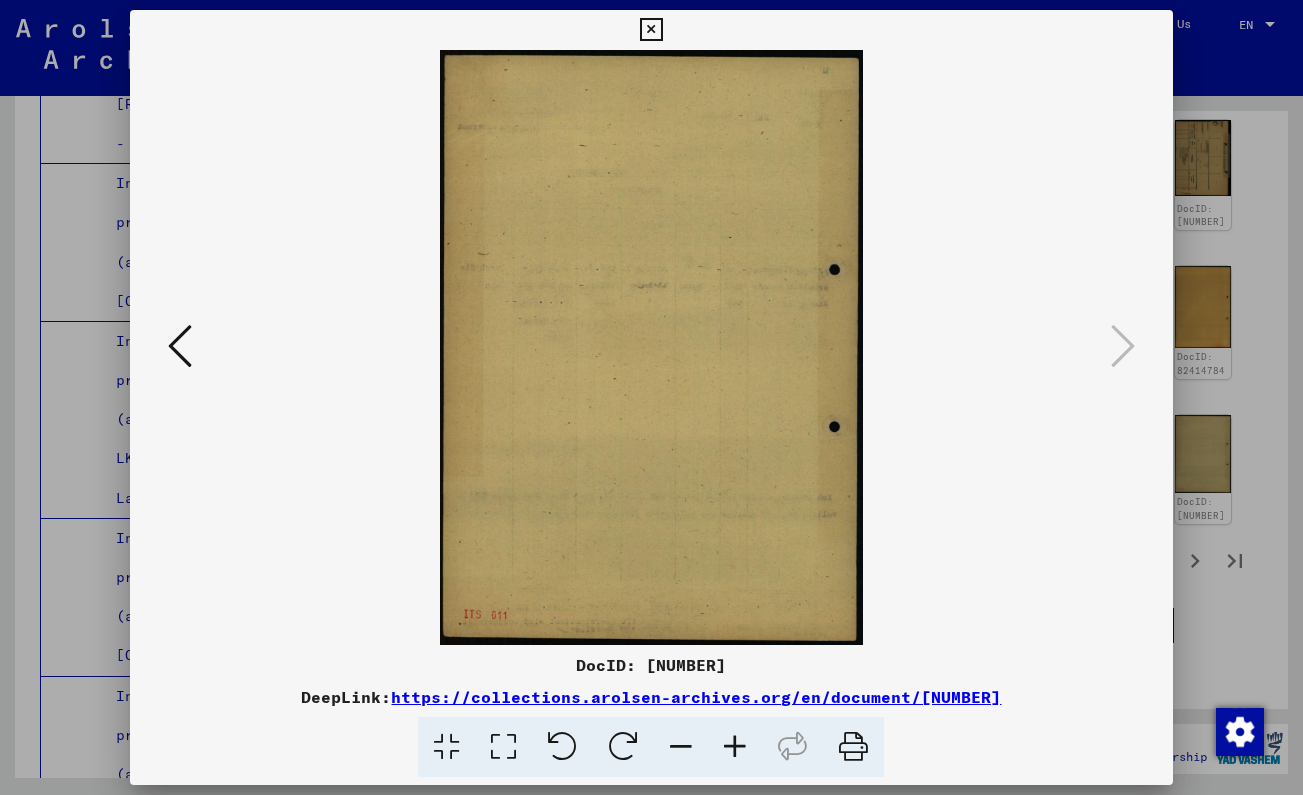 click at bounding box center [651, 30] 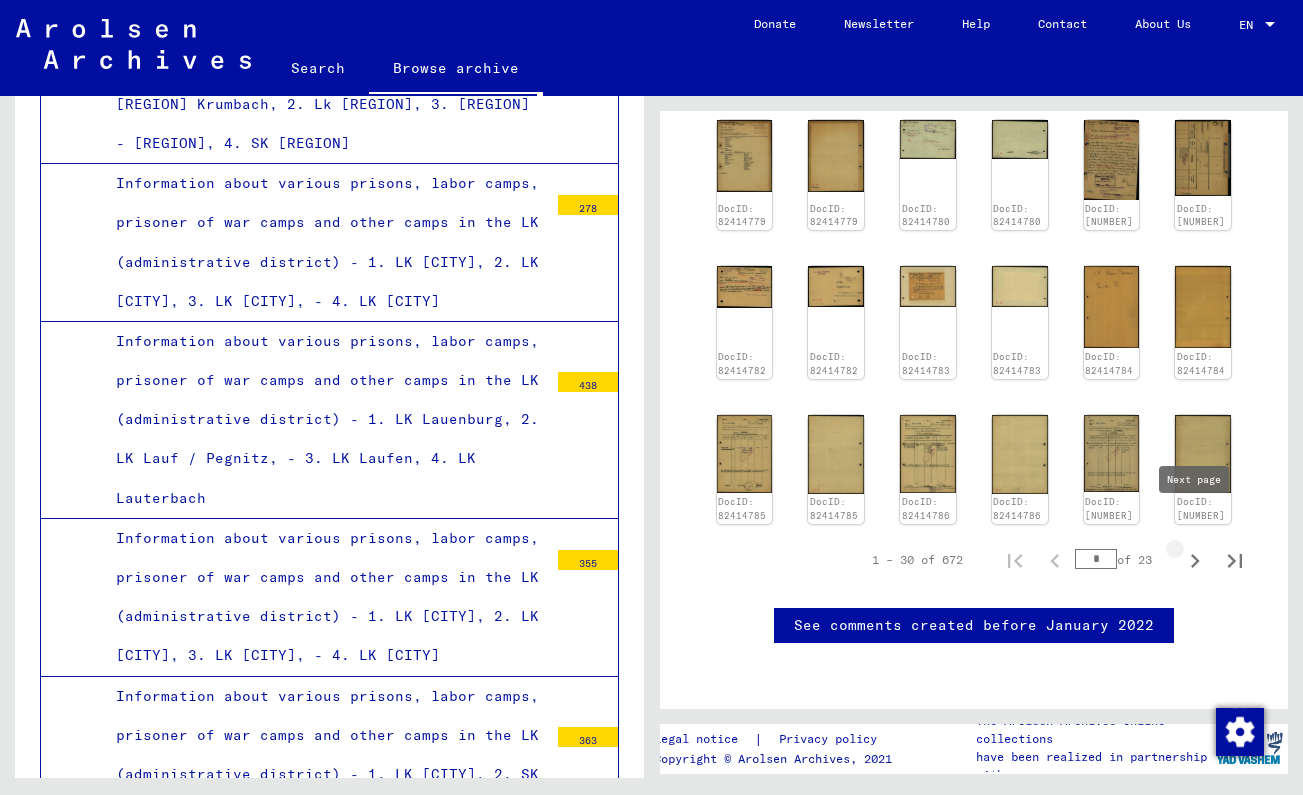 click 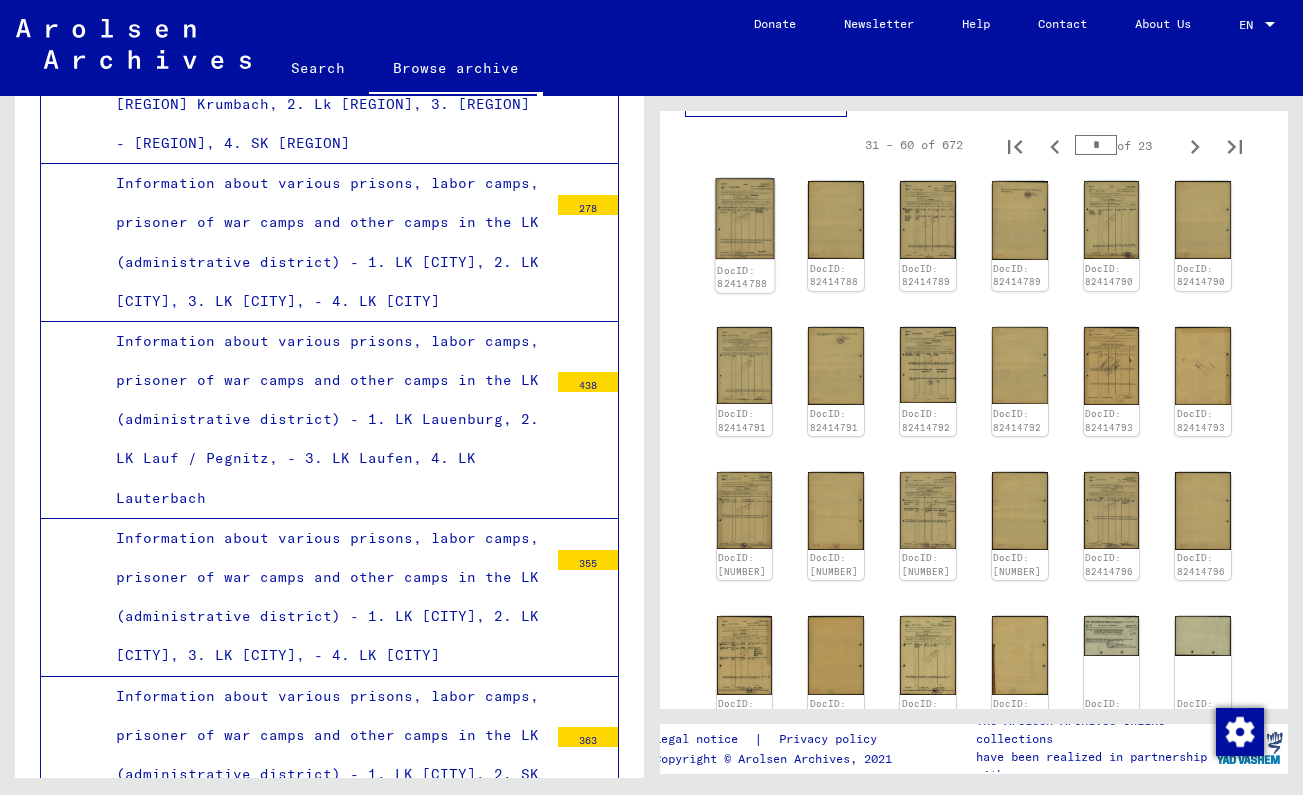 click 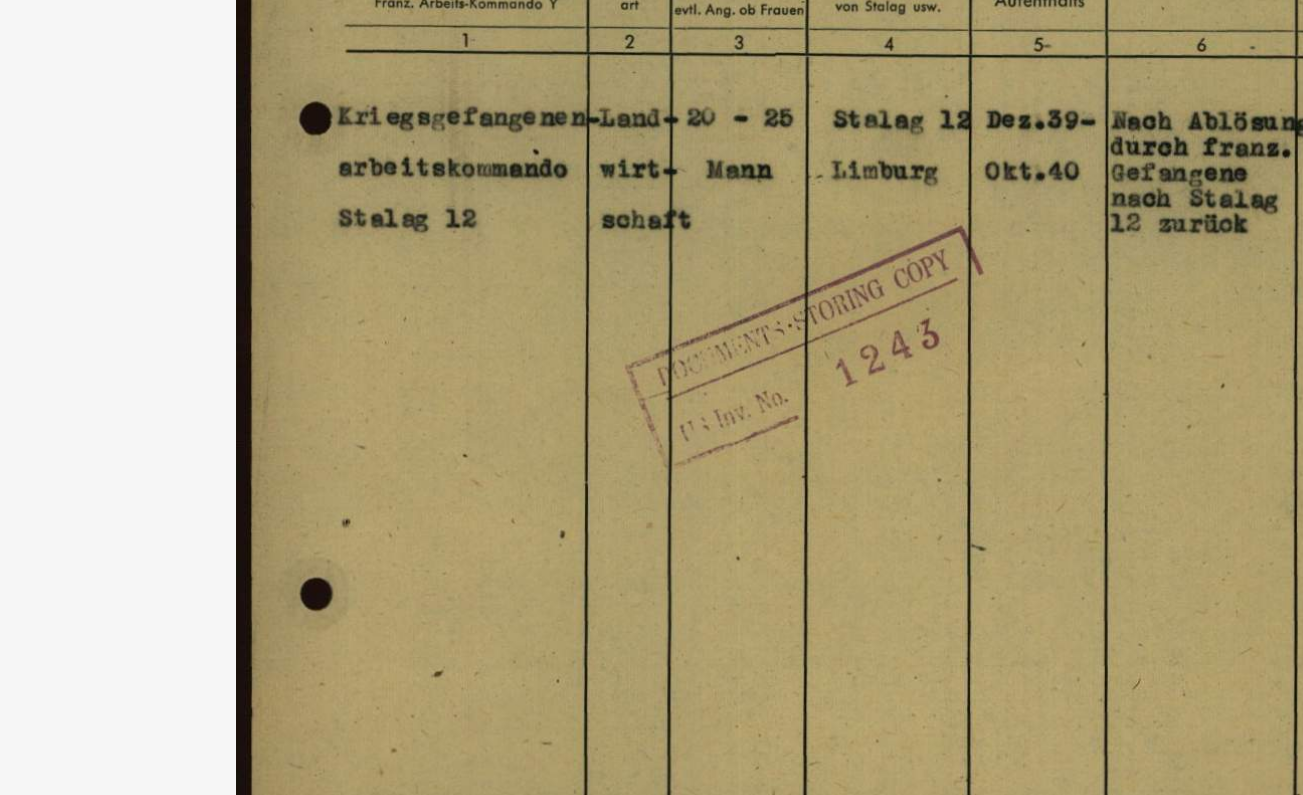 drag, startPoint x: 269, startPoint y: 24, endPoint x: 209, endPoint y: 78, distance: 80.72174 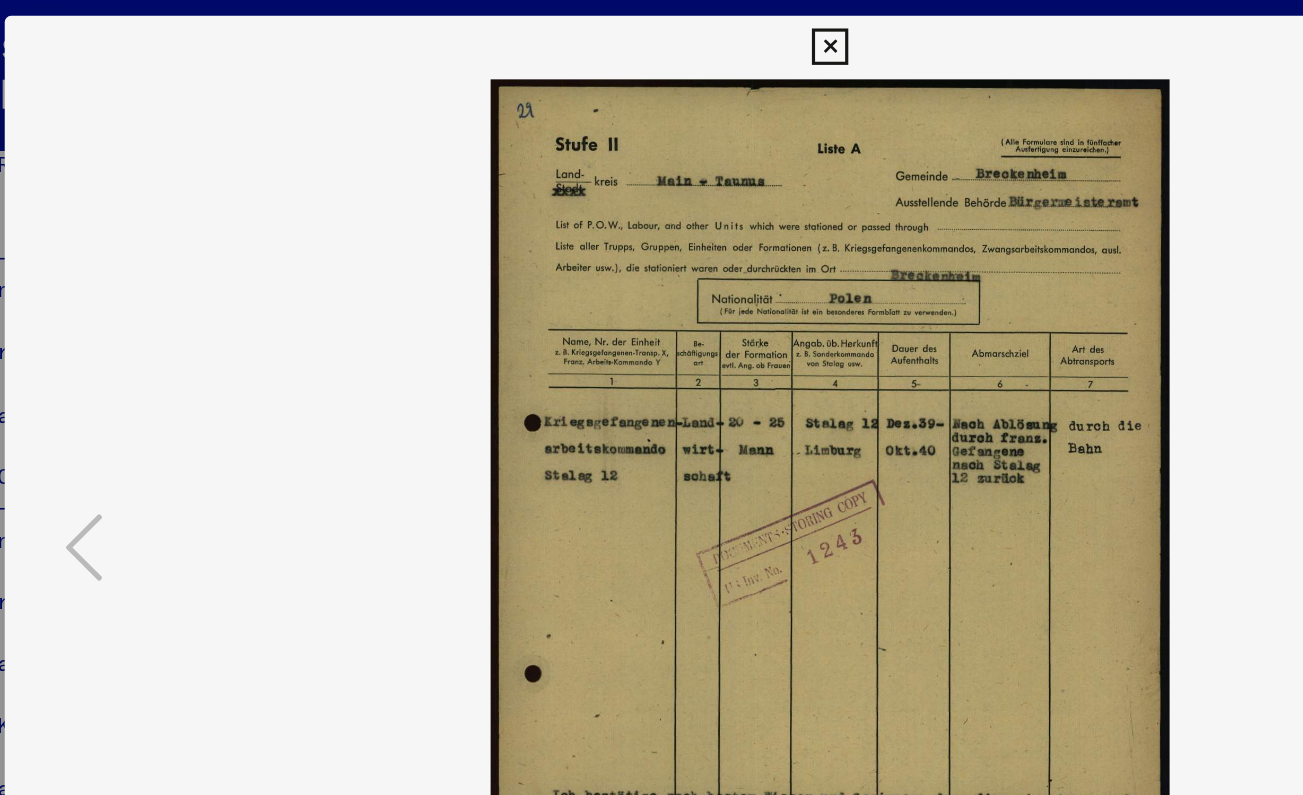 scroll, scrollTop: 0, scrollLeft: 0, axis: both 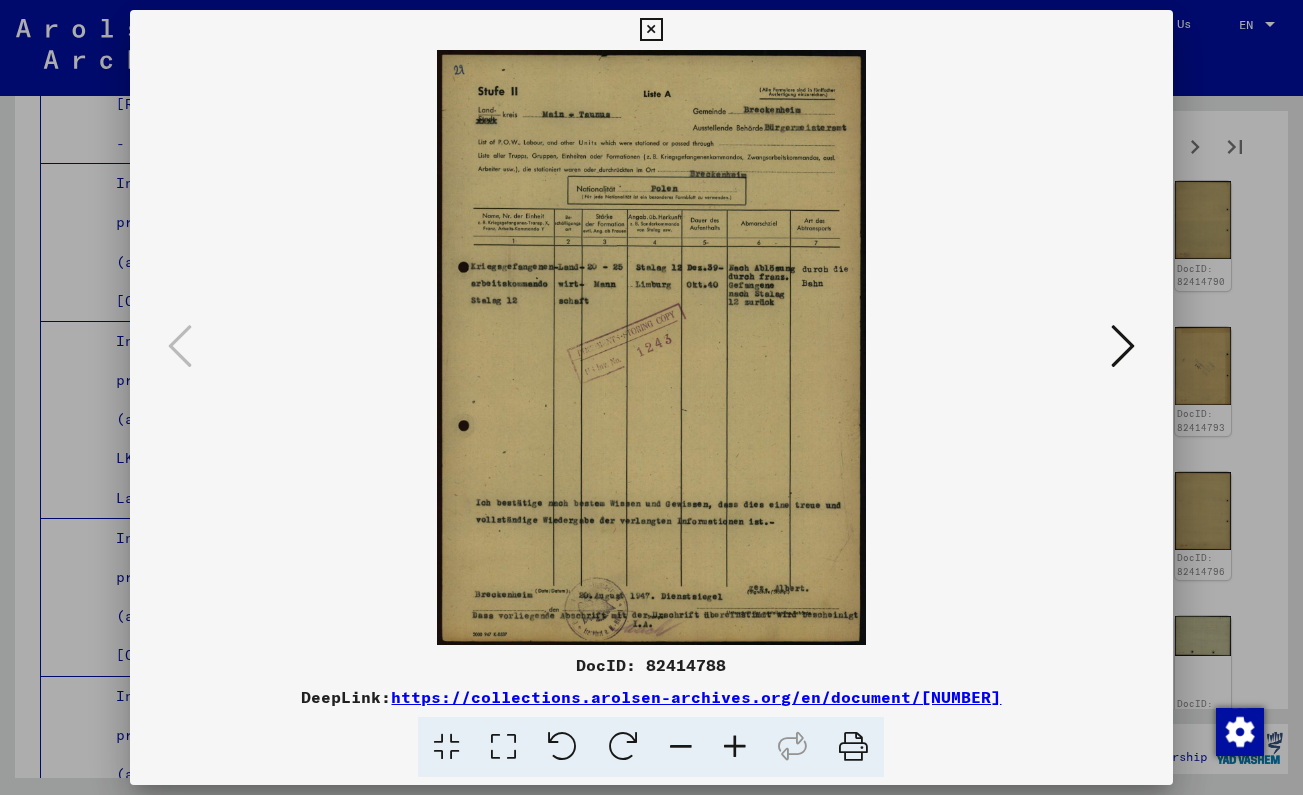 click at bounding box center (651, 30) 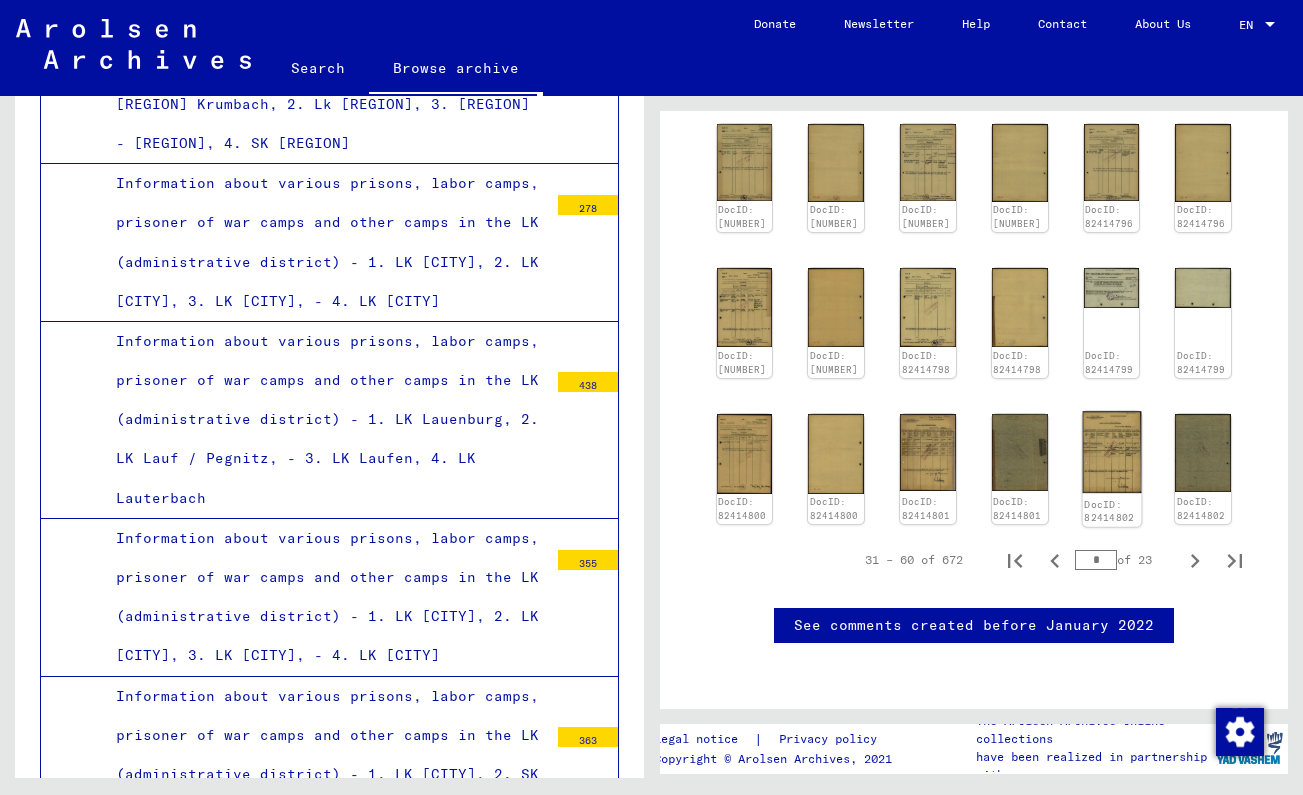 scroll, scrollTop: 1225, scrollLeft: 0, axis: vertical 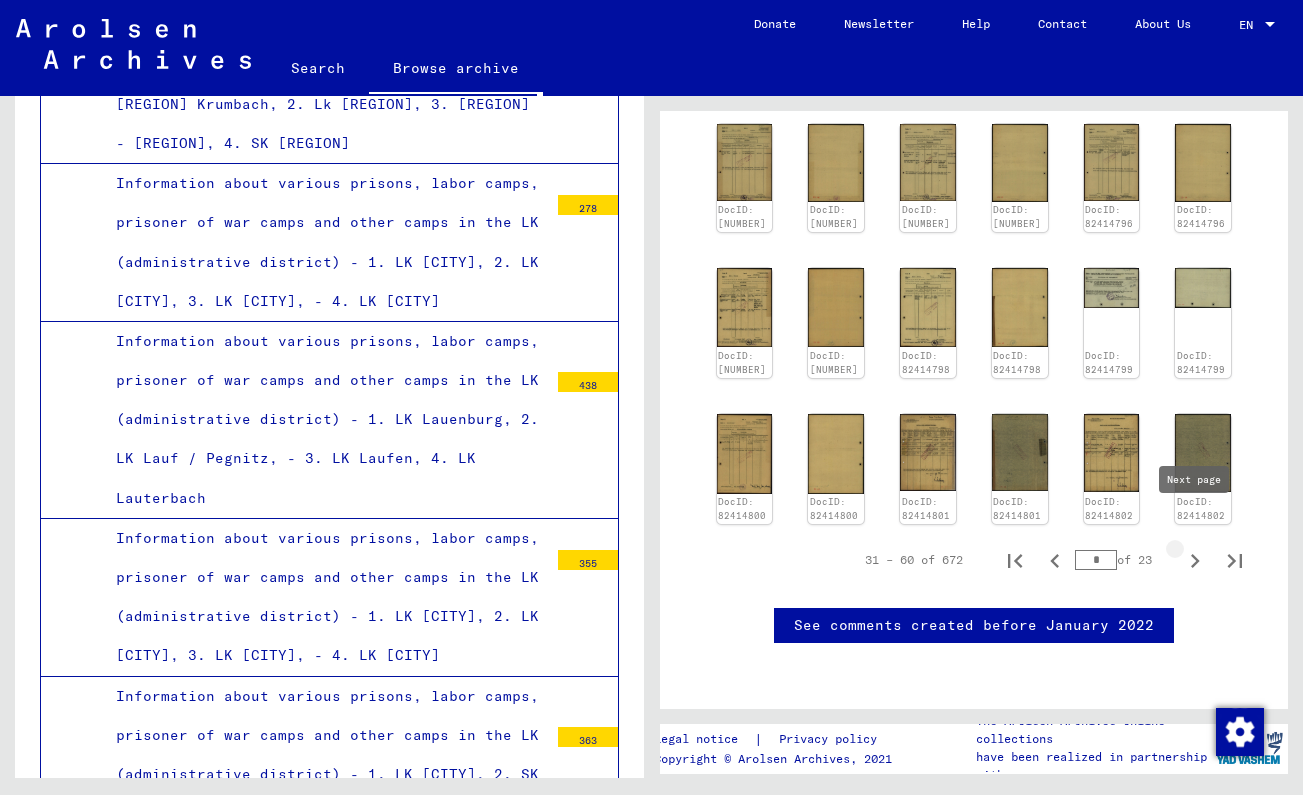 click at bounding box center (1195, 560) 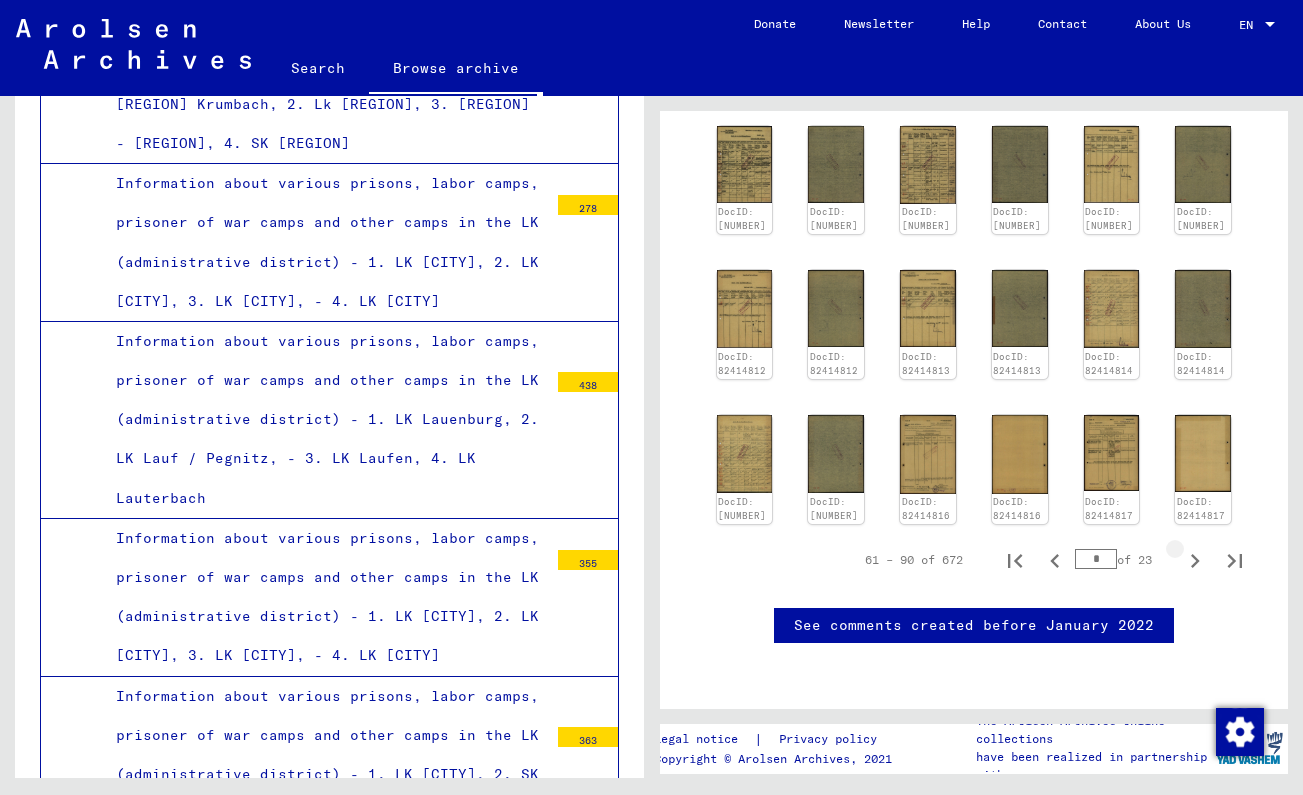 scroll, scrollTop: 829, scrollLeft: 0, axis: vertical 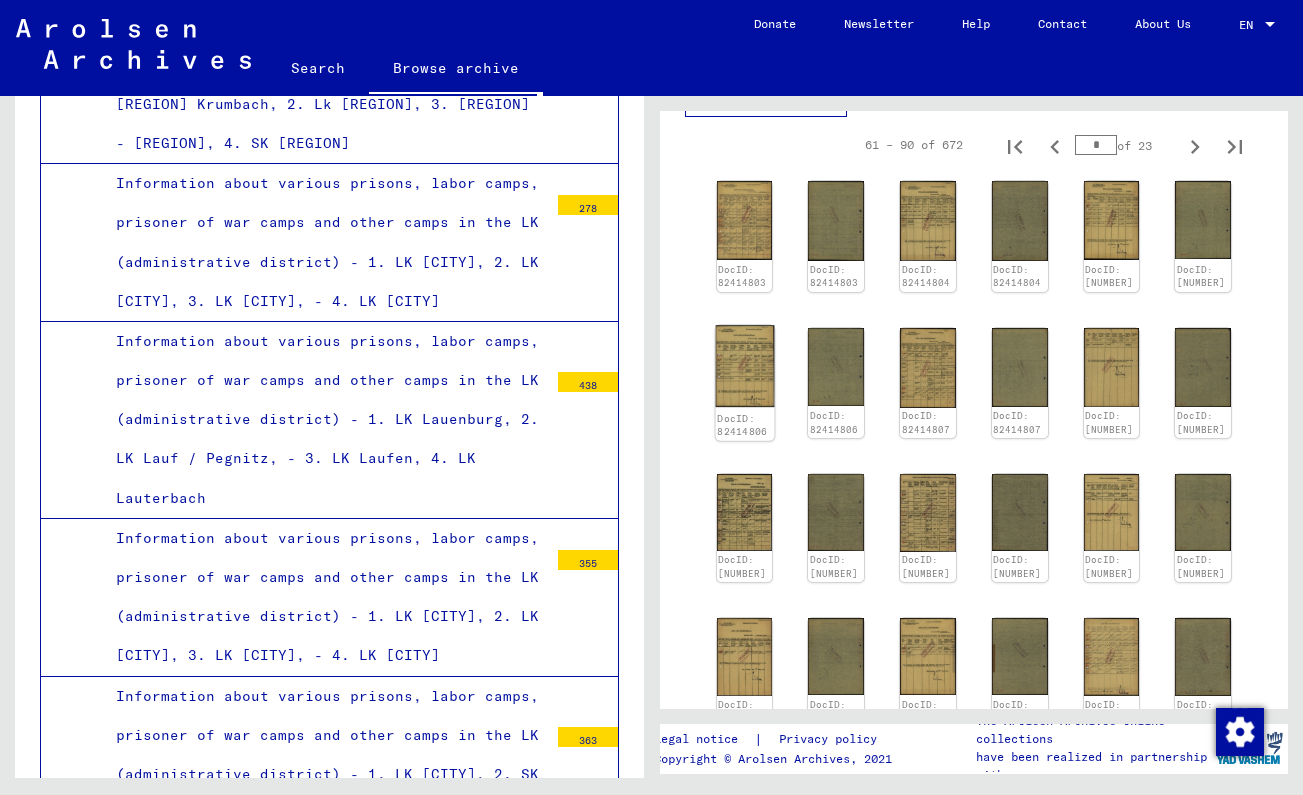click 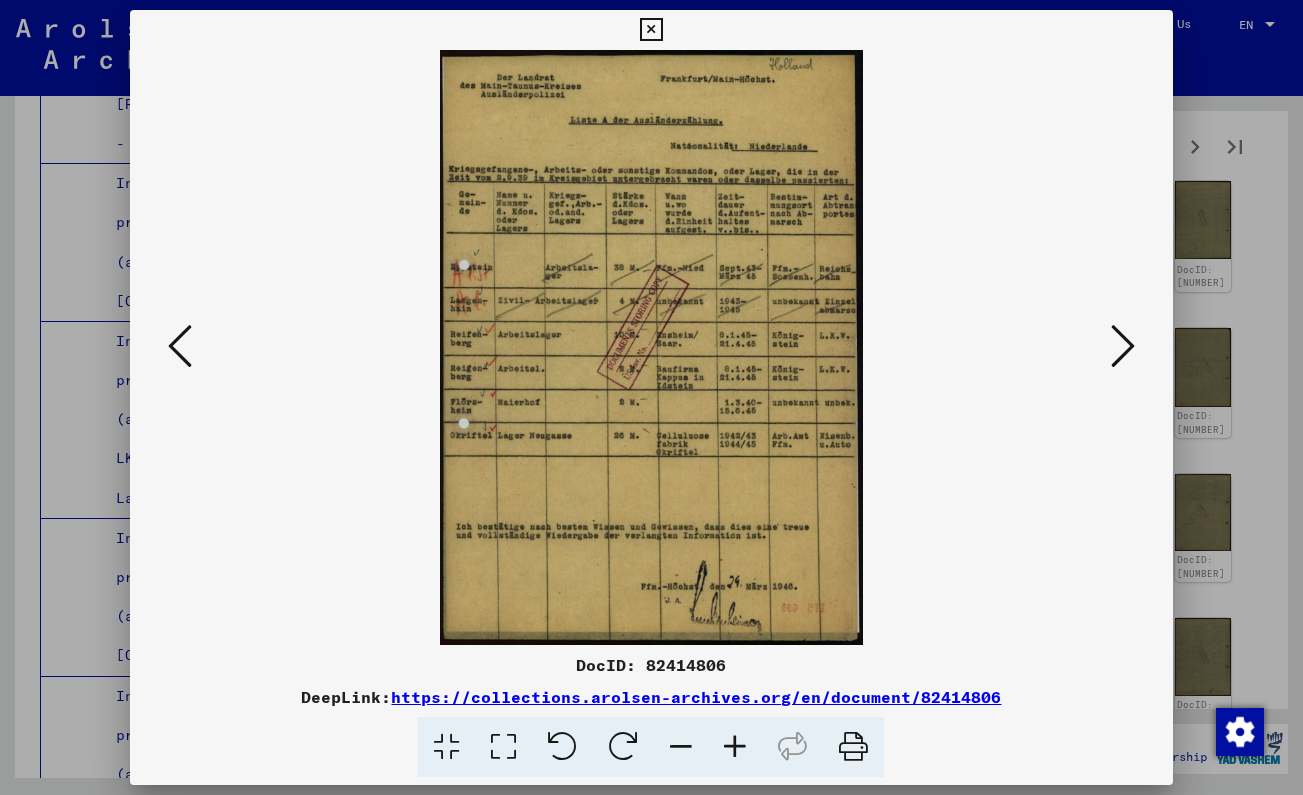 click at bounding box center [651, 30] 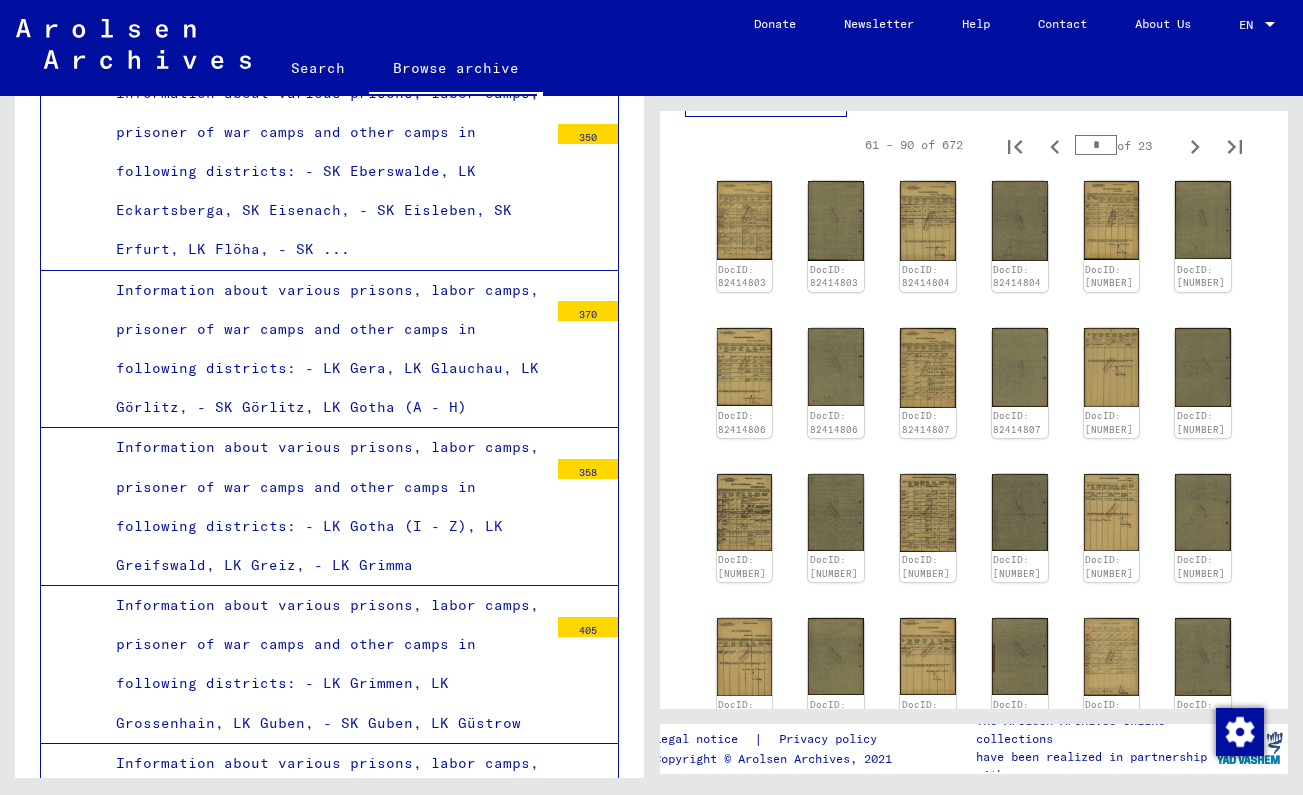 scroll, scrollTop: 32513, scrollLeft: 0, axis: vertical 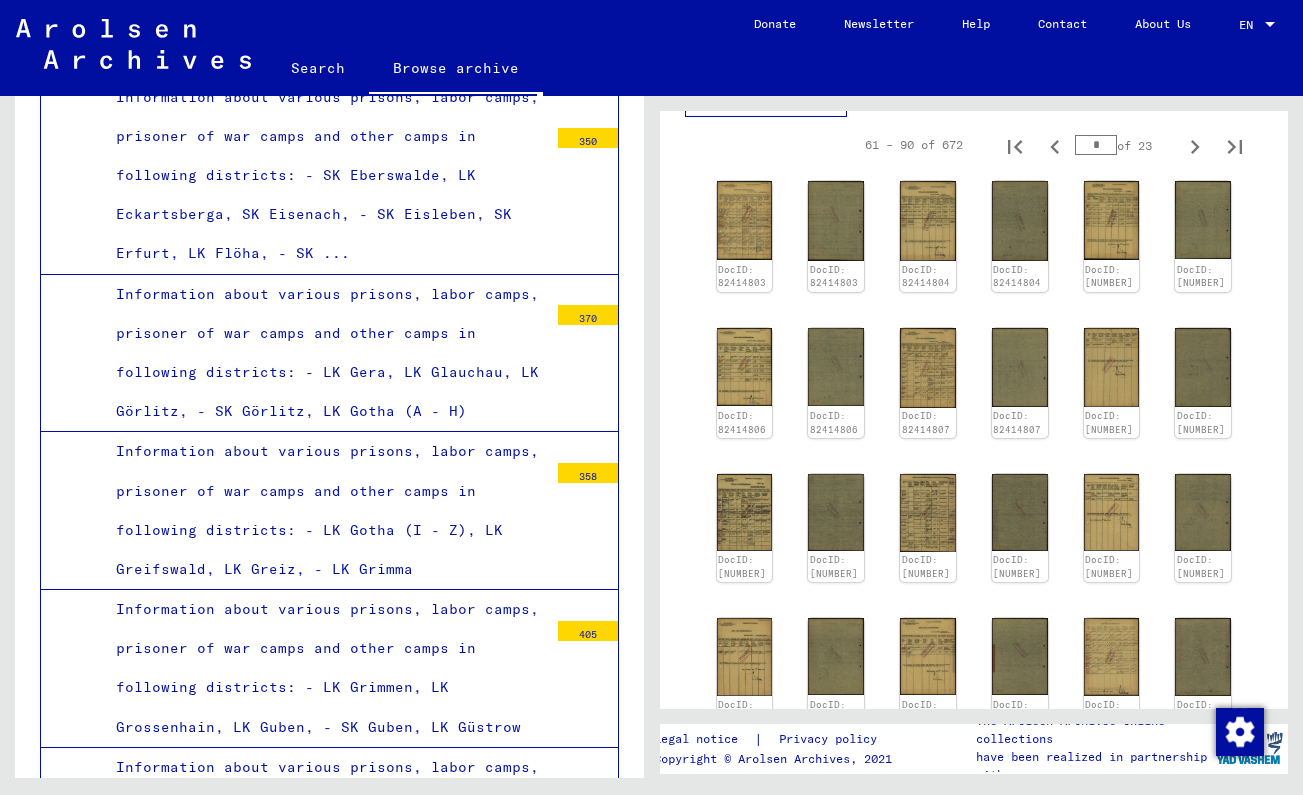 click on "Information about various prisons, labor camps, prisoner of war camps and other camps in following districts:  - LK [CITY], LK [CITY], SK [CITY],  - LK [CITY], LK [CITY]" at bounding box center [324, 1377] 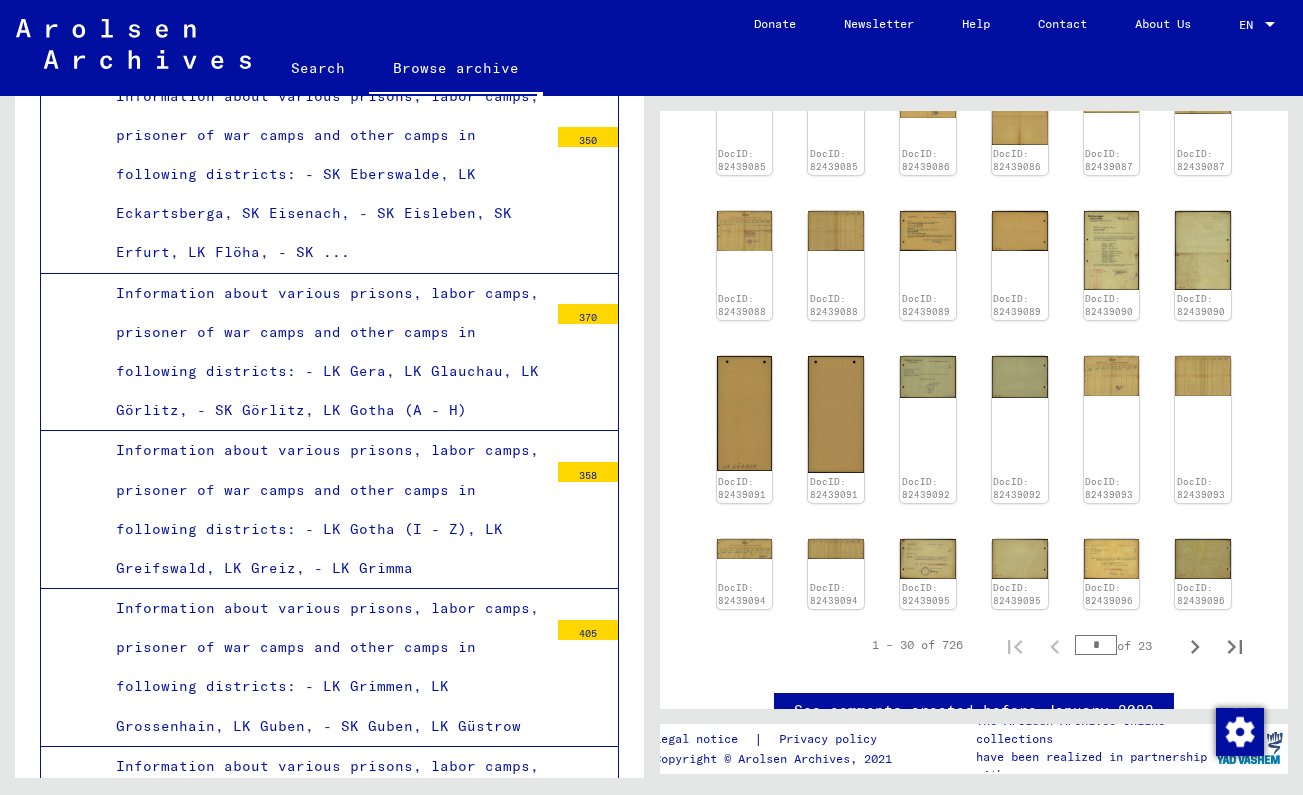 scroll, scrollTop: 1086, scrollLeft: 0, axis: vertical 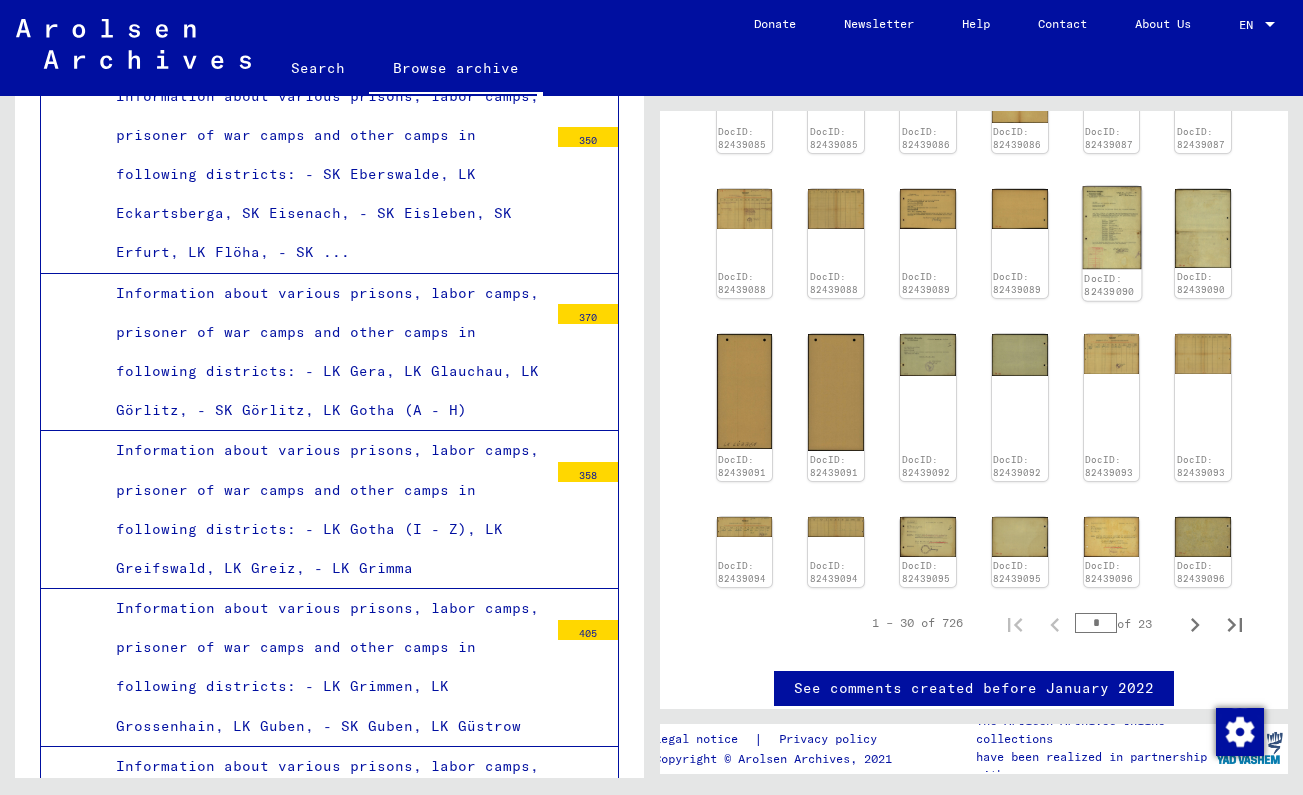 click 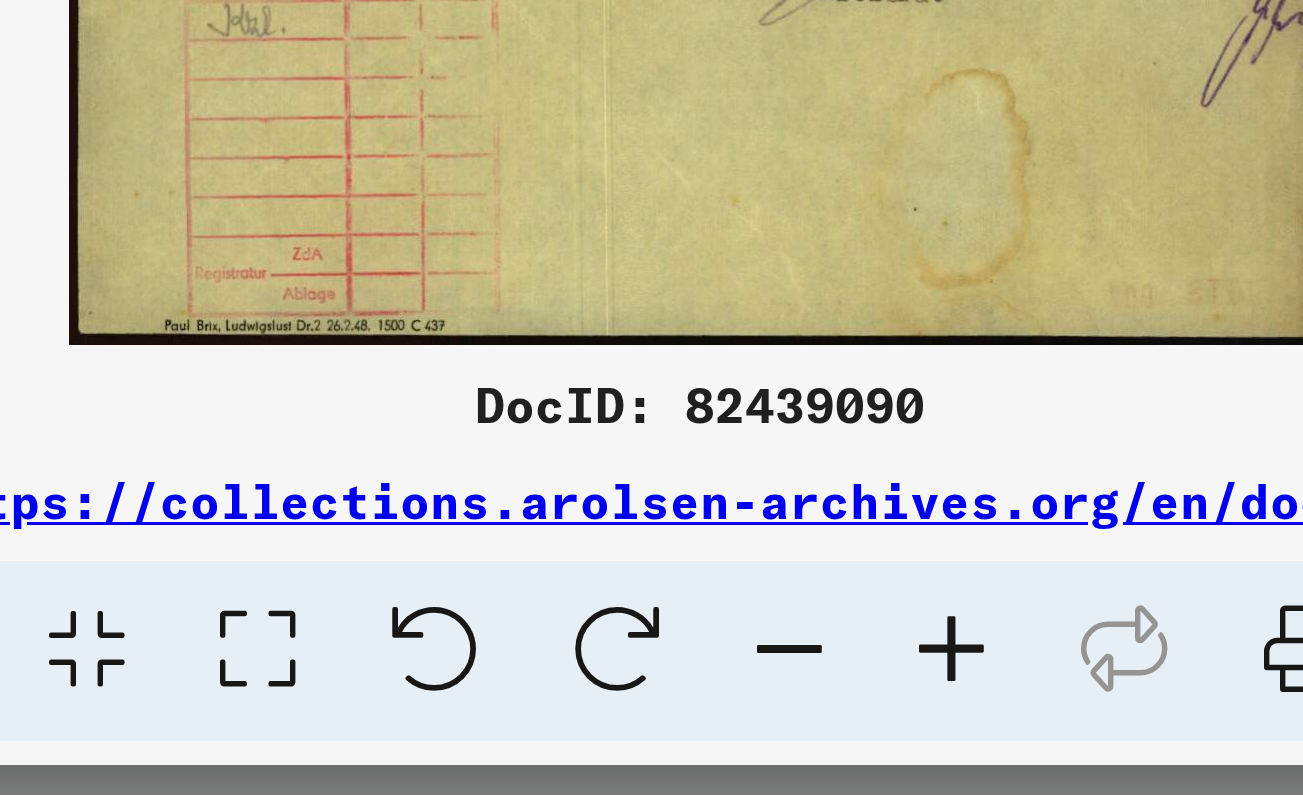 scroll, scrollTop: 0, scrollLeft: 0, axis: both 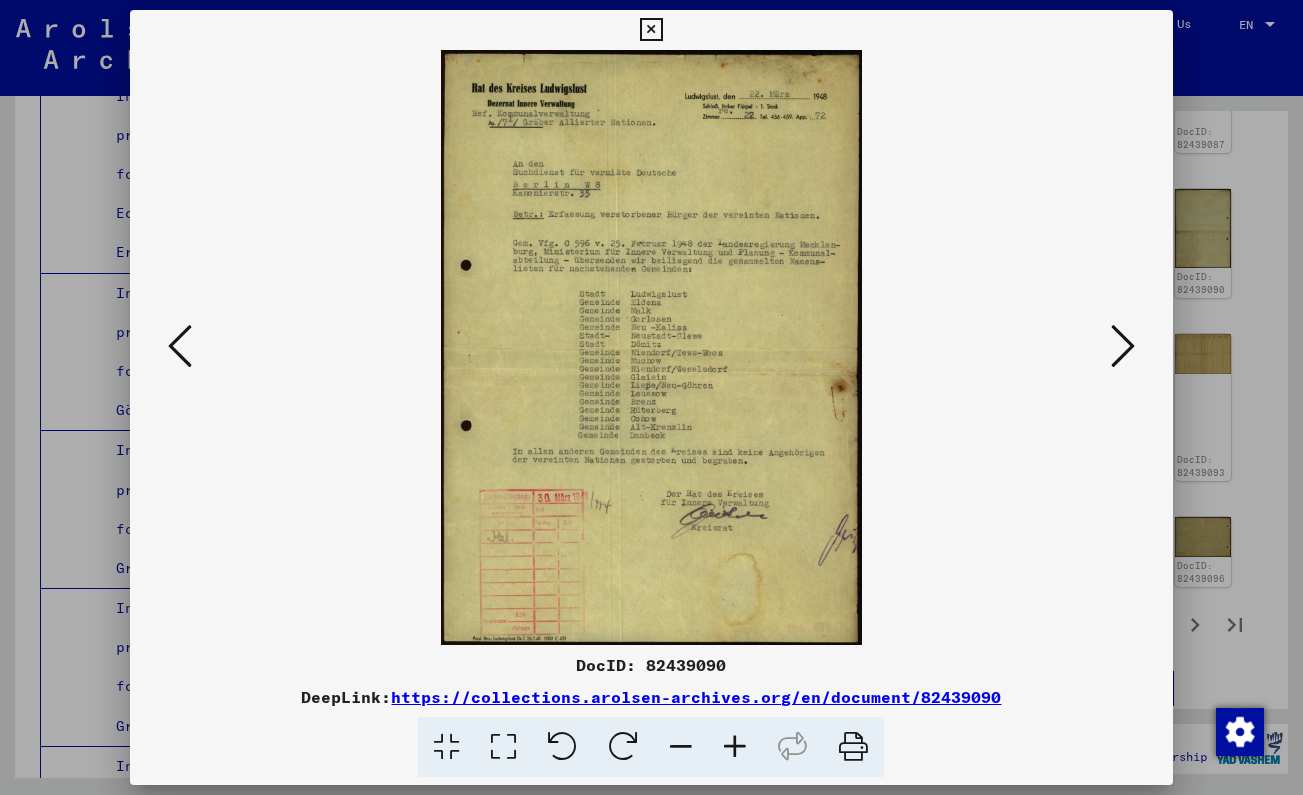 click at bounding box center [1123, 346] 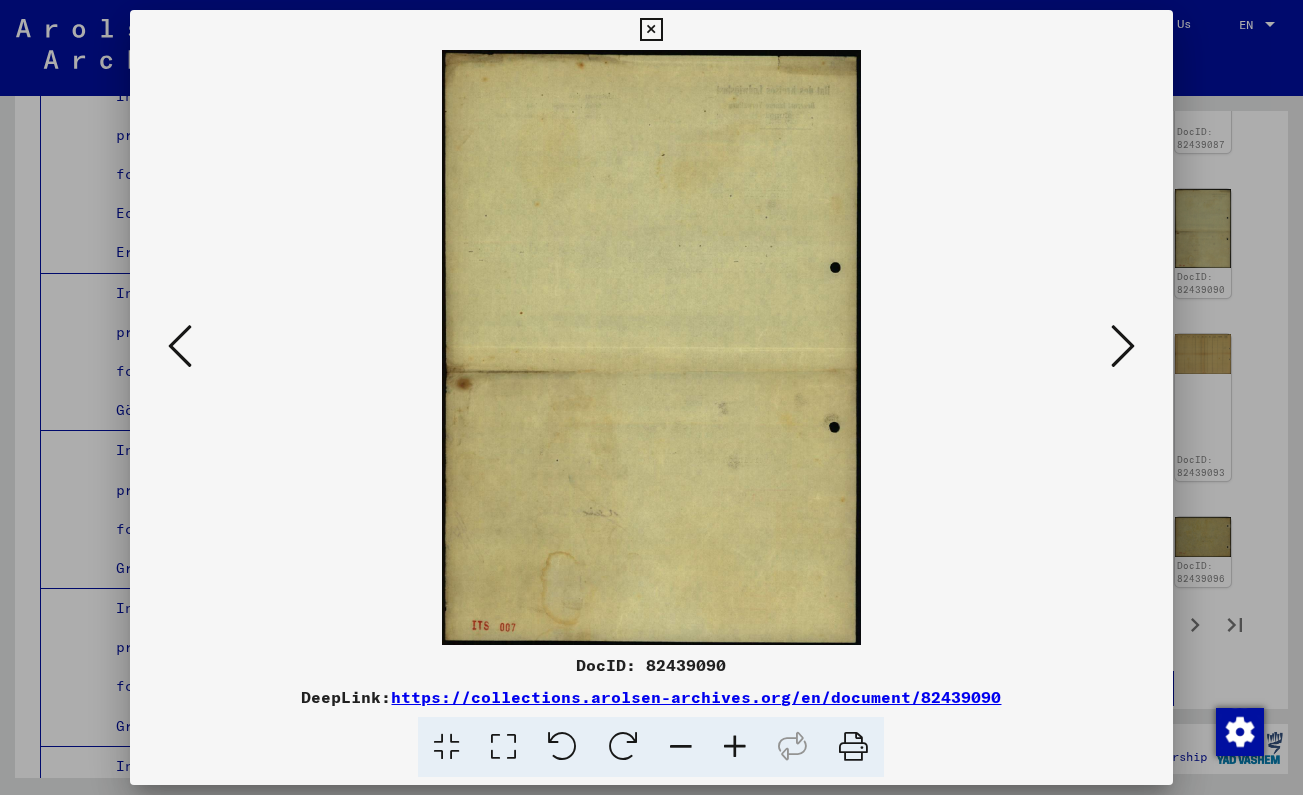 click at bounding box center (1123, 346) 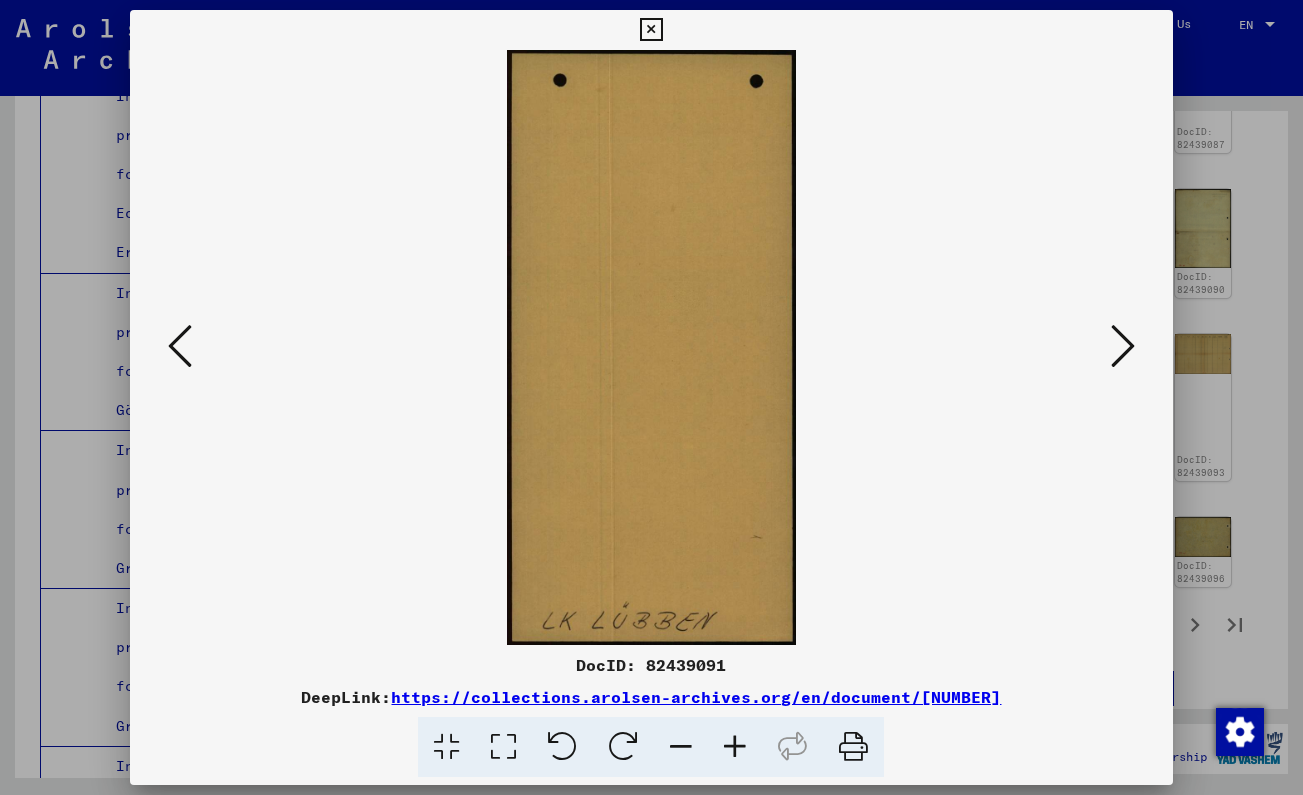 click at bounding box center (1123, 346) 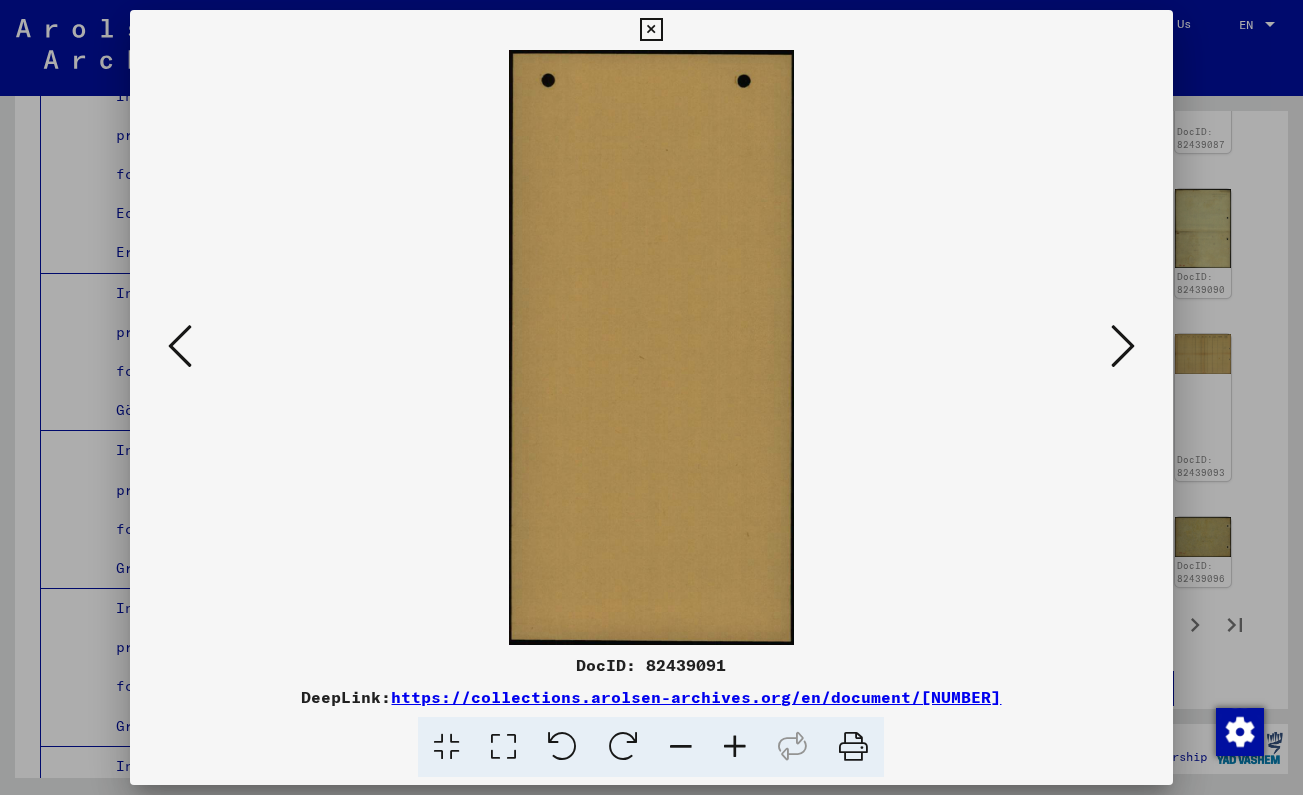 click at bounding box center (1123, 346) 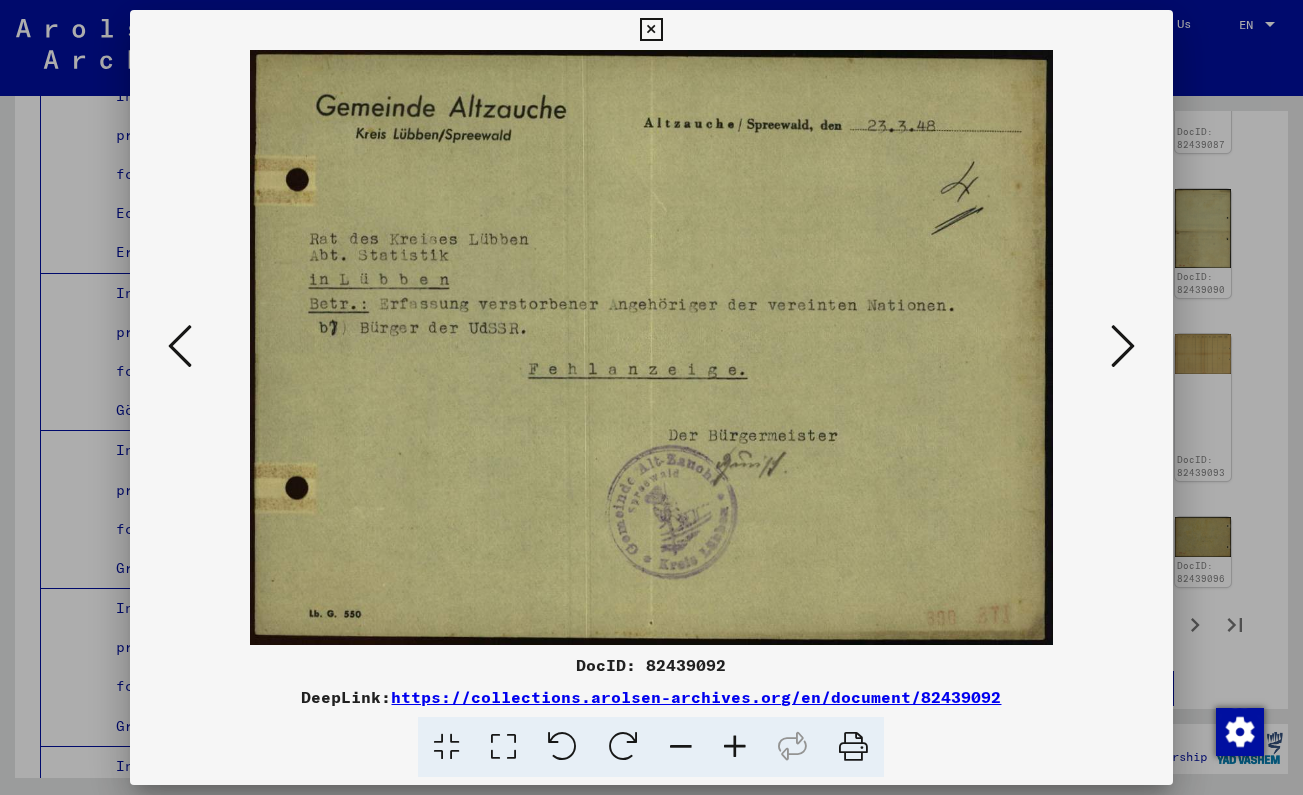 click at bounding box center (1123, 346) 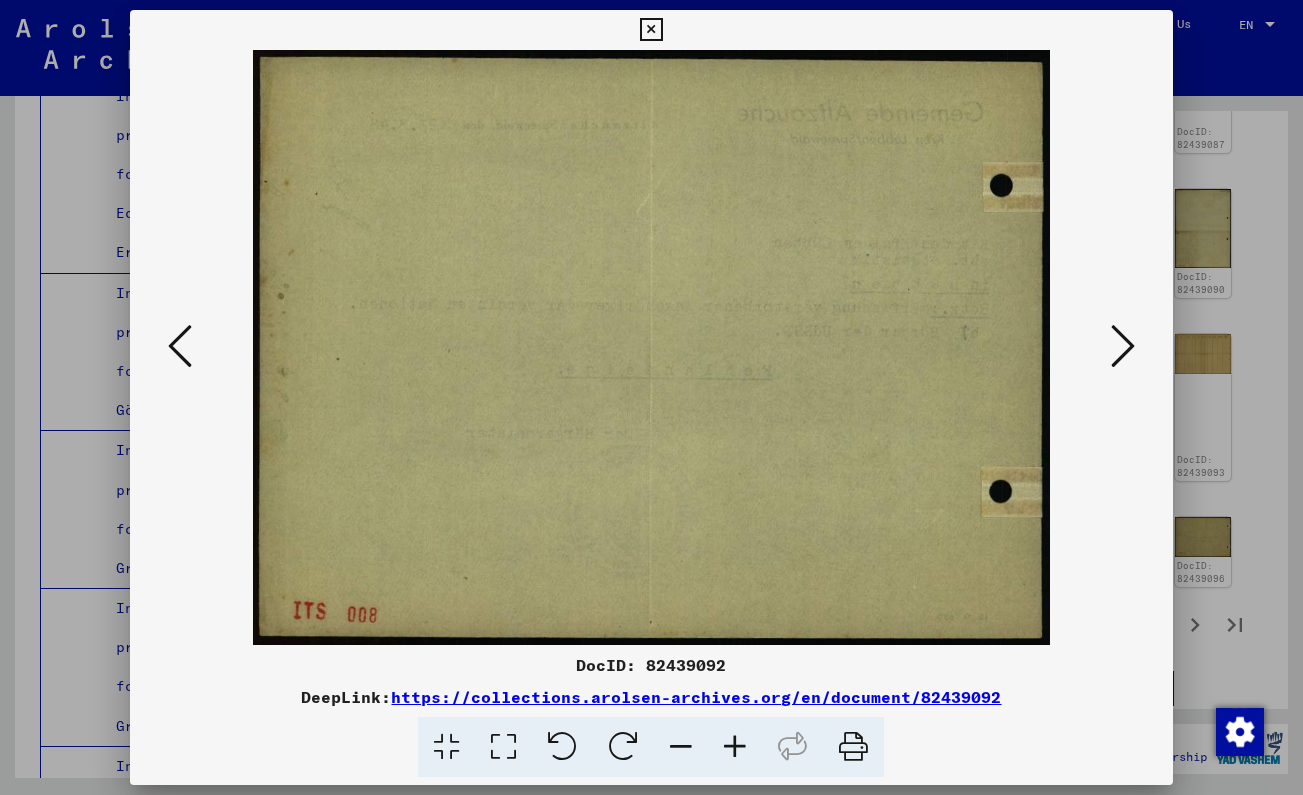 click at bounding box center [1123, 346] 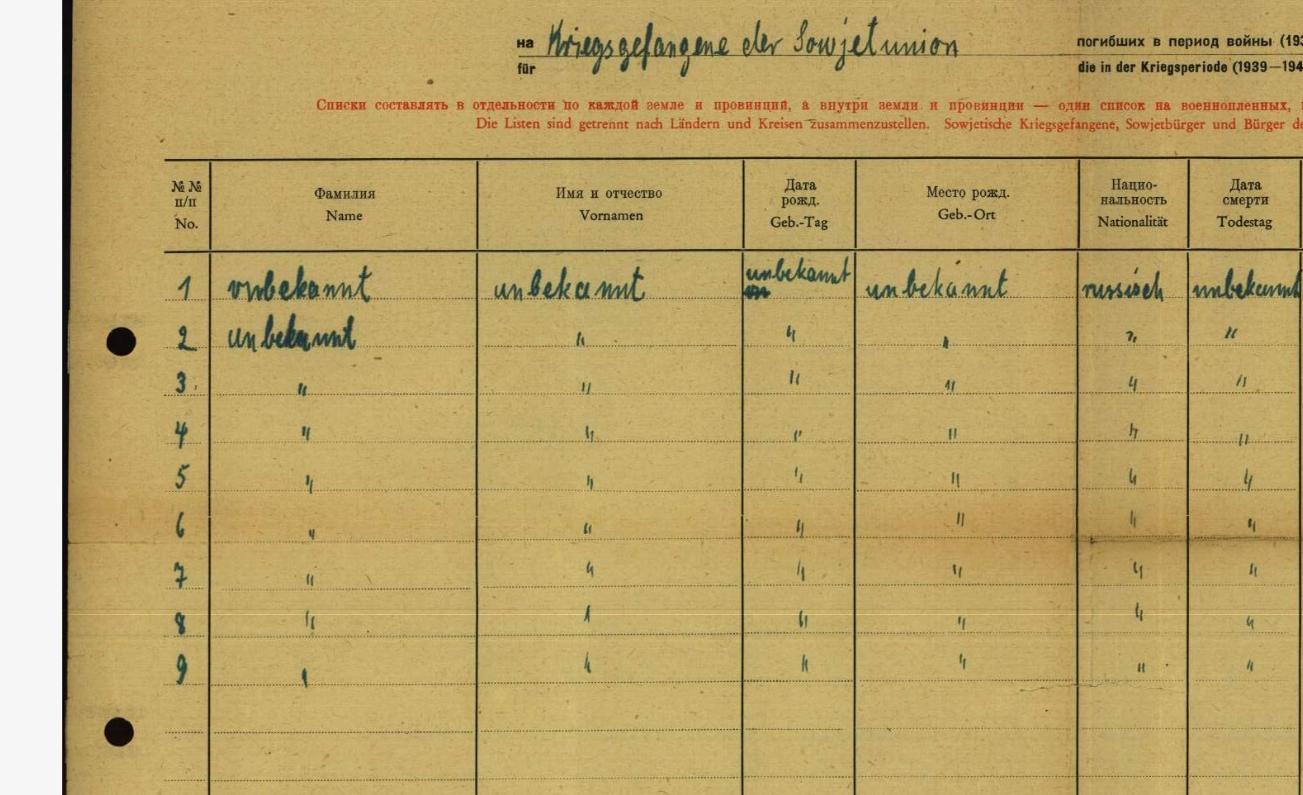 drag, startPoint x: 301, startPoint y: 116, endPoint x: 218, endPoint y: 114, distance: 83.02409 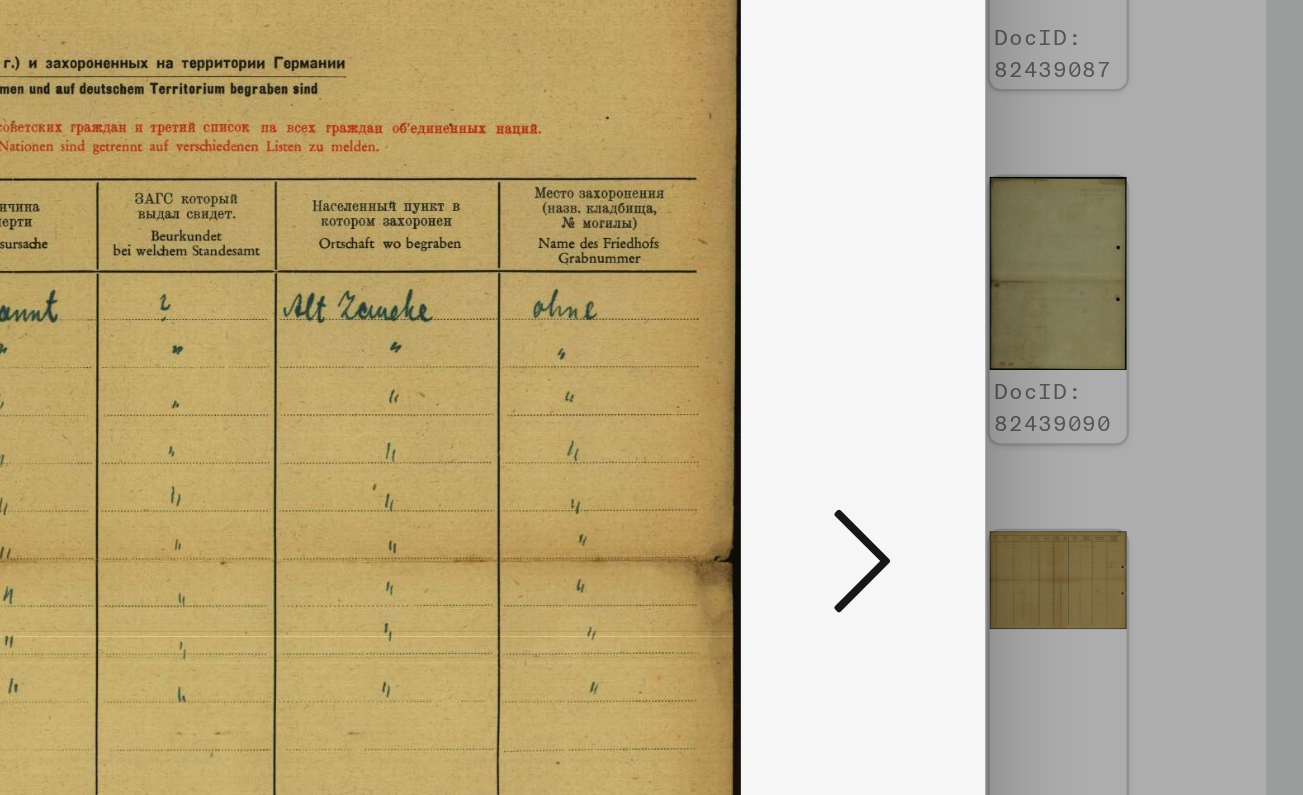 scroll, scrollTop: 0, scrollLeft: 0, axis: both 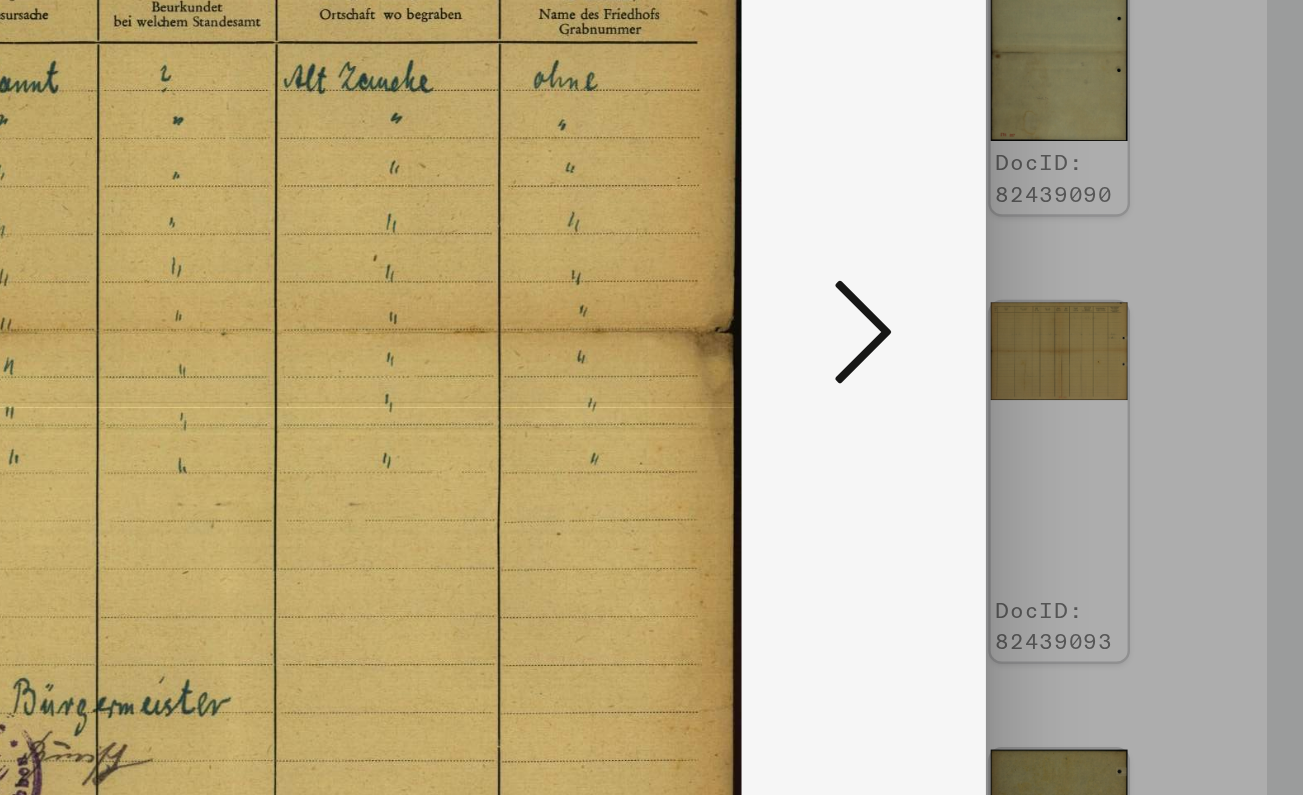 click at bounding box center (1123, 346) 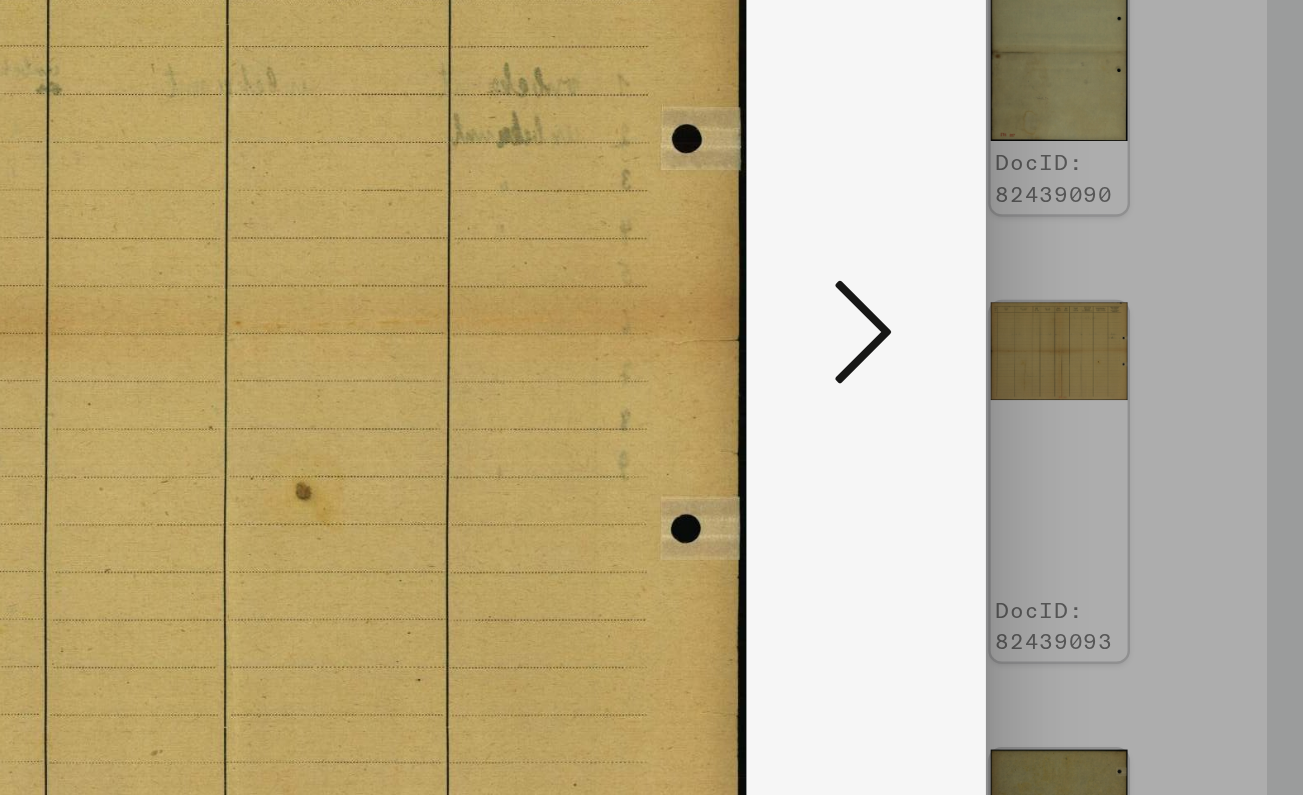click at bounding box center [1123, 346] 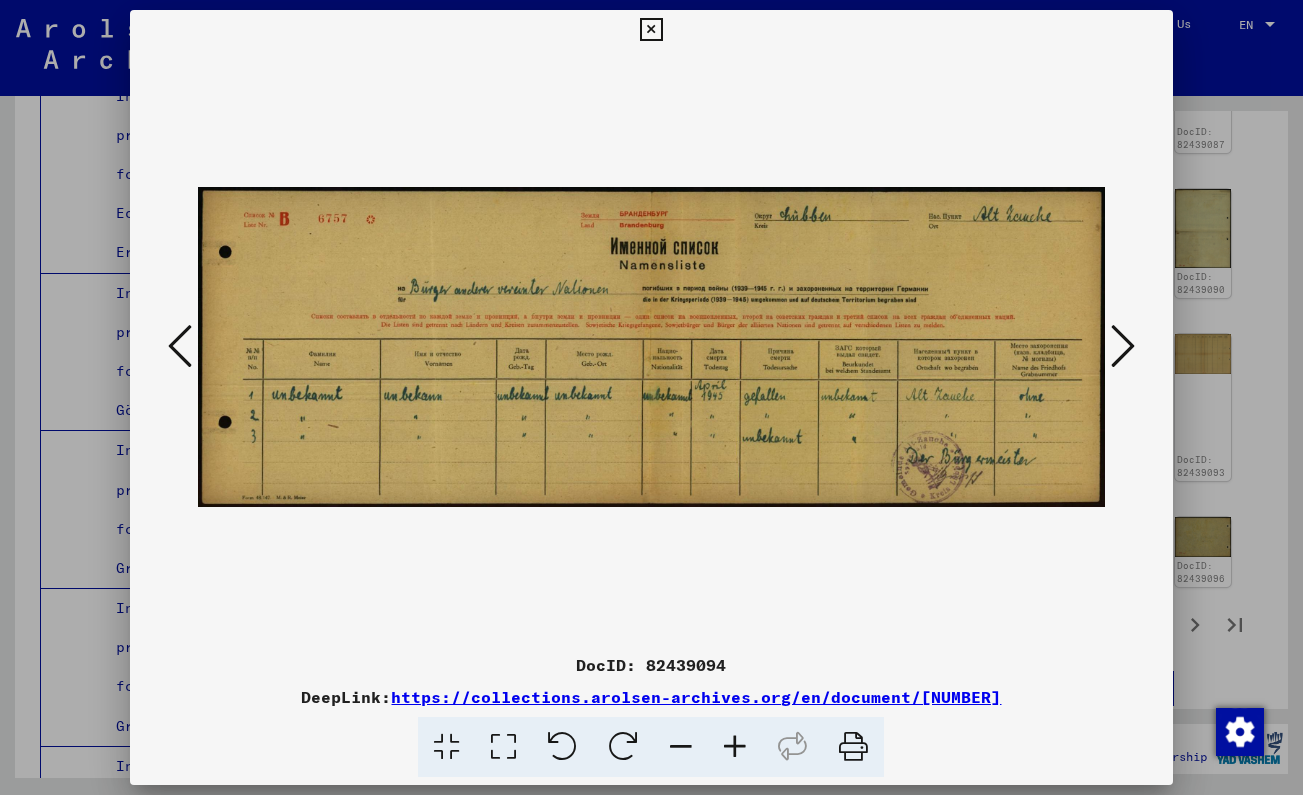 click at bounding box center [651, 30] 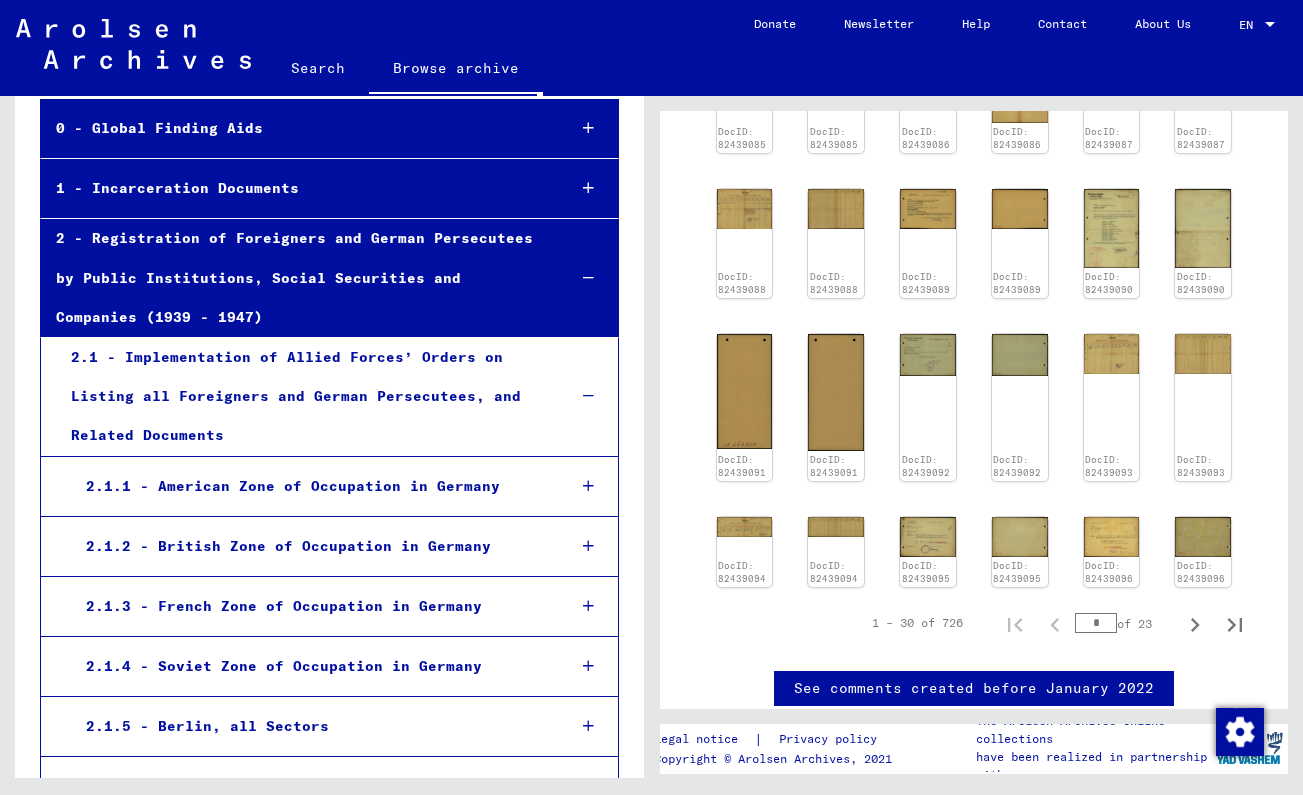scroll, scrollTop: 50, scrollLeft: 0, axis: vertical 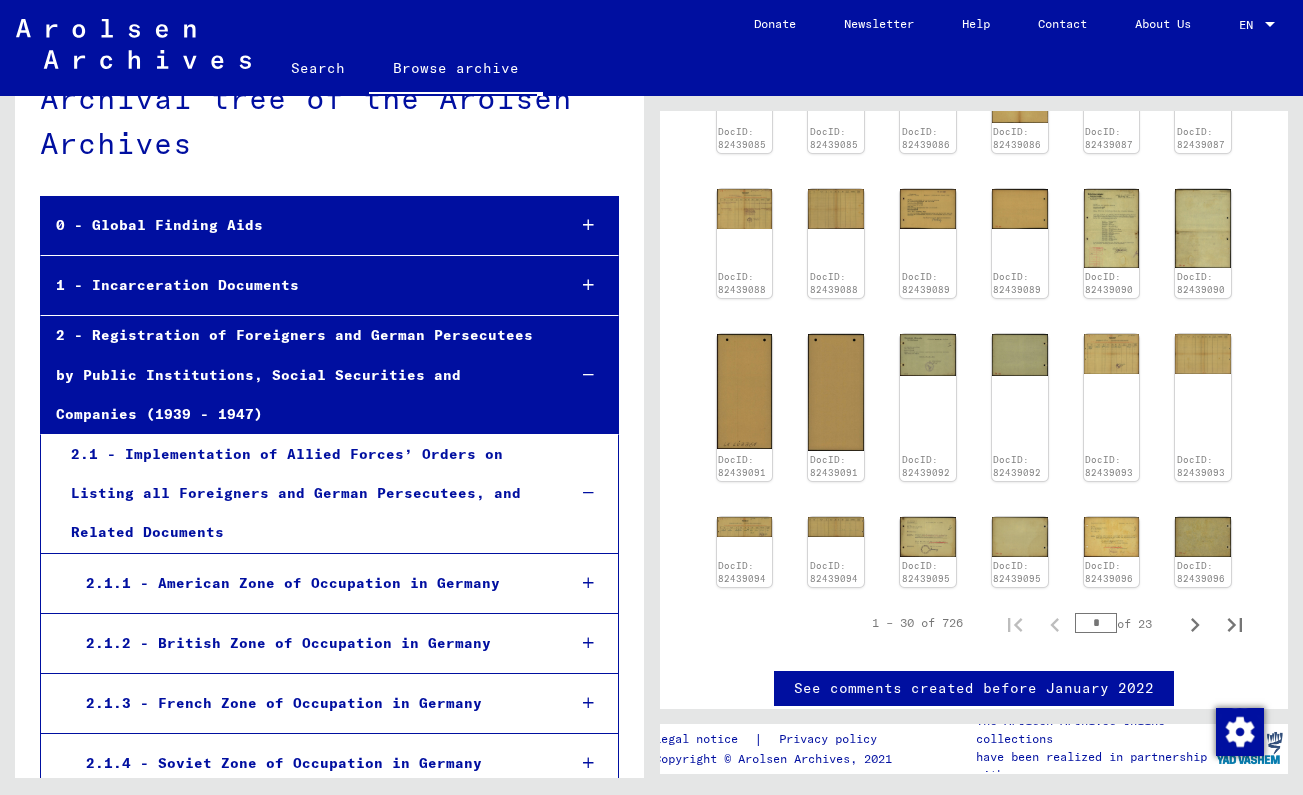 click on "2 - Registration of Foreigners and German Persecutees by Public Institutions, Social Securities and Companies (1939 - 1947)" at bounding box center (295, 375) 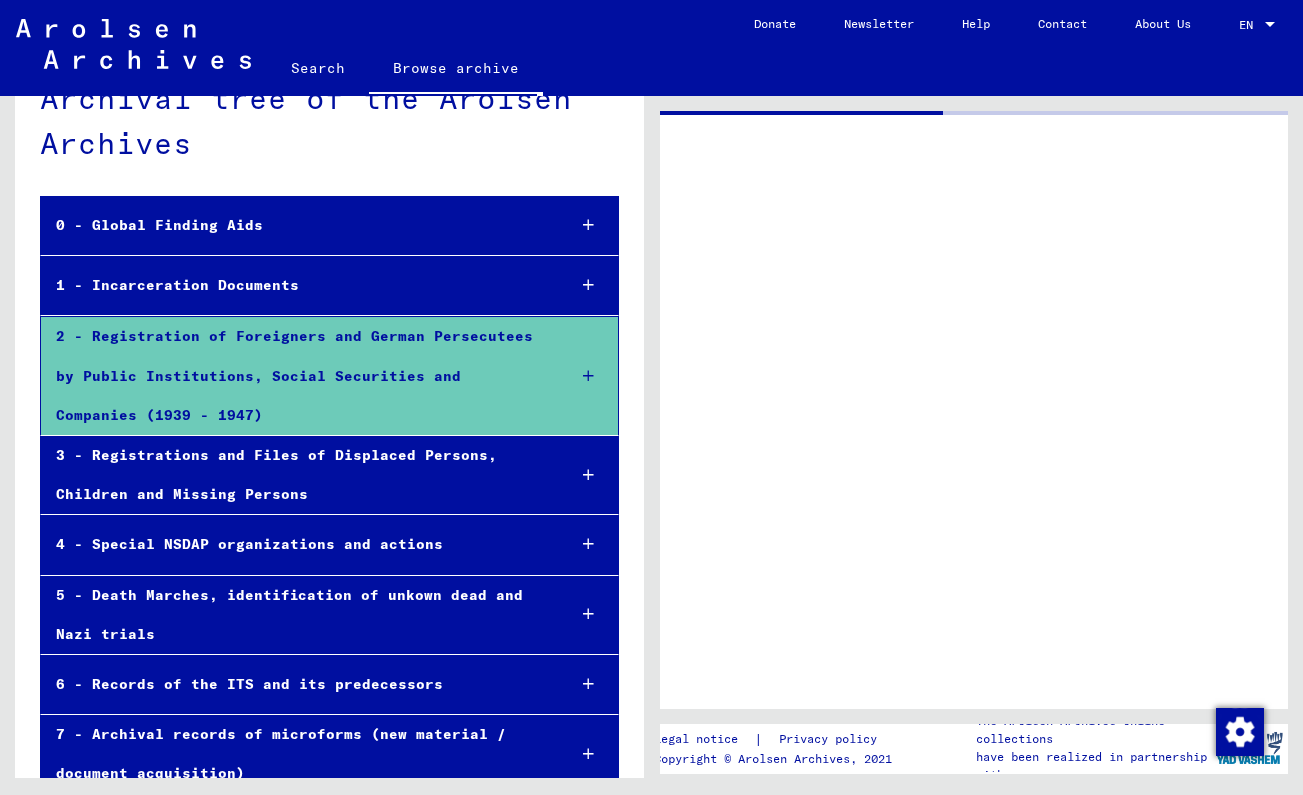 scroll, scrollTop: 0, scrollLeft: 0, axis: both 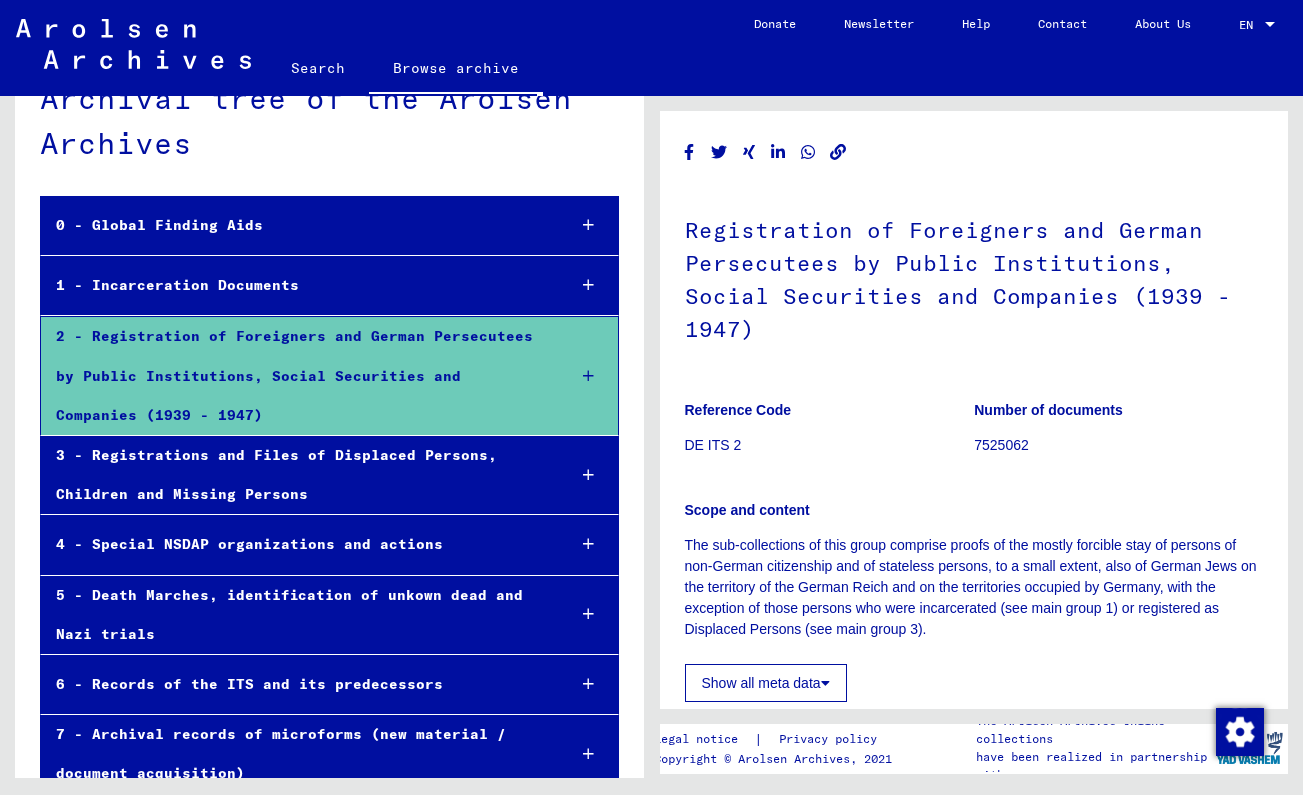 click on "0 - Global Finding Aids" at bounding box center [295, 225] 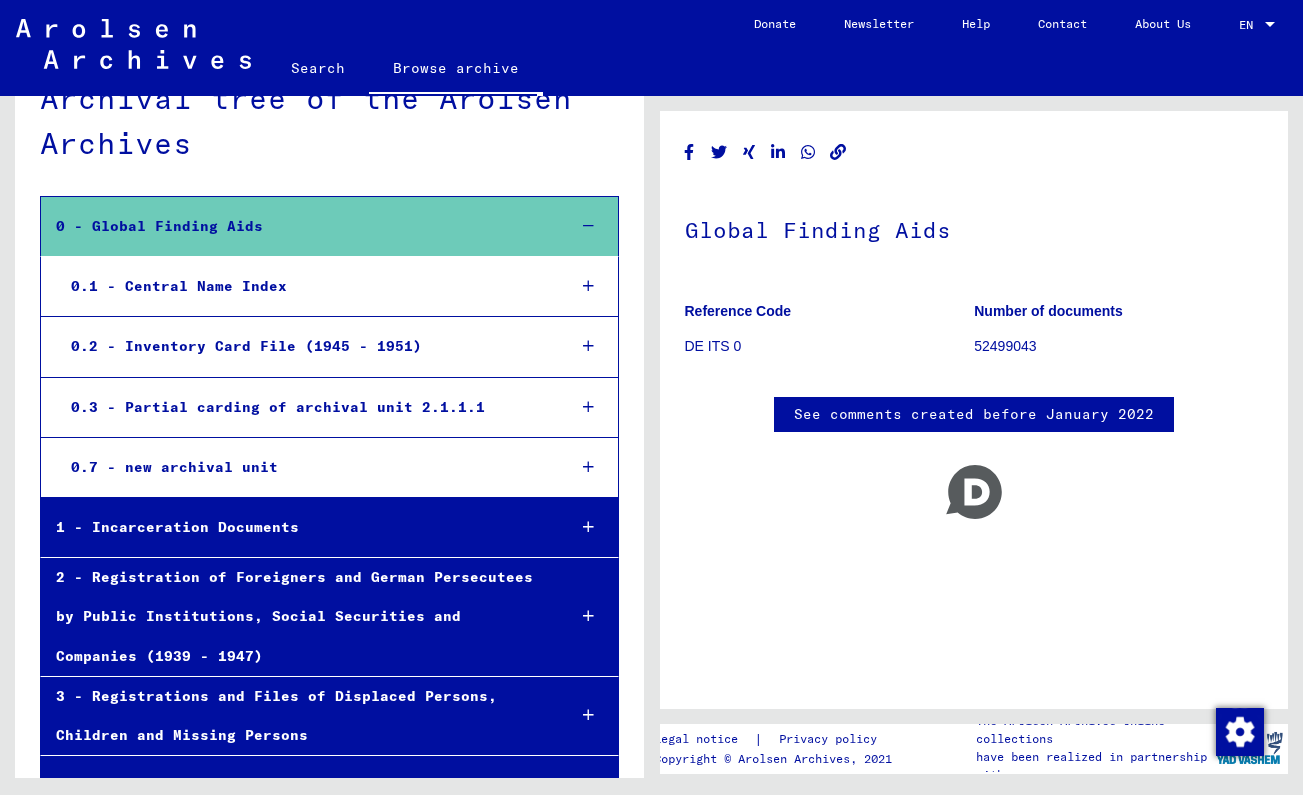 click on "1 - Incarceration Documents" at bounding box center [295, 527] 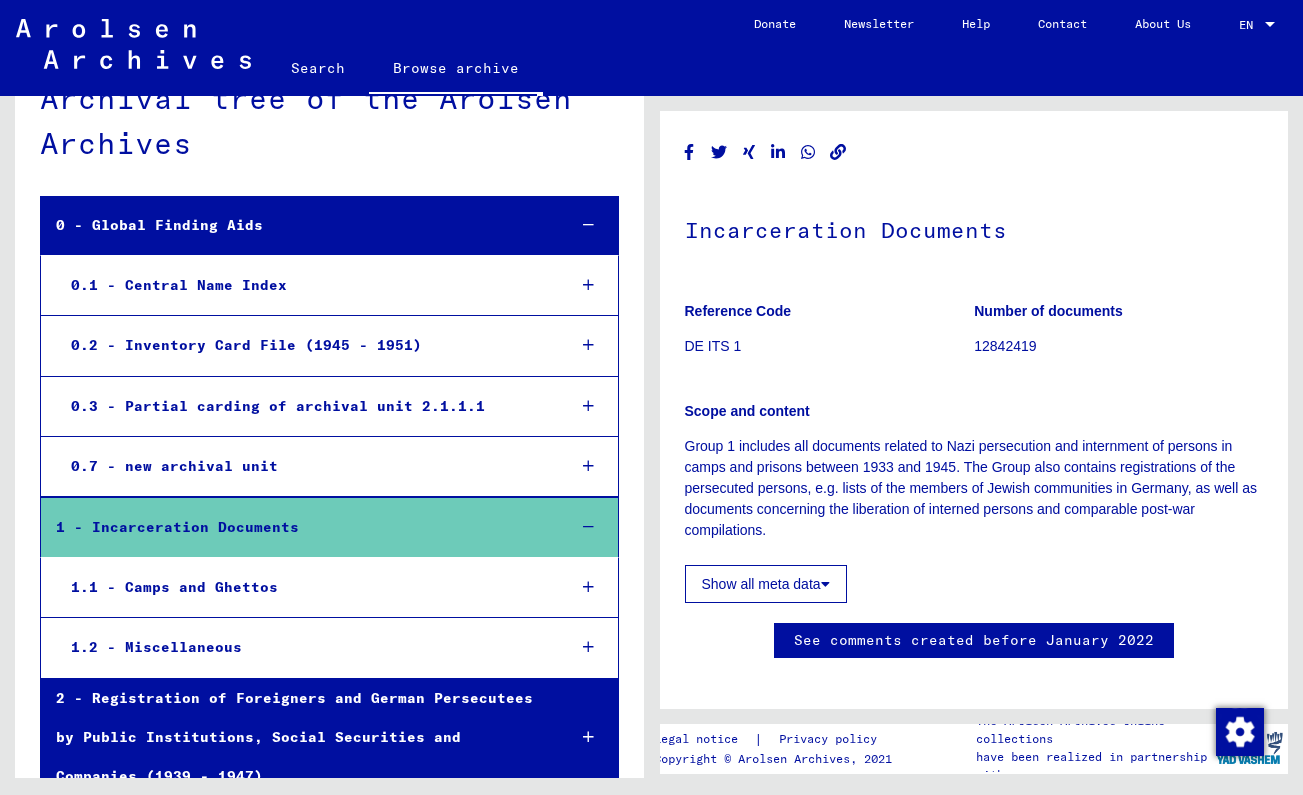 click on "1.2 - Miscellaneous" at bounding box center [303, 647] 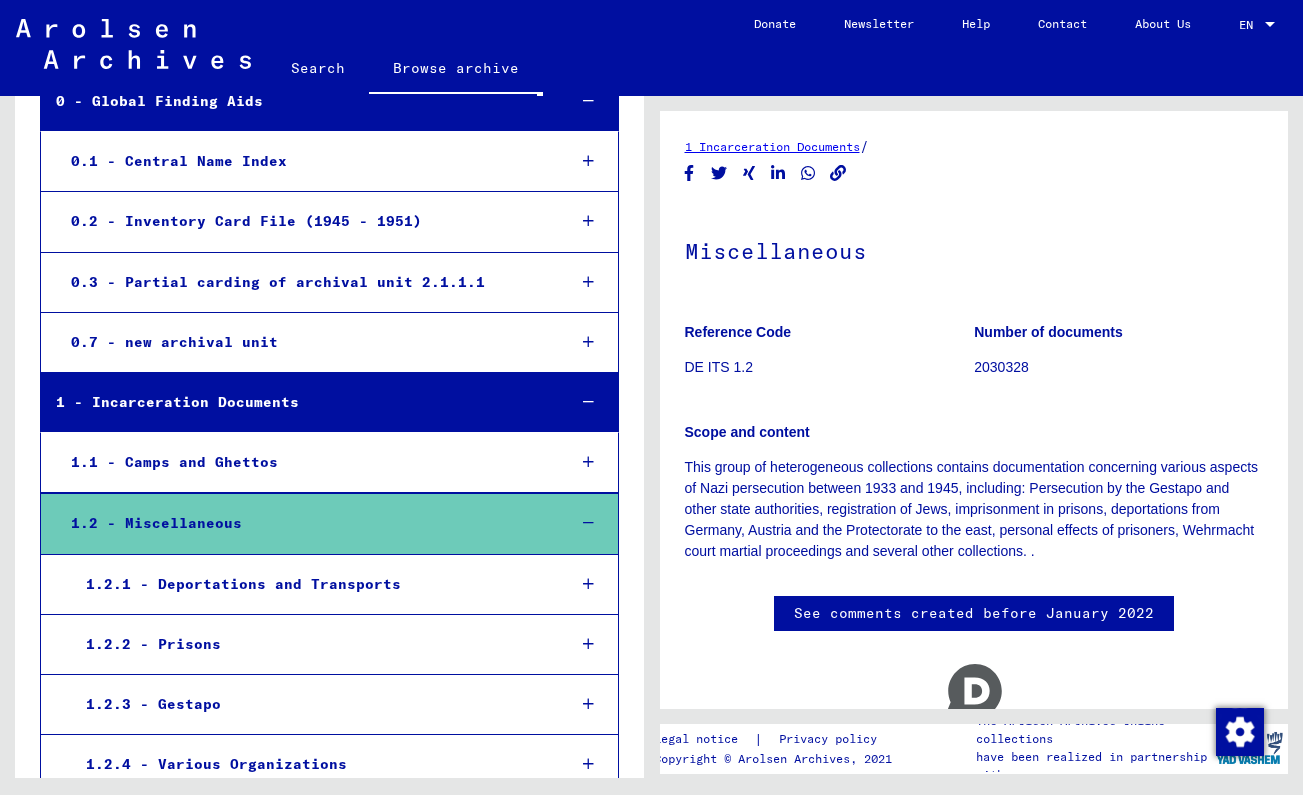 scroll, scrollTop: 265, scrollLeft: 0, axis: vertical 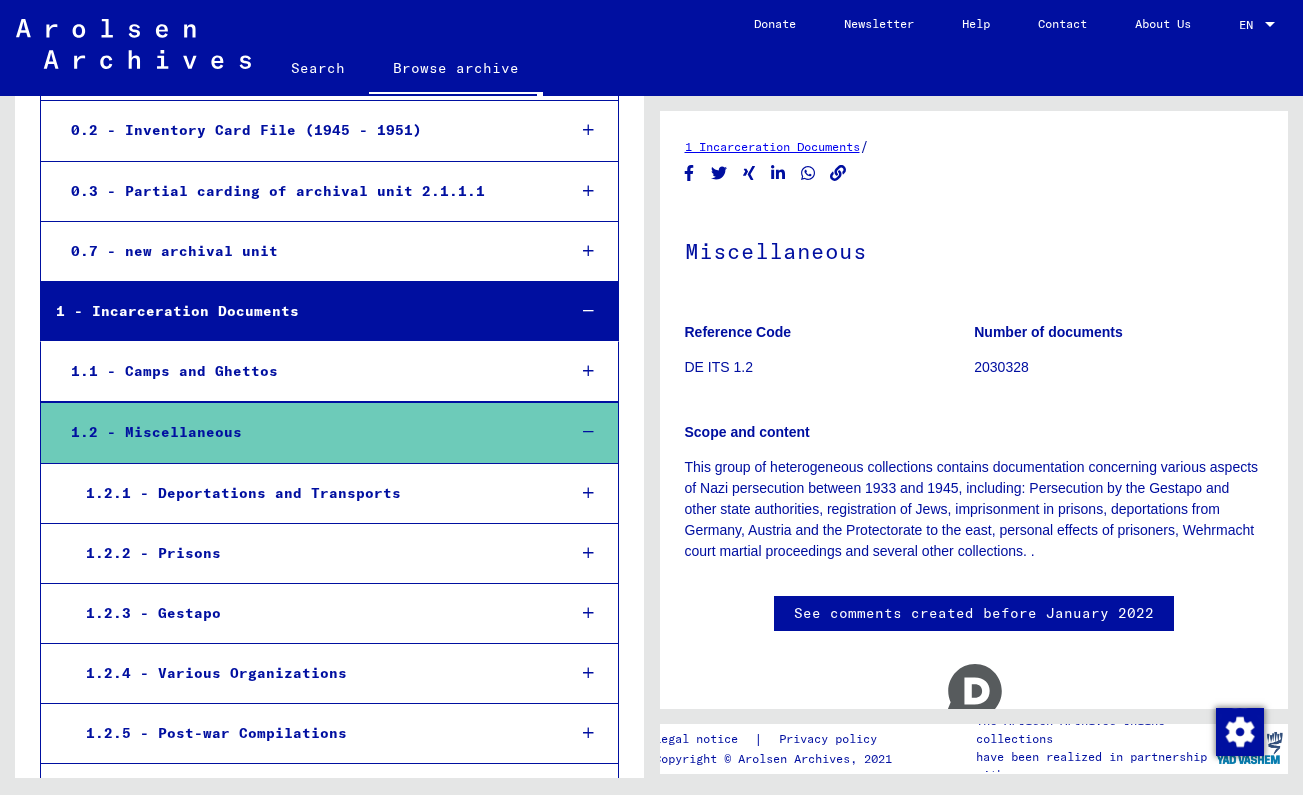 click on "1.2.4 - Various Organizations" at bounding box center [310, 673] 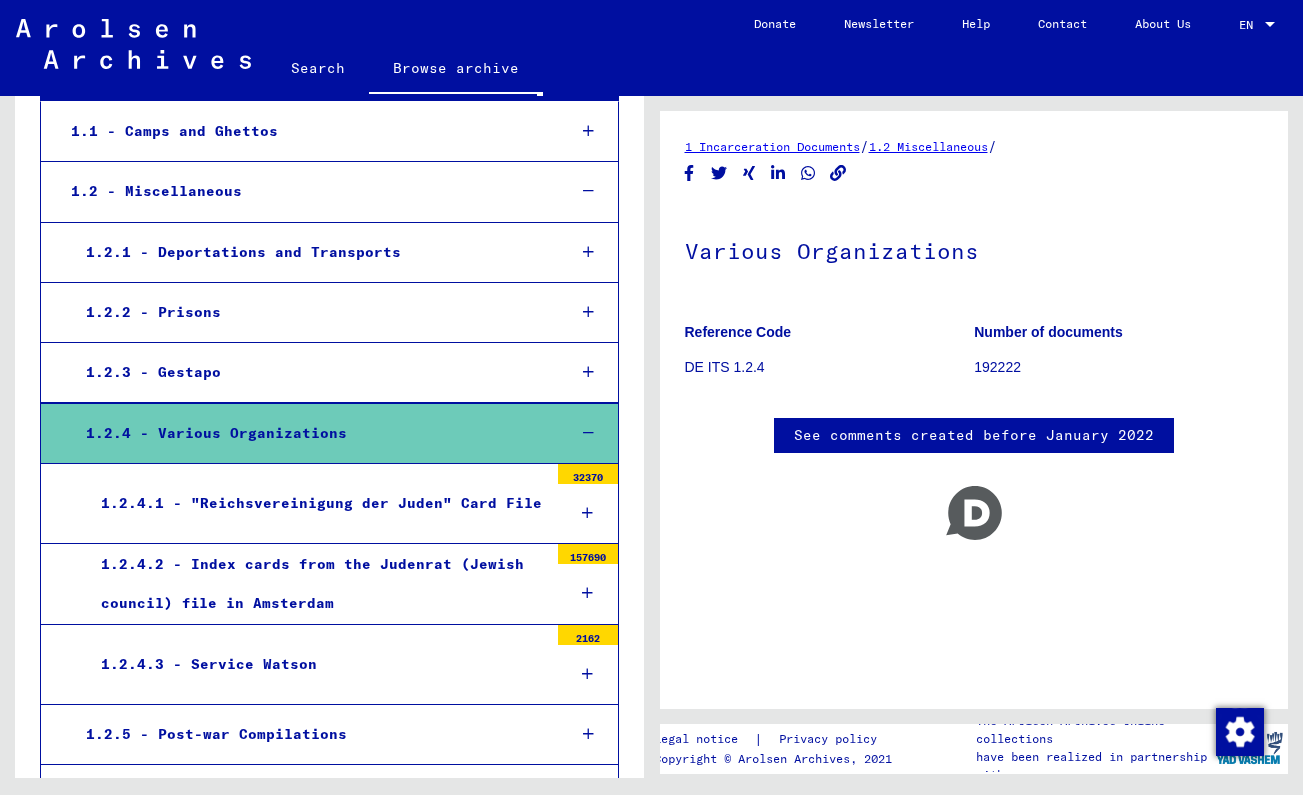 scroll, scrollTop: 506, scrollLeft: 0, axis: vertical 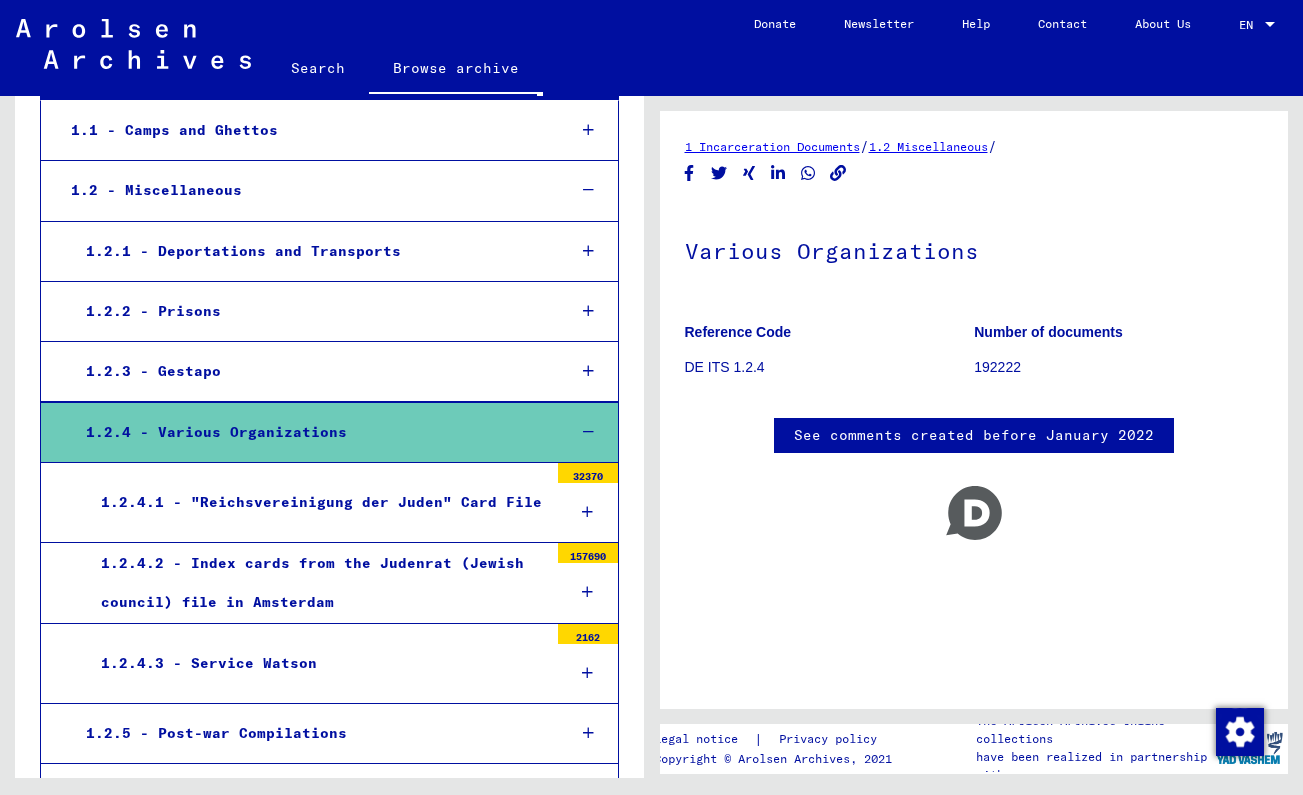 click on "1.2.4.2 - Index cards from the Judenrat (Jewish council) file in Amsterdam" at bounding box center (317, 583) 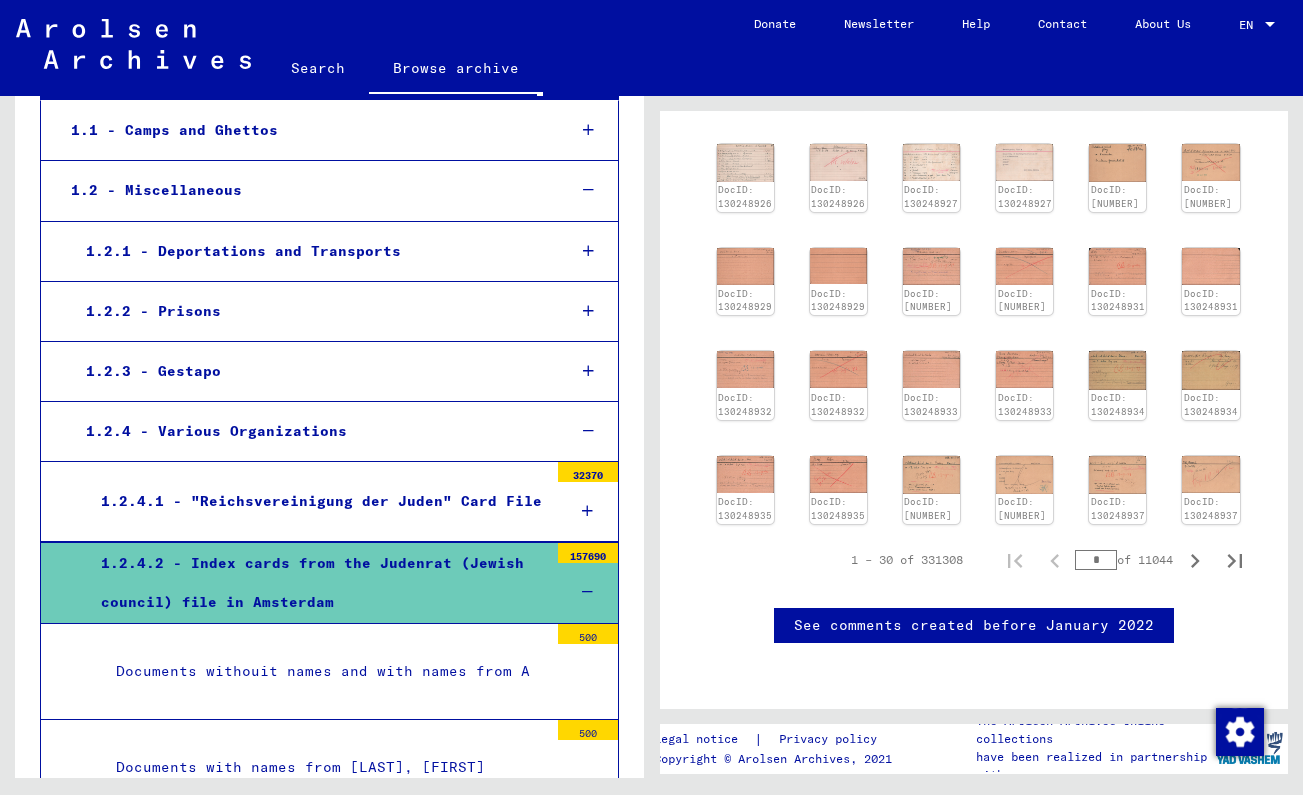 scroll, scrollTop: 767, scrollLeft: 0, axis: vertical 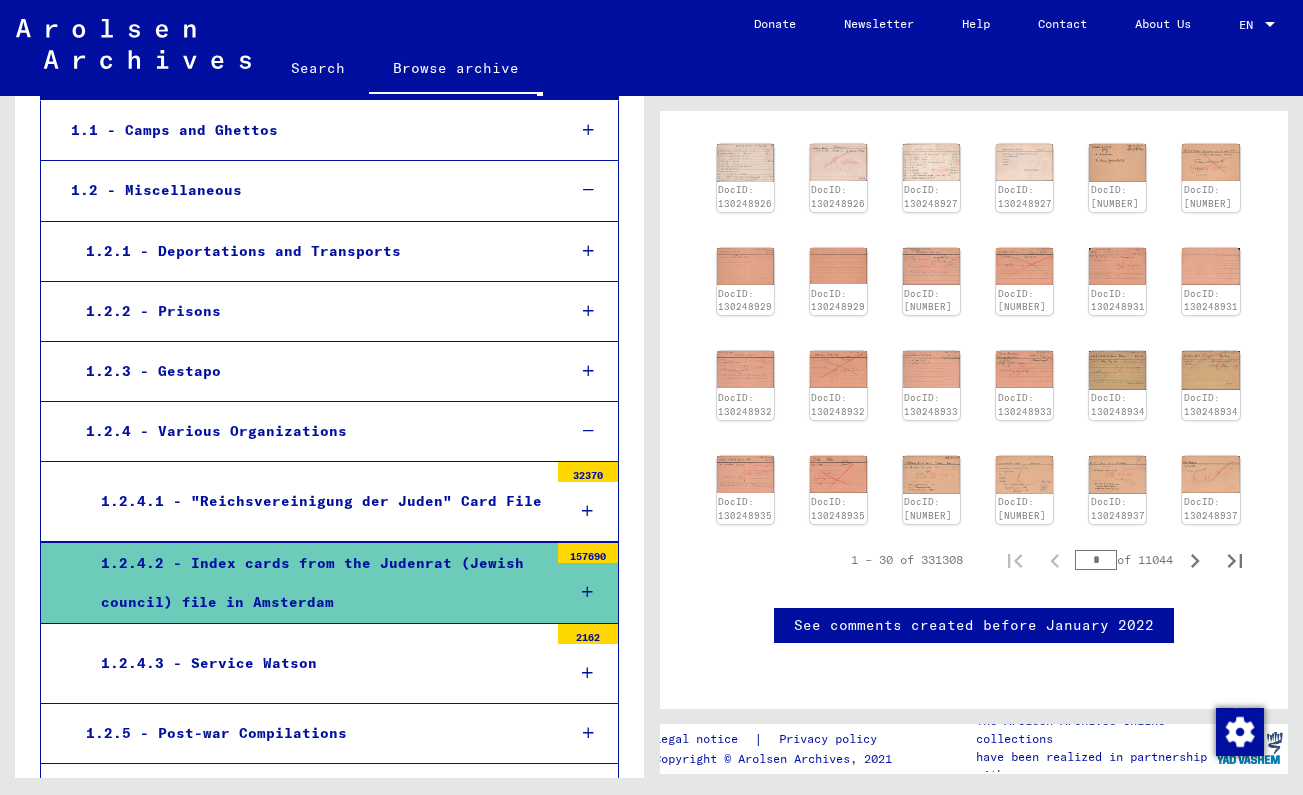 click on "1.2.4.3 - Service Watson" at bounding box center [317, 663] 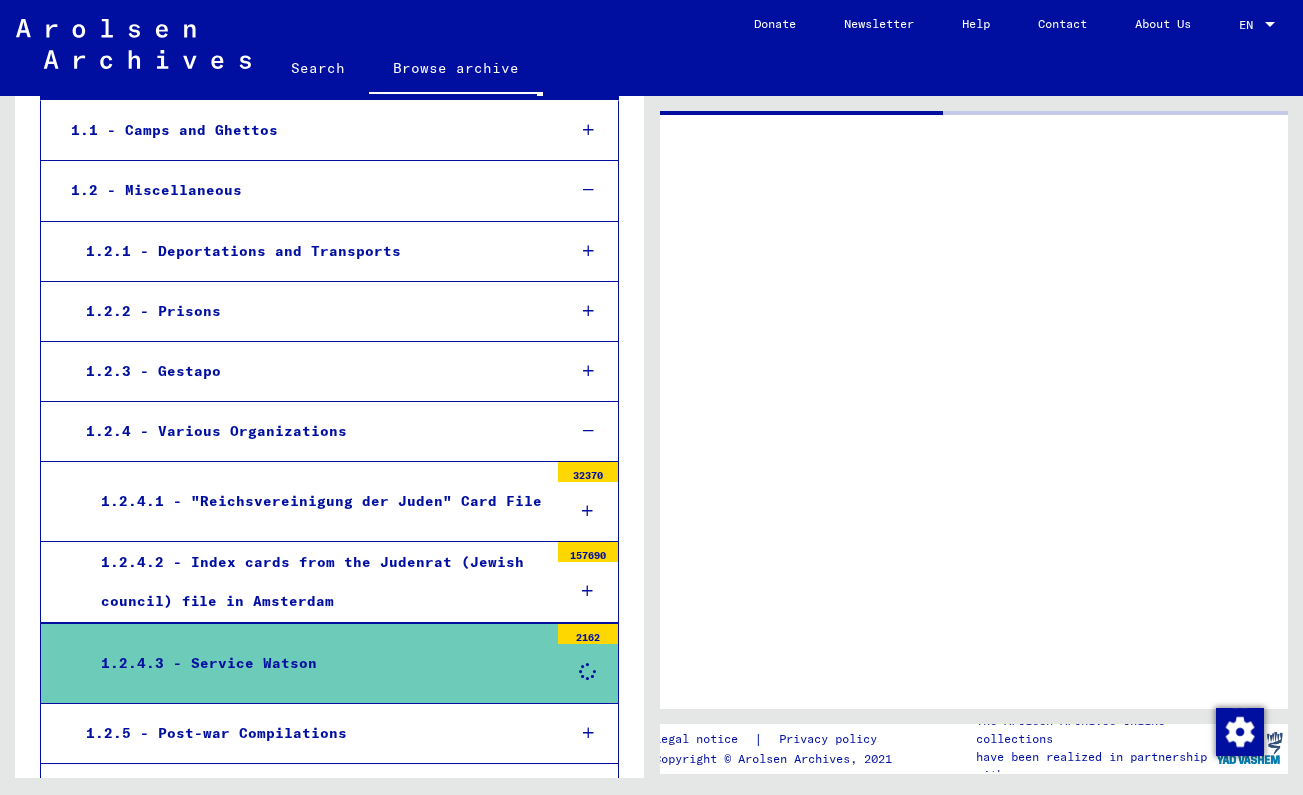 scroll, scrollTop: 0, scrollLeft: 0, axis: both 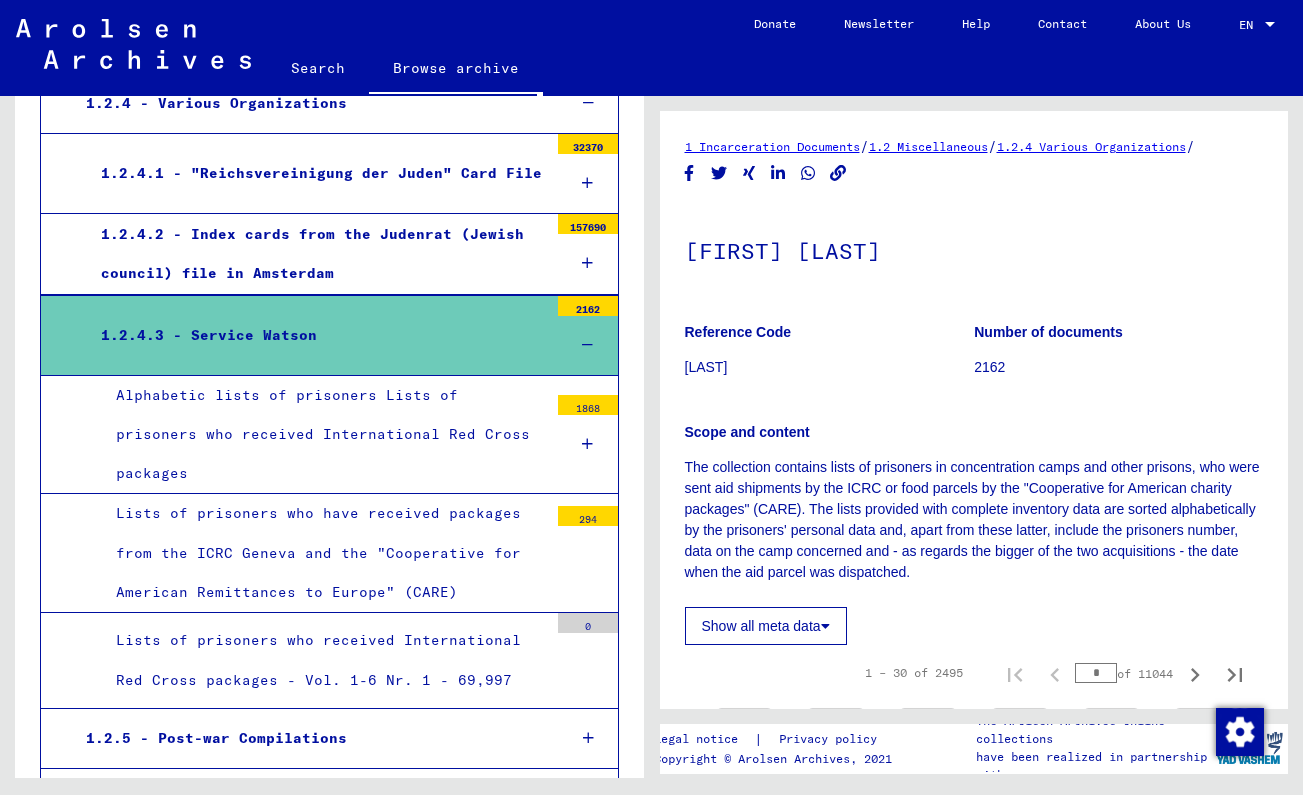 click on "Alphabetic lists of prisoners Lists of prisoners who received International Red Cross packages [YEAR]" at bounding box center [329, 435] 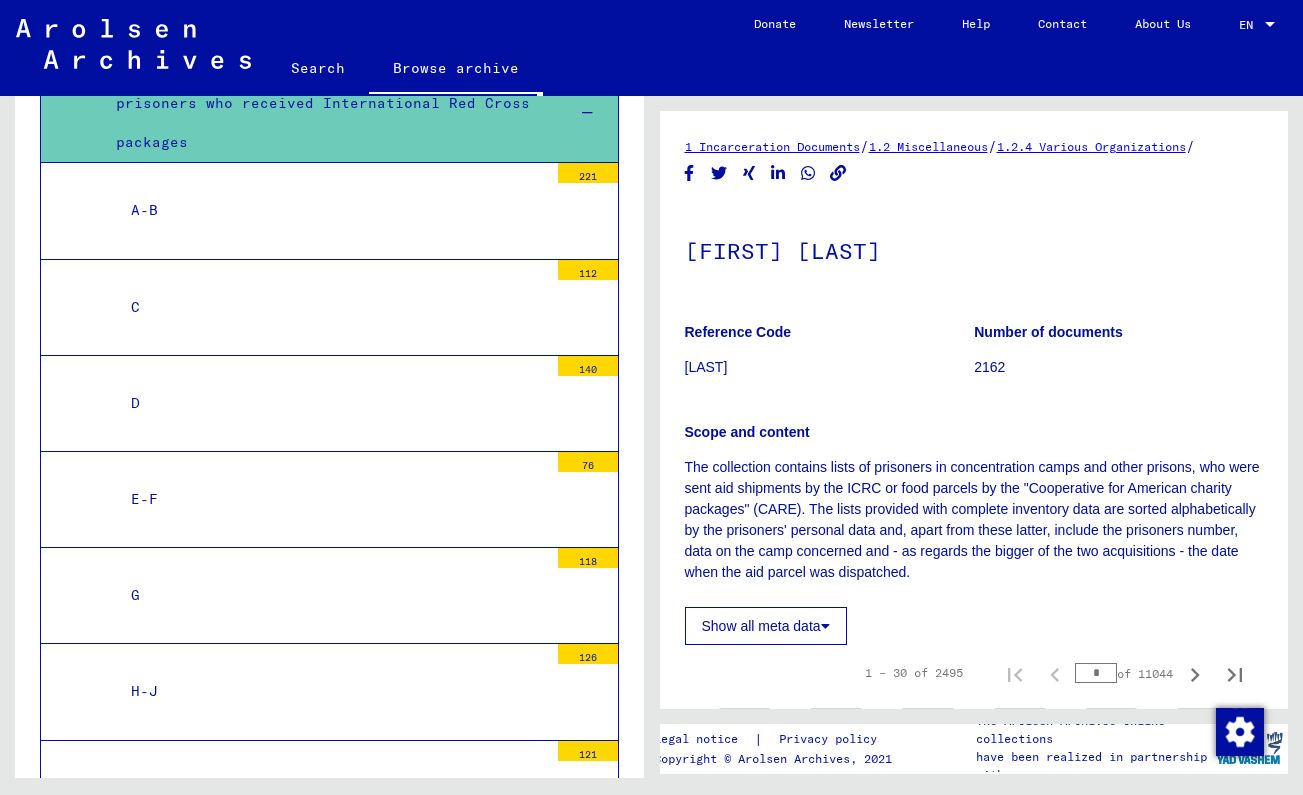 scroll, scrollTop: 1172, scrollLeft: 0, axis: vertical 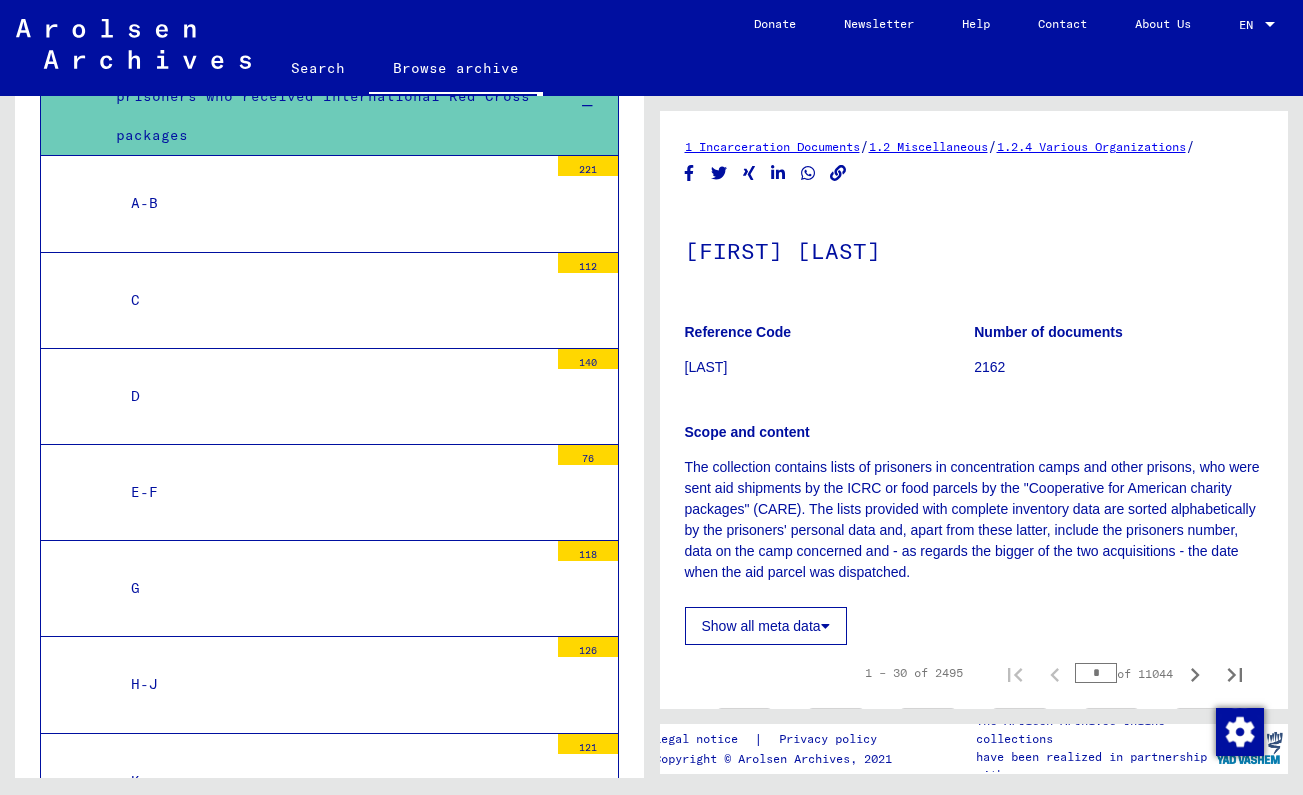 click on "H-J" at bounding box center [332, 684] 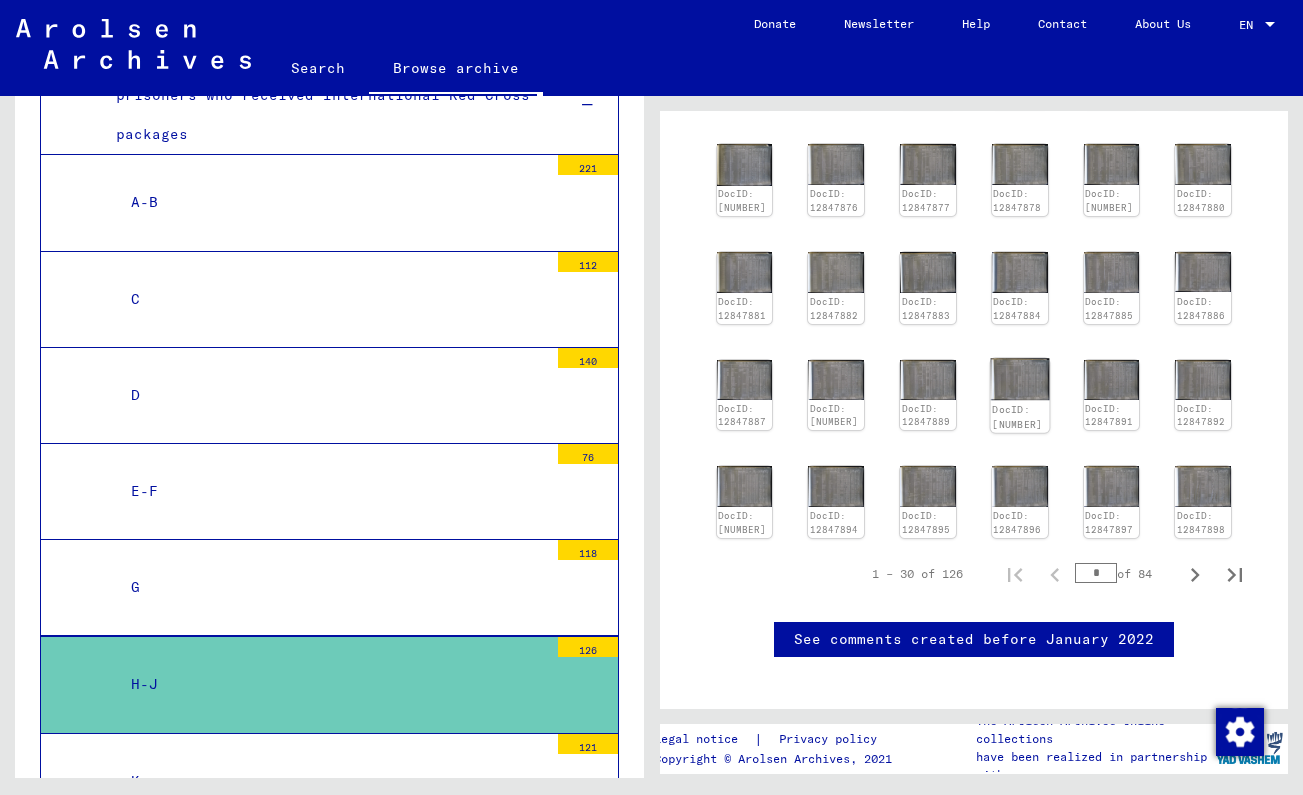 scroll, scrollTop: 416, scrollLeft: 0, axis: vertical 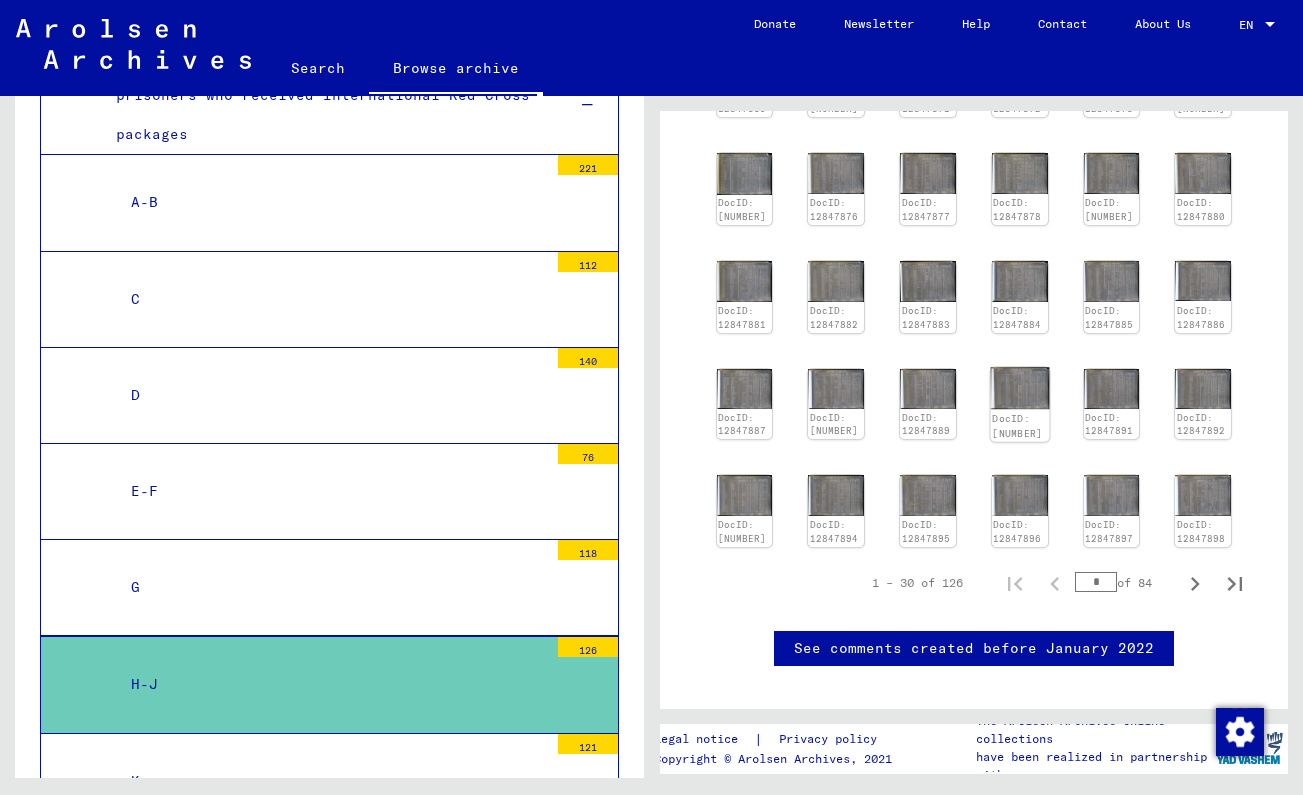 click 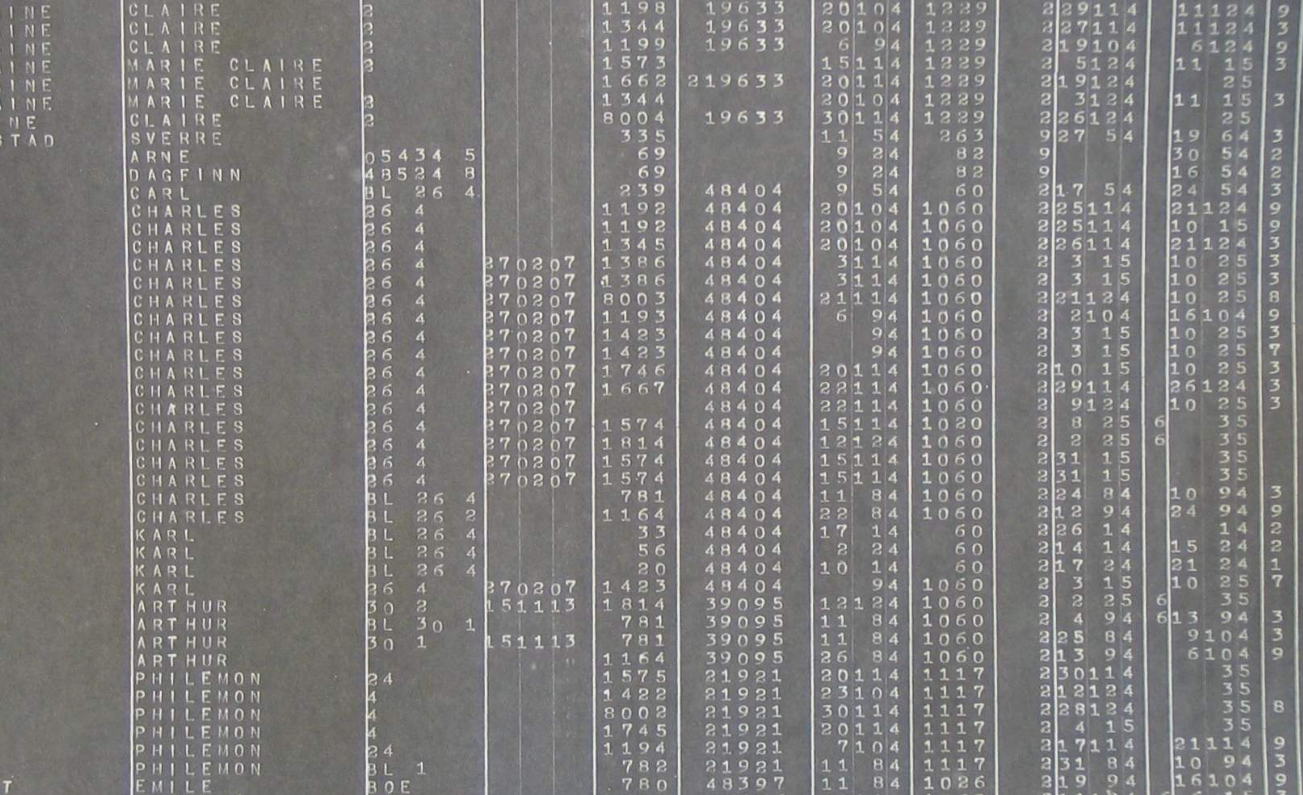 drag, startPoint x: 177, startPoint y: 193, endPoint x: 484, endPoint y: 237, distance: 310.13705 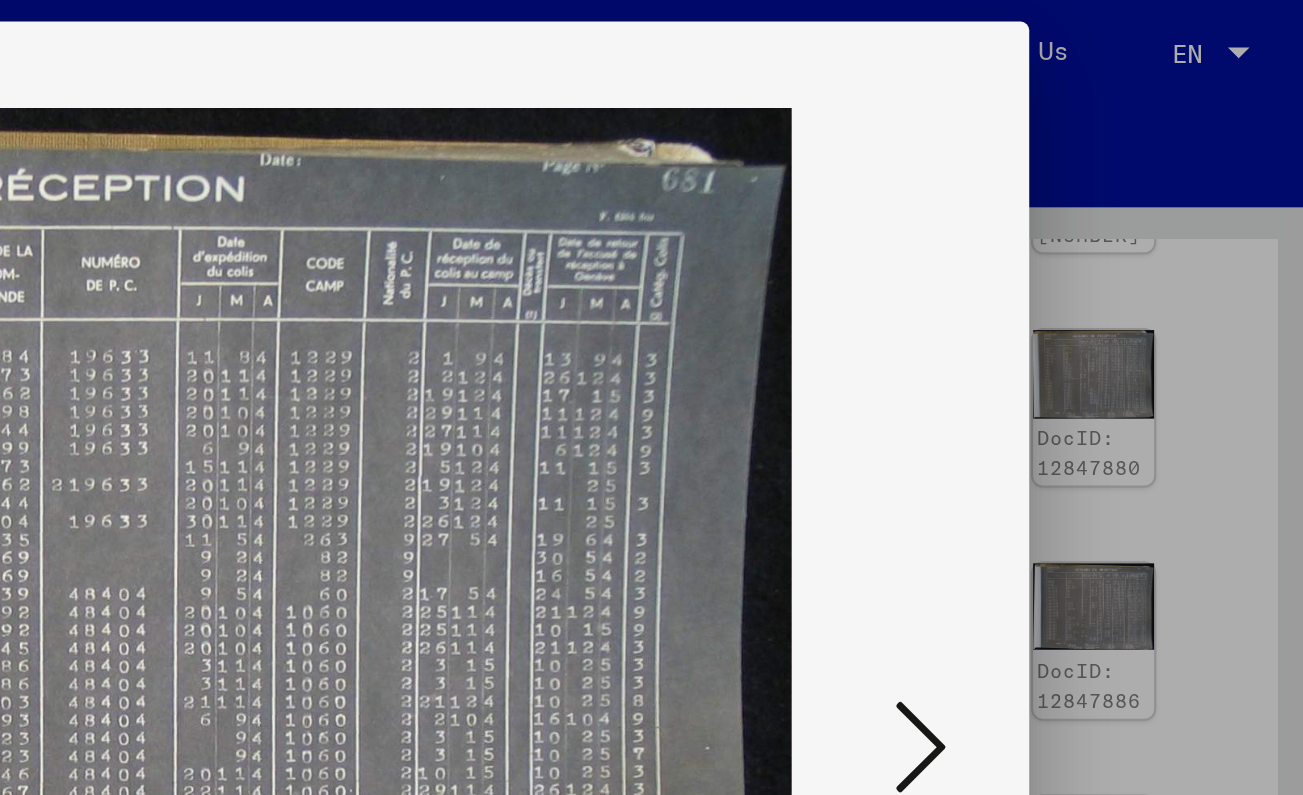 click at bounding box center (1123, 346) 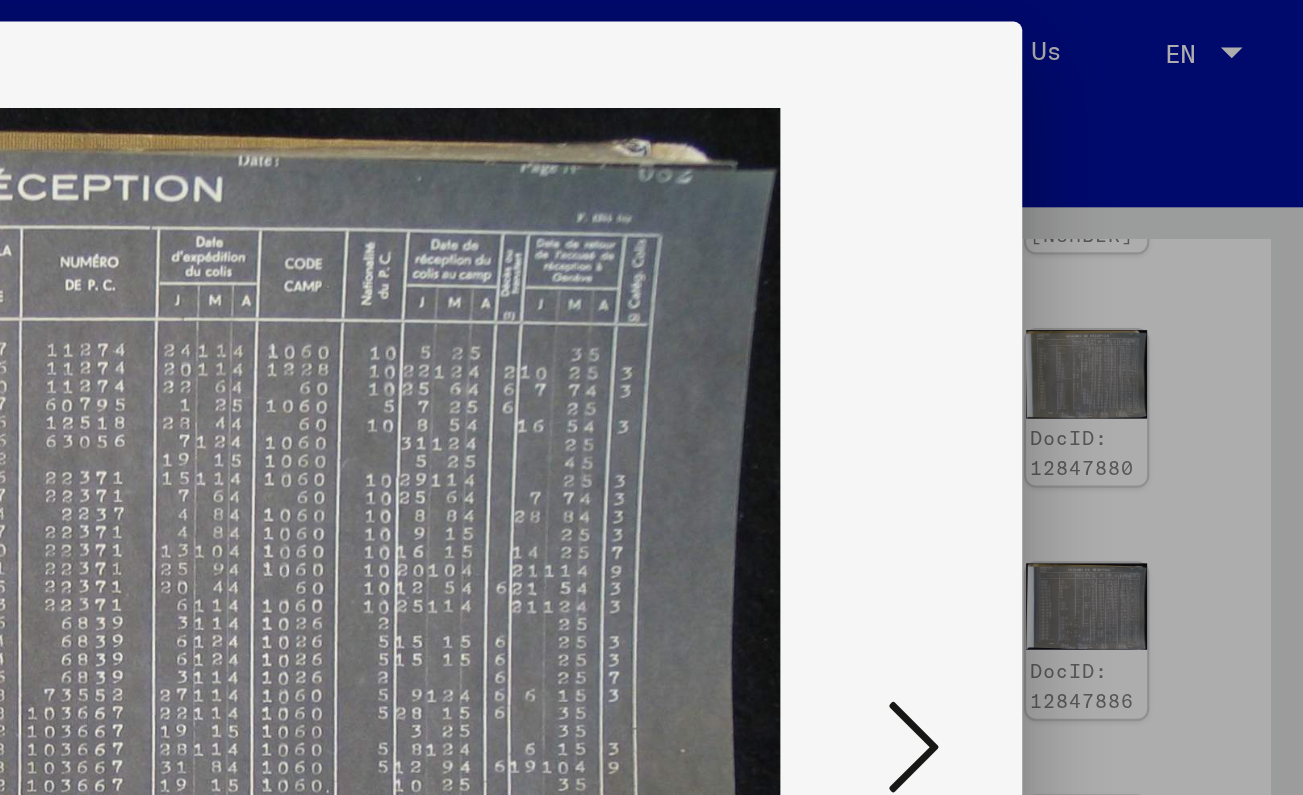 scroll, scrollTop: 0, scrollLeft: 0, axis: both 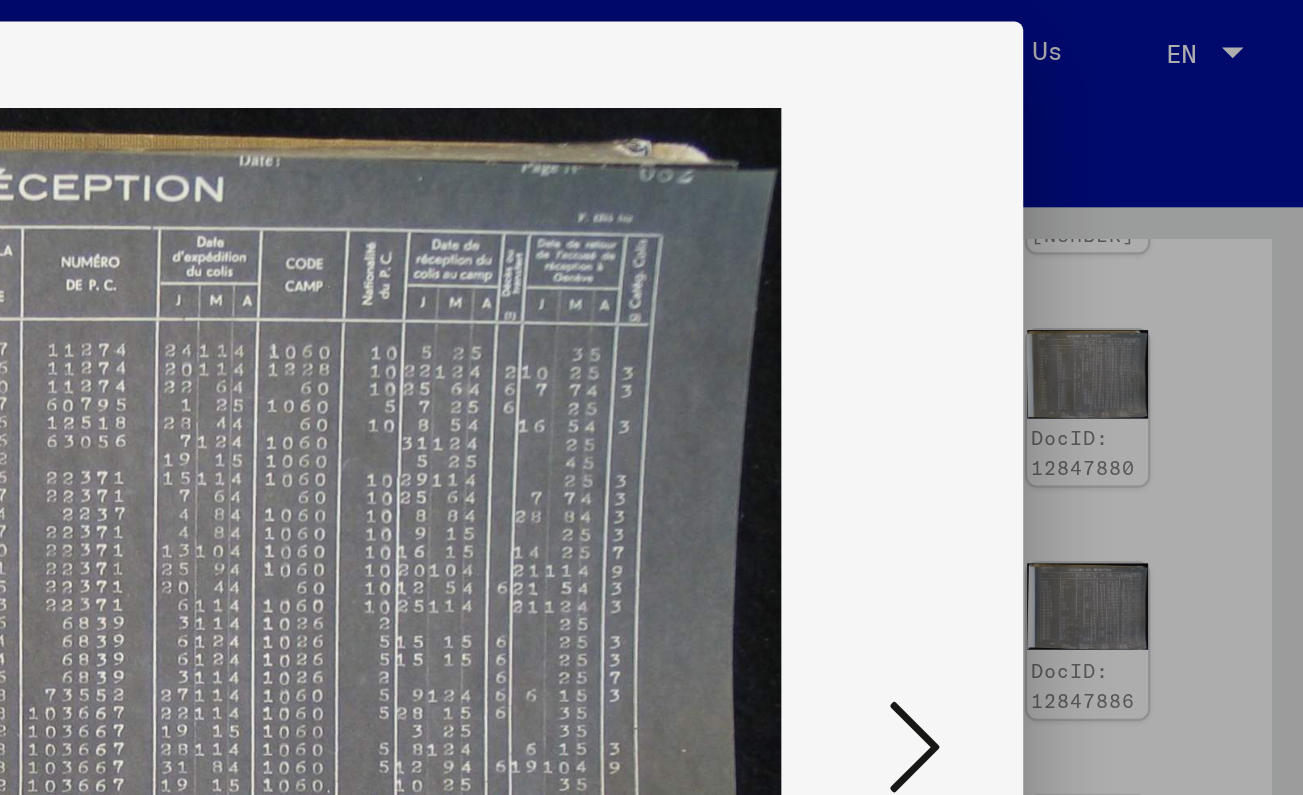 click at bounding box center (651, 30) 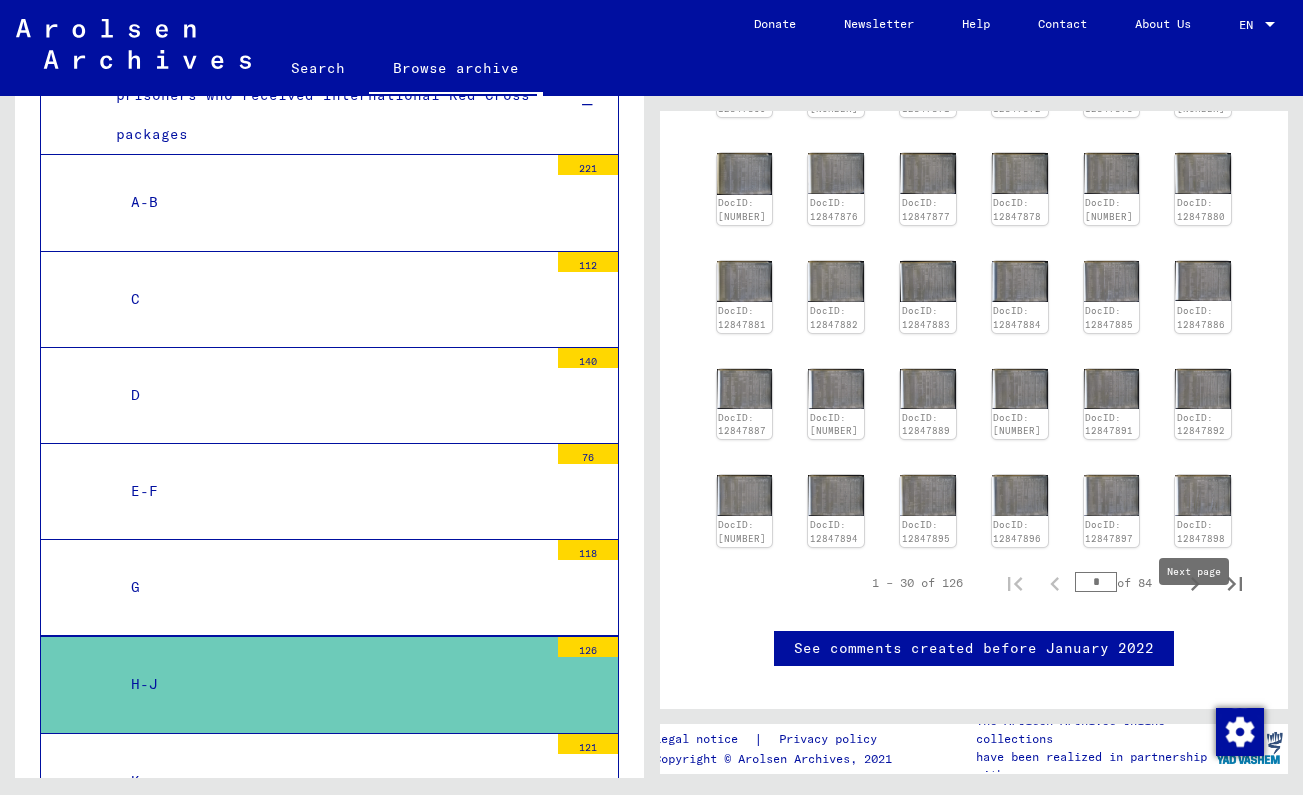 click 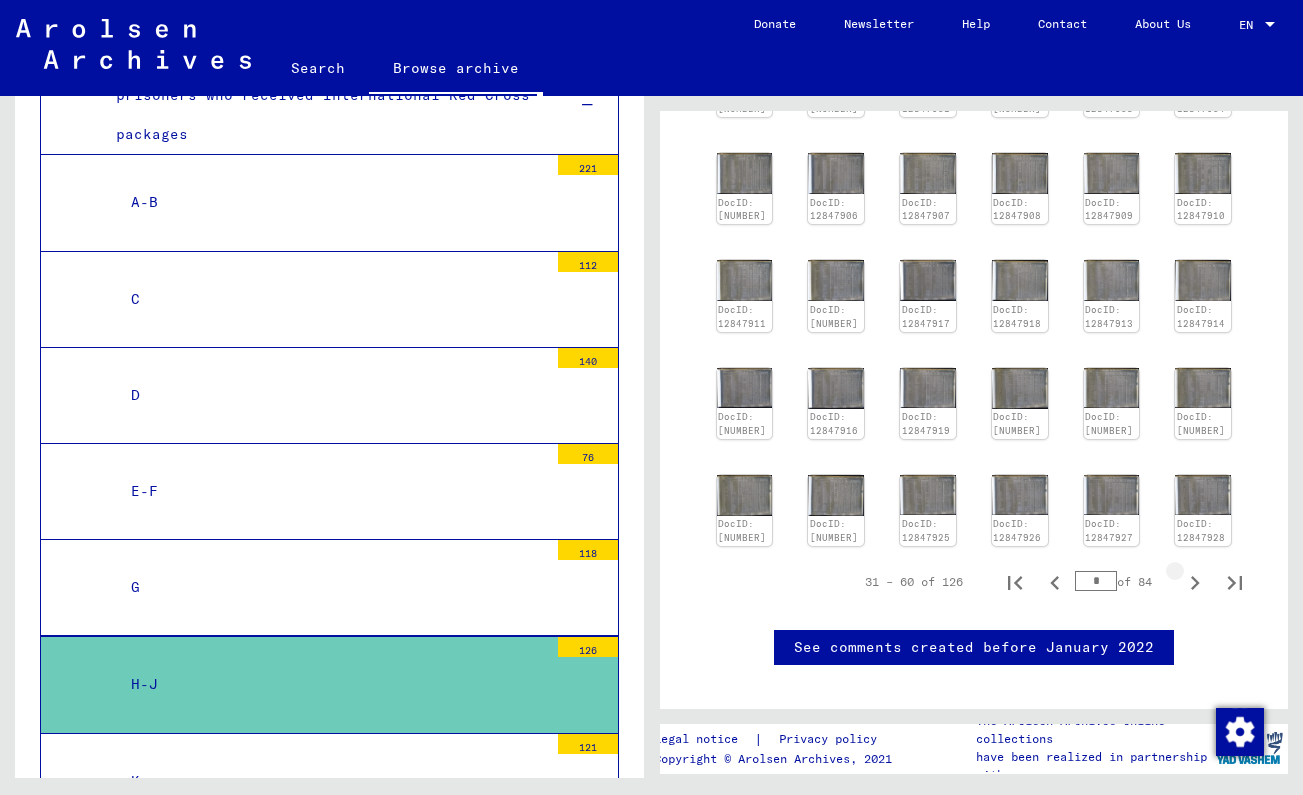 scroll, scrollTop: 302, scrollLeft: 0, axis: vertical 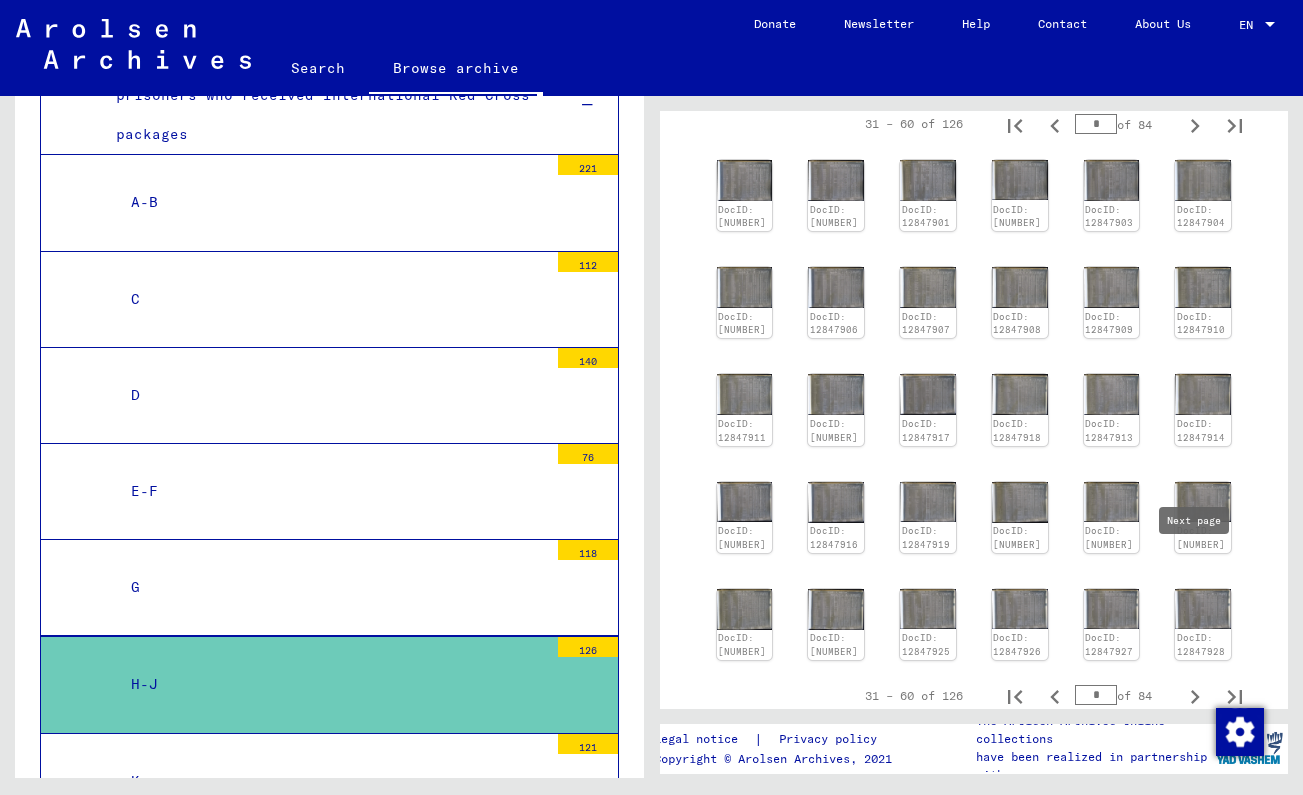 click on "DocID: [NUMBER] DocID: [NUMBER] DocID: [NUMBER] DocID: [NUMBER] DocID: [NUMBER] DocID: [NUMBER] DocID: [NUMBER] DocID: [NUMBER] DocID: [NUMBER] DocID: [NUMBER] DocID: [NUMBER] DocID: [NUMBER] DocID: [NUMBER] DocID: [NUMBER] DocID: [NUMBER] DocID: [NUMBER] DocID: [NUMBER] DocID: [NUMBER] DocID: [NUMBER] DocID: [NUMBER] DocID: [NUMBER] DocID: [NUMBER] DocID: [NUMBER] DocID: [NUMBER] DocID: [NUMBER] DocID: [NUMBER] DocID: [NUMBER] DocID: [NUMBER] DocID: [NUMBER] DocID: [NUMBER] DocID: [NUMBER] DocID: [NUMBER] DocID: [NUMBER]" 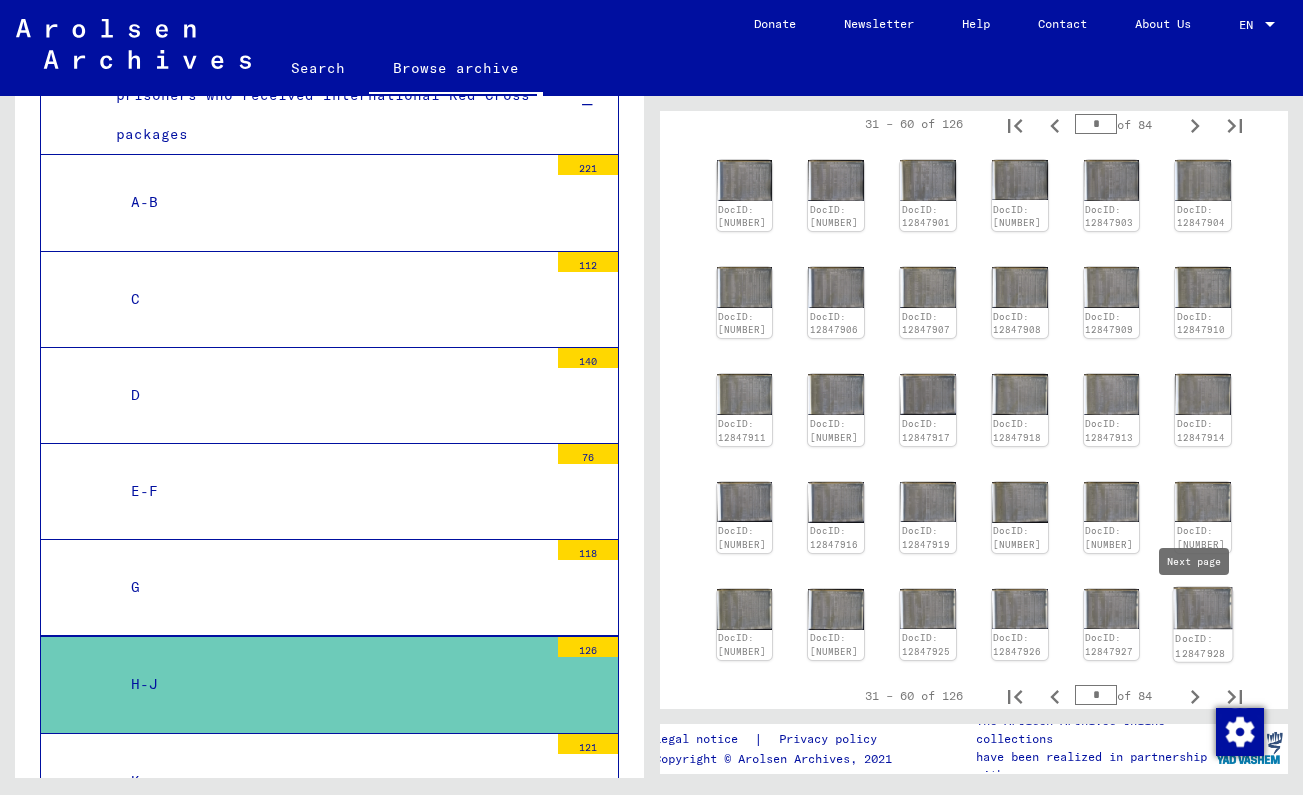 click on "DocID: 12847928" 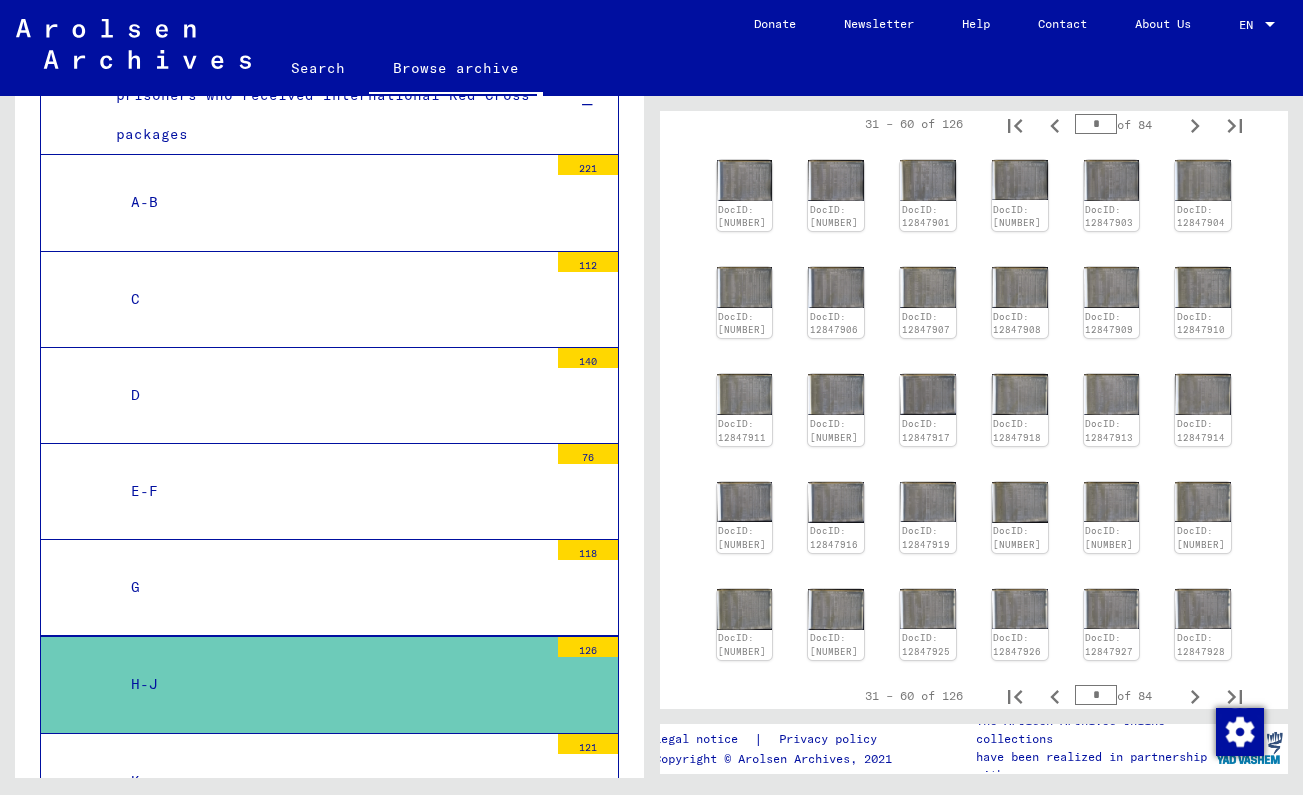 click on "DocID: [NUMBER] DocID: [NUMBER] DocID: [NUMBER] DocID: [NUMBER] DocID: [NUMBER] DocID: [NUMBER] DocID: [NUMBER] DocID: [NUMBER] DocID: [NUMBER] DocID: [NUMBER] DocID: [NUMBER] DocID: [NUMBER] DocID: [NUMBER] DocID: [NUMBER] DocID: [NUMBER] DocID: [NUMBER] DocID: [NUMBER] DocID: [NUMBER] DocID: [NUMBER] DocID: [NUMBER] DocID: [NUMBER] DocID: [NUMBER] DocID: [NUMBER] DocID: [NUMBER] DocID: [NUMBER] DocID: [NUMBER] DocID: [NUMBER] DocID: [NUMBER] DocID: [NUMBER] DocID: [NUMBER] DocID: [NUMBER] DocID: [NUMBER] DocID: [NUMBER]" 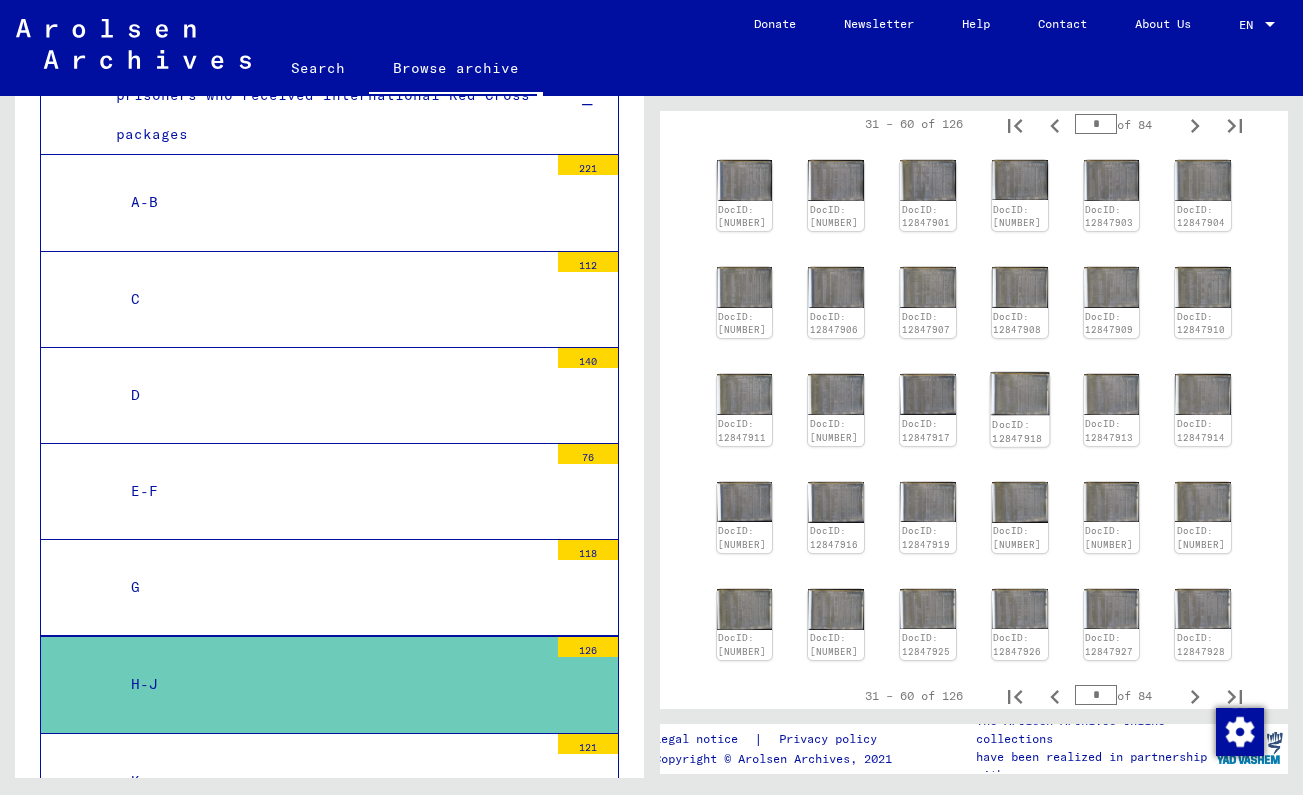 click 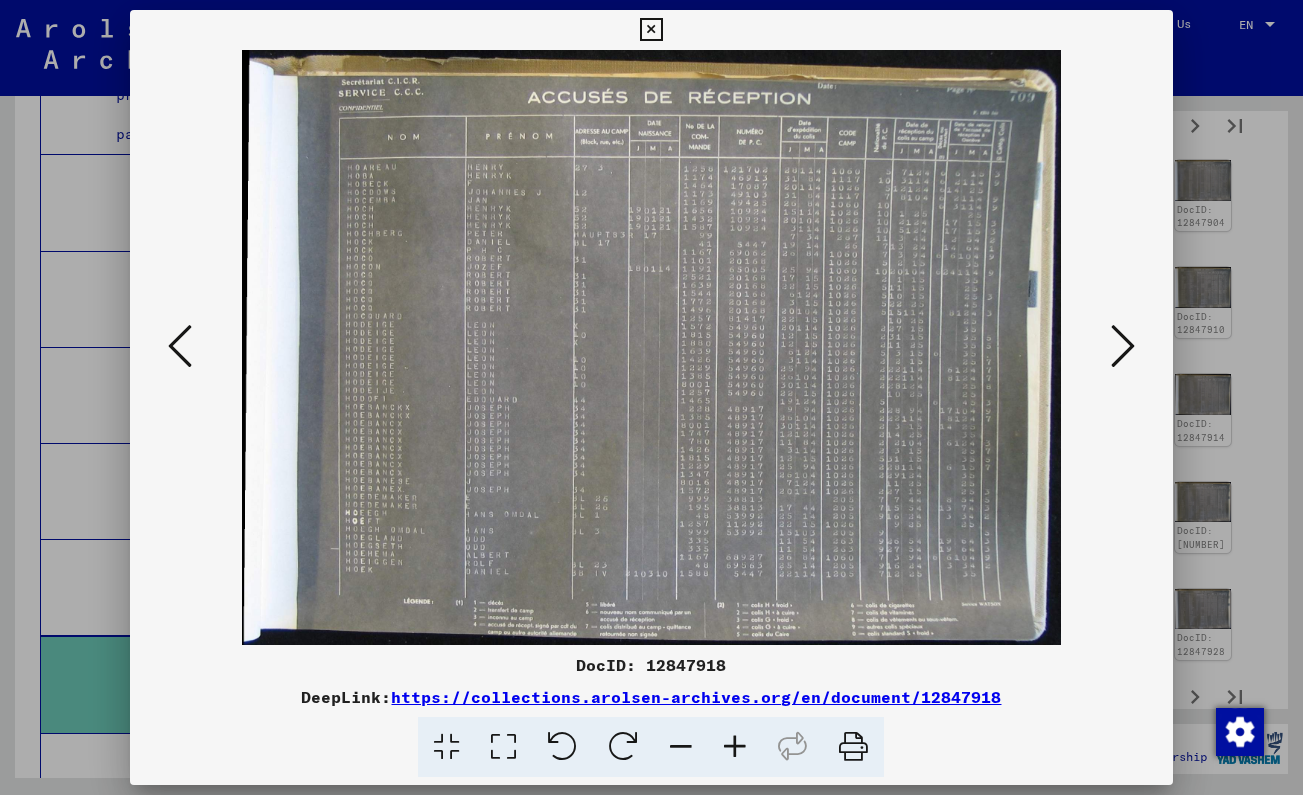 click at bounding box center (651, 30) 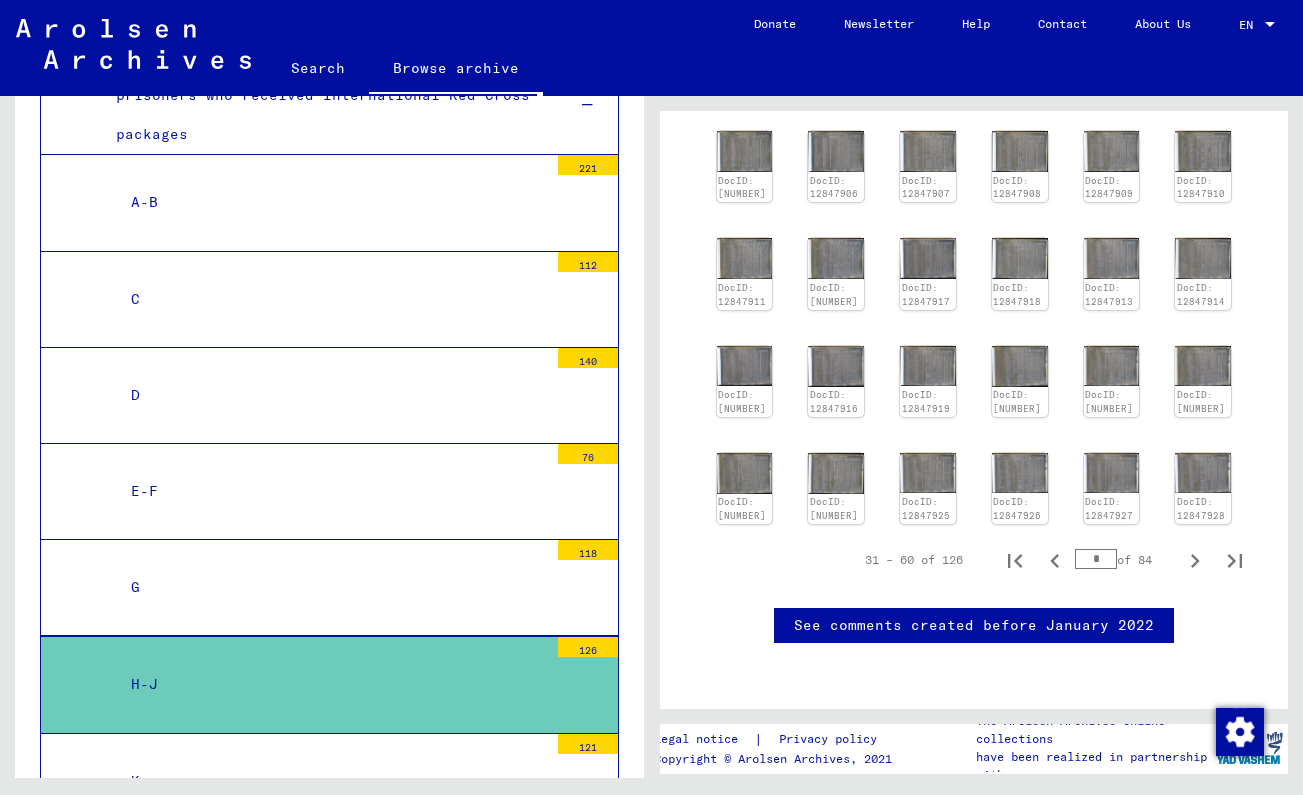 scroll, scrollTop: 507, scrollLeft: 0, axis: vertical 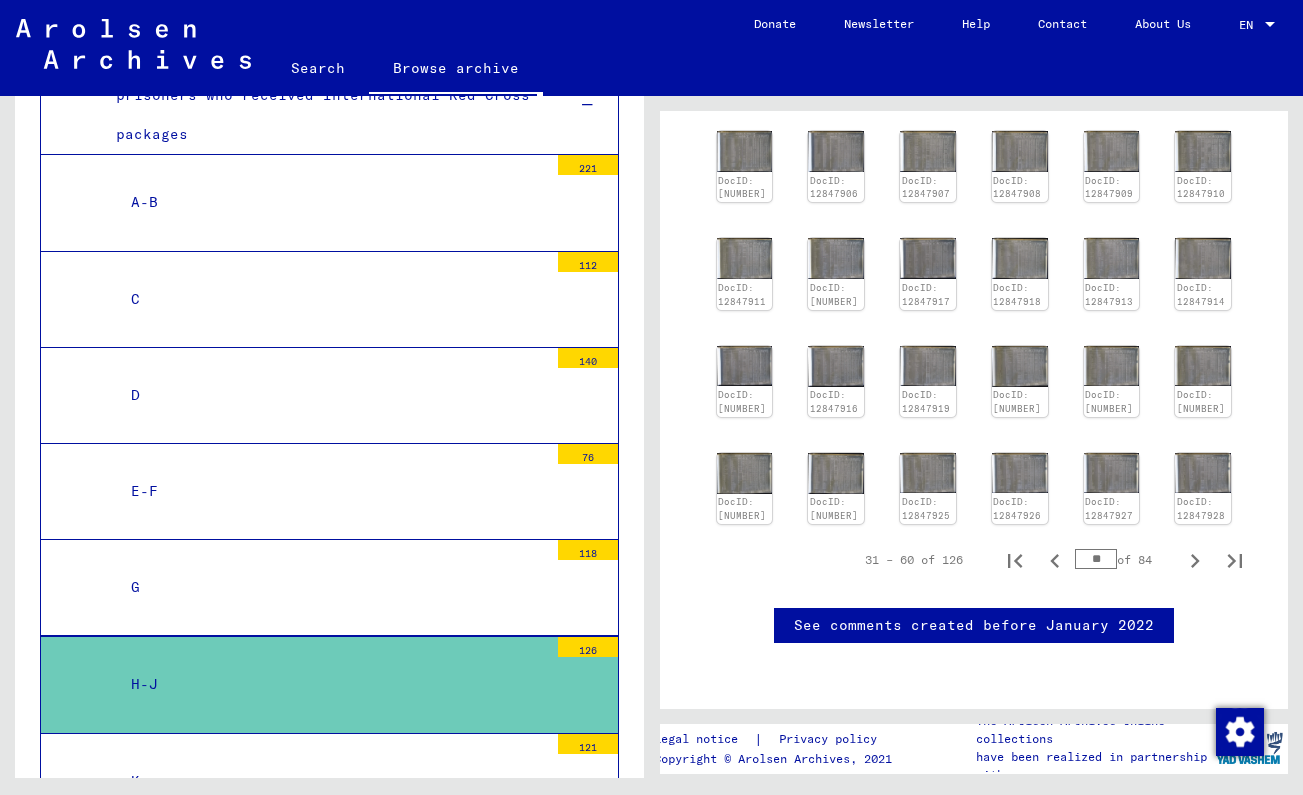 type on "**" 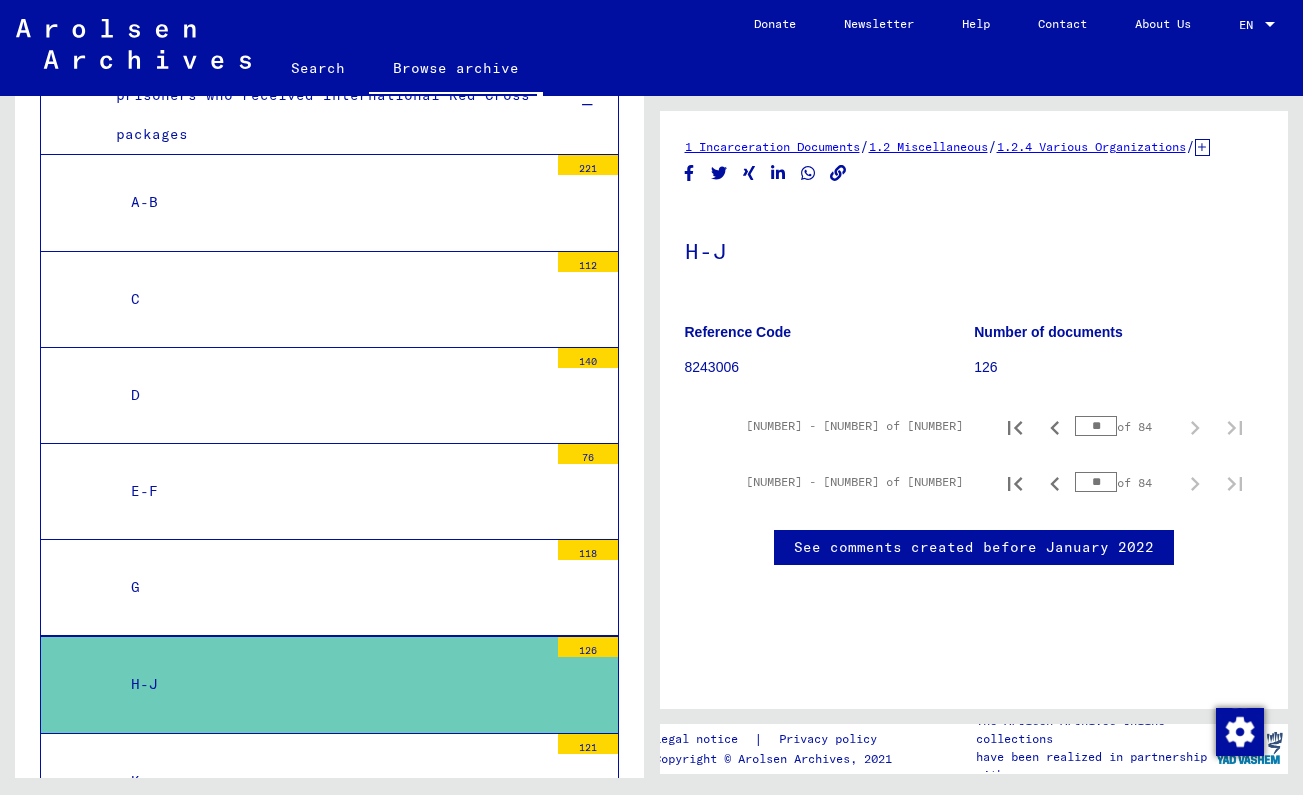 scroll, scrollTop: 0, scrollLeft: 0, axis: both 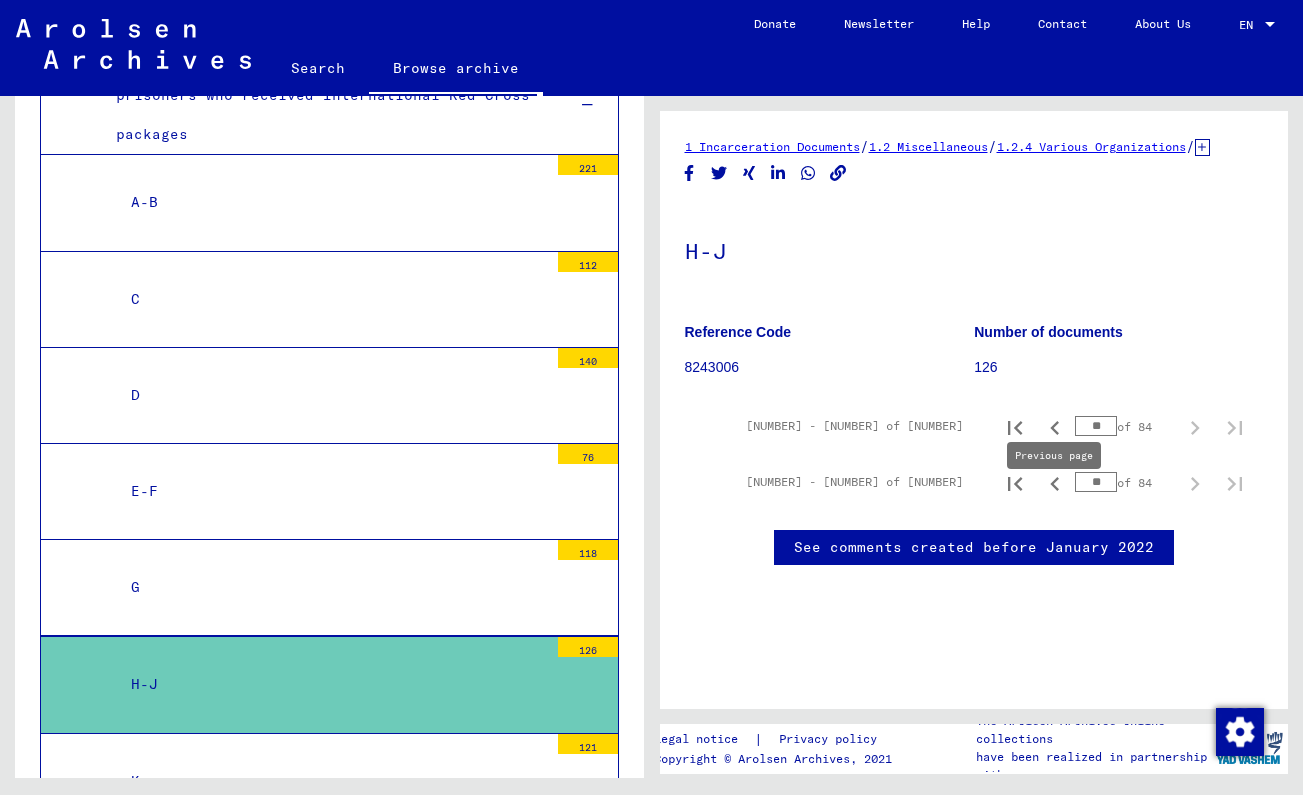 click 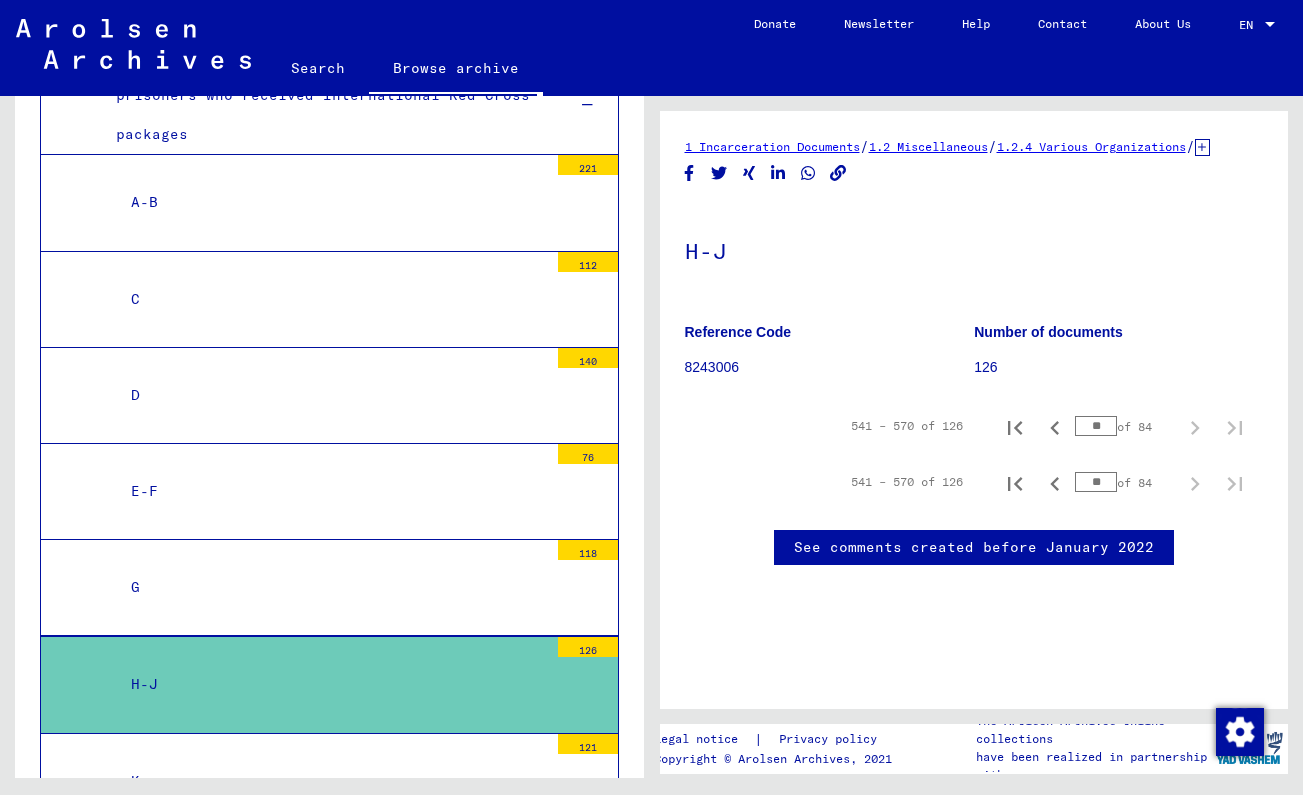 click on "541 – 570 of 126" at bounding box center [907, 426] 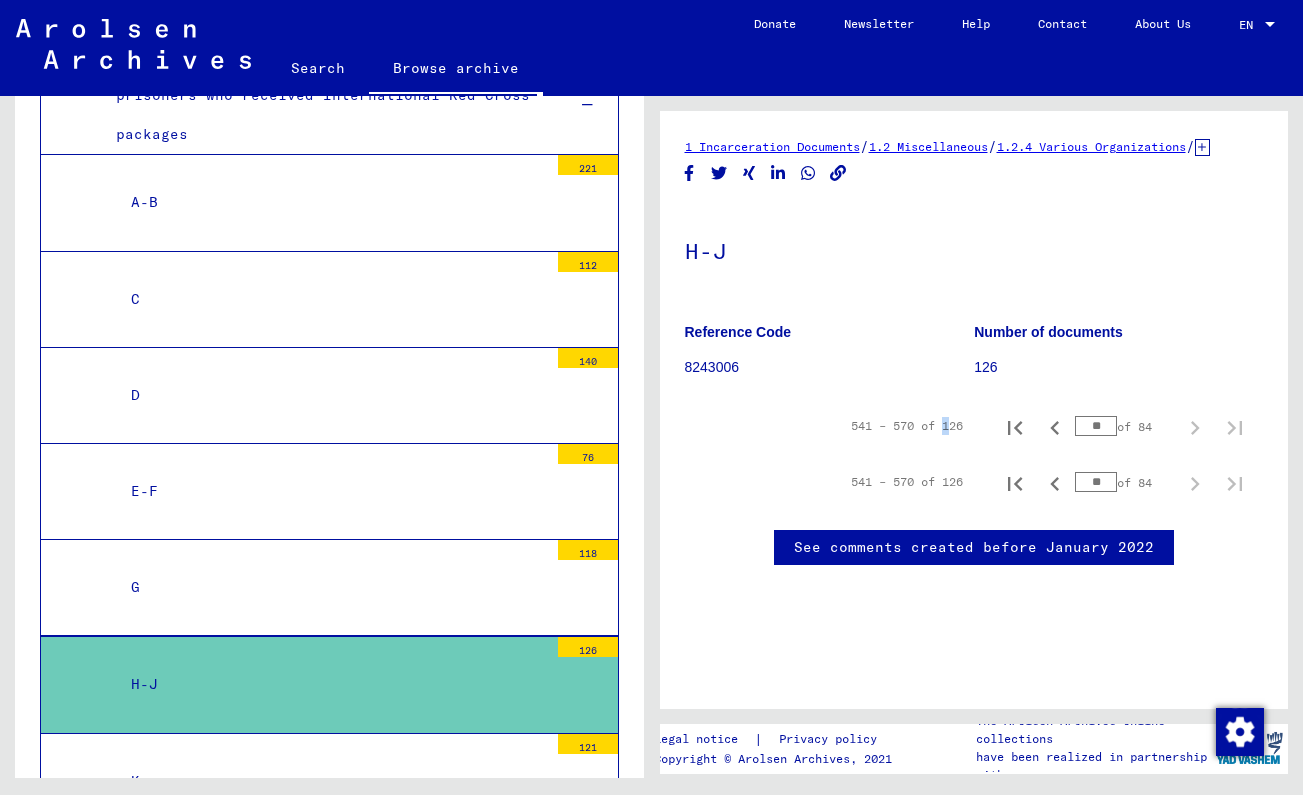 click on "541 – 570 of 126" at bounding box center [907, 426] 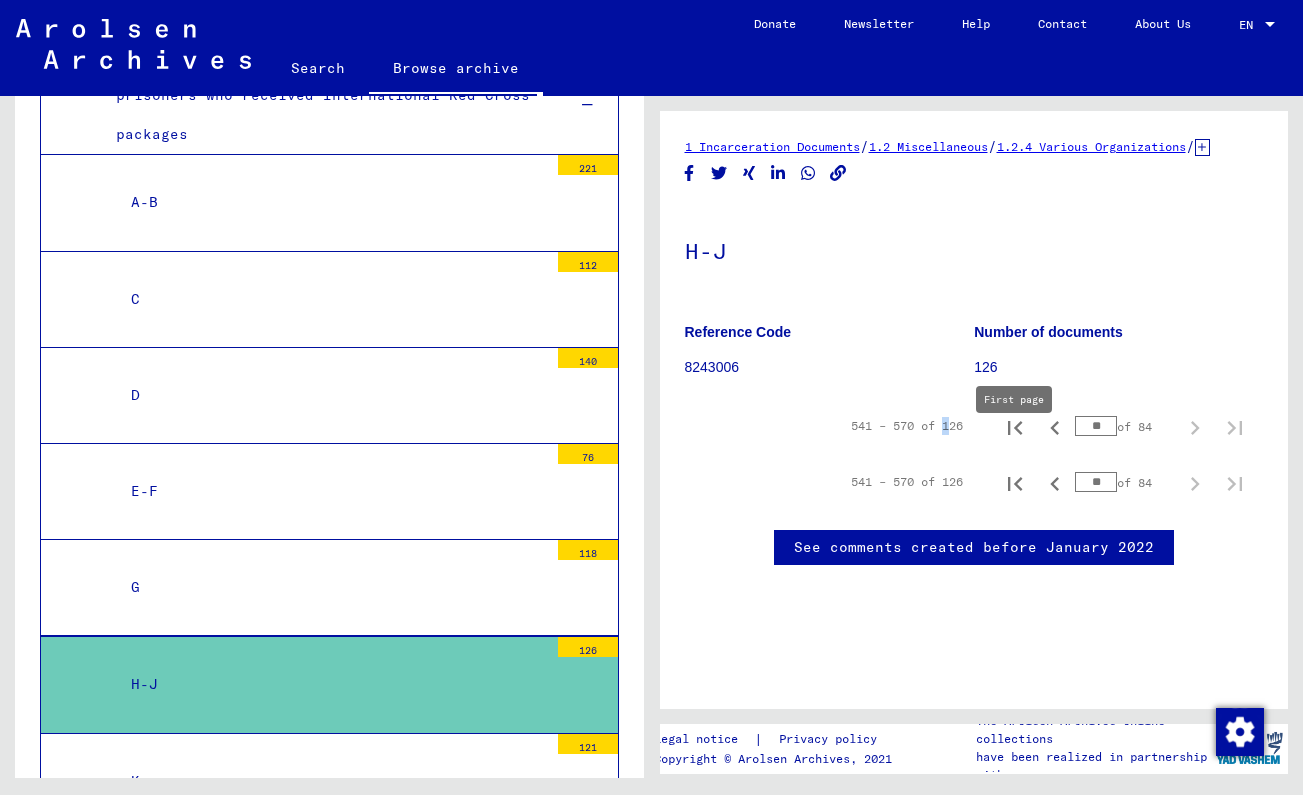 click 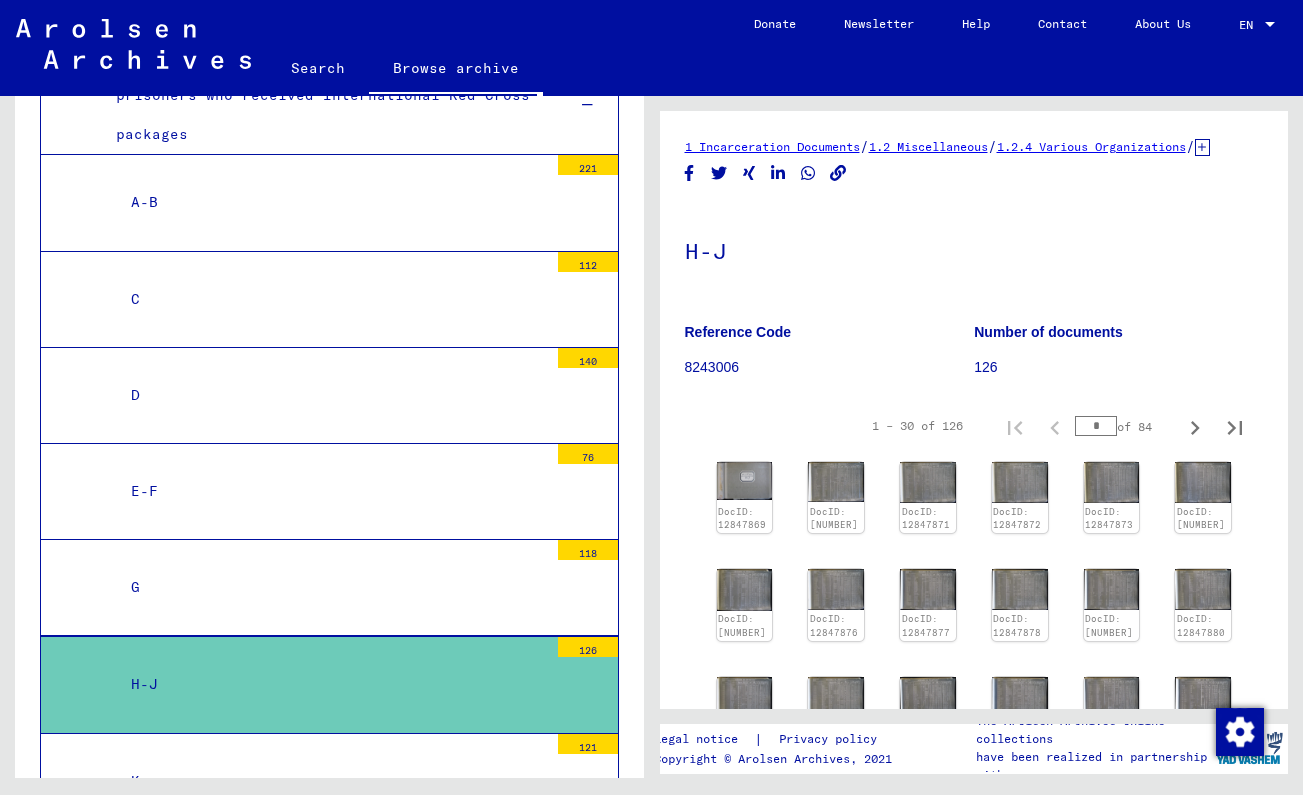 scroll, scrollTop: 0, scrollLeft: 0, axis: both 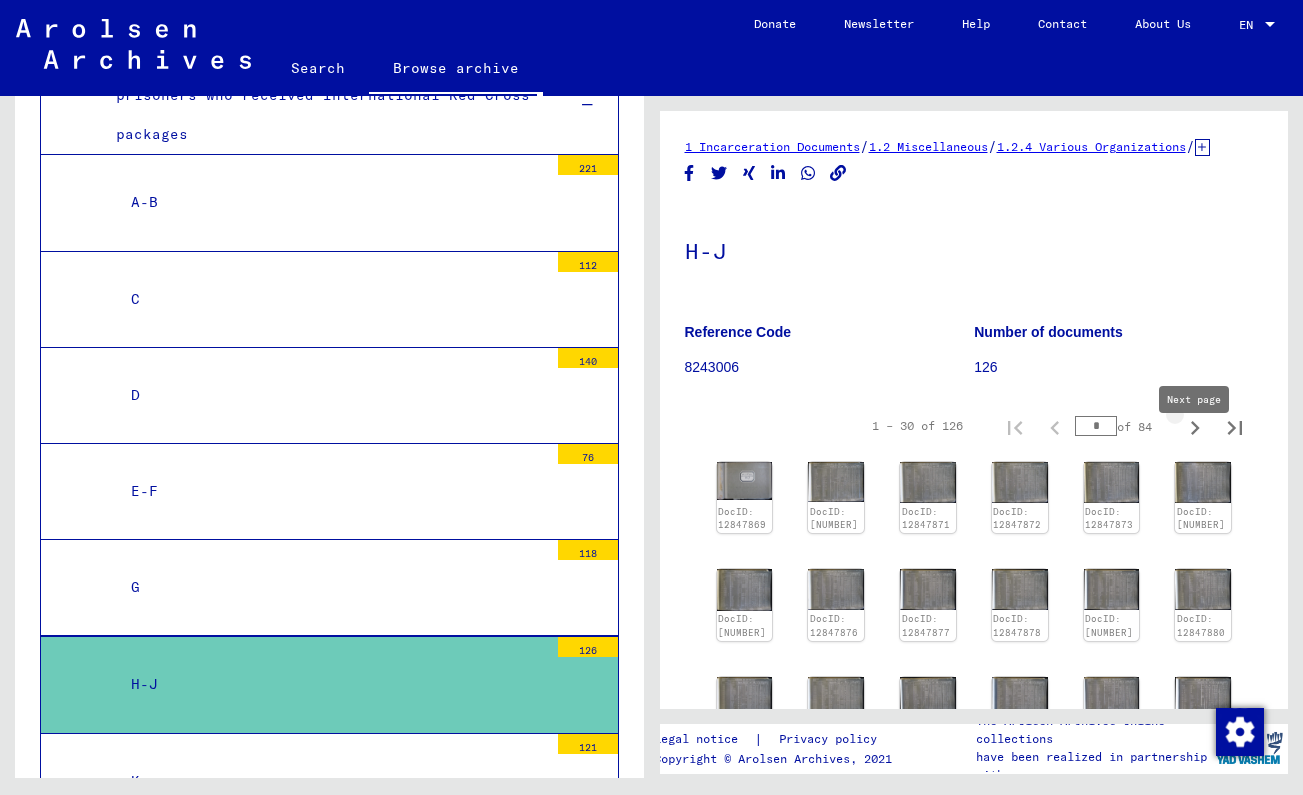 click 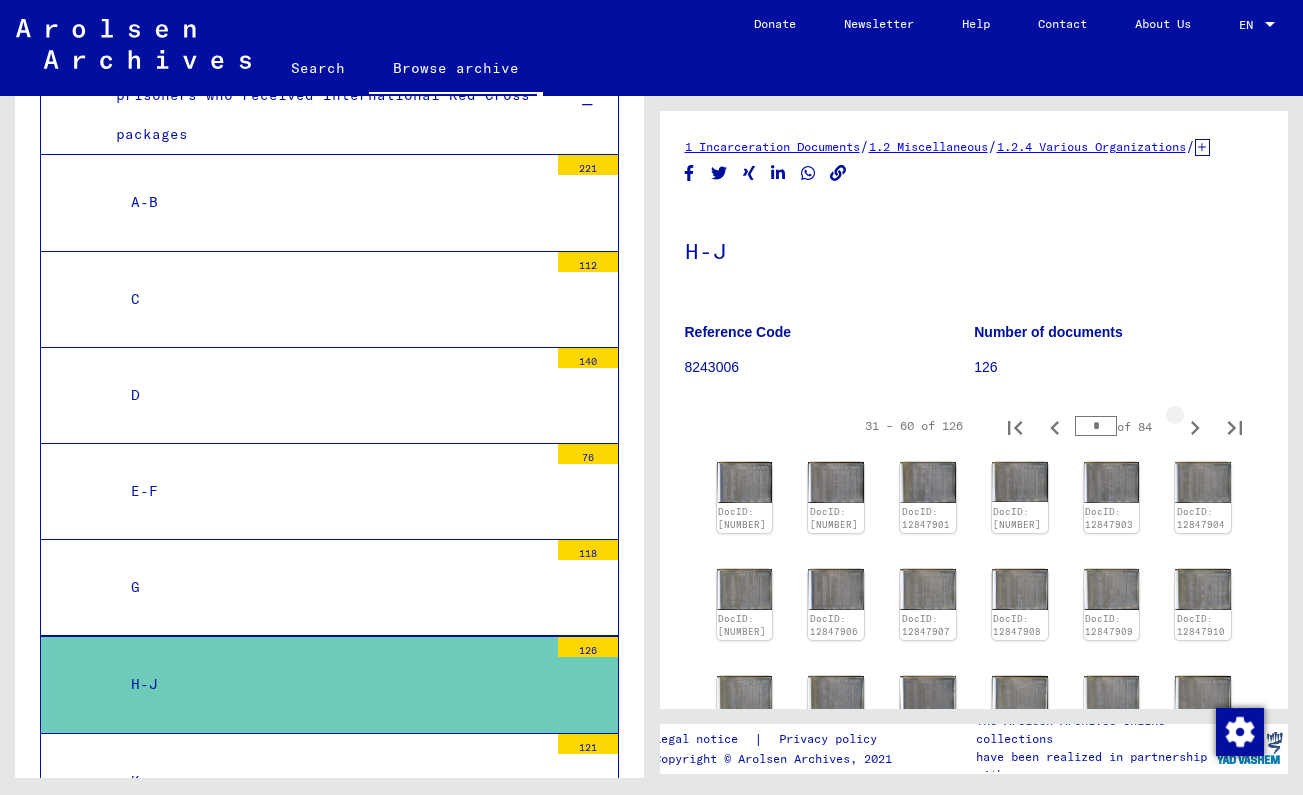 click 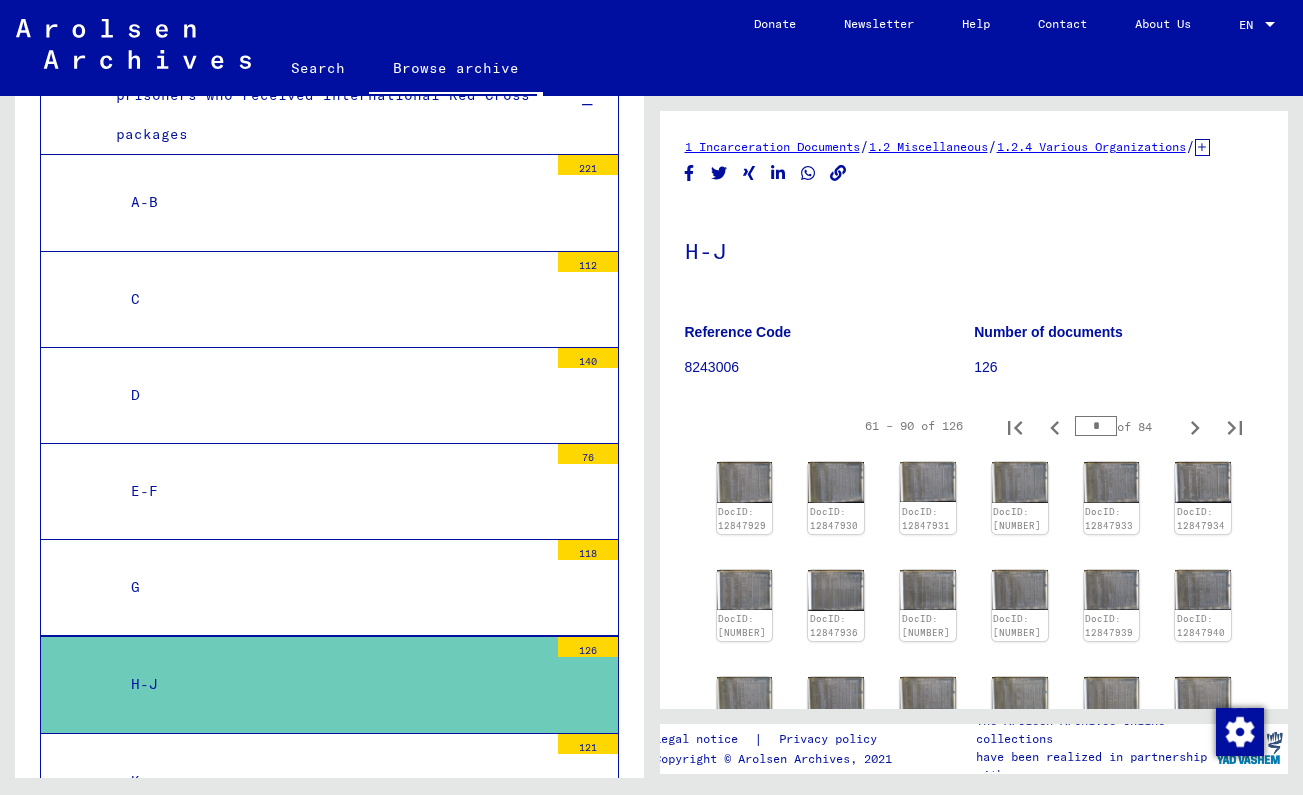 click 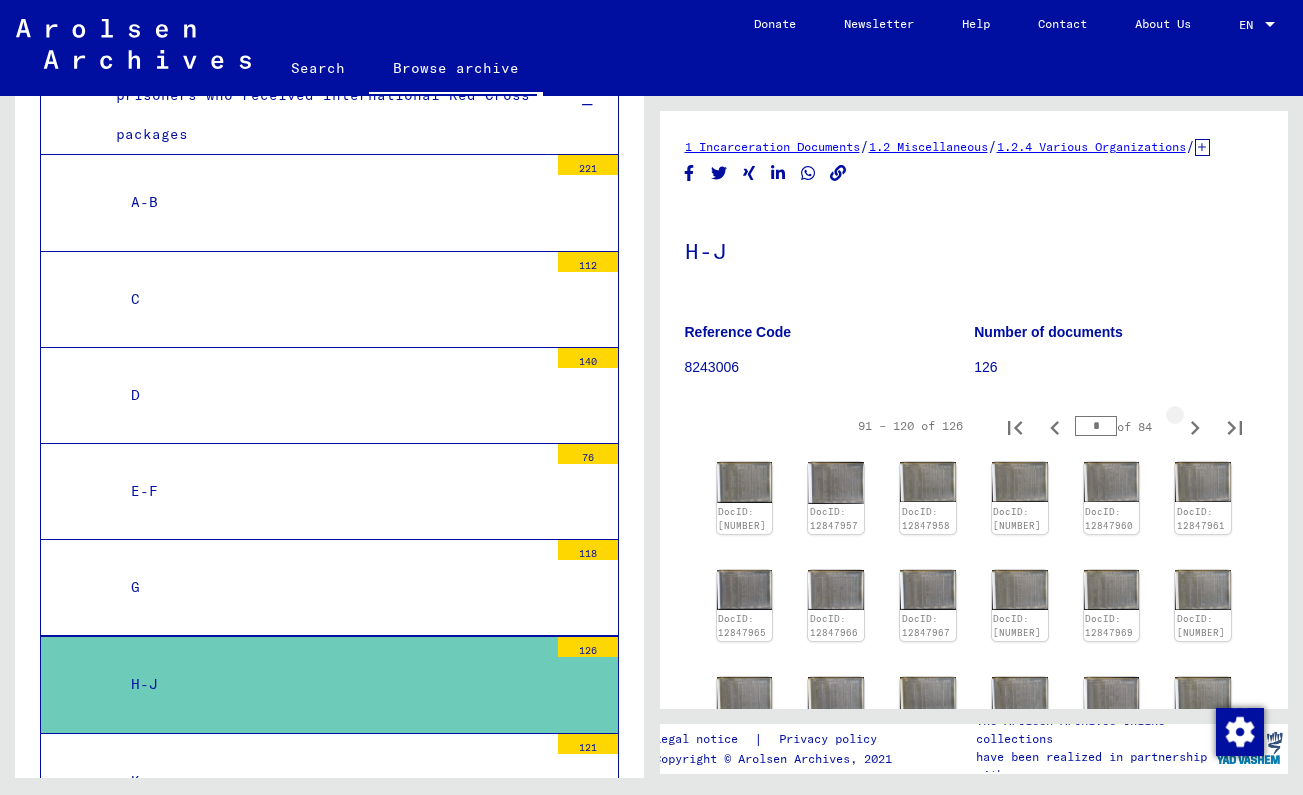 click 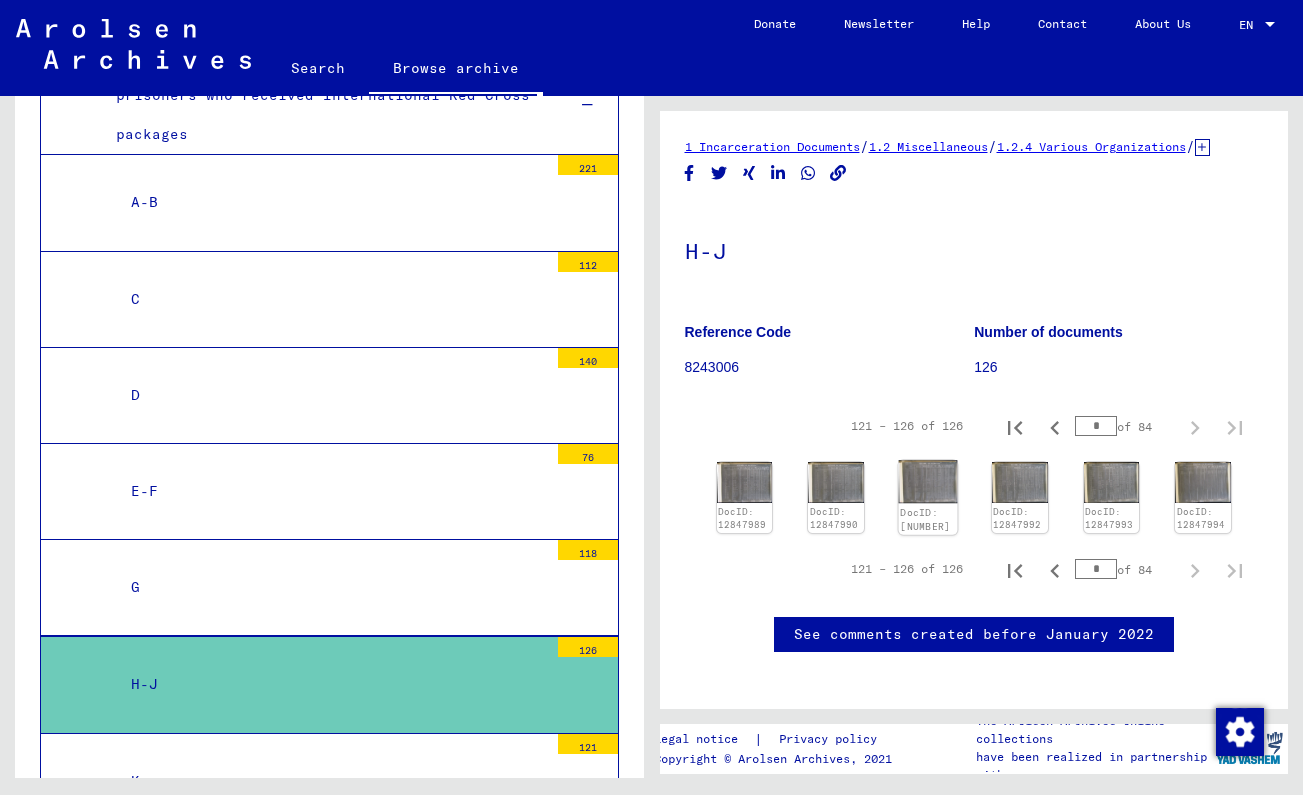 click on "DocID: [NUMBER]" 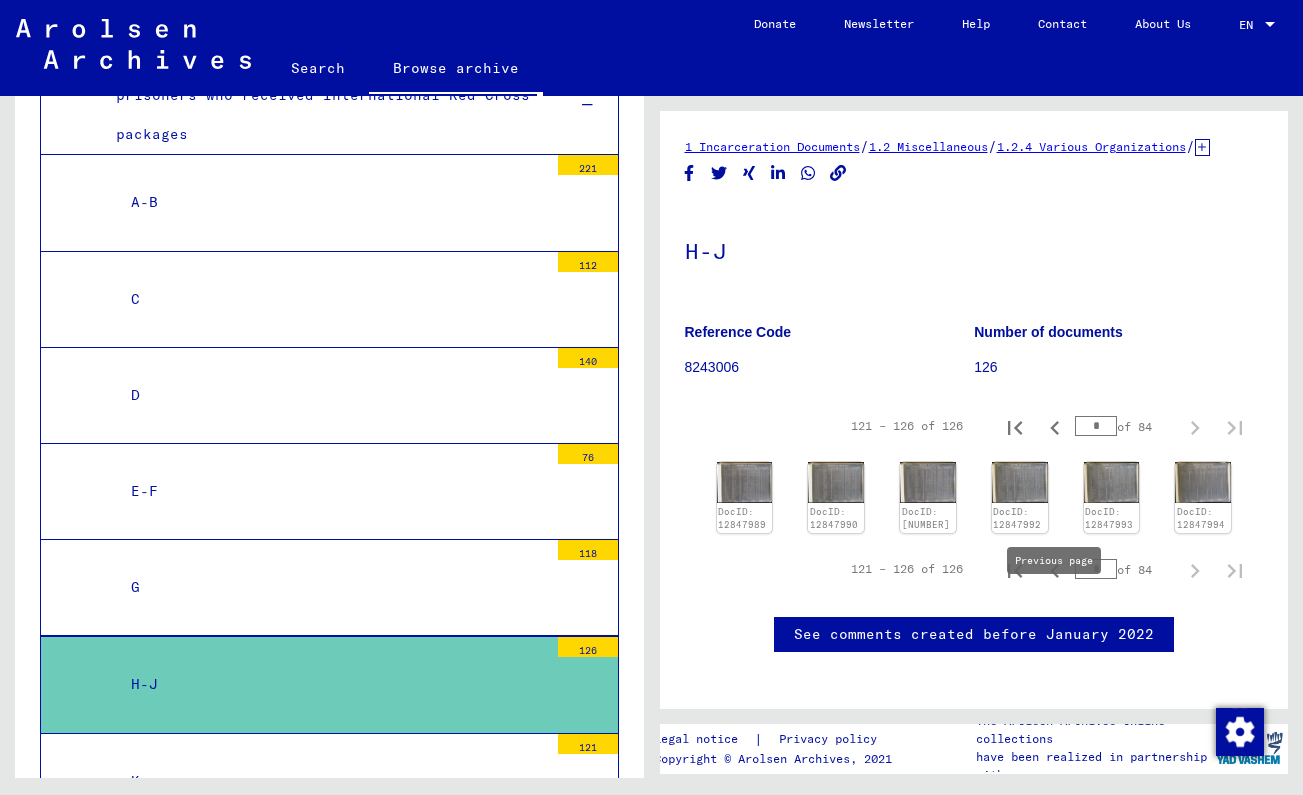 click 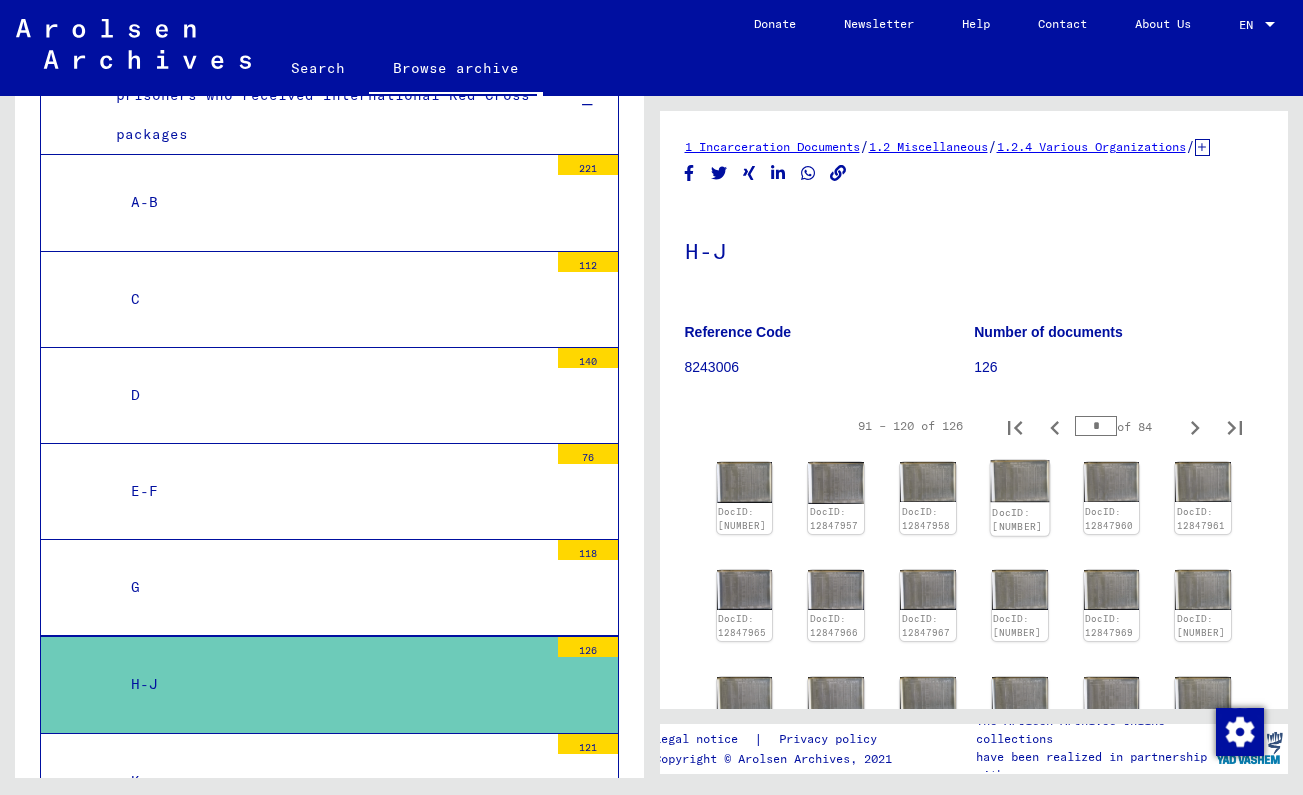 click 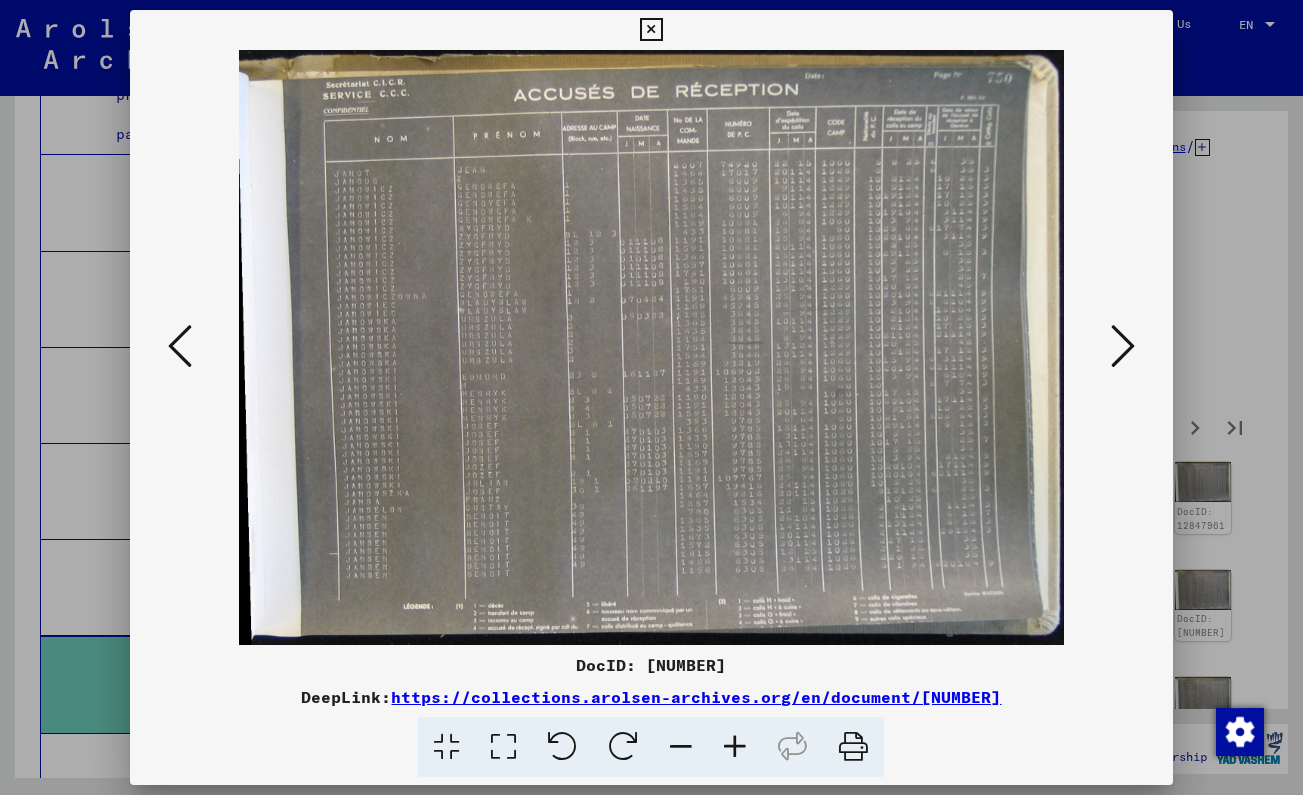 click at bounding box center (651, 30) 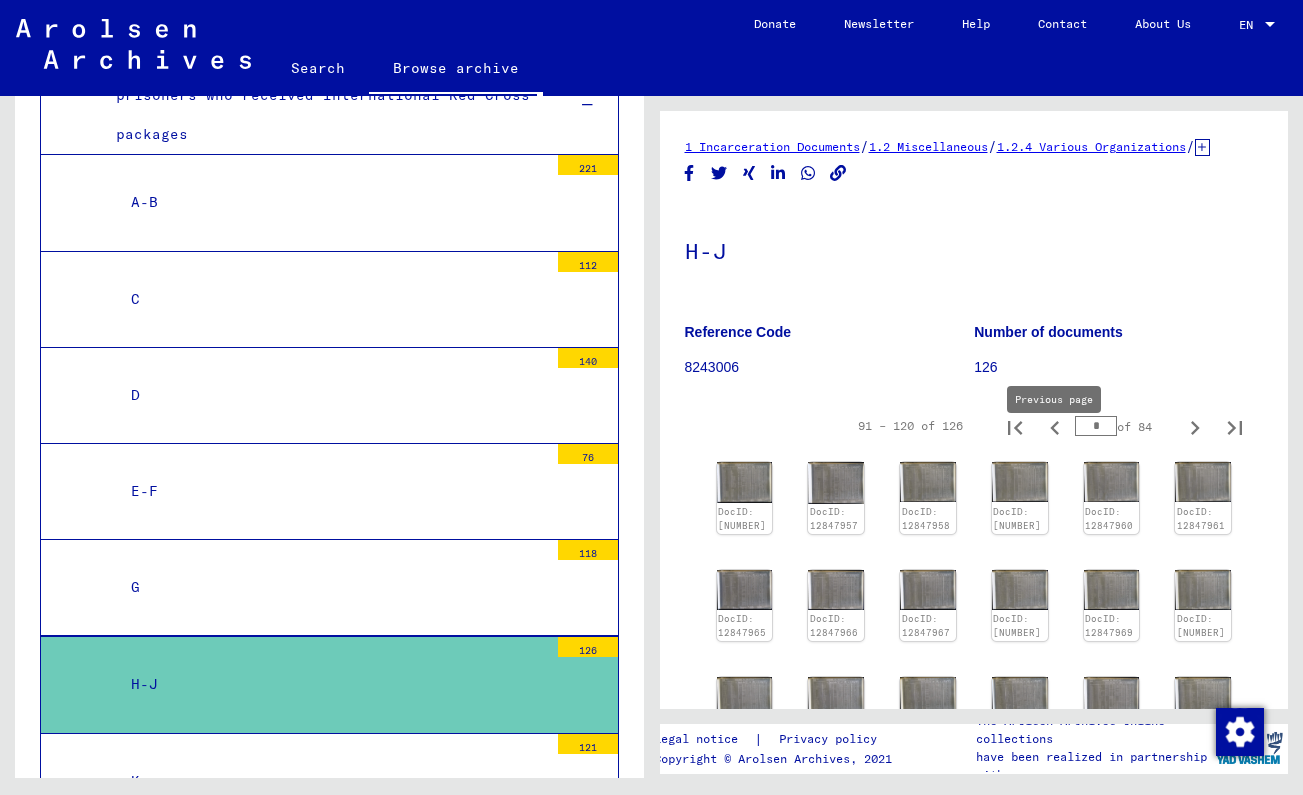 click 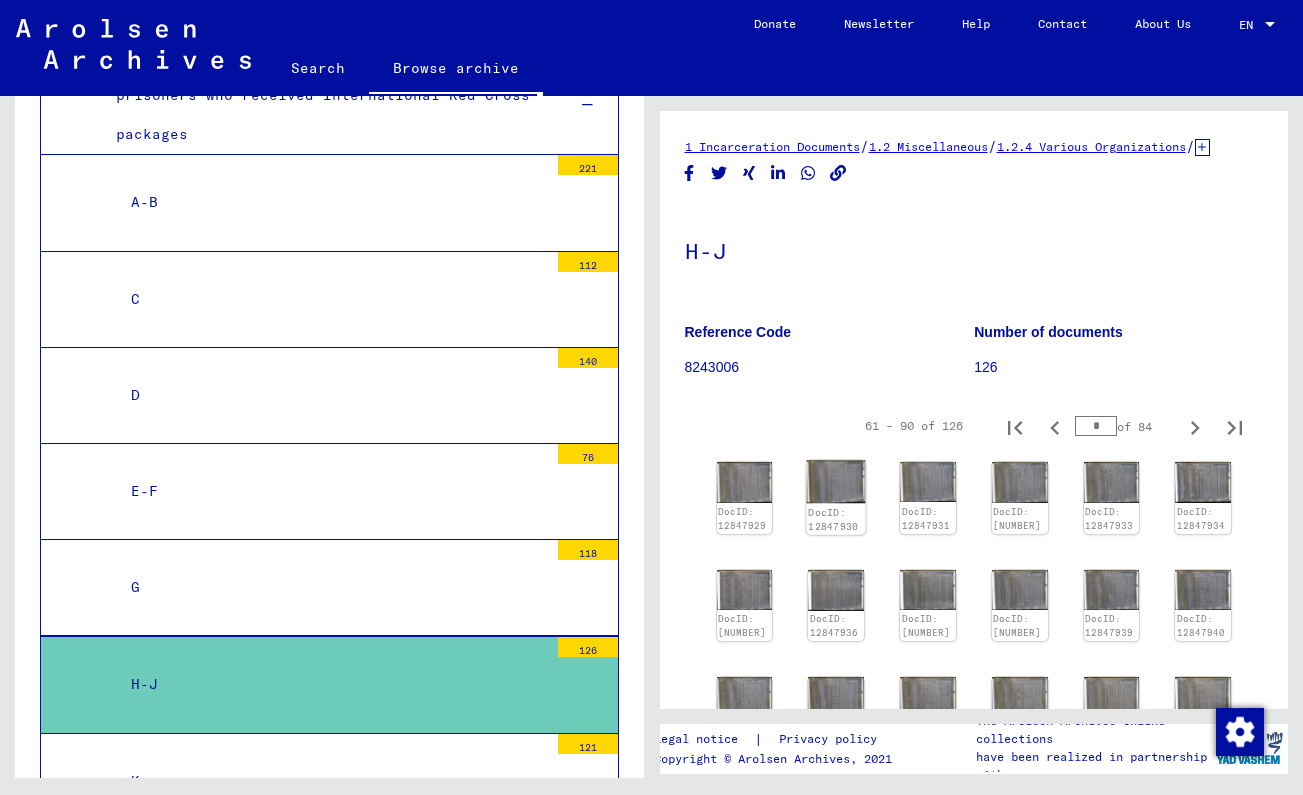click 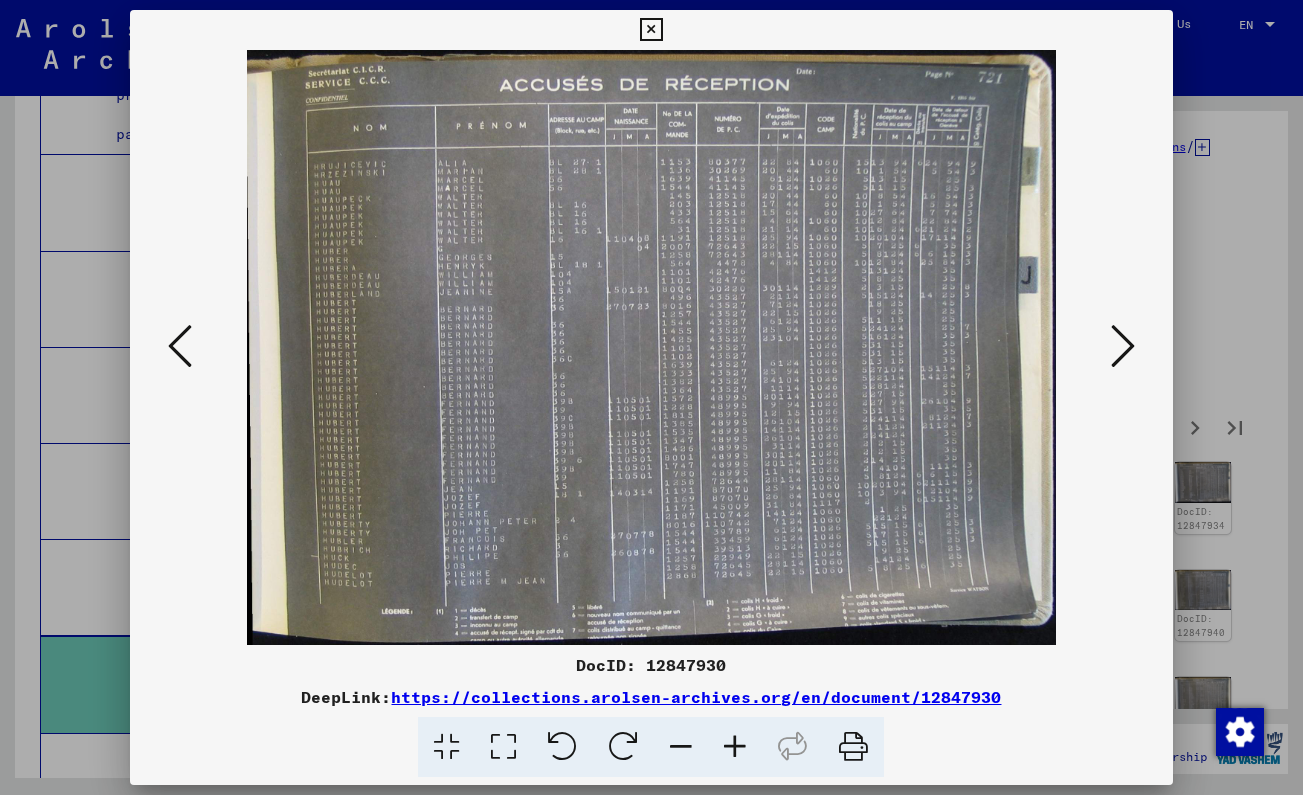 click at bounding box center [651, 30] 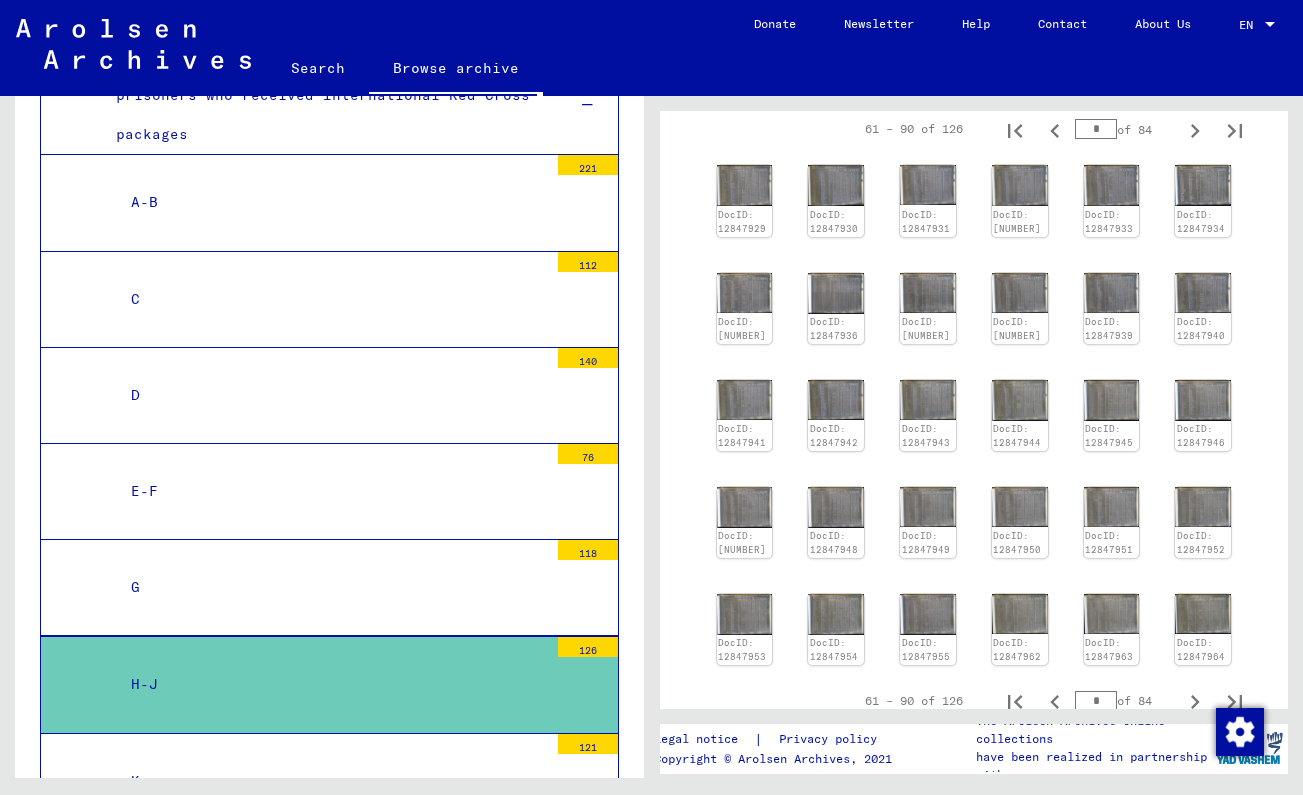 scroll, scrollTop: 315, scrollLeft: 0, axis: vertical 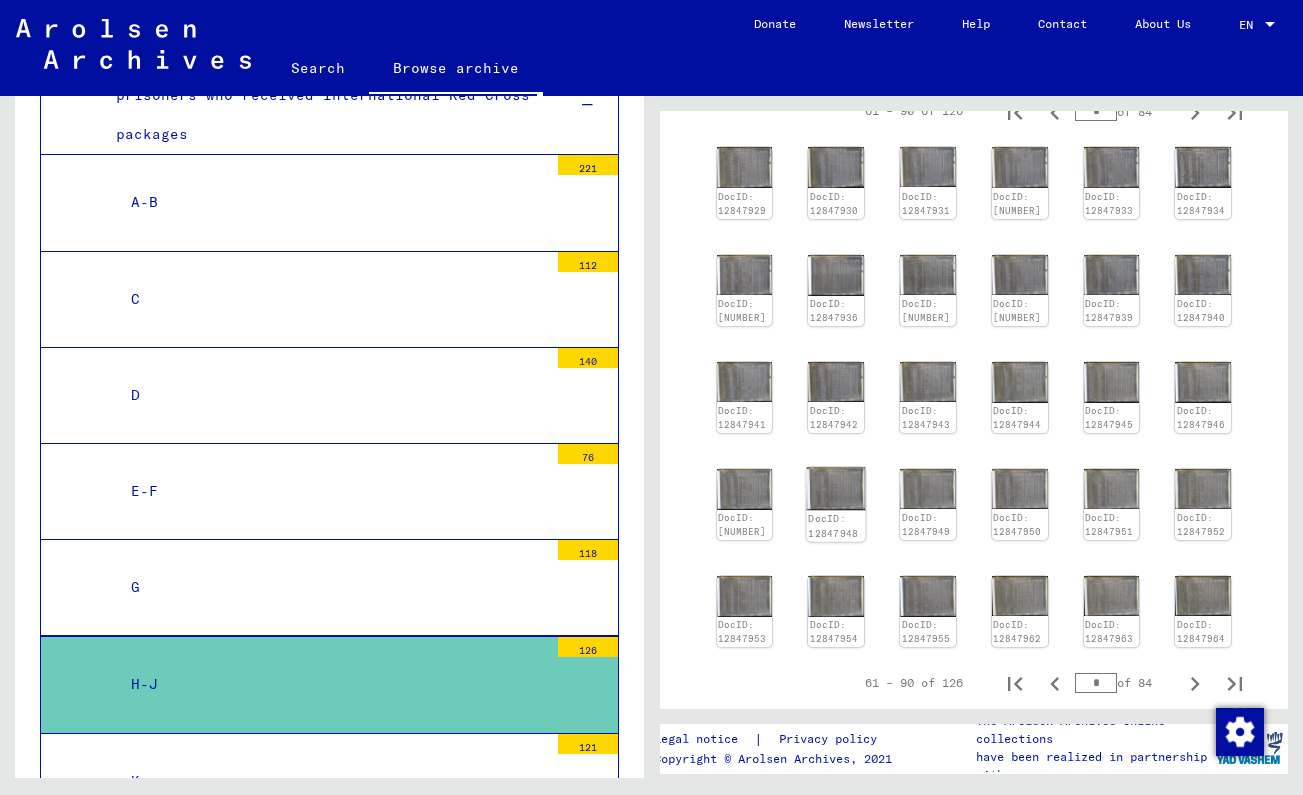 click 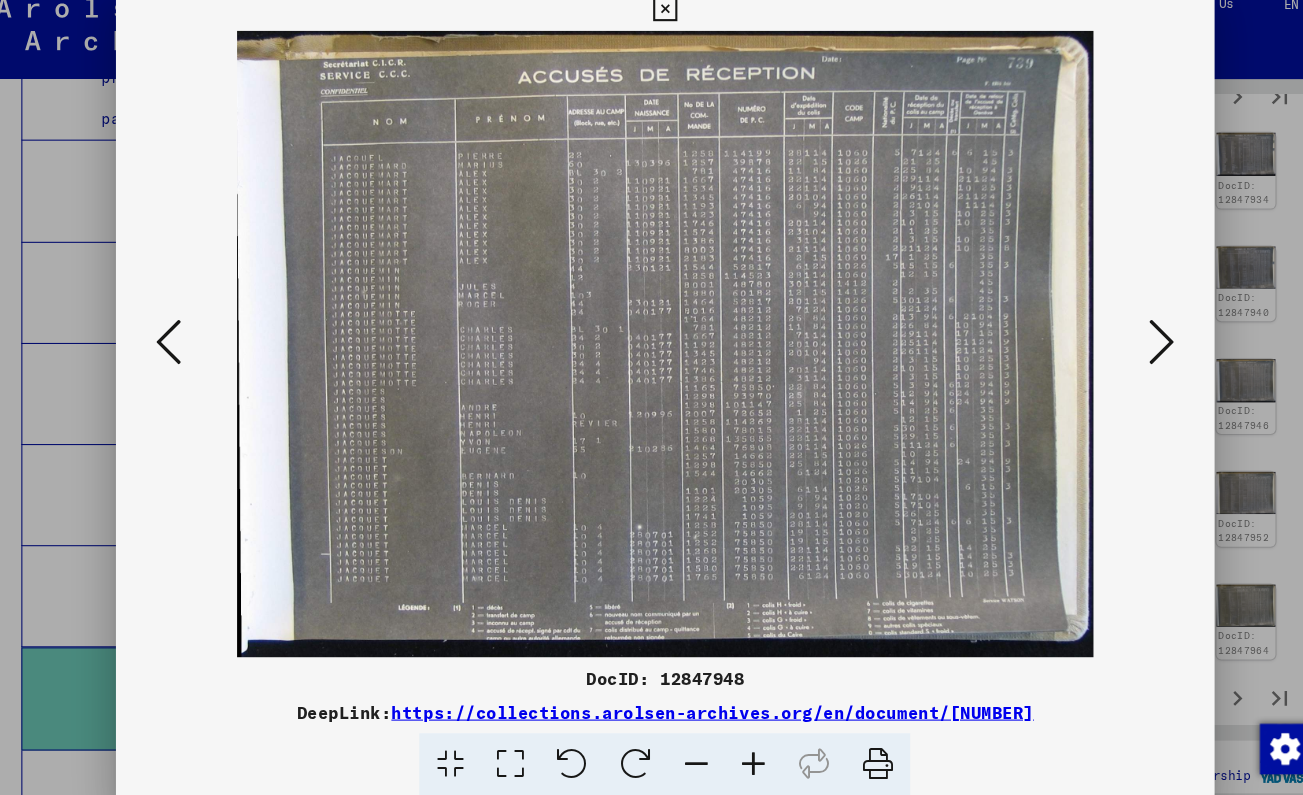 click at bounding box center [180, 346] 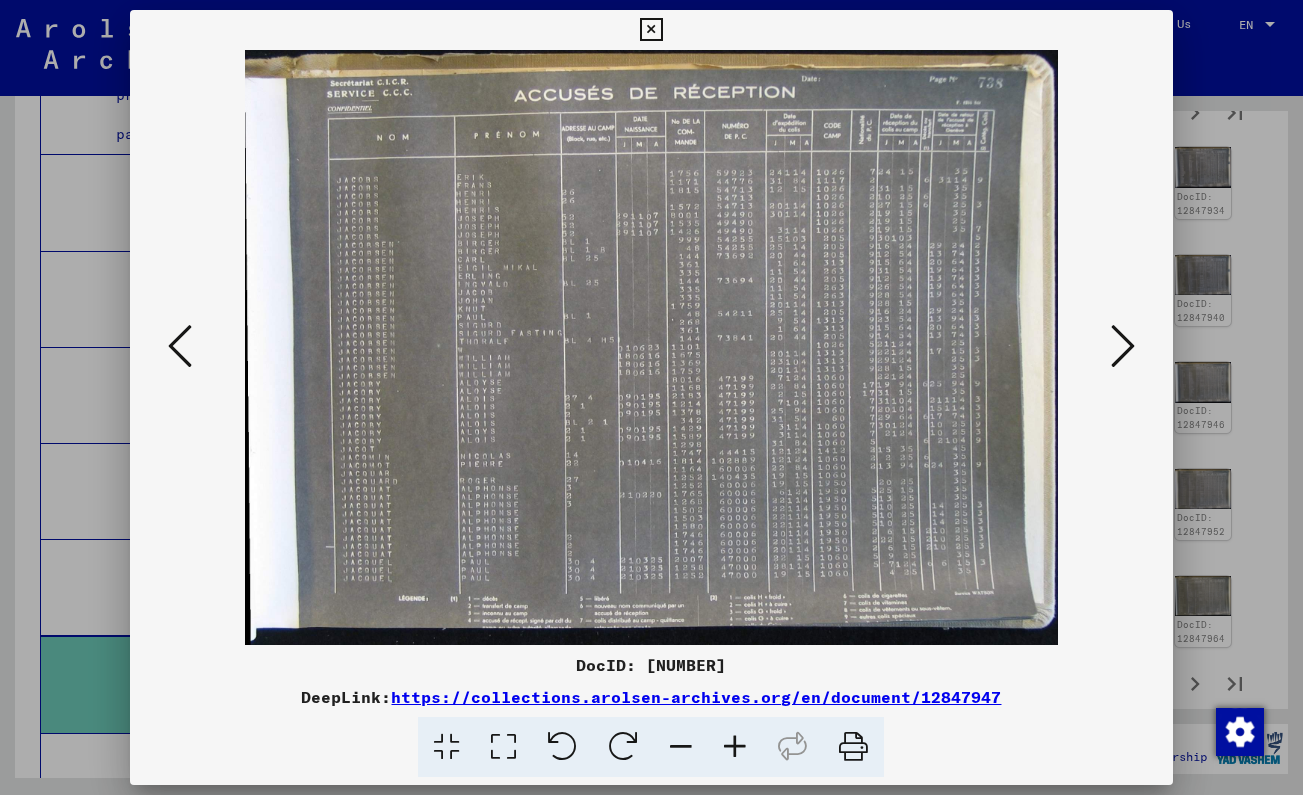 click at bounding box center [180, 346] 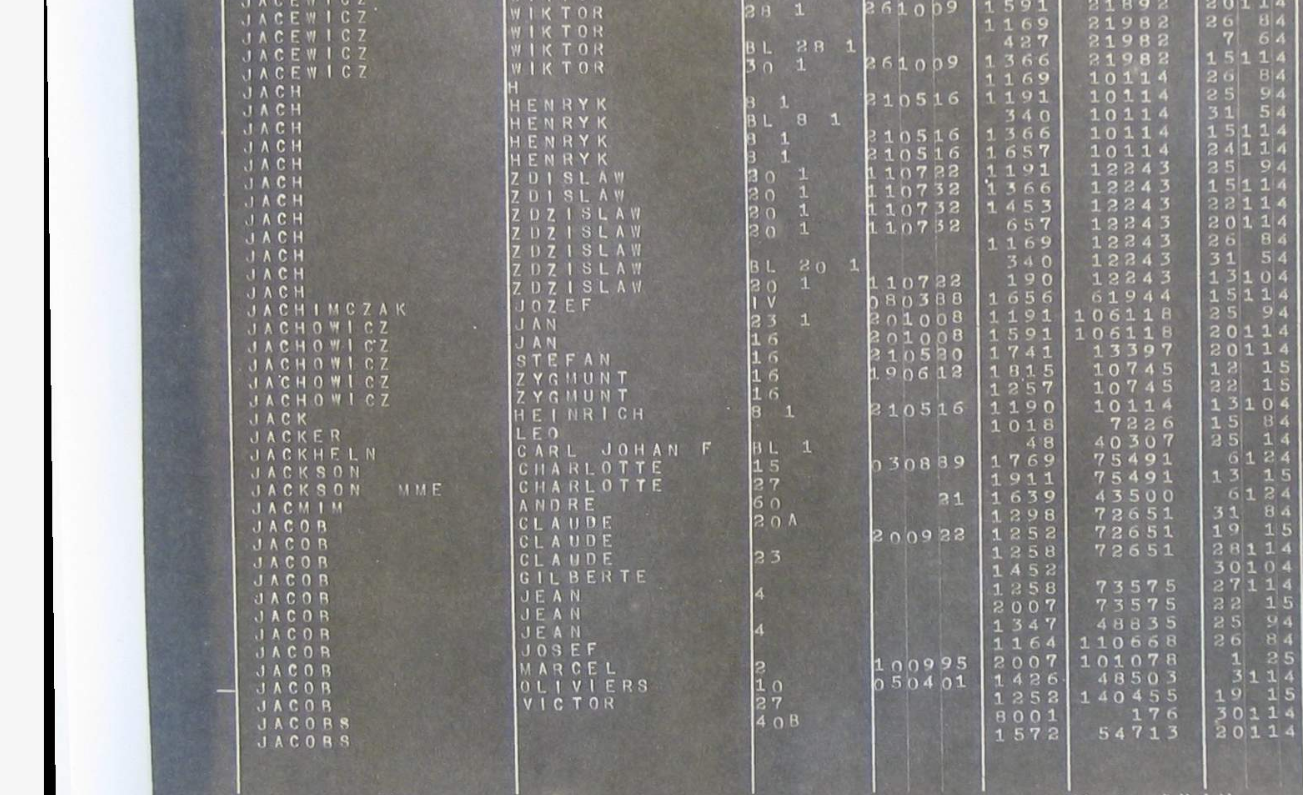 click at bounding box center [651, 30] 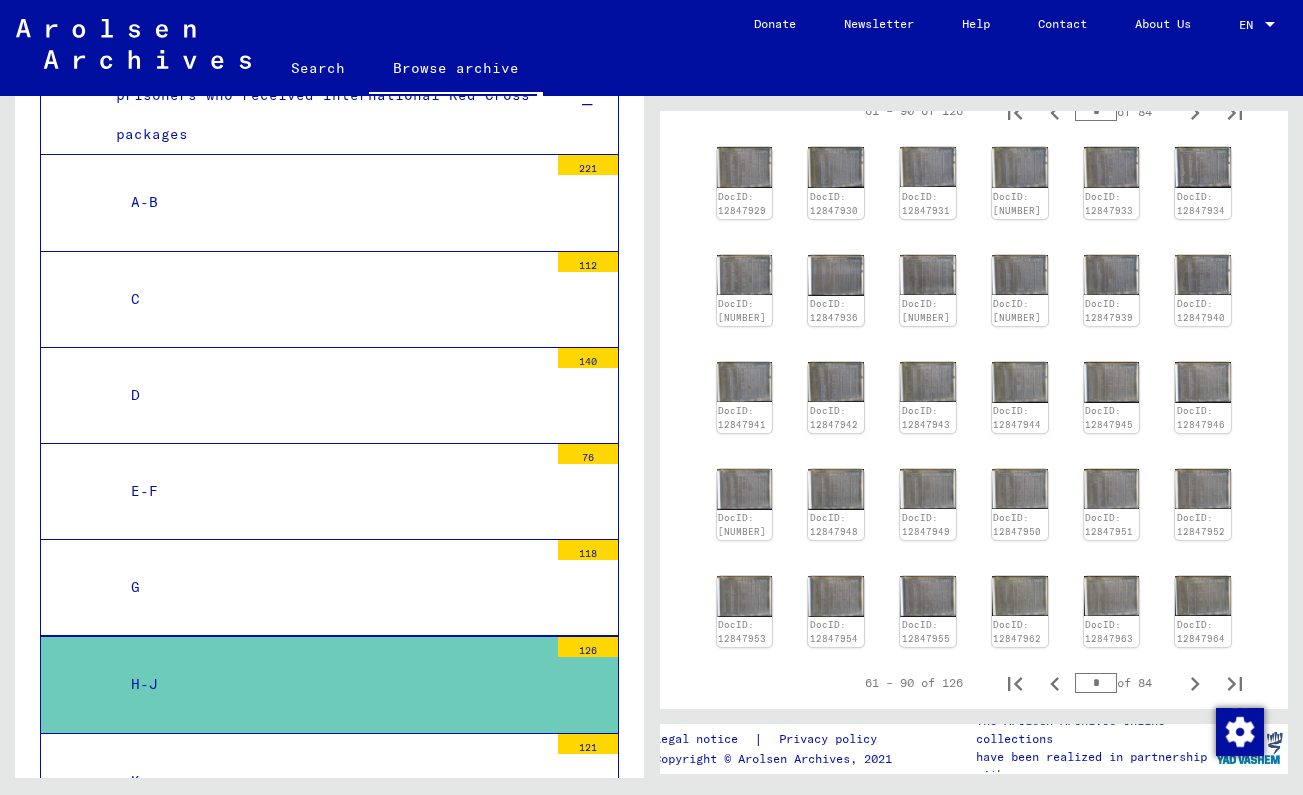 click on "About Us" 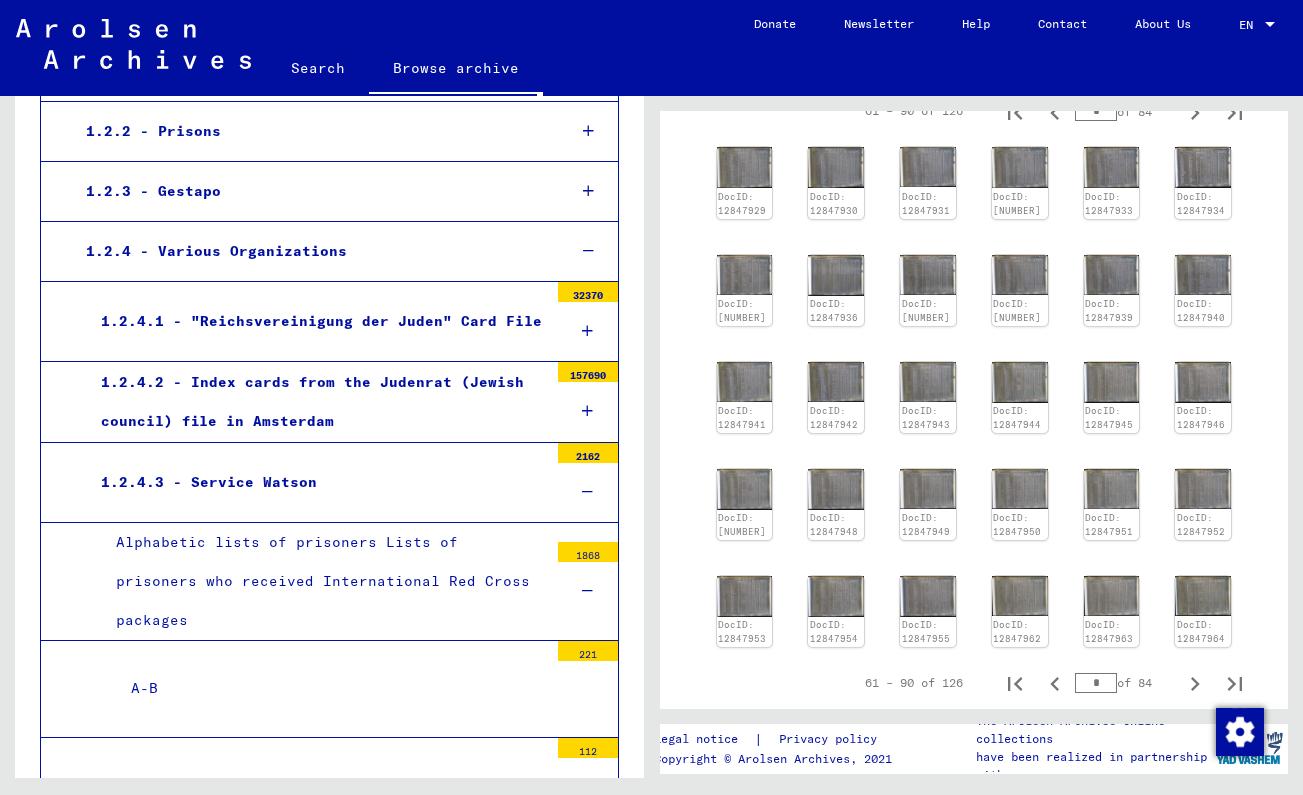 scroll, scrollTop: 745, scrollLeft: 0, axis: vertical 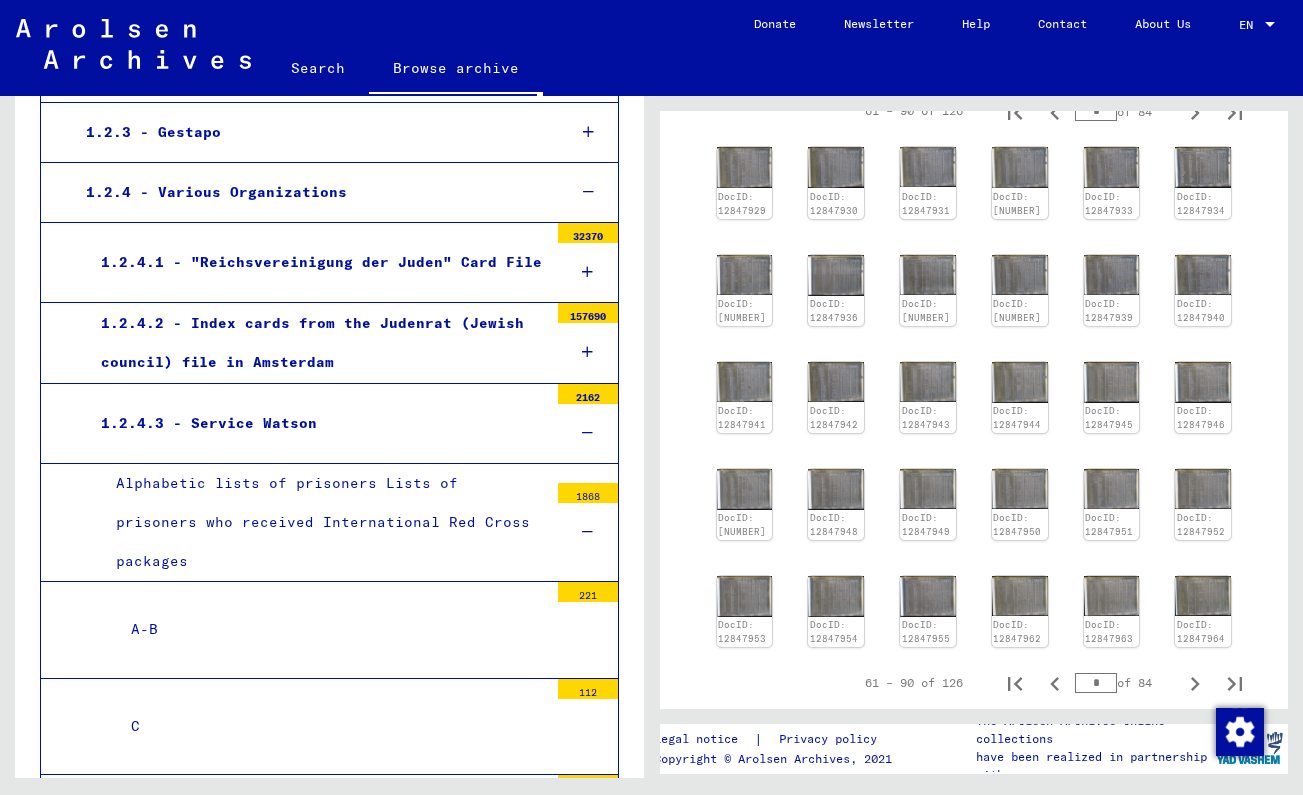 click on "Alphabetic lists of prisoners Lists of prisoners who received International Red Cross packages" at bounding box center (324, 523) 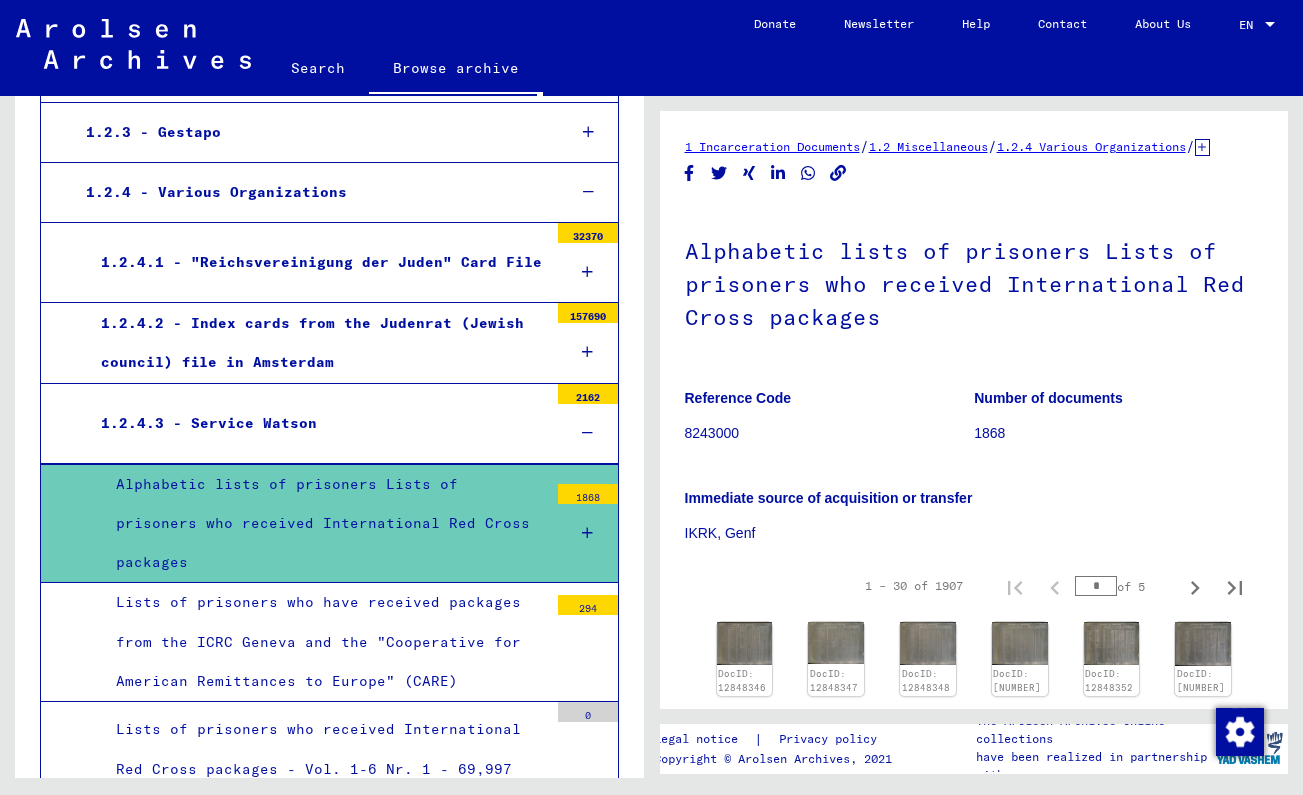 scroll, scrollTop: 837, scrollLeft: 0, axis: vertical 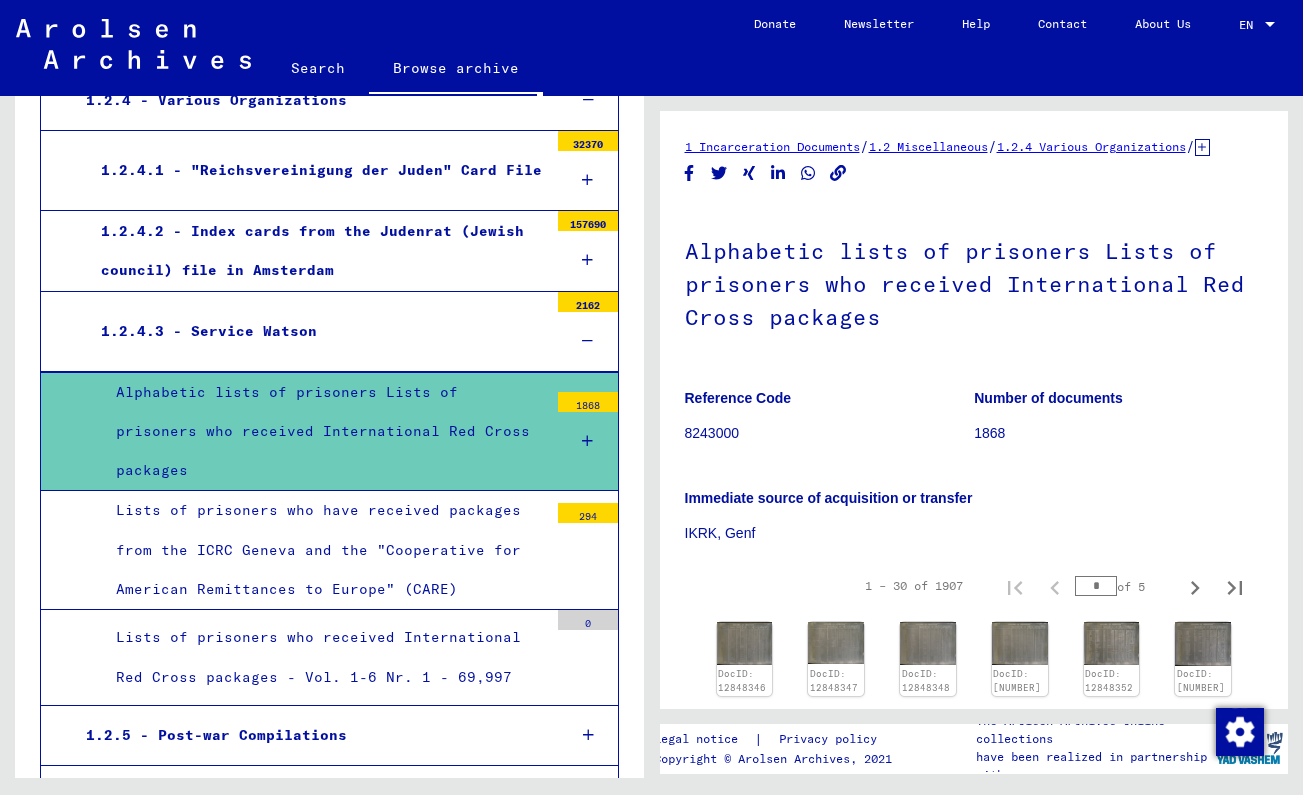click on "1.2.5 - Post-war Compilations" at bounding box center (310, 735) 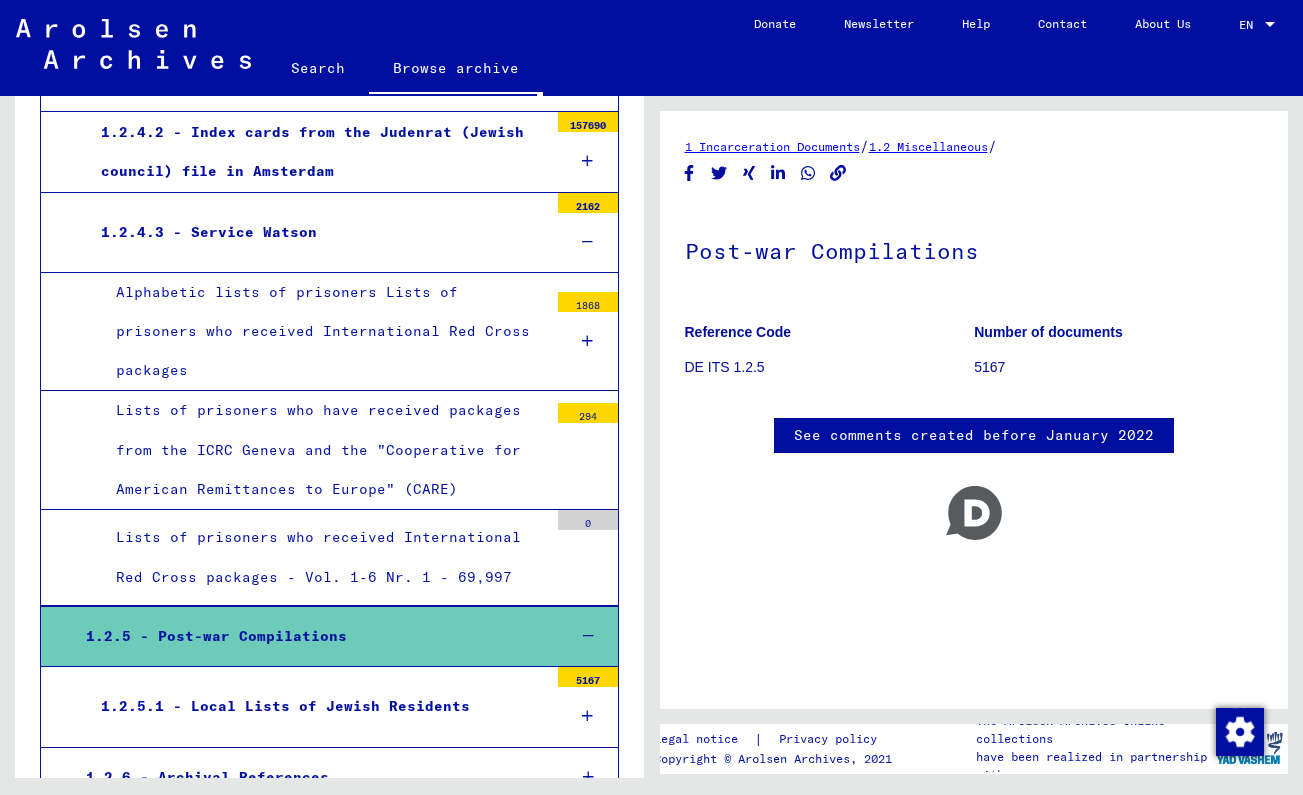 scroll, scrollTop: 1003, scrollLeft: 0, axis: vertical 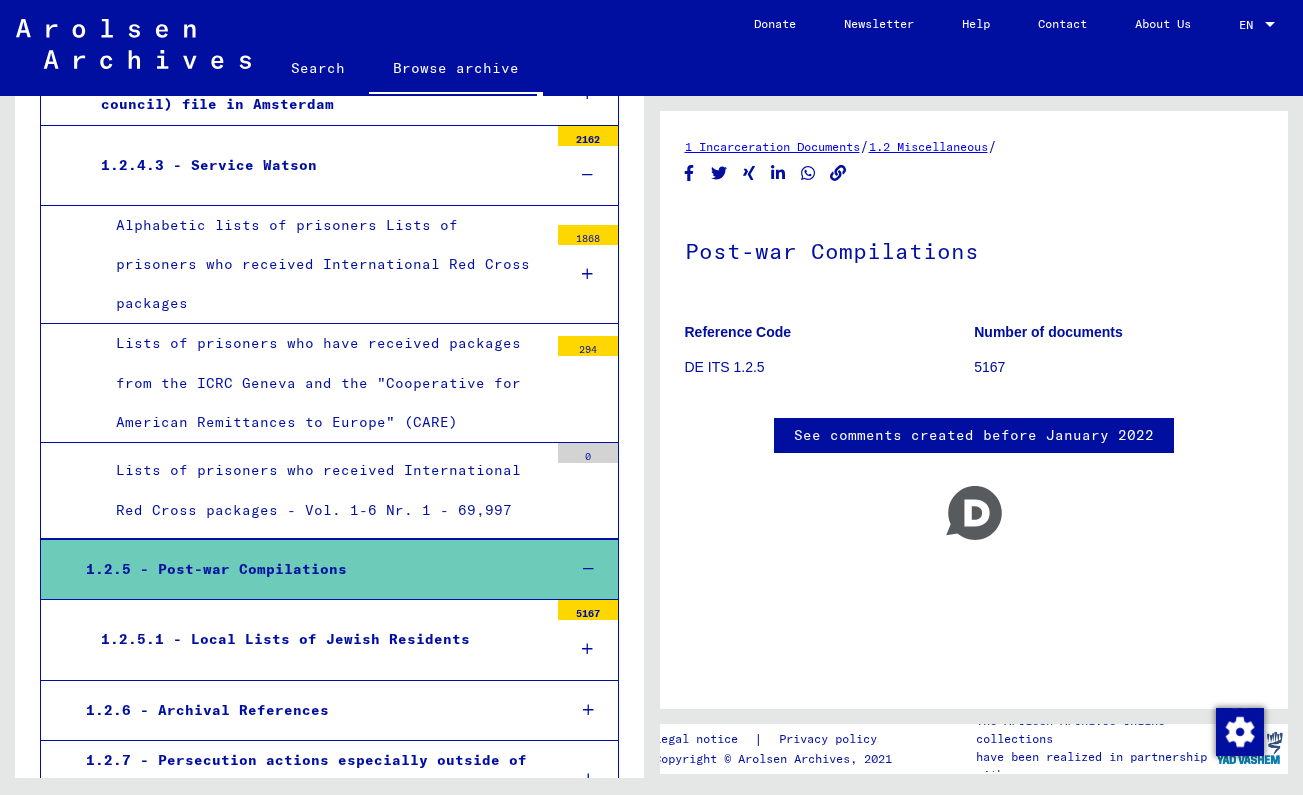 click on "1.2.5.1 - Local Lists of Jewish Residents 5167" at bounding box center (329, 640) 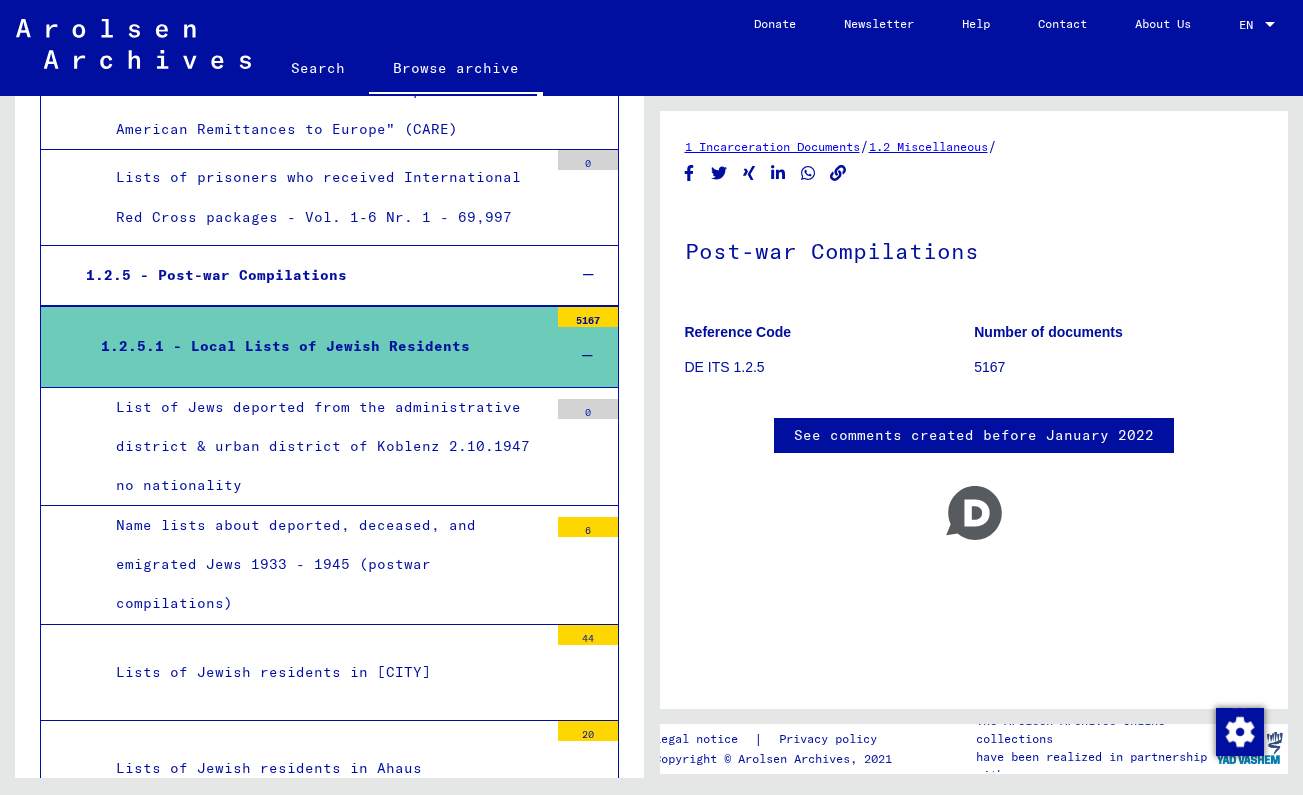 scroll, scrollTop: 1018, scrollLeft: 0, axis: vertical 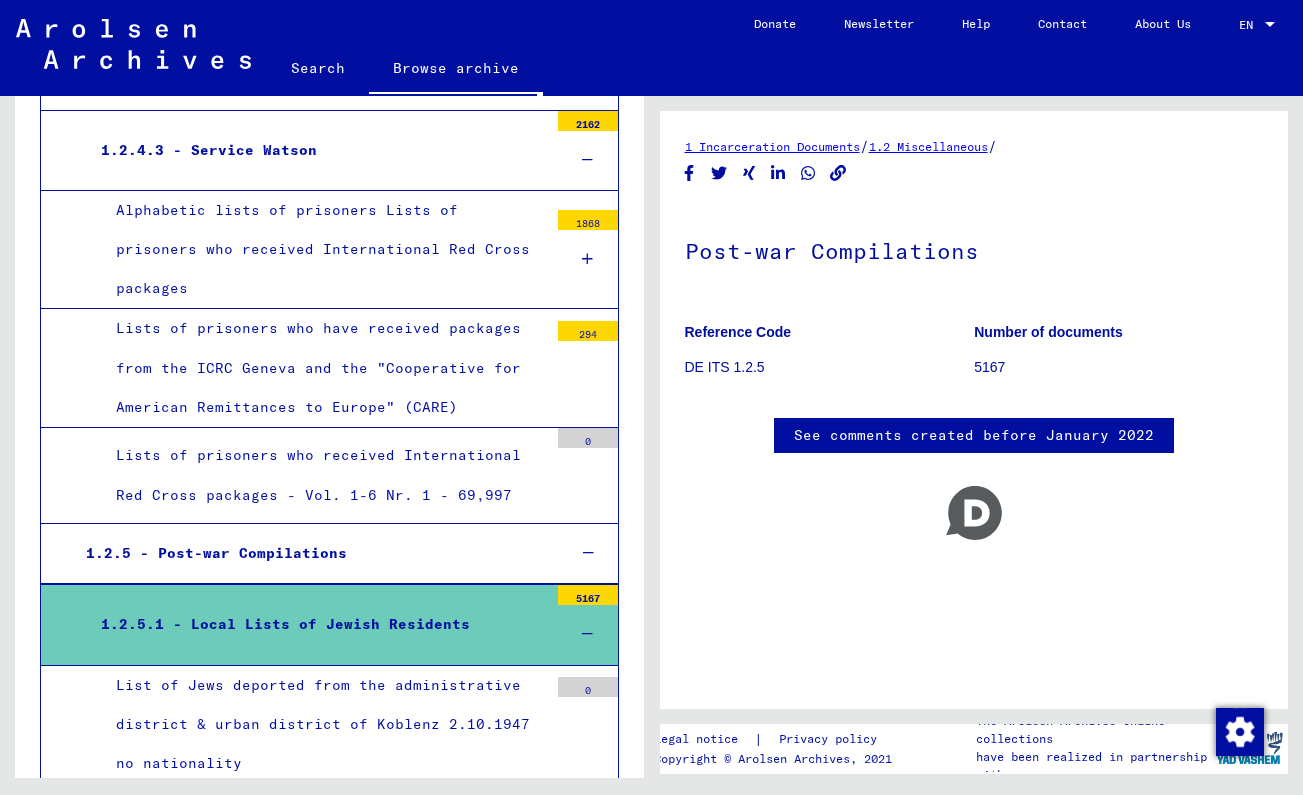 click on "1.2.5.1 - Local Lists of Jewish Residents 5167" at bounding box center (329, 624) 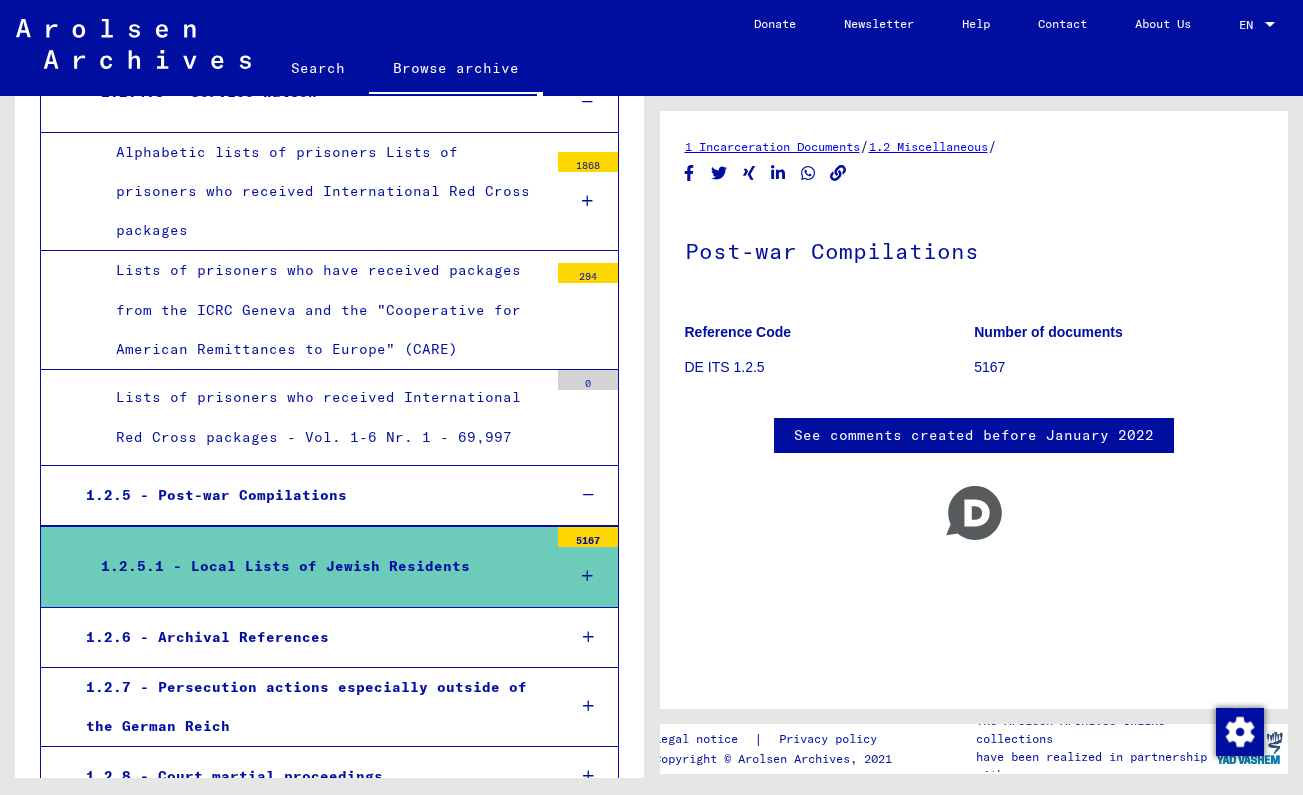 scroll, scrollTop: 1095, scrollLeft: 0, axis: vertical 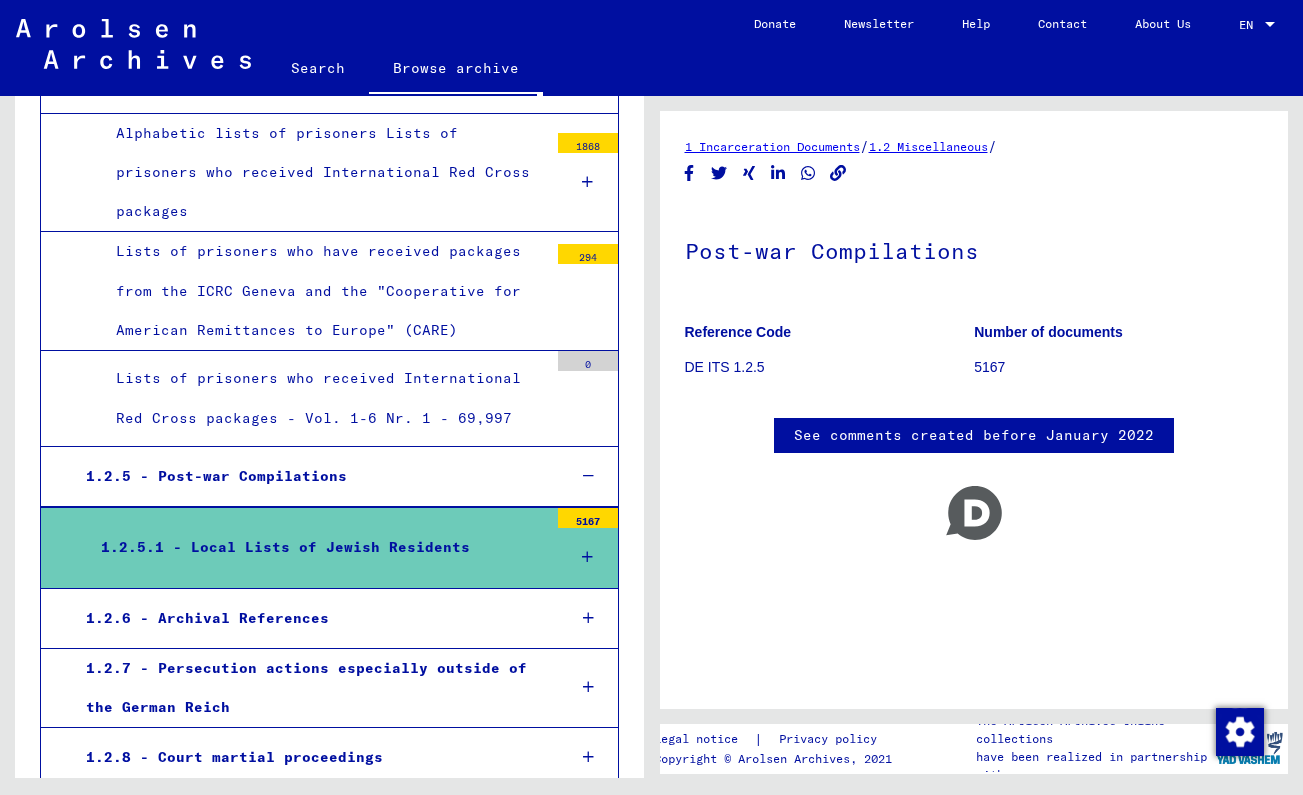 click on "1.2.6 - Archival References" at bounding box center (310, 618) 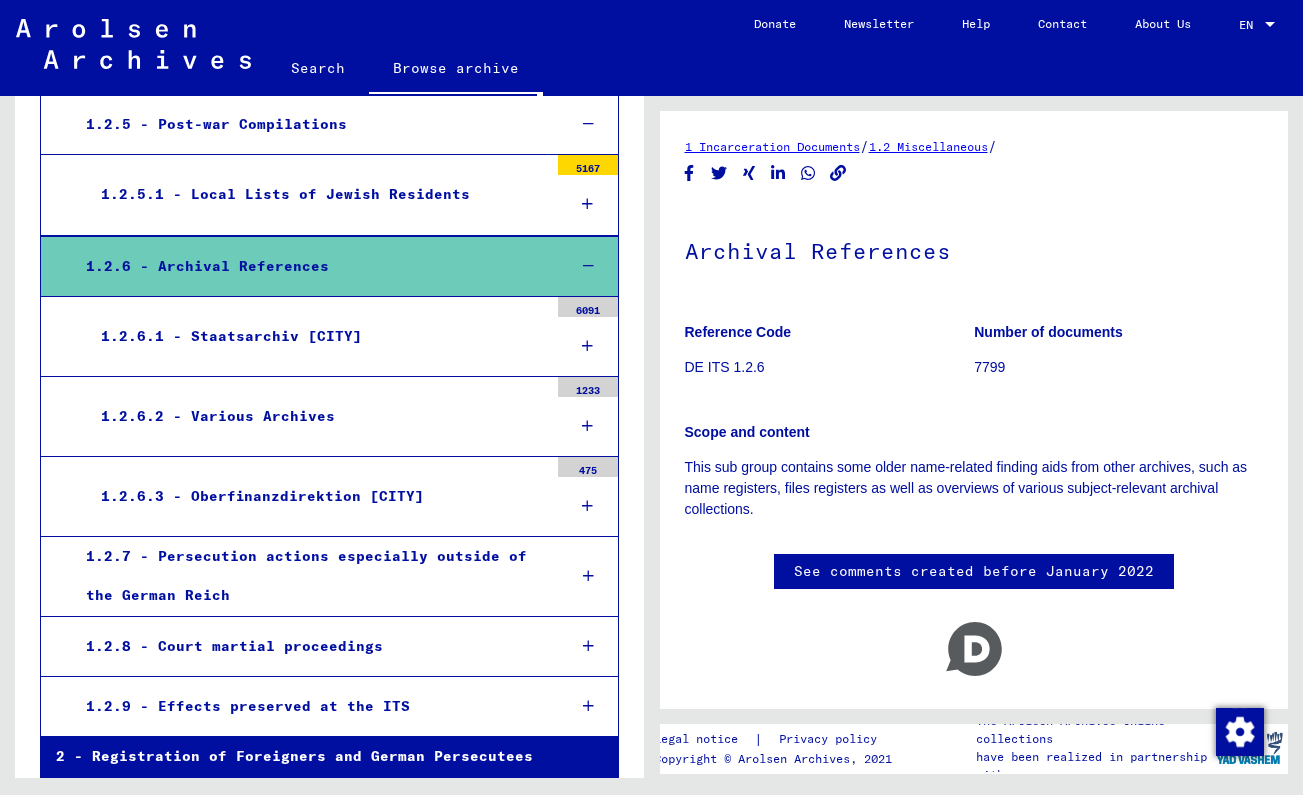 scroll, scrollTop: 1446, scrollLeft: 0, axis: vertical 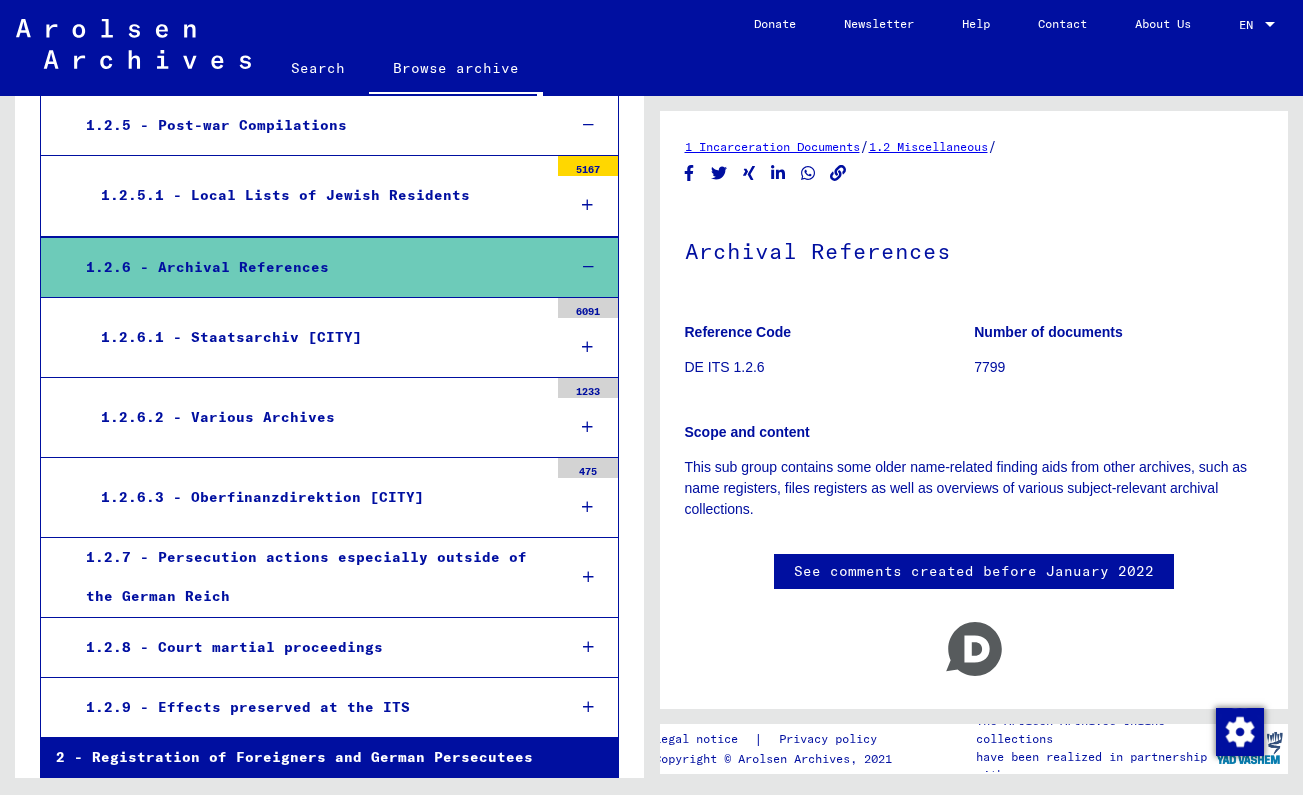 click on "1.2.9 - Effects preserved at the ITS" at bounding box center (310, 707) 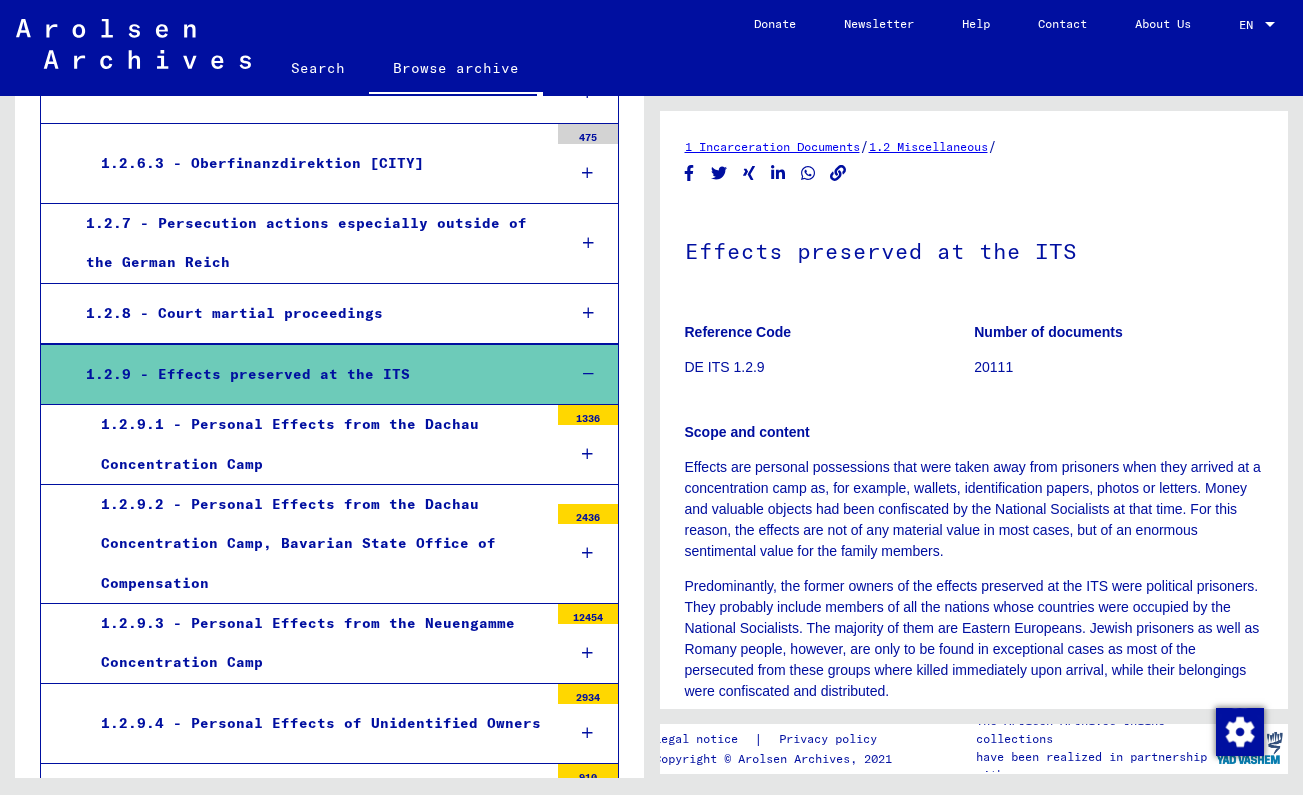 scroll, scrollTop: 1893, scrollLeft: 0, axis: vertical 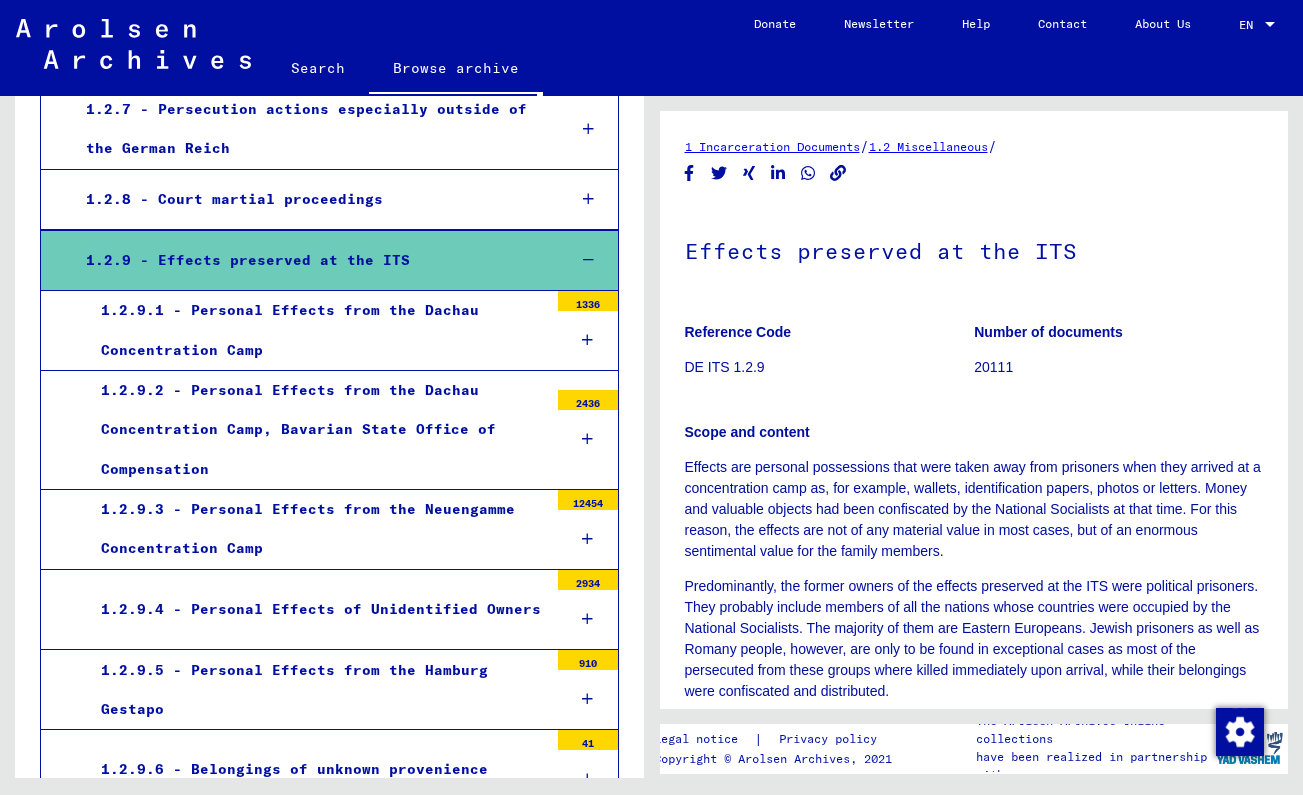 click on "1.2.9 - Effects preserved at the ITS" at bounding box center (310, 260) 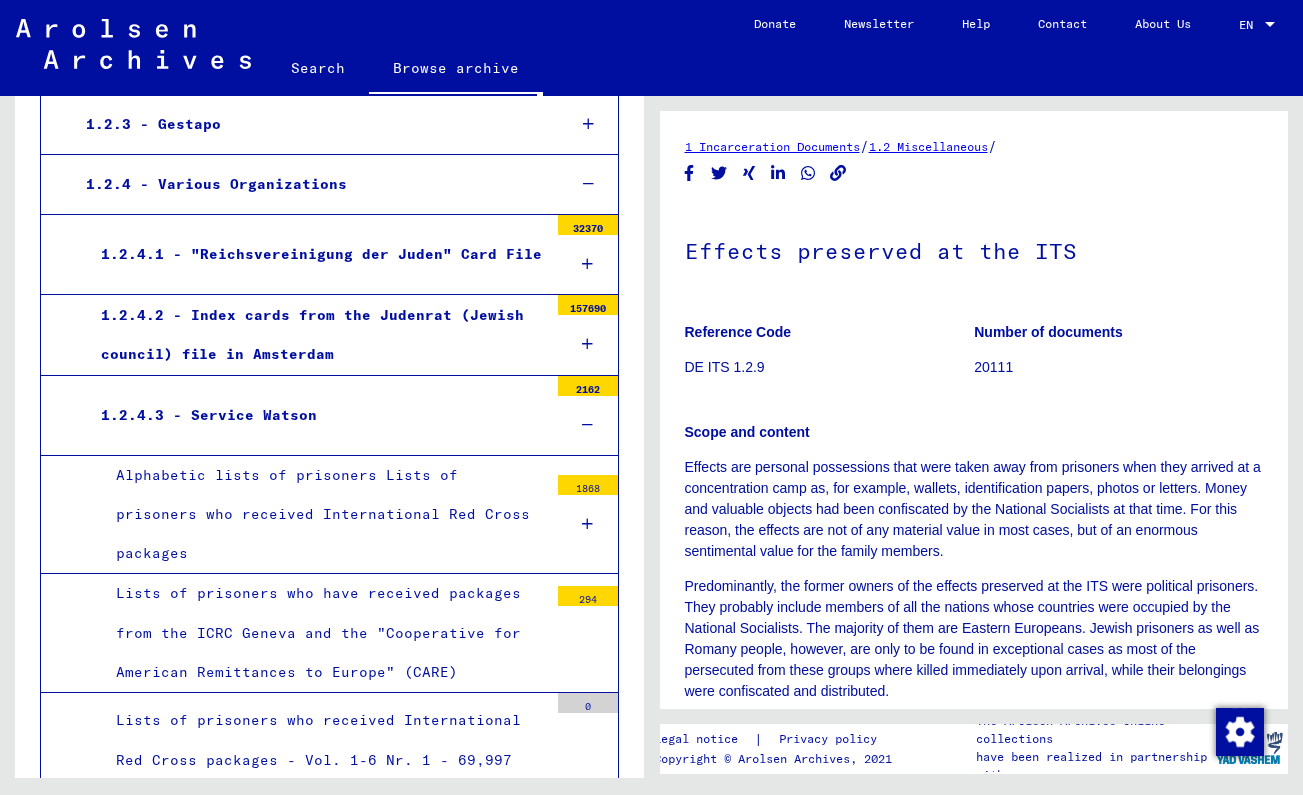 scroll, scrollTop: 537, scrollLeft: 0, axis: vertical 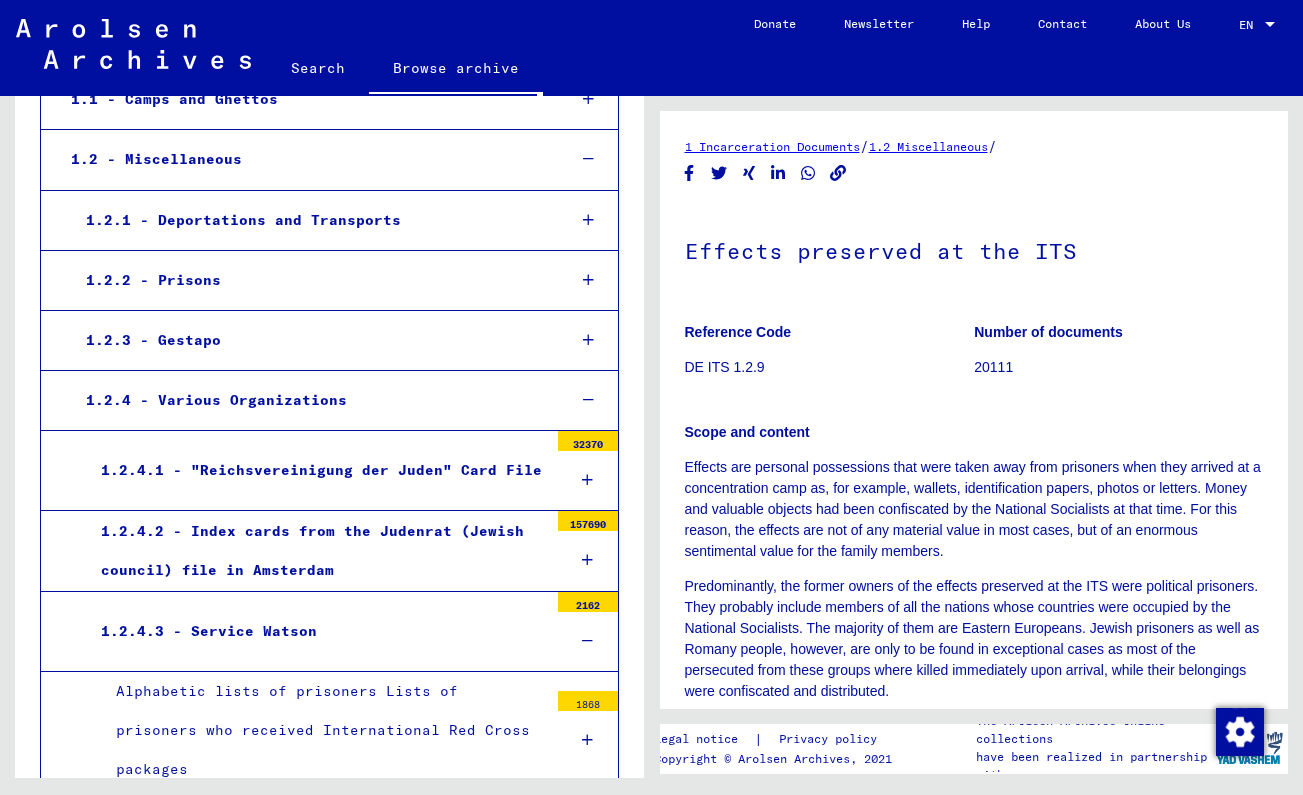 click on "1.2.4 - Various Organizations" at bounding box center (310, 400) 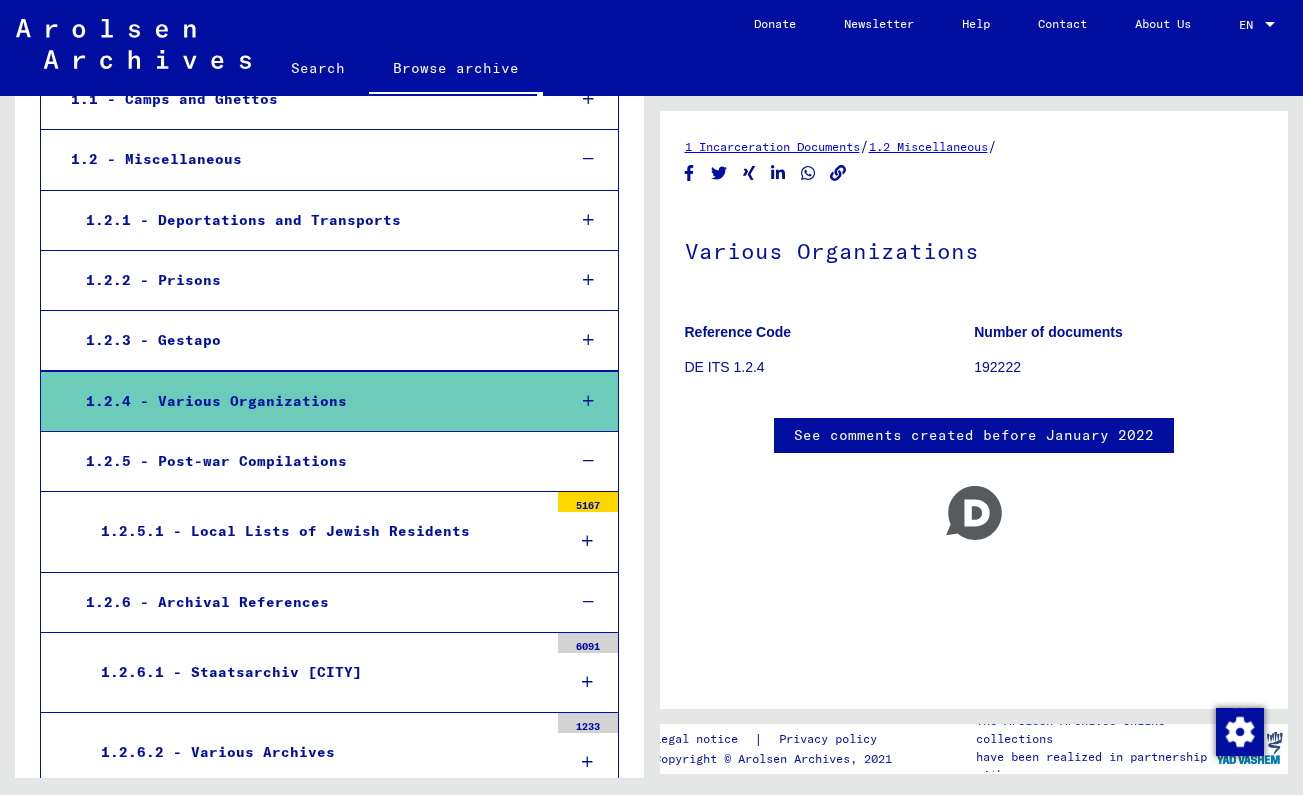 click on "1.2.2 - Prisons" at bounding box center (310, 280) 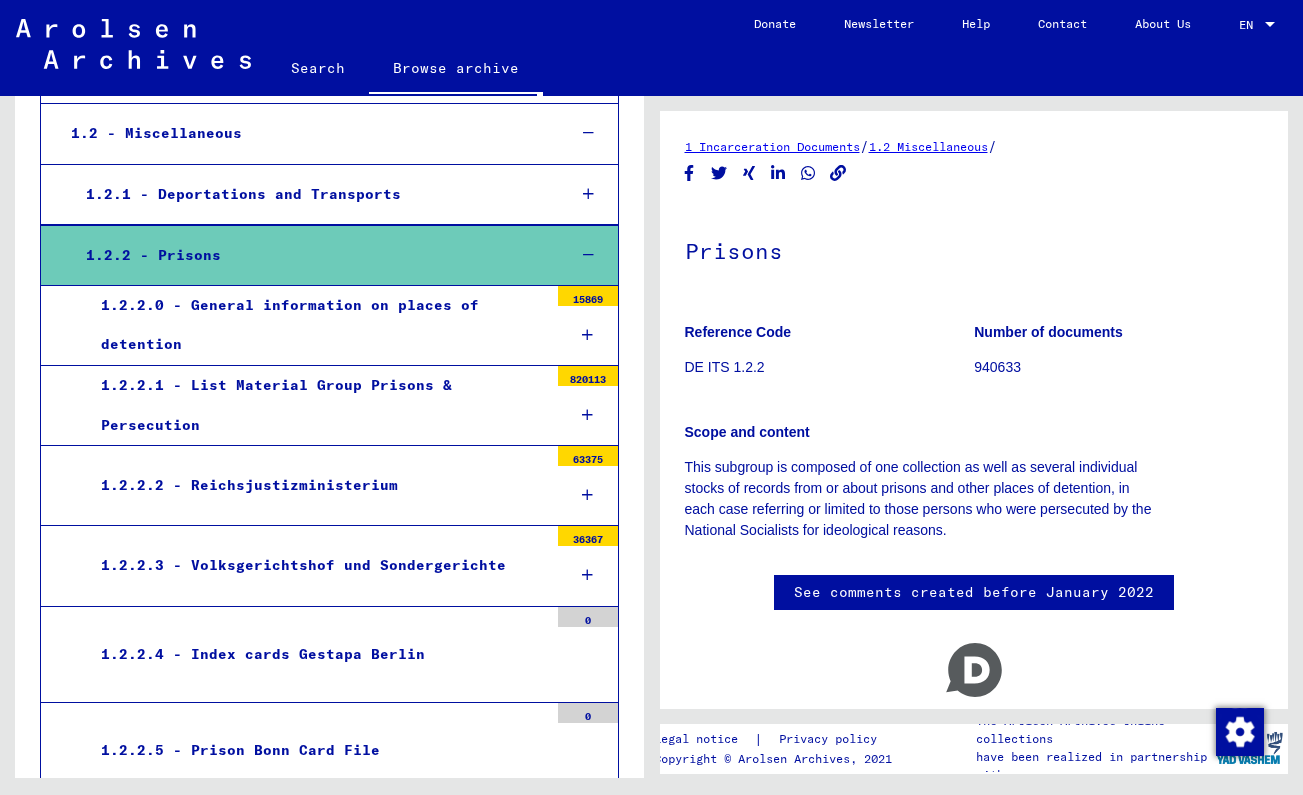 scroll, scrollTop: 570, scrollLeft: 0, axis: vertical 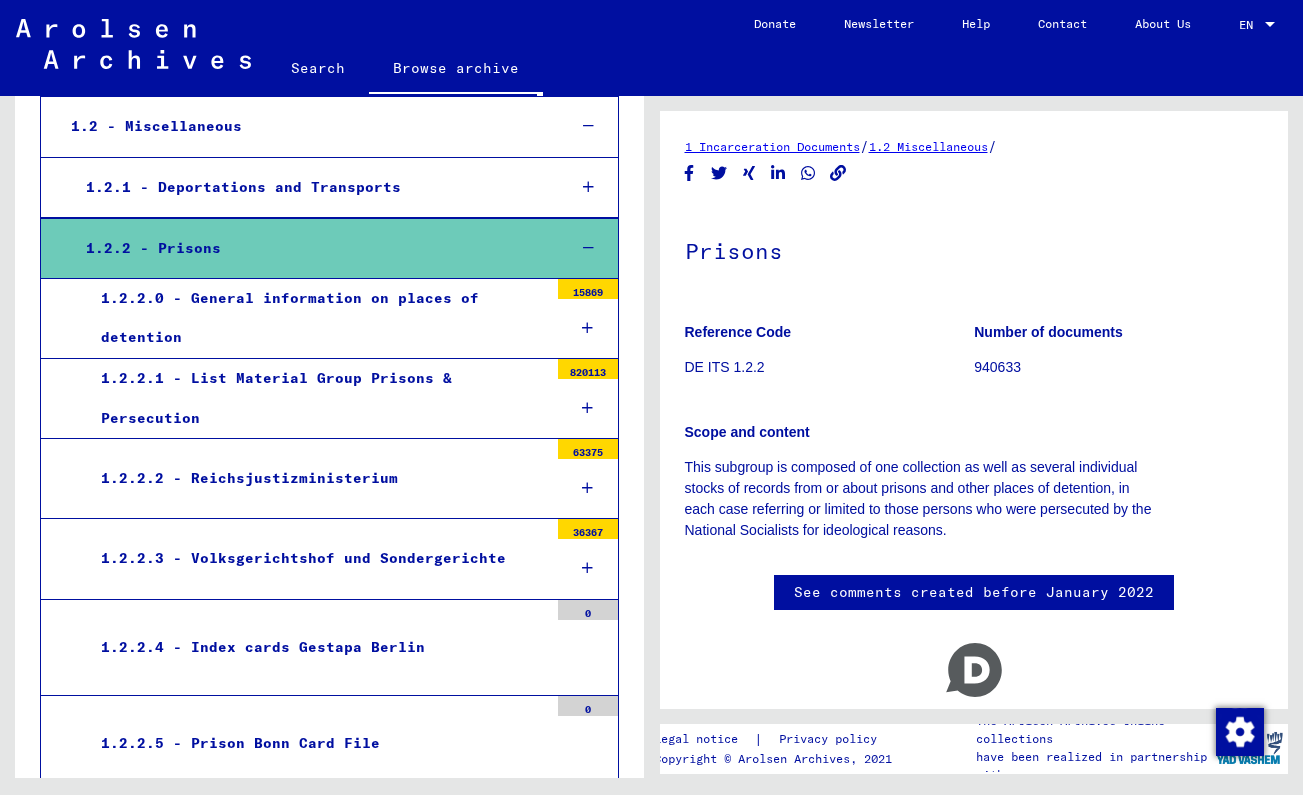click on "1.2.2.0 - General information on places of detention" at bounding box center [317, 318] 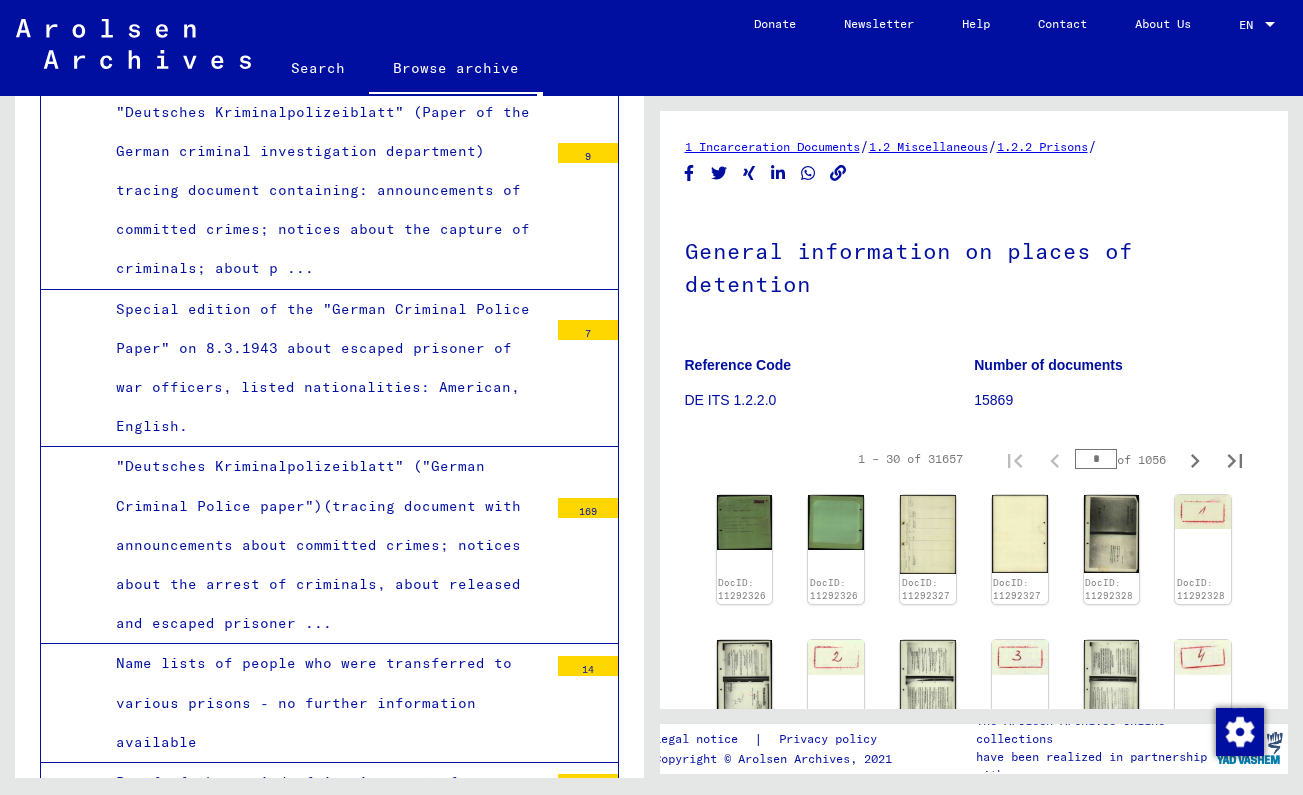scroll, scrollTop: 3429, scrollLeft: 0, axis: vertical 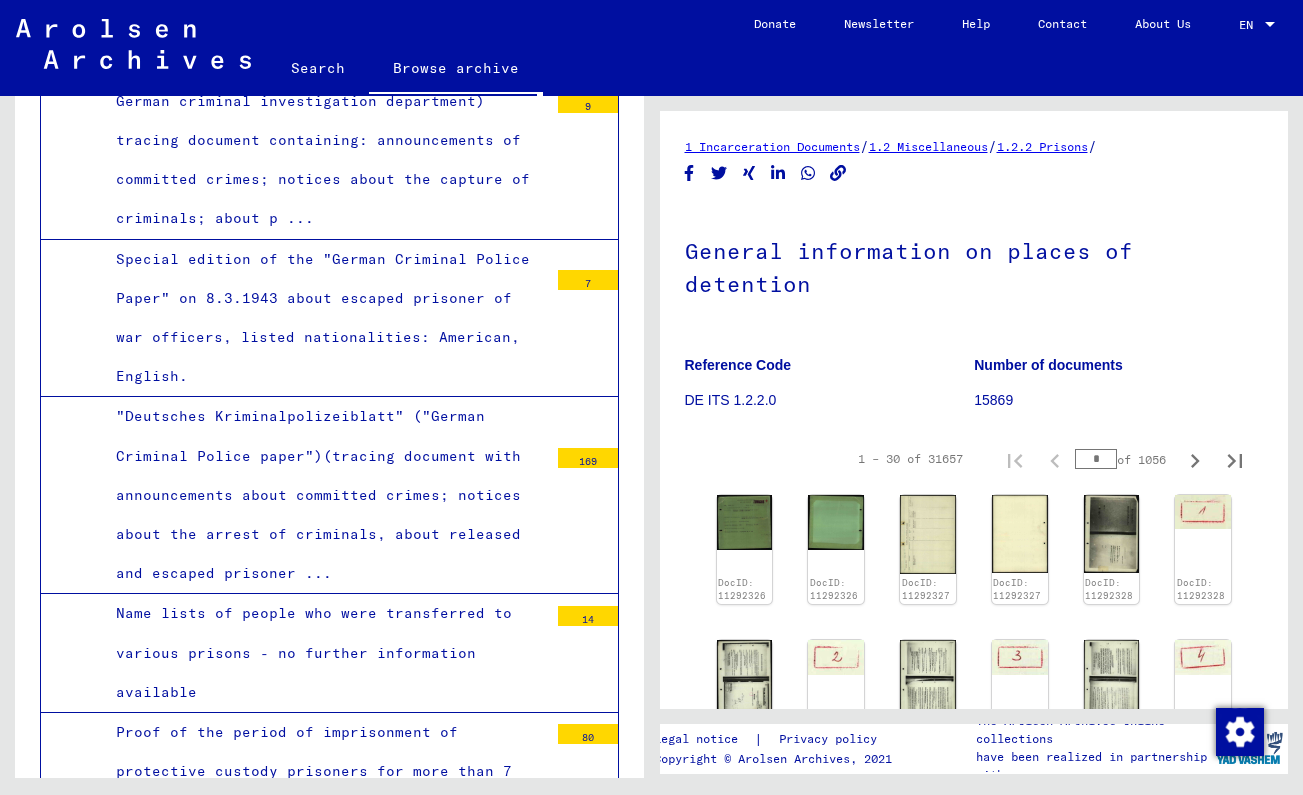 click on "Name lists of people who were transferred to various prisons  - no further information available" at bounding box center (324, 653) 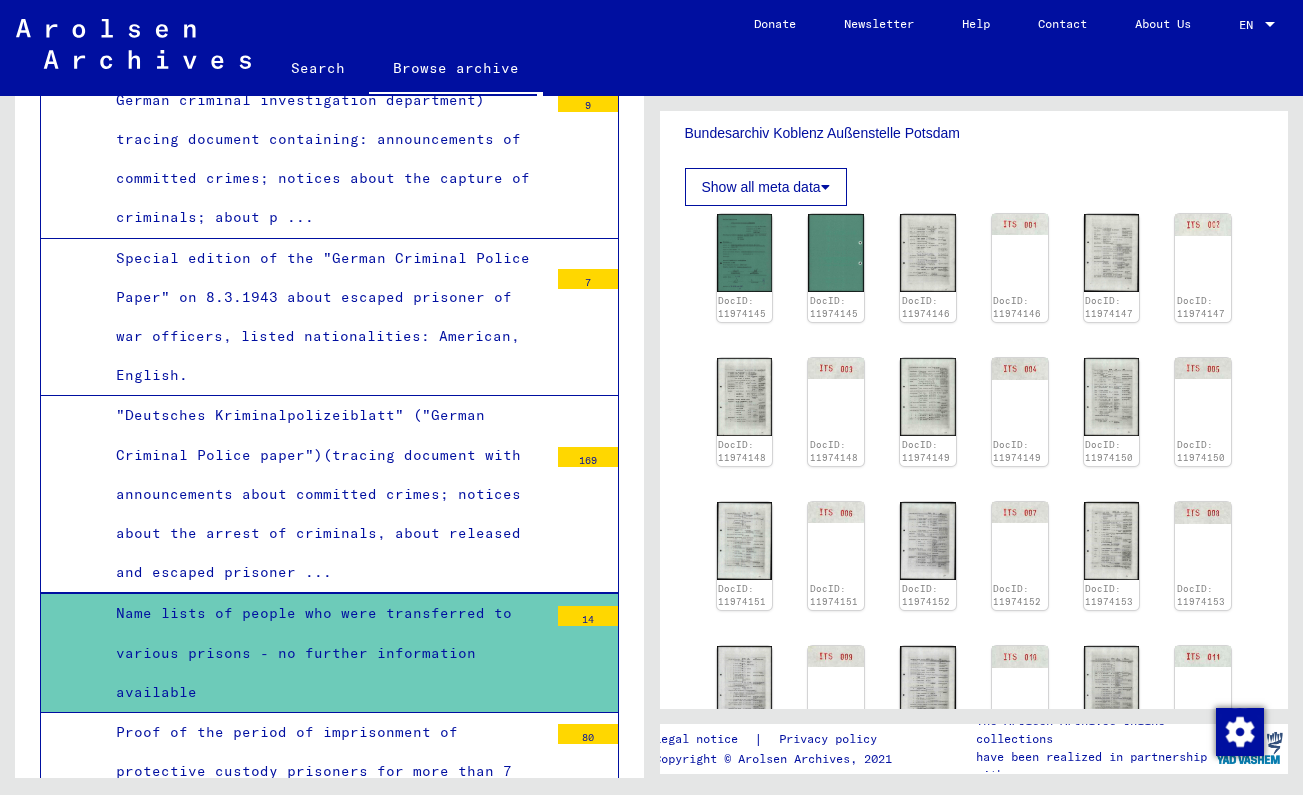 scroll, scrollTop: 515, scrollLeft: 0, axis: vertical 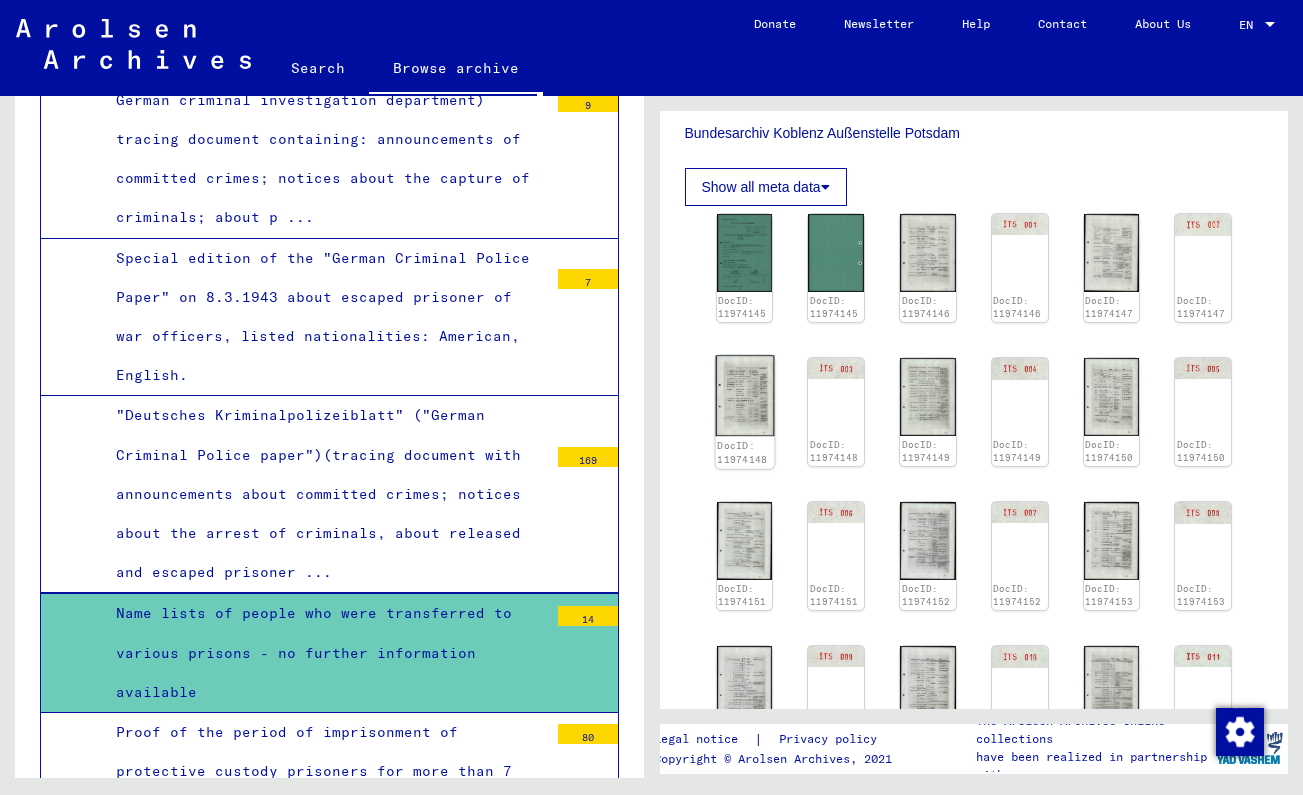 click 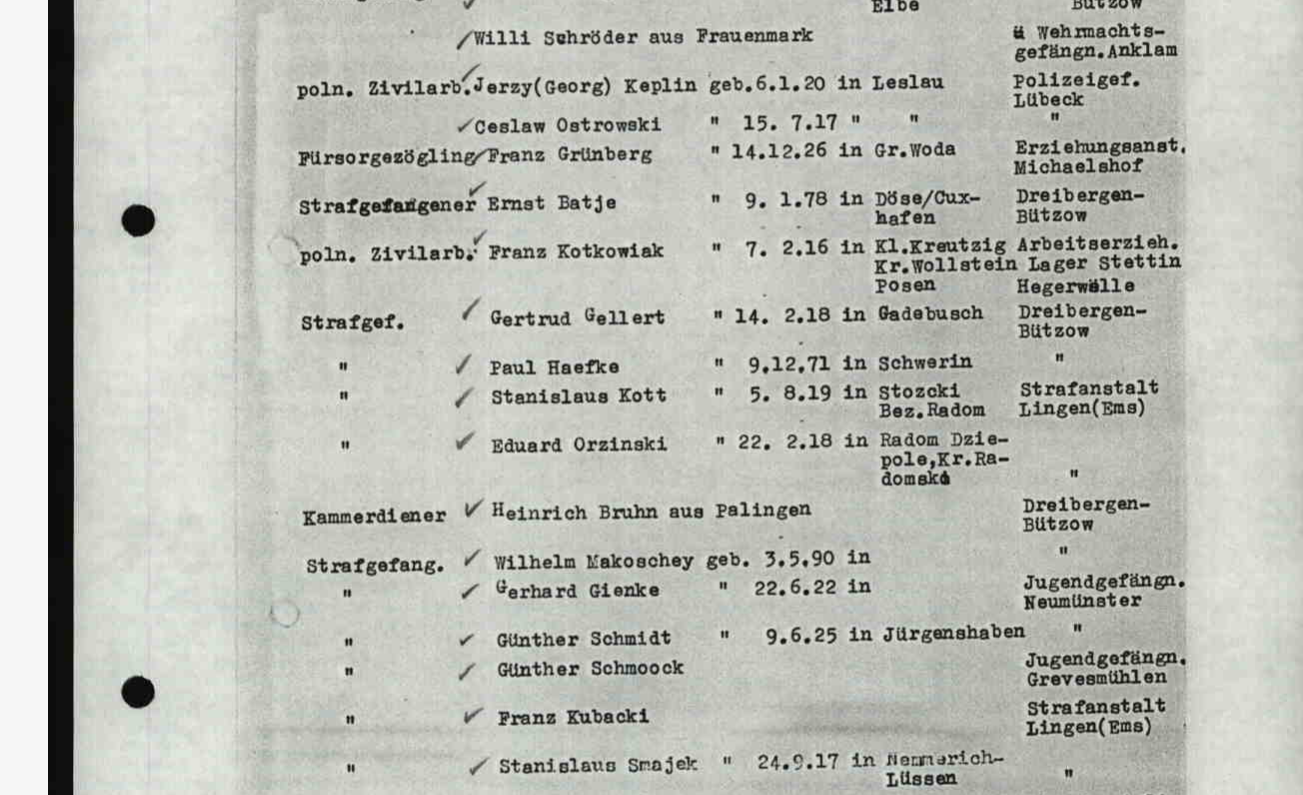 drag, startPoint x: 223, startPoint y: 47, endPoint x: 213, endPoint y: 130, distance: 83.60024 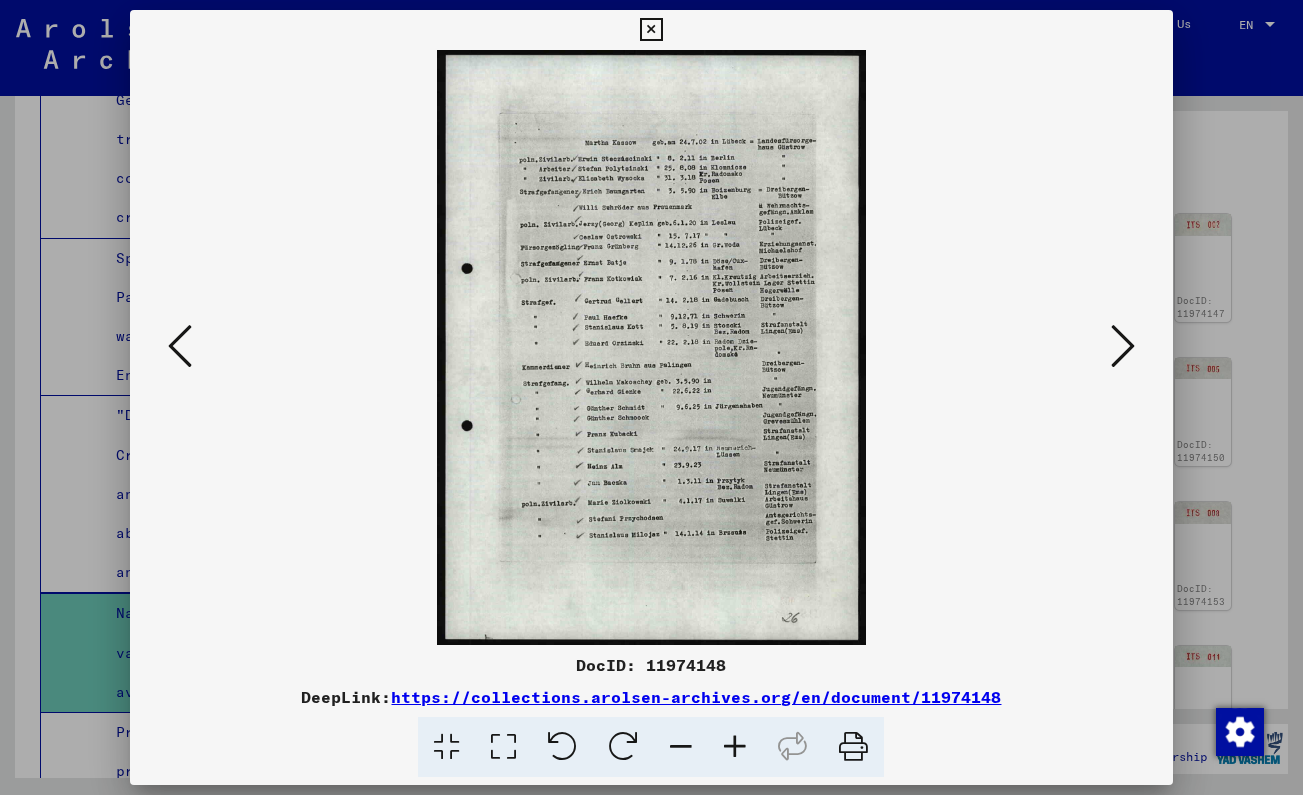 click at bounding box center (1123, 346) 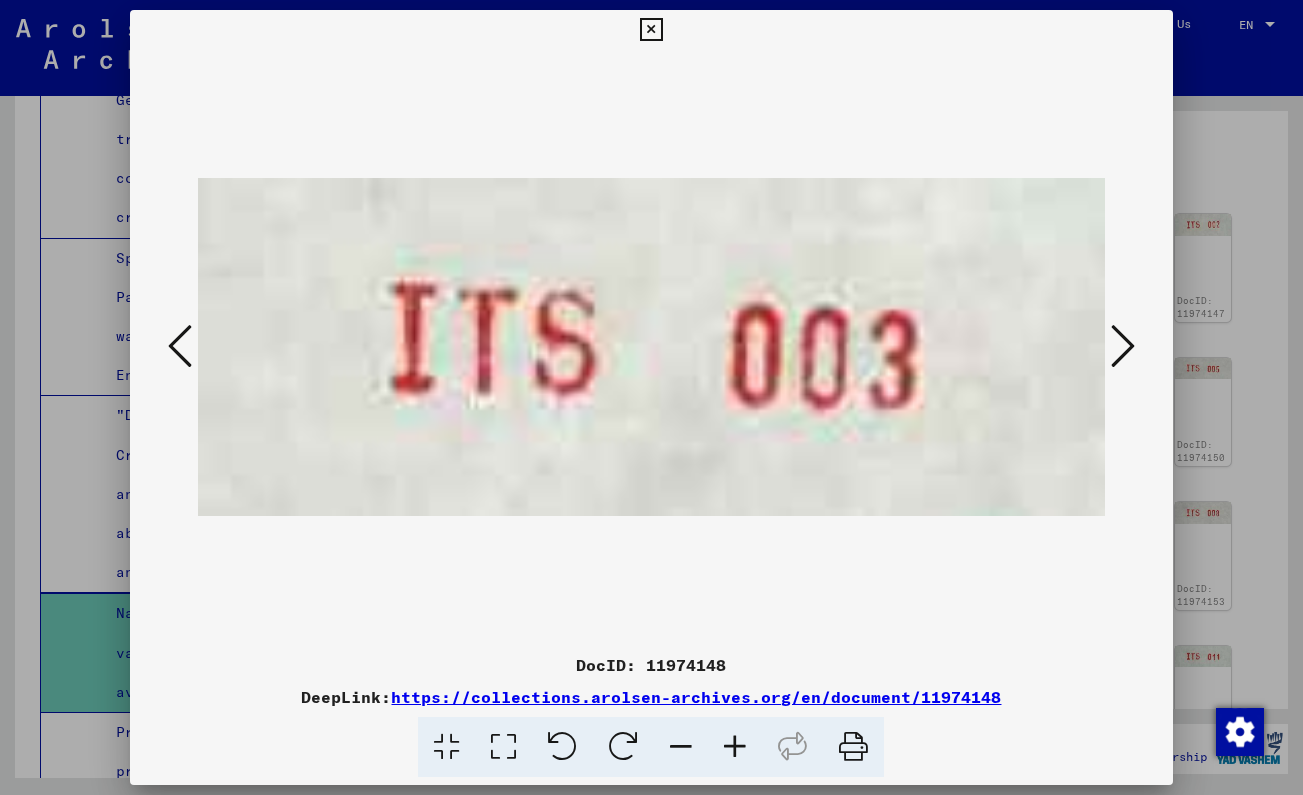 click at bounding box center (1123, 346) 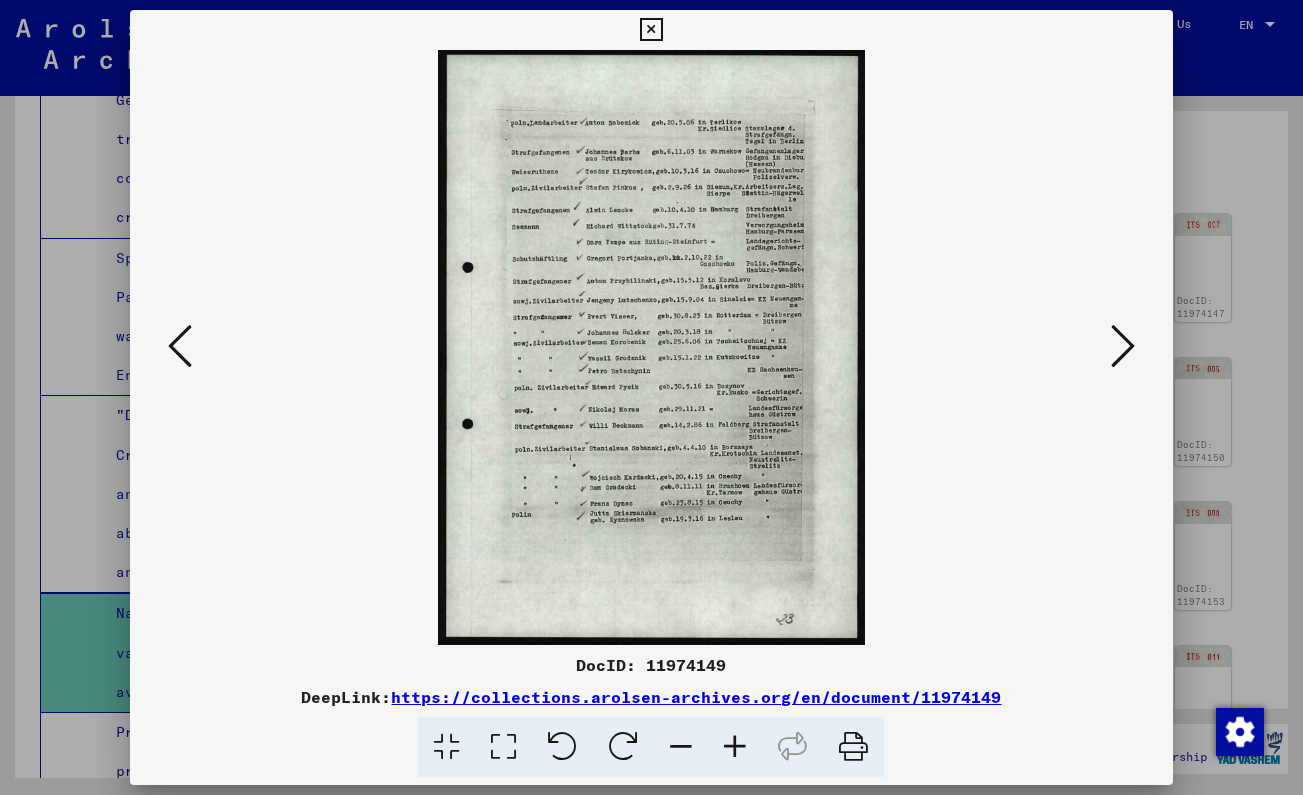 click at bounding box center [651, 30] 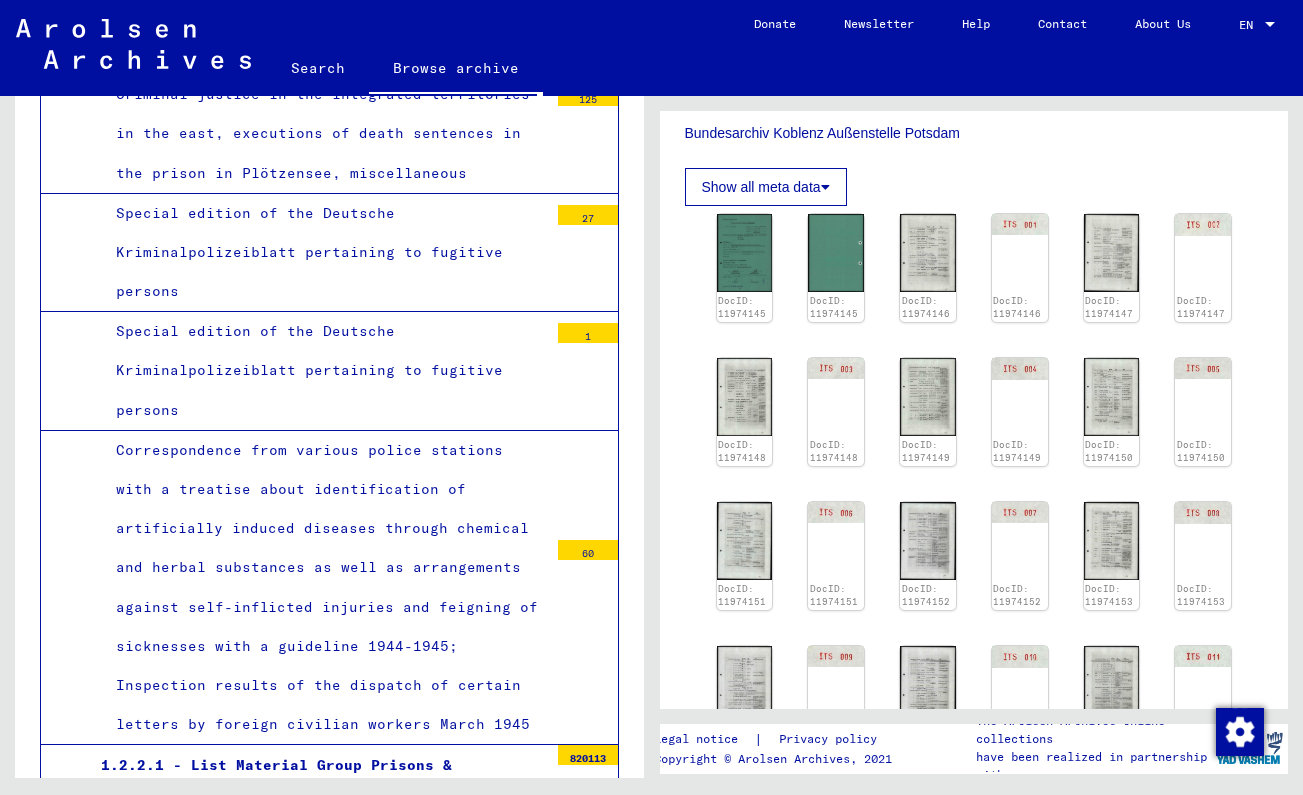 scroll, scrollTop: 7602, scrollLeft: 0, axis: vertical 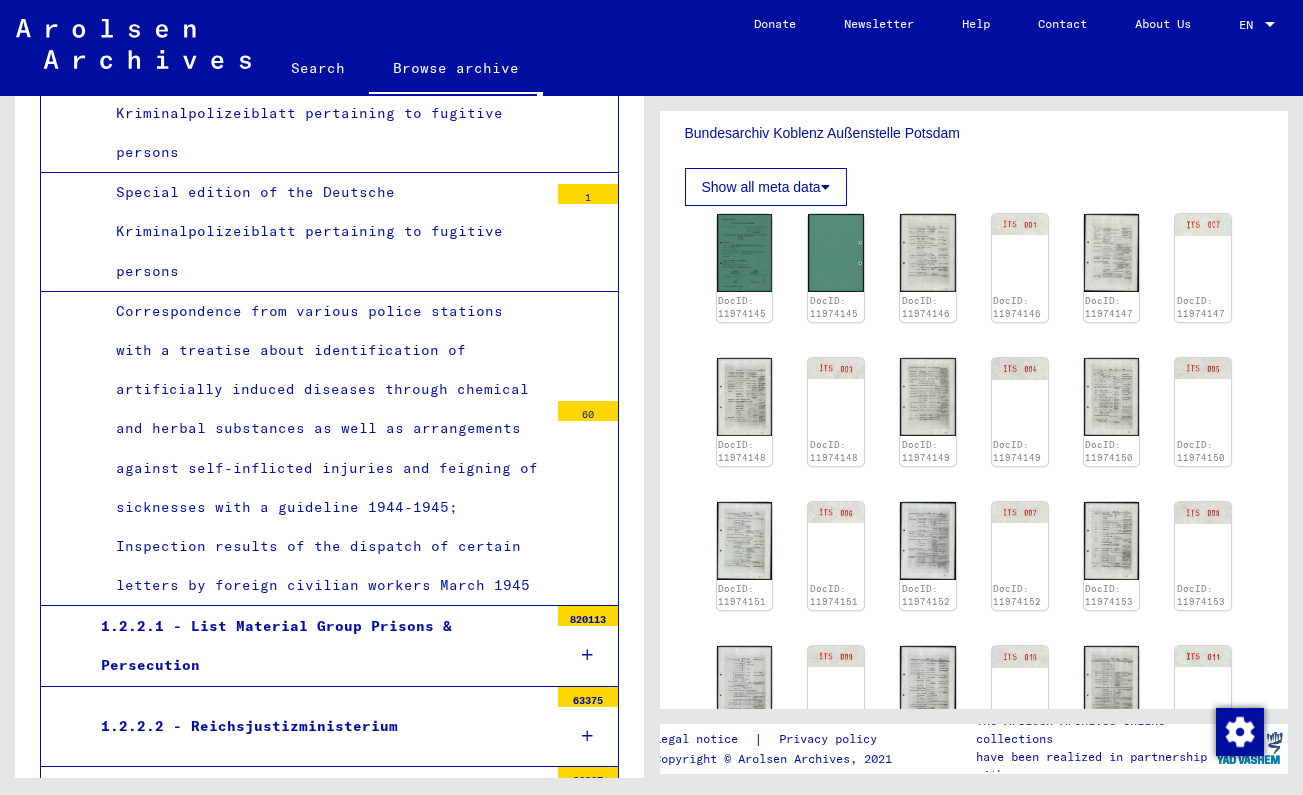 click on "1.2.2.1 - List Material Group Prisons & Persecution" at bounding box center [317, 646] 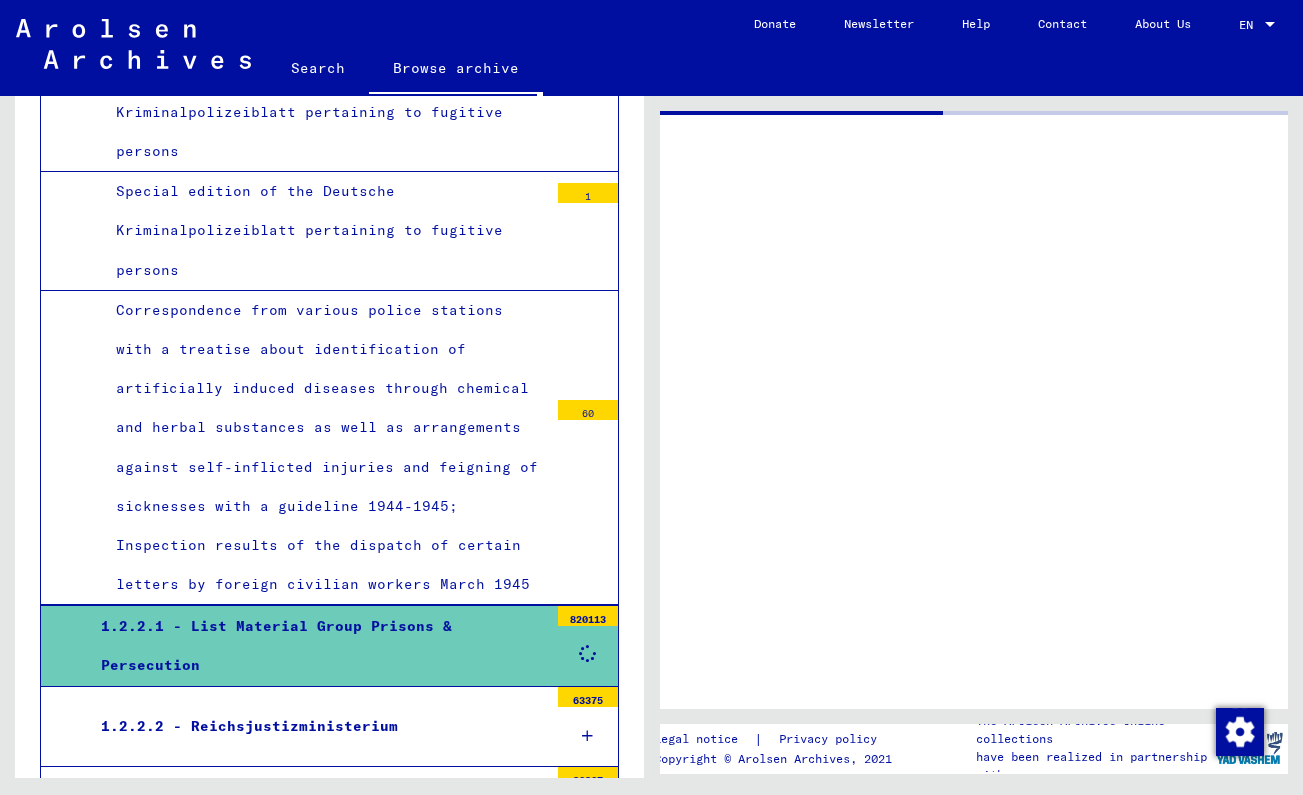 scroll, scrollTop: 0, scrollLeft: 0, axis: both 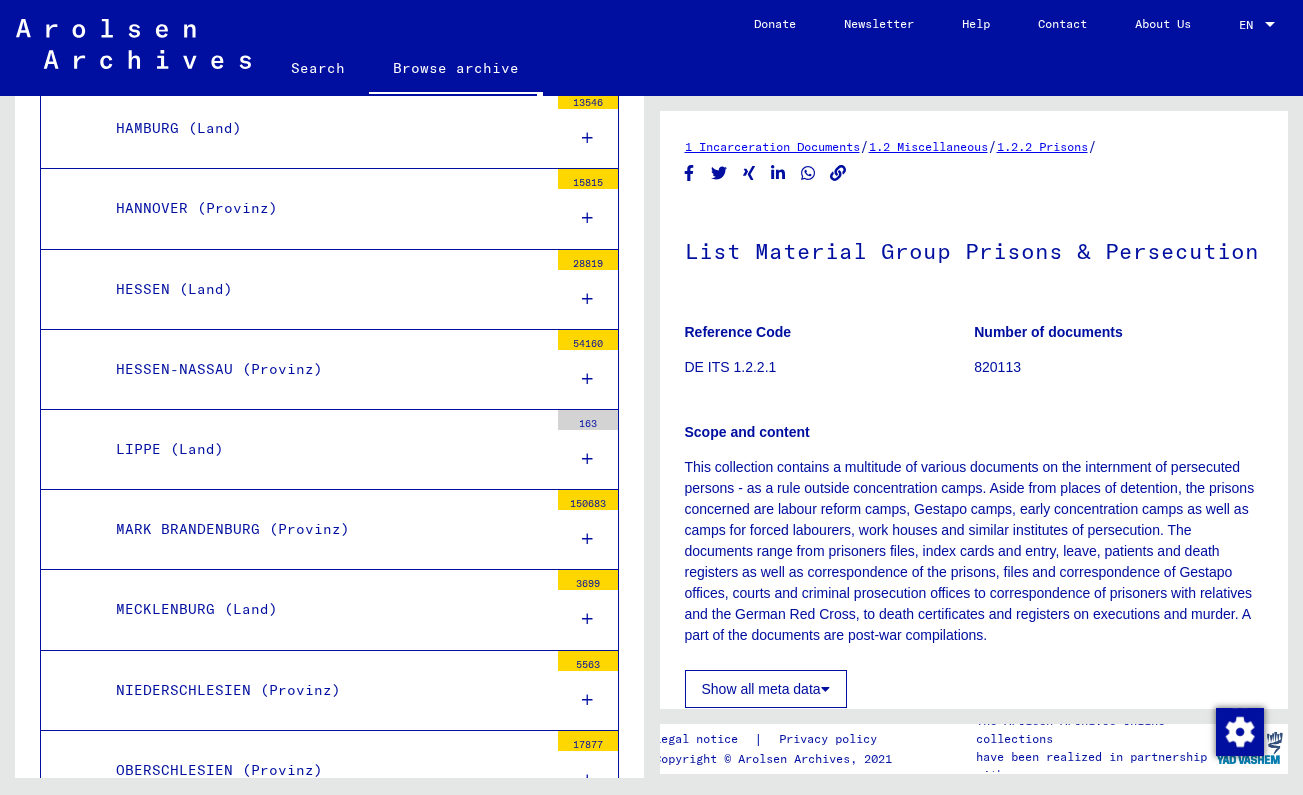 click on "MARK BRANDENBURG (Provinz)" at bounding box center [324, 529] 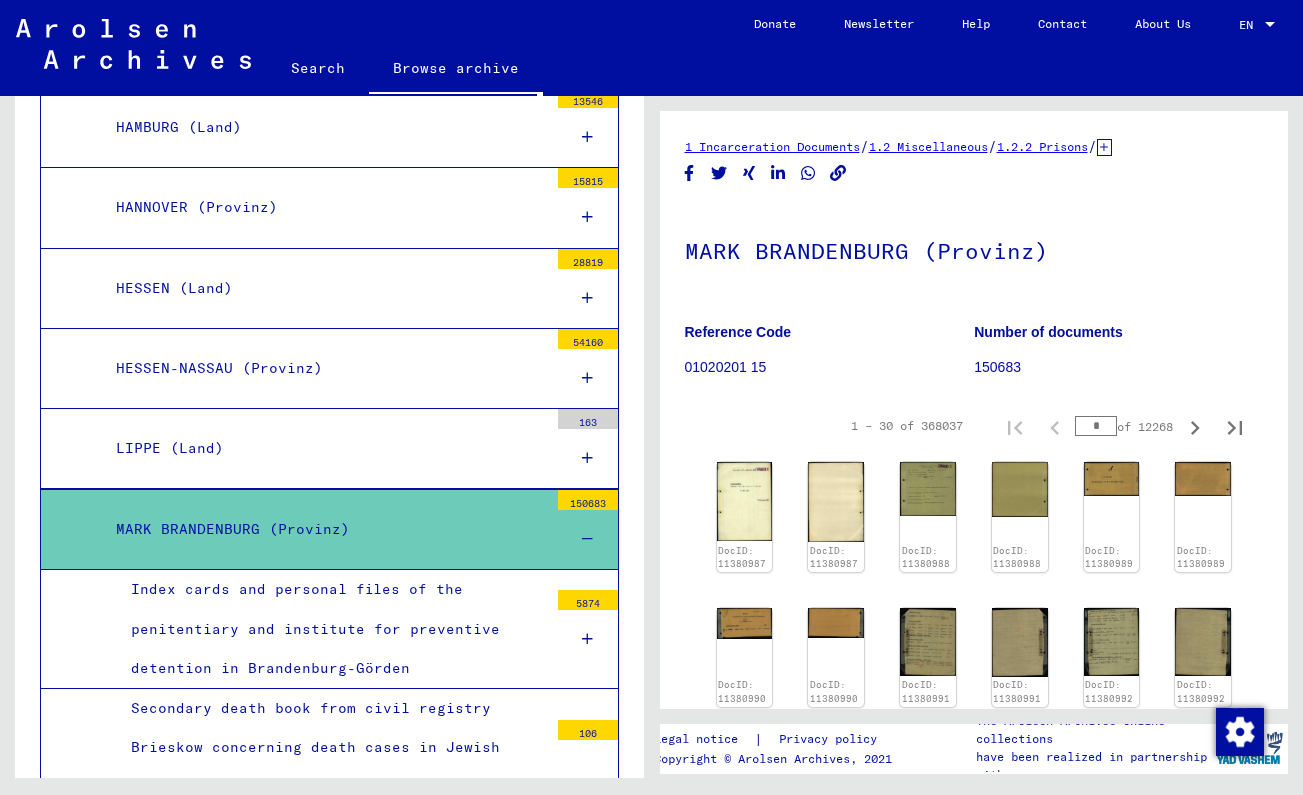 click on "MARK BRANDENBURG (Provinz)" at bounding box center [324, 529] 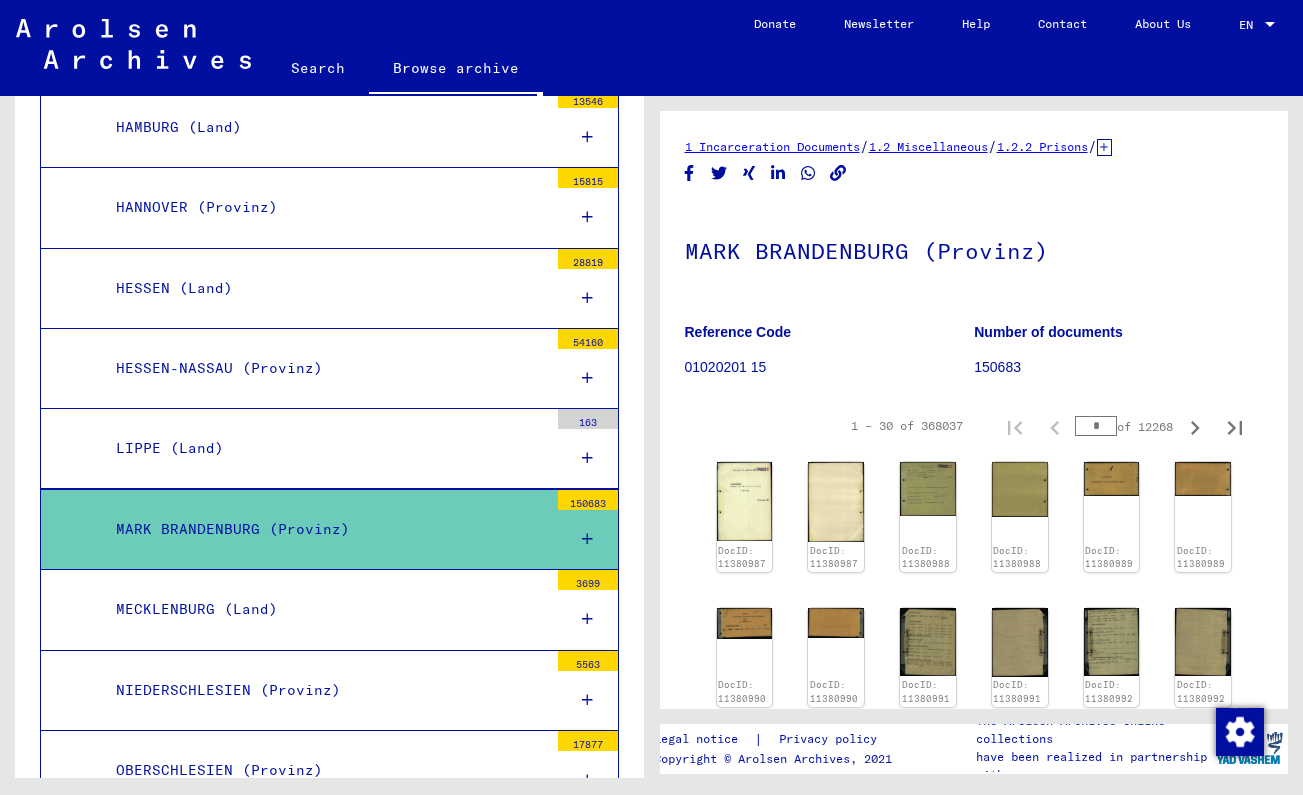 click on "MECKLENBURG (Land)" at bounding box center (324, 609) 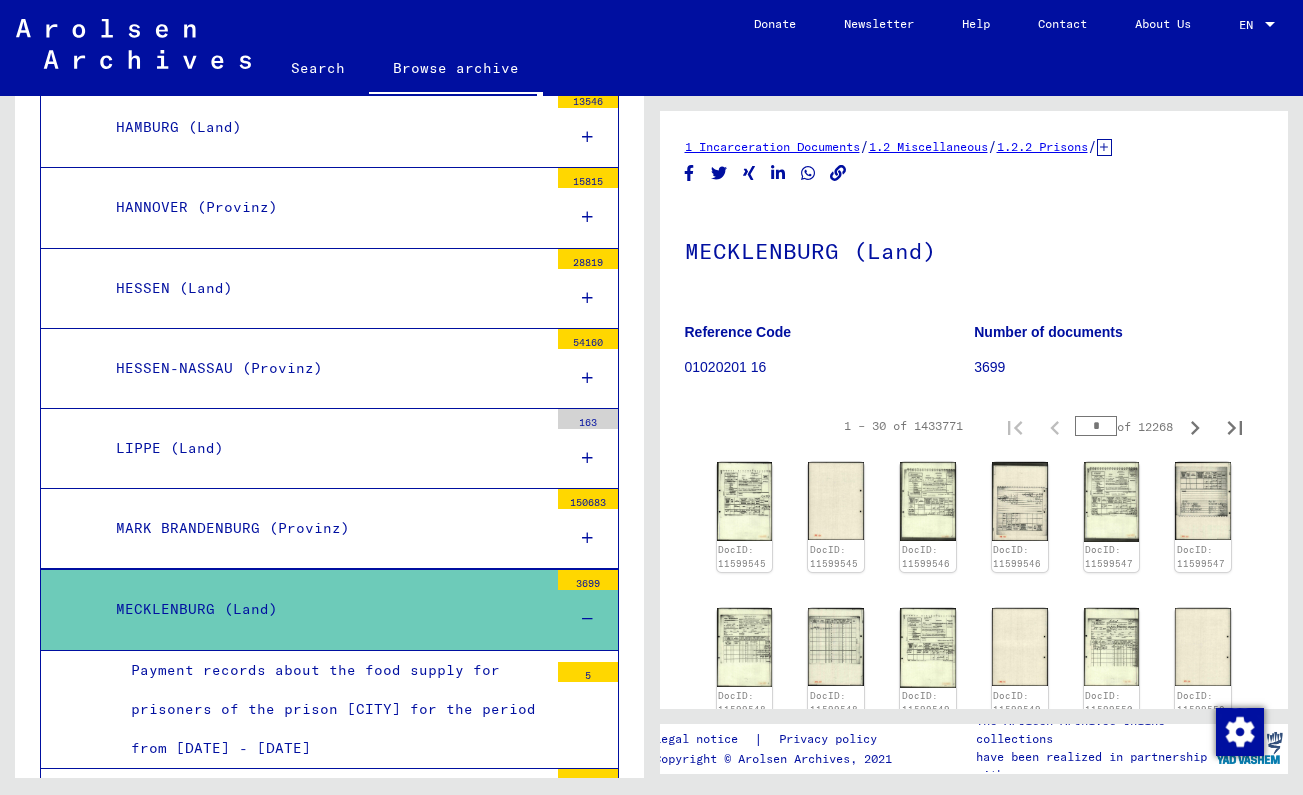 click on "MECKLENBURG (Land)" at bounding box center [324, 609] 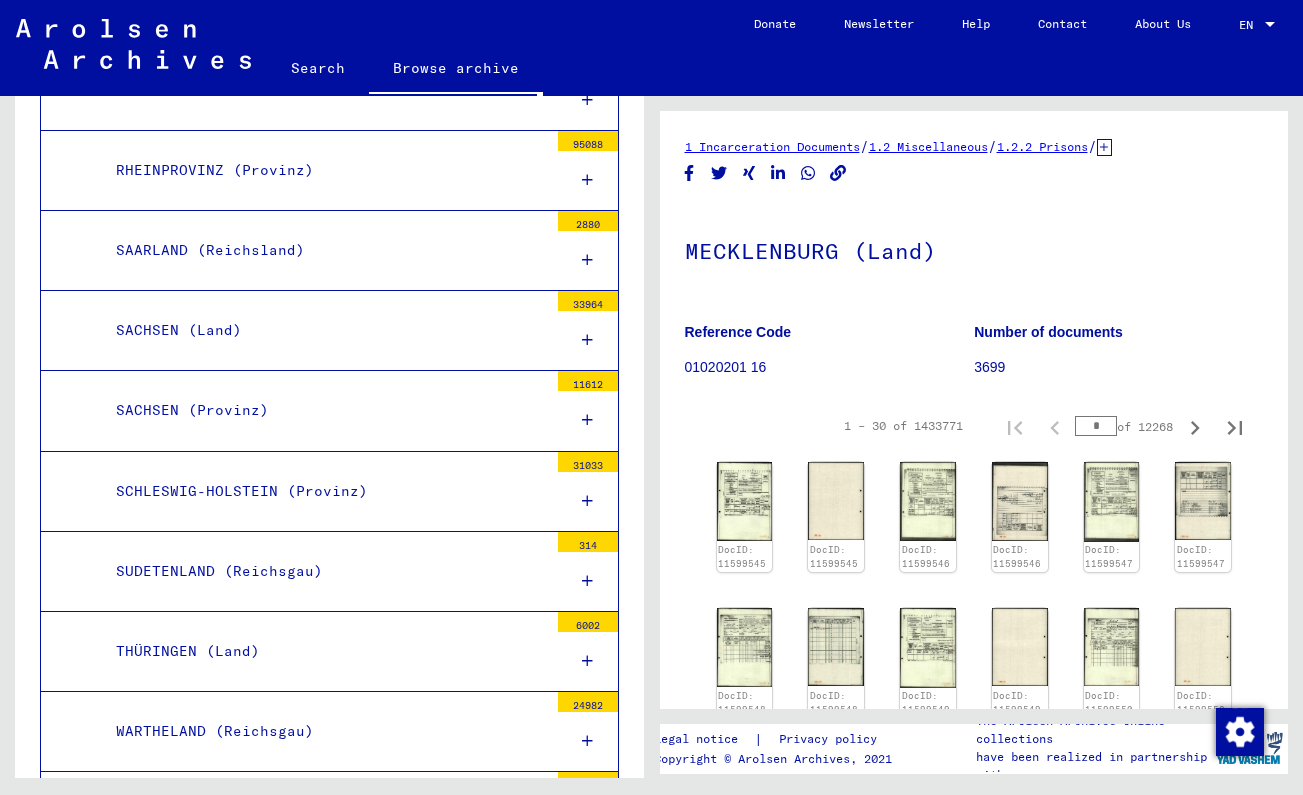 scroll, scrollTop: 10015, scrollLeft: 0, axis: vertical 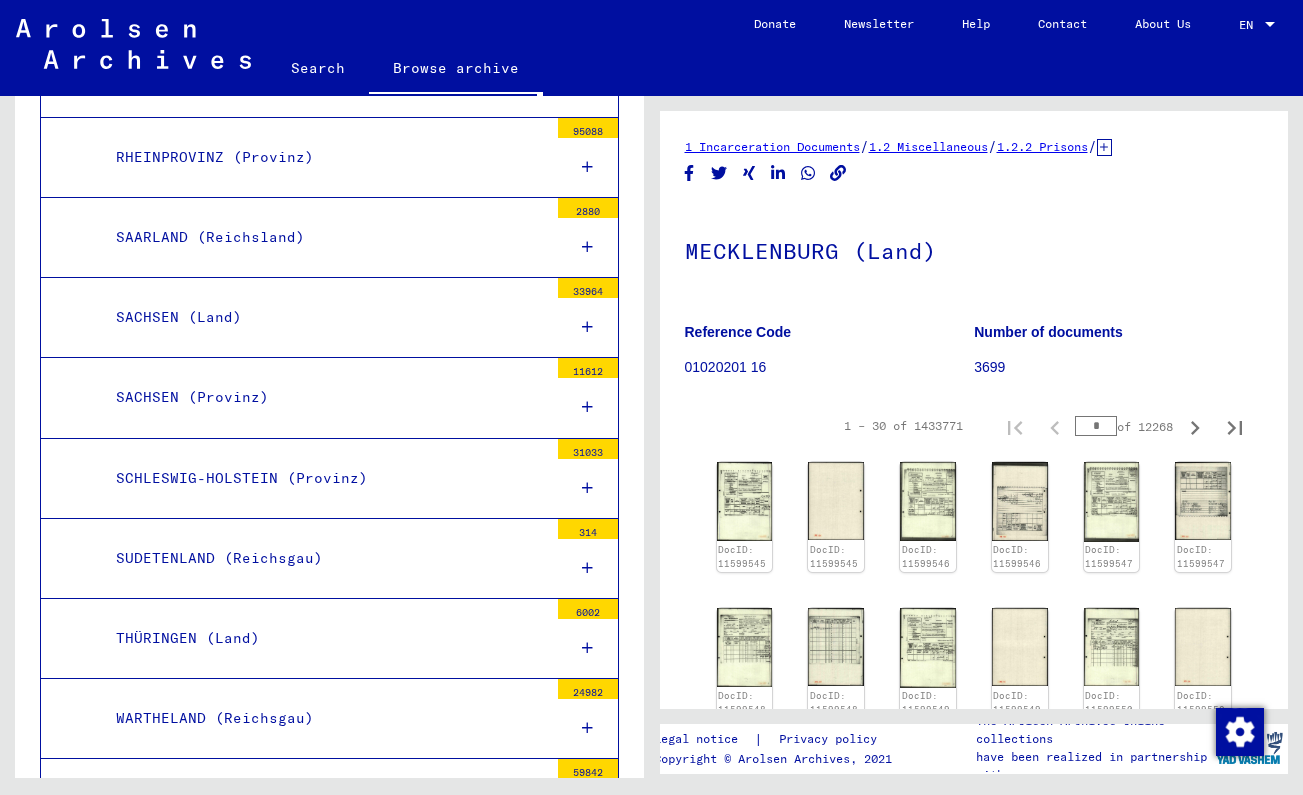 click on "THÜRINGEN (Land)" at bounding box center (324, 638) 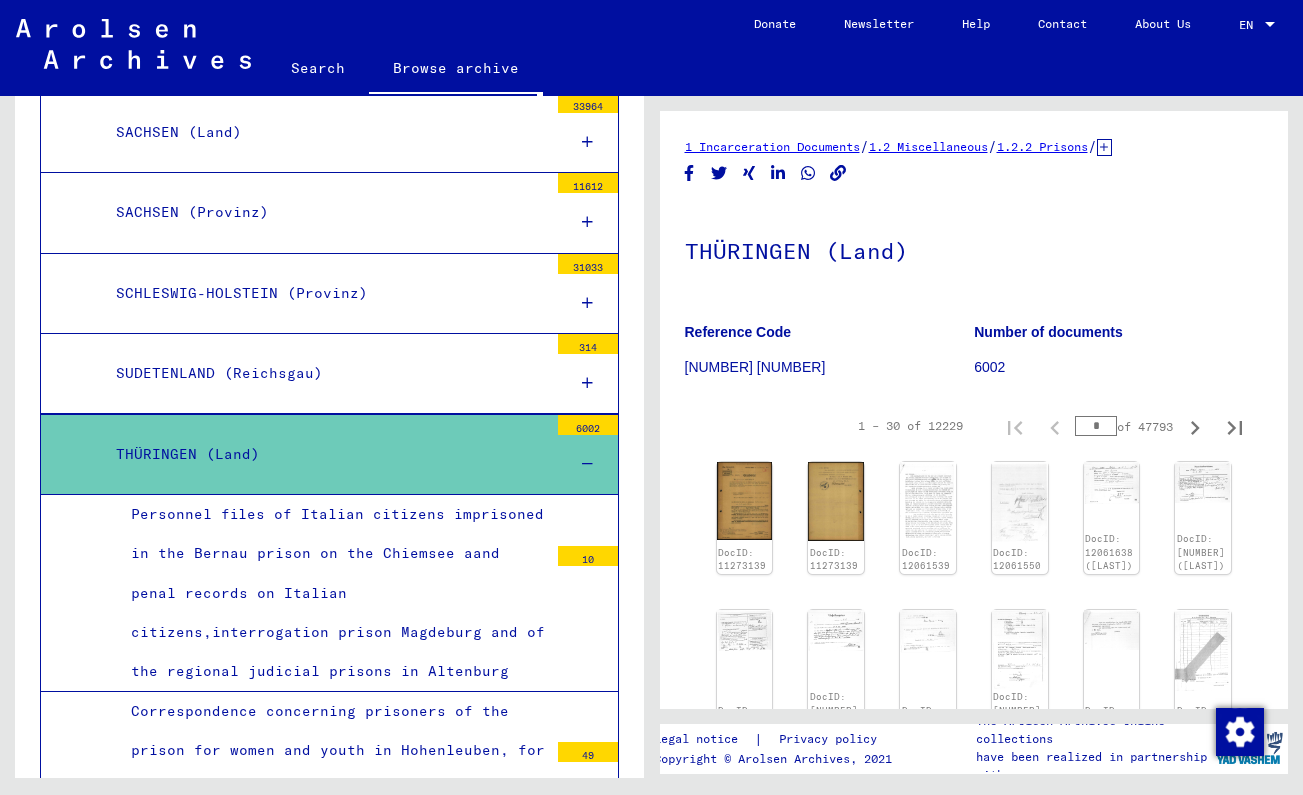 scroll, scrollTop: 10133, scrollLeft: 0, axis: vertical 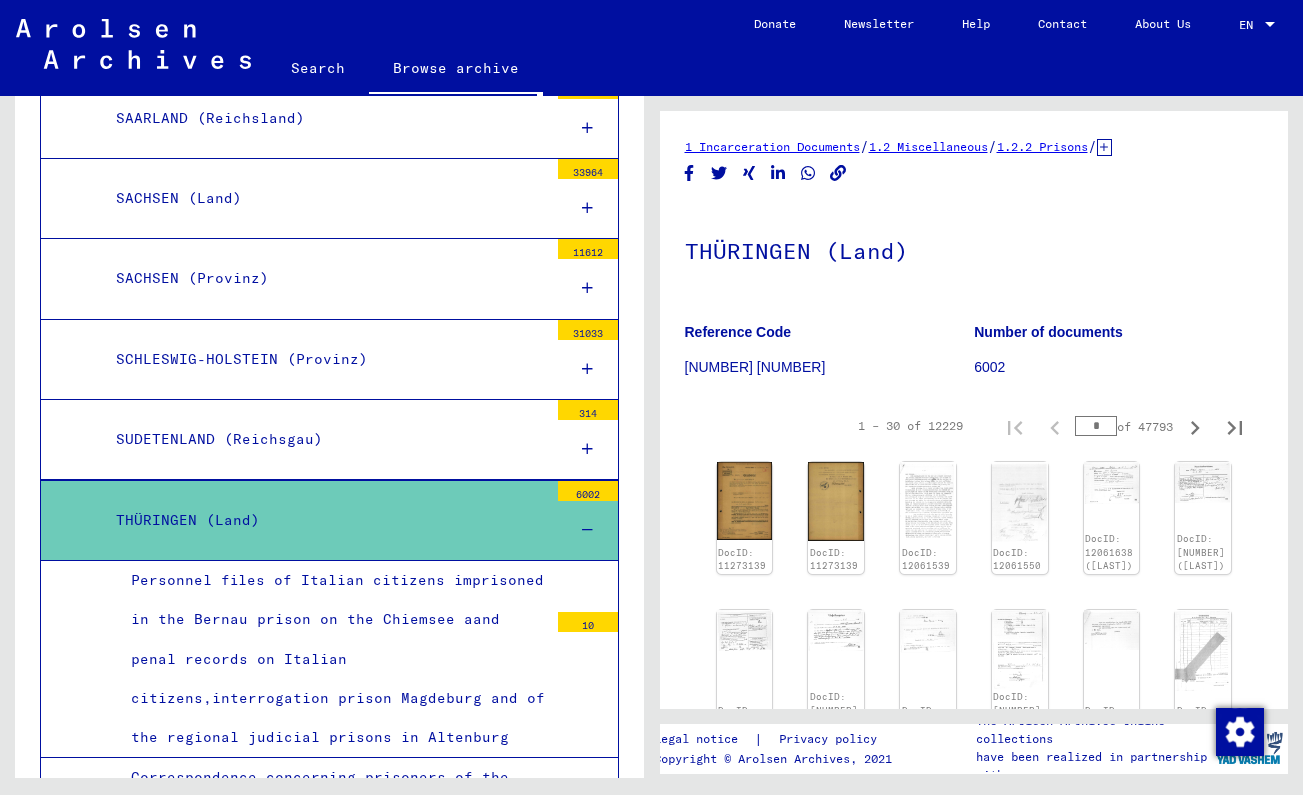 click on "THÜRINGEN (Land)" at bounding box center [324, 520] 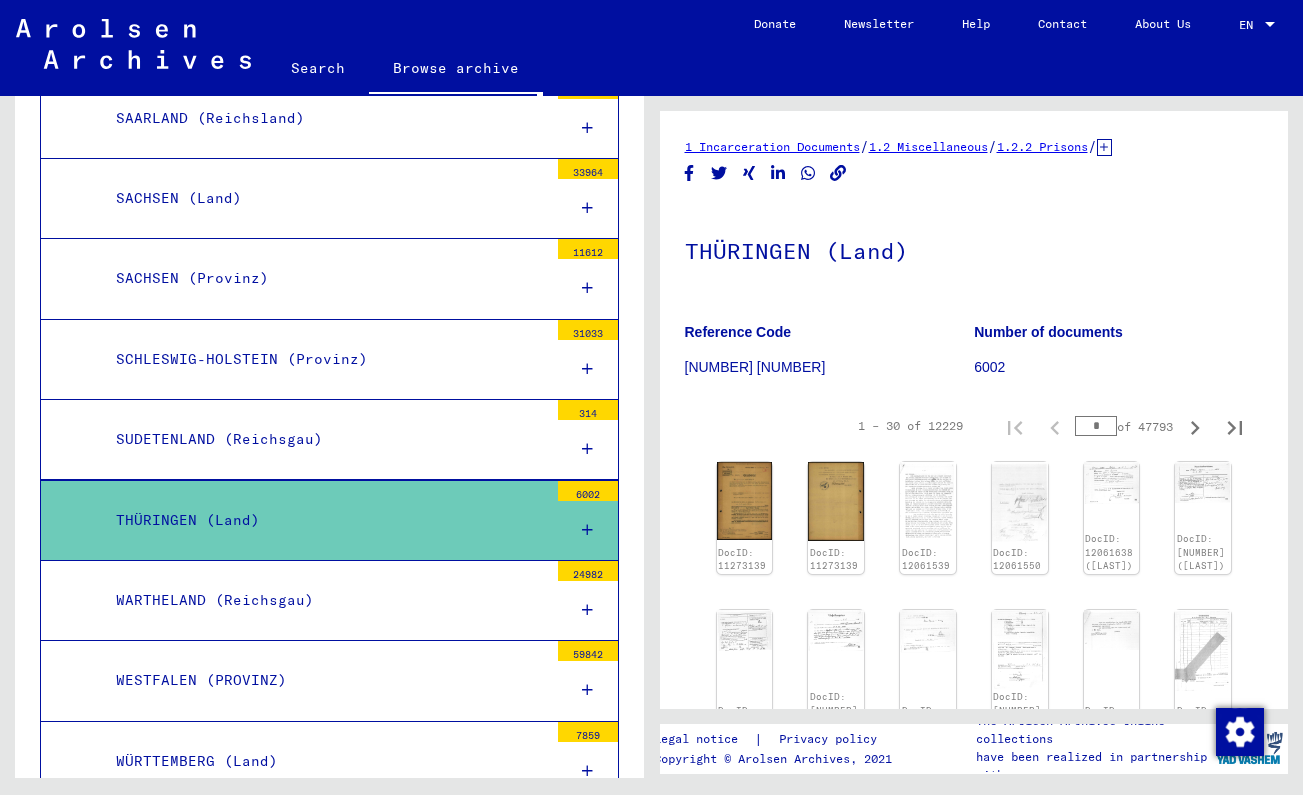 click on "[PROVINCE] 59842" at bounding box center (329, 681) 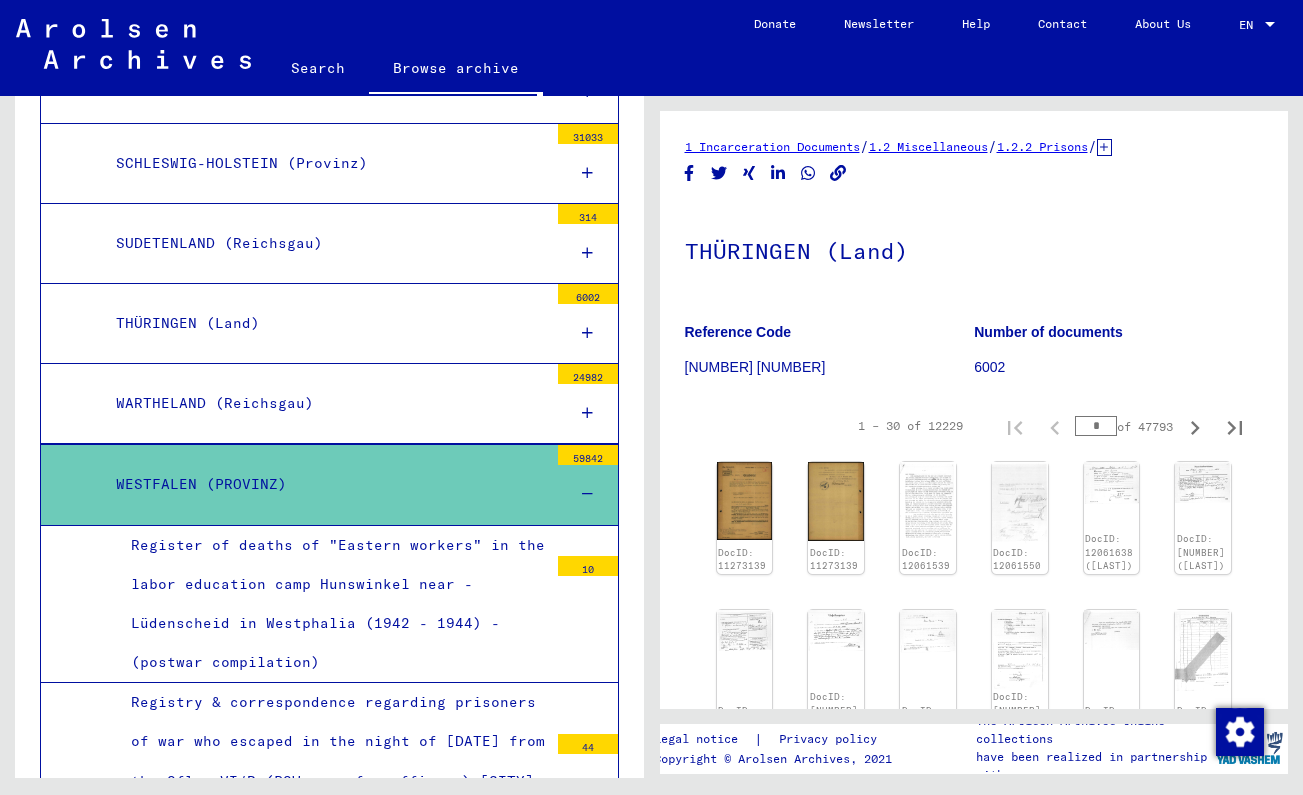 scroll, scrollTop: 10327, scrollLeft: 0, axis: vertical 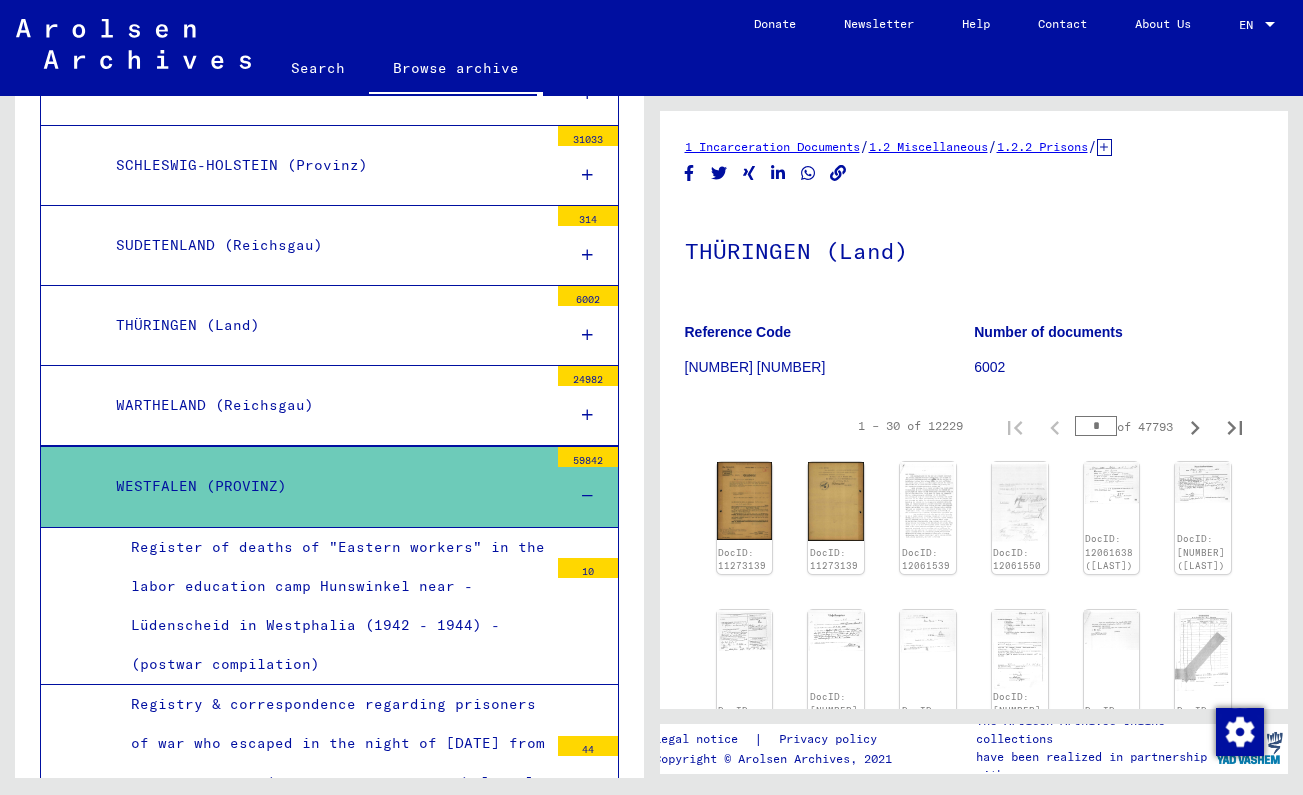 click on "WESTFALEN (PROVINZ)" at bounding box center [324, 486] 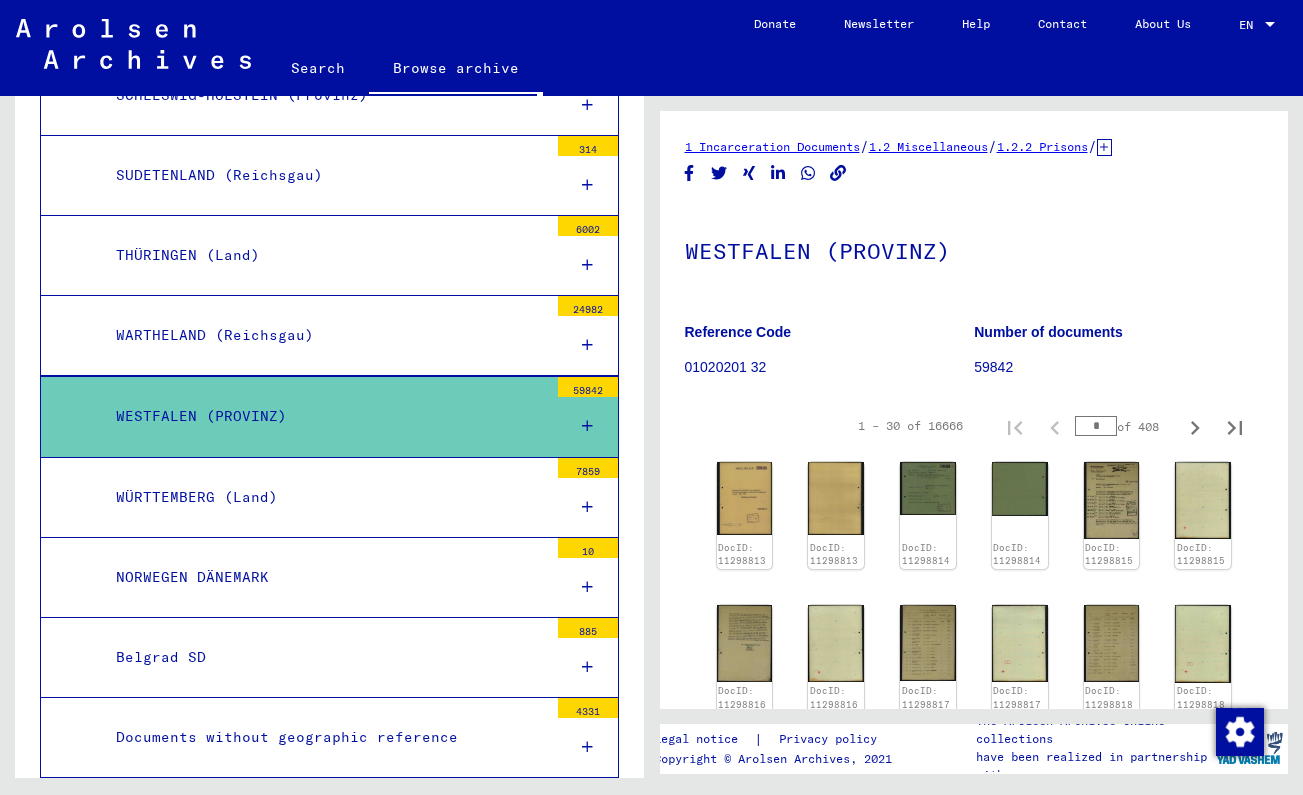 scroll, scrollTop: 10372, scrollLeft: 0, axis: vertical 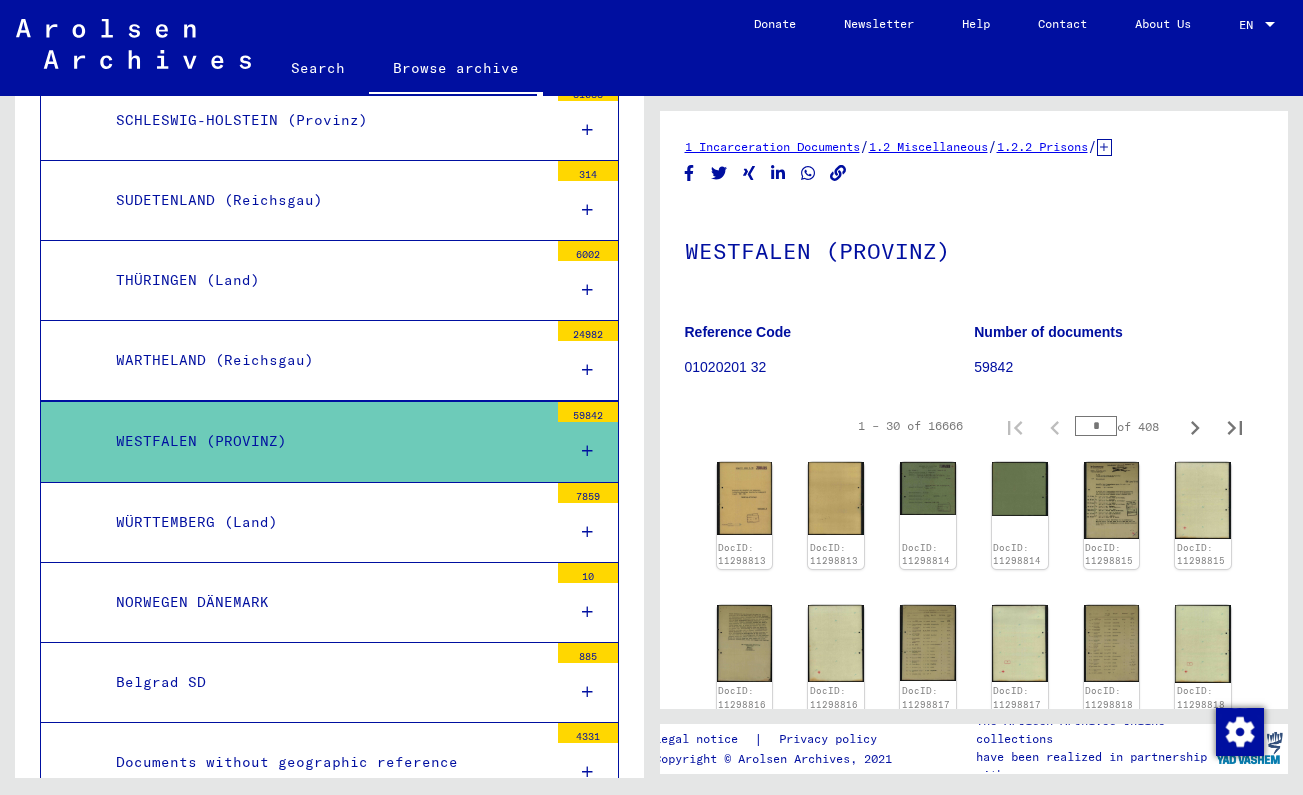 click on "[CITY] (Land) [NUMBER]" at bounding box center (329, 523) 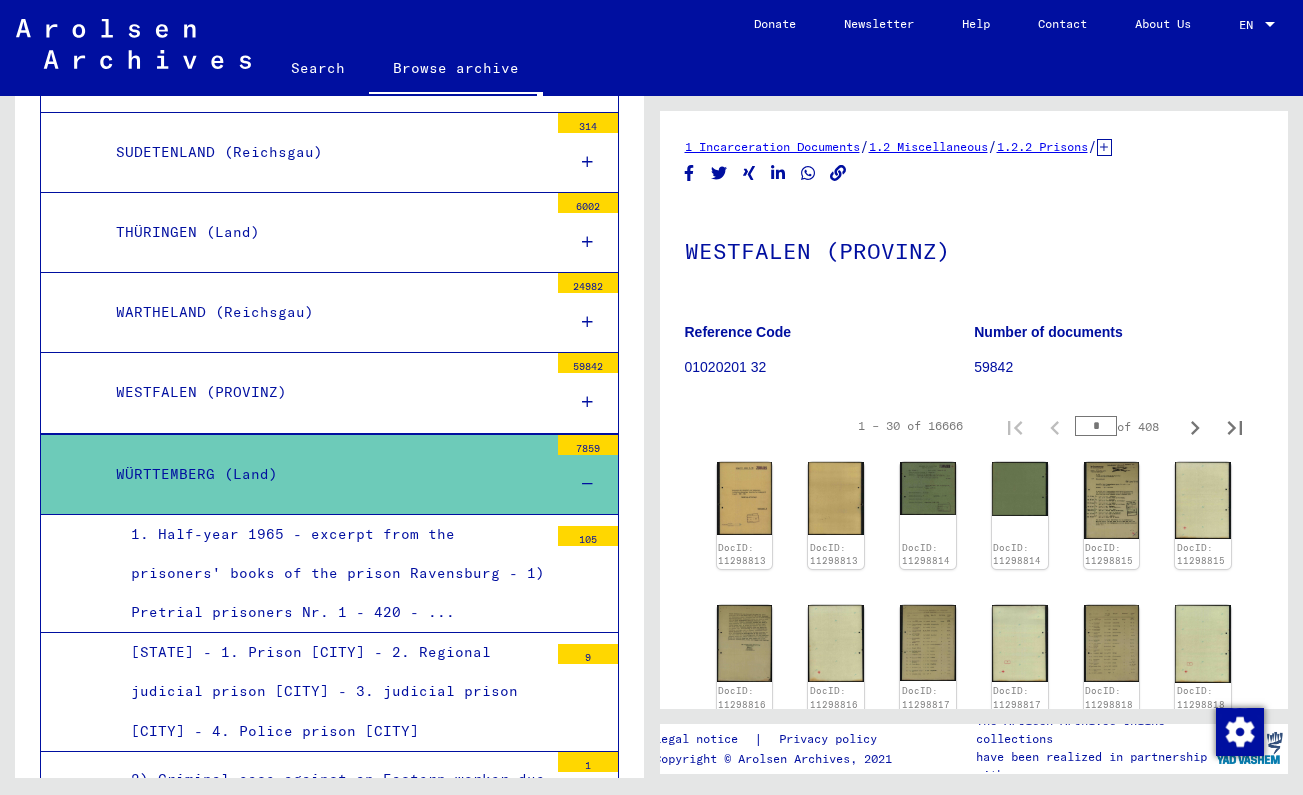 scroll, scrollTop: 10423, scrollLeft: 0, axis: vertical 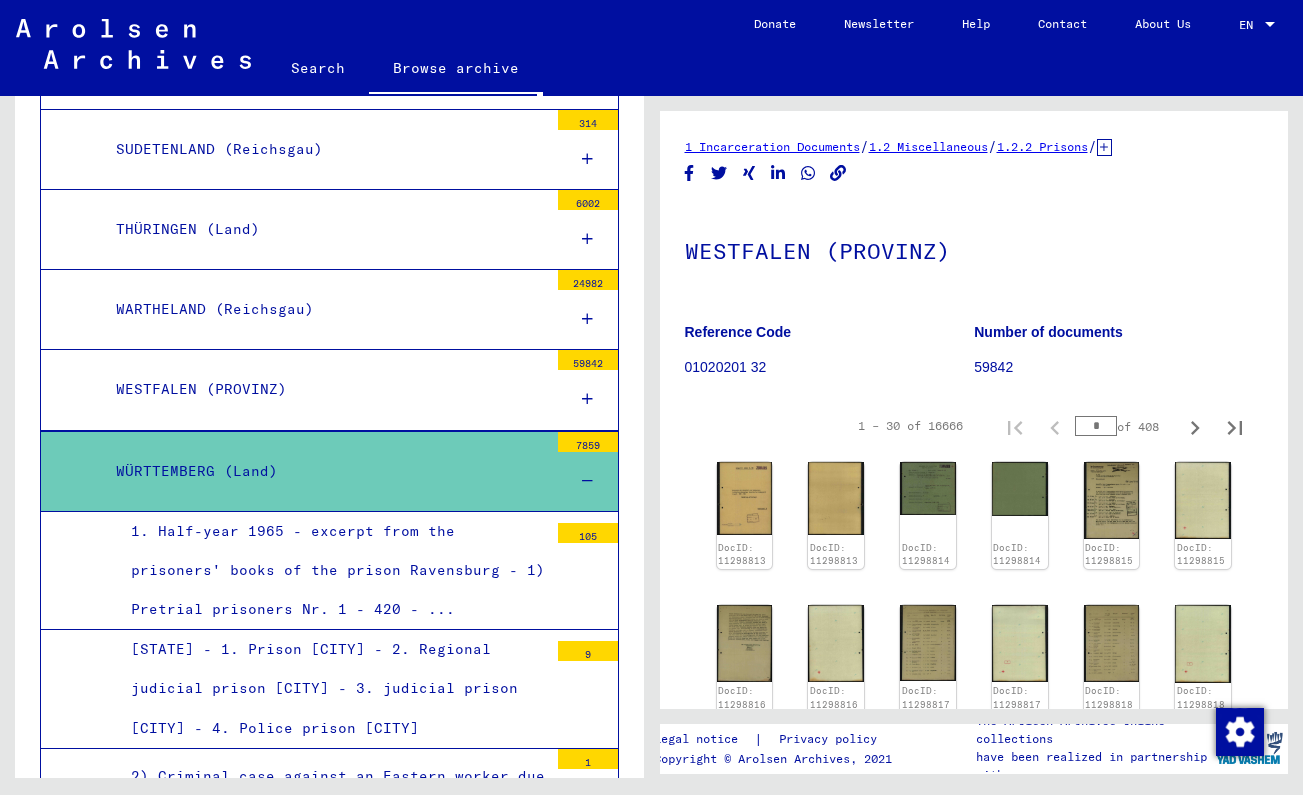 click on "1. Half-year 1965 - excerpt from the prisoners' books of the prison Ravensburg - 1) Pretrial prisoners Nr. 1 - 420 - ..." at bounding box center (332, 571) 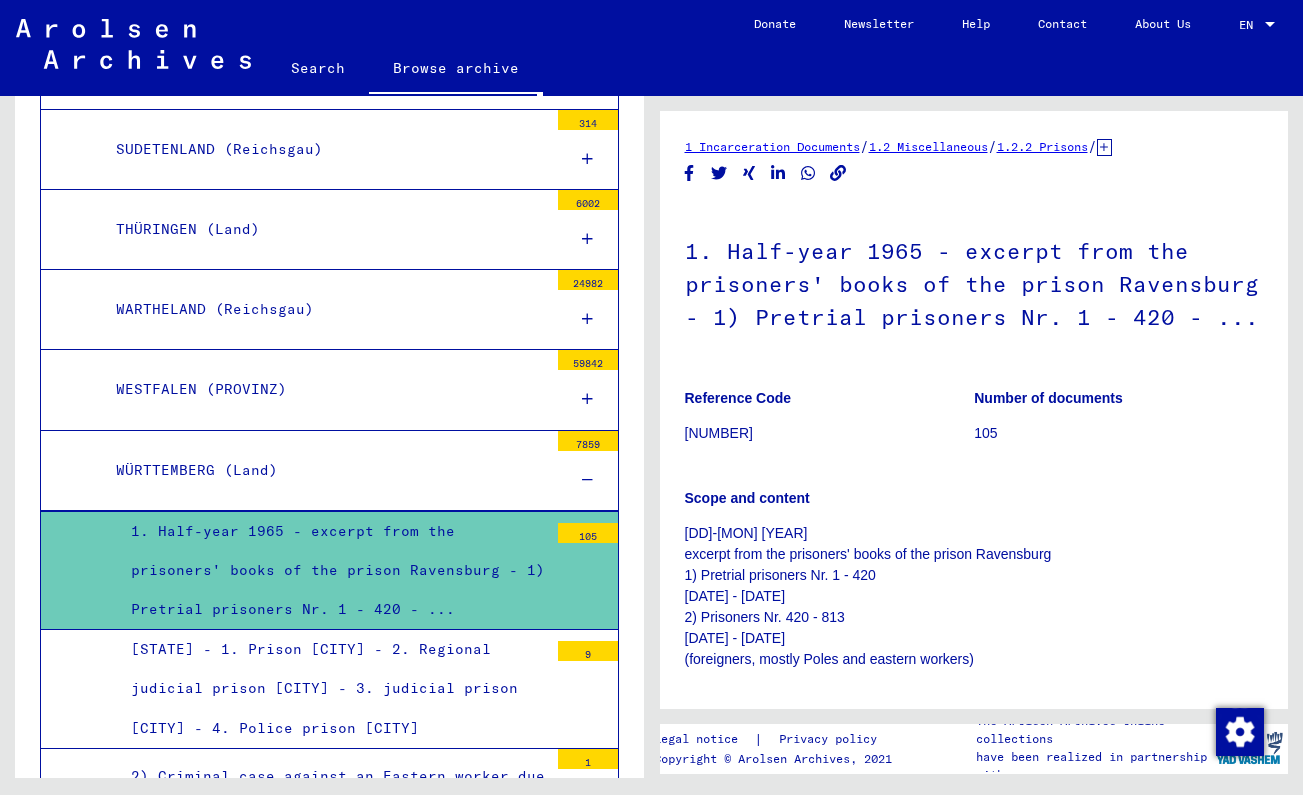click on "WÜRTTEMBERG (Land)" at bounding box center (324, 470) 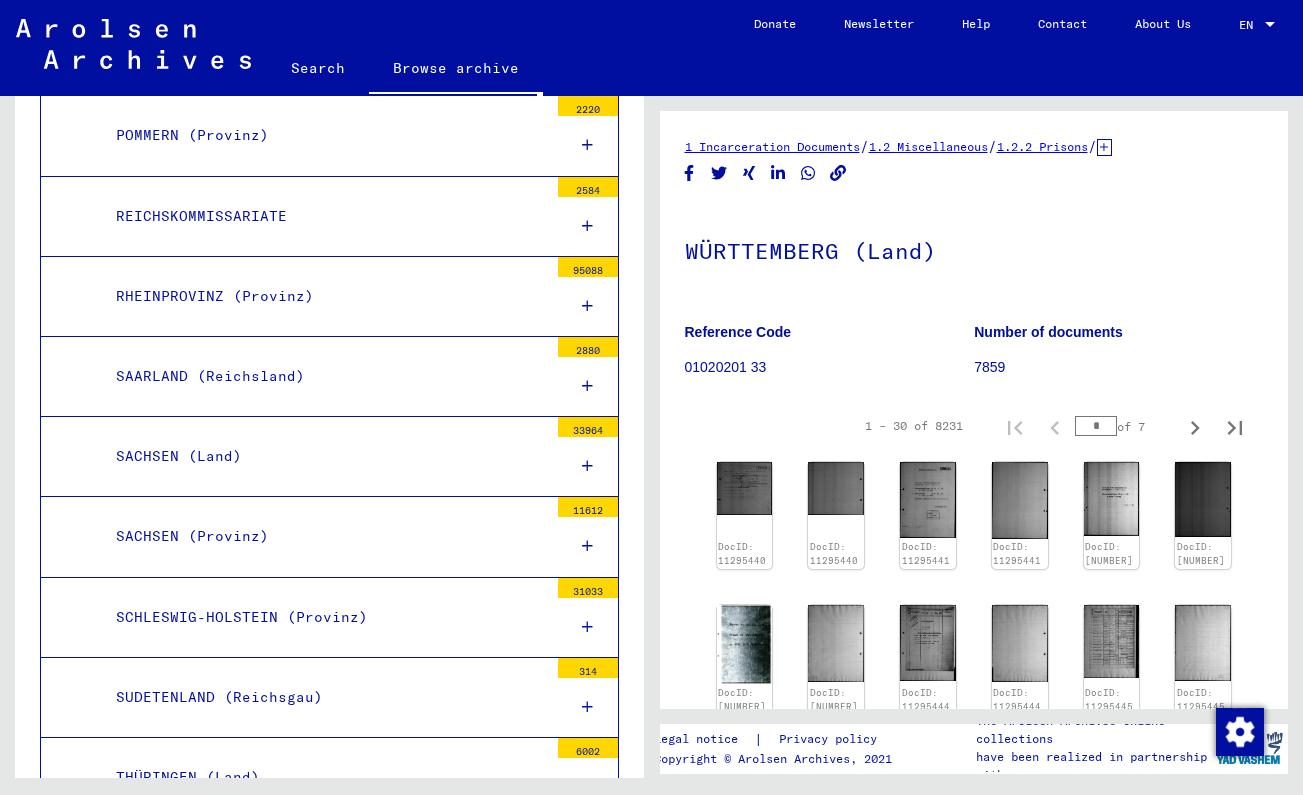 scroll, scrollTop: 9756, scrollLeft: 0, axis: vertical 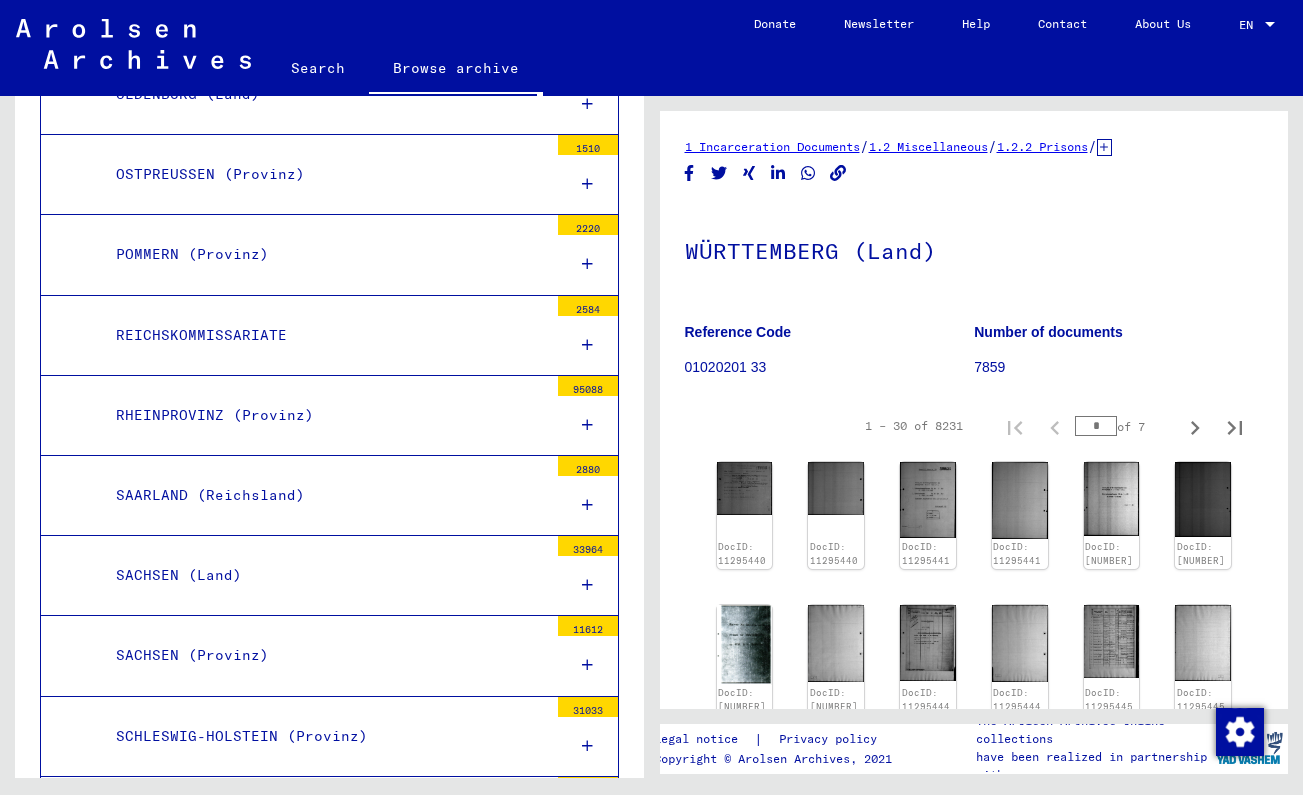 click on "[STATE] 33964" at bounding box center [329, 576] 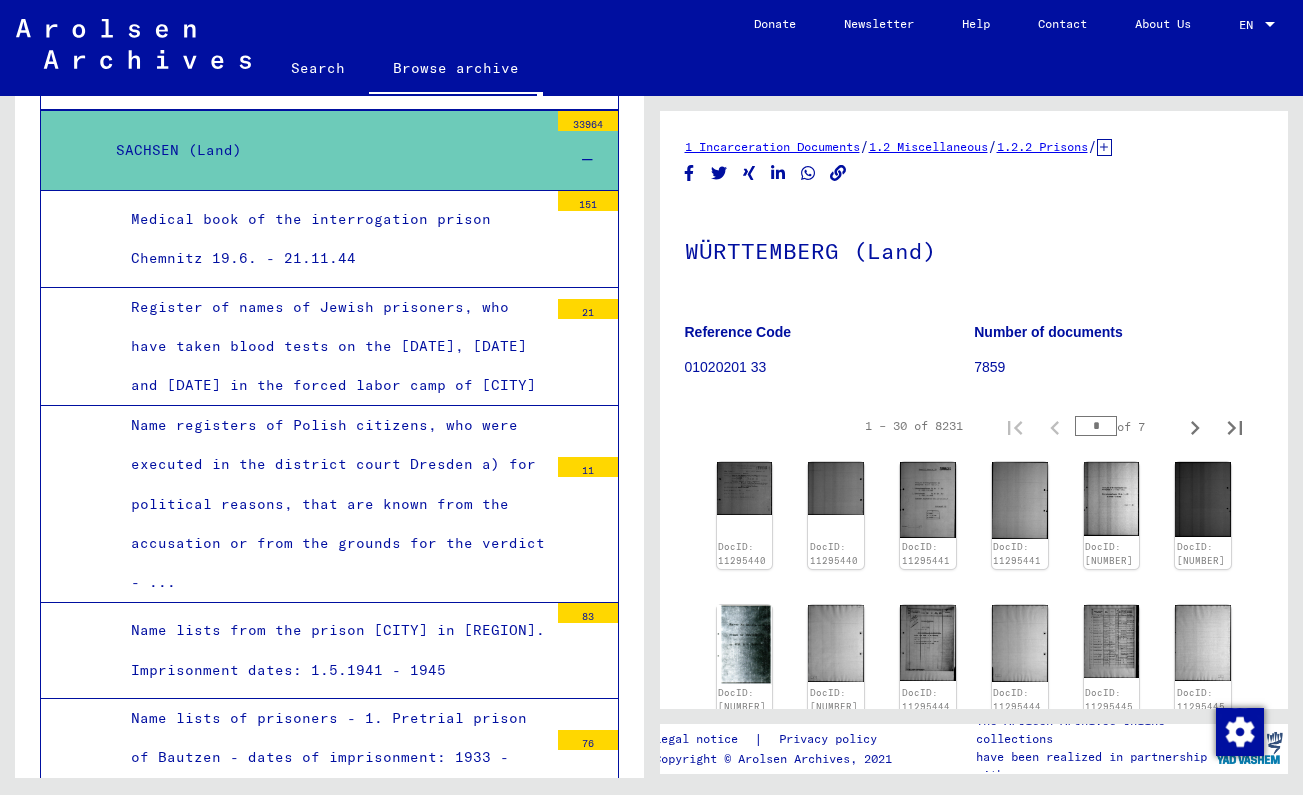 scroll, scrollTop: 10503, scrollLeft: 0, axis: vertical 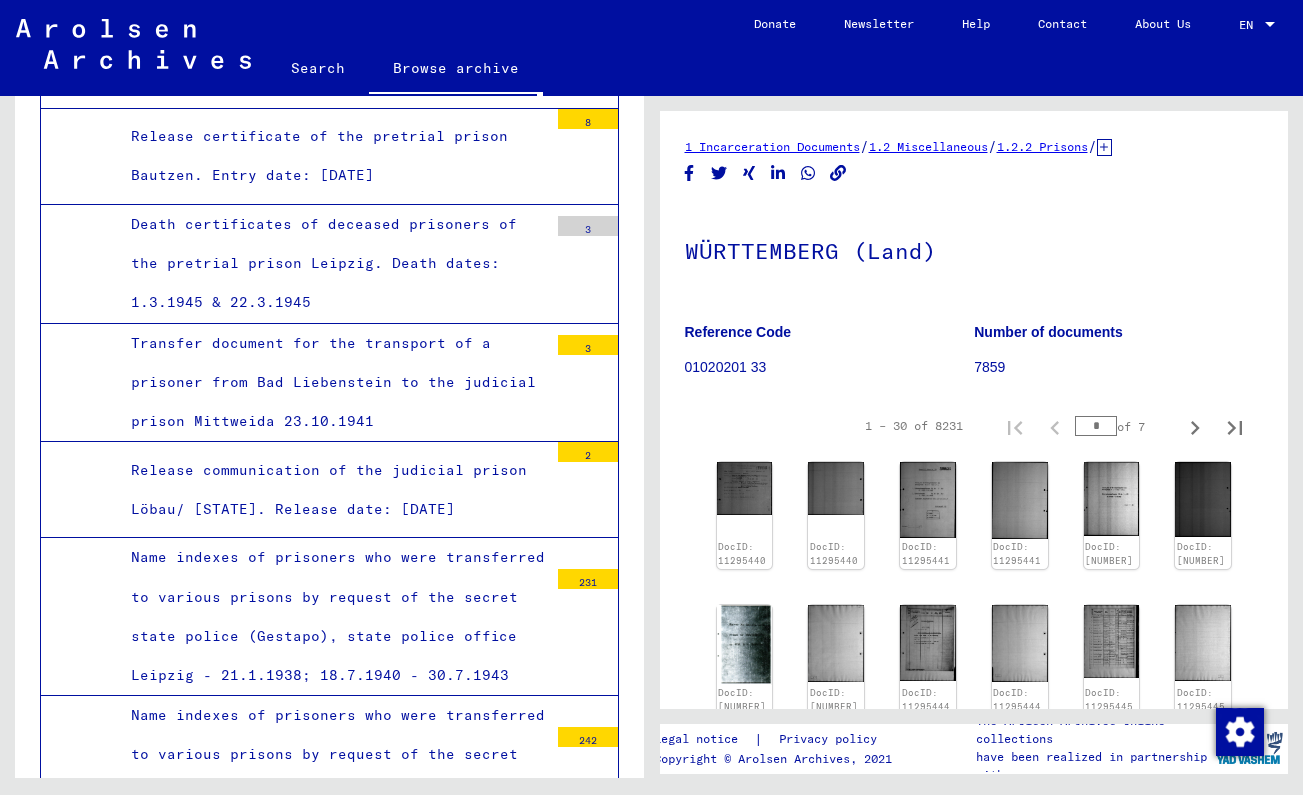 click on "Name indexes of prisoners who were transferred to various prisons by request of the secret state police (Gestapo), state police office Leipzig - 21.1.1938; 18.7.1940 - 30.7.1943" at bounding box center (332, 616) 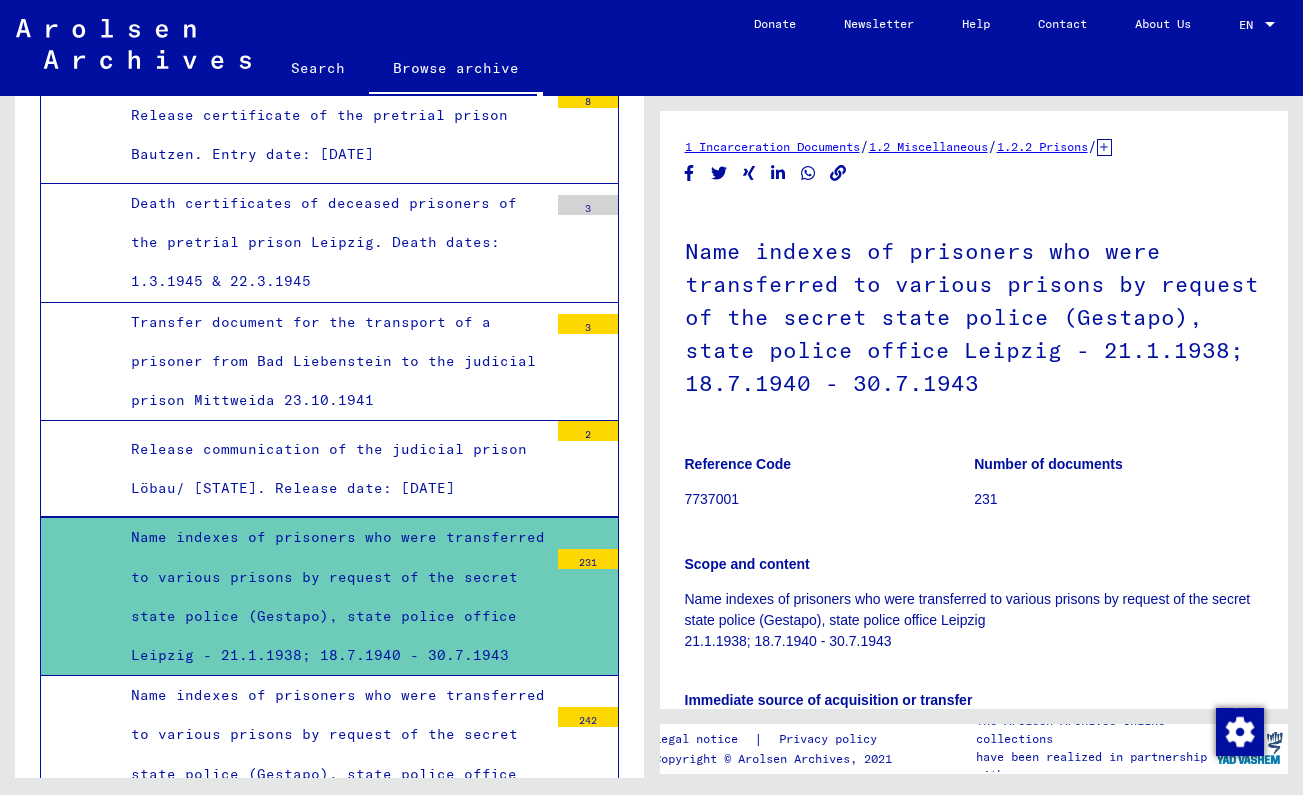 scroll, scrollTop: 11472, scrollLeft: 0, axis: vertical 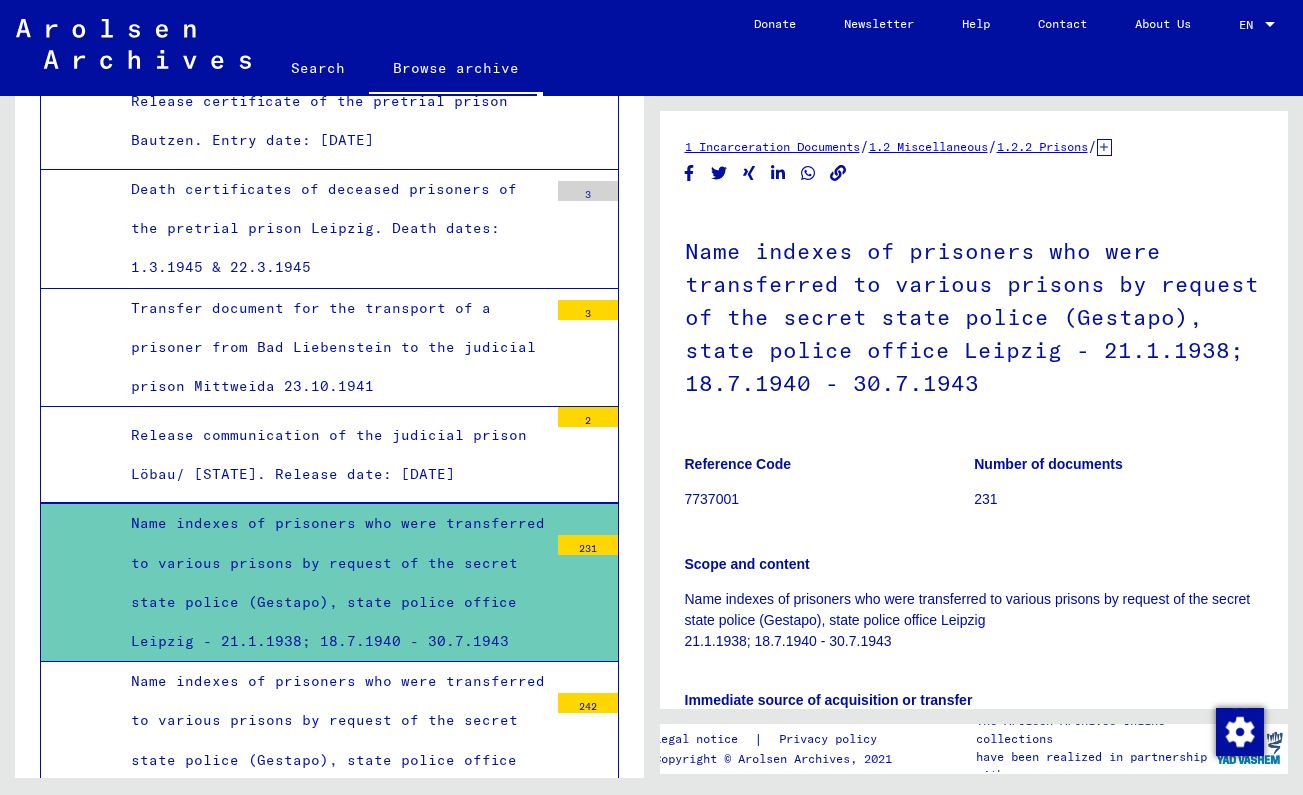 click on "Name indexes of prisoners who were transferred to various prisons by request of the secret state police (Gestapo), state police office Leipzig - 10.8.1943 - 27.2.1945" at bounding box center (332, 740) 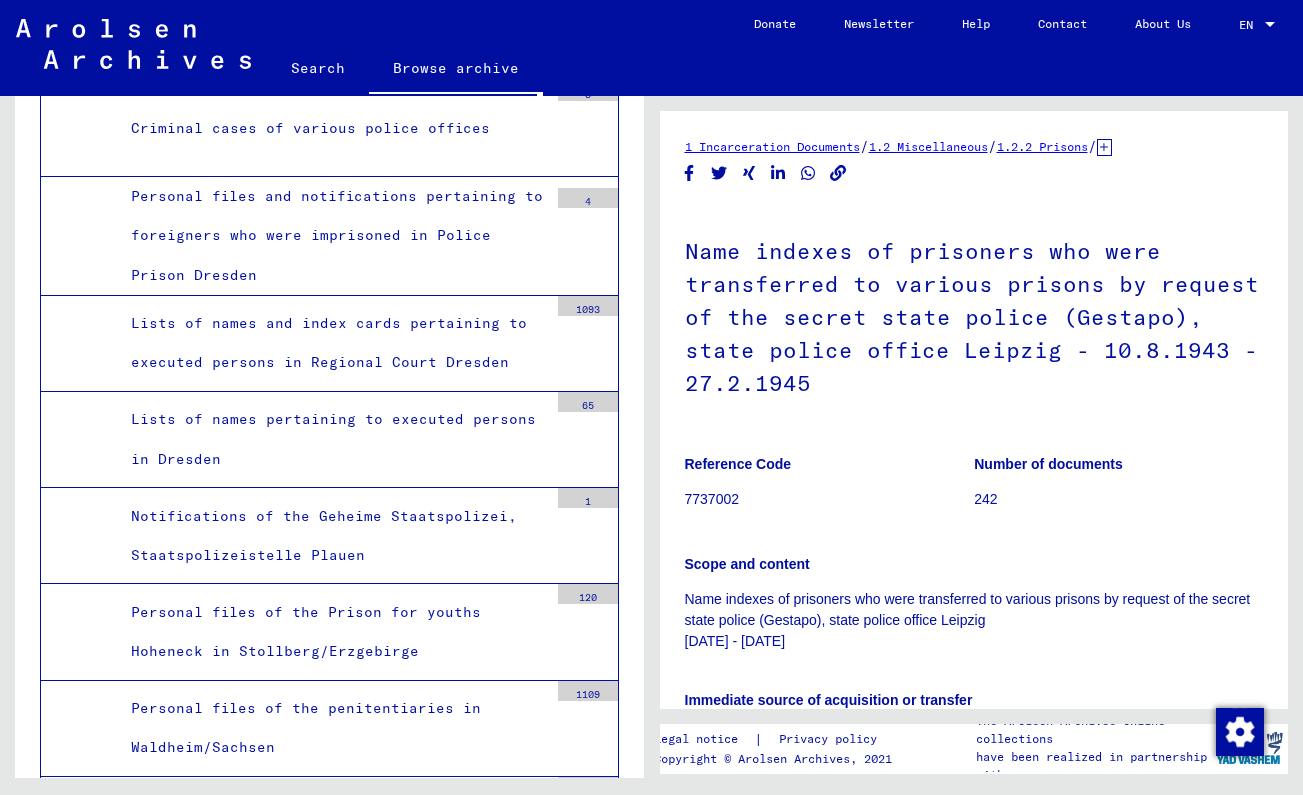 scroll, scrollTop: 24397, scrollLeft: 0, axis: vertical 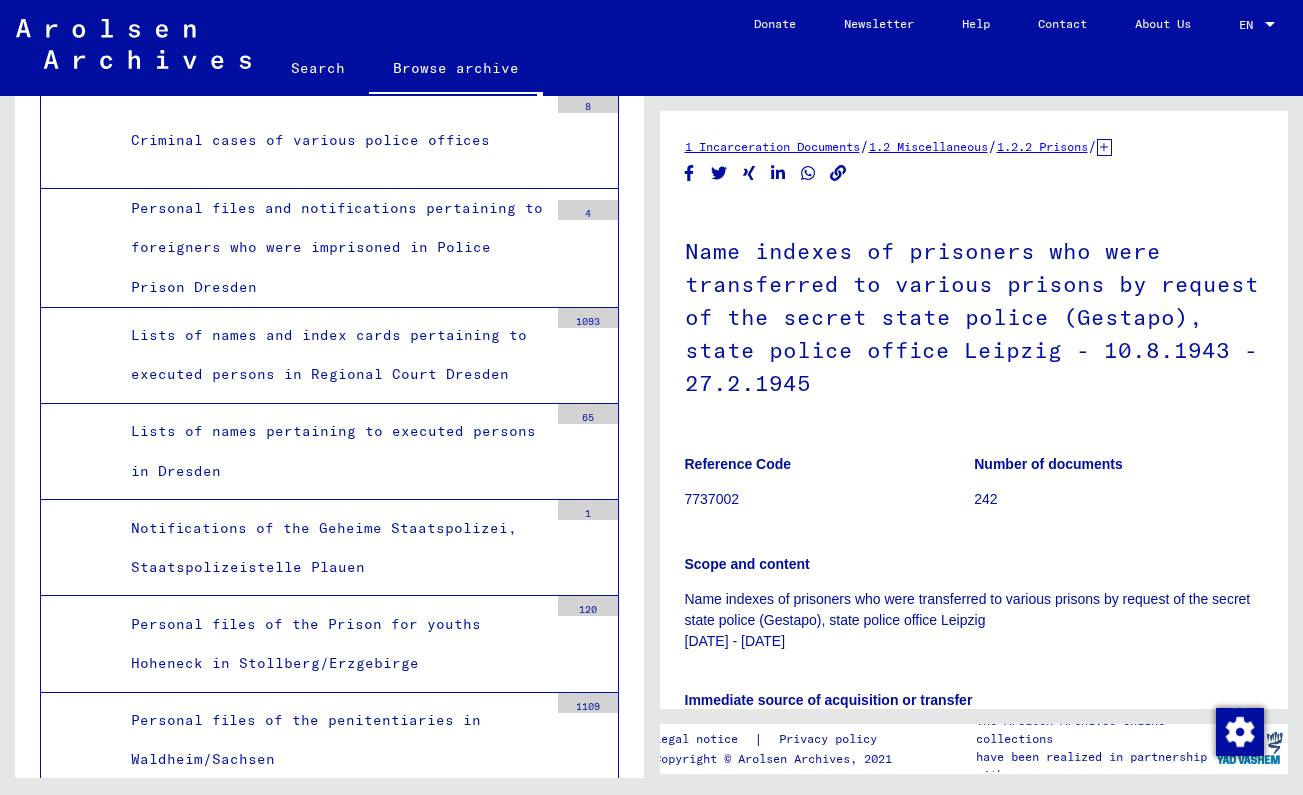 click on "SACHSEN (Provinz)" at bounding box center [324, 2360] 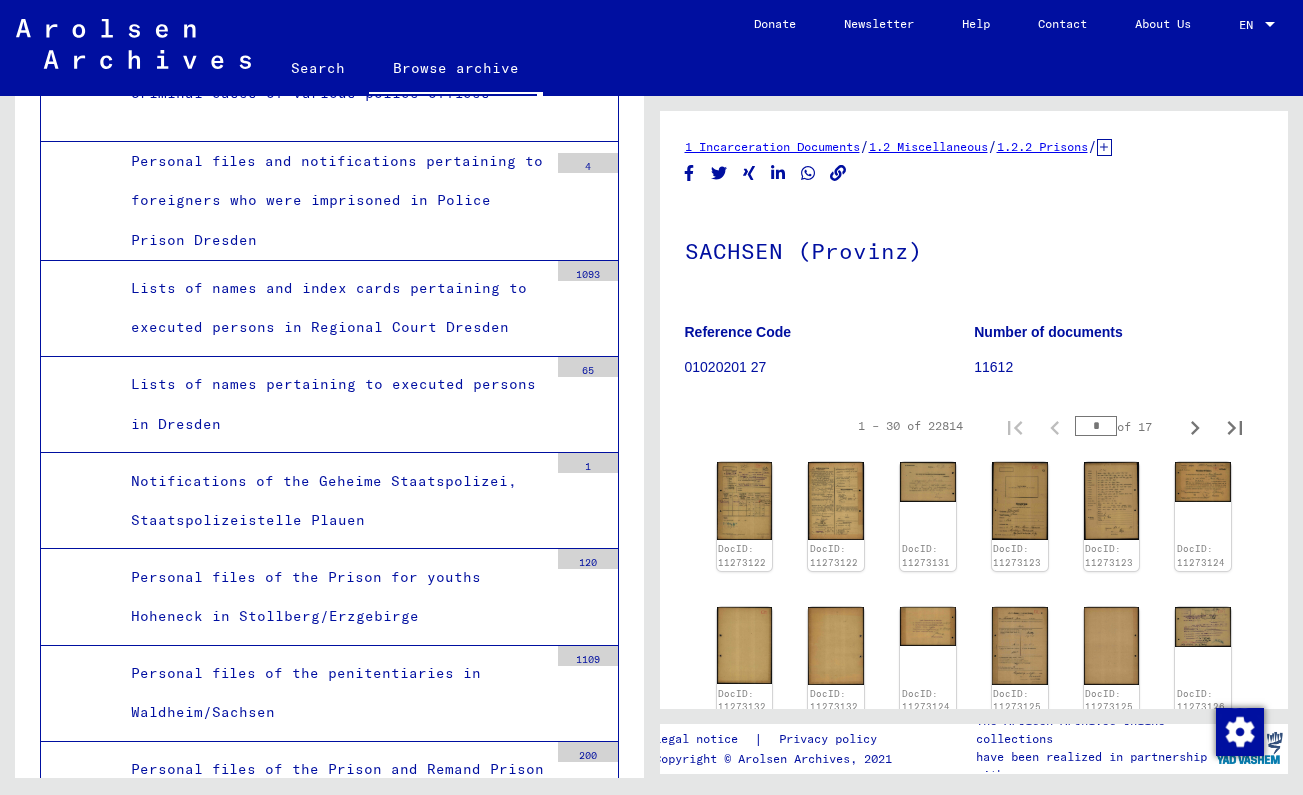 scroll, scrollTop: 24447, scrollLeft: 0, axis: vertical 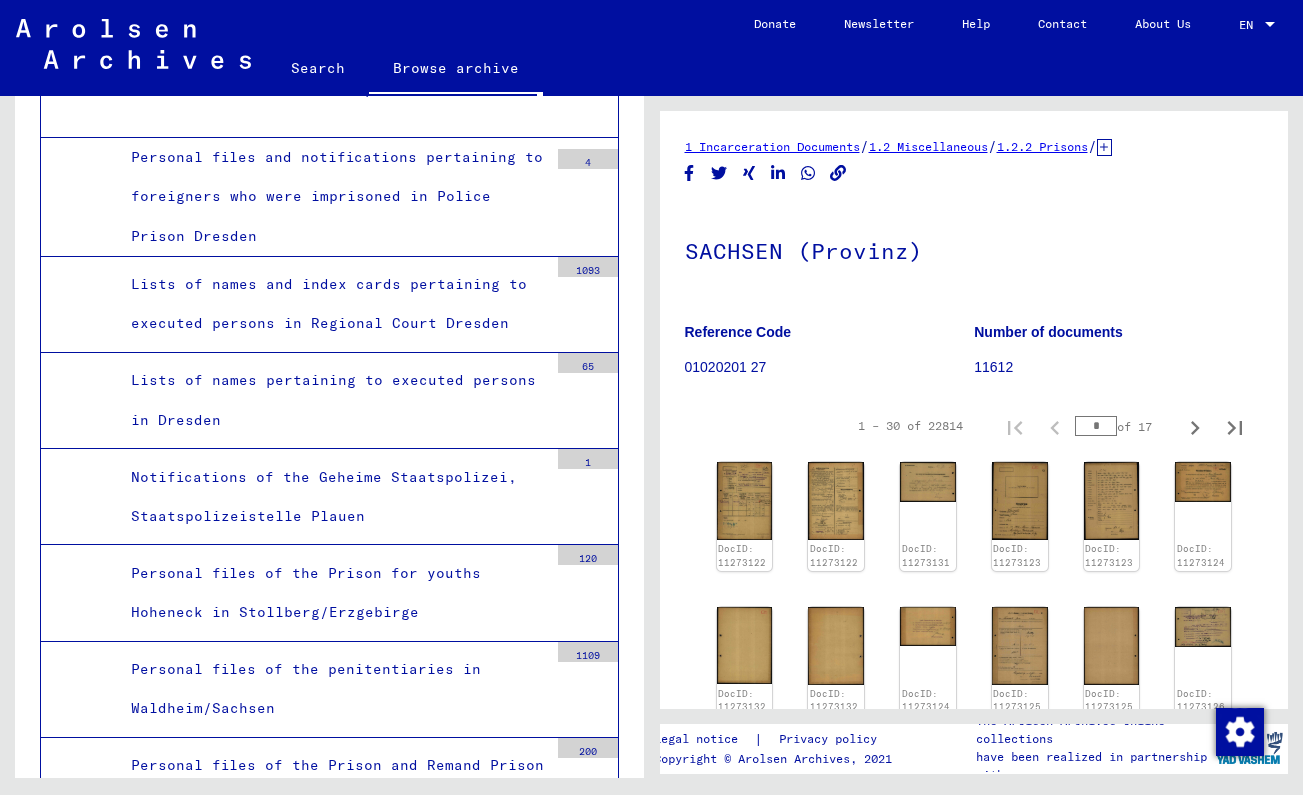 click on "Prisoner records of the "Police prison" Magdeburg" at bounding box center [332, 2391] 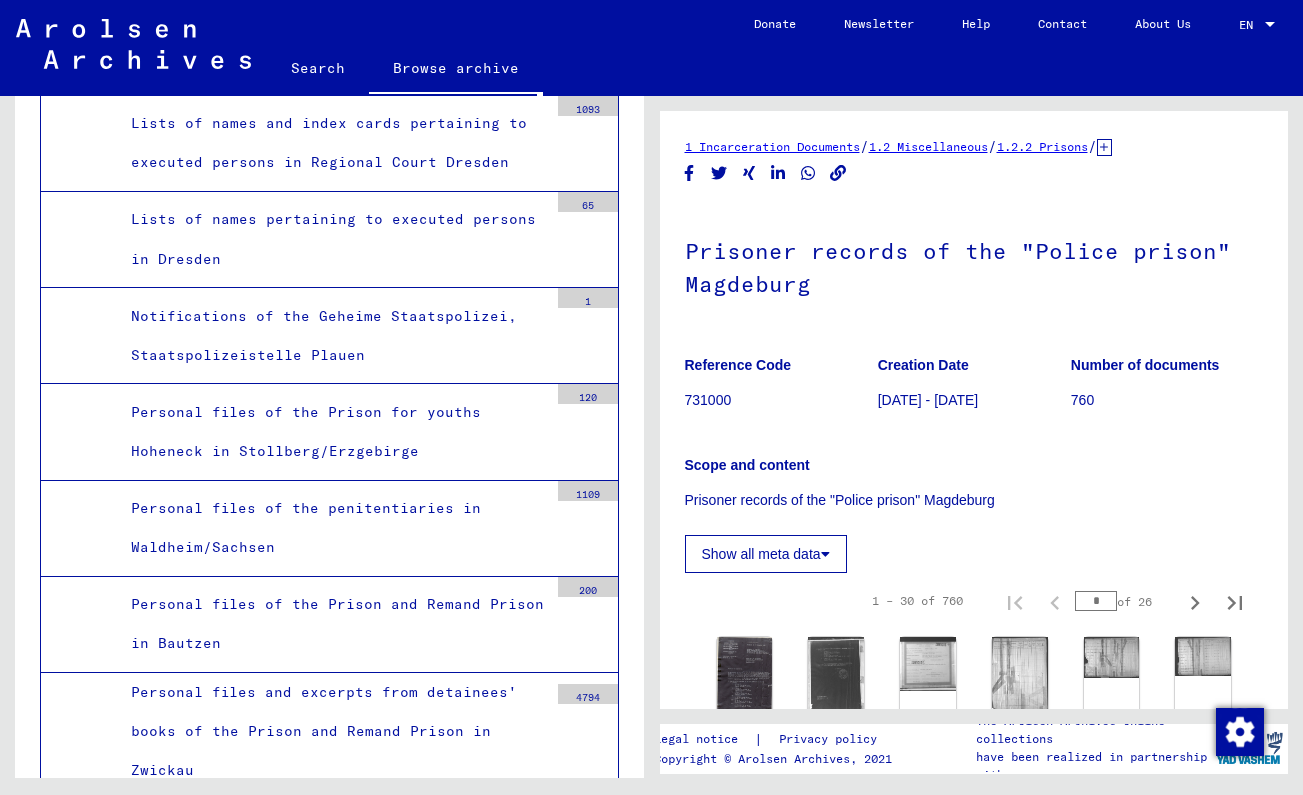 scroll, scrollTop: 24621, scrollLeft: 0, axis: vertical 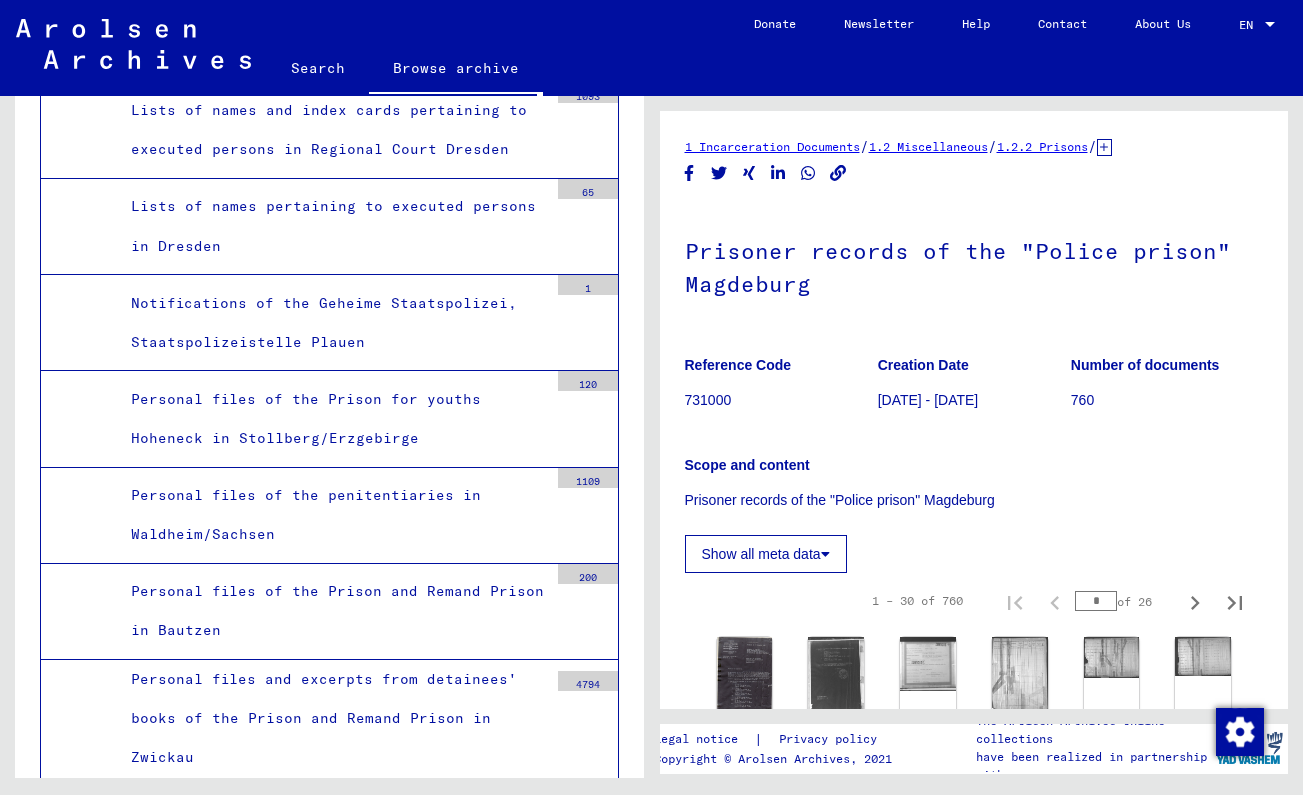 click on "Volume I. 1.4.1943-12.2.1944" at bounding box center (339, 2304) 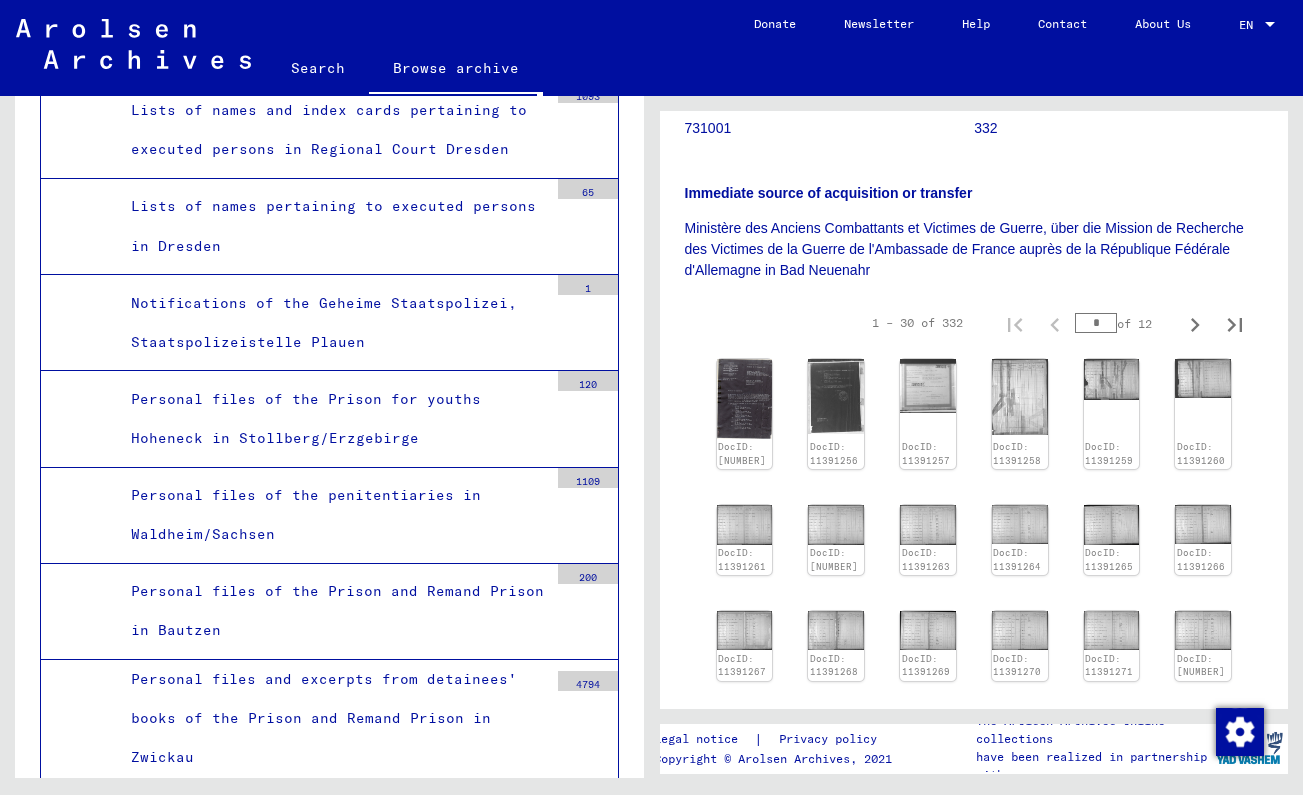 scroll, scrollTop: 319, scrollLeft: 0, axis: vertical 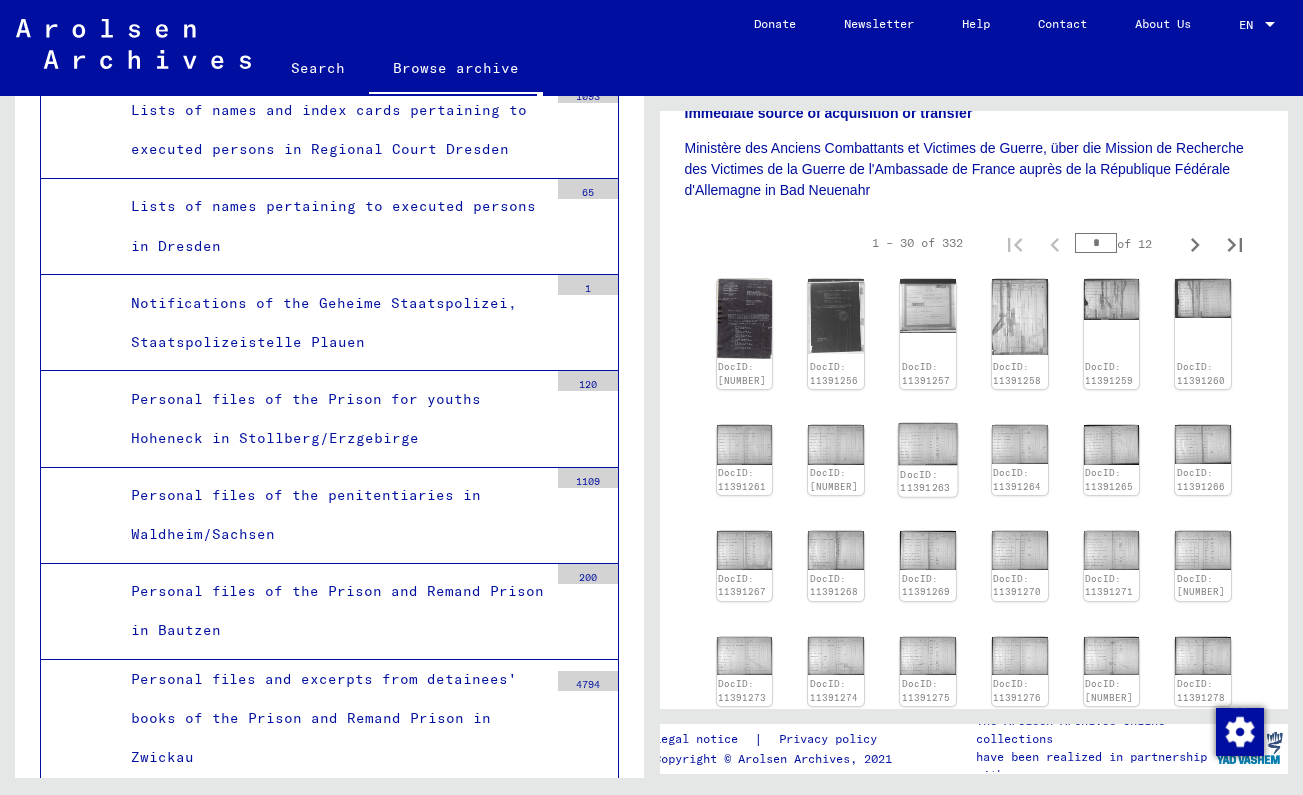 click 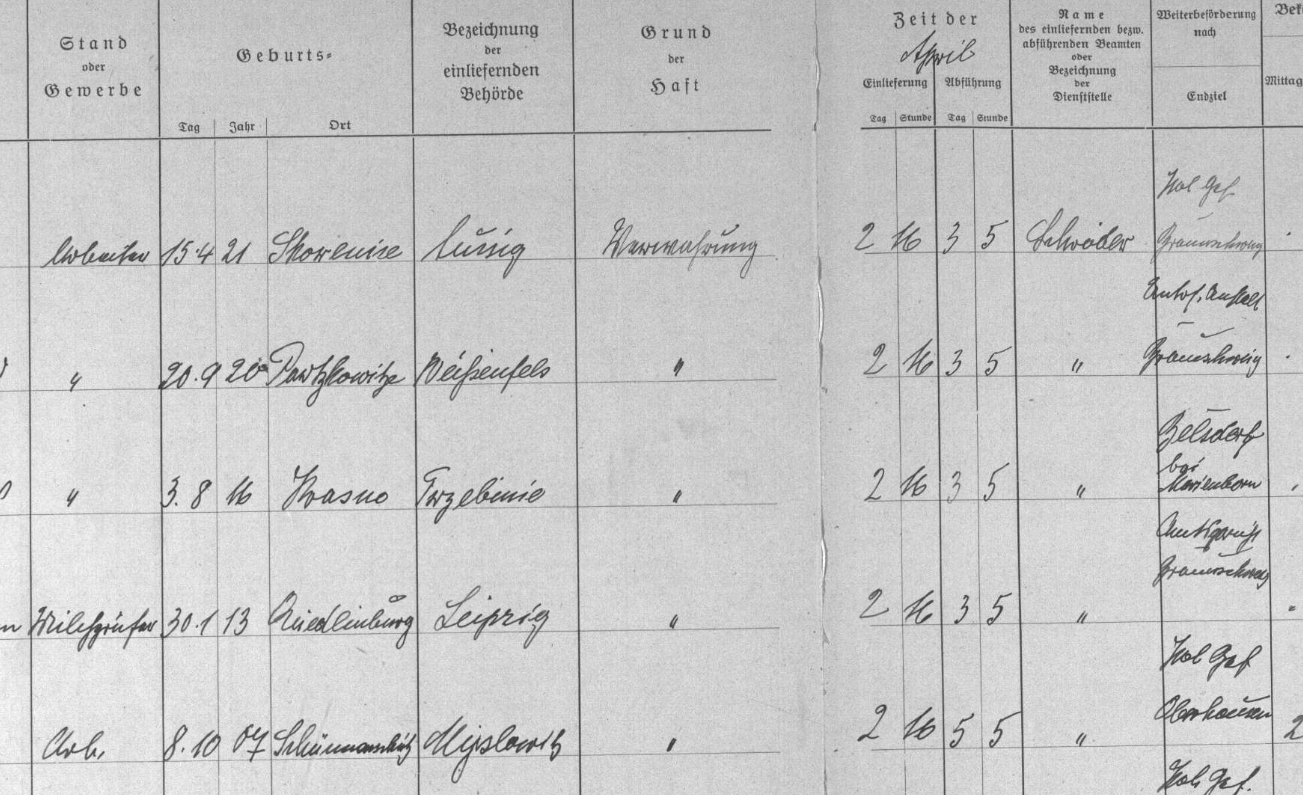 drag, startPoint x: 229, startPoint y: 119, endPoint x: 117, endPoint y: 121, distance: 112.01785 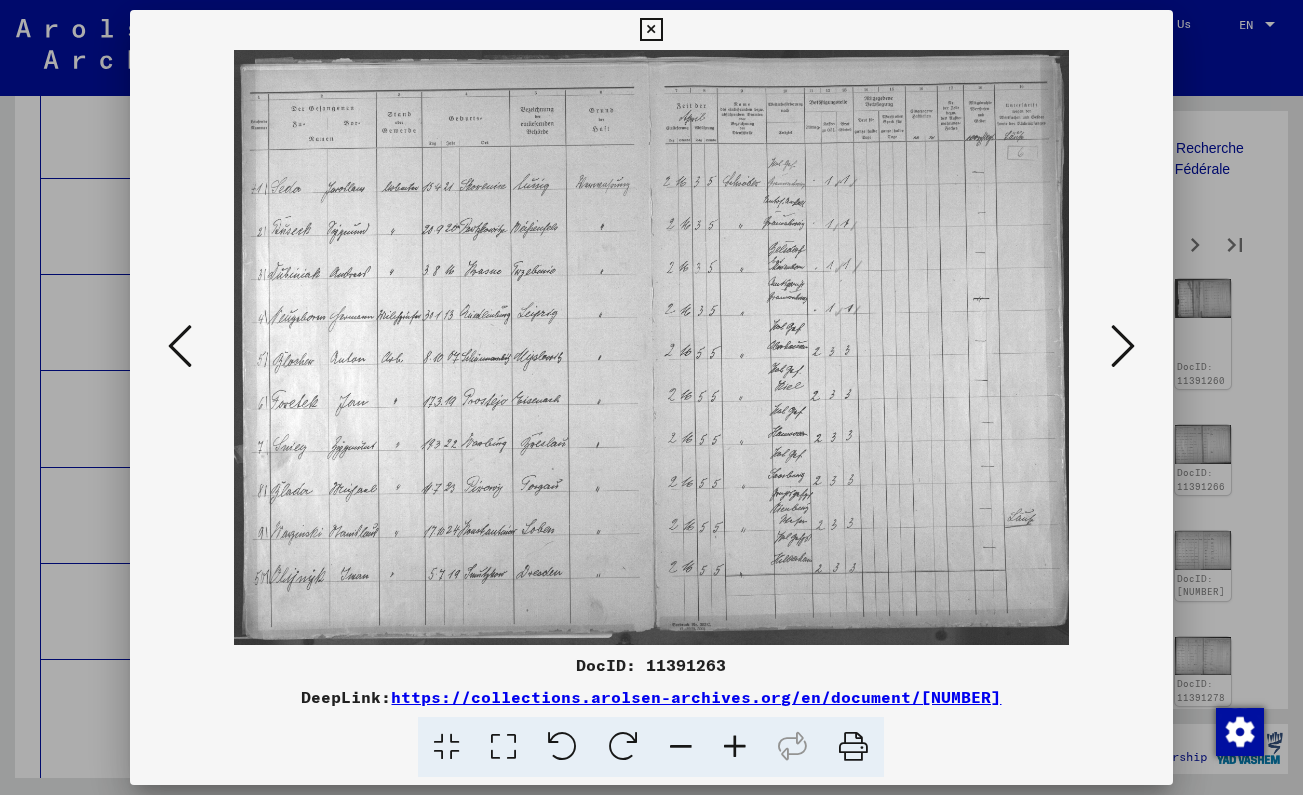 click at bounding box center [651, 30] 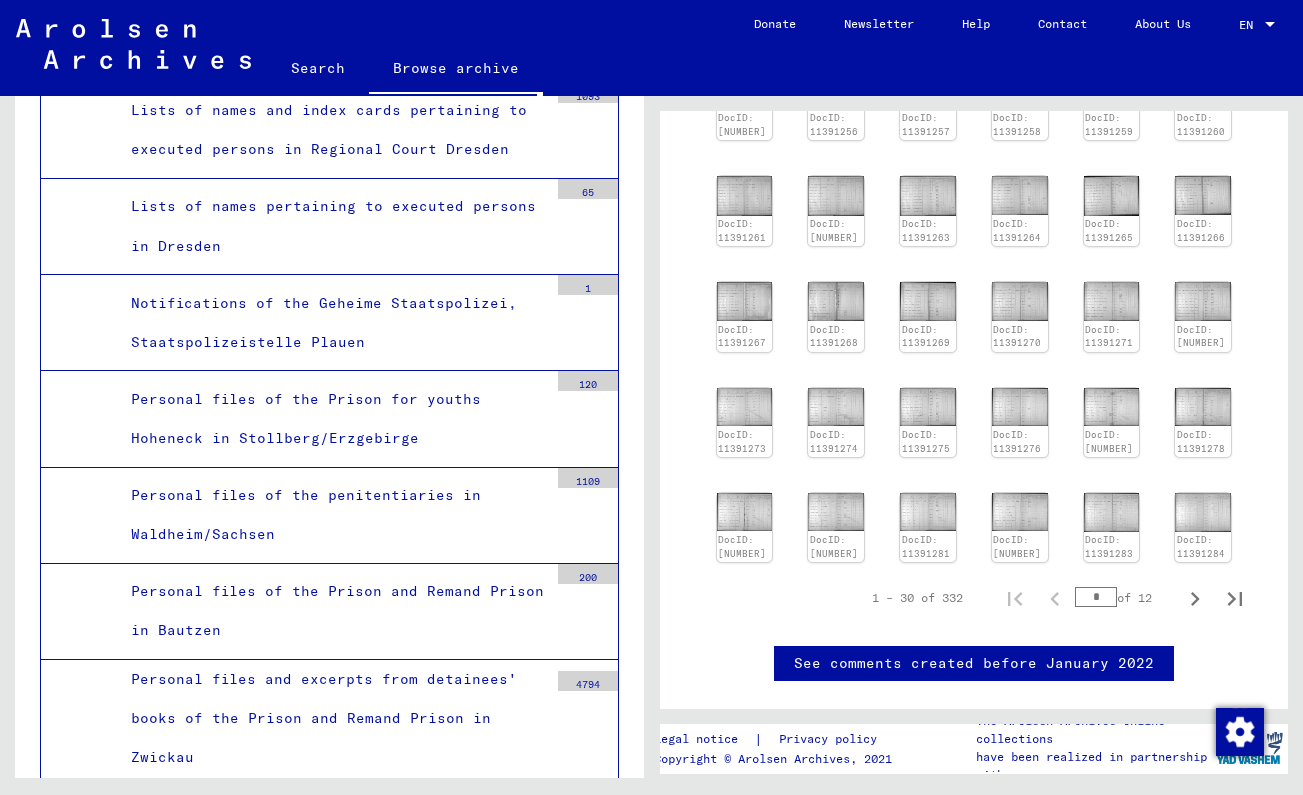 scroll, scrollTop: 601, scrollLeft: 0, axis: vertical 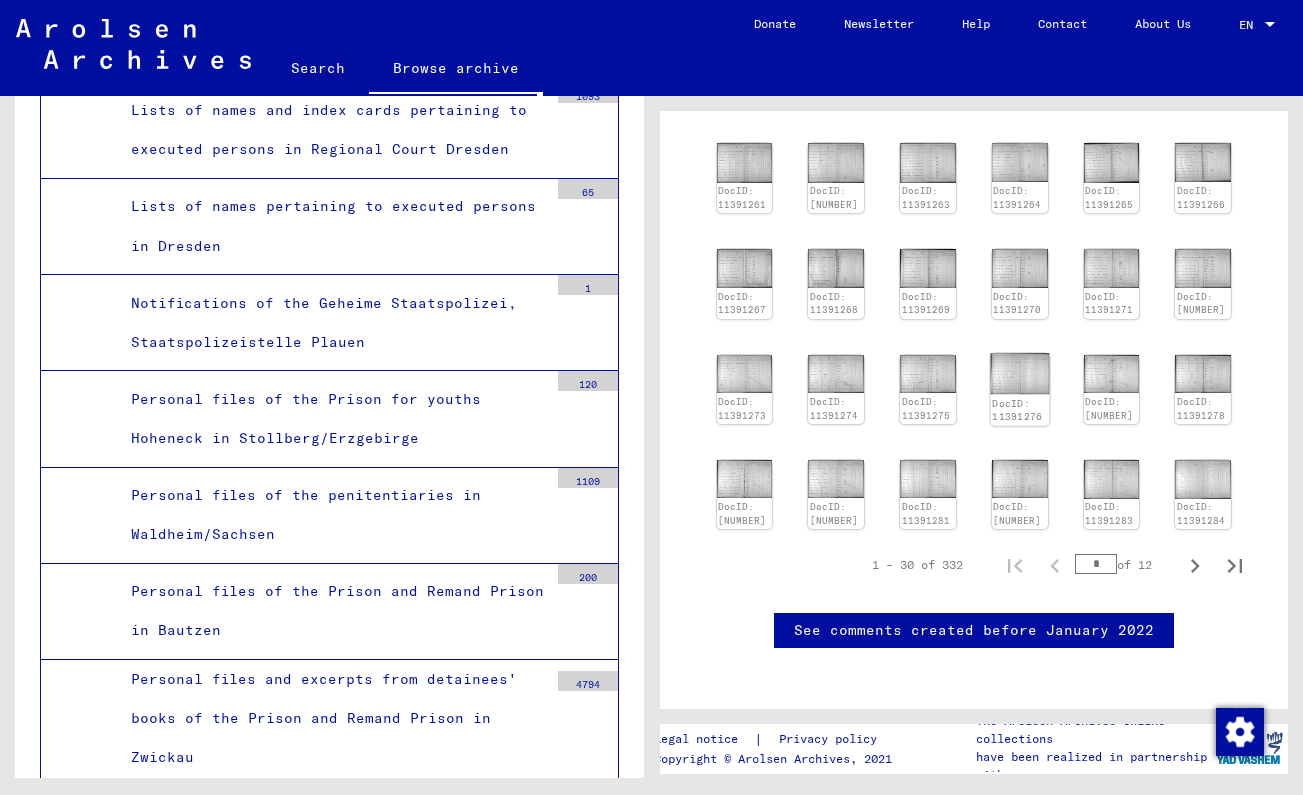 click 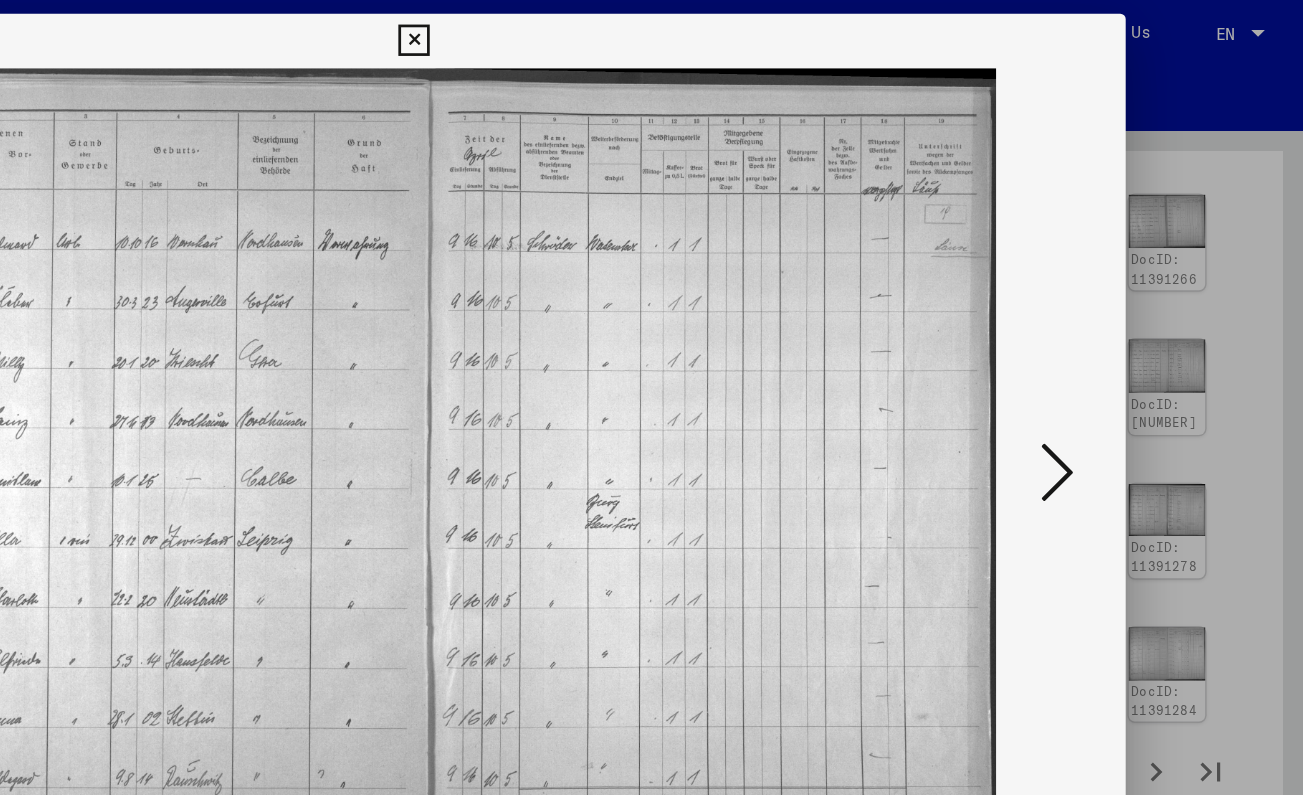 click at bounding box center [651, 30] 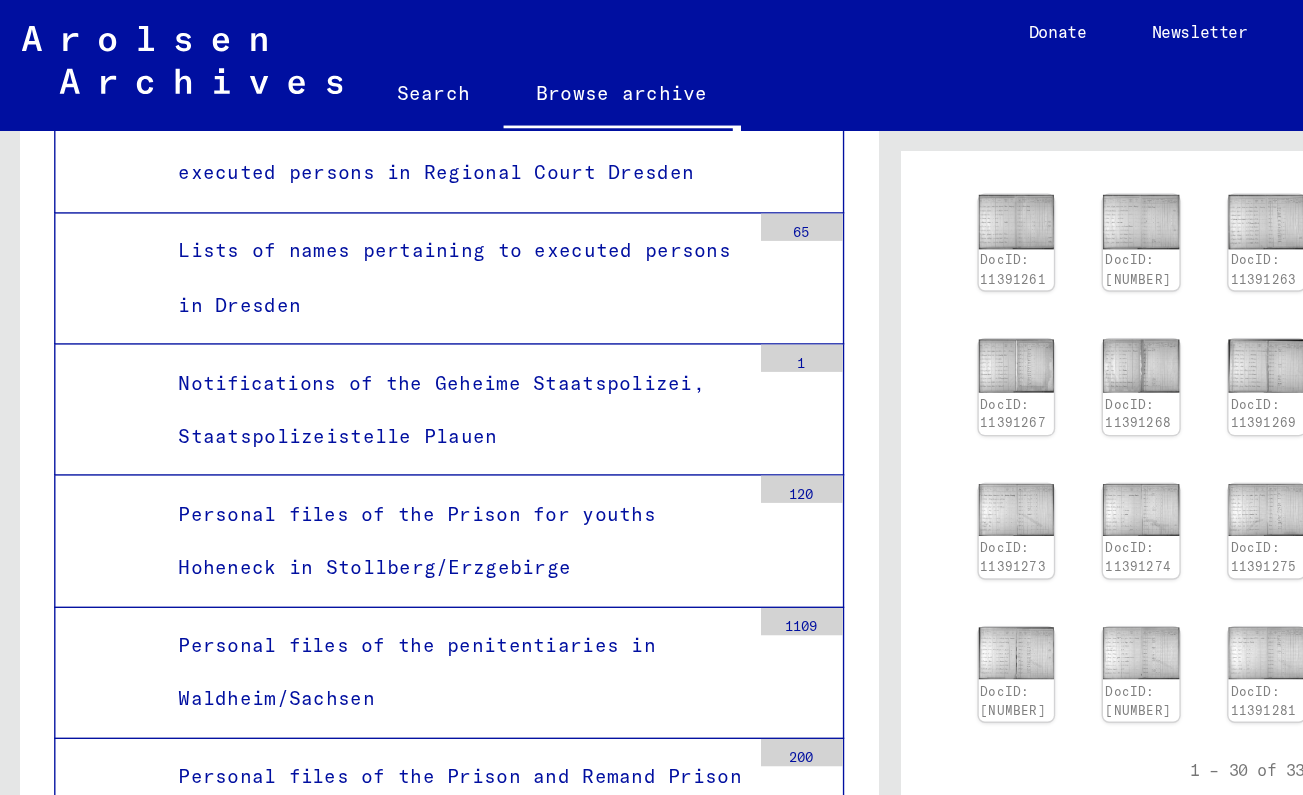 scroll, scrollTop: 24611, scrollLeft: 0, axis: vertical 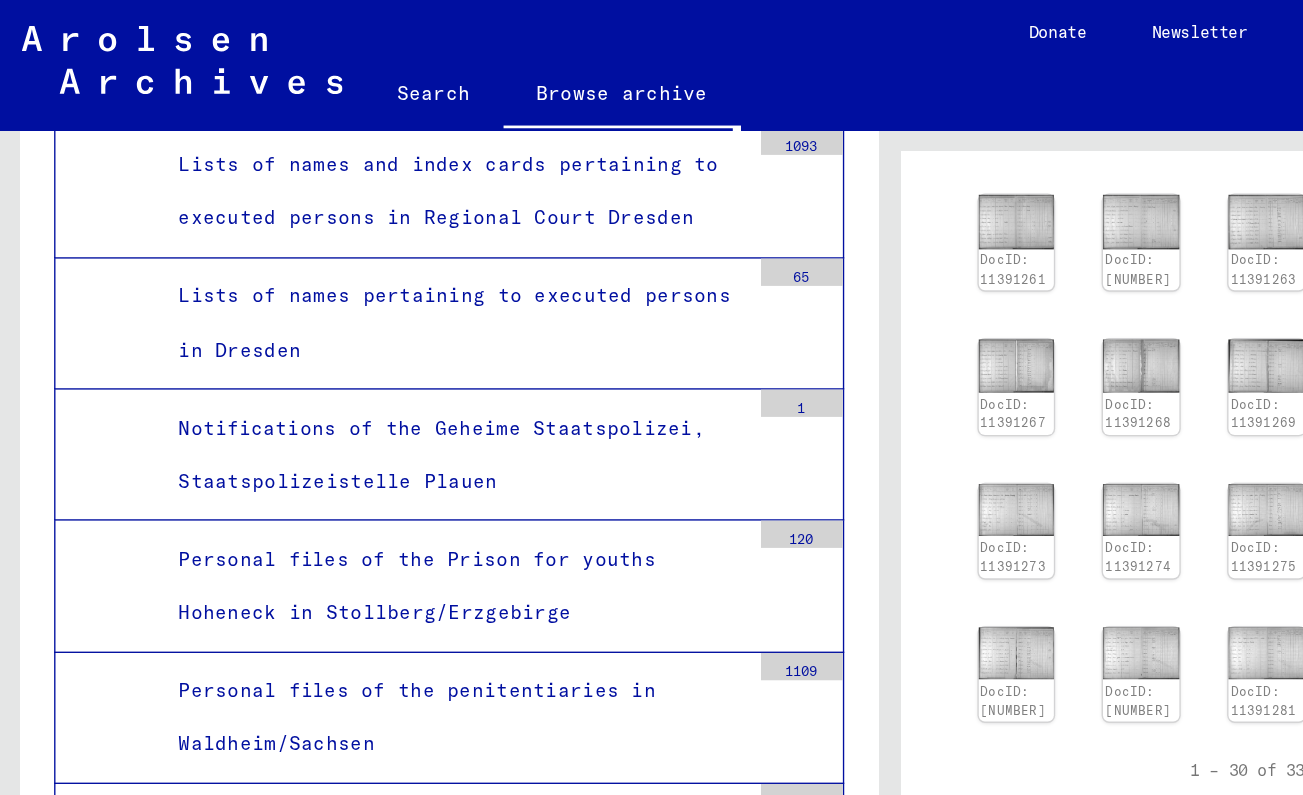 click on "Prisoner records of the "Police prison" Magdeburg" at bounding box center [332, 2226] 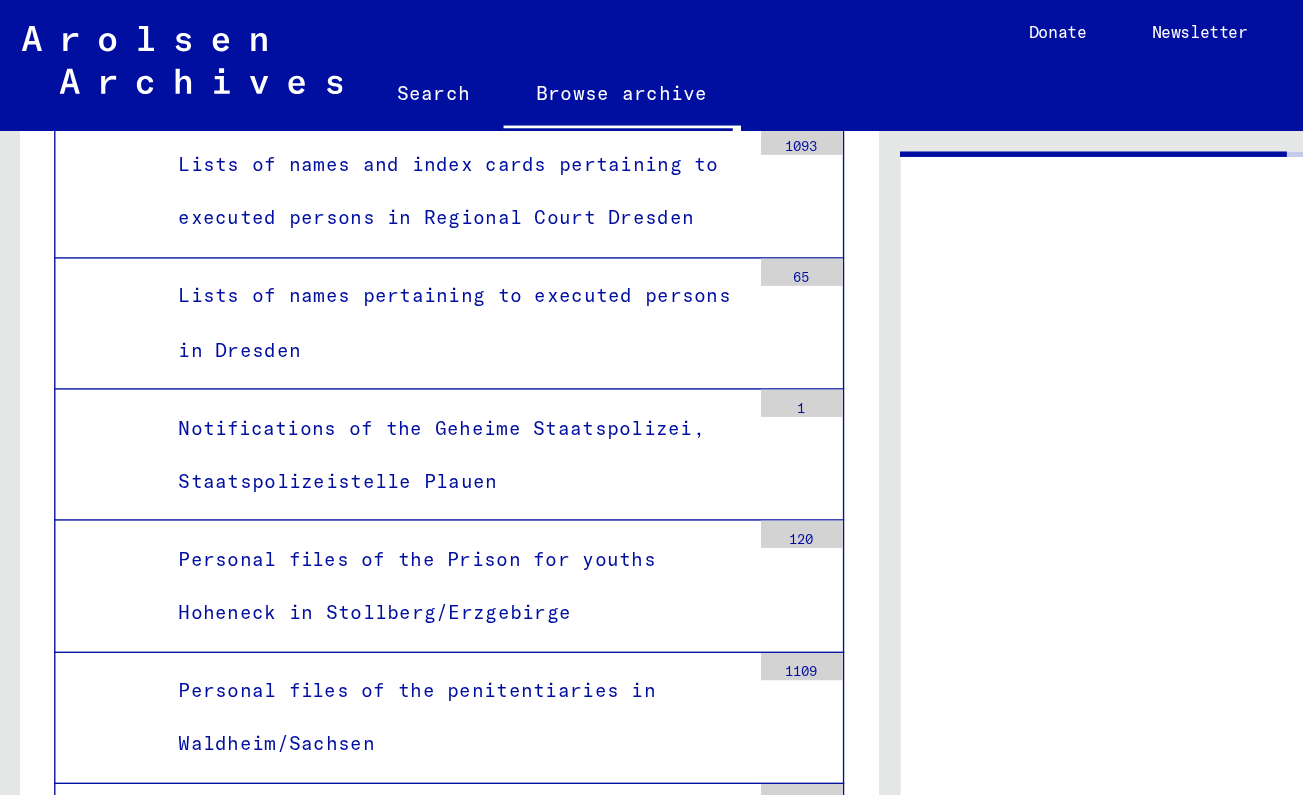 scroll, scrollTop: 0, scrollLeft: 0, axis: both 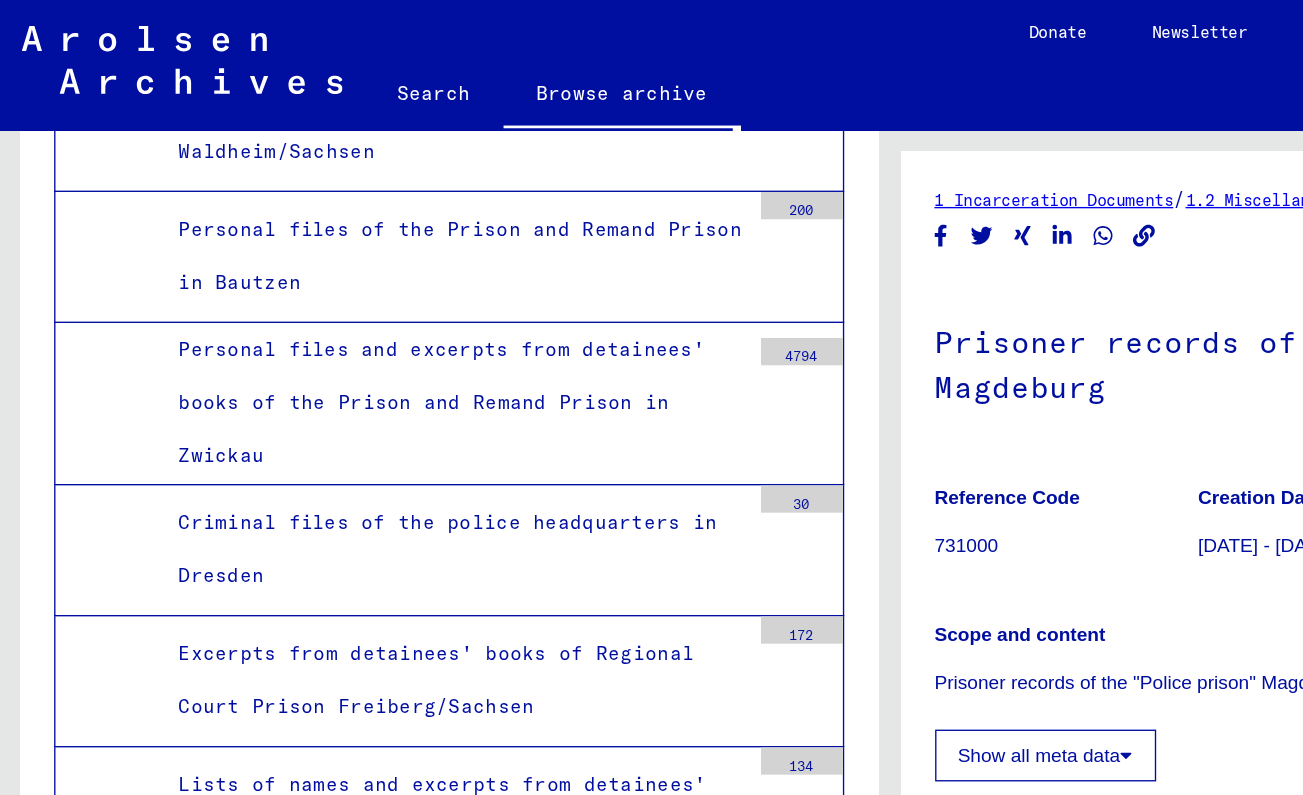 click on "Name lists of acknowledged and not acknowledged as having been persecuted by the Nazi regime, - postwar compilations, - no dates given" at bounding box center [332, 2266] 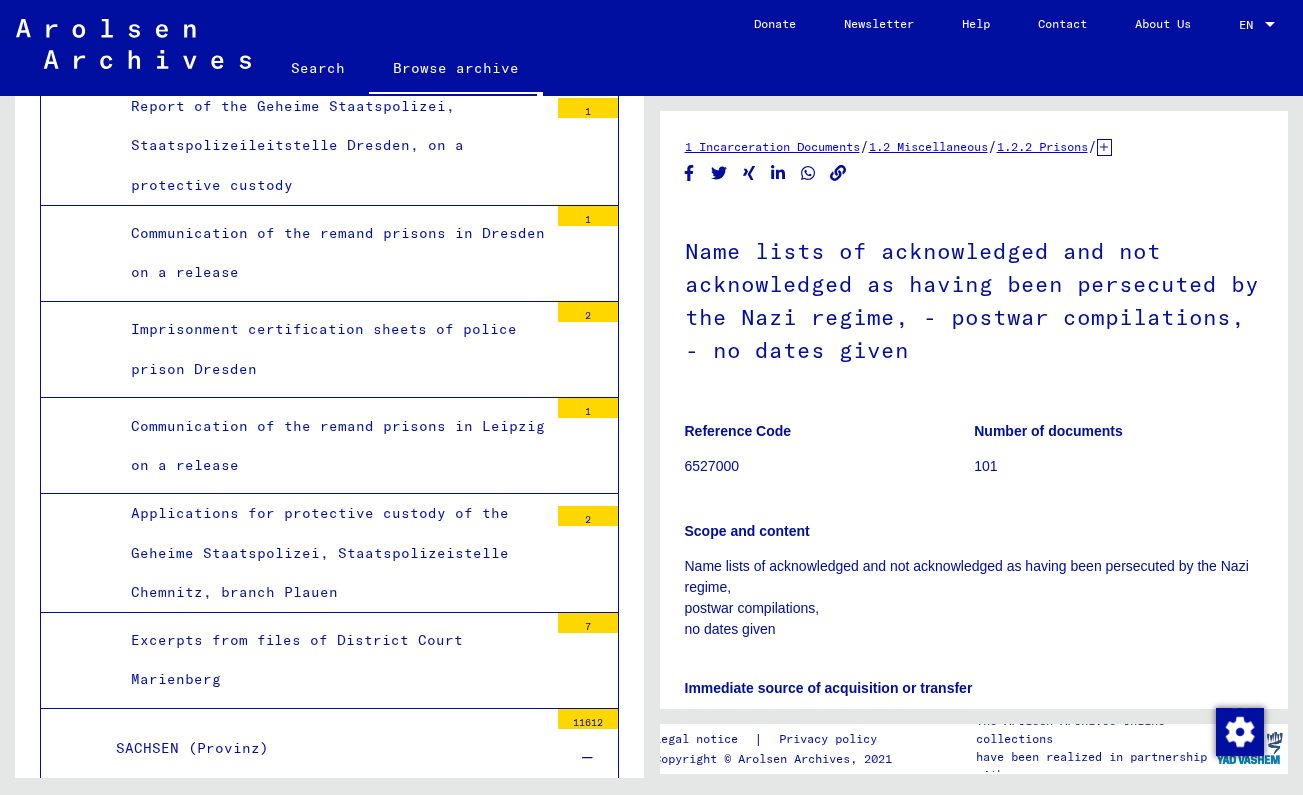 scroll, scrollTop: 26398, scrollLeft: 0, axis: vertical 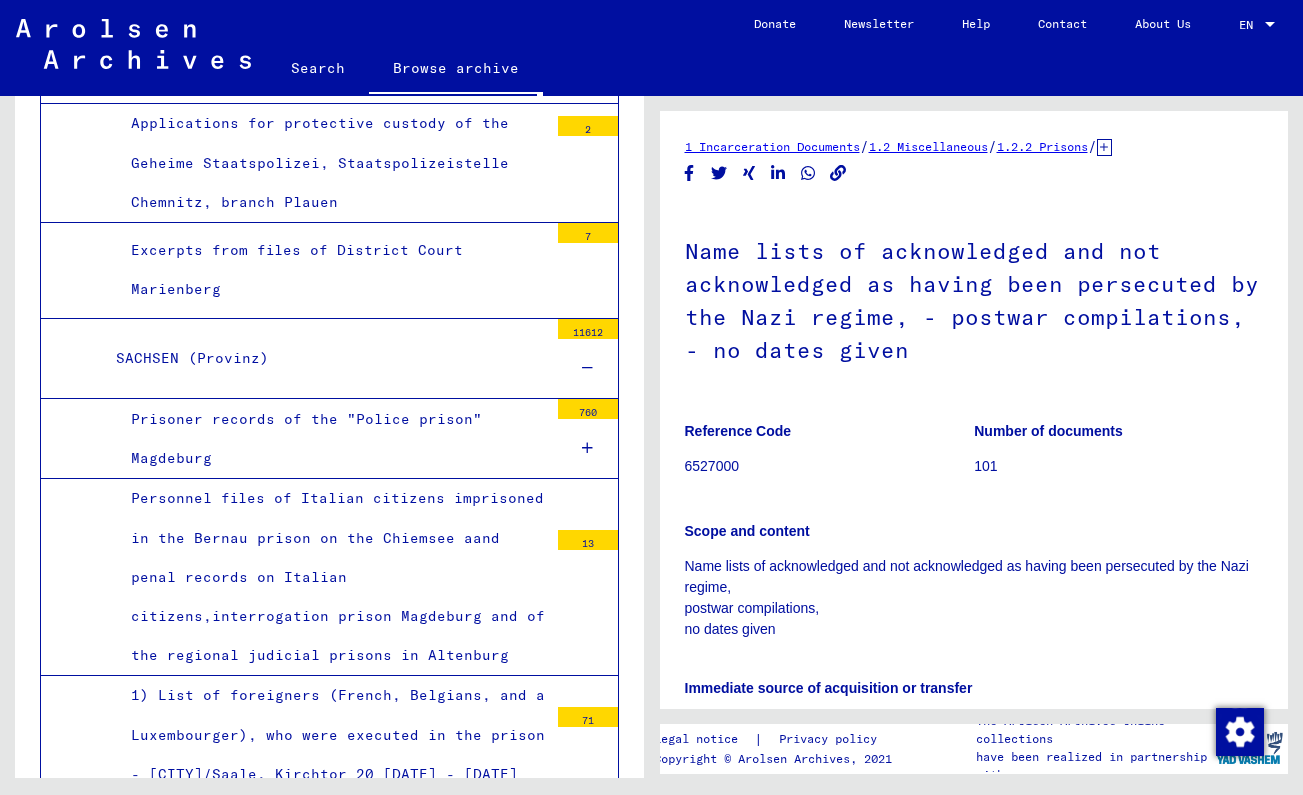 click on "1. Name lists of prisoners of the prison - [CITY]/[STATE] [DATE] - [DATE] - in part postwar compilations - 2. Correspondence concerning prisoners of the pretrial prison [CITY]/[STATE] - ..." at bounding box center (332, 2276) 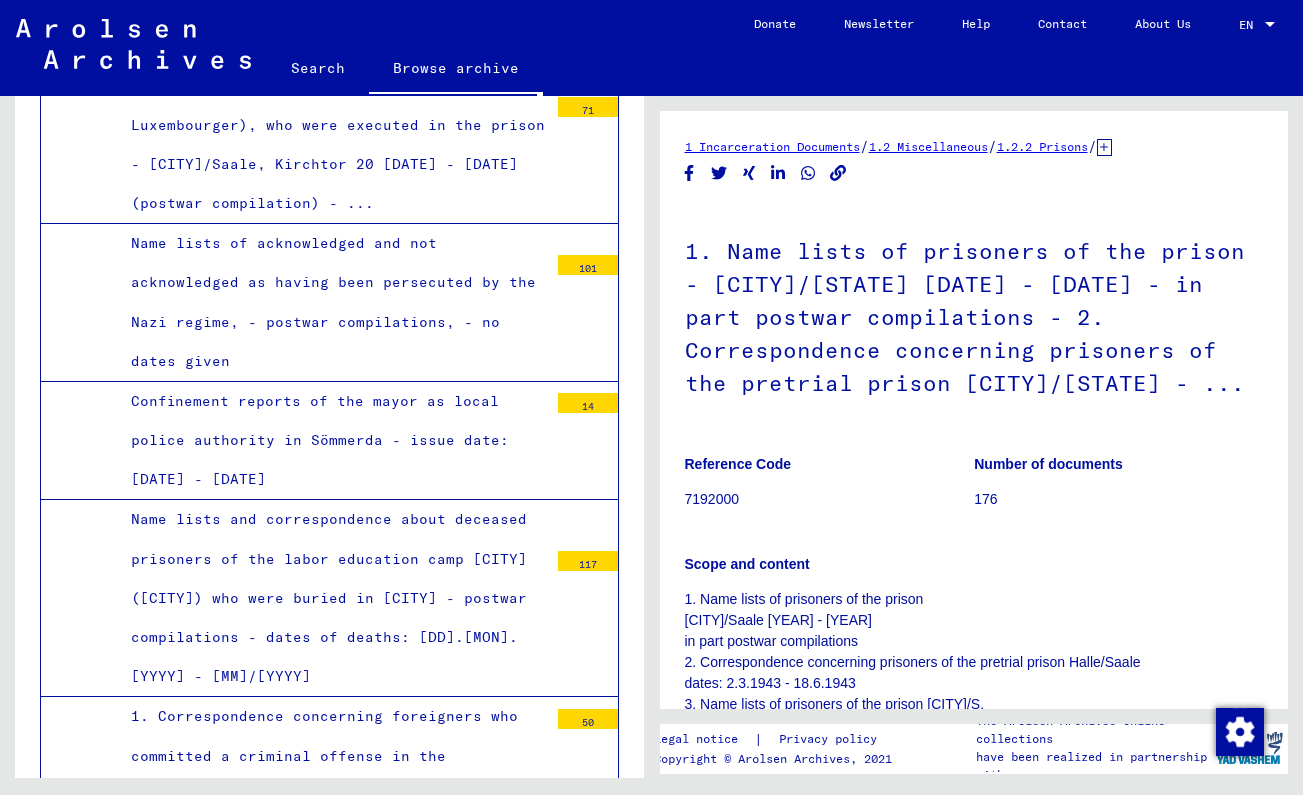 scroll, scrollTop: 27160, scrollLeft: 0, axis: vertical 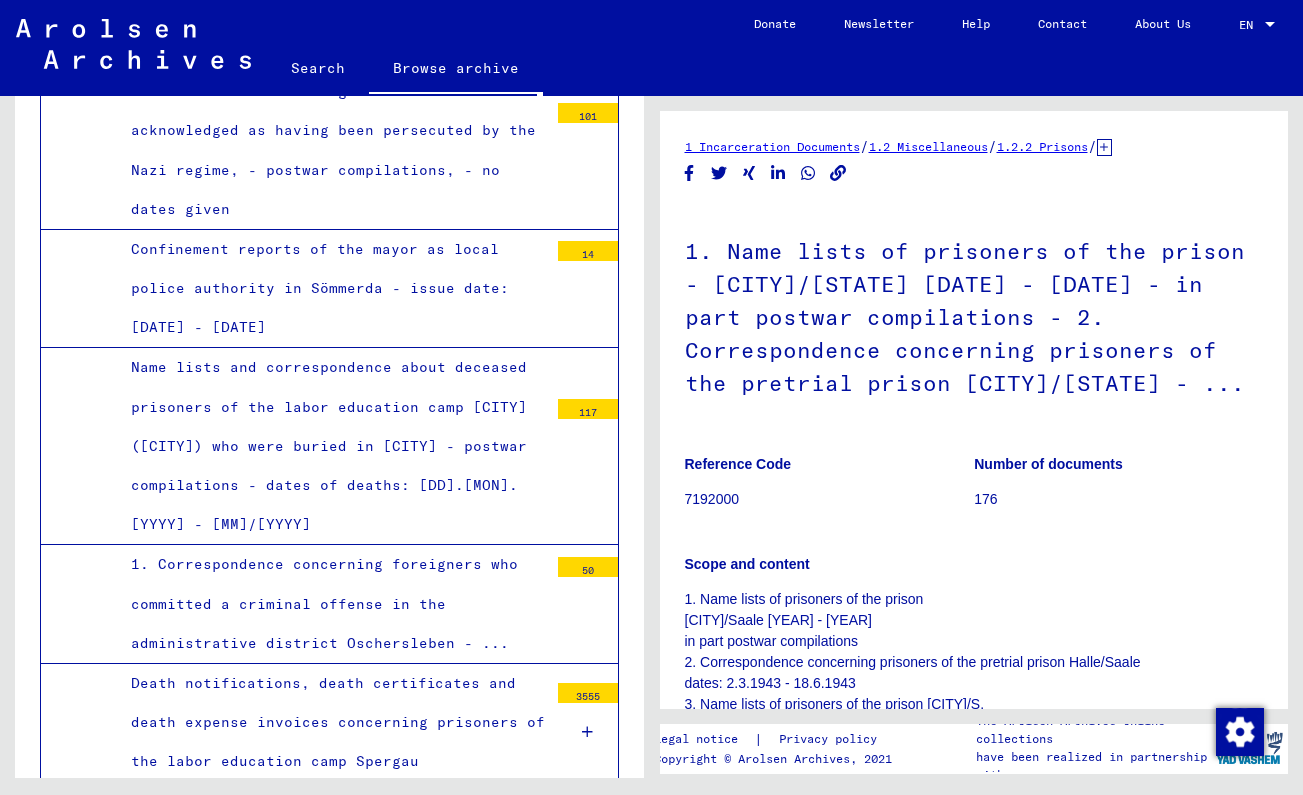 click on "1. Files of the secret state police (Gestapo), state police regional head office [CITY]  [DATE] - [DATE] -  ..." at bounding box center (332, 2552) 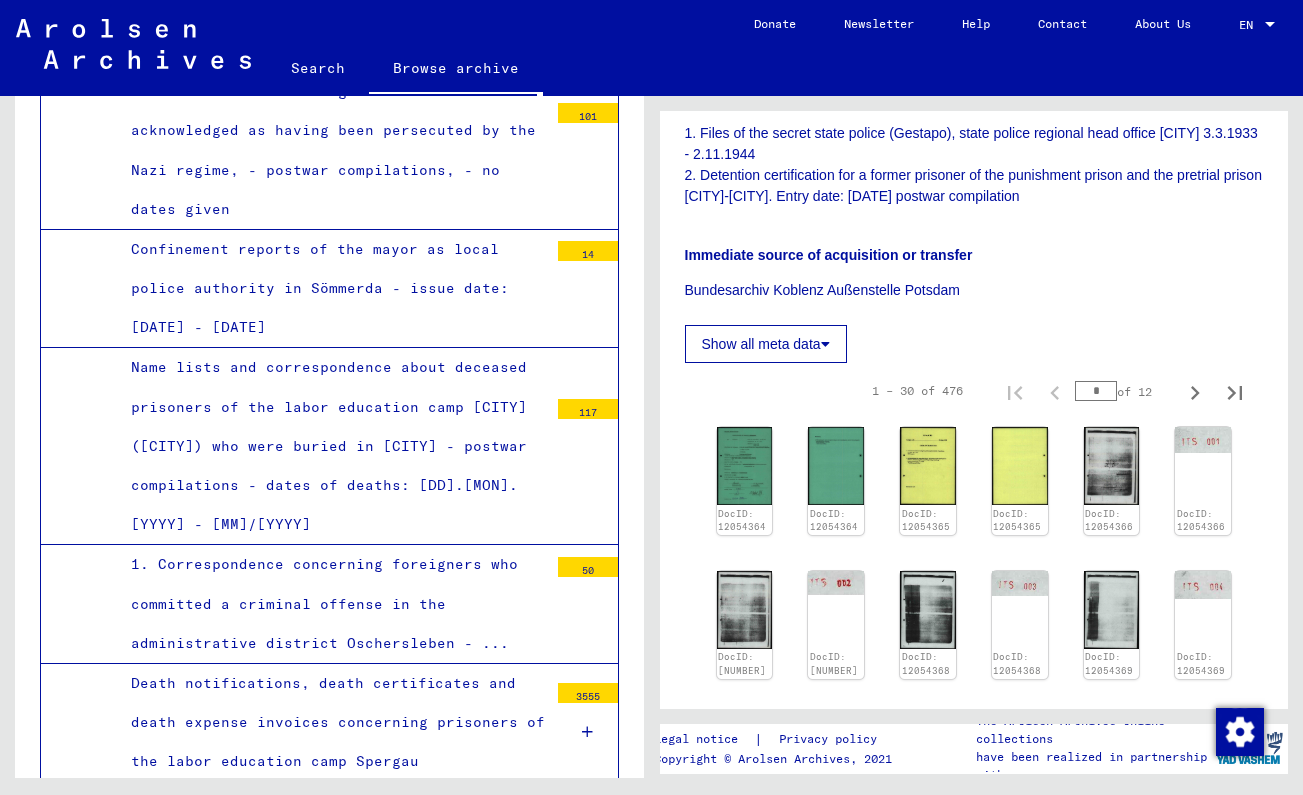 scroll, scrollTop: 681, scrollLeft: 0, axis: vertical 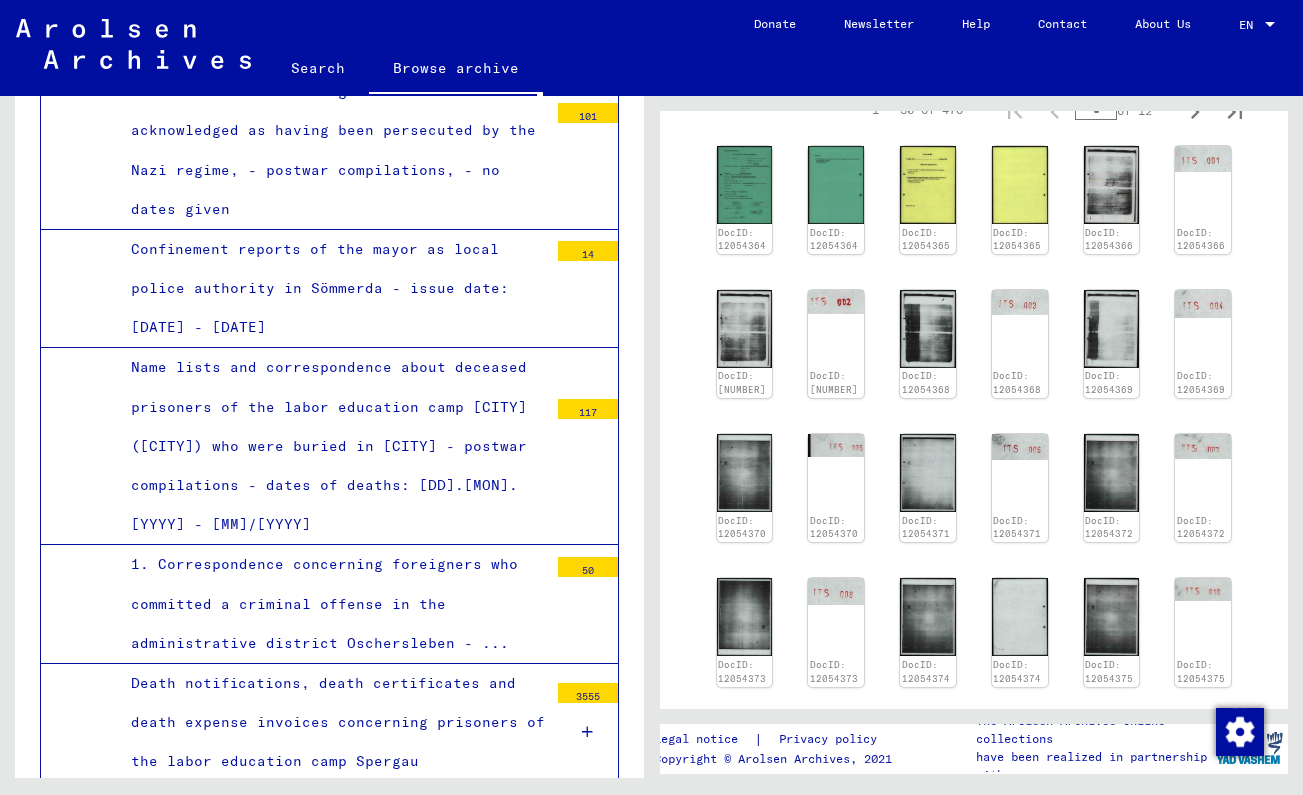 click on "DocID: 12054364 DocID: 12054364 DocID: 12054365 DocID: 12054365 DocID: 12054366 DocID: 12054366 DocID: 12054367 DocID: 12054367 DocID: 12054368 DocID: 12054368 DocID: 12054369 DocID: 12054369 DocID: 12054370 DocID: 12054370 DocID: 12054371 DocID: 12054371 DocID: 12054372 DocID: 12054372 DocID: 12054373 DocID: 12054373 DocID: 12054374 DocID: 12054374 DocID: 12054375 DocID: 12054375 DocID: 12054376 DocID: 12054376 DocID: 12054377 DocID: 12054377 DocID: 12054378 DocID: 12054378" 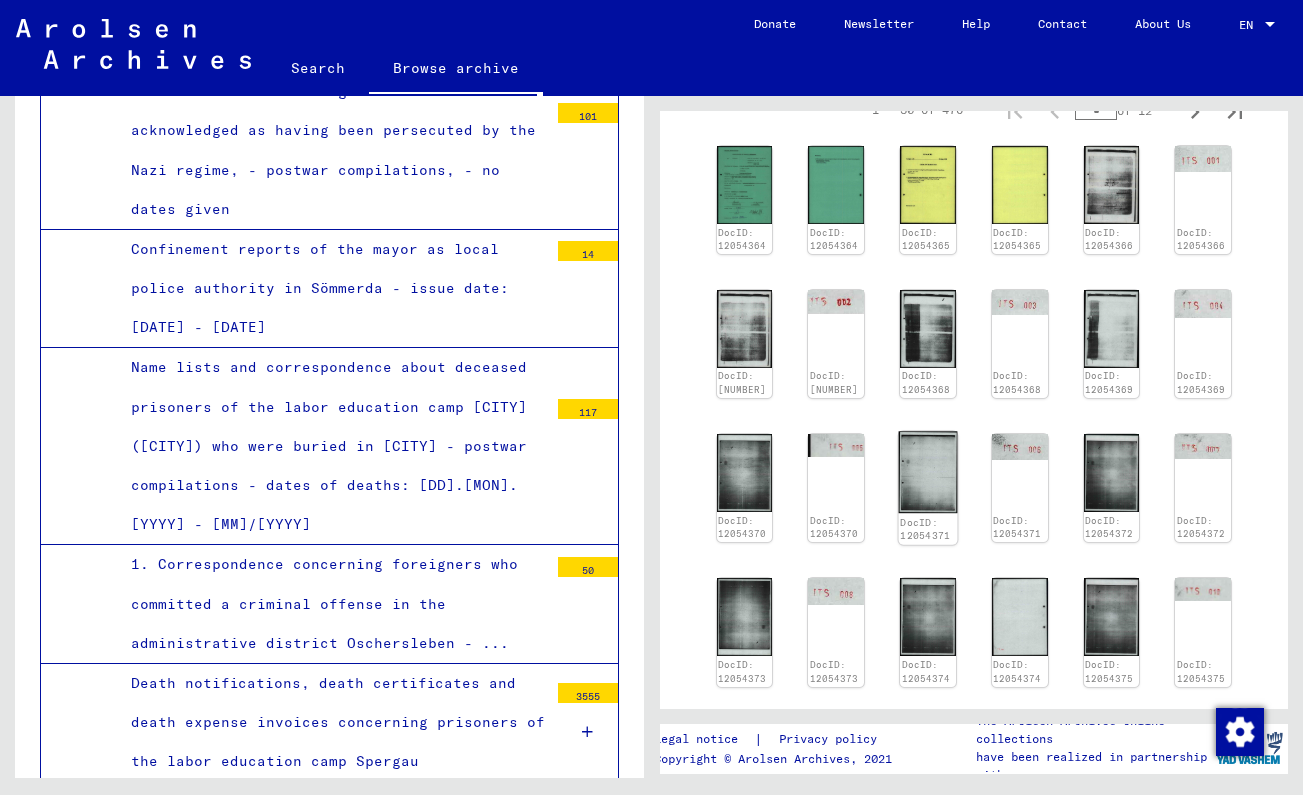 click 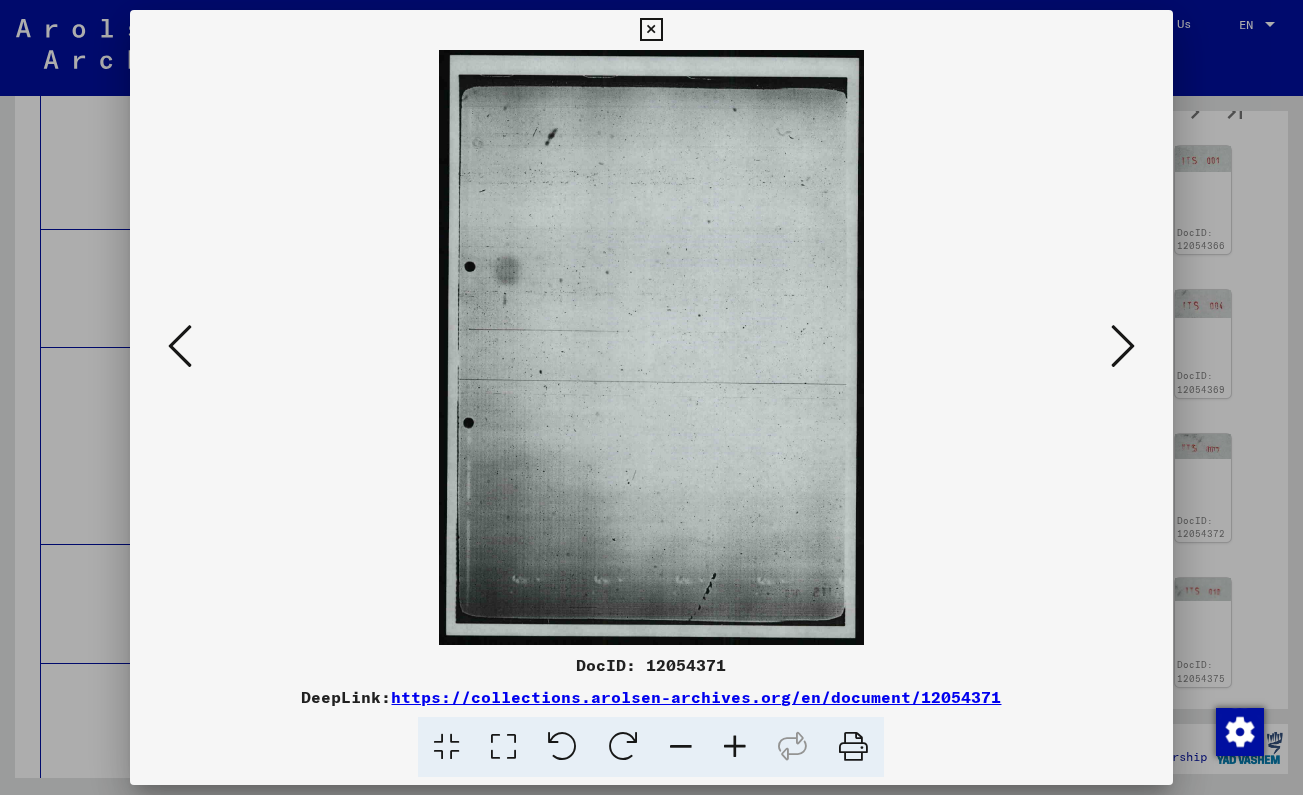 click at bounding box center (1123, 346) 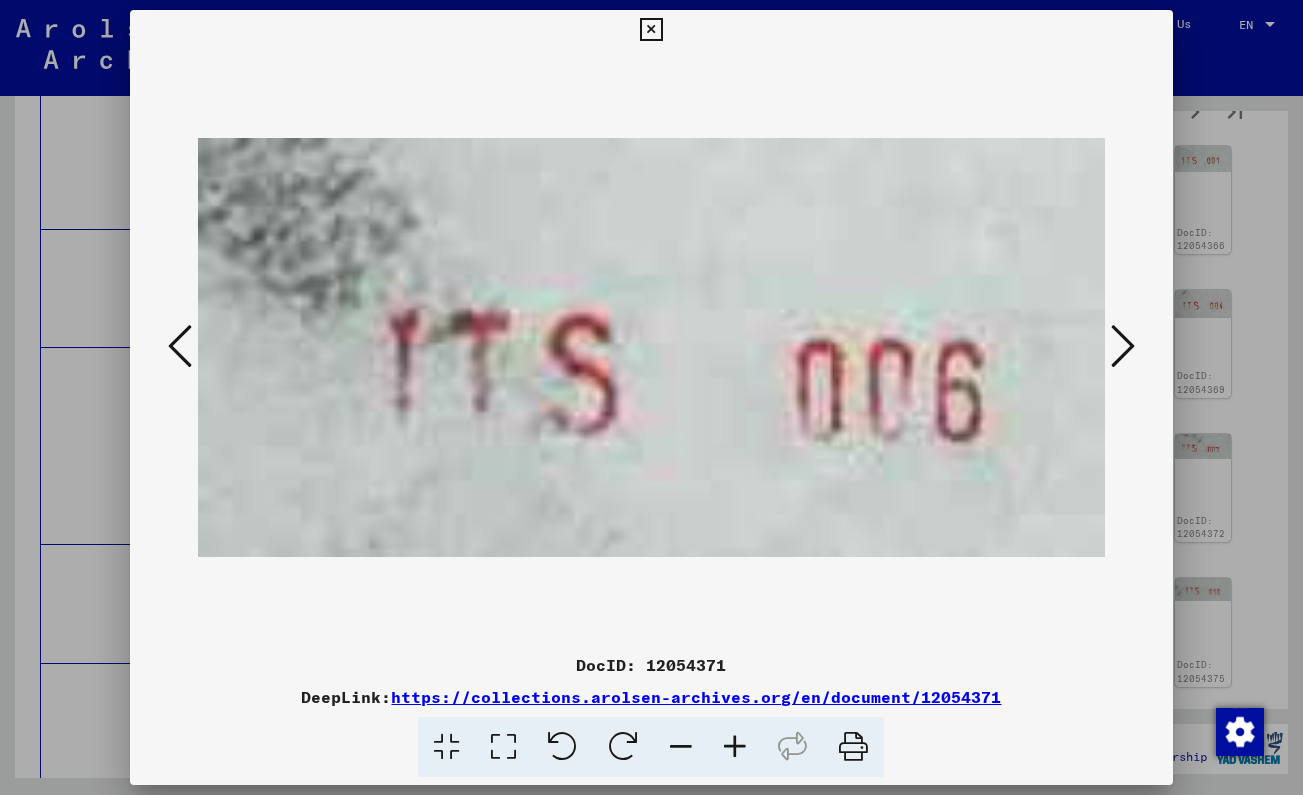 click at bounding box center (1123, 346) 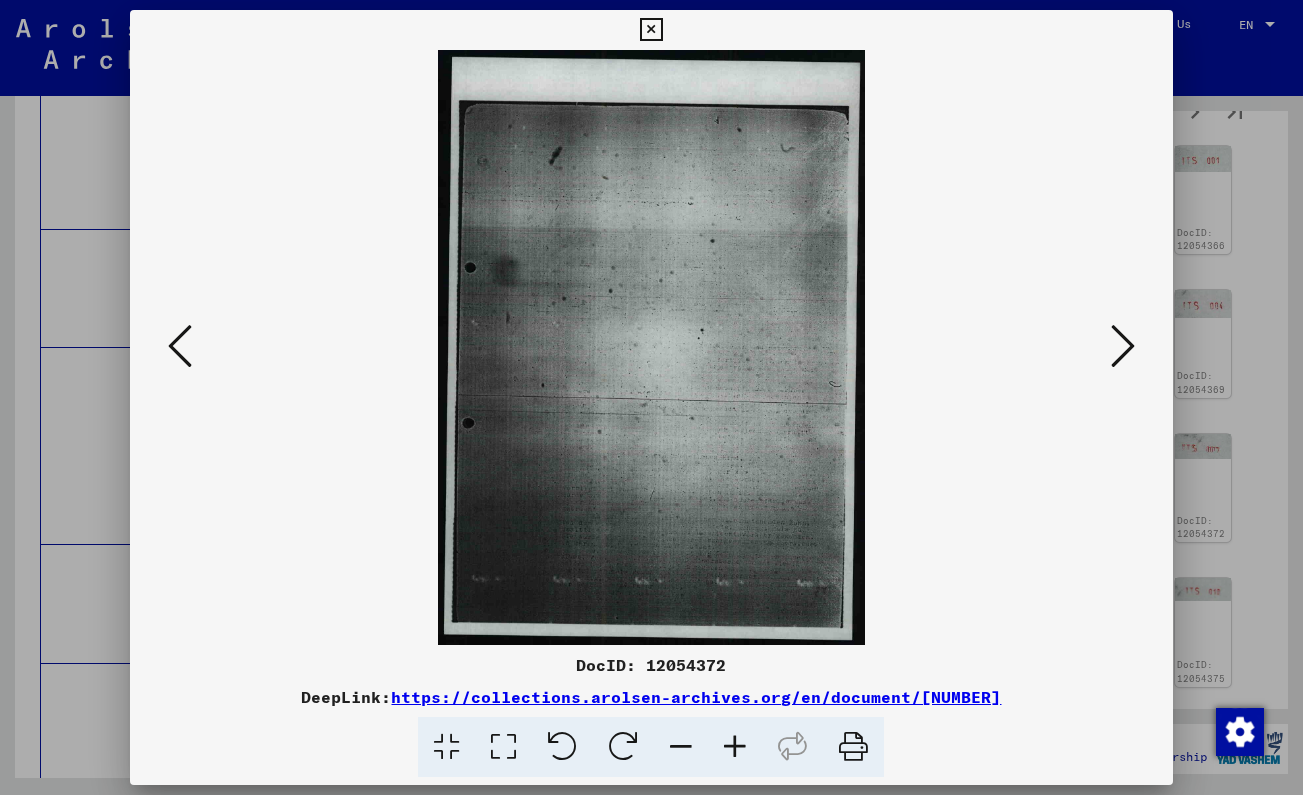 click at bounding box center [1123, 346] 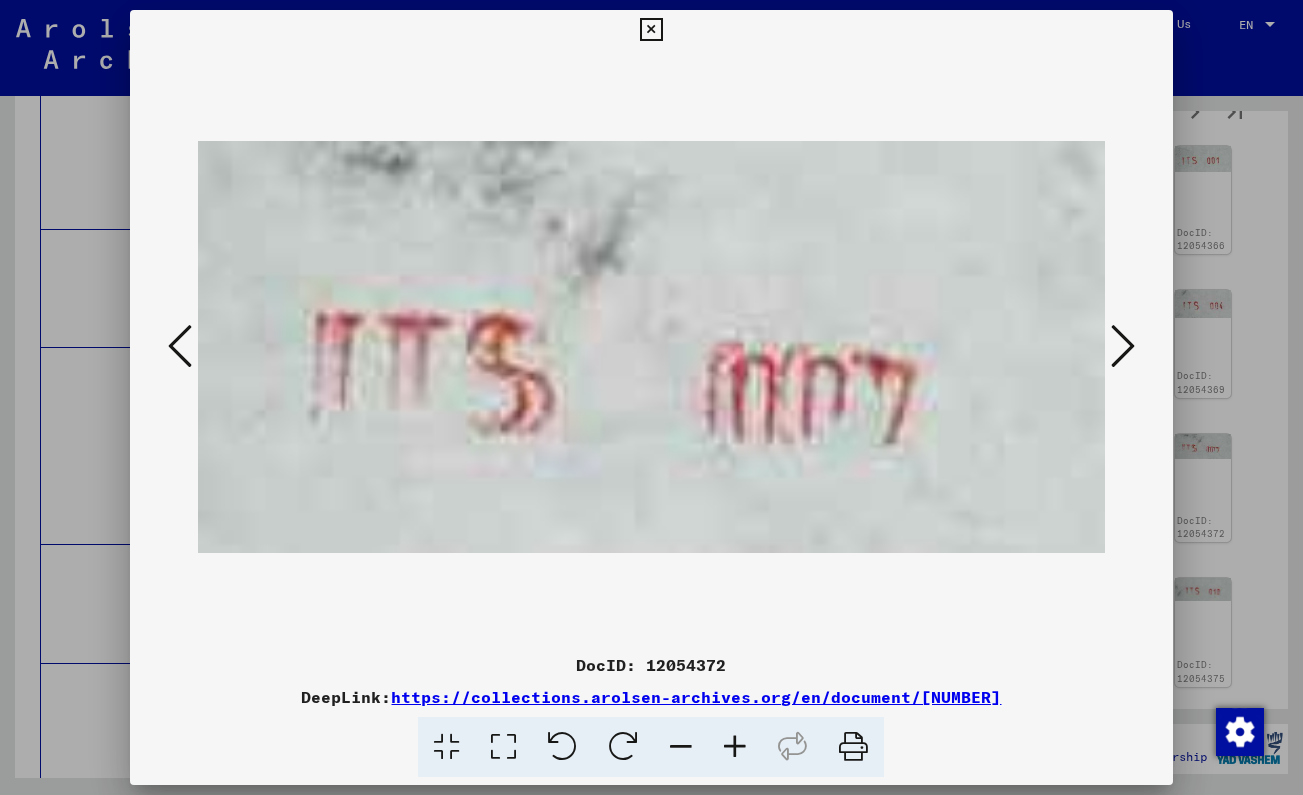 click at bounding box center (1123, 346) 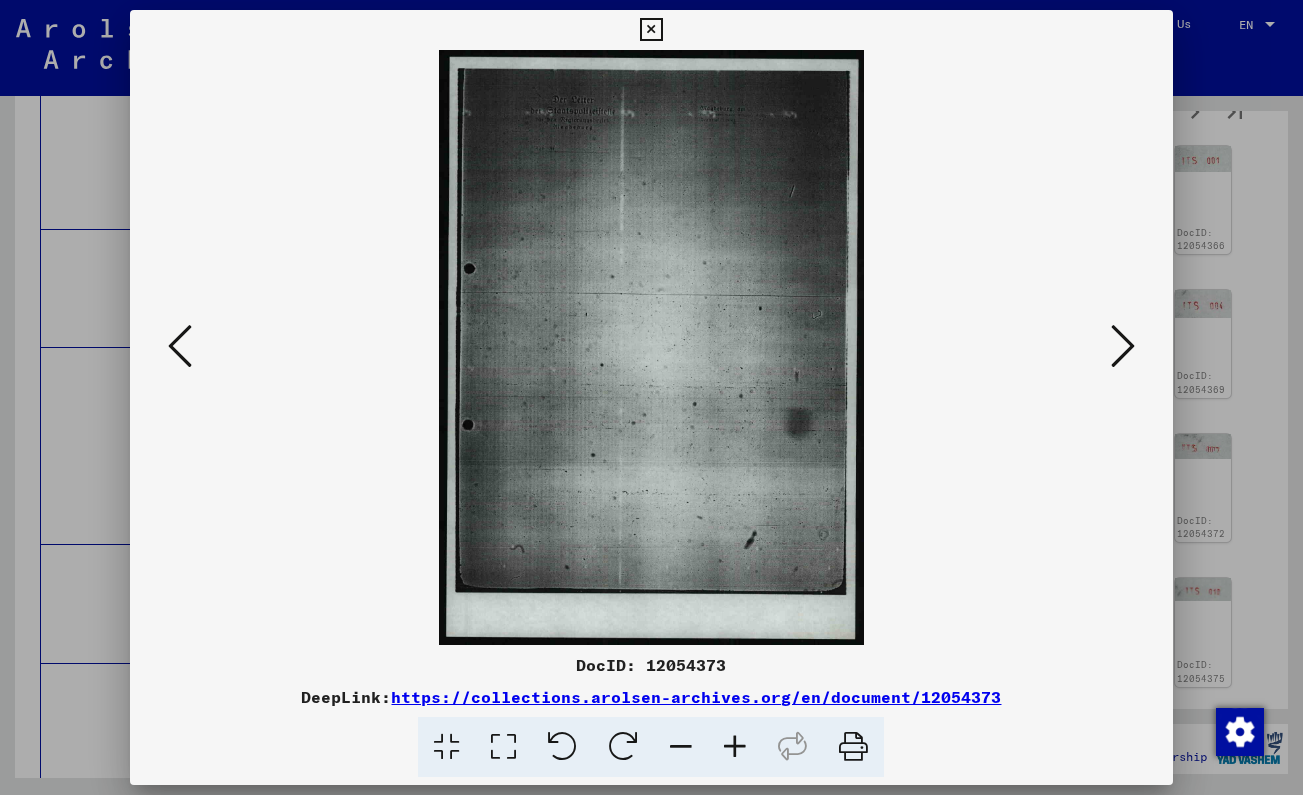 click at bounding box center (1123, 346) 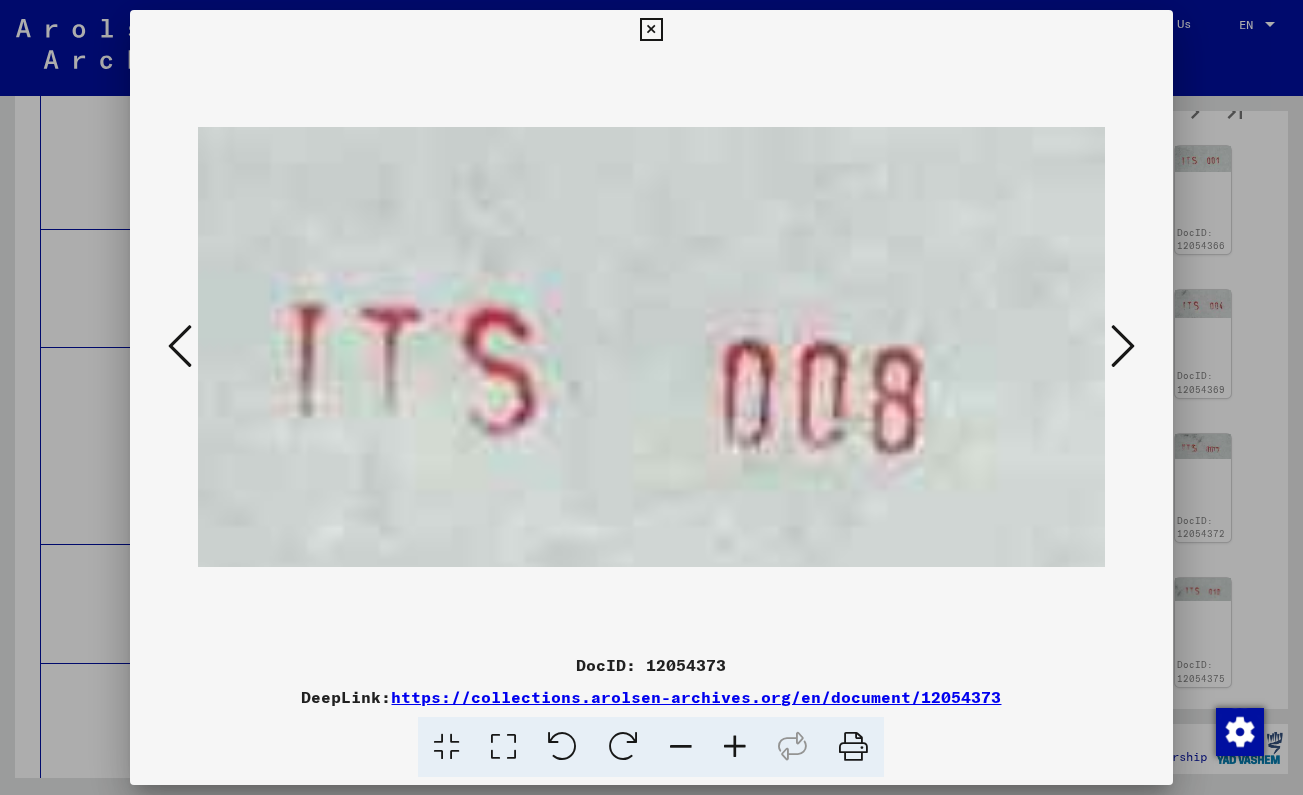 click at bounding box center (1123, 346) 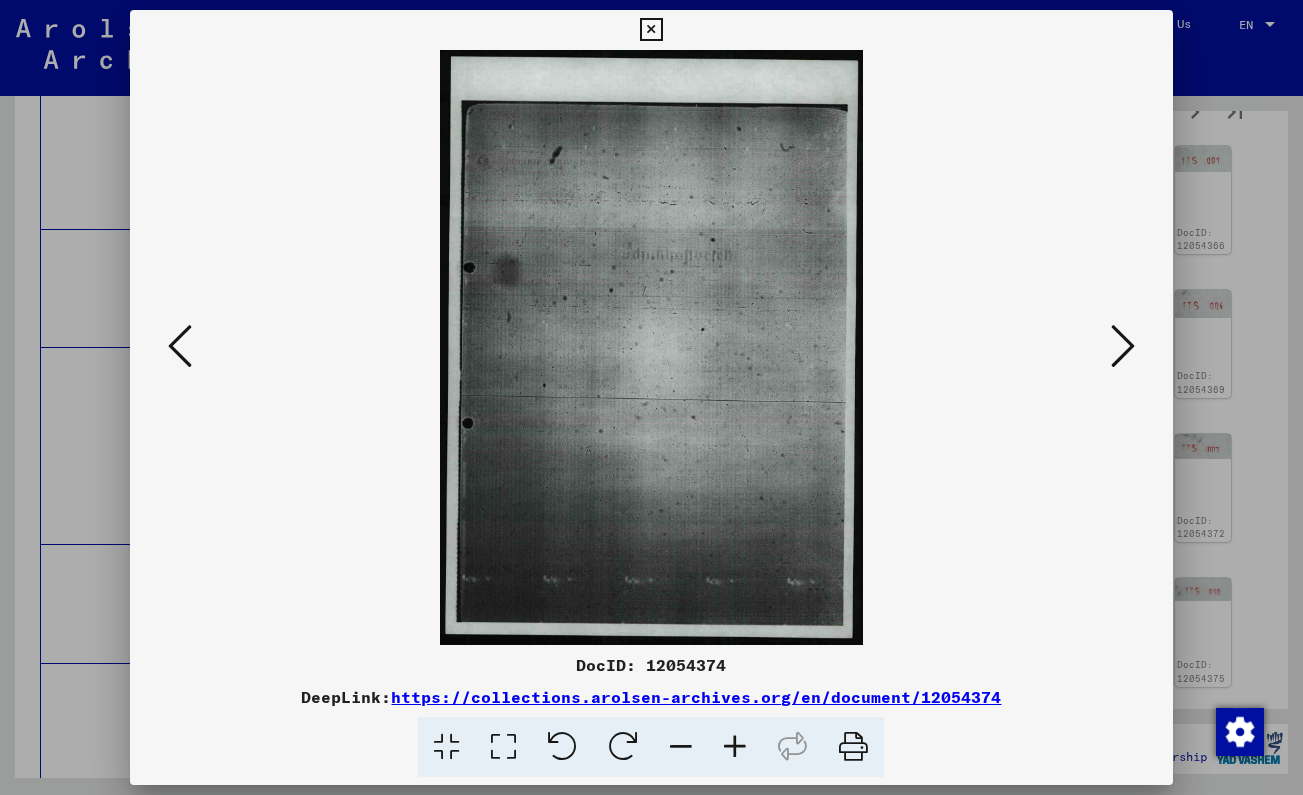 click at bounding box center [1123, 346] 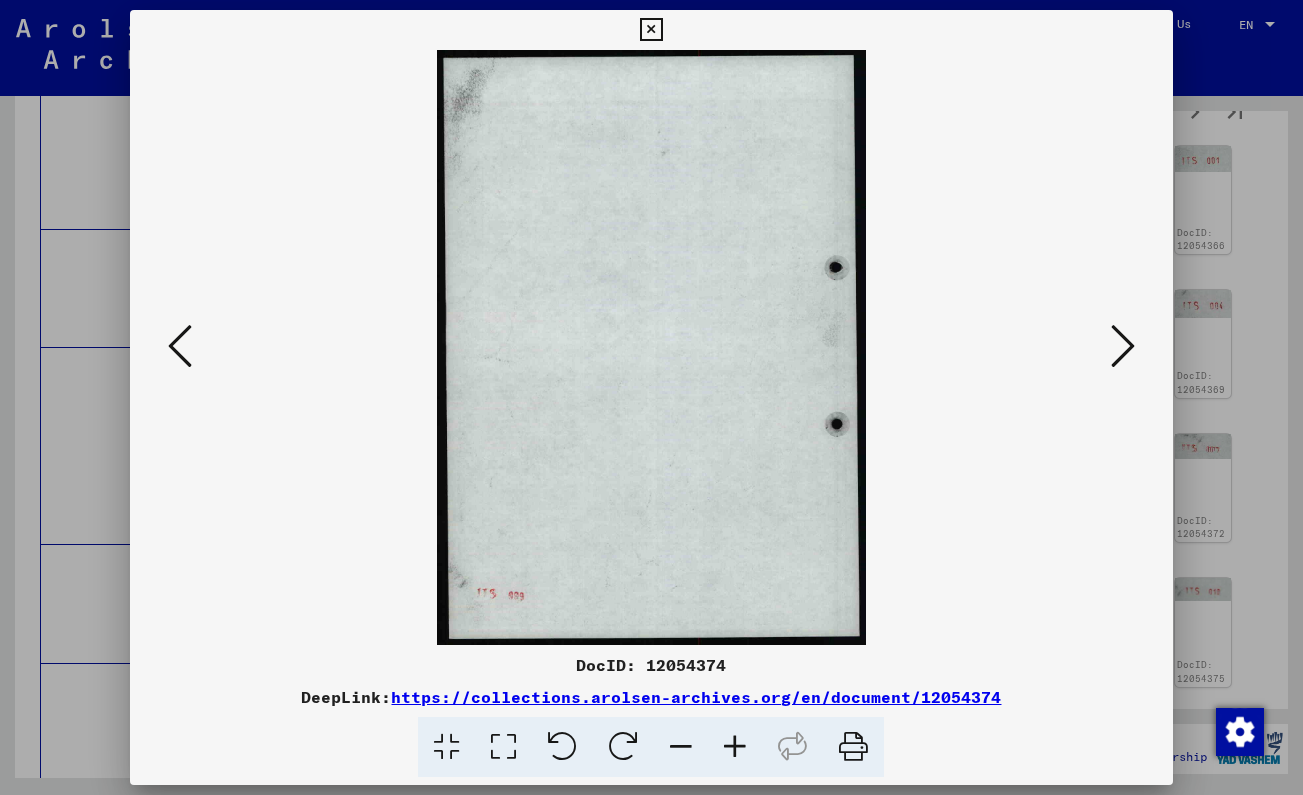 click at bounding box center (1123, 346) 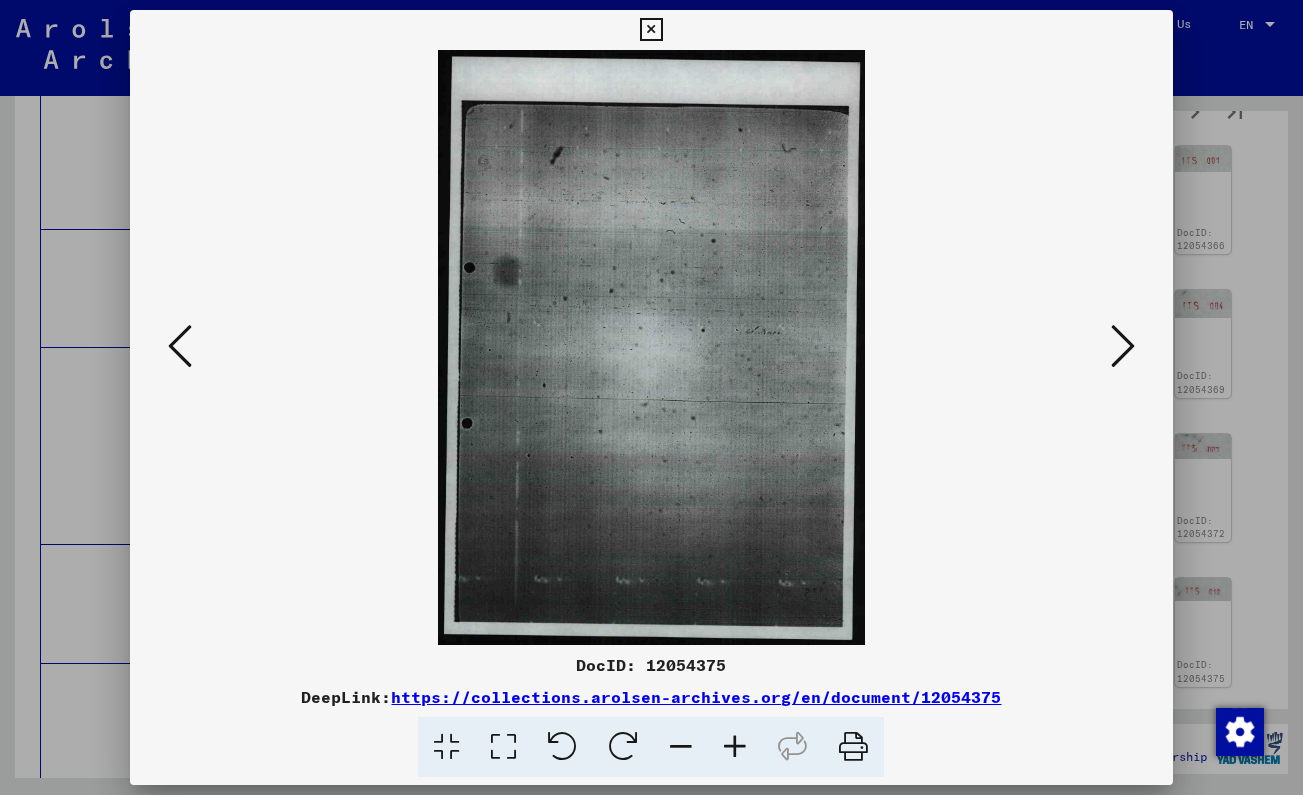 click at bounding box center (1123, 346) 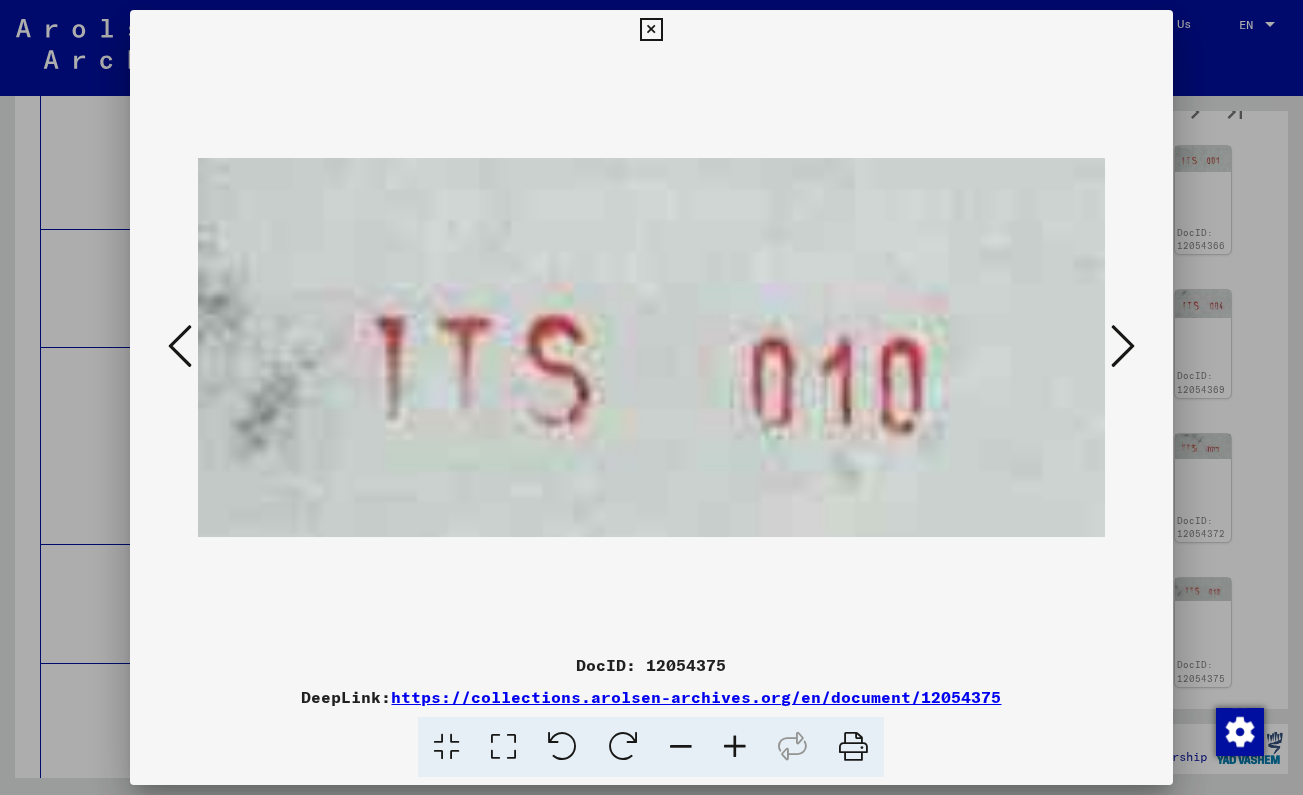 click at bounding box center (1123, 346) 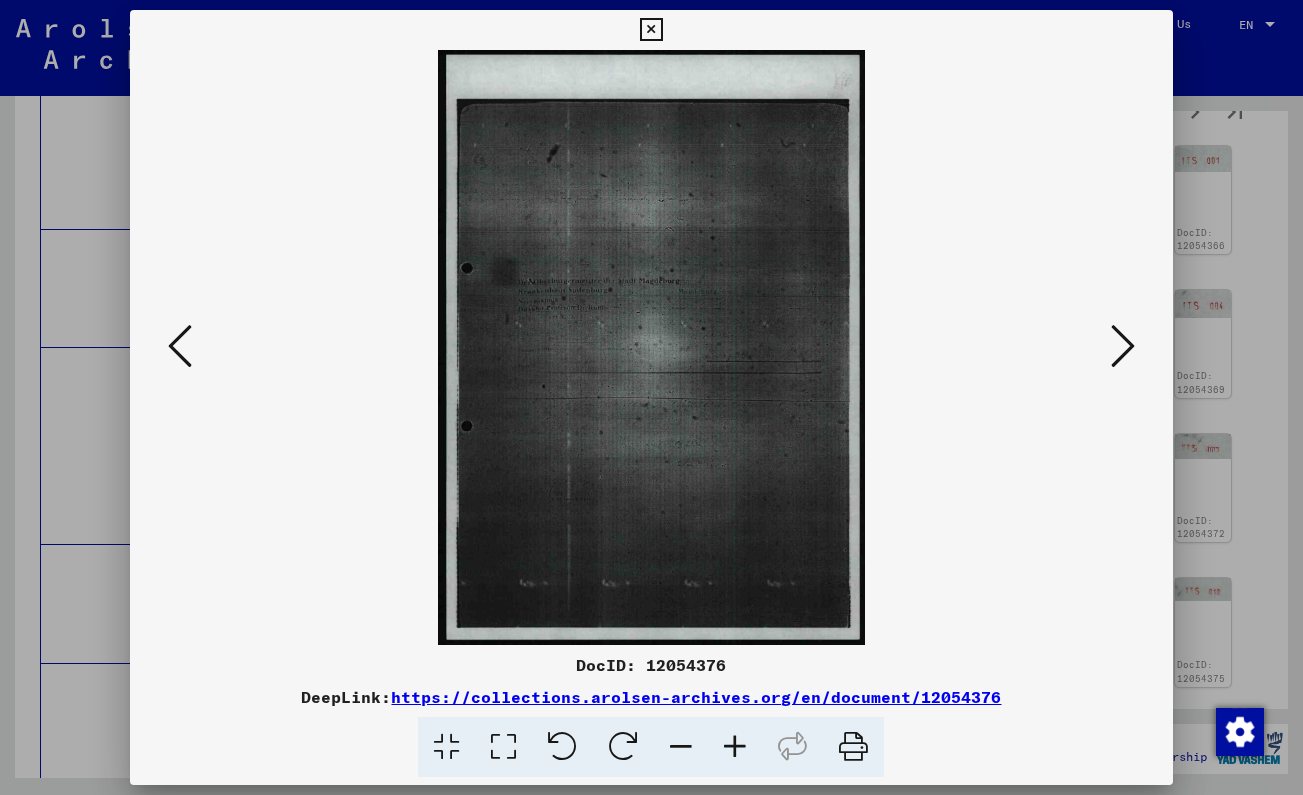 click at bounding box center [1123, 346] 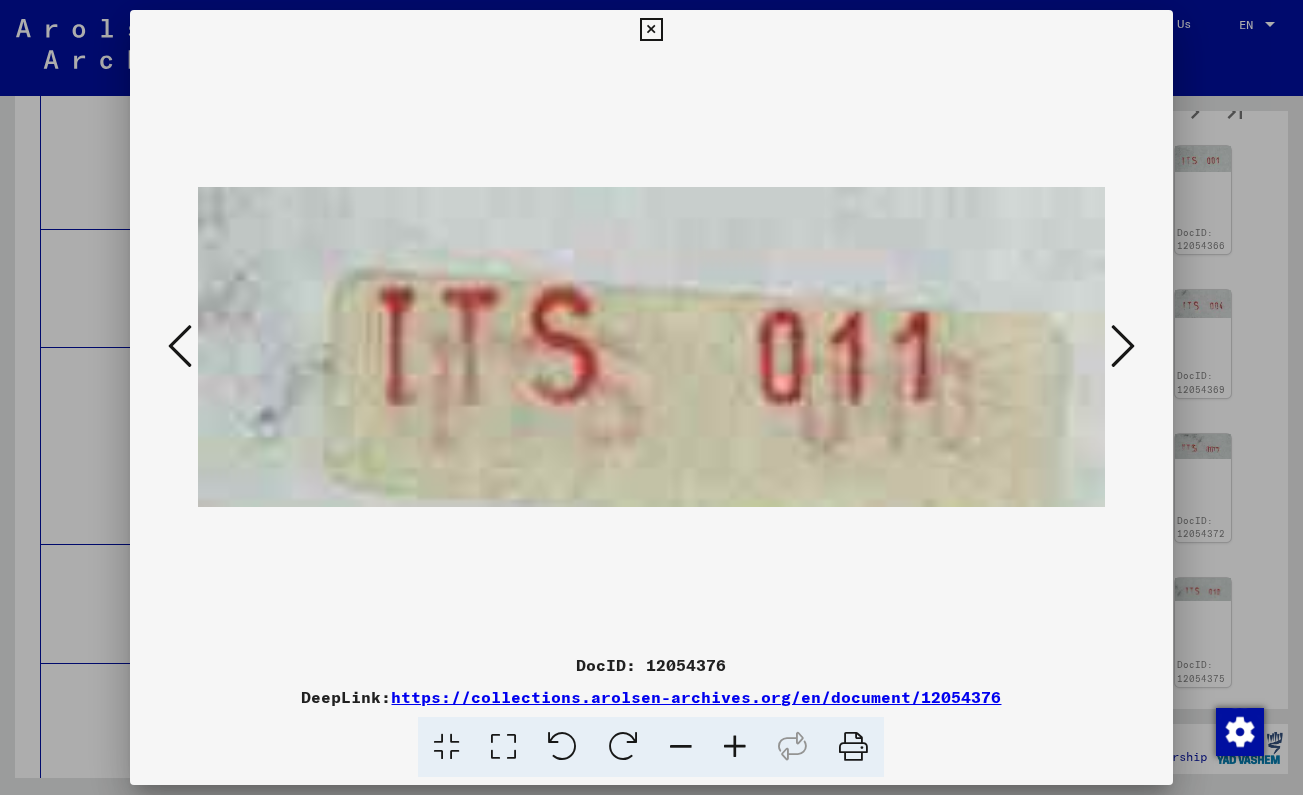 click at bounding box center [651, 30] 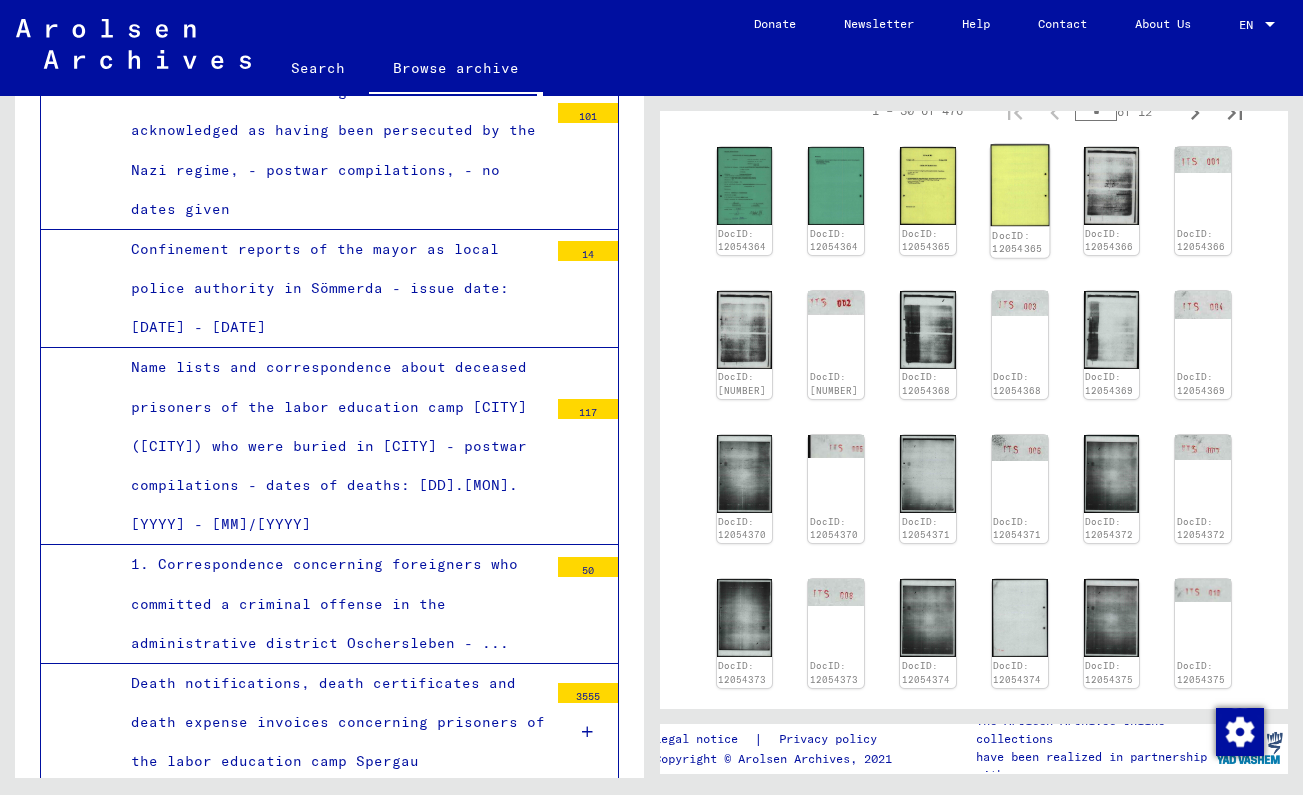 scroll, scrollTop: 679, scrollLeft: 0, axis: vertical 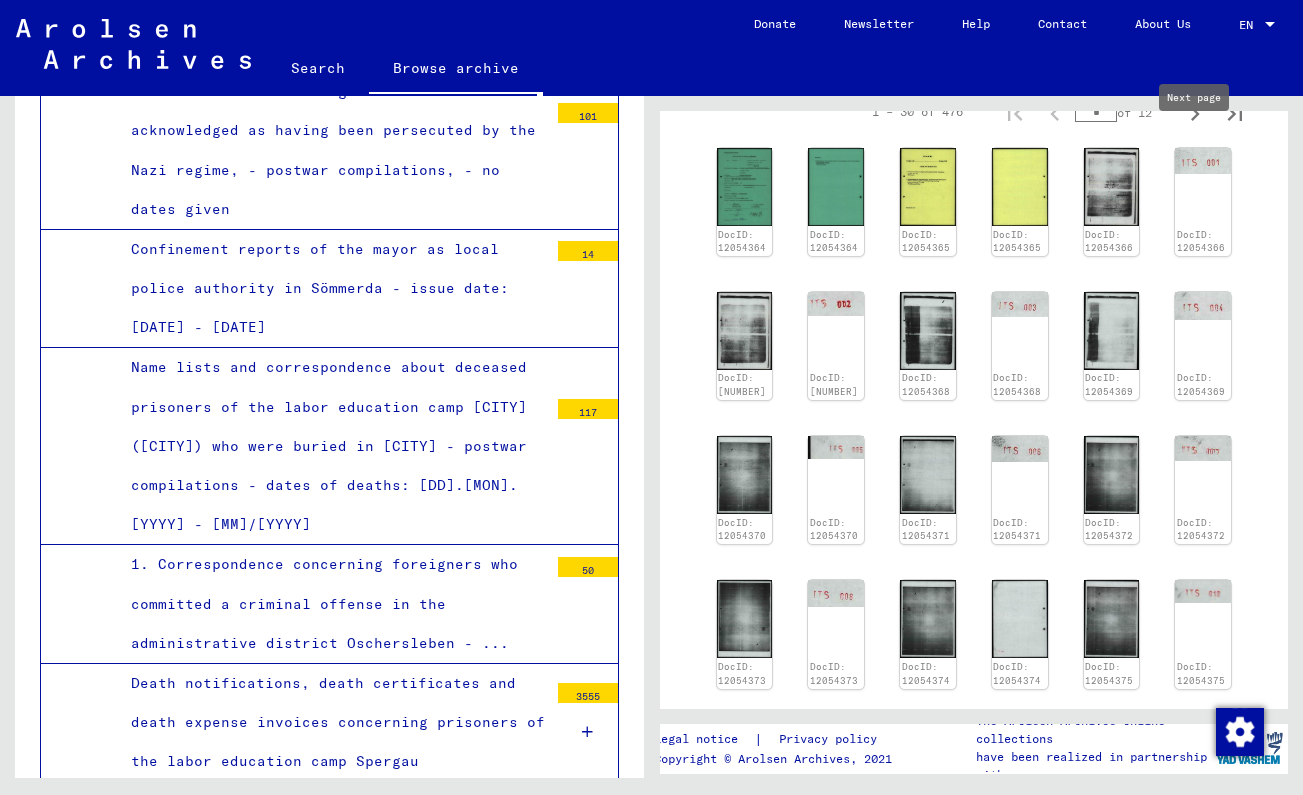 click 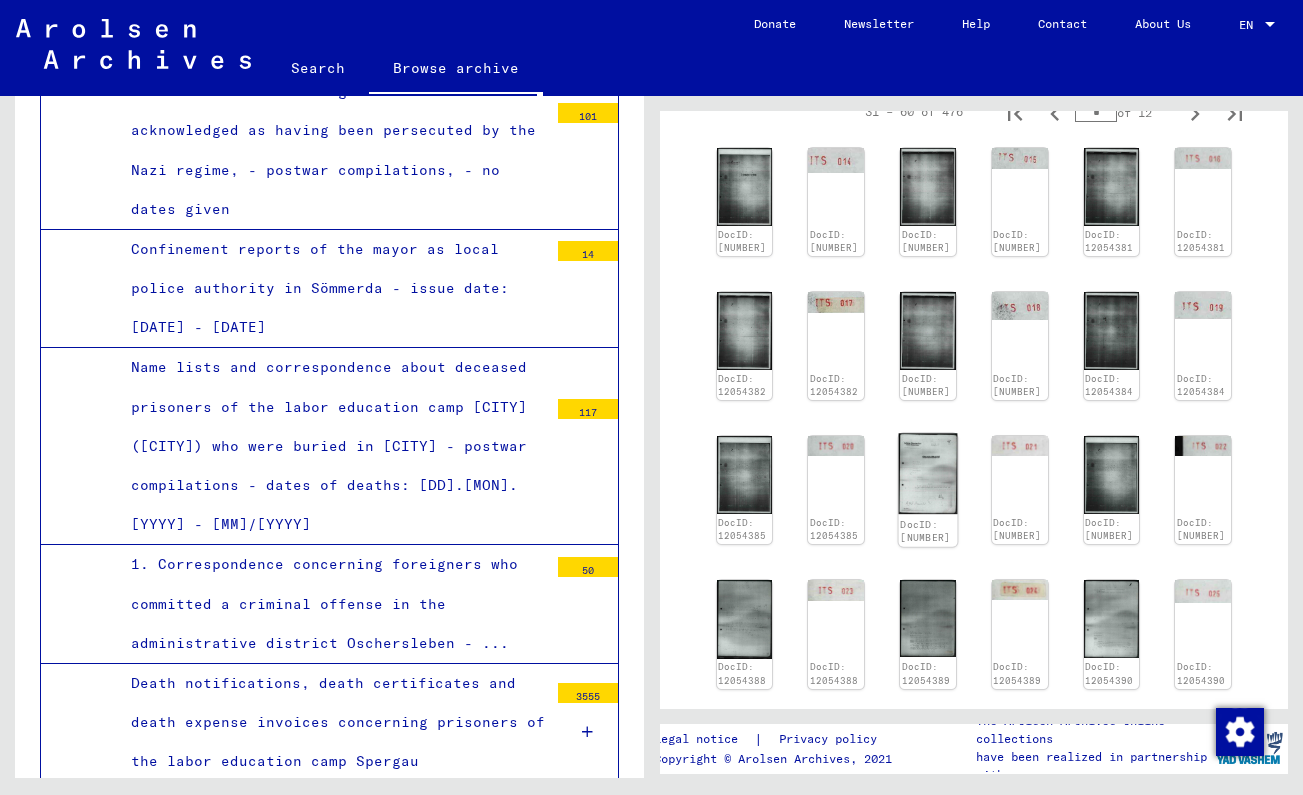 click 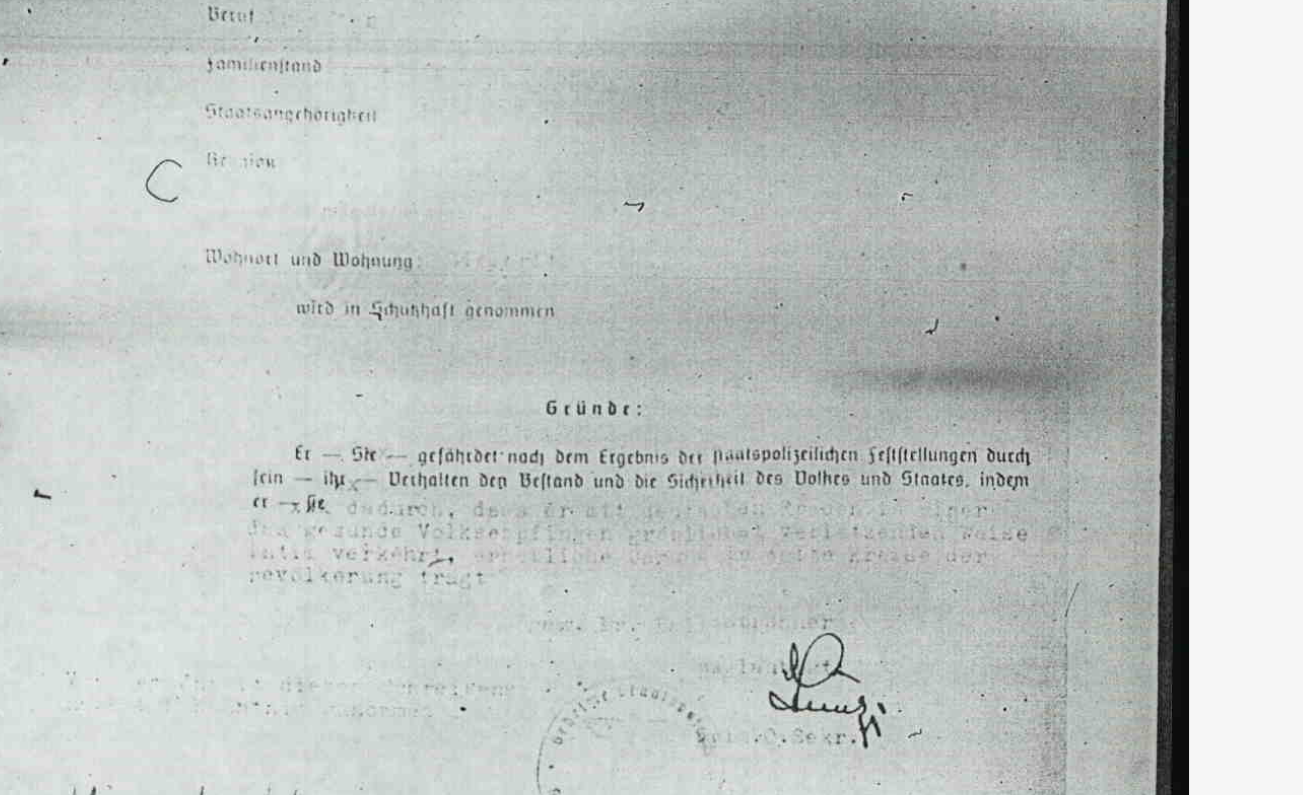 click at bounding box center (651, 347) 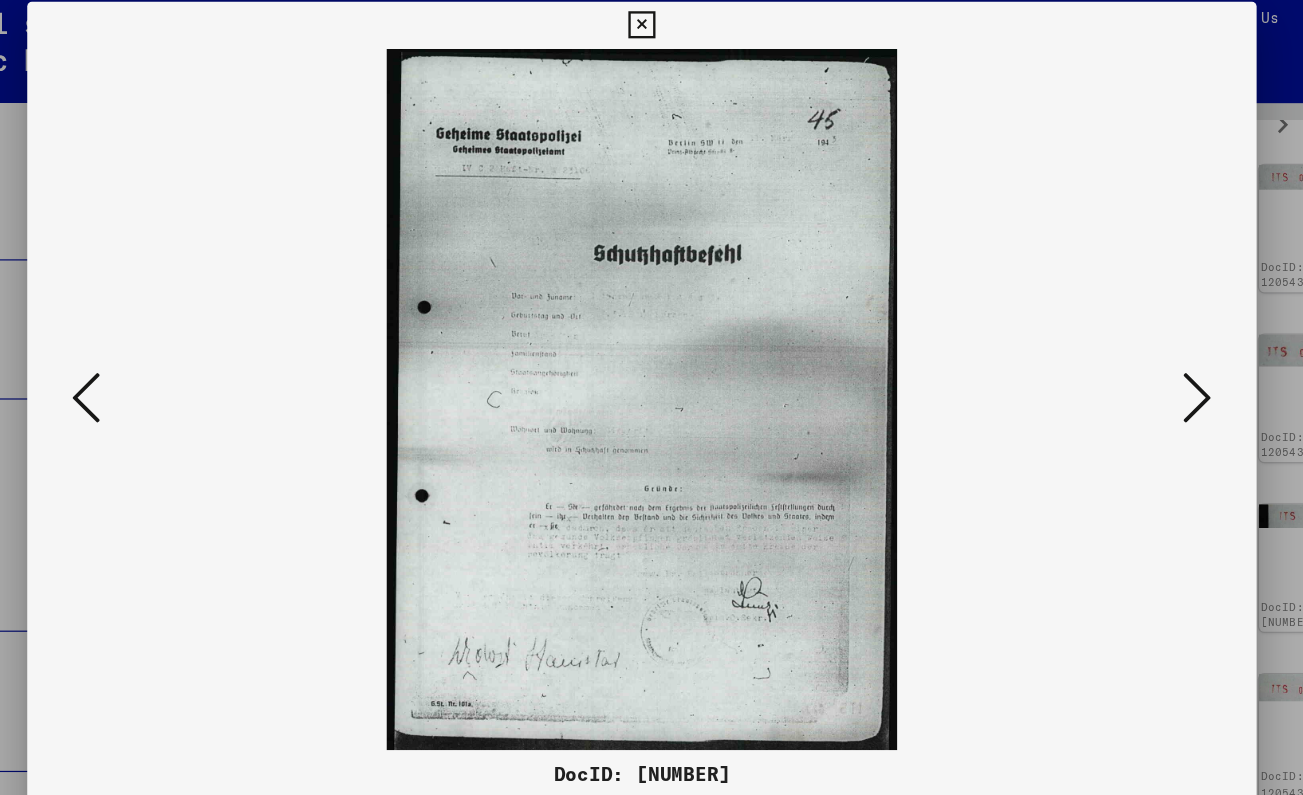 click at bounding box center [651, 30] 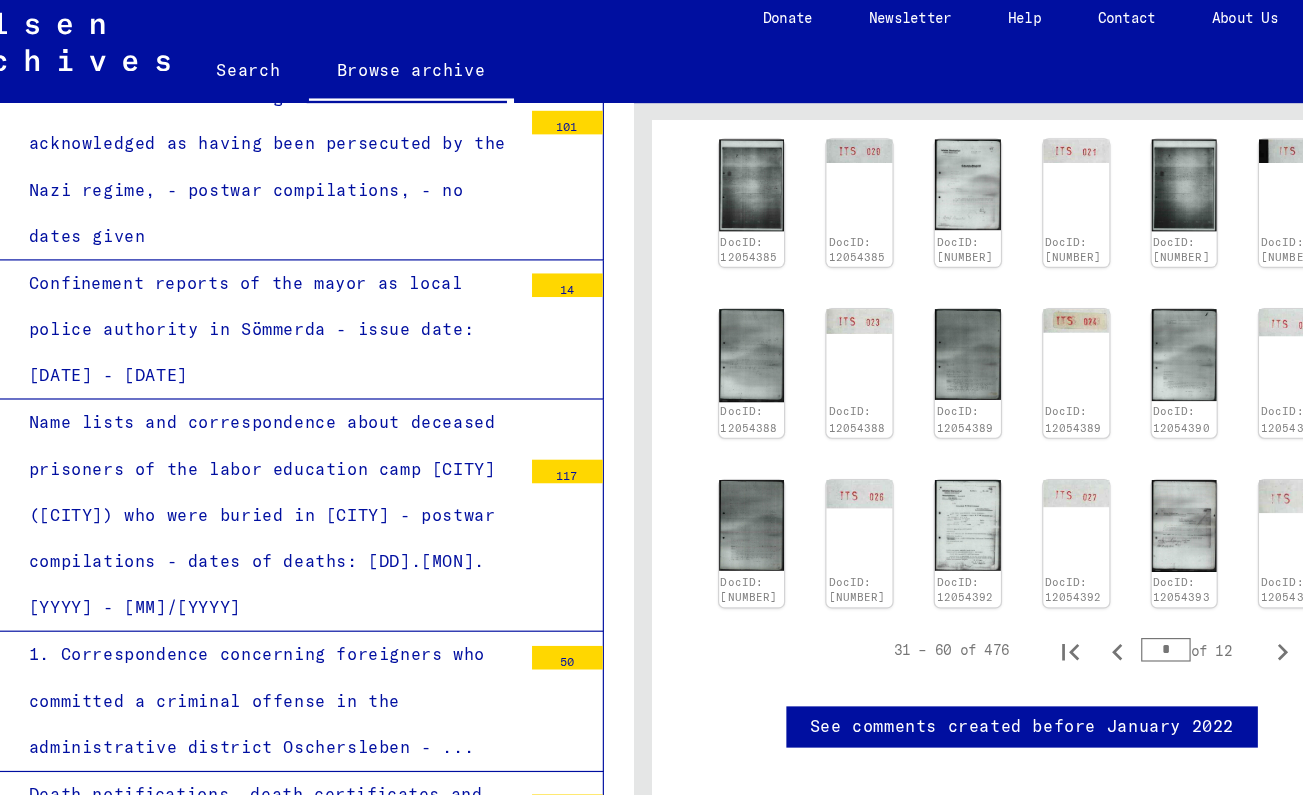 scroll, scrollTop: 1069, scrollLeft: 0, axis: vertical 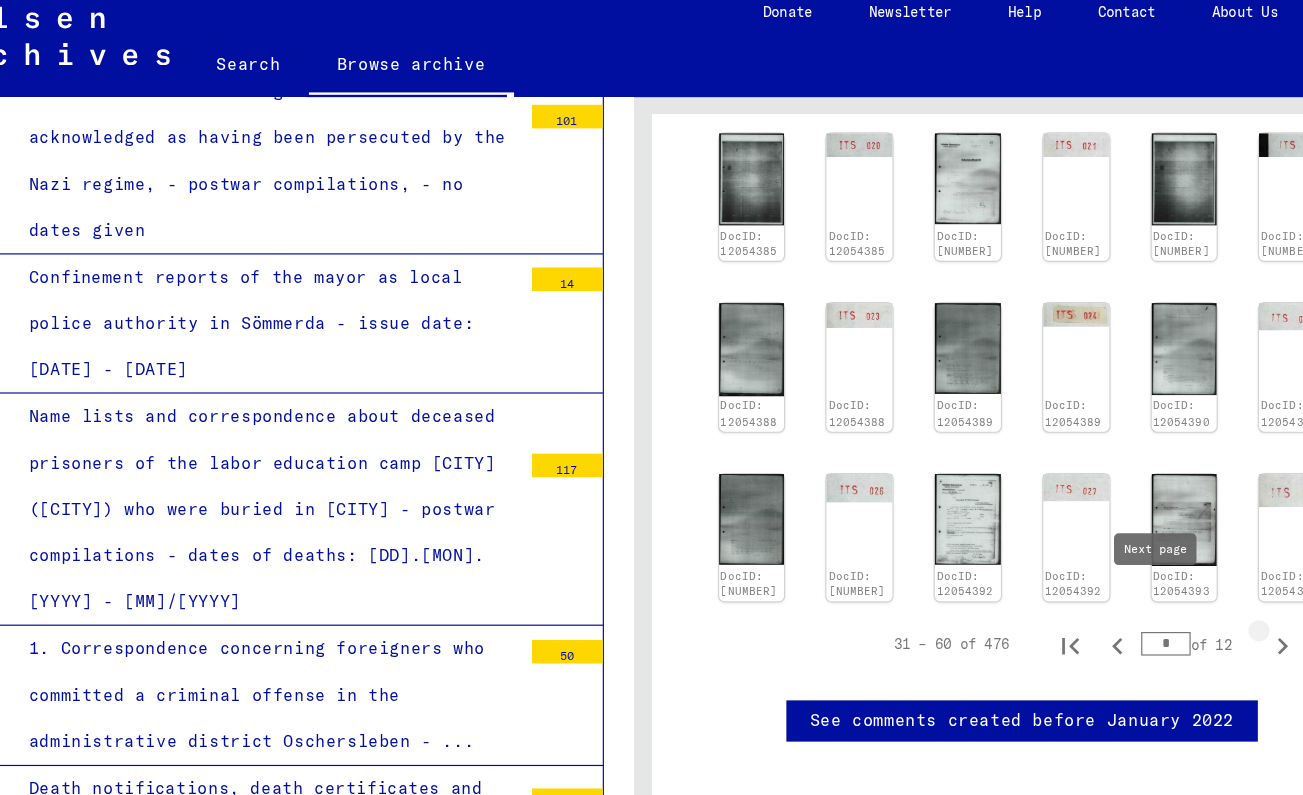 click 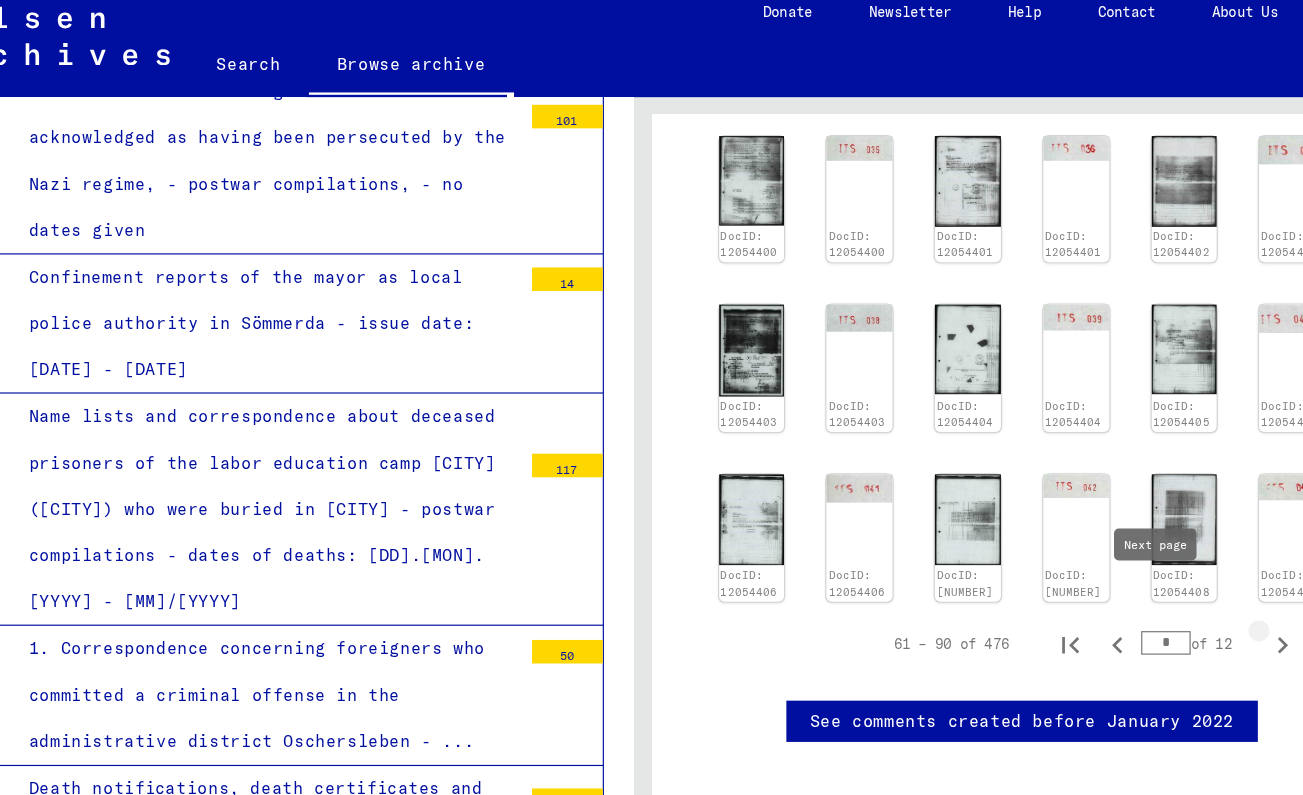 click 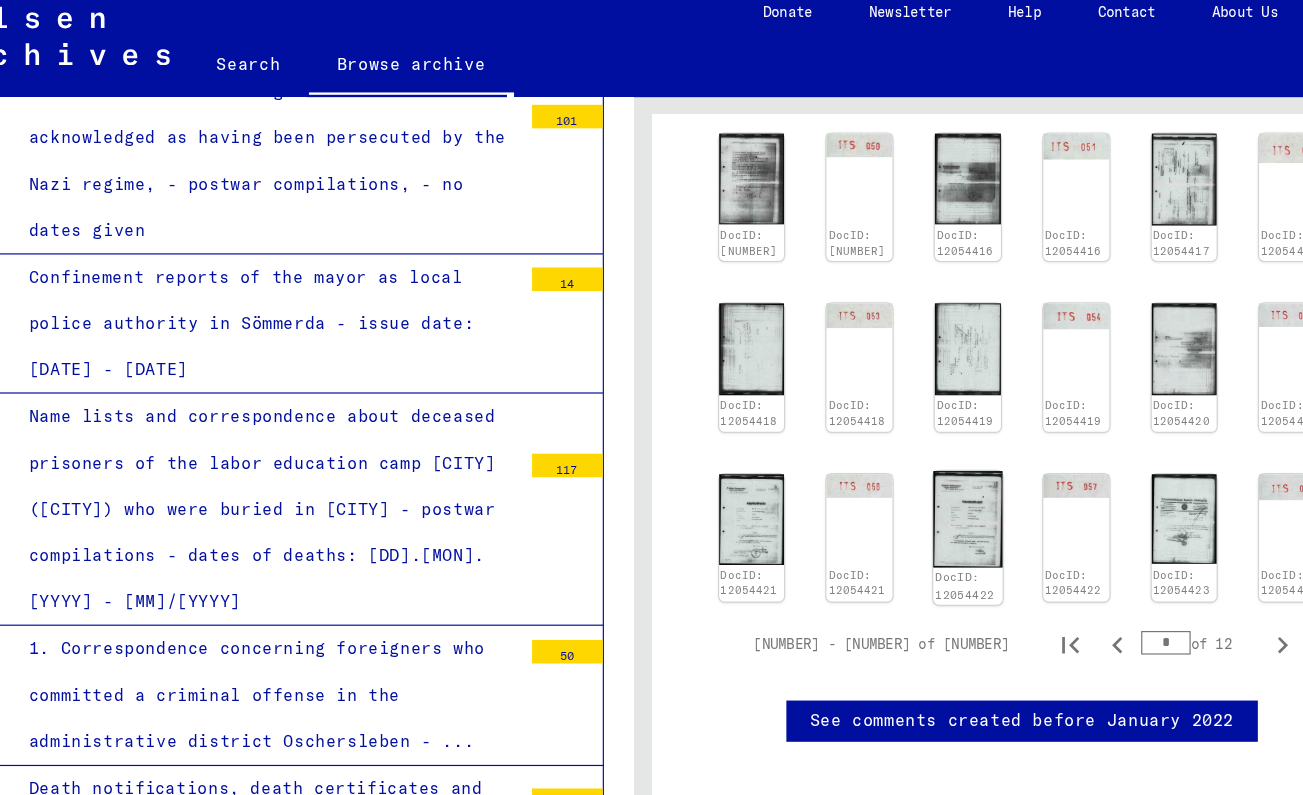 click 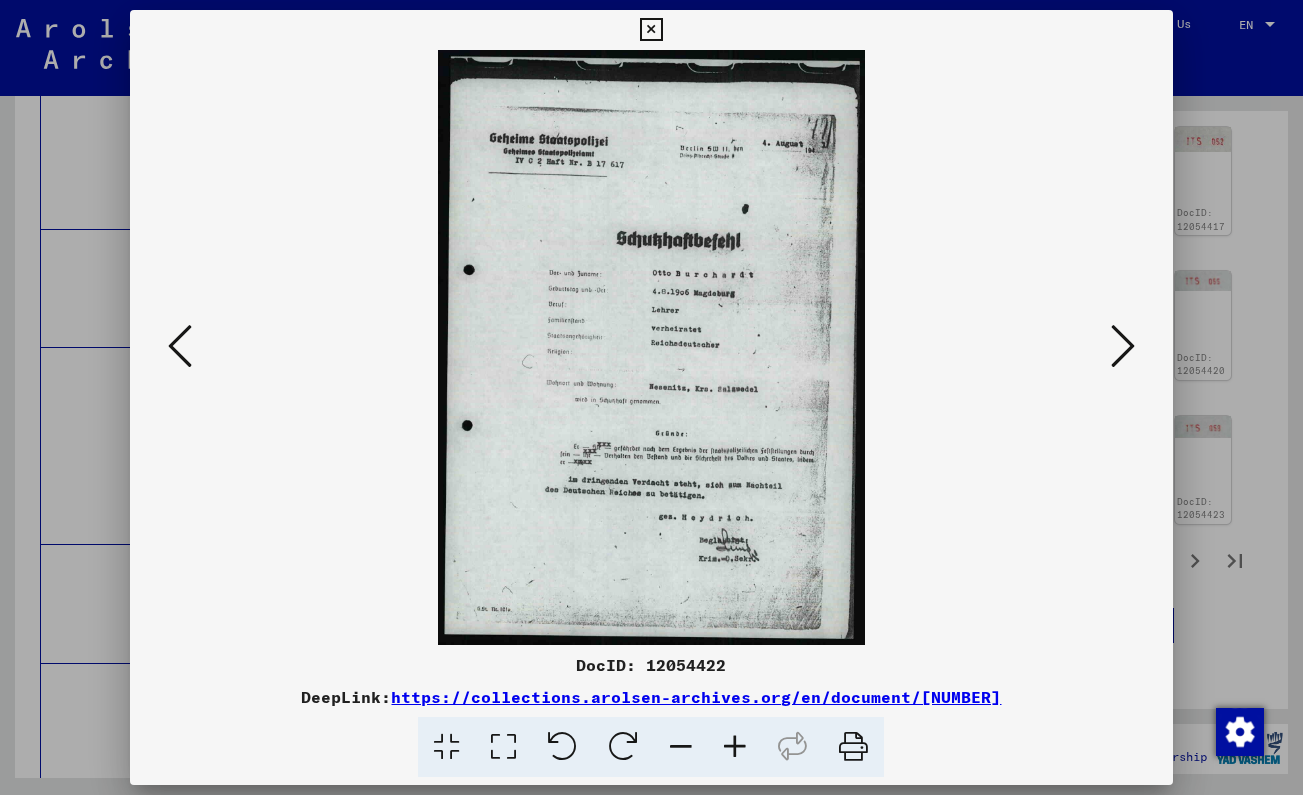 click at bounding box center (1123, 346) 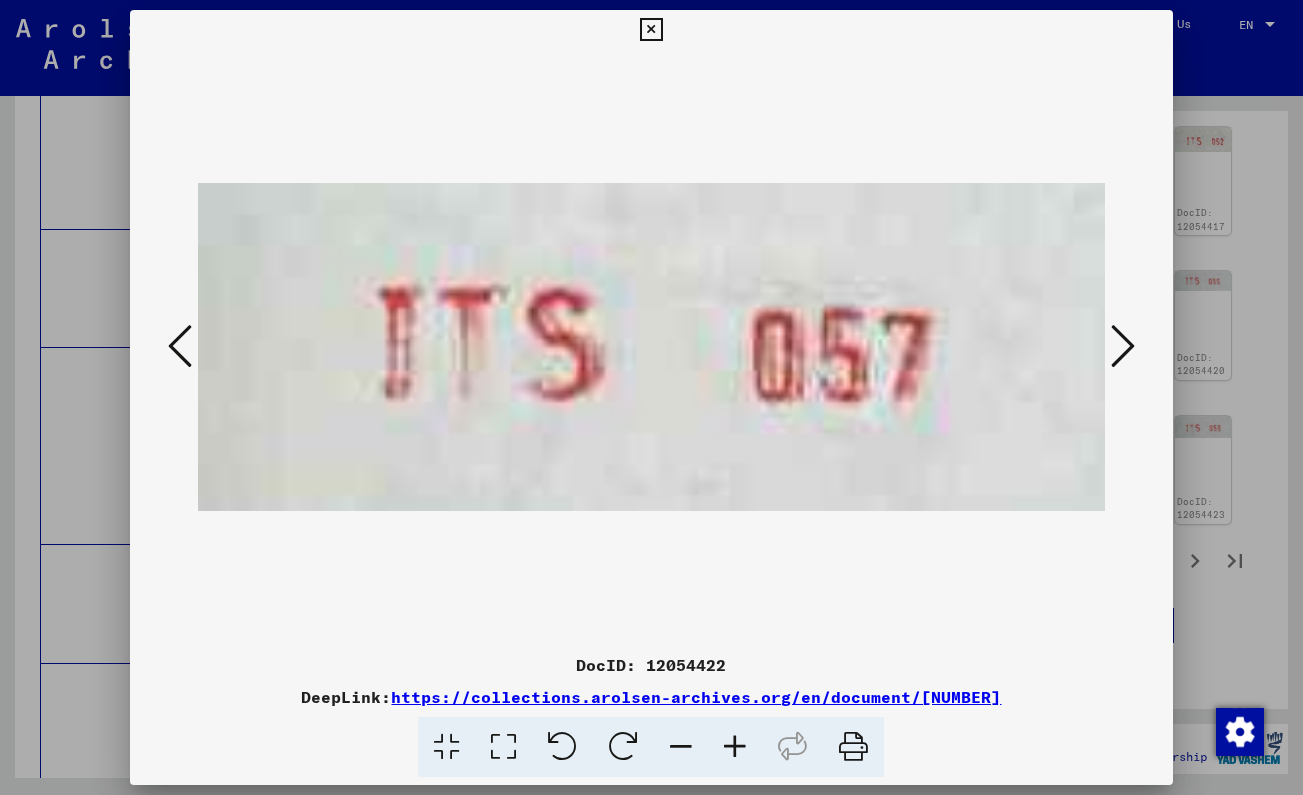 click at bounding box center (1123, 346) 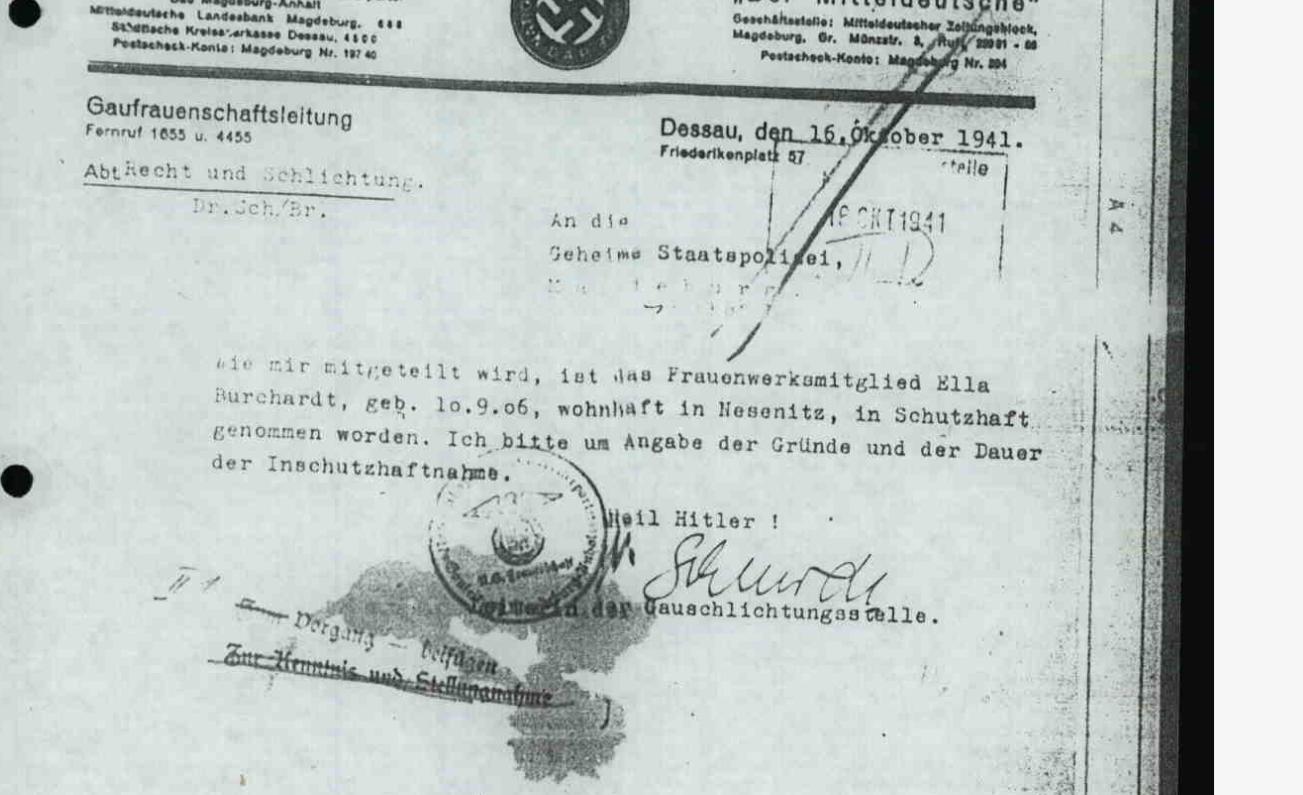 click at bounding box center (651, 347) 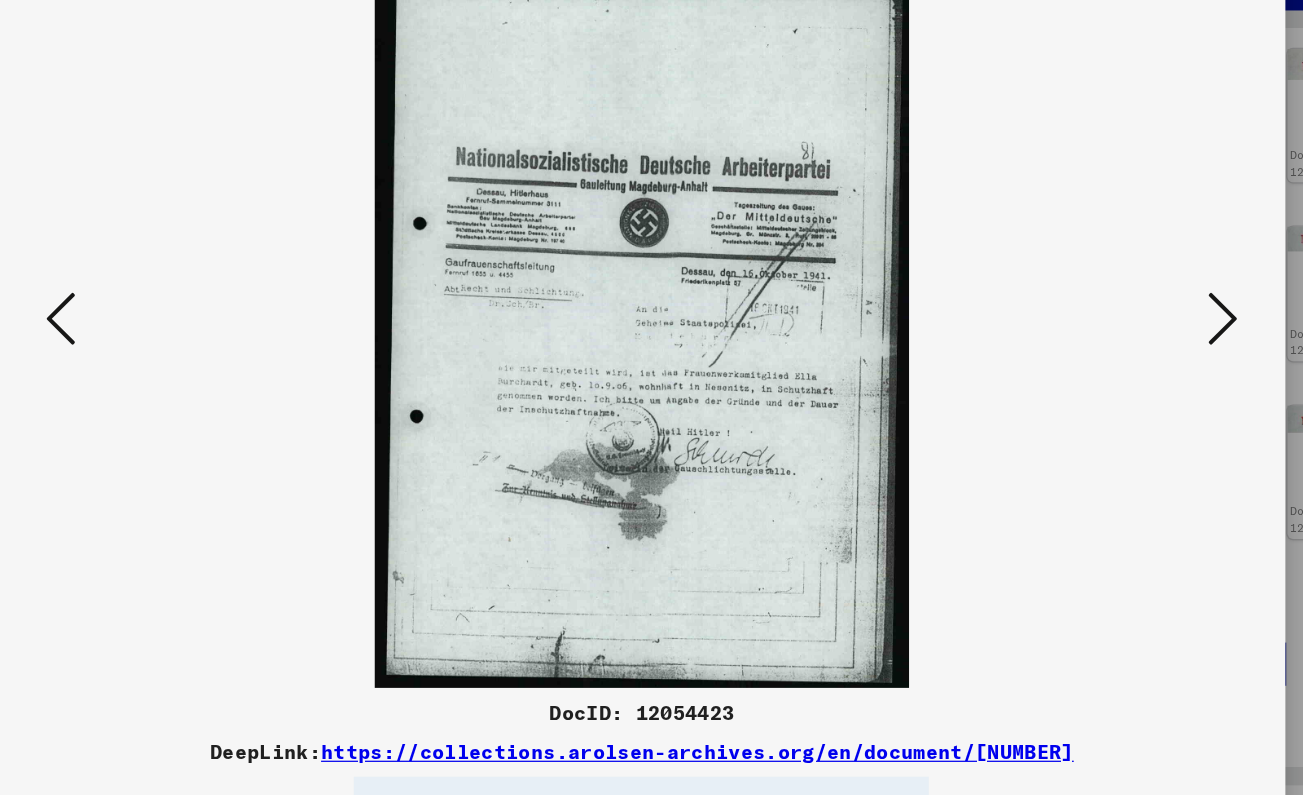 click at bounding box center [1123, 347] 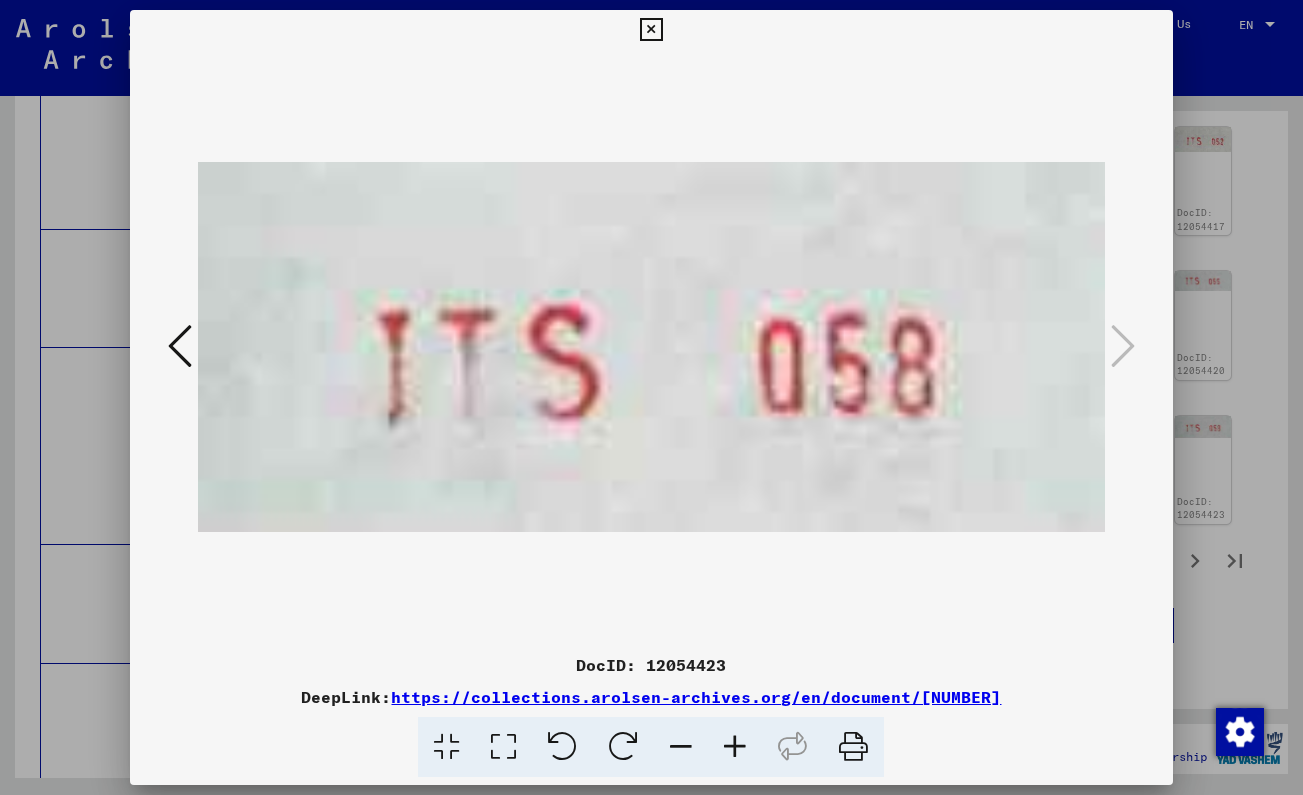 click at bounding box center (651, 30) 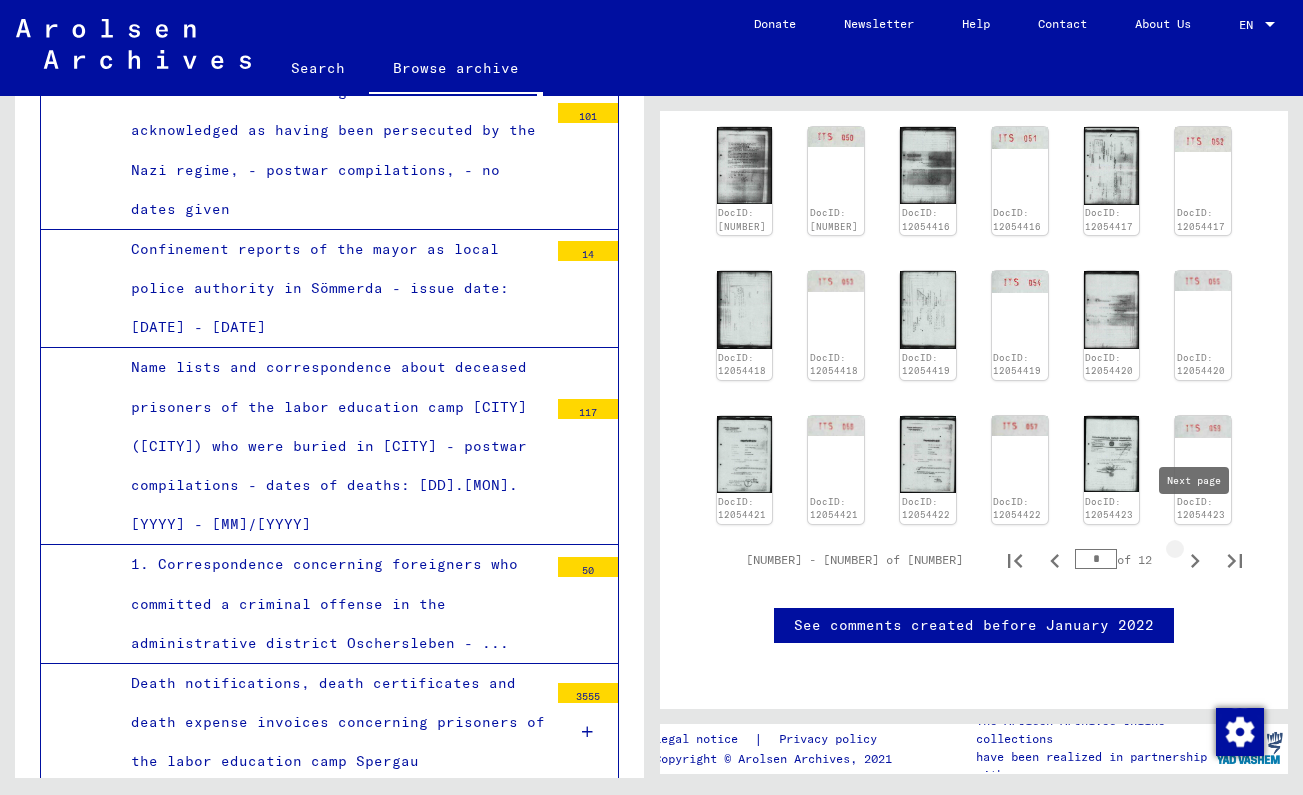 click 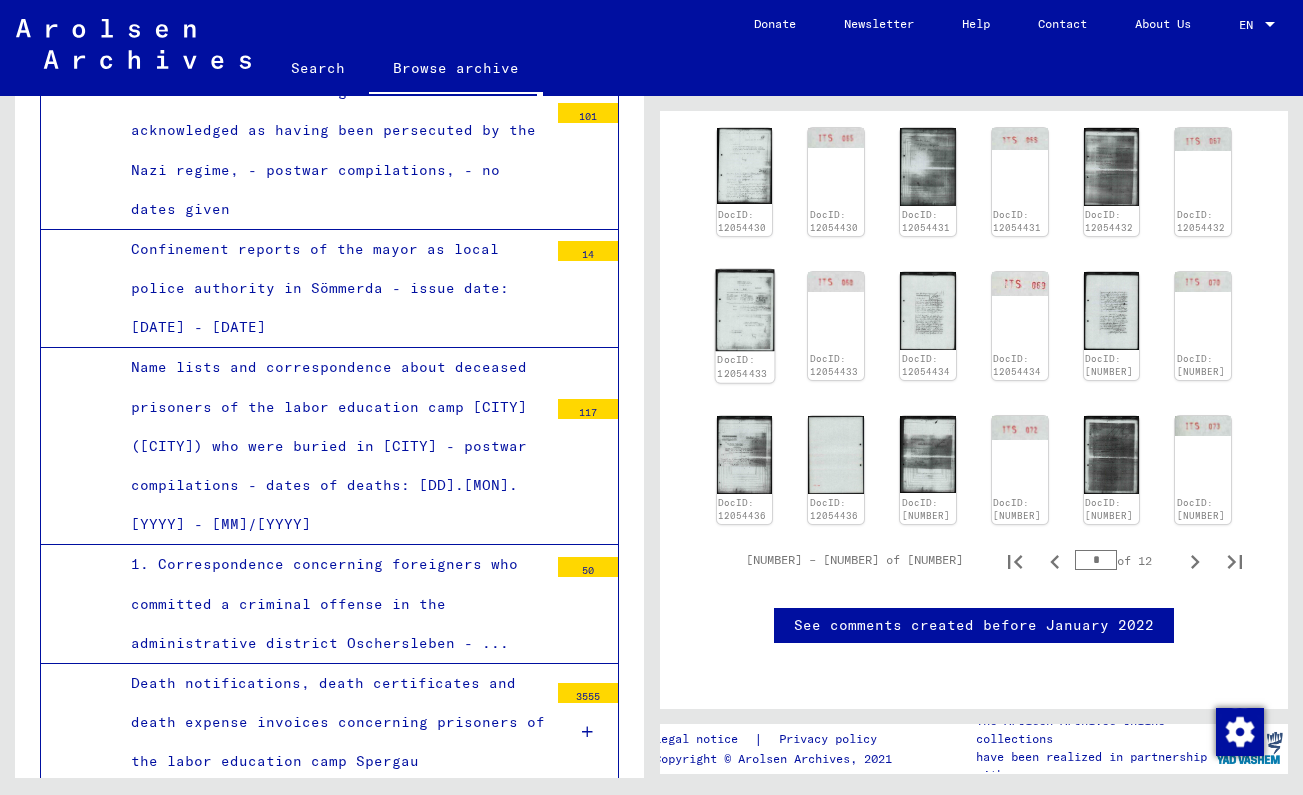 click 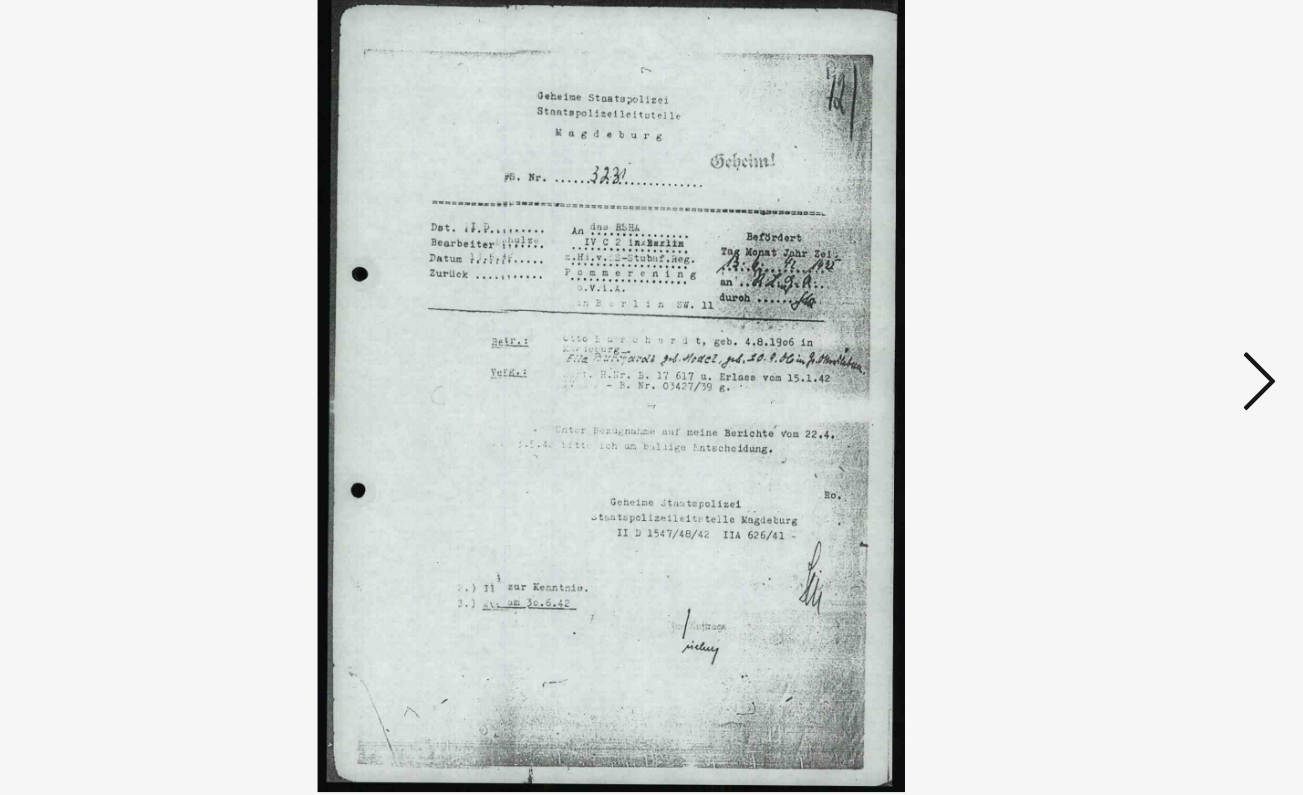 click at bounding box center (1123, 346) 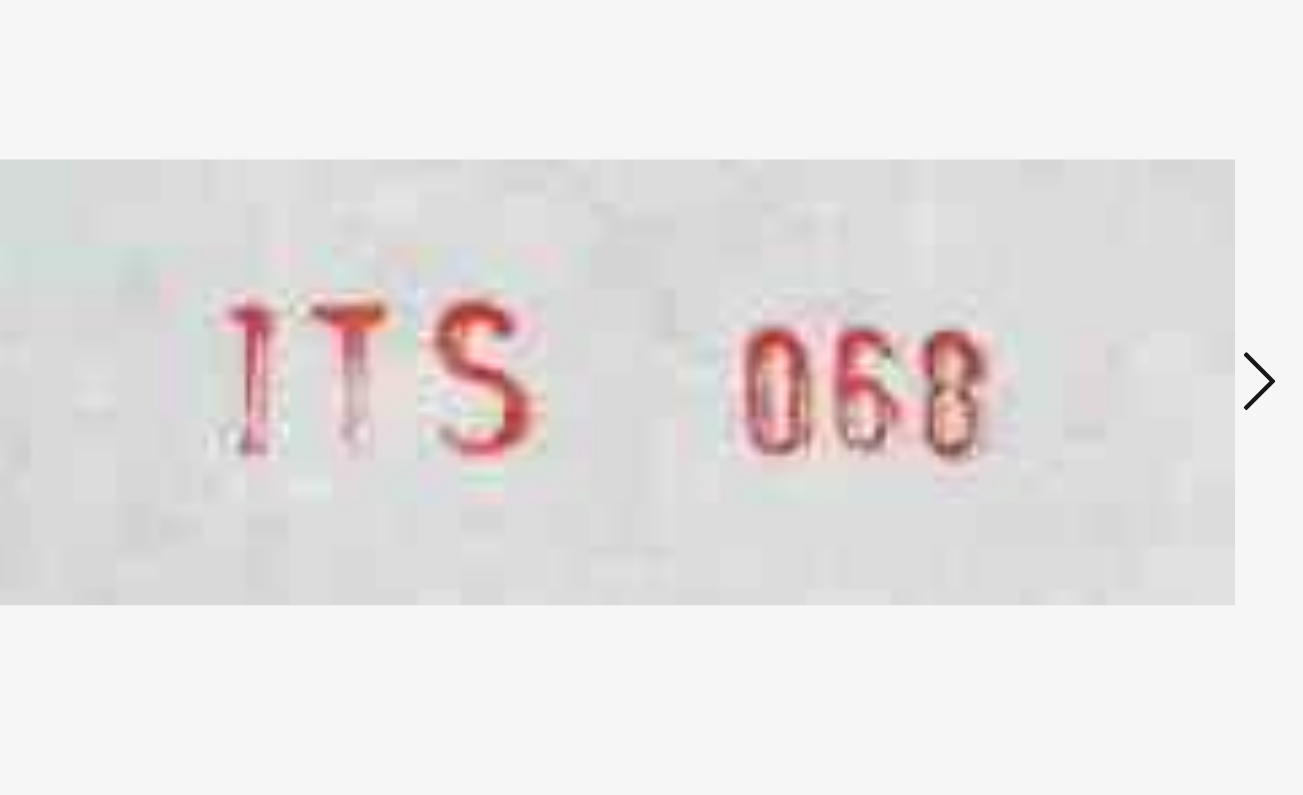 click at bounding box center (1123, 346) 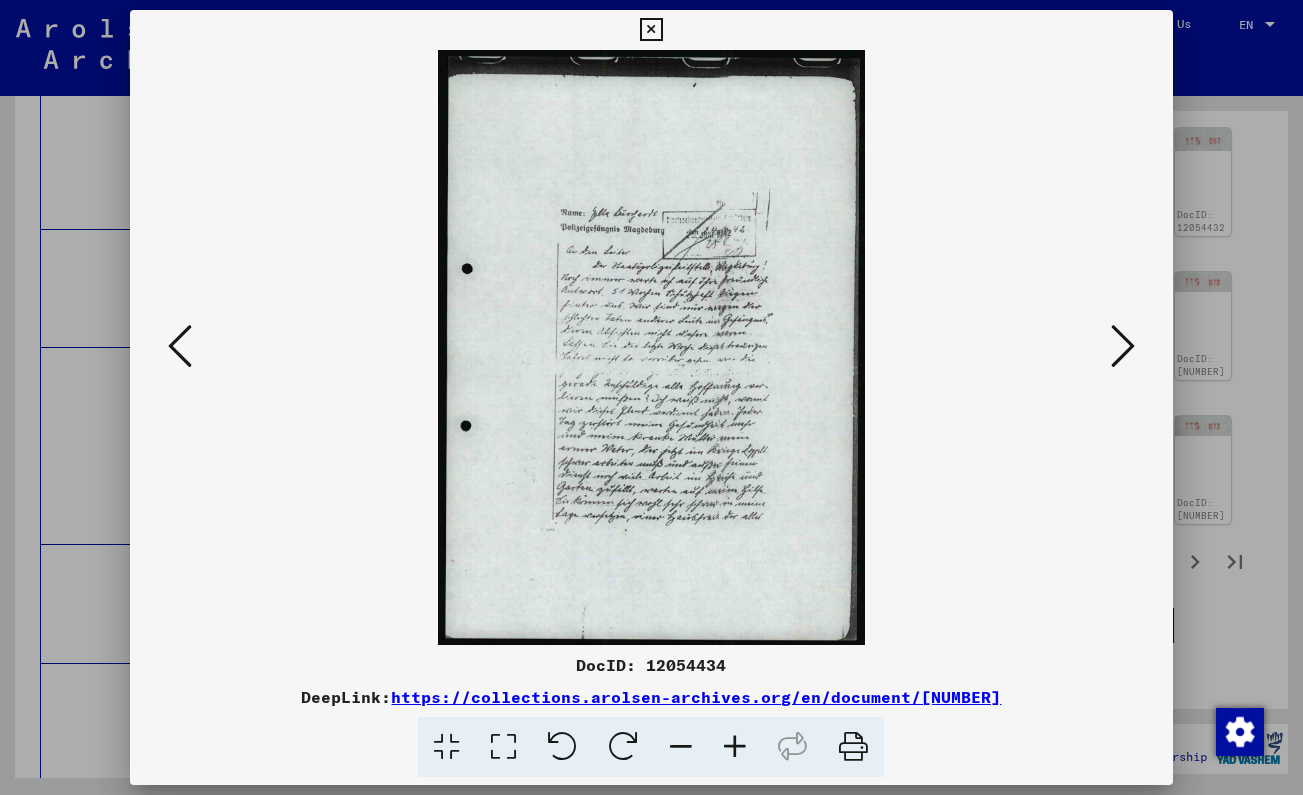 click at bounding box center [1123, 347] 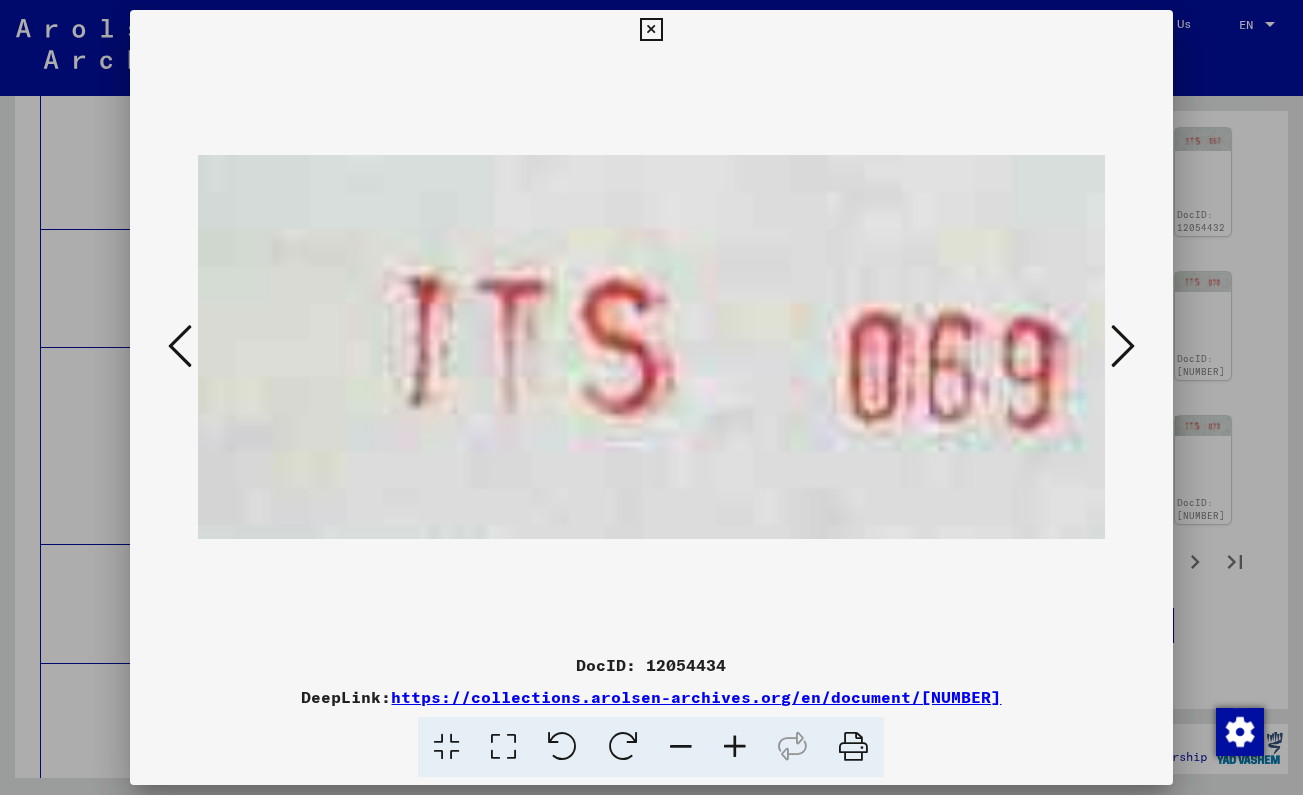 click at bounding box center (1123, 347) 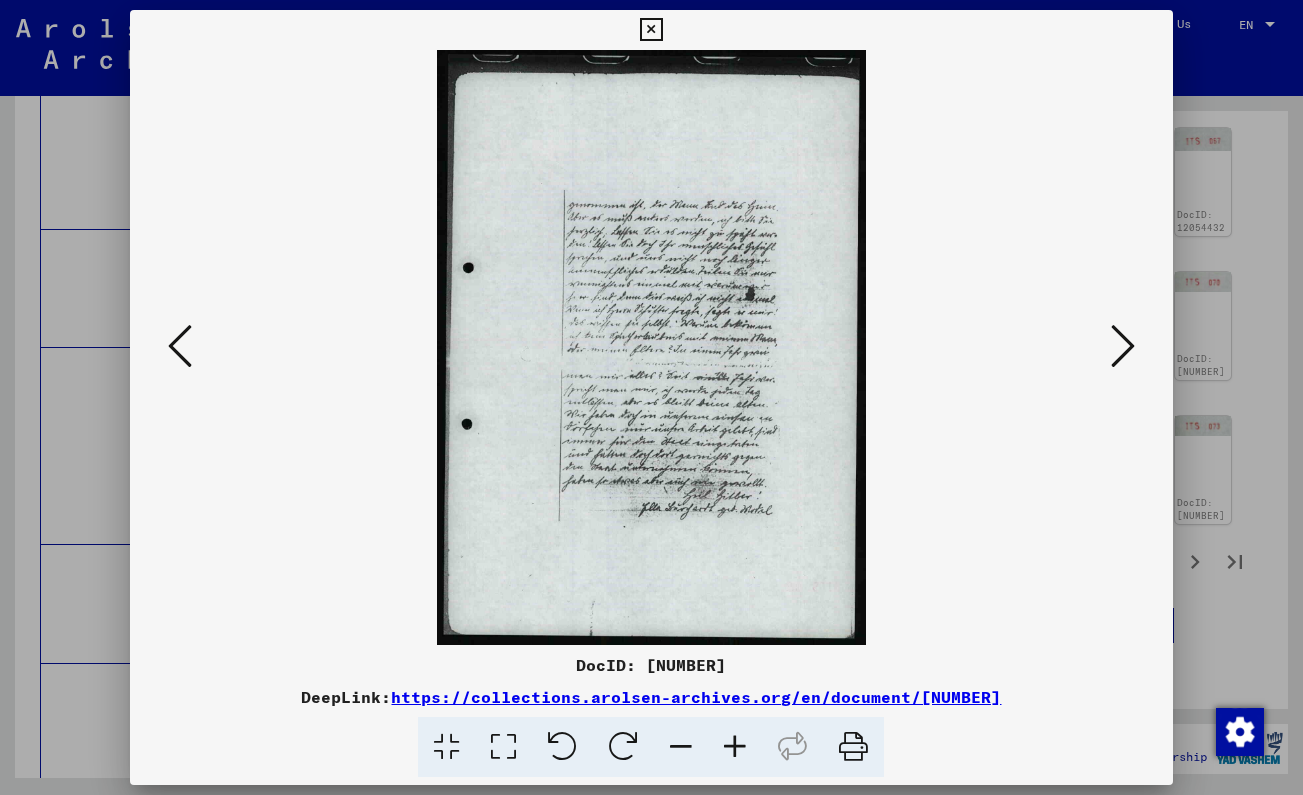 click at bounding box center (1123, 346) 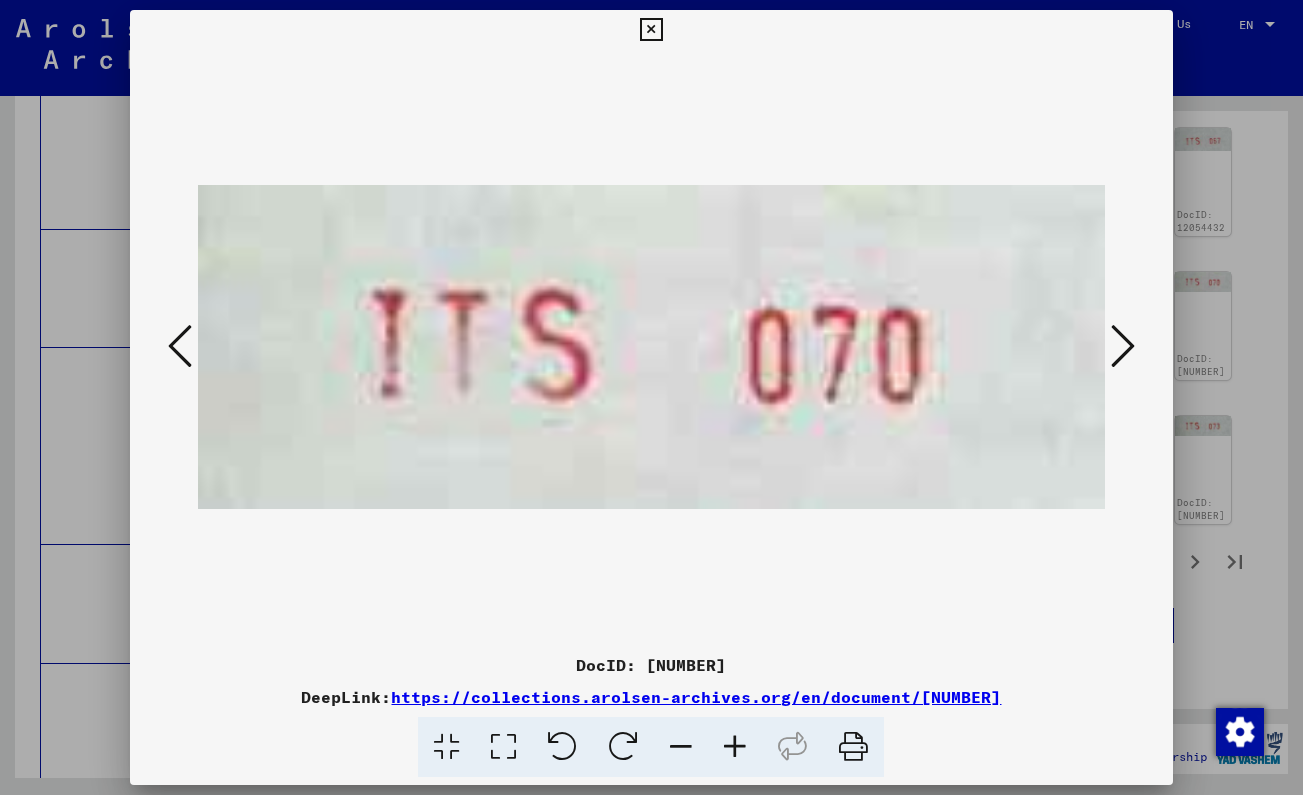click at bounding box center [1123, 346] 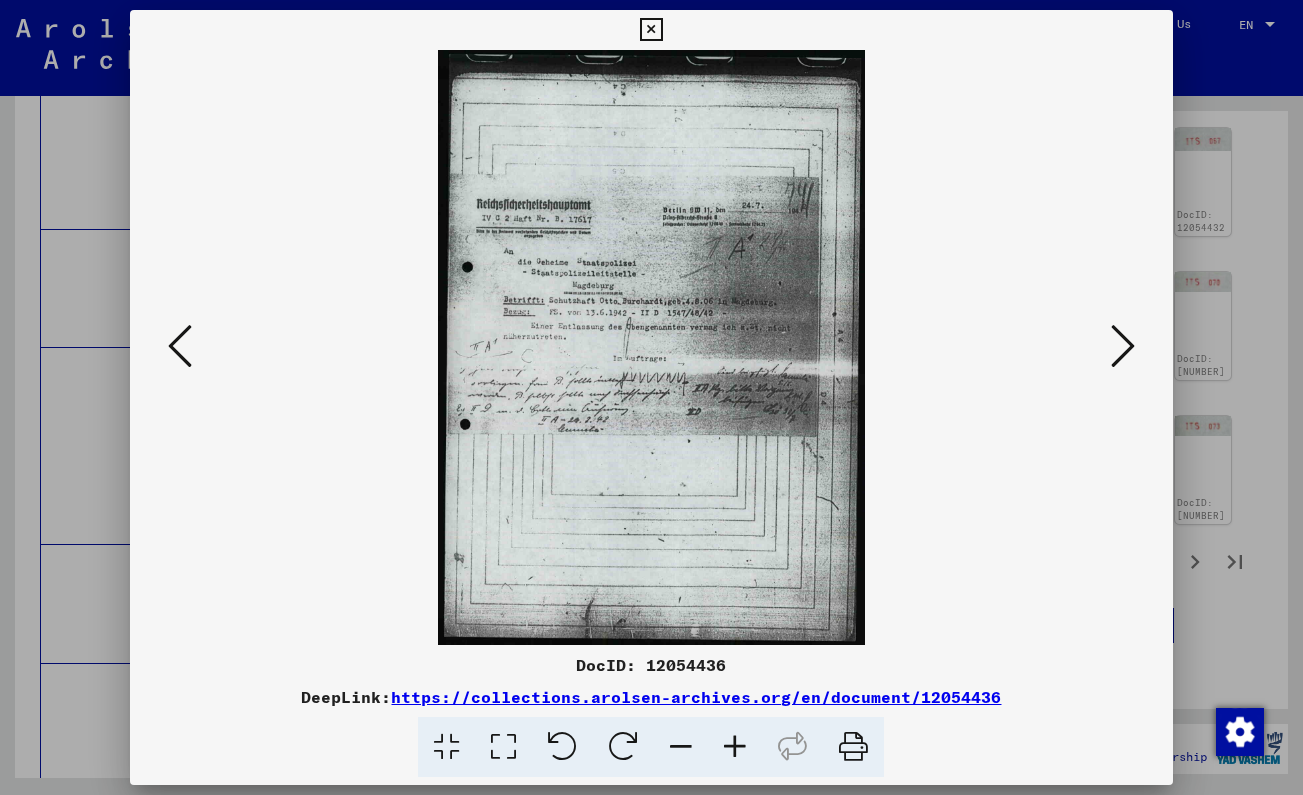 click at bounding box center (651, 30) 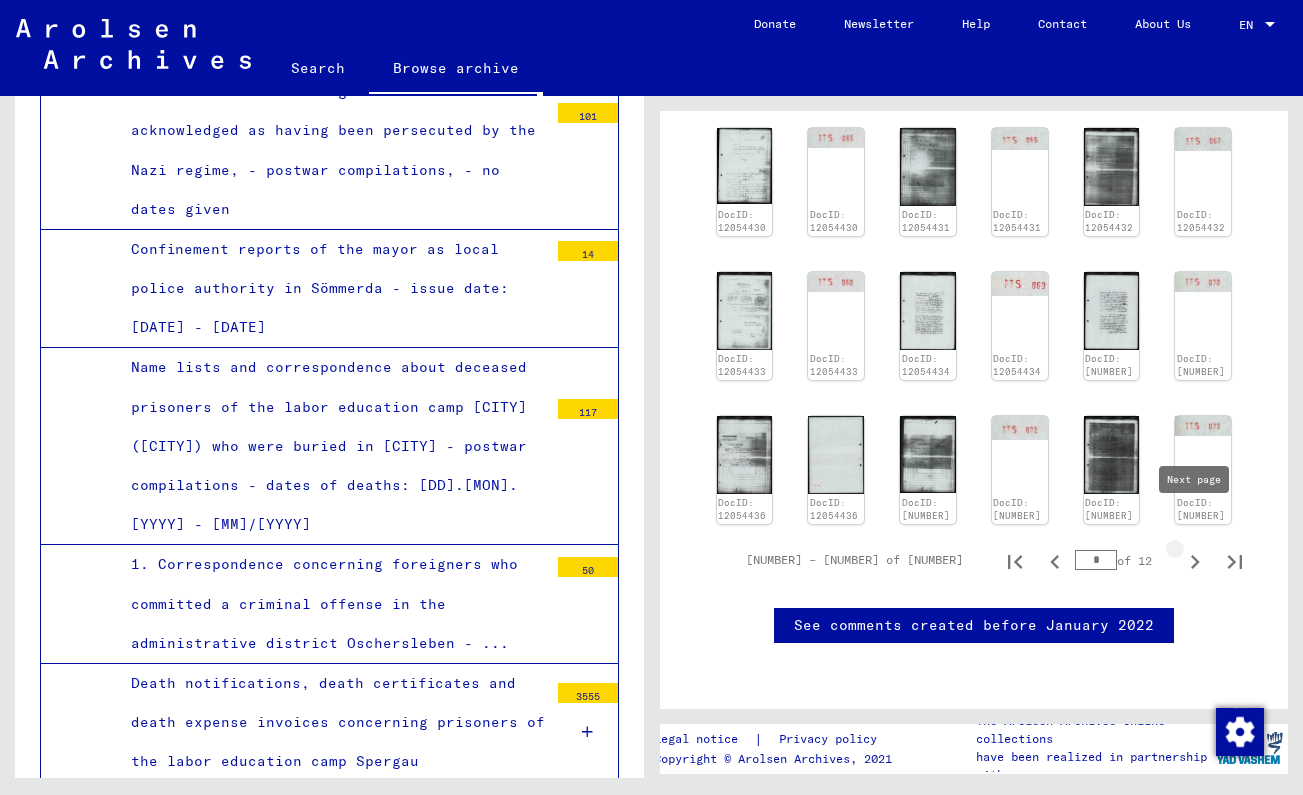 click 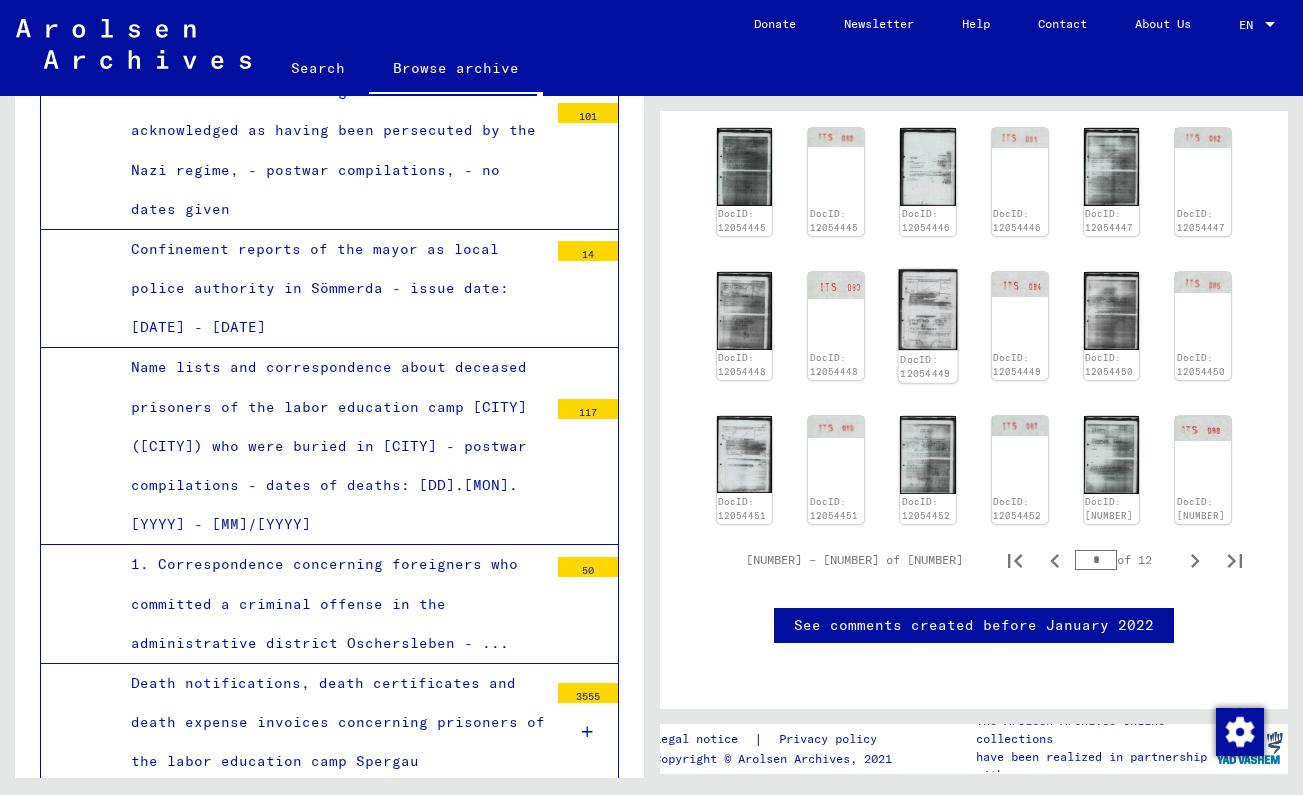 click 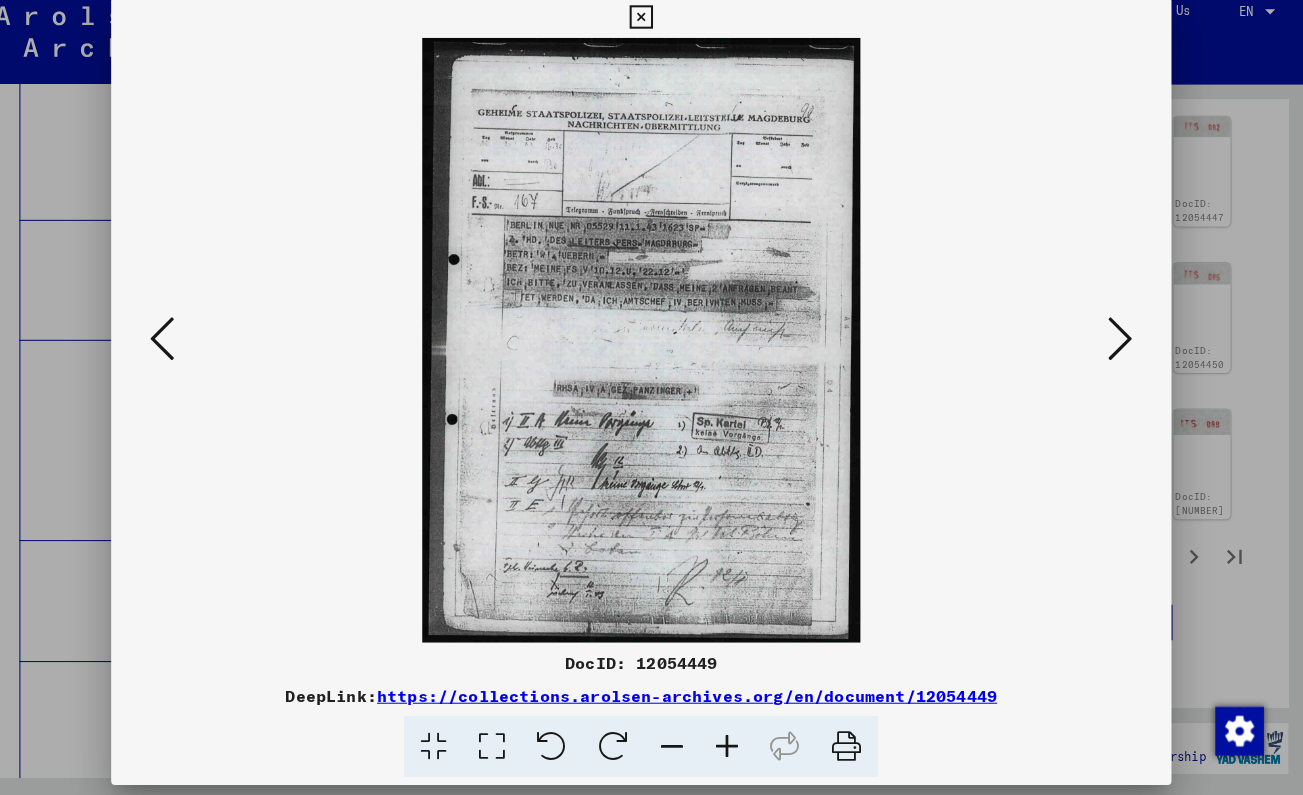 click at bounding box center (1123, 346) 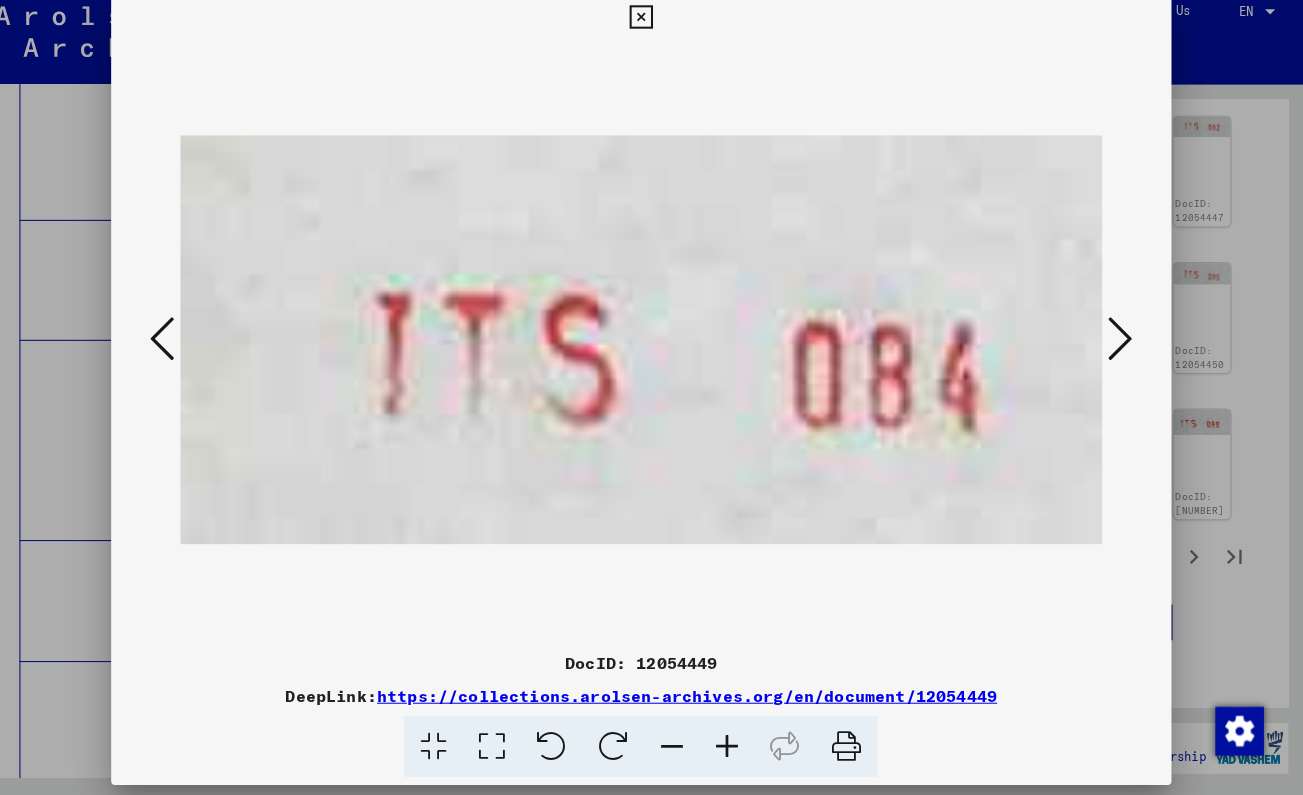 click at bounding box center [1123, 346] 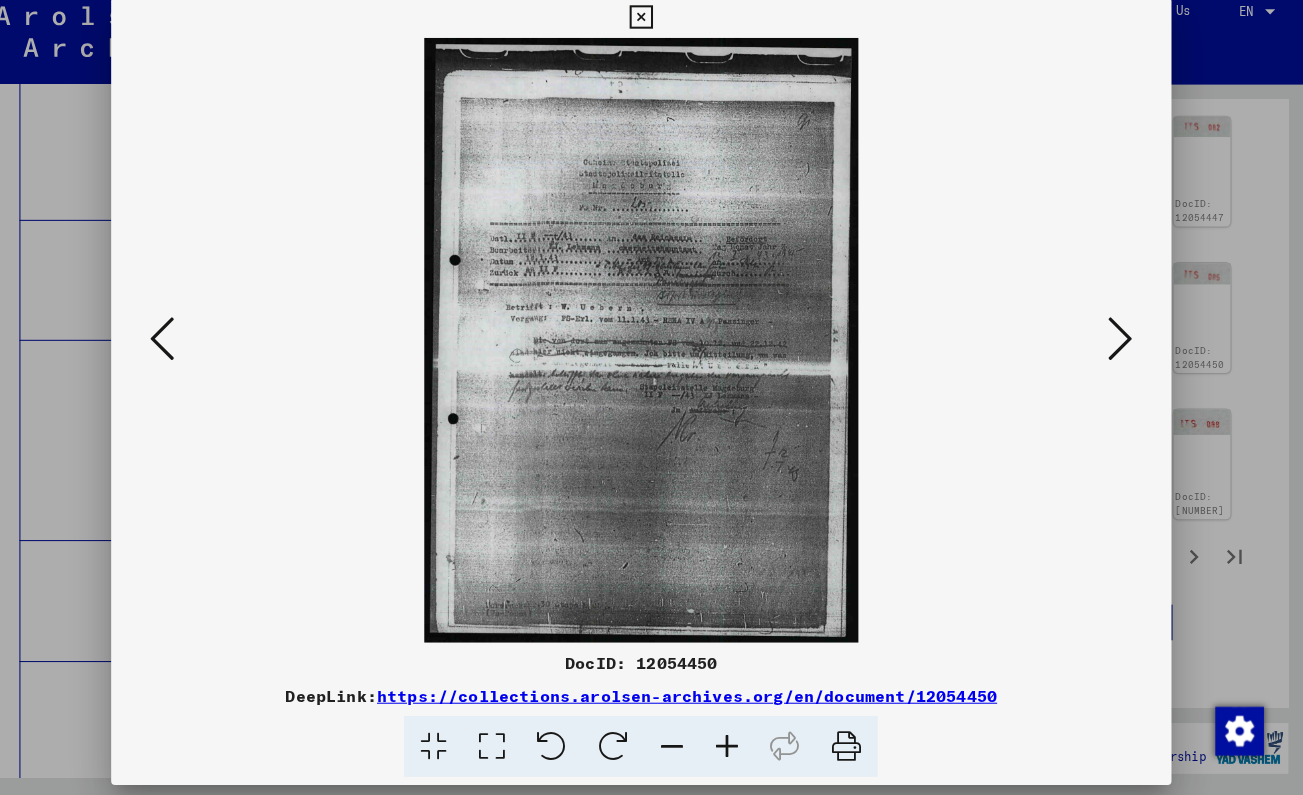 click at bounding box center (1123, 346) 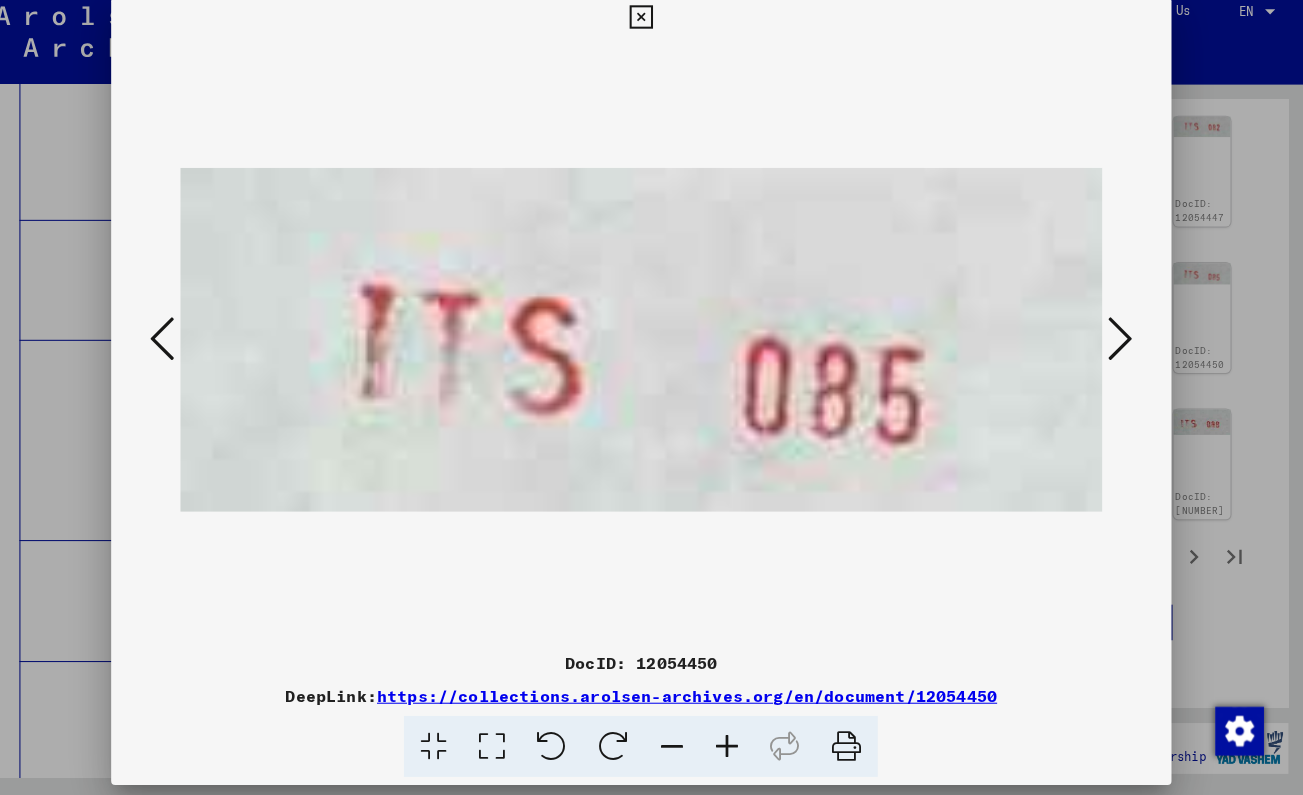 click at bounding box center [1123, 346] 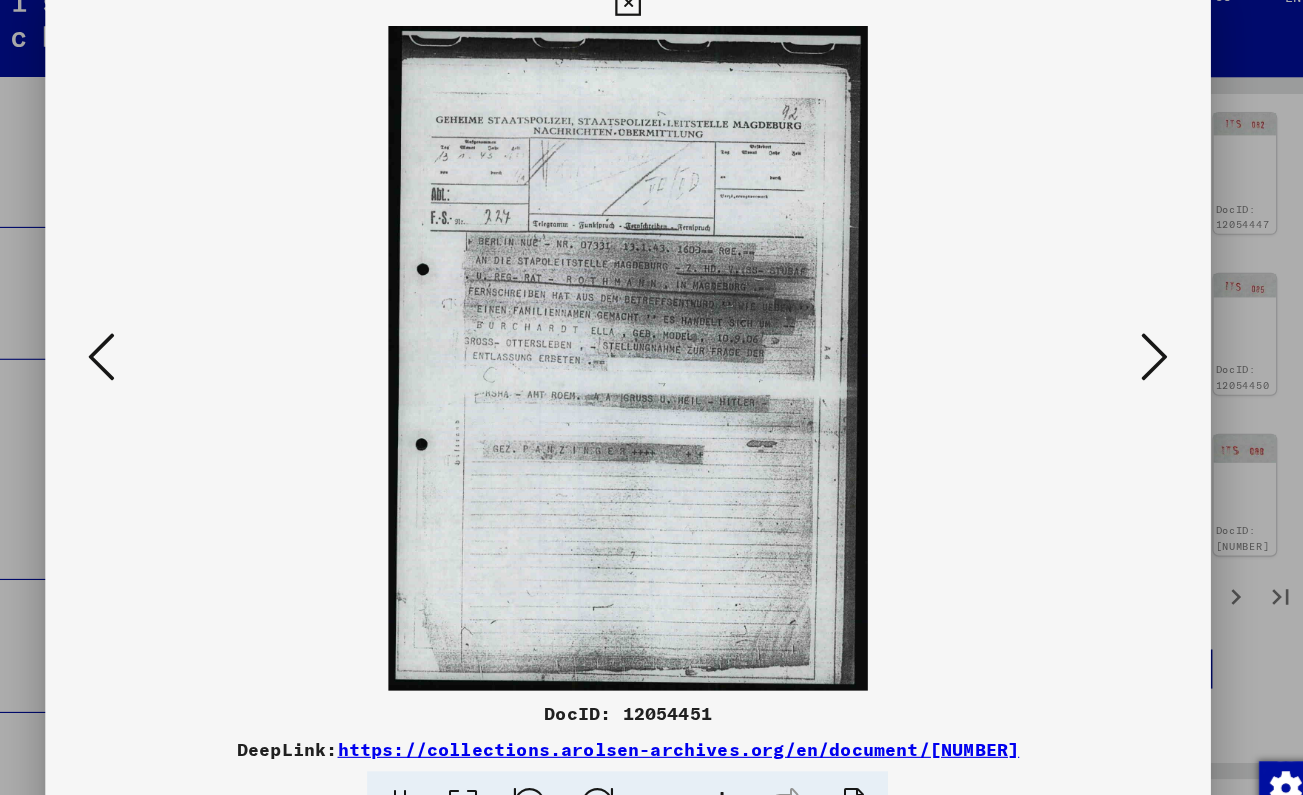 click at bounding box center [651, 30] 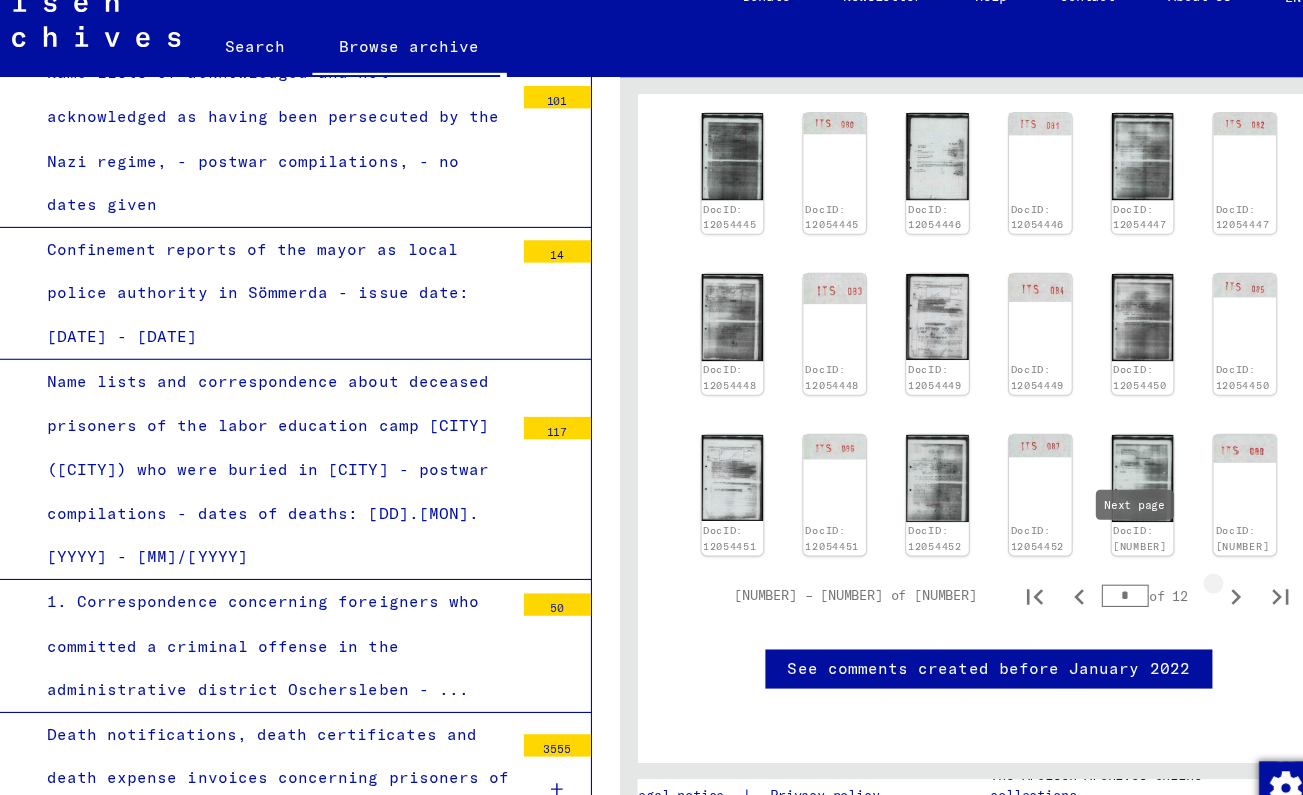 click 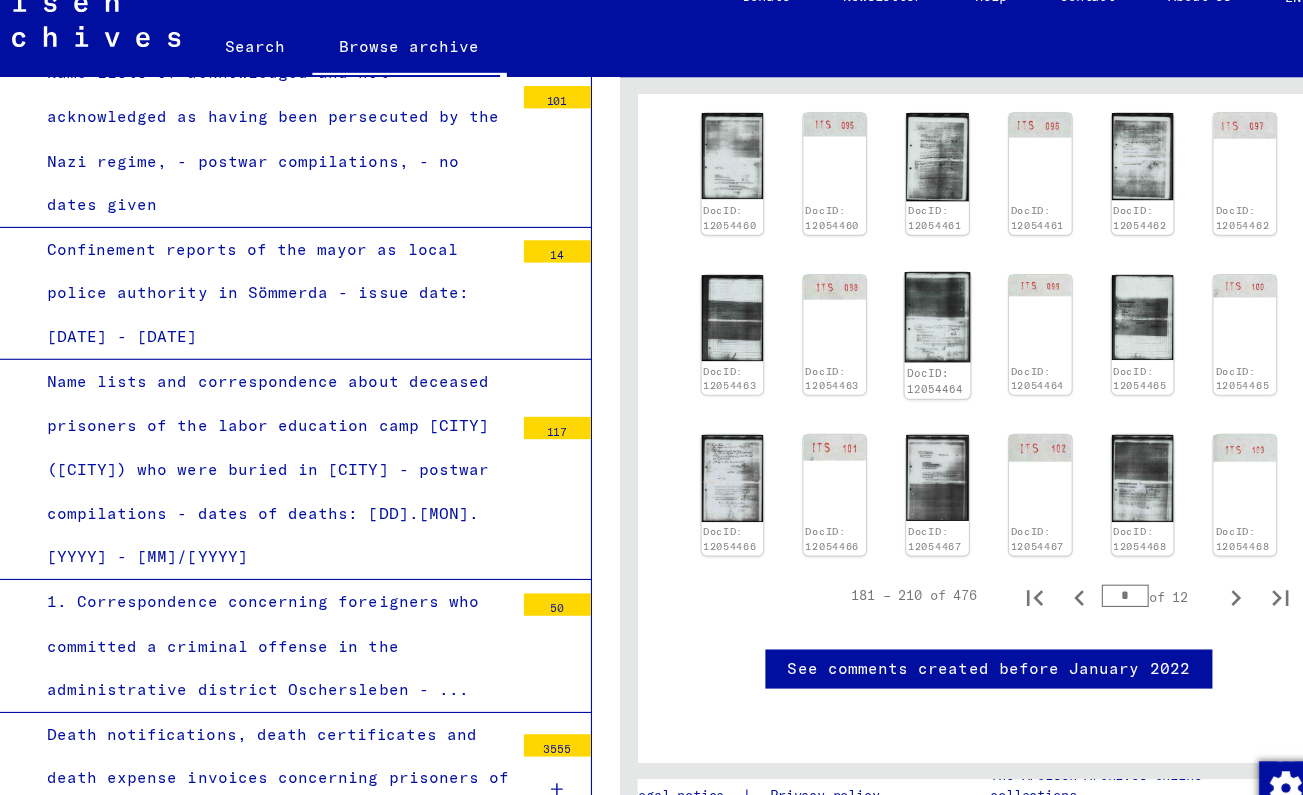 click 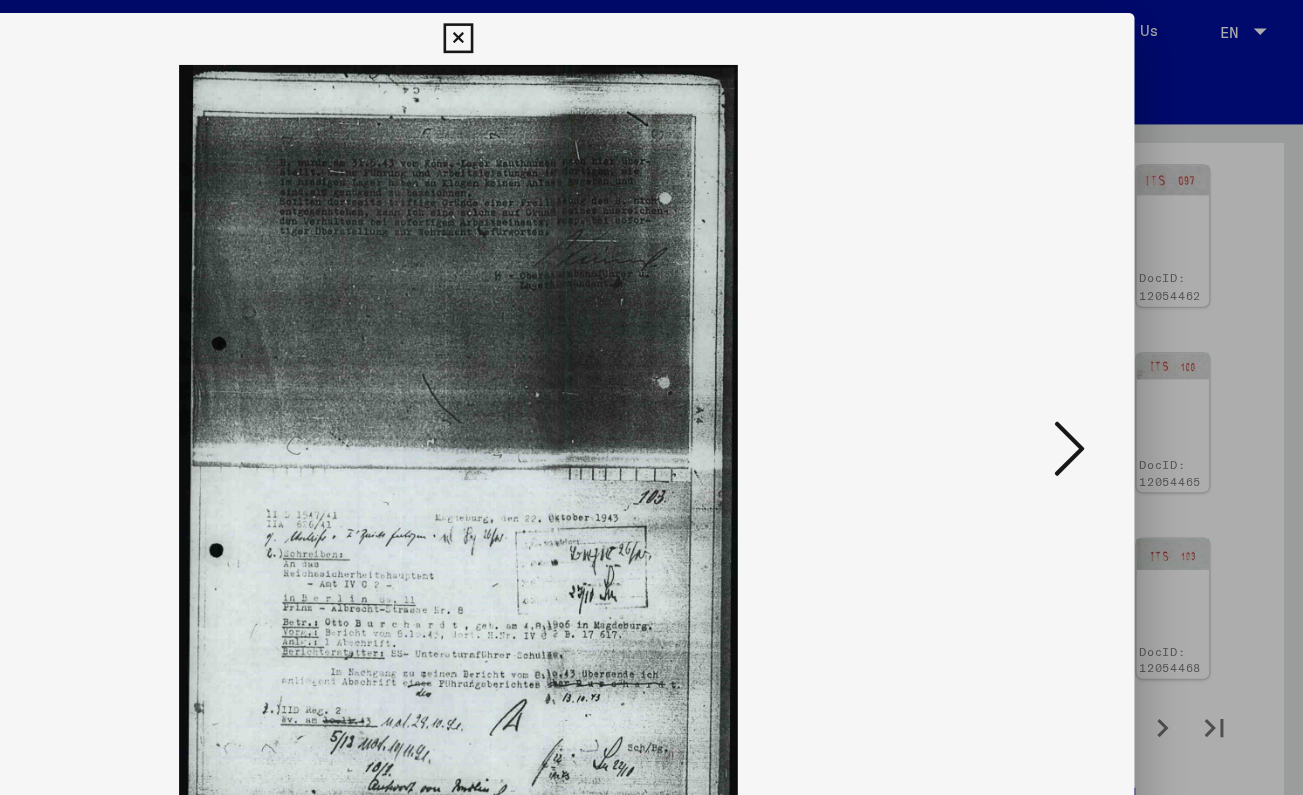 scroll, scrollTop: 0, scrollLeft: 0, axis: both 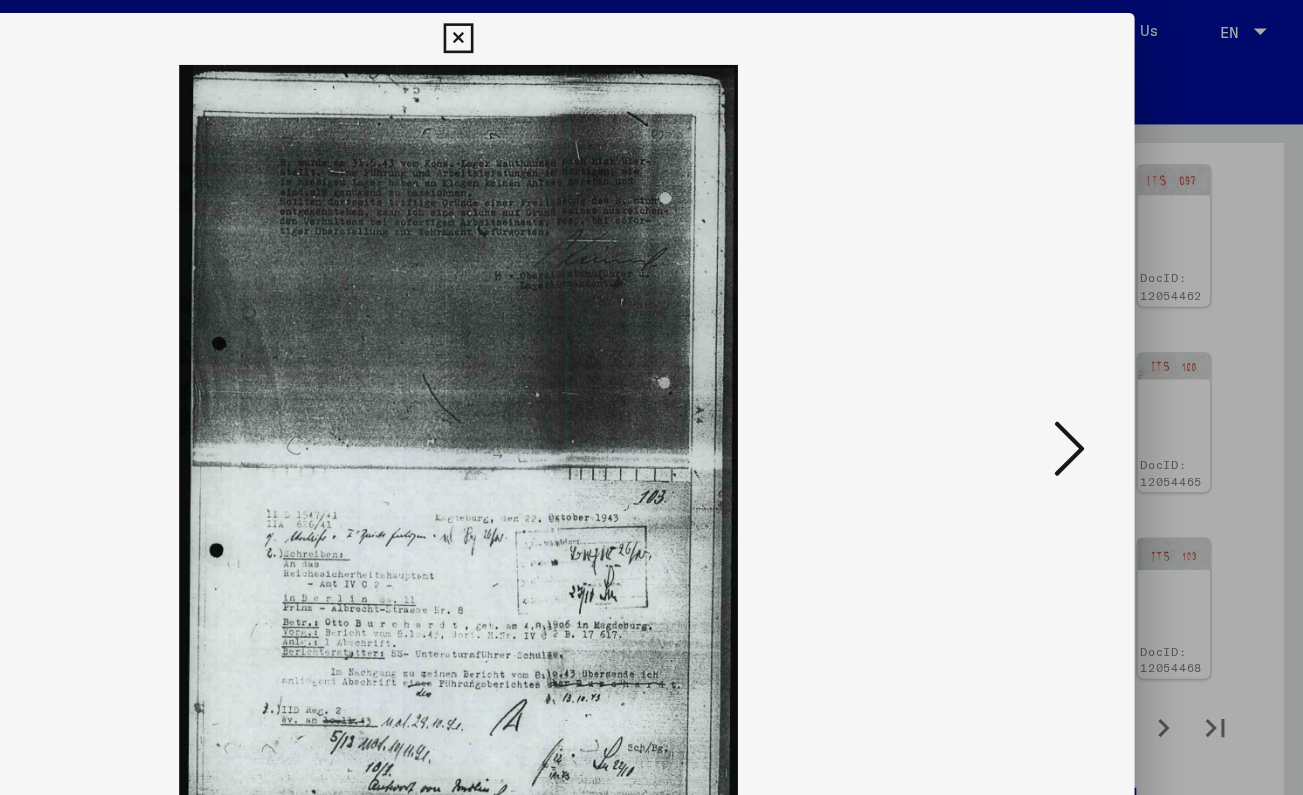 click at bounding box center (651, 30) 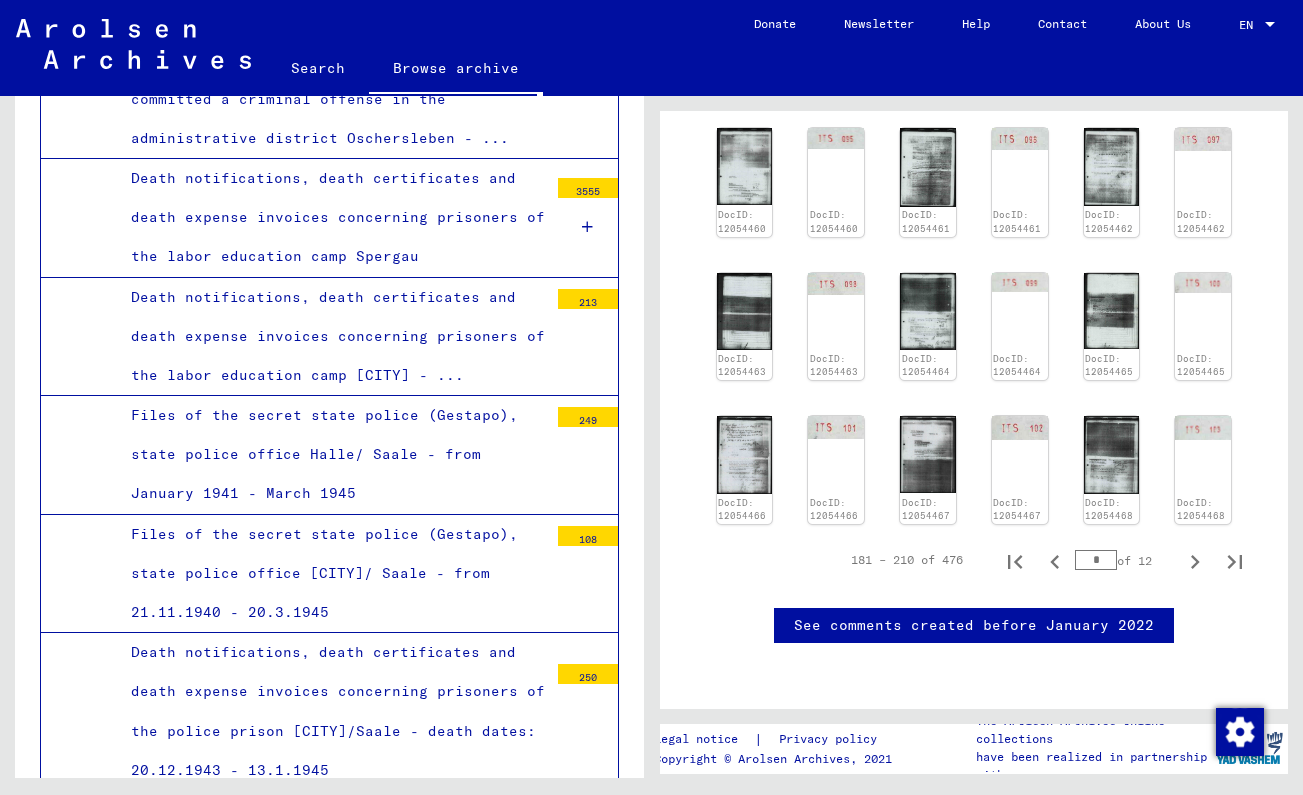 scroll, scrollTop: 27705, scrollLeft: 0, axis: vertical 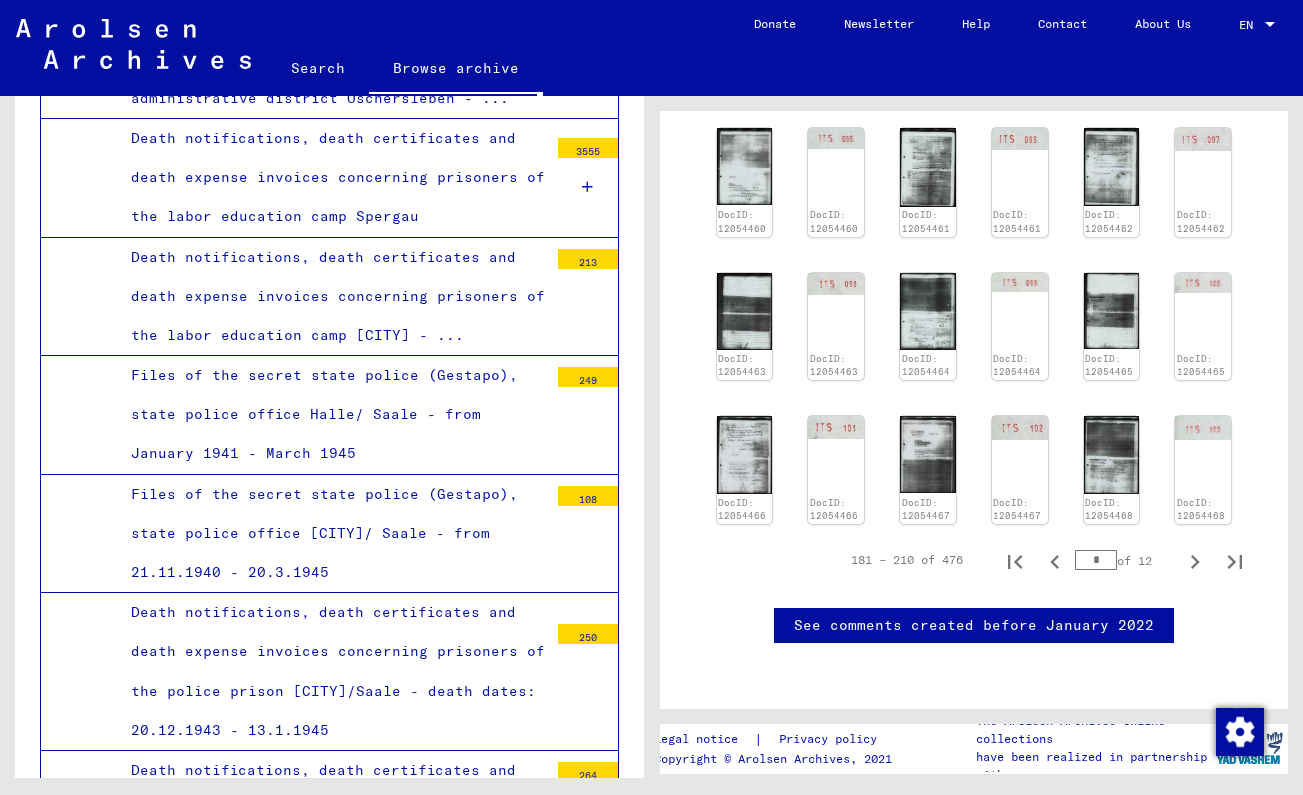 click on "Prison Magdeburg - Book I, 1.4.43 - 12.11.43 - Nationality: unknown" at bounding box center [332, 2368] 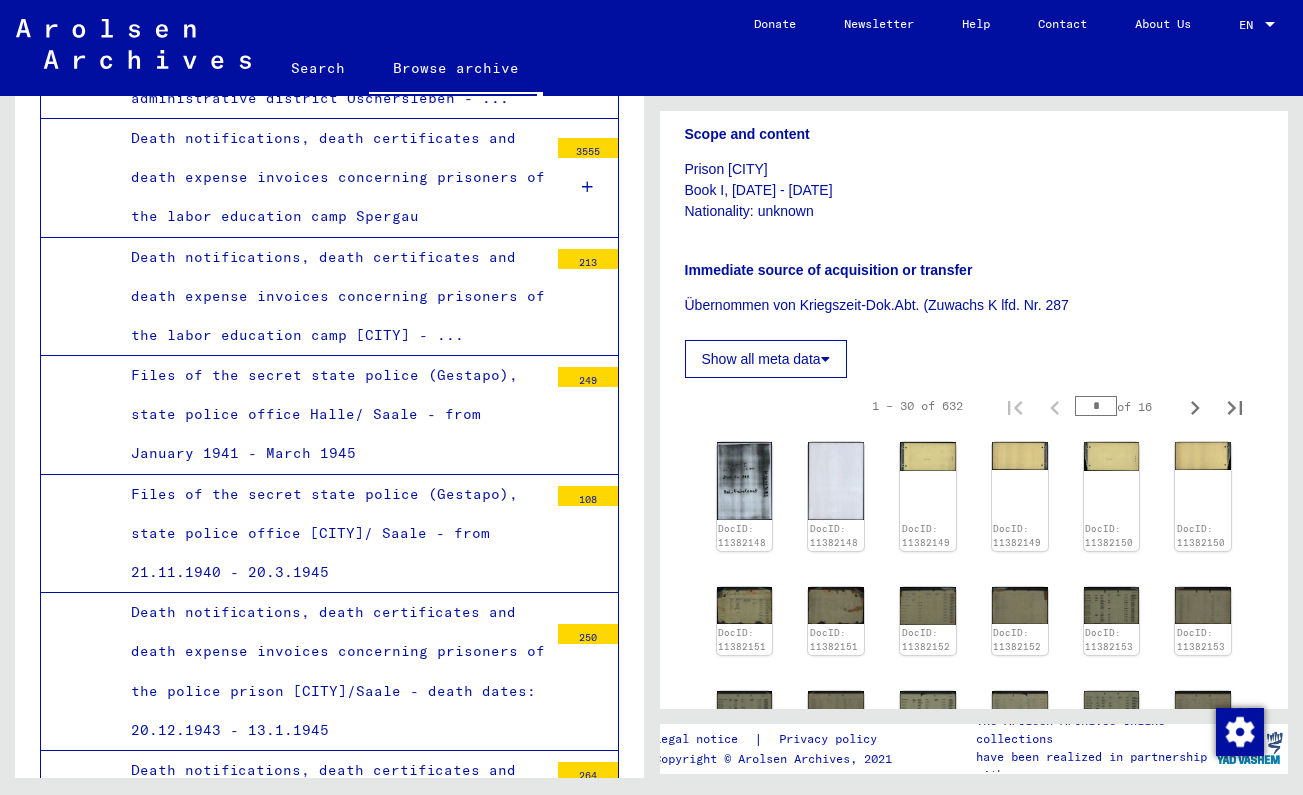 scroll, scrollTop: 429, scrollLeft: 0, axis: vertical 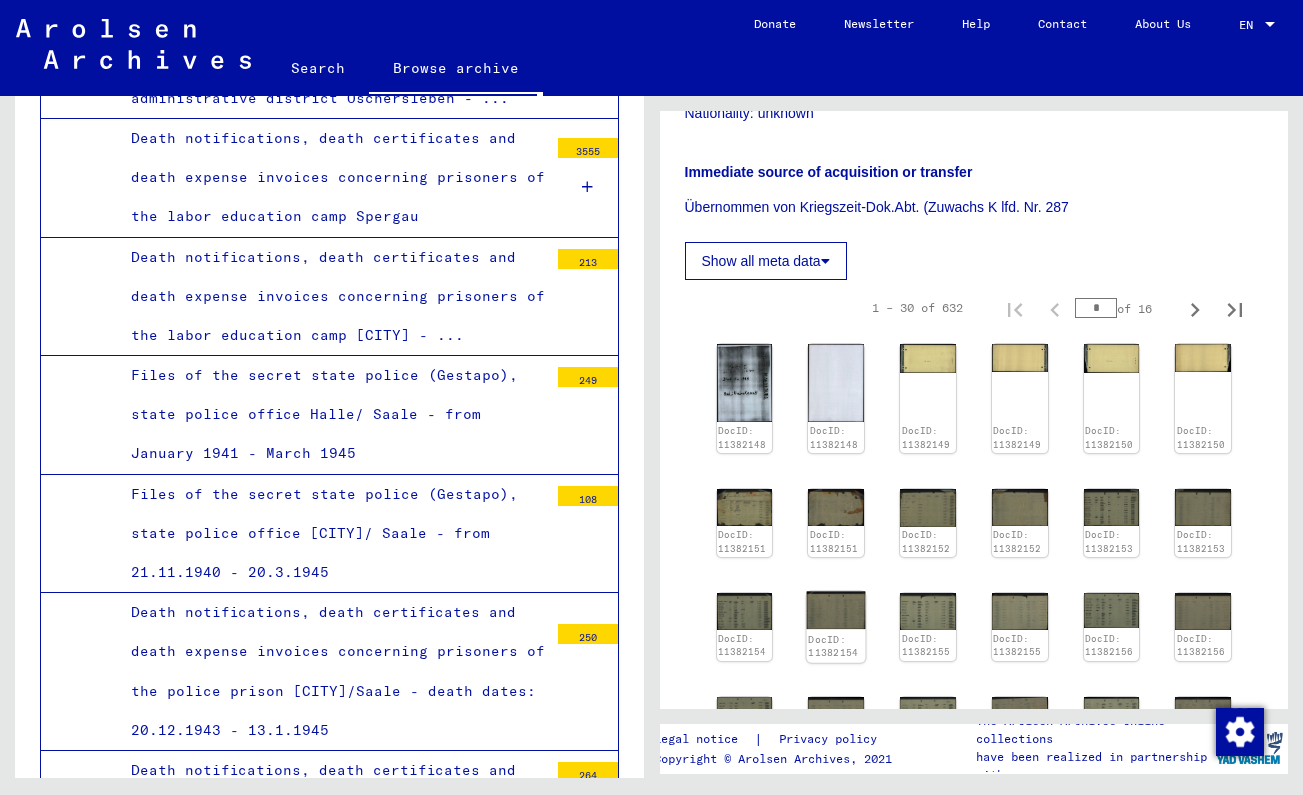 click 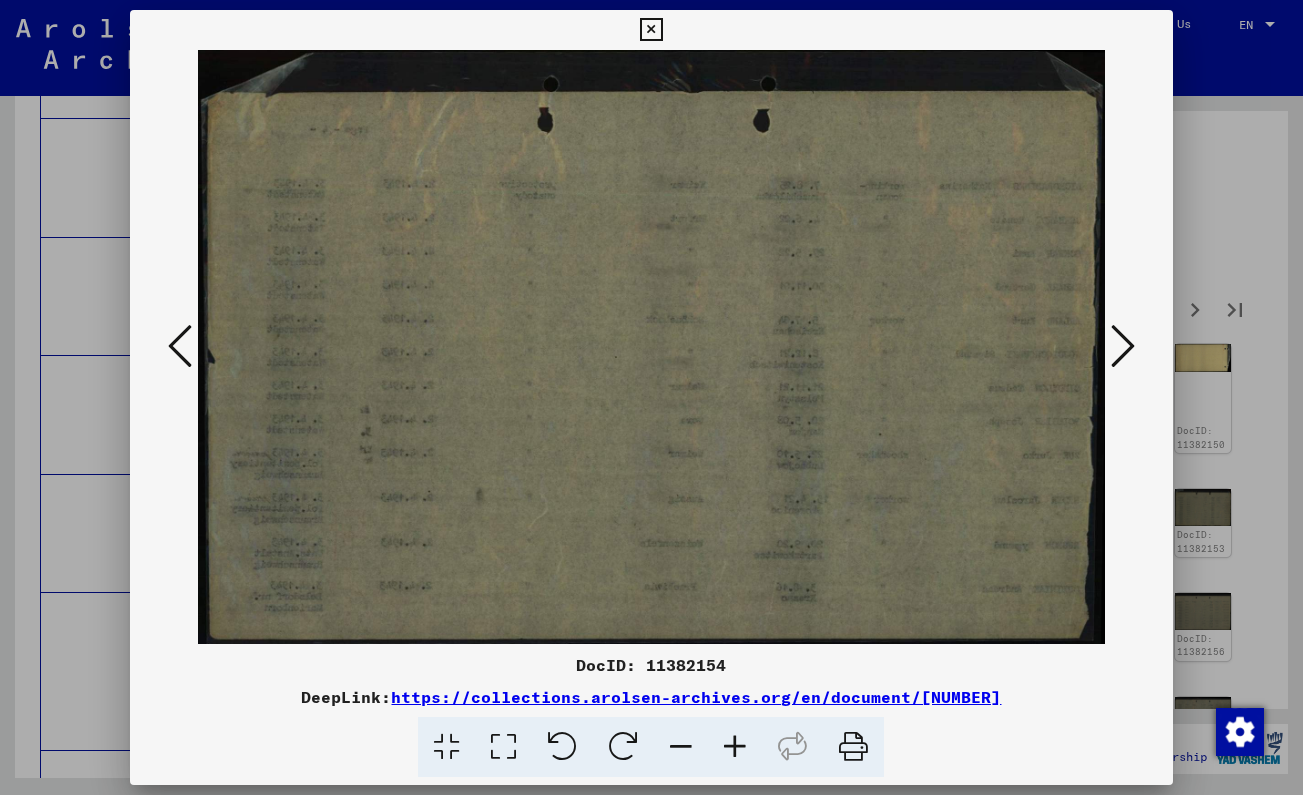 click at bounding box center [1123, 346] 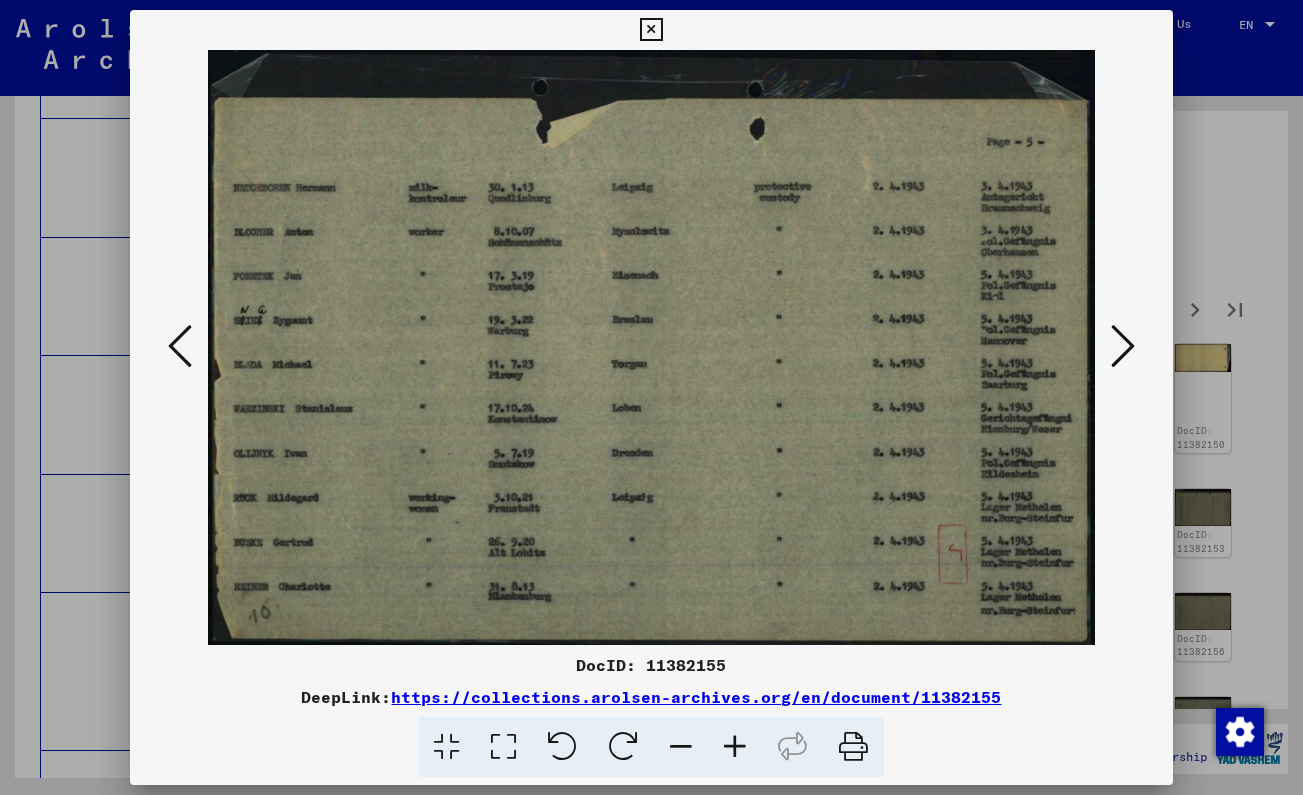 click at bounding box center [1123, 346] 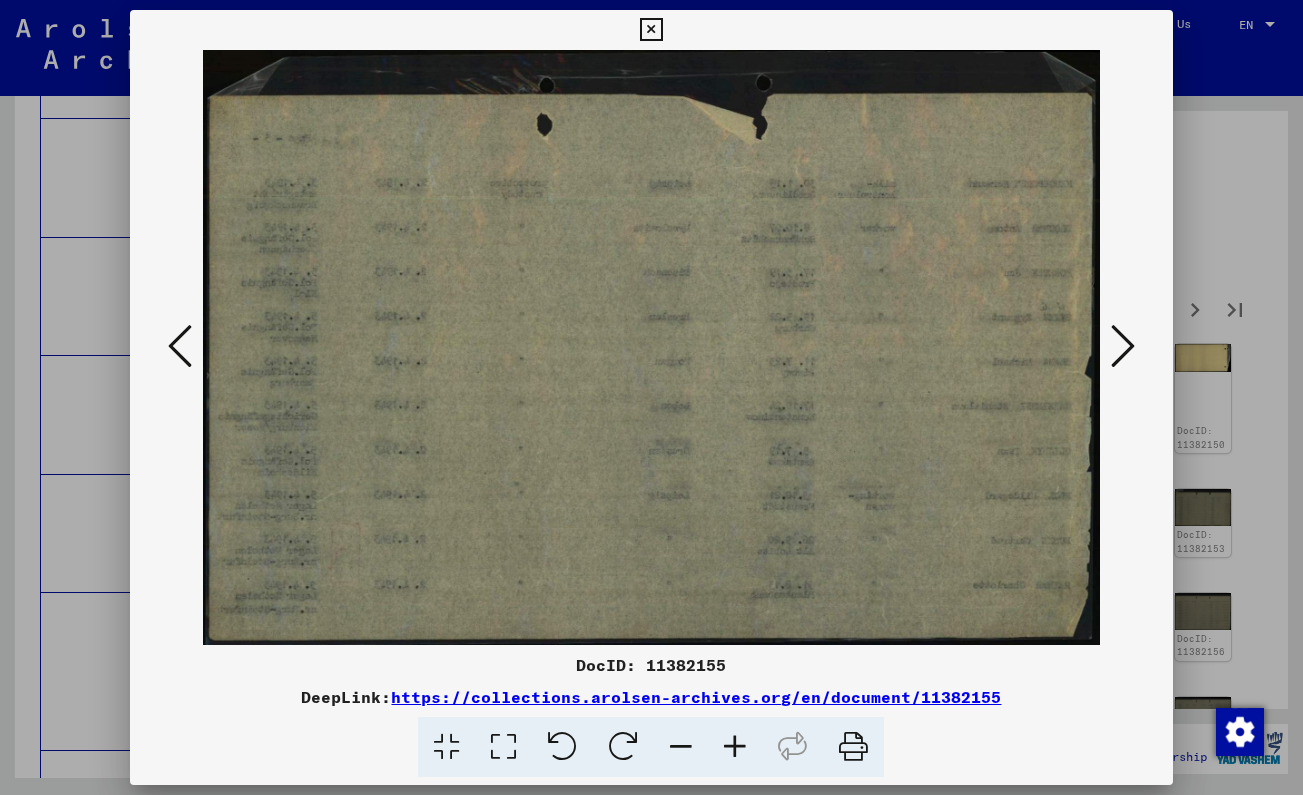 click at bounding box center [1123, 346] 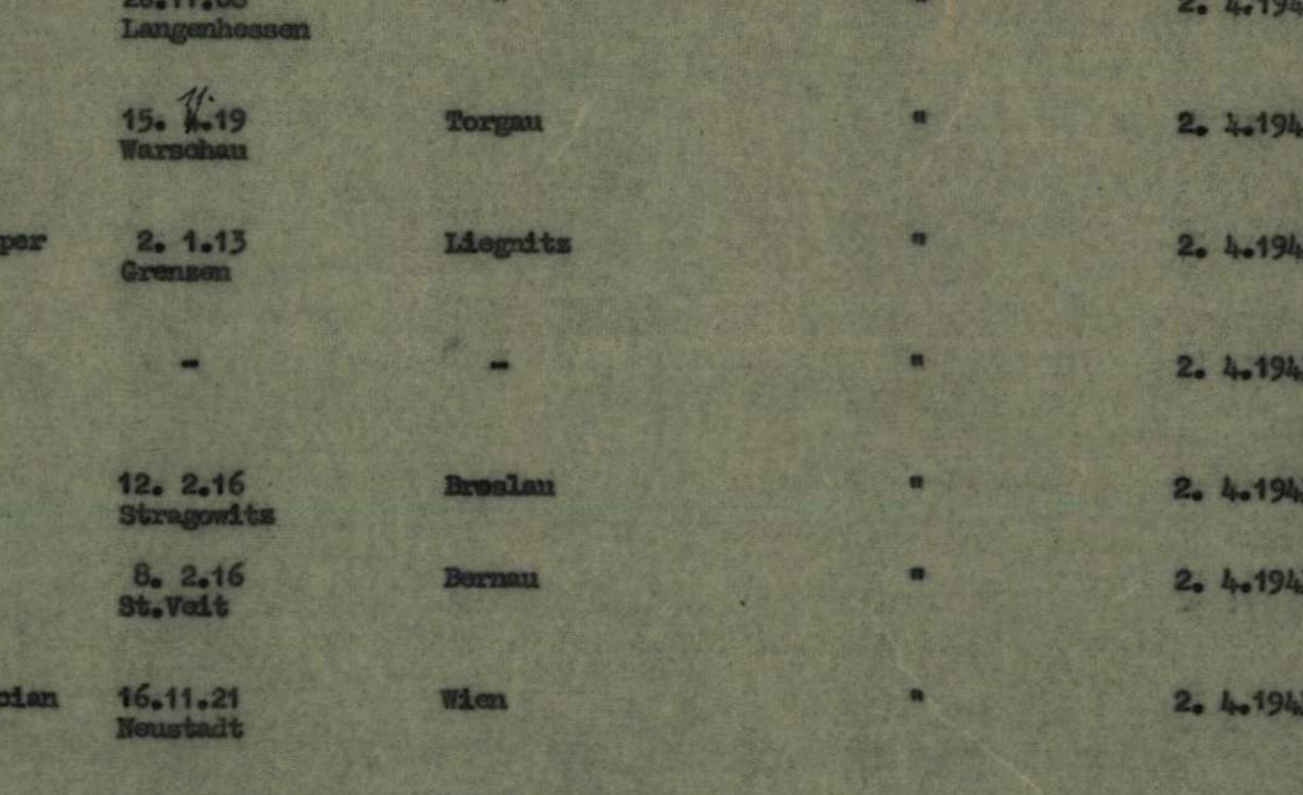 drag, startPoint x: 230, startPoint y: 153, endPoint x: 438, endPoint y: 160, distance: 208.11775 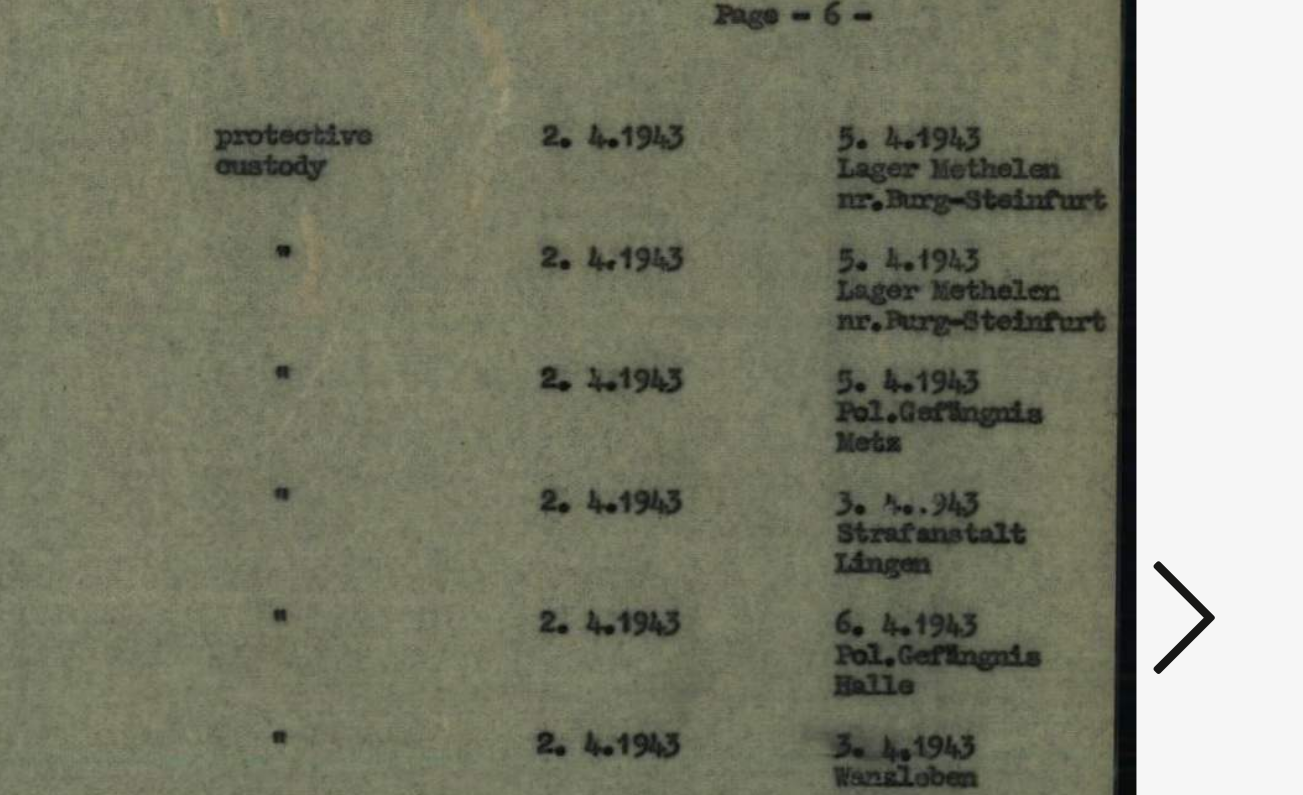 click at bounding box center [1123, 346] 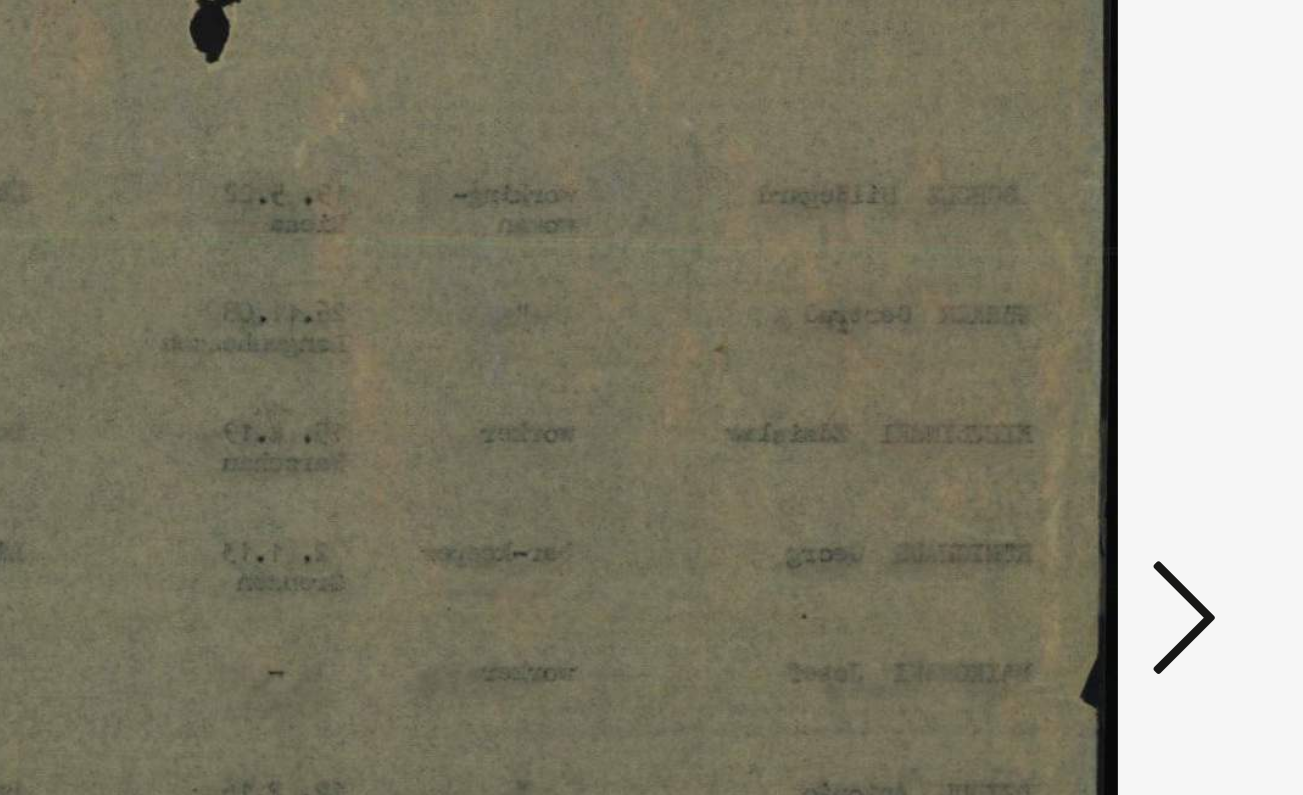 click at bounding box center (1123, 346) 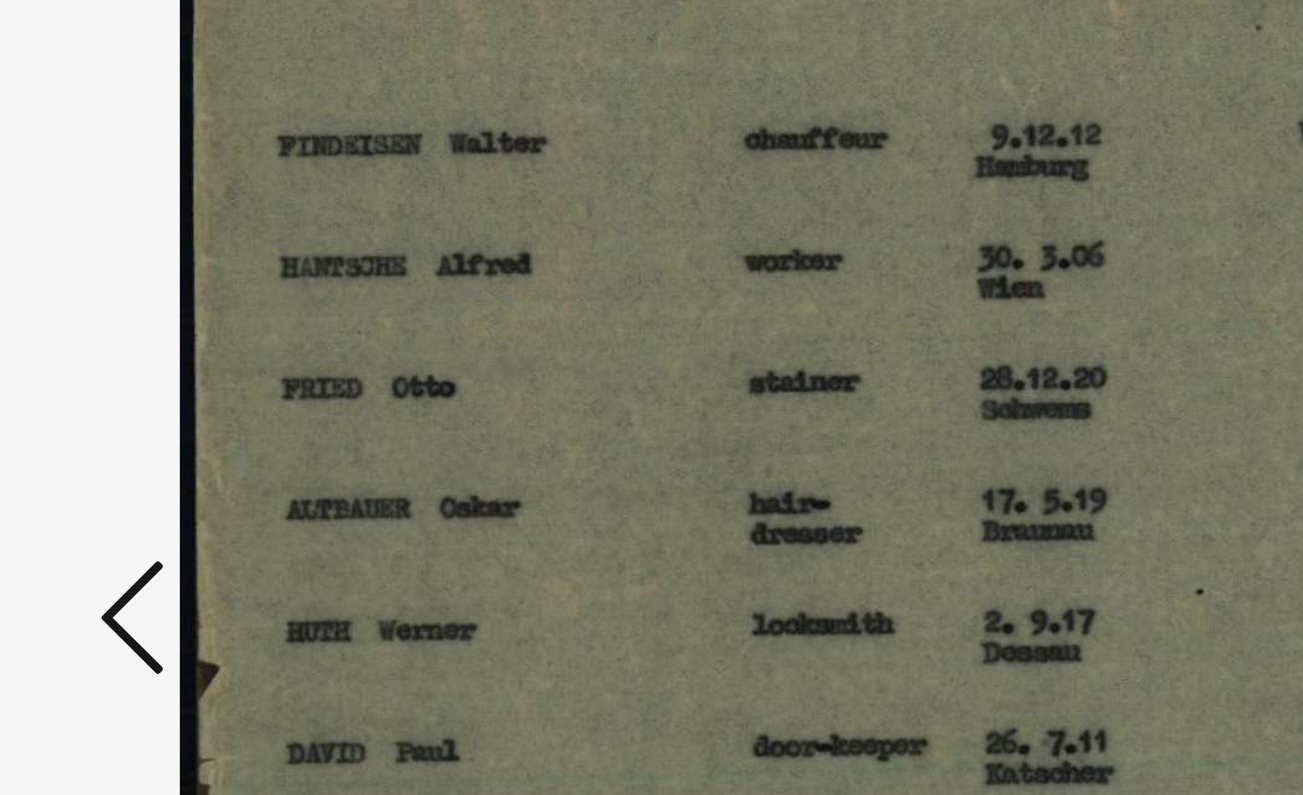 click at bounding box center (651, 347) 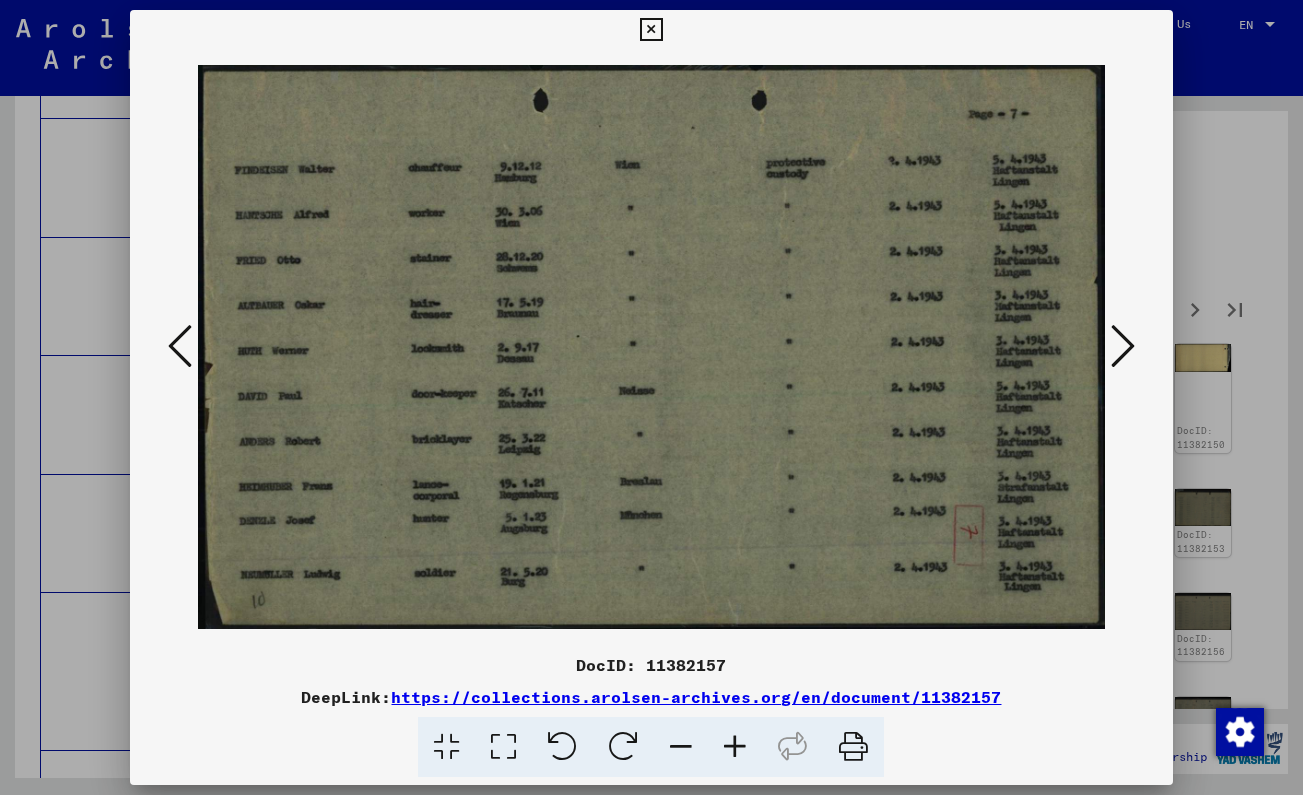 click at bounding box center [1123, 346] 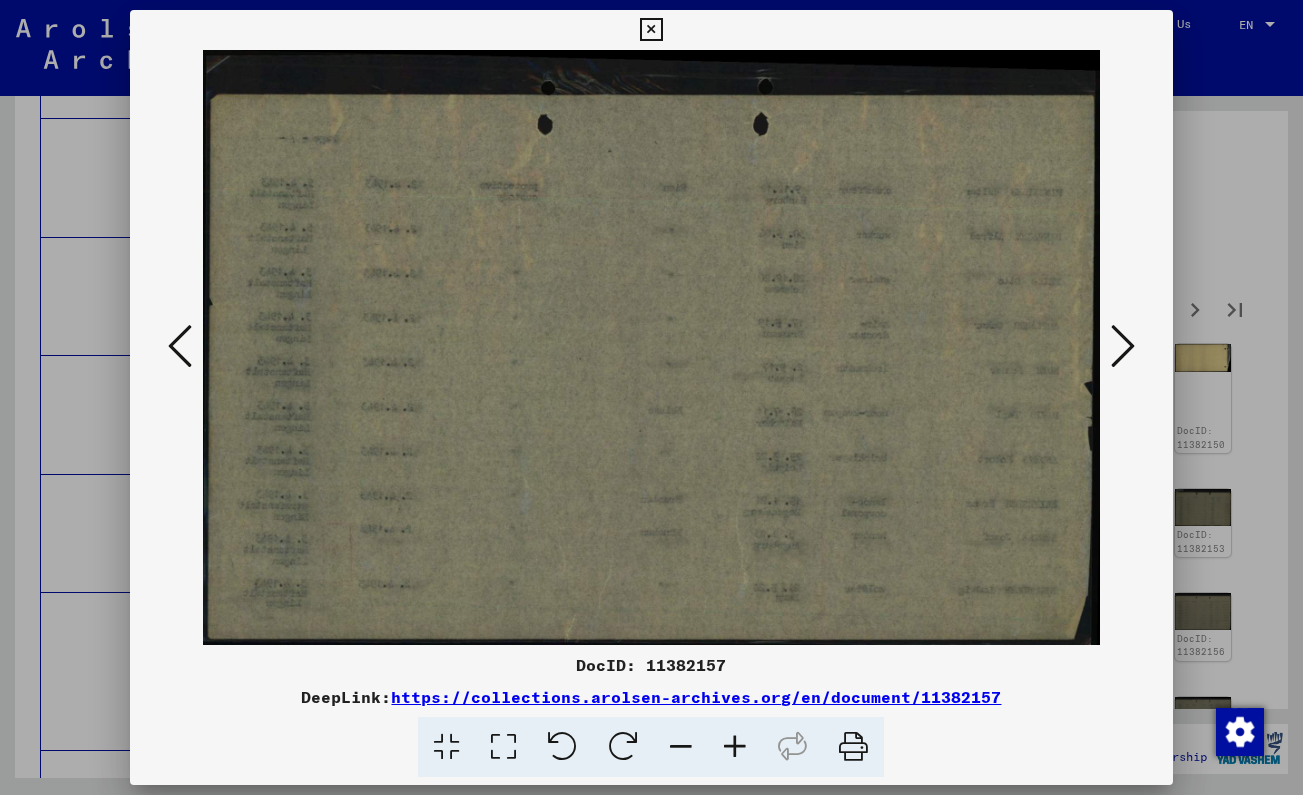 click at bounding box center (1123, 346) 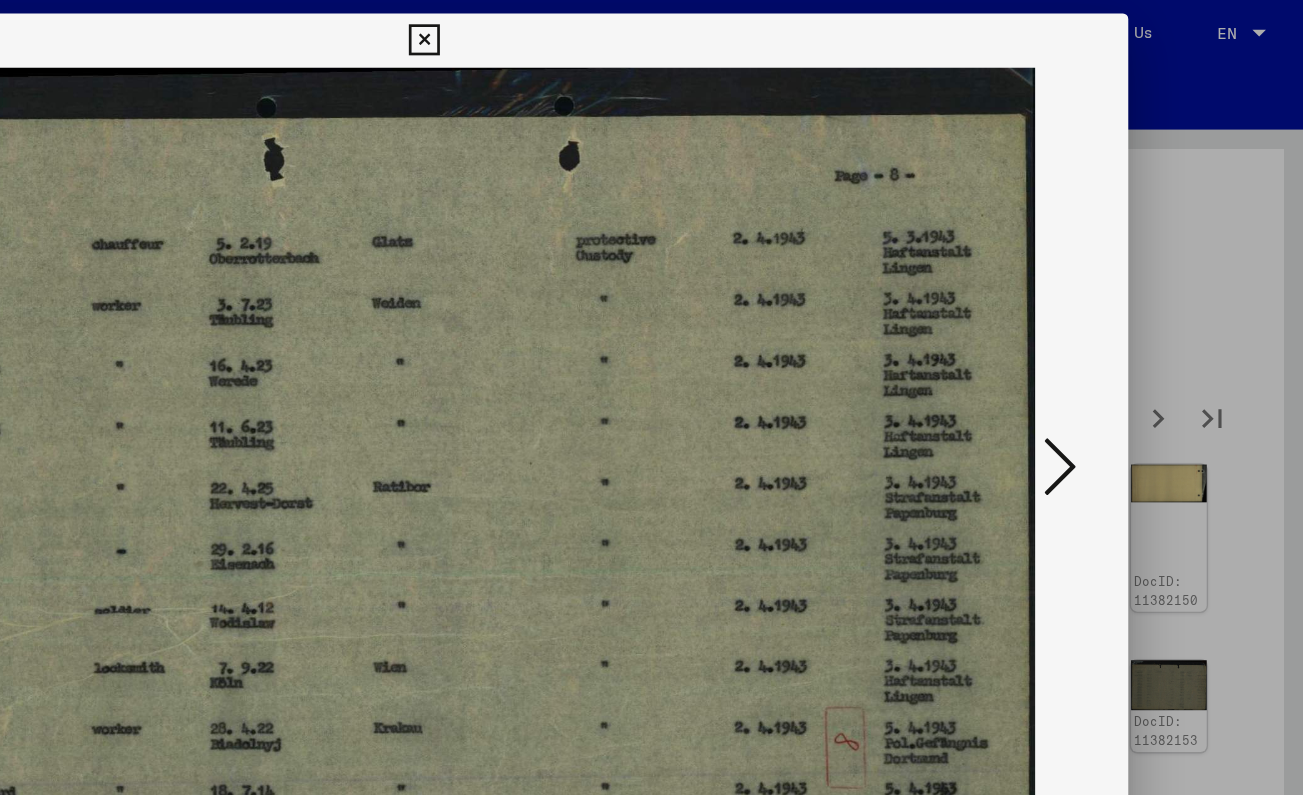click at bounding box center (1123, 346) 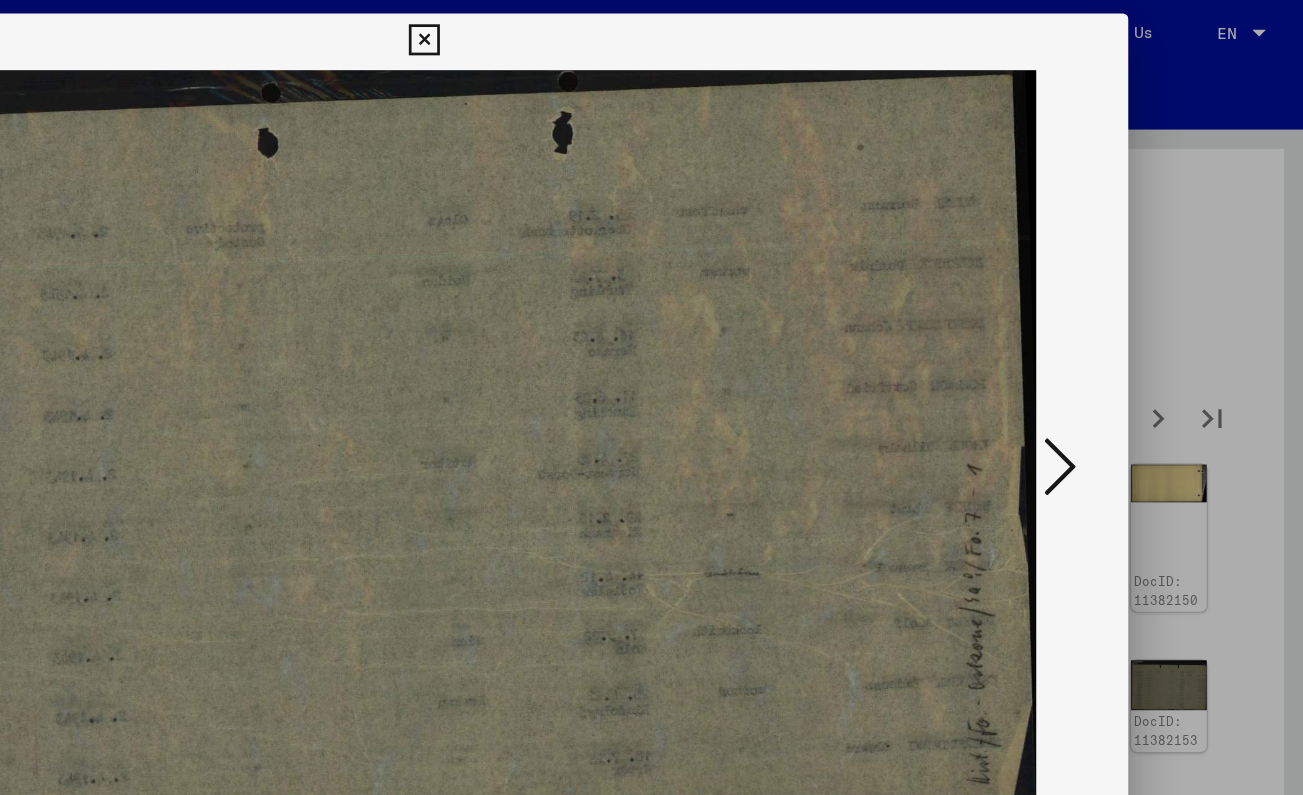 click at bounding box center (1123, 347) 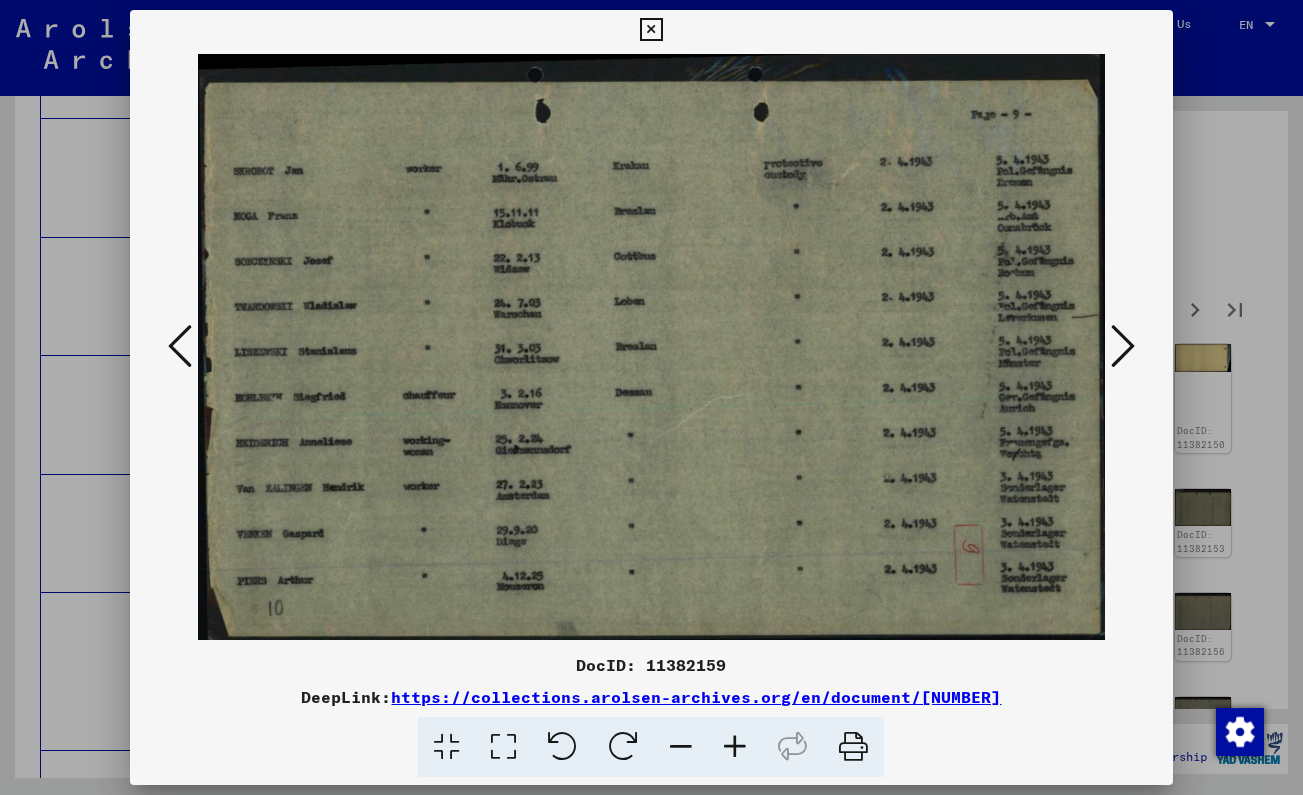 click at bounding box center [651, 30] 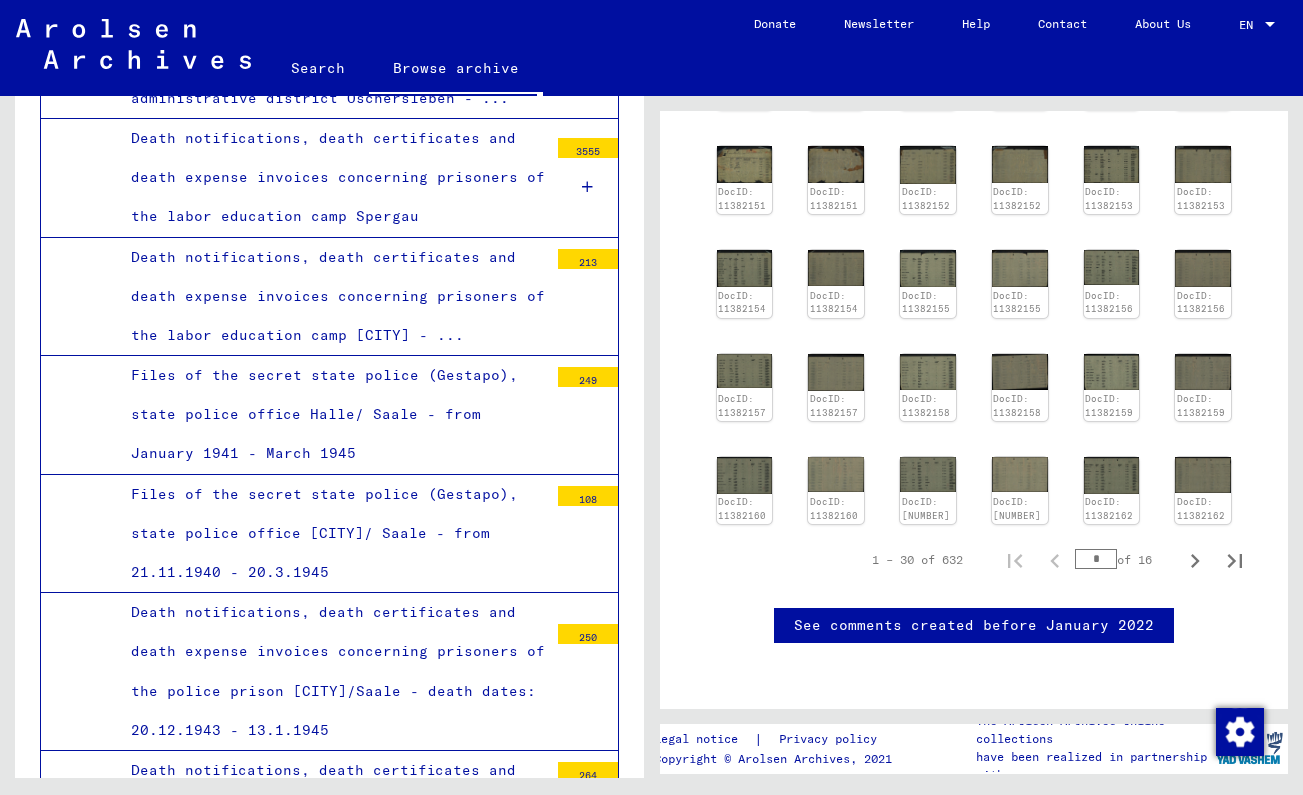 scroll, scrollTop: 424, scrollLeft: 0, axis: vertical 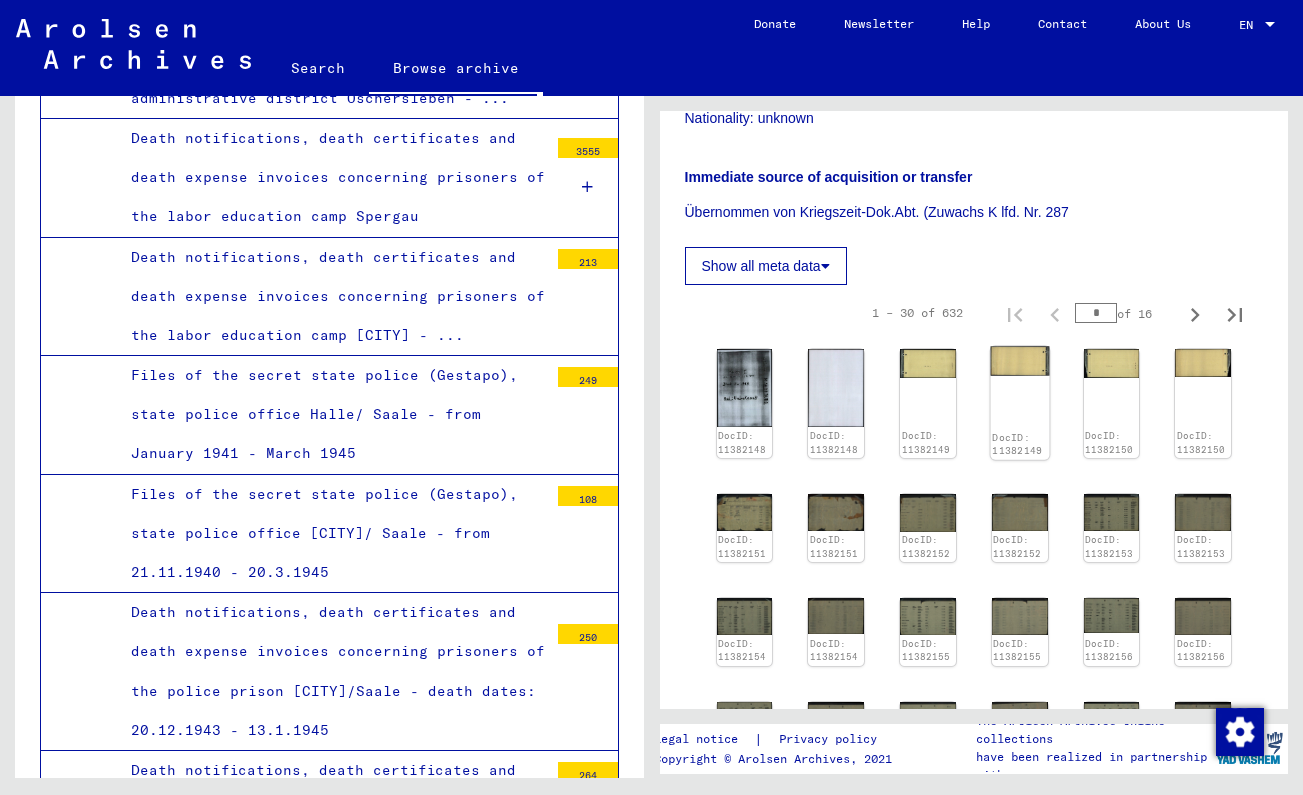 click 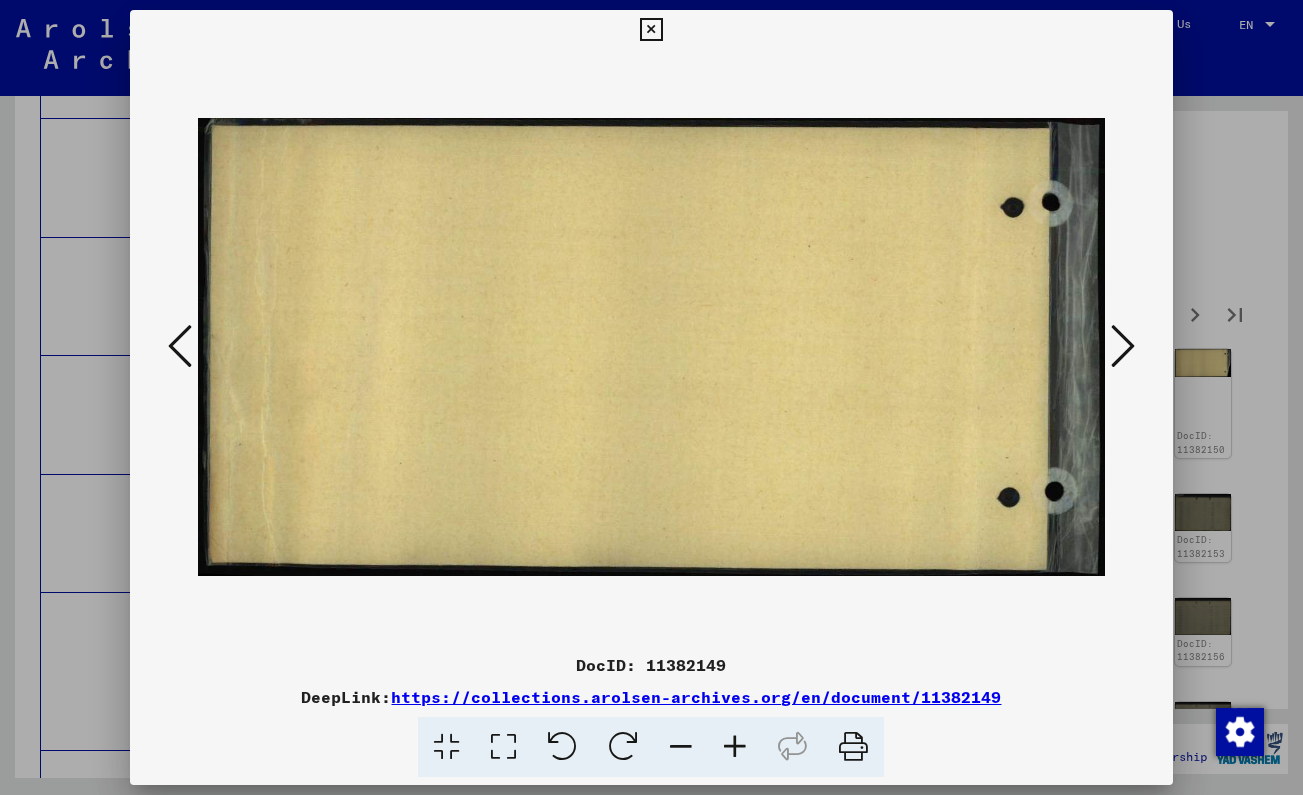 click at bounding box center (1123, 346) 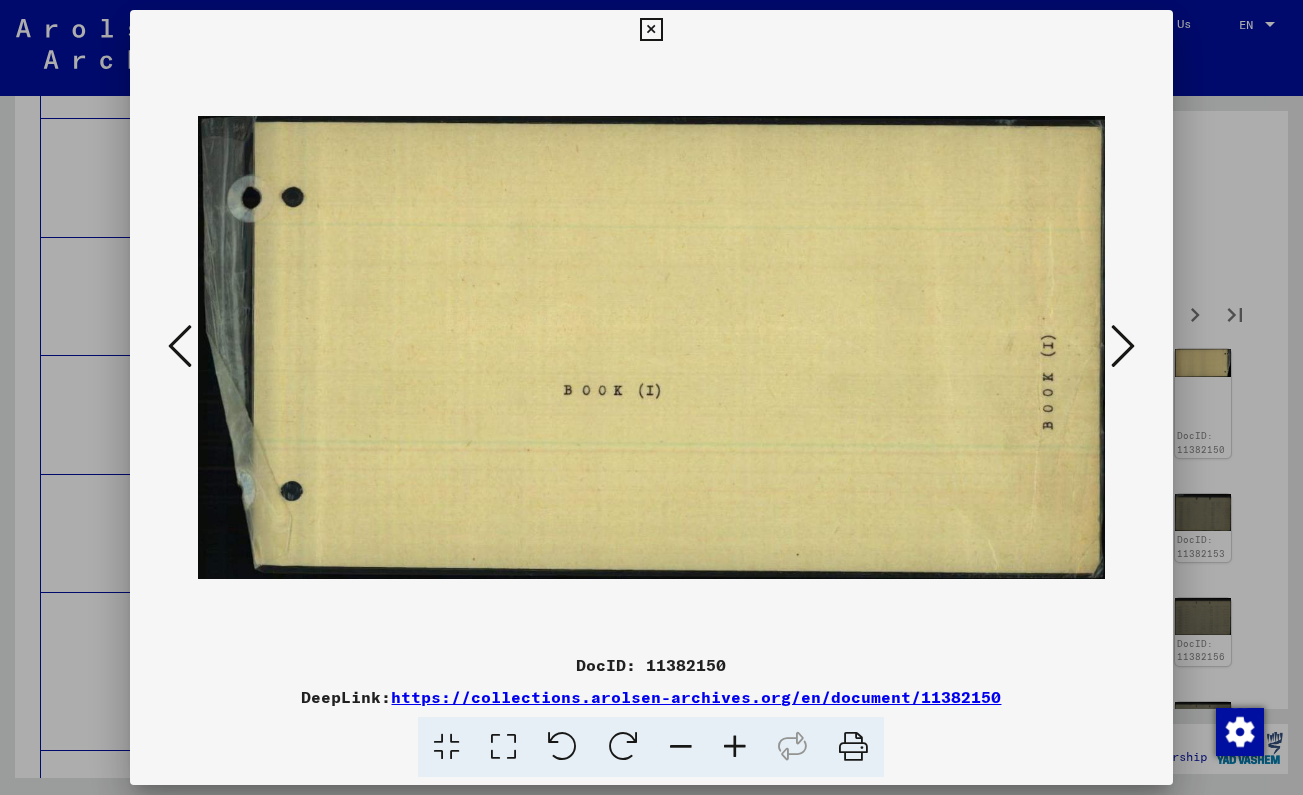 click at bounding box center (1123, 346) 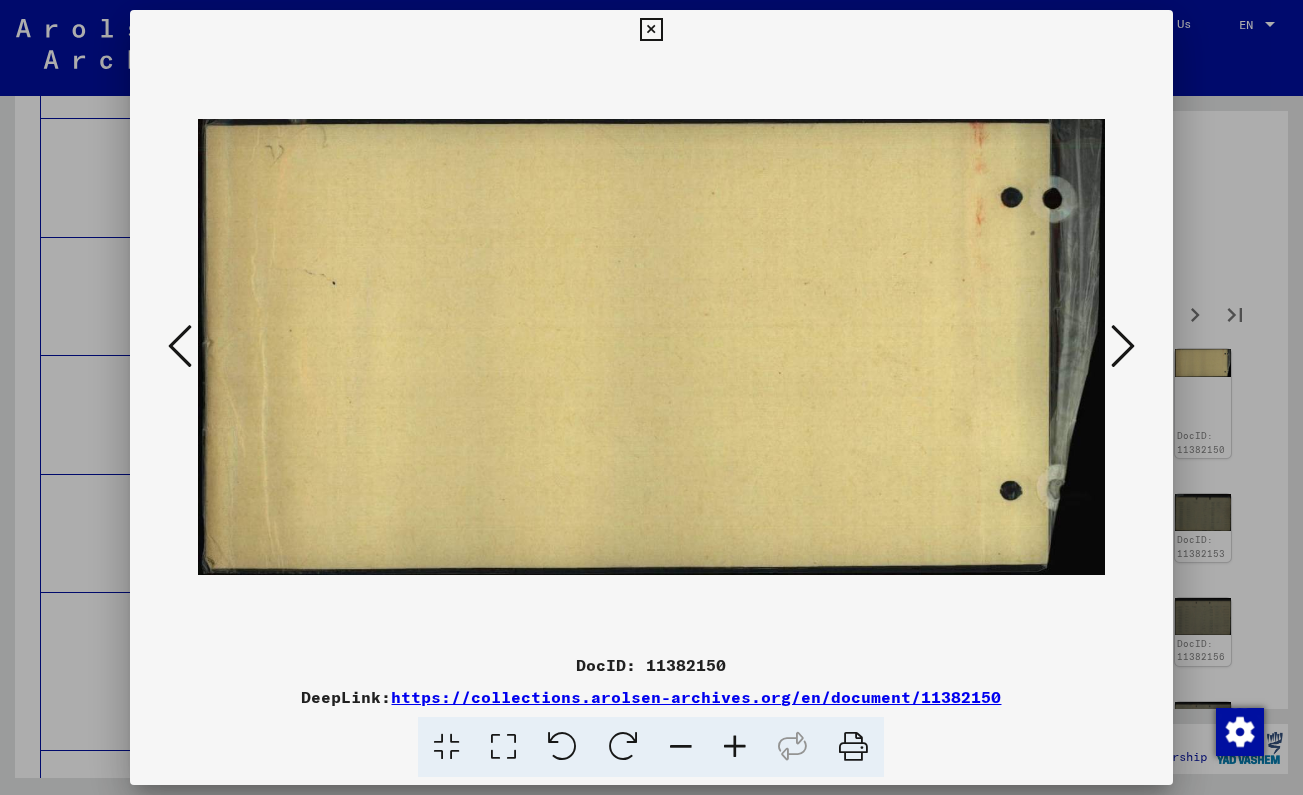 click at bounding box center (1123, 346) 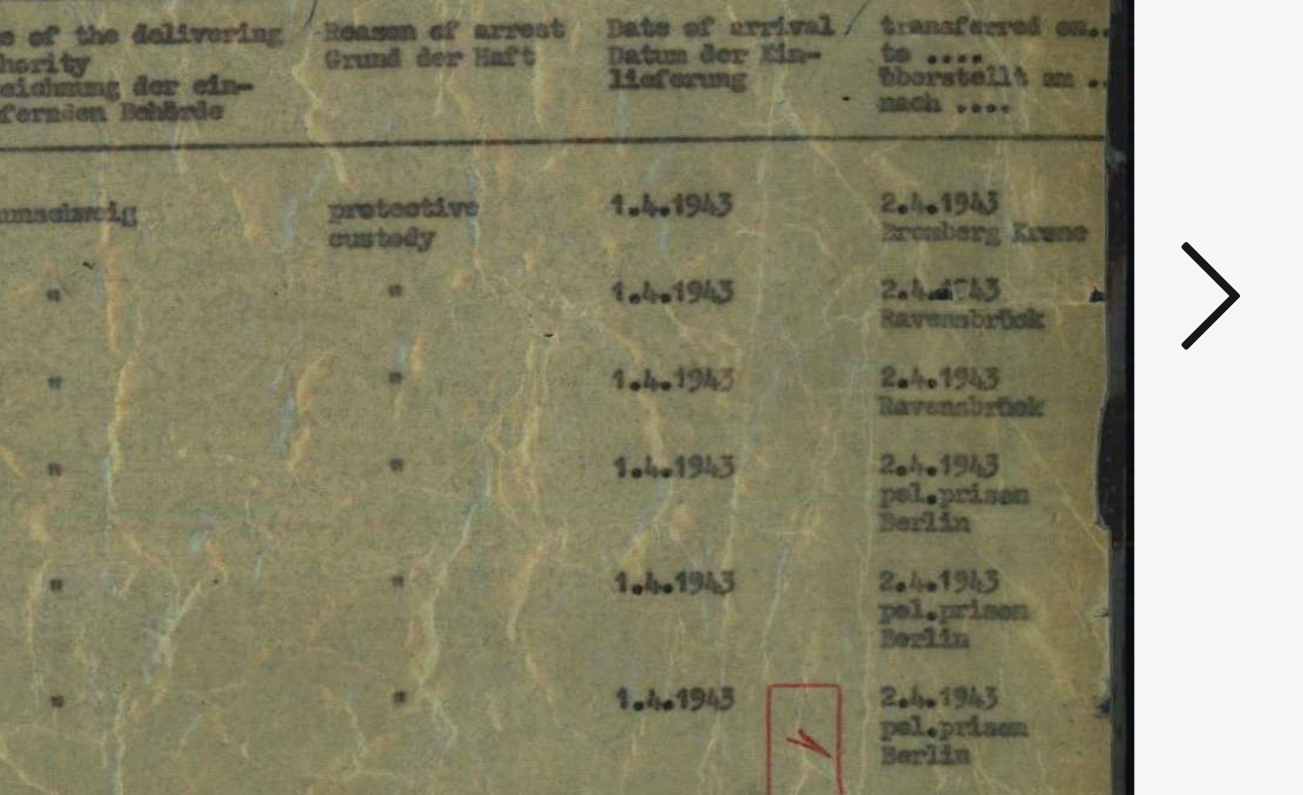 click at bounding box center [1123, 346] 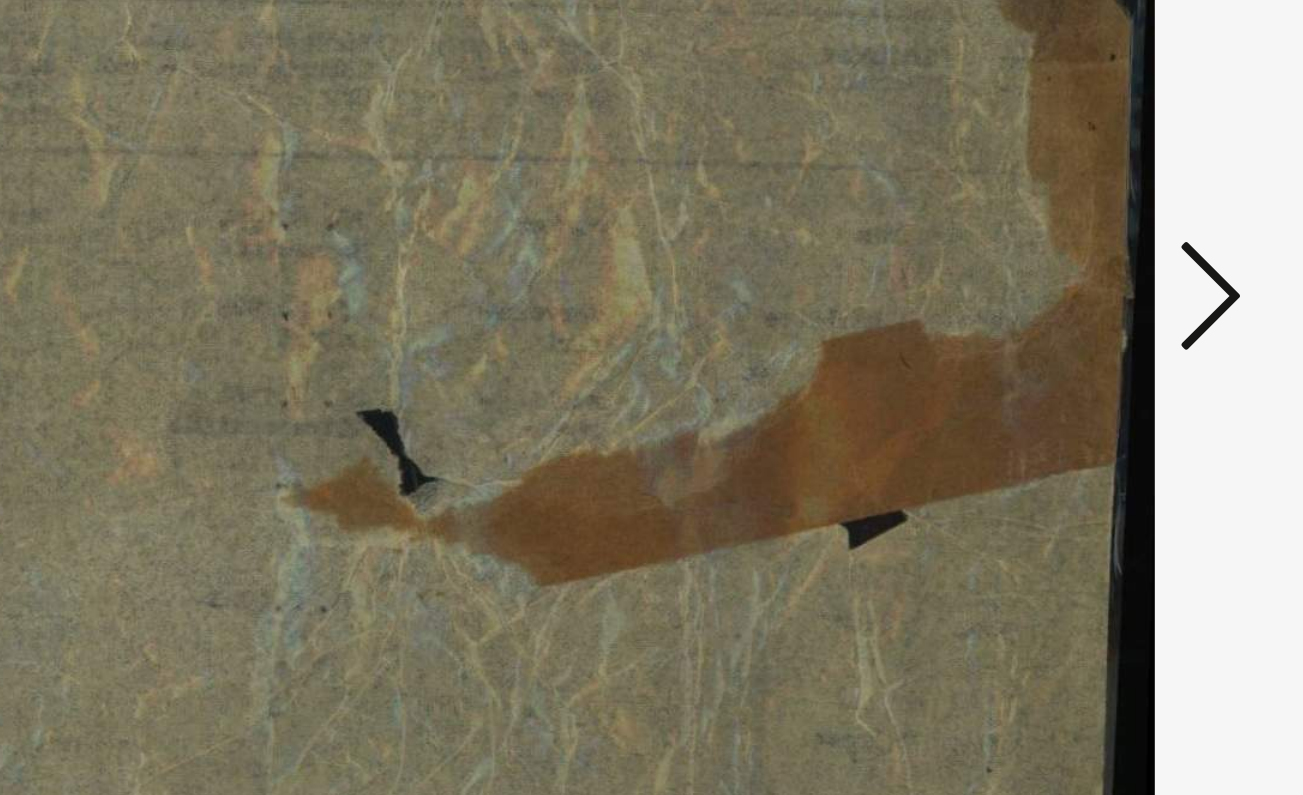 click at bounding box center [1123, 346] 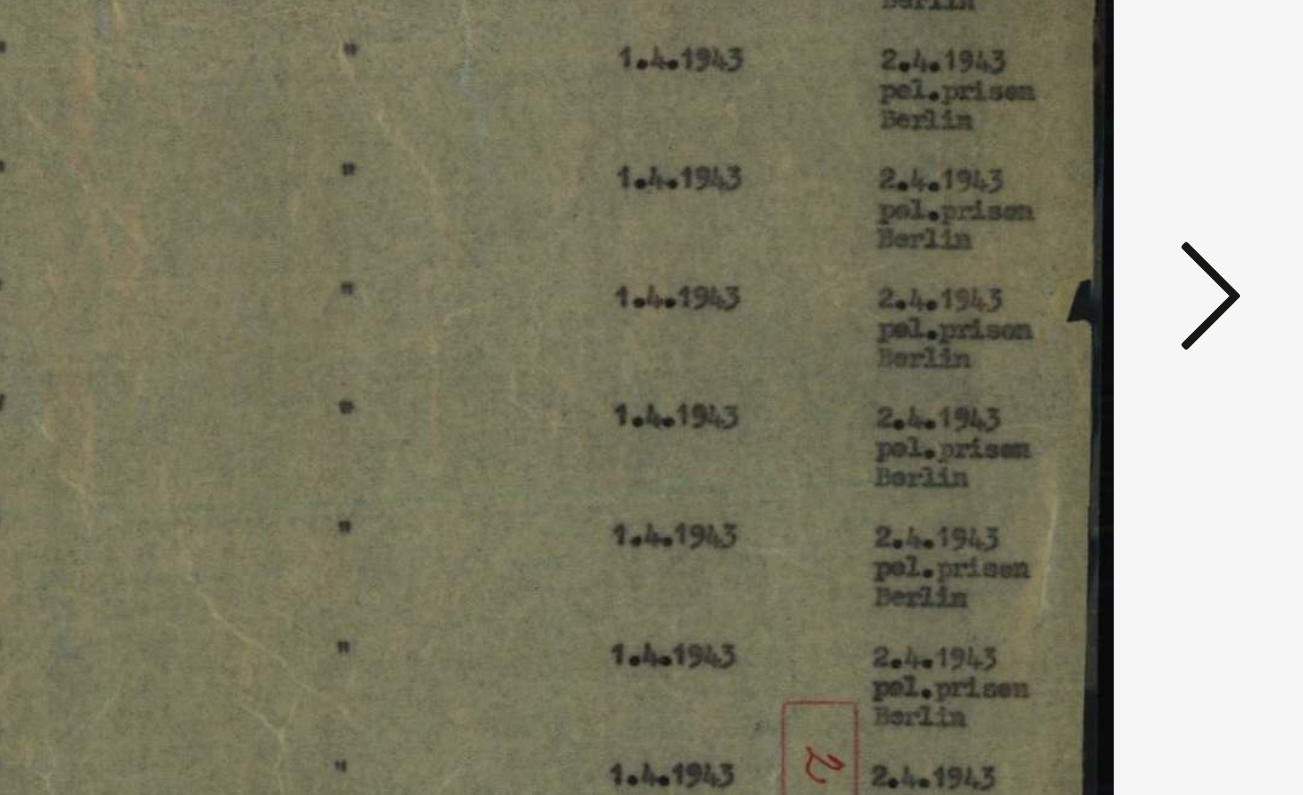 click at bounding box center (1123, 346) 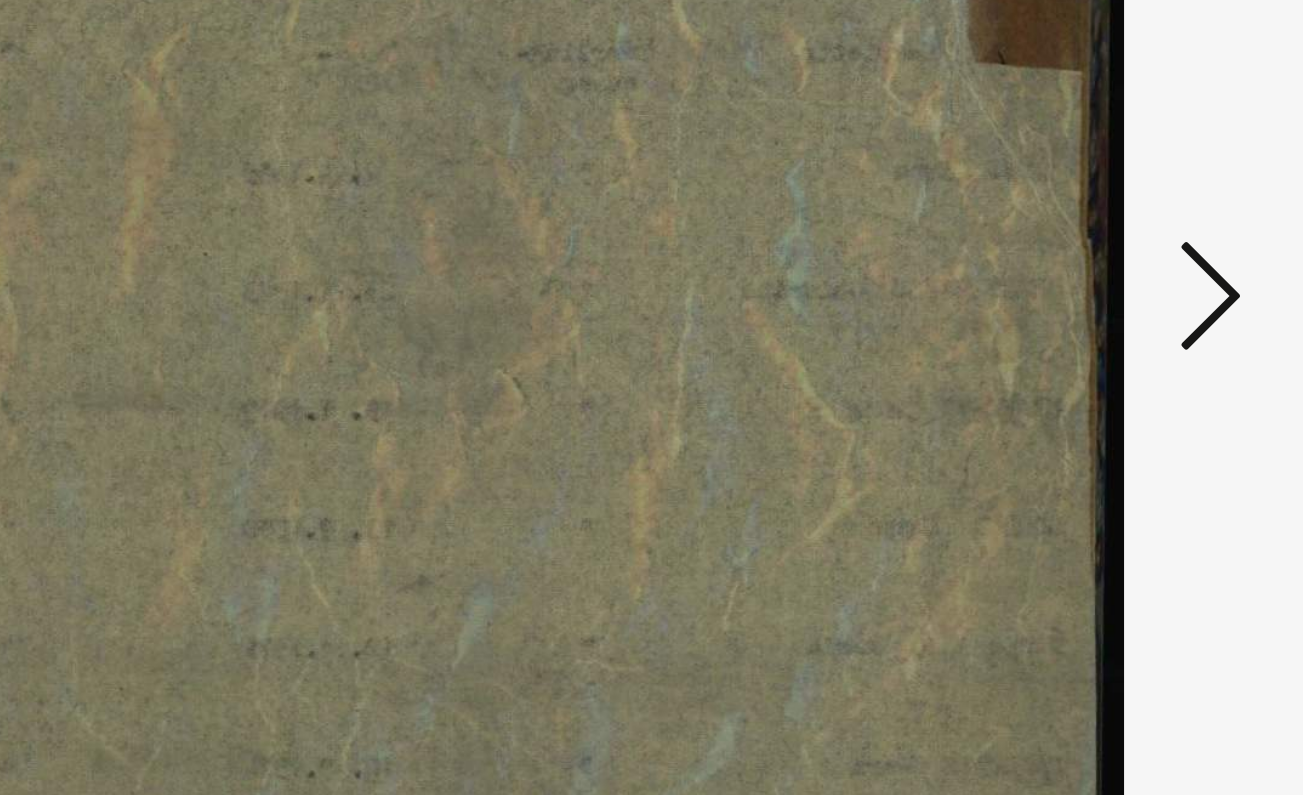 click at bounding box center (1123, 346) 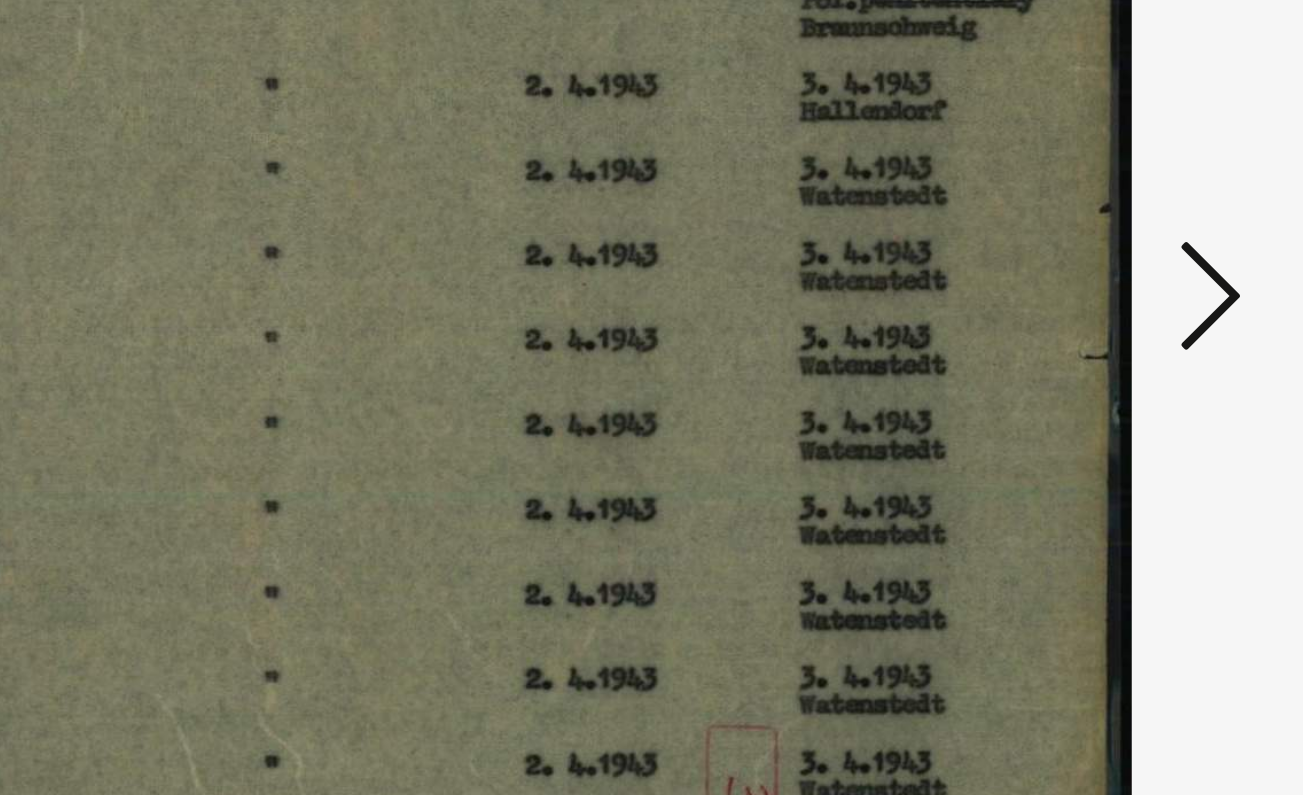 click at bounding box center (1123, 346) 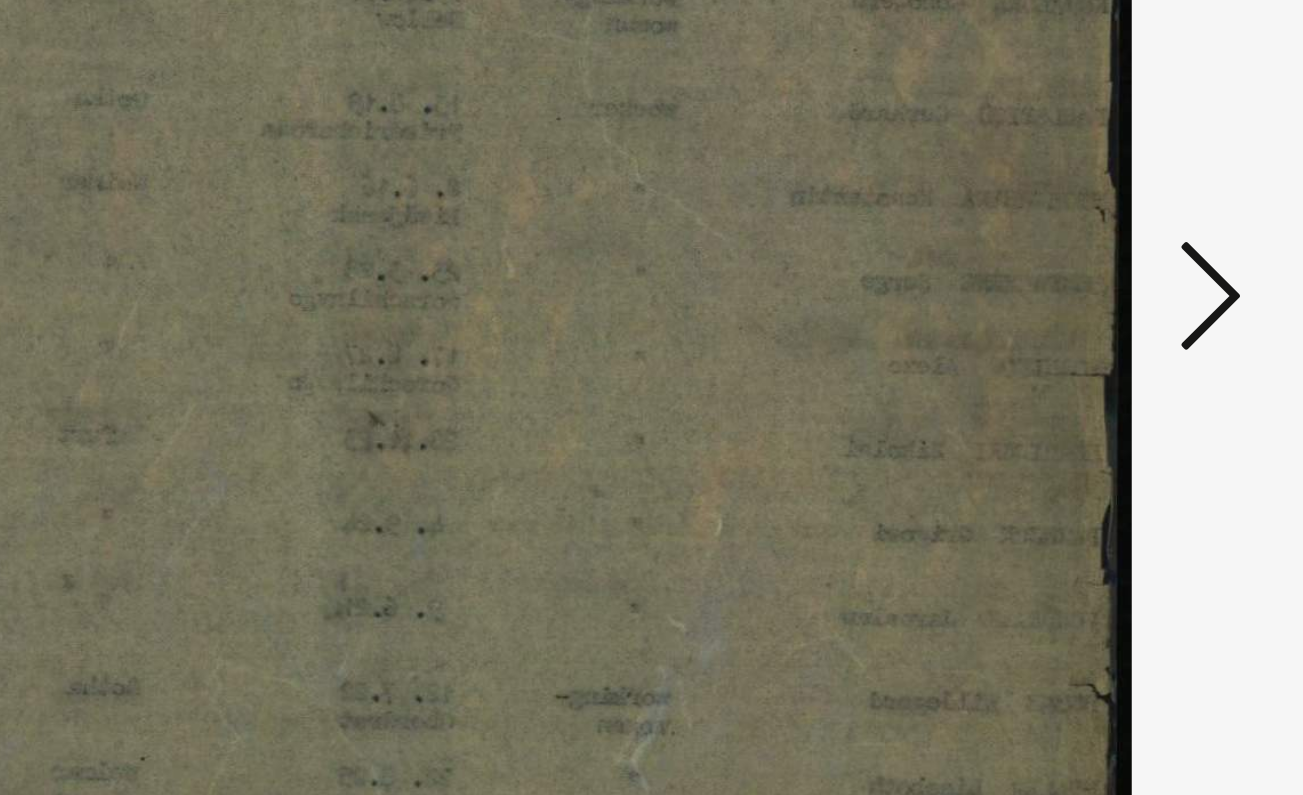 click at bounding box center [1123, 346] 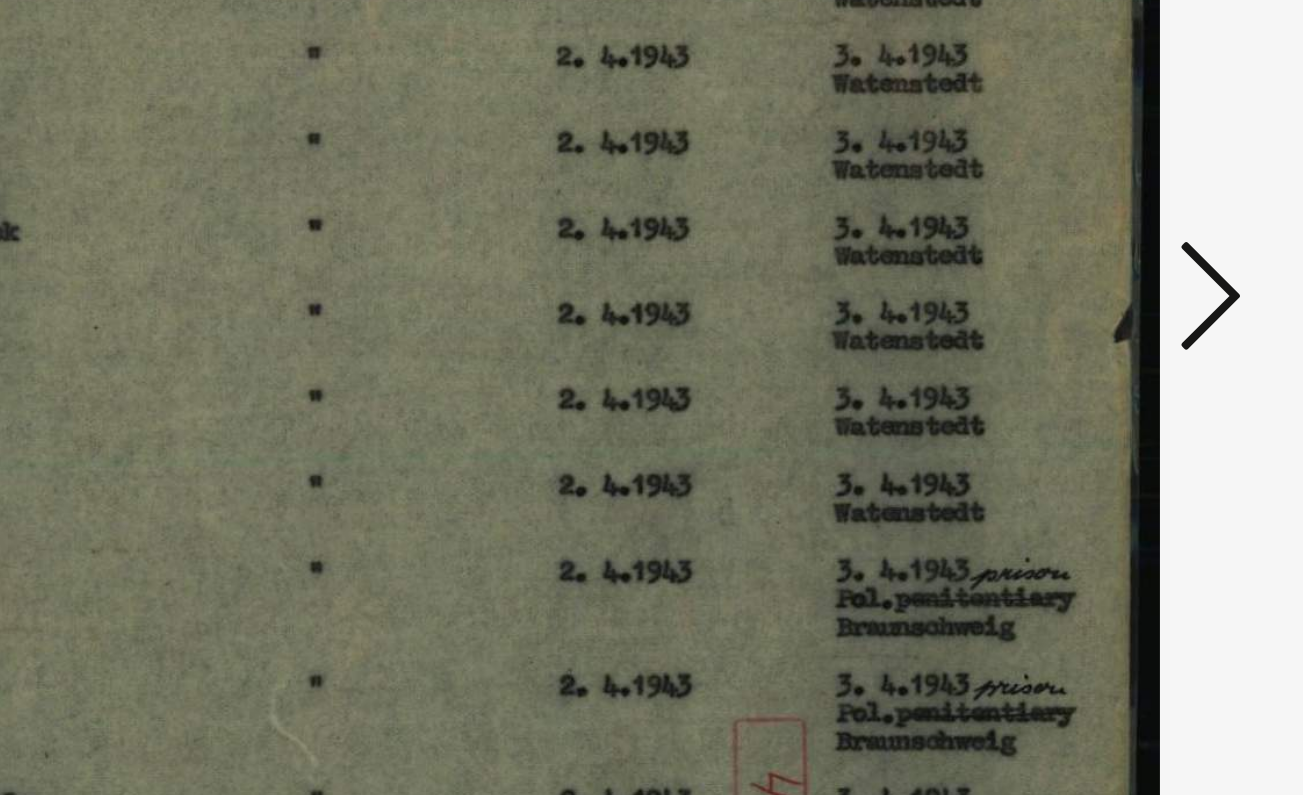 click at bounding box center (1123, 346) 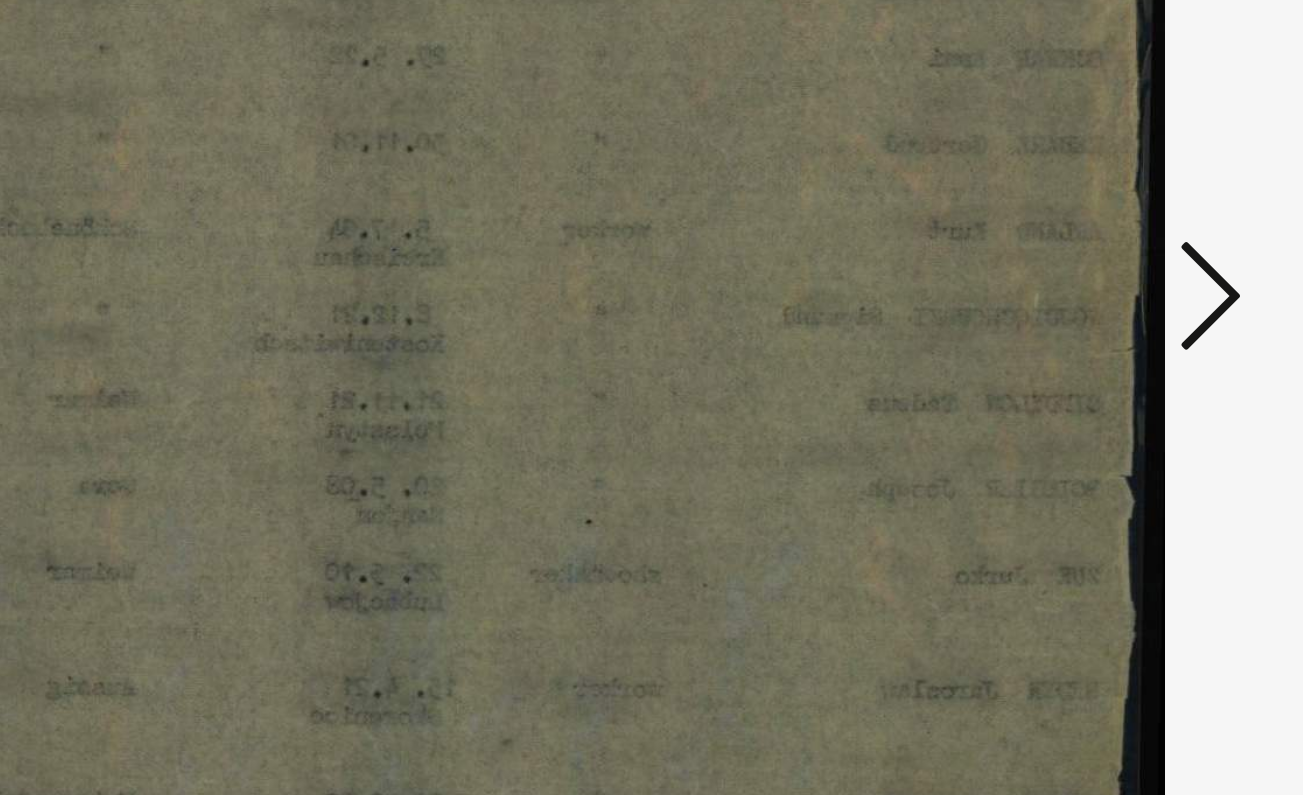 click at bounding box center (1123, 346) 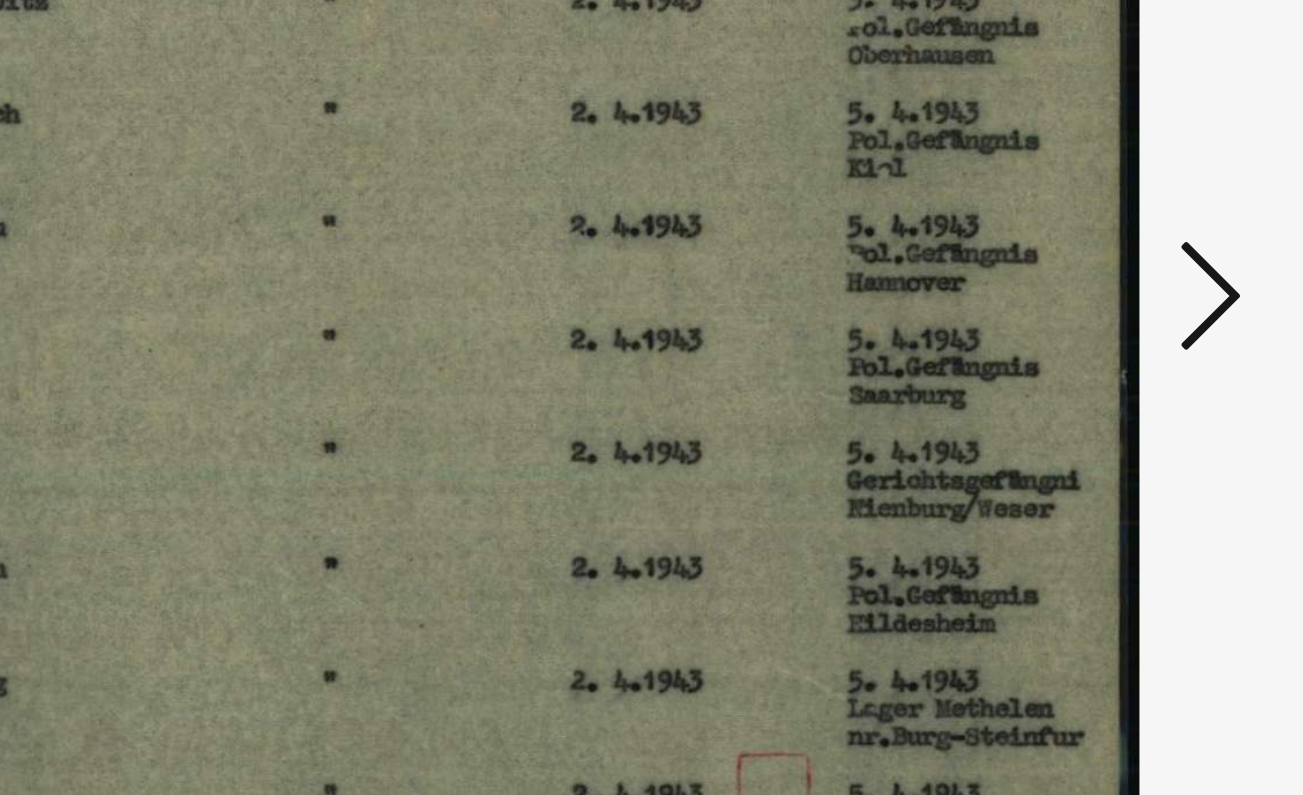 click at bounding box center [1123, 346] 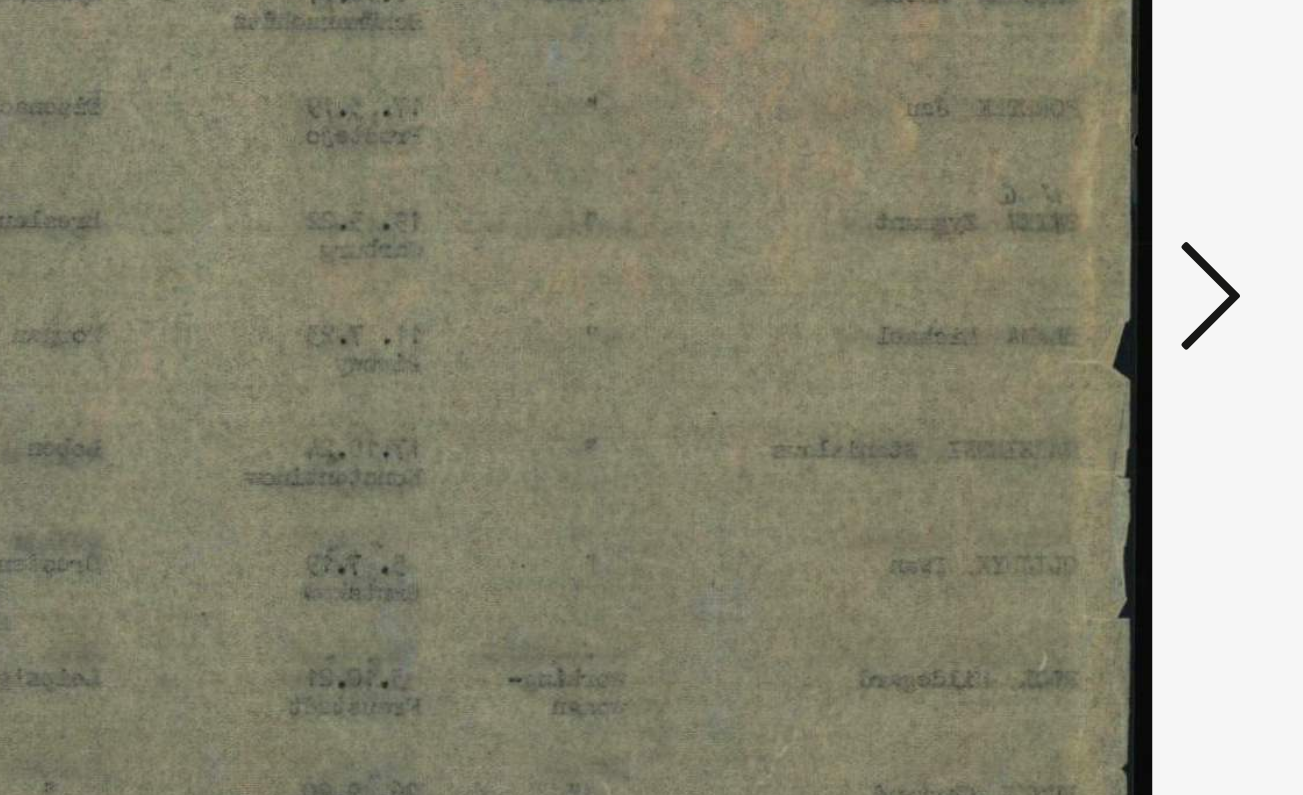 click at bounding box center (1123, 346) 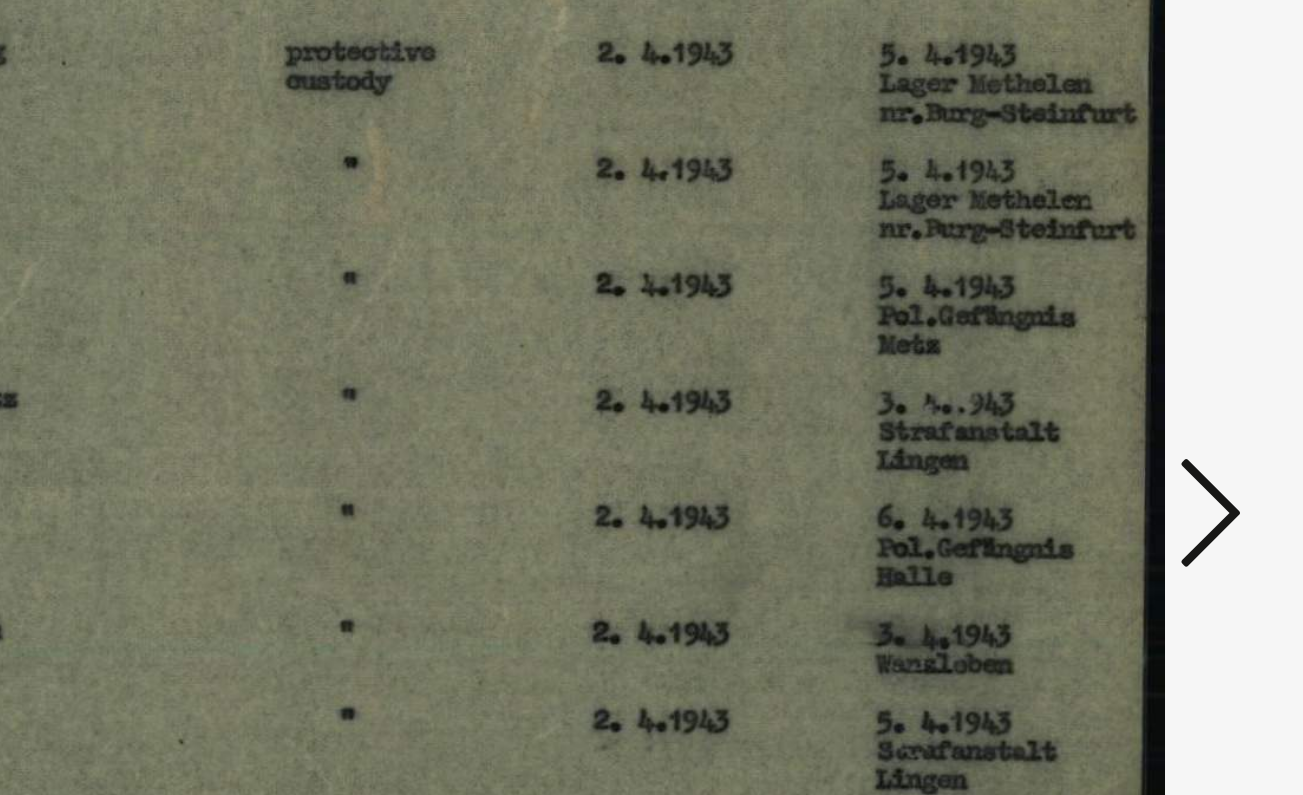 click at bounding box center [1123, 346] 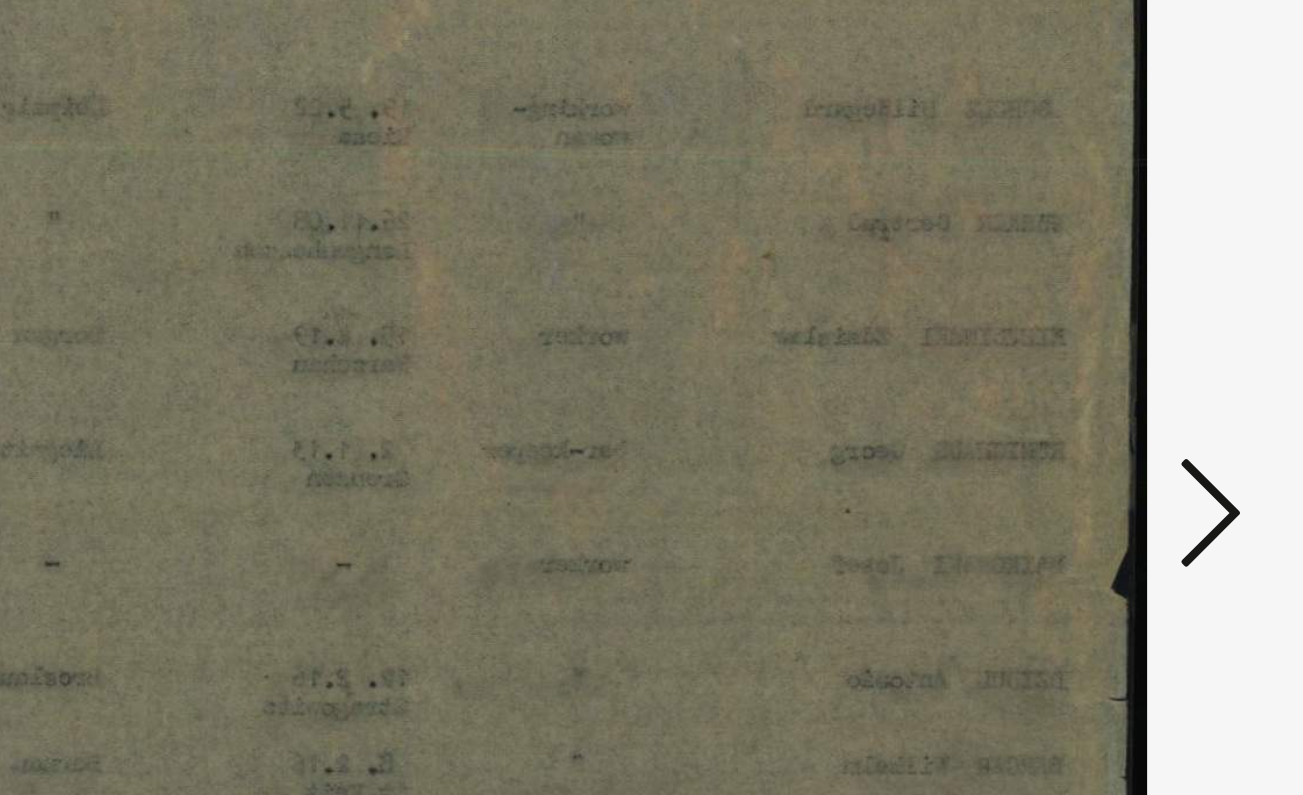 click at bounding box center (1123, 346) 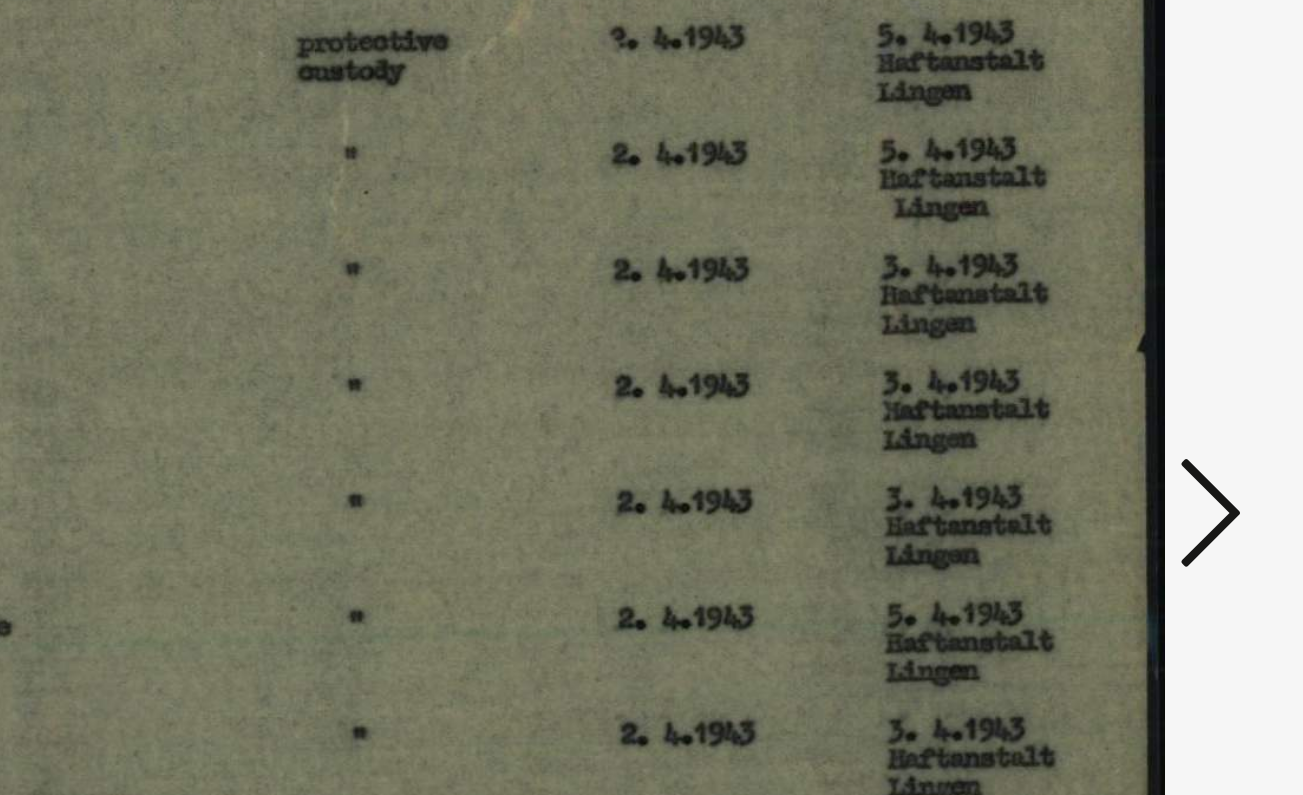 click at bounding box center (1123, 346) 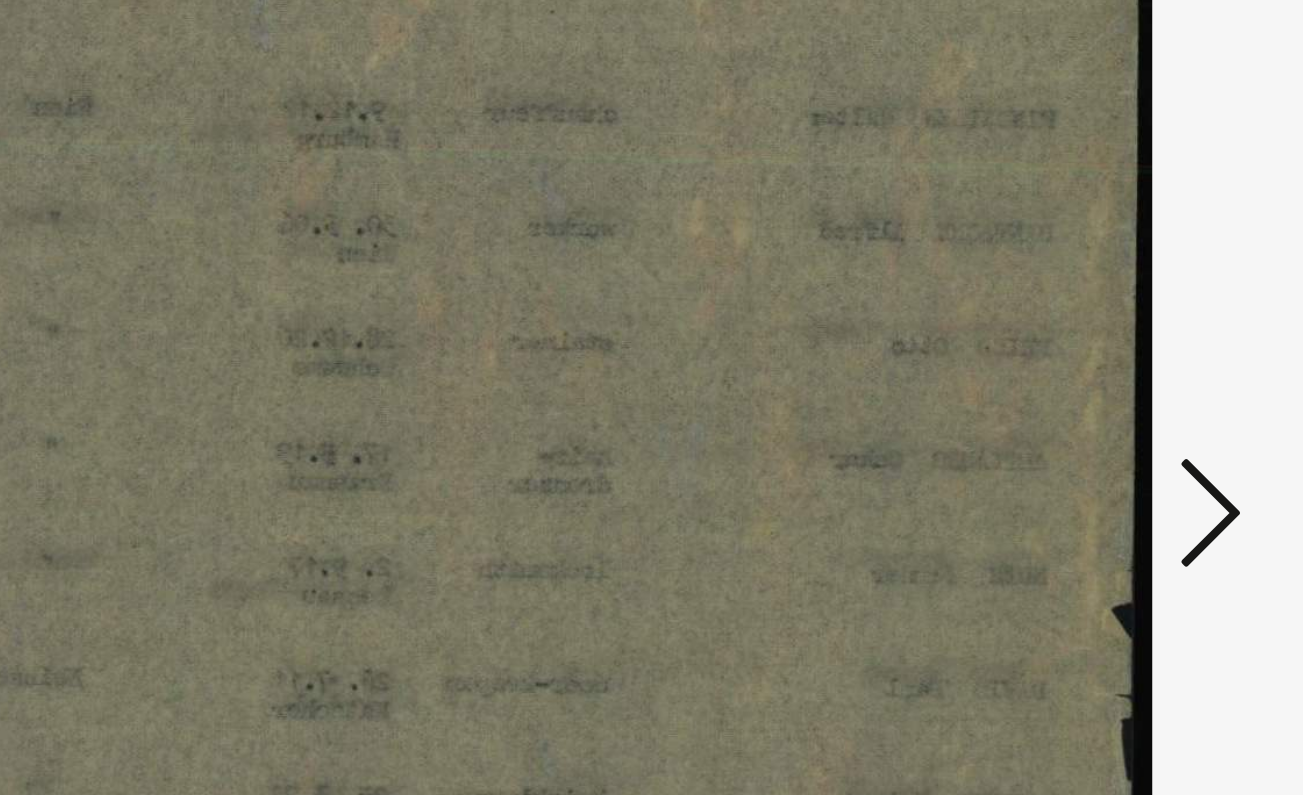 click at bounding box center [1123, 346] 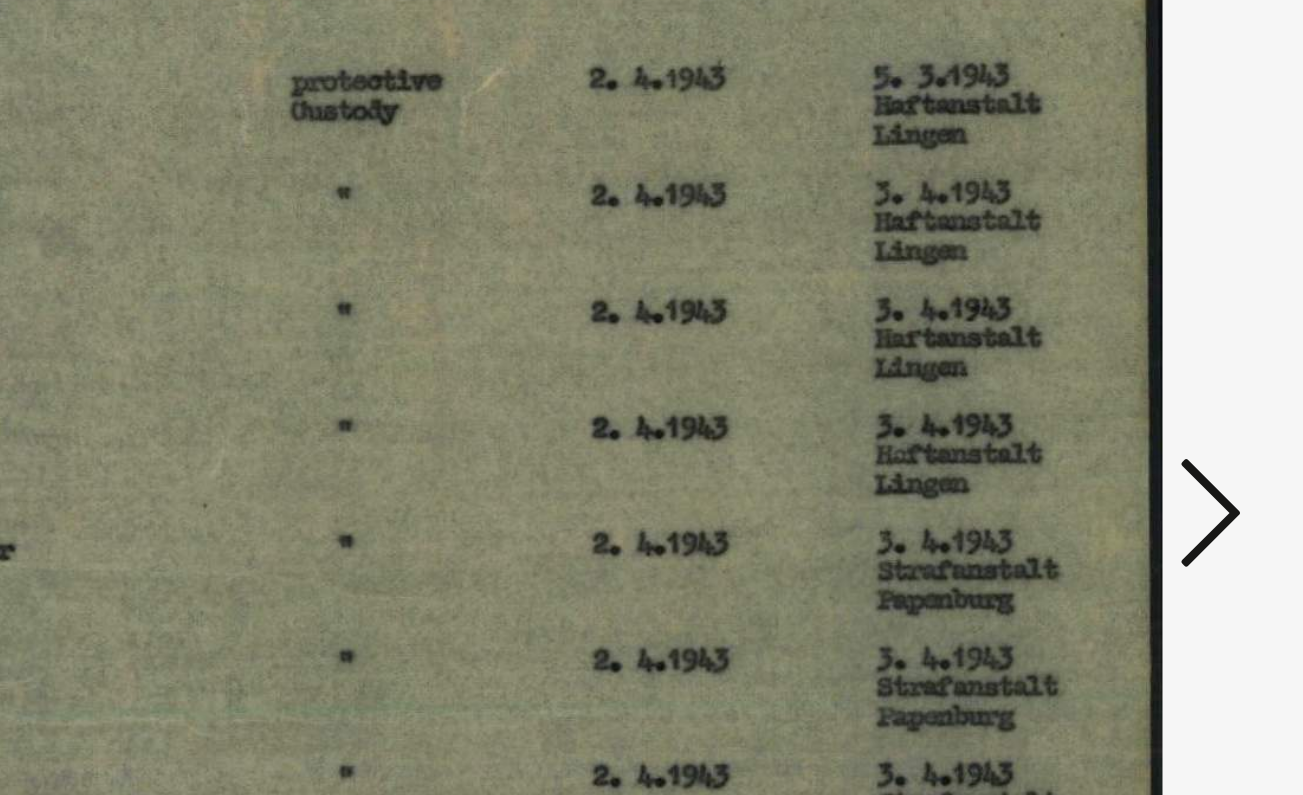 click at bounding box center (1123, 346) 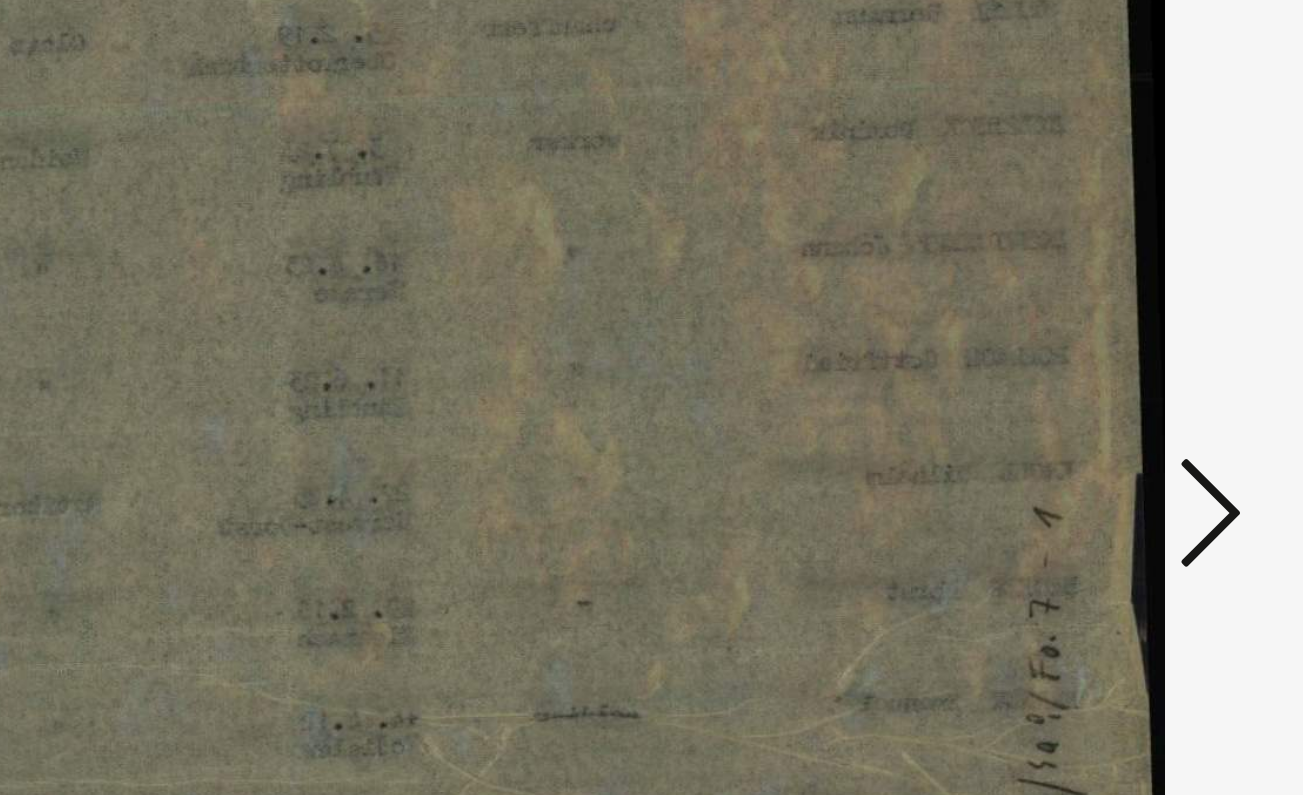 click at bounding box center (1123, 346) 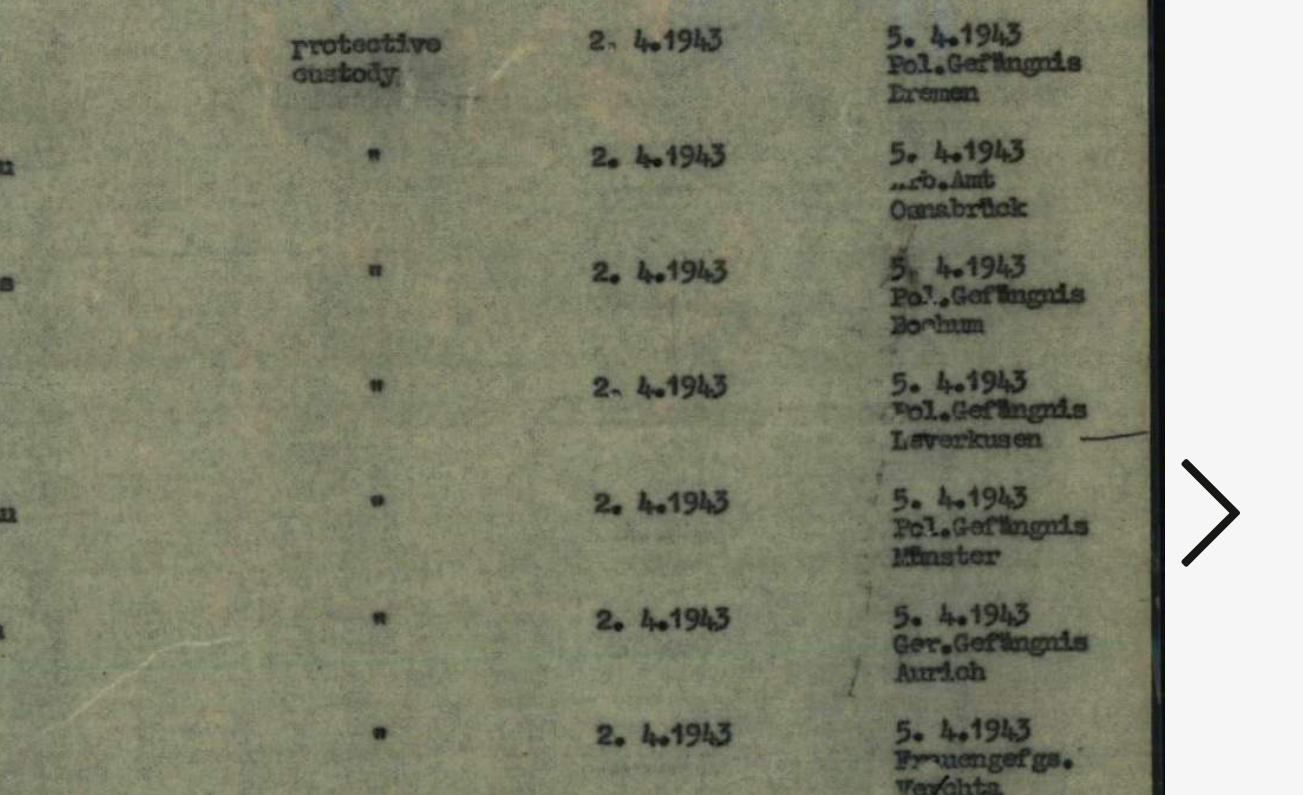 click at bounding box center [1123, 346] 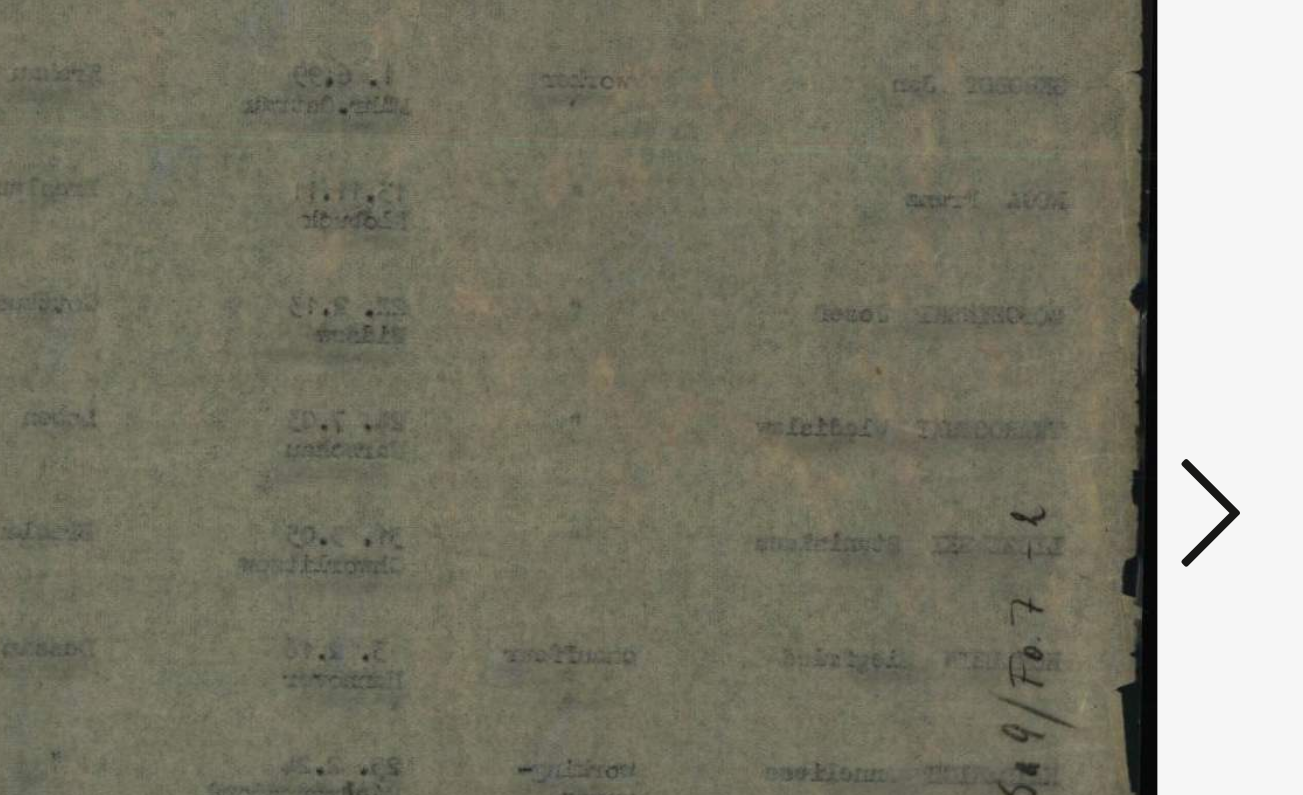 click at bounding box center [1123, 346] 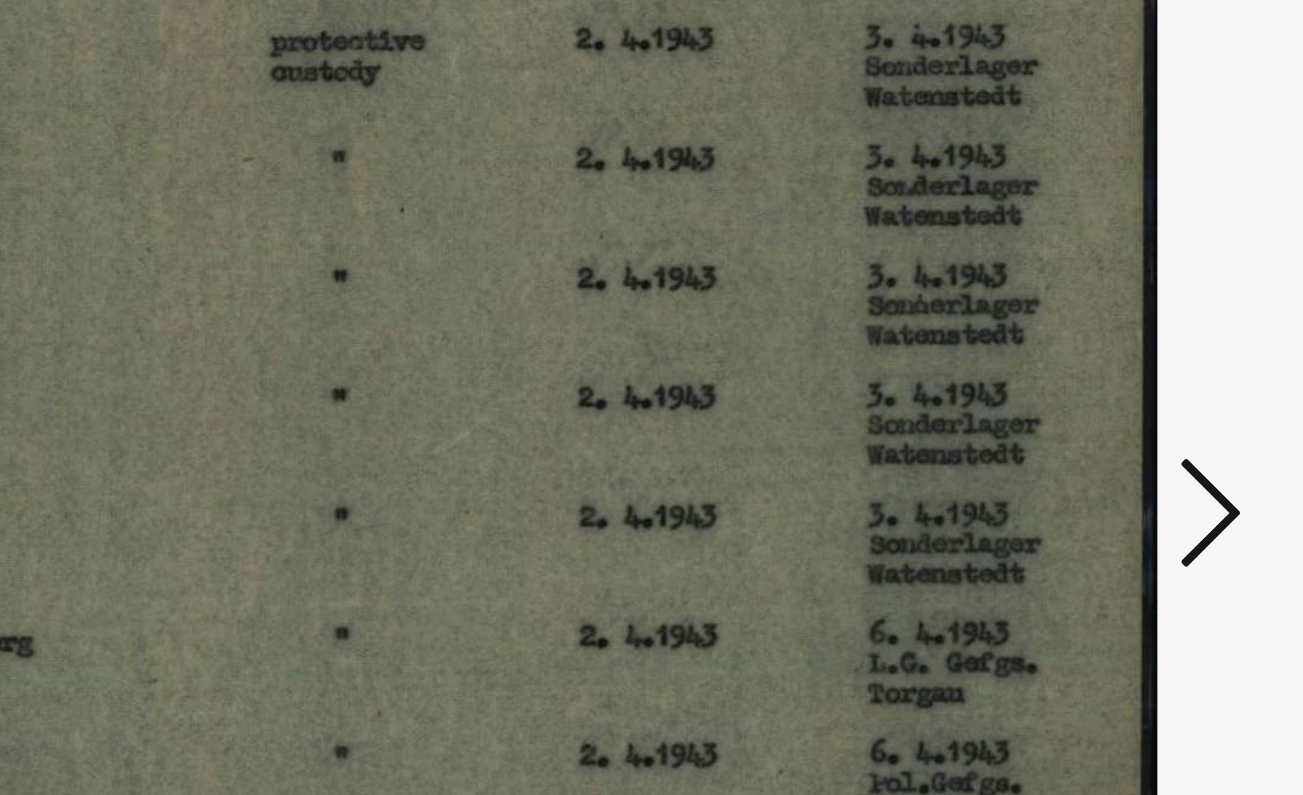click at bounding box center (1123, 346) 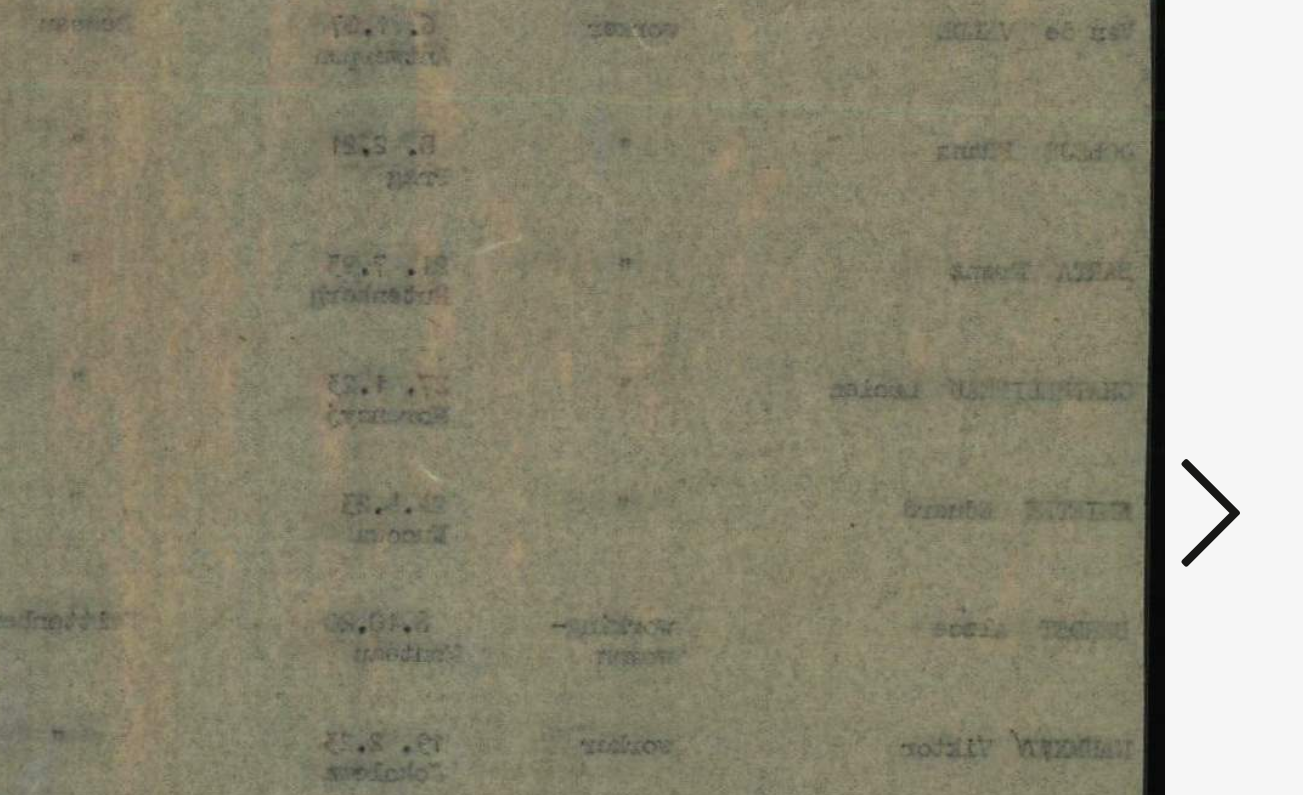 click at bounding box center [1123, 346] 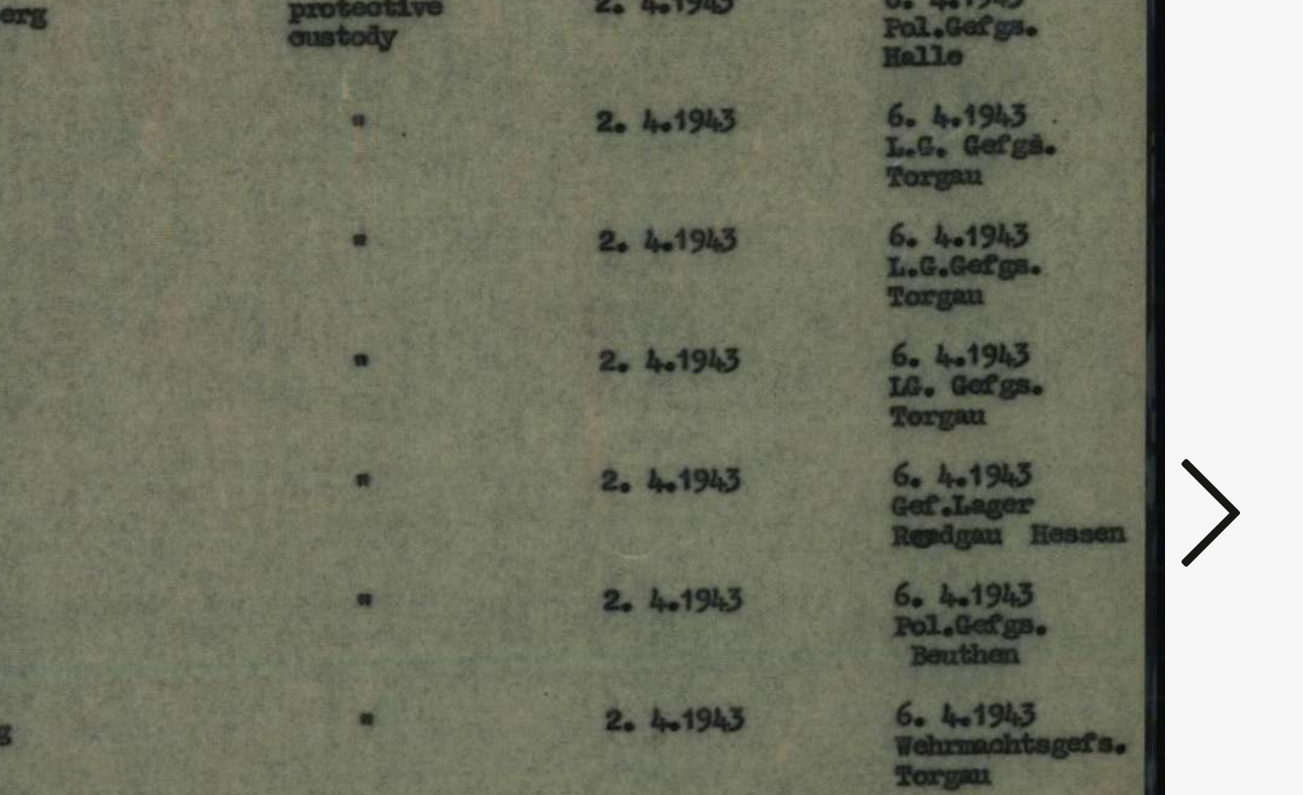 click at bounding box center (651, 347) 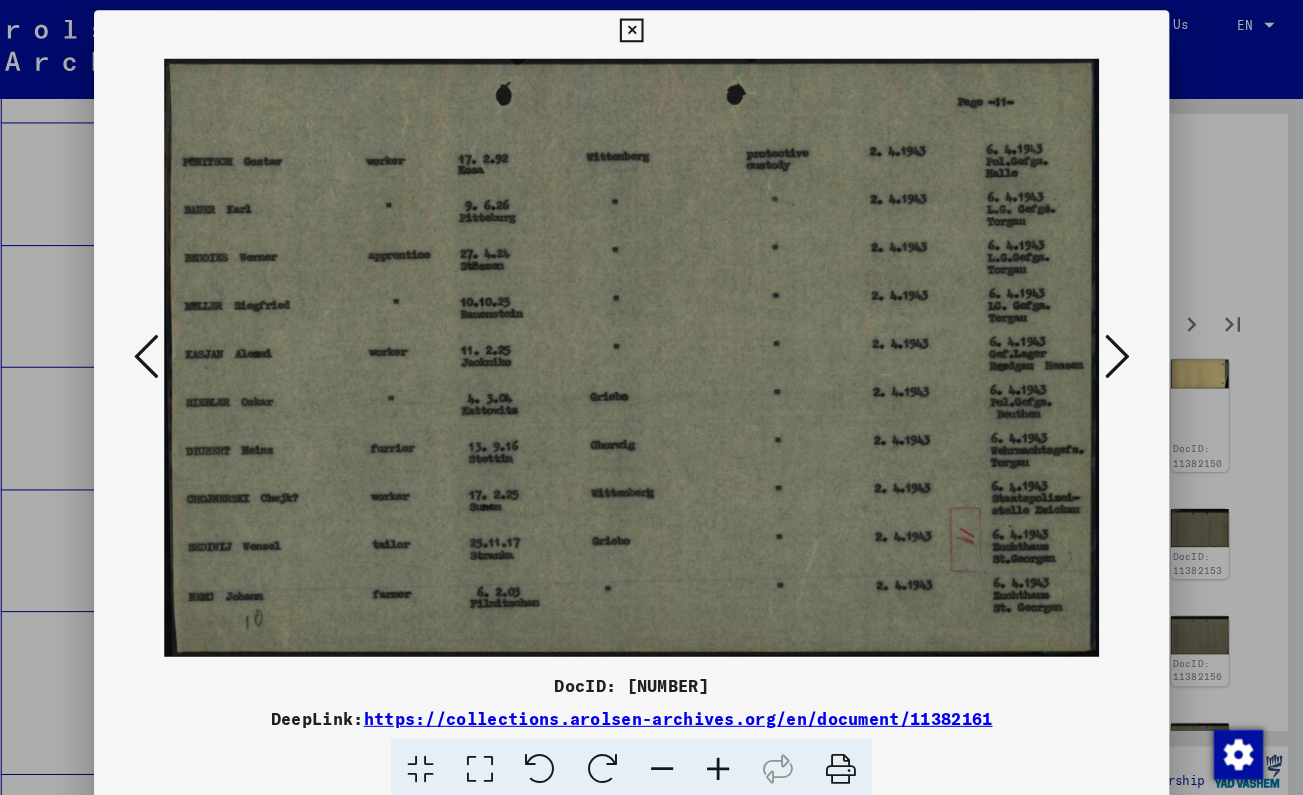 click at bounding box center [651, 30] 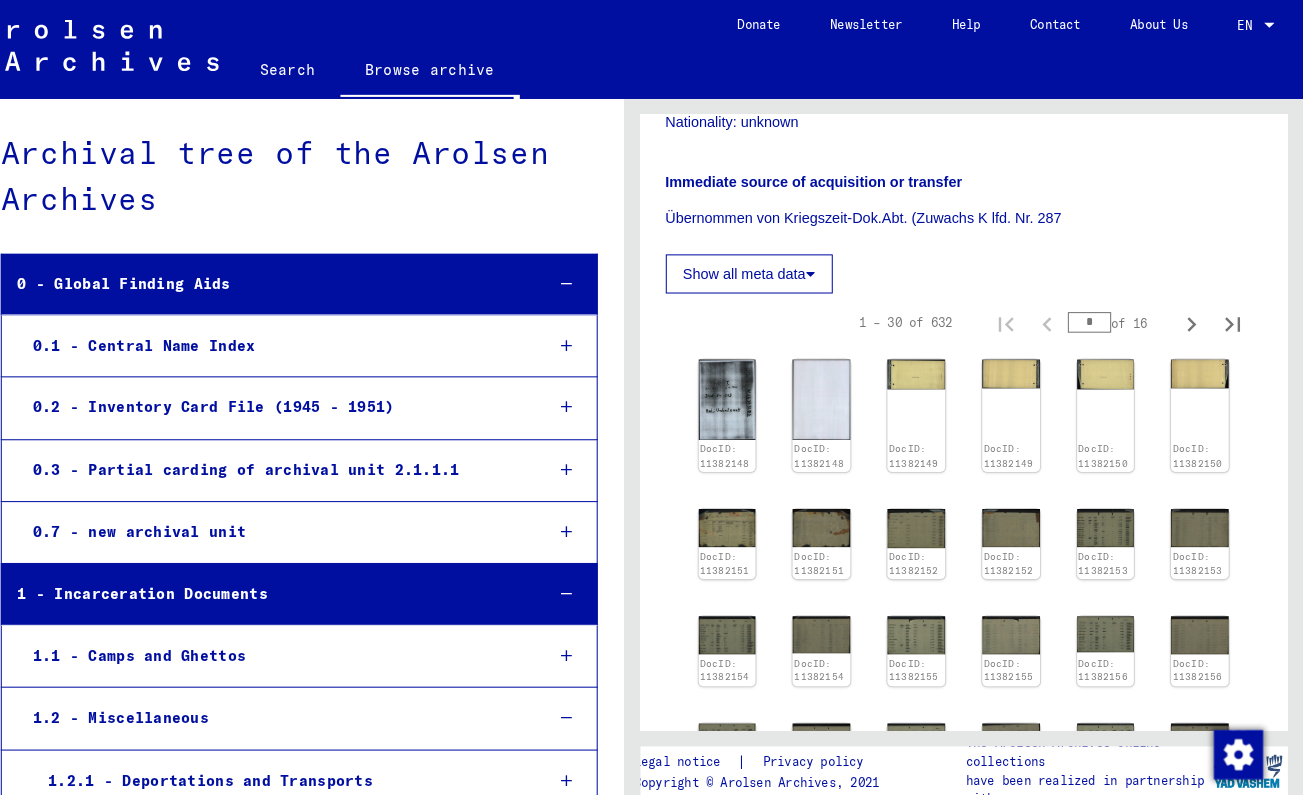 scroll, scrollTop: 0, scrollLeft: 0, axis: both 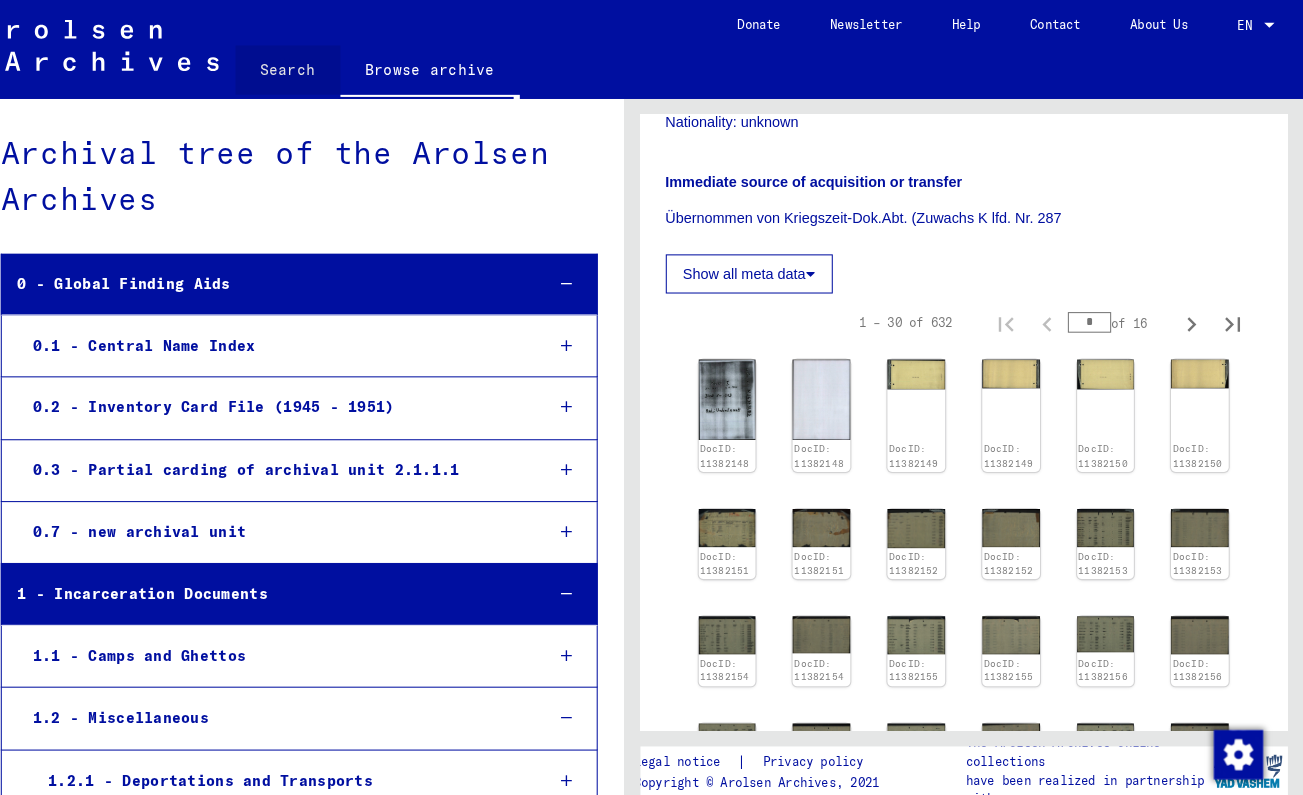 click on "Search" 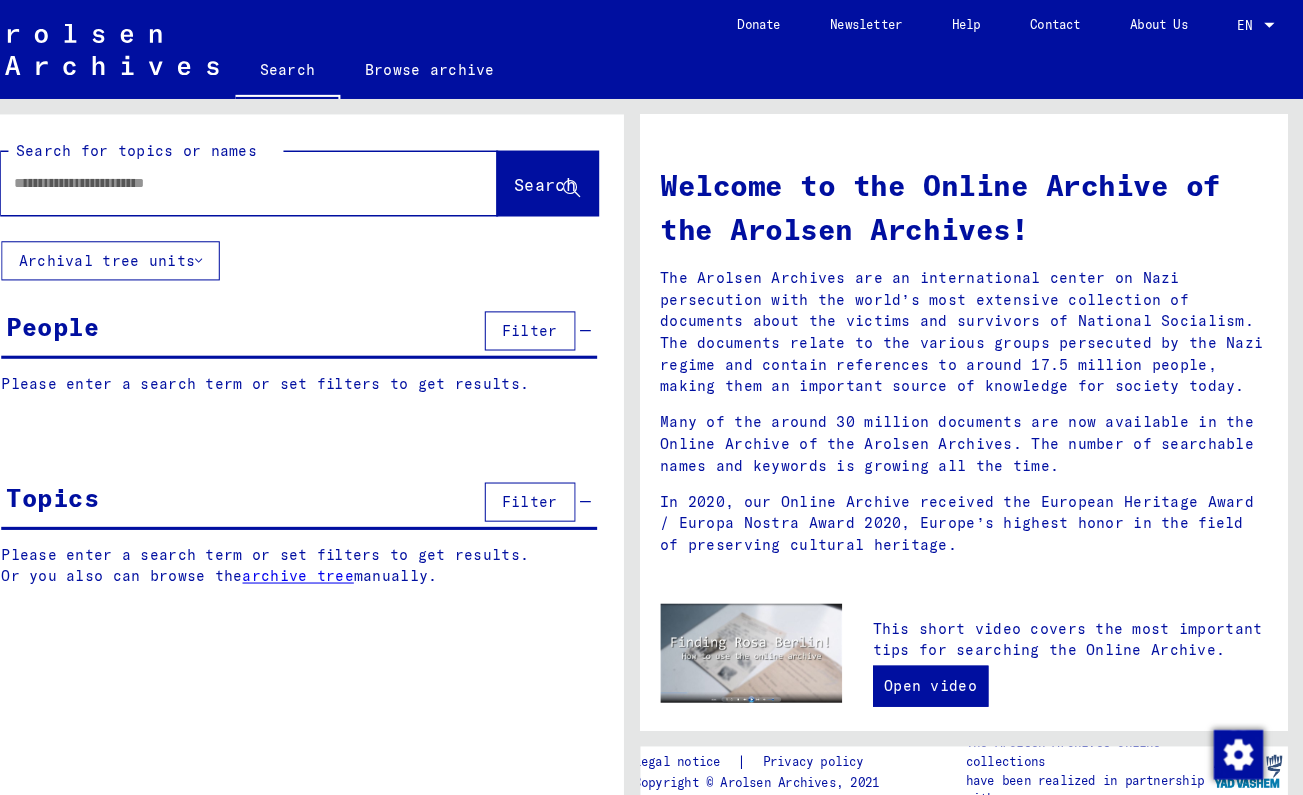 click at bounding box center (256, 177) 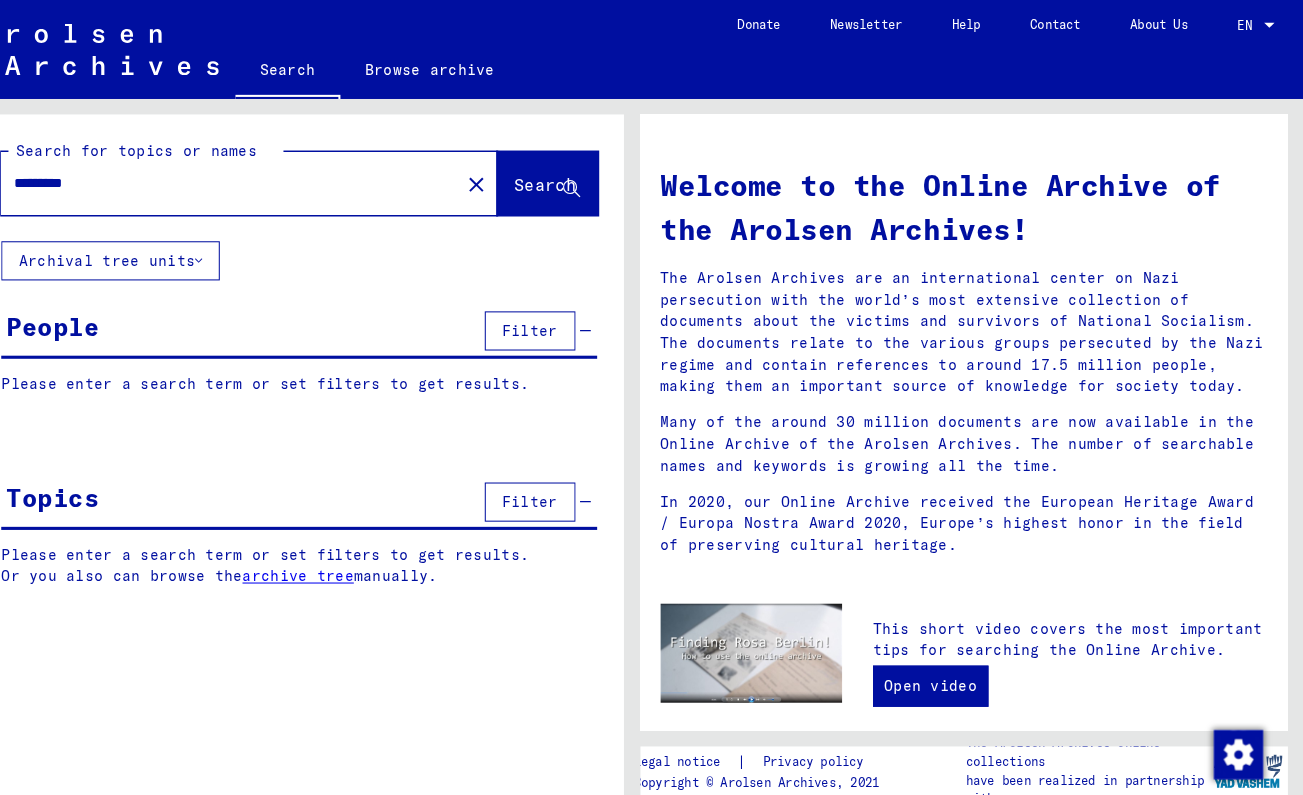 type on "*********" 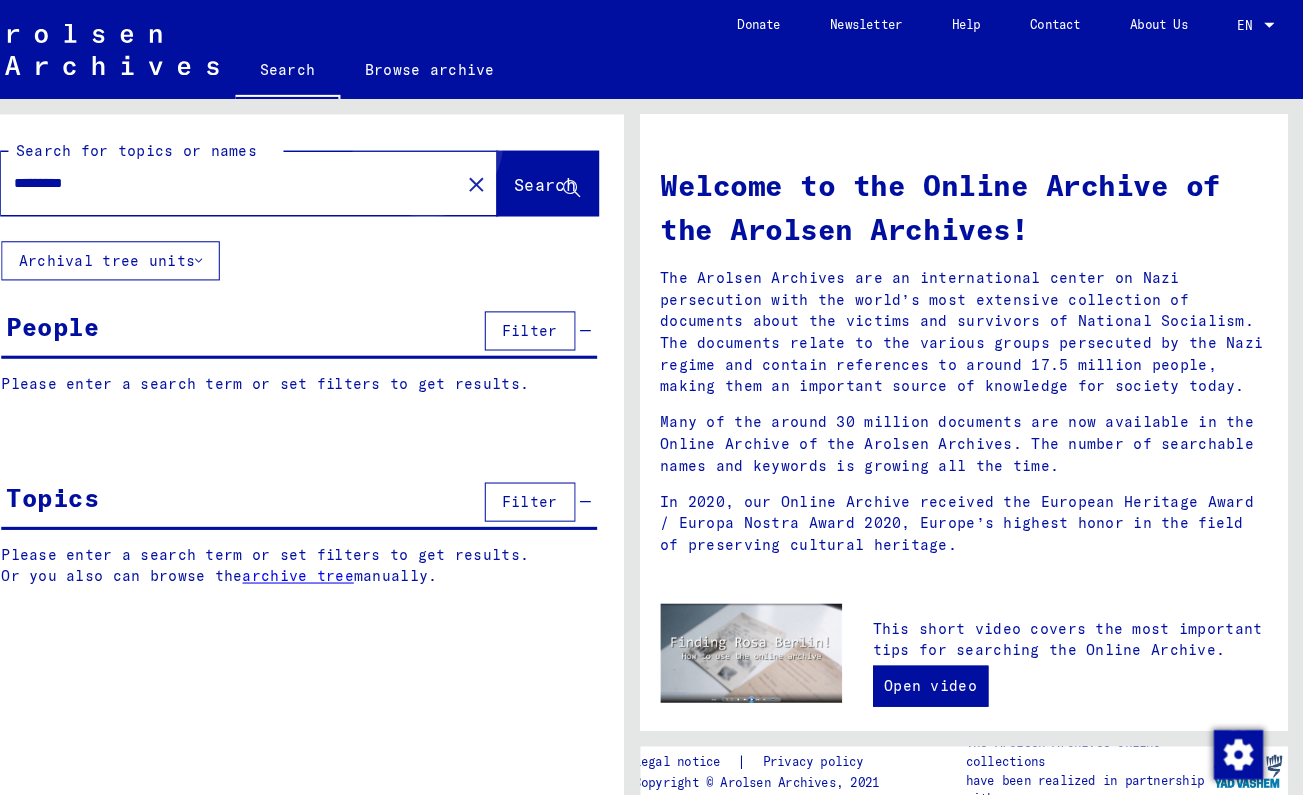 click on "Search" 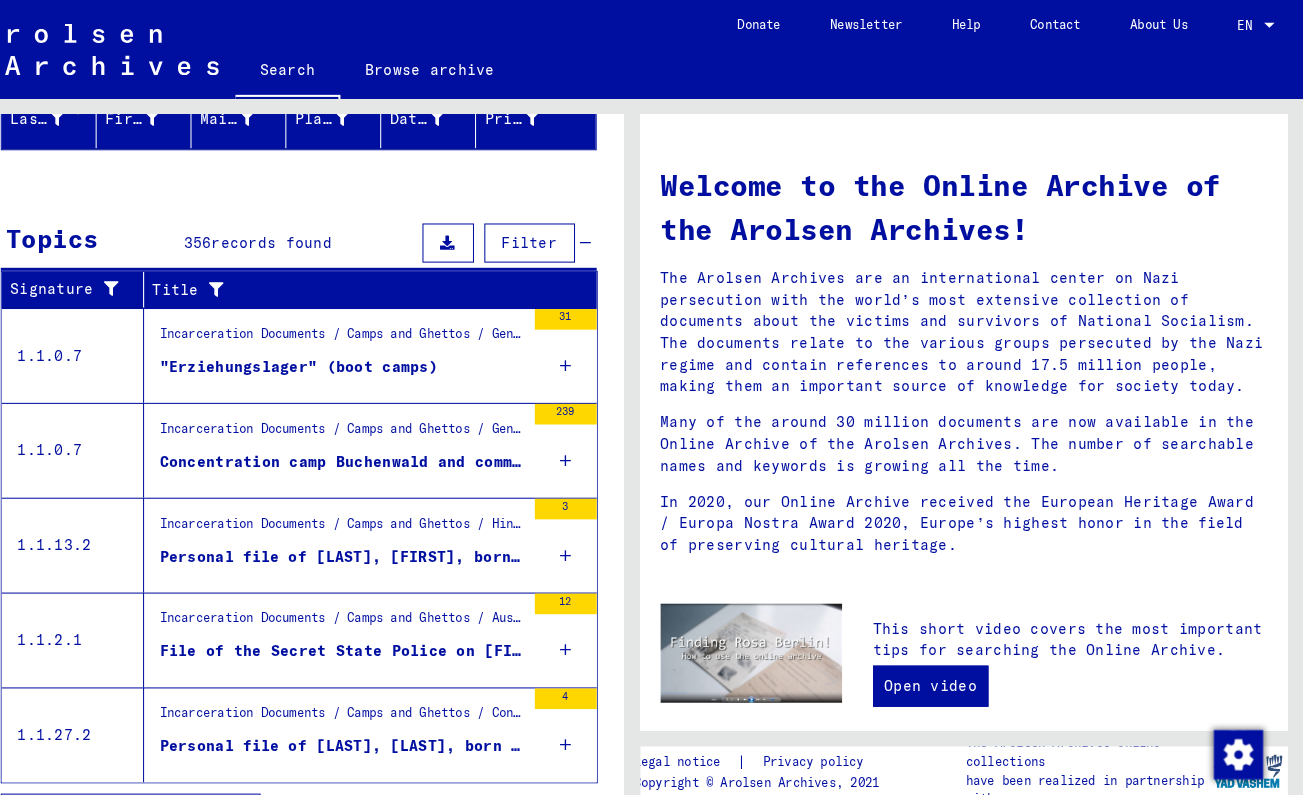 scroll, scrollTop: 273, scrollLeft: 0, axis: vertical 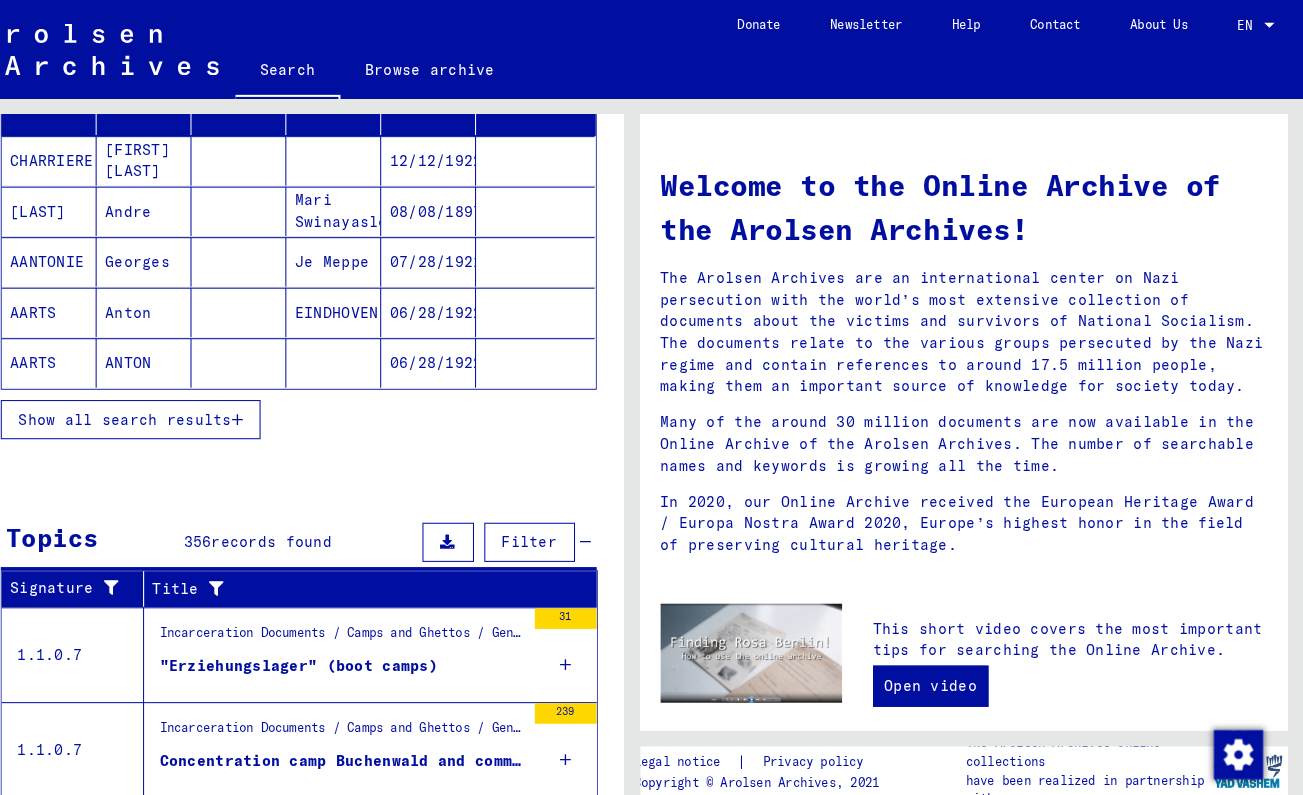 click 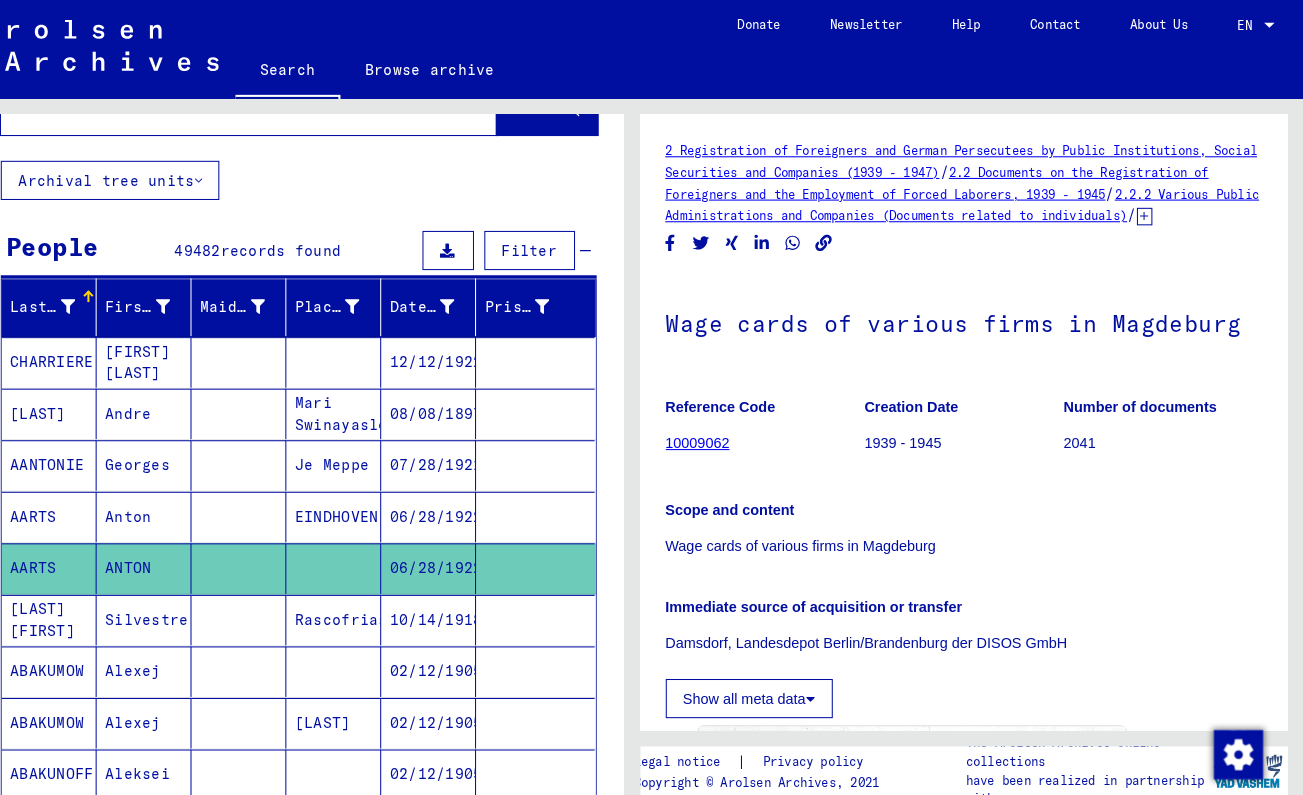 scroll, scrollTop: 65, scrollLeft: 0, axis: vertical 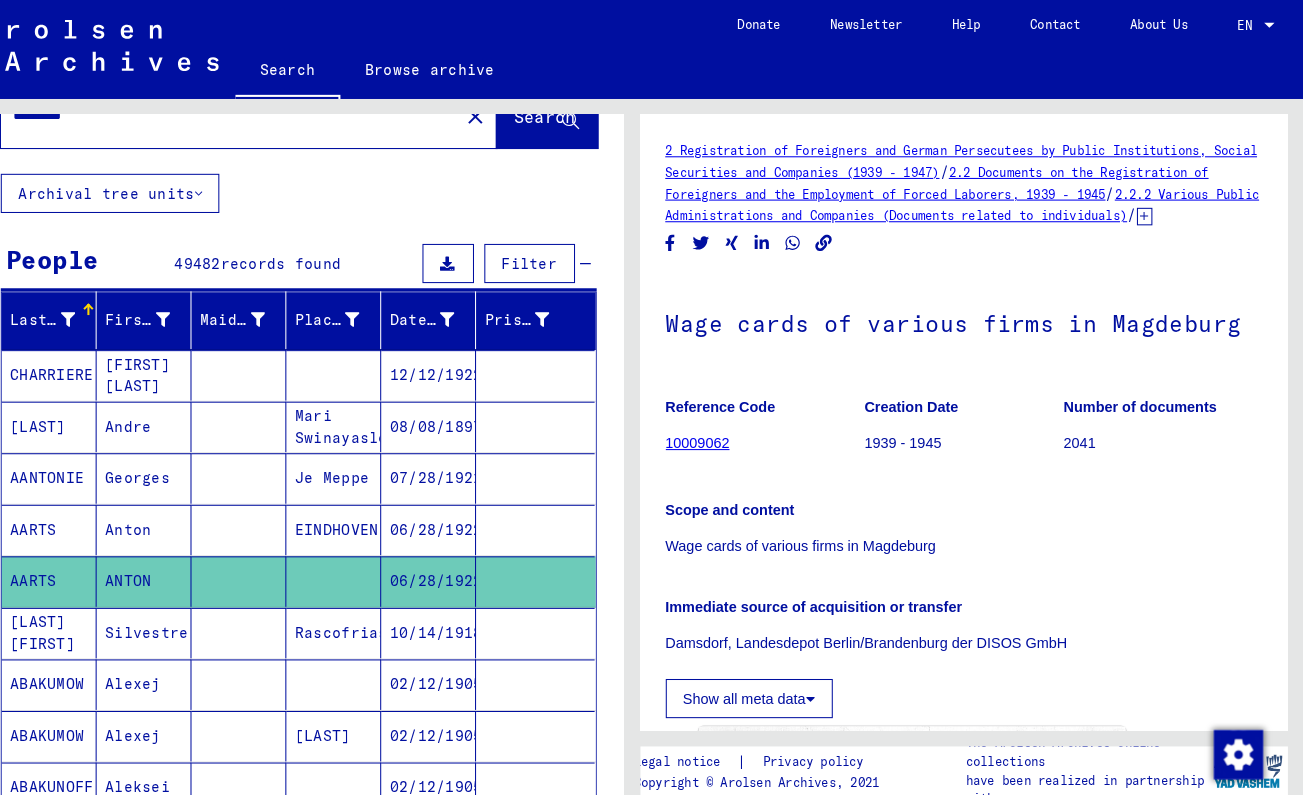 click on "People [NUMBER] records found Filter" at bounding box center [329, 257] 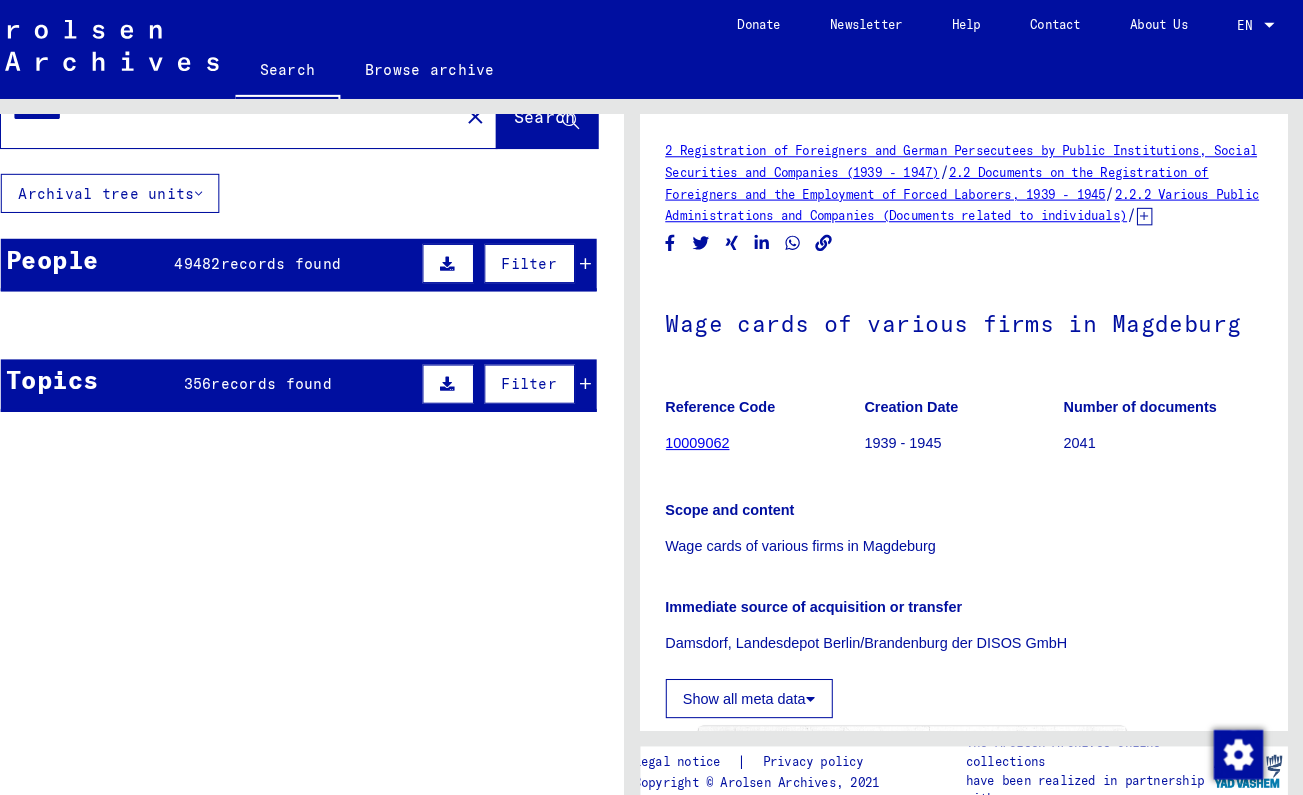 click at bounding box center (558, 414) 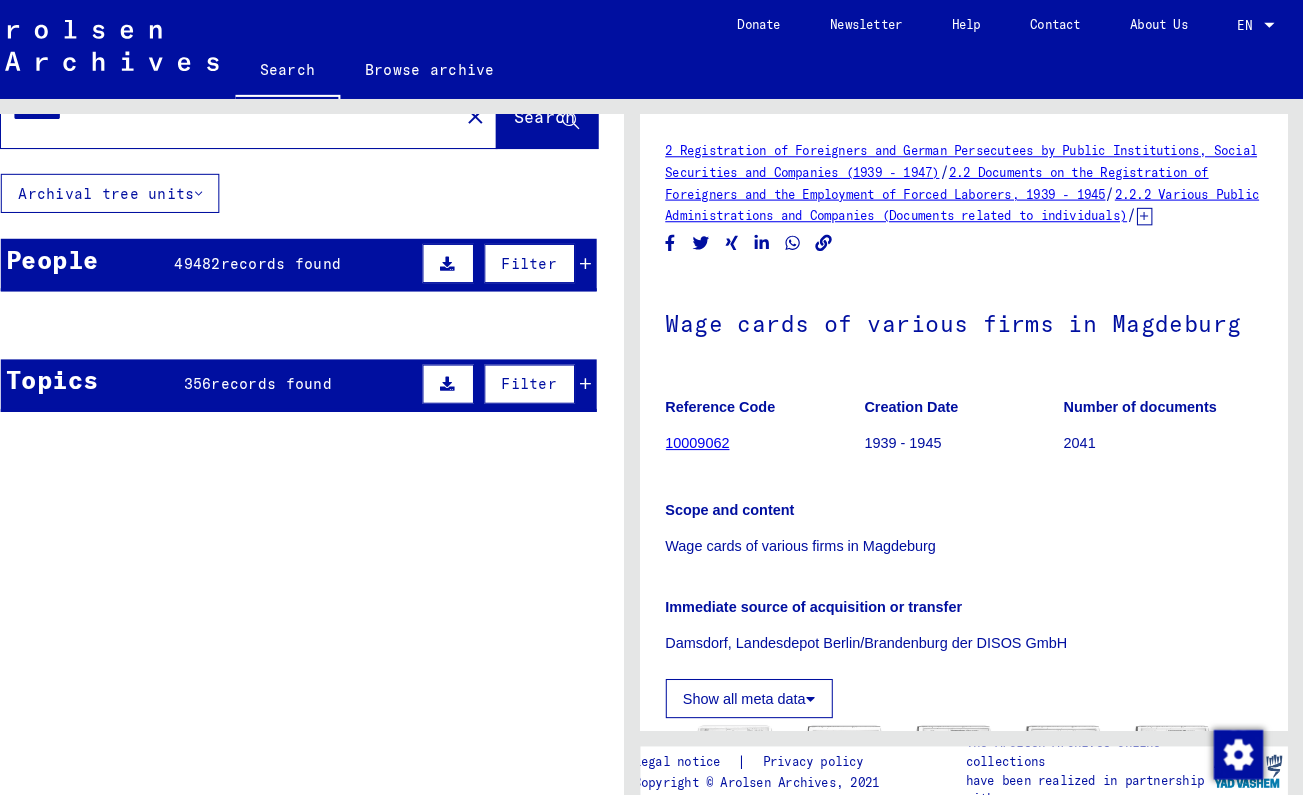 click 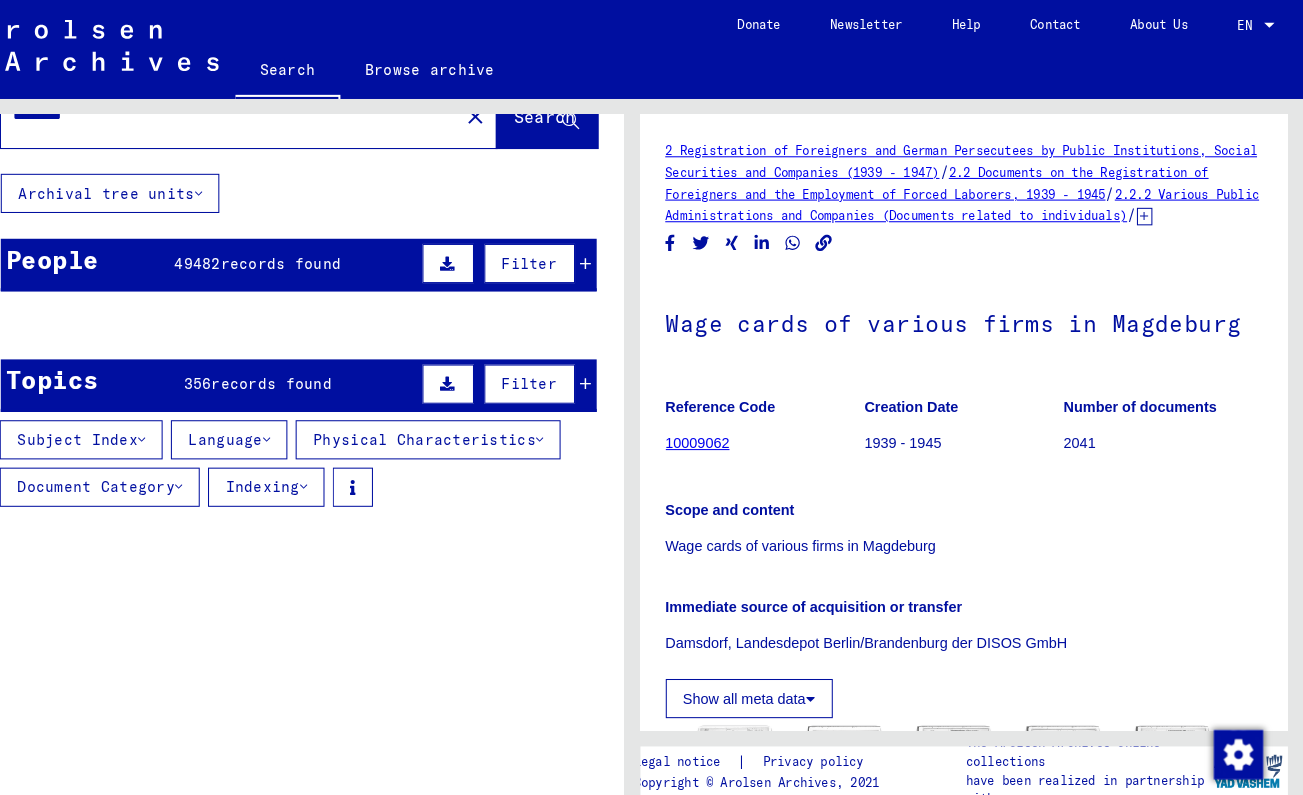click on "Filter" at bounding box center (553, 373) 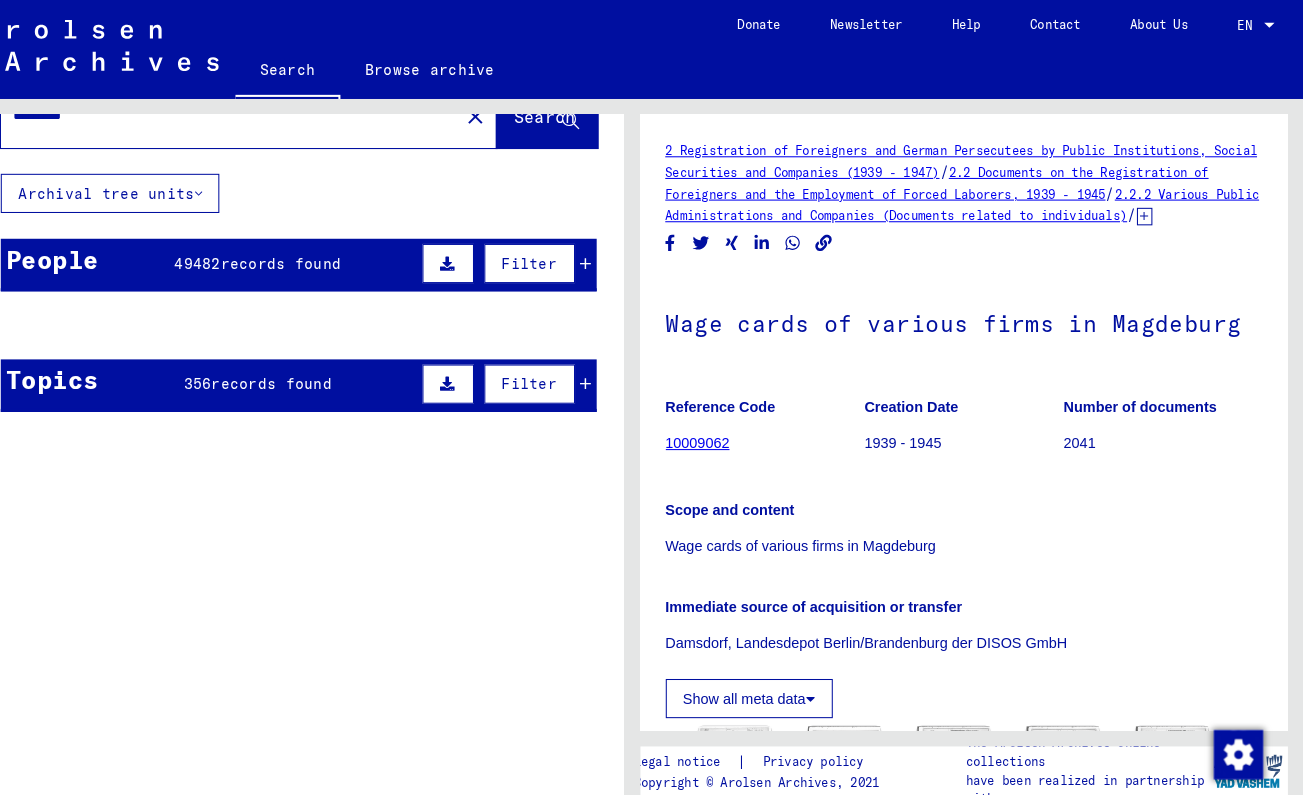 drag, startPoint x: 423, startPoint y: 378, endPoint x: 422, endPoint y: 360, distance: 18.027756 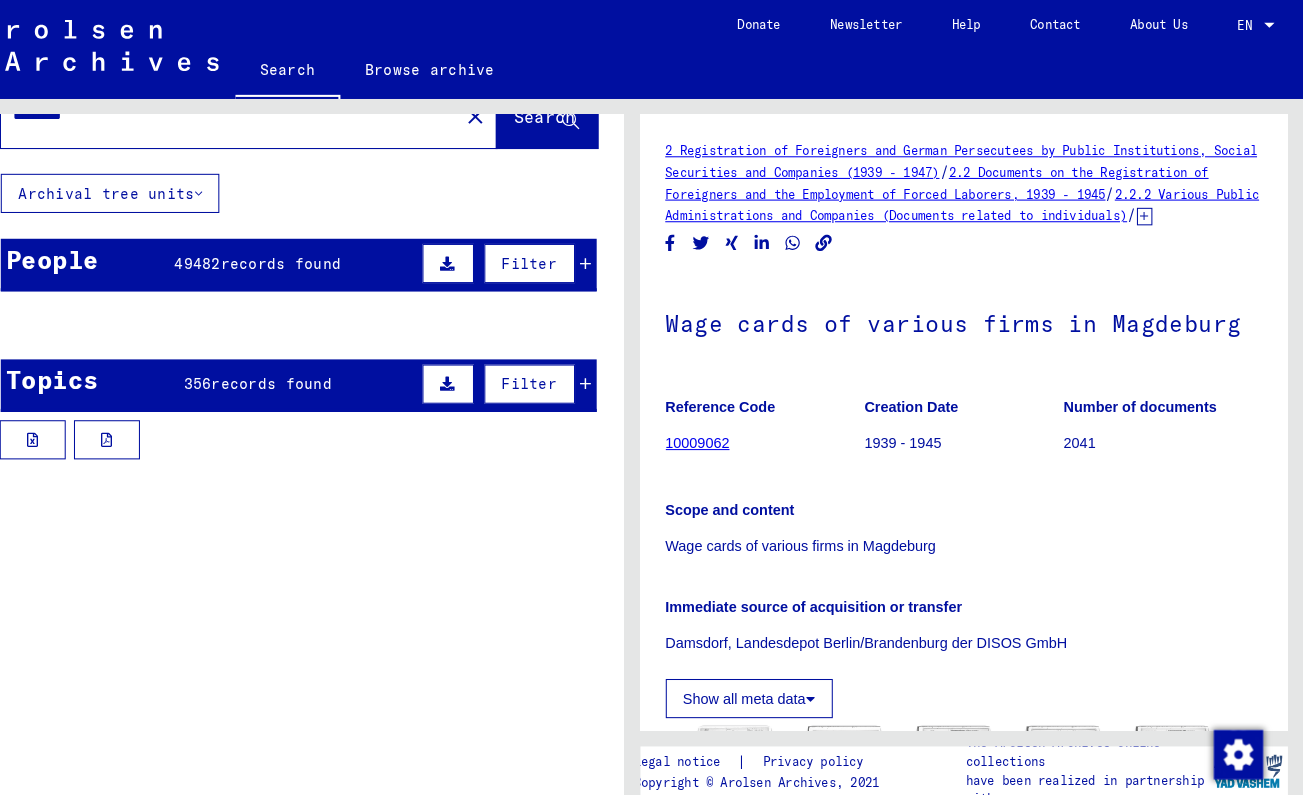 click 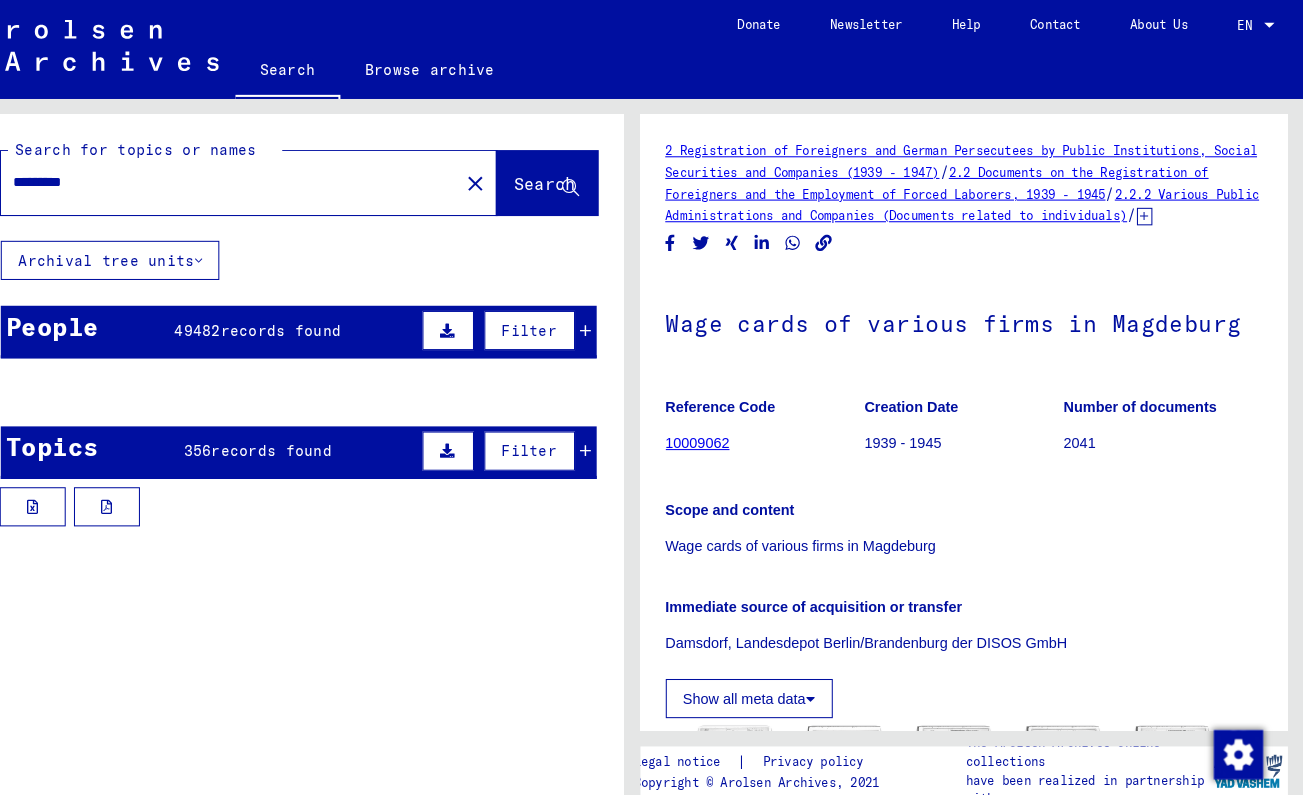 scroll, scrollTop: 0, scrollLeft: 0, axis: both 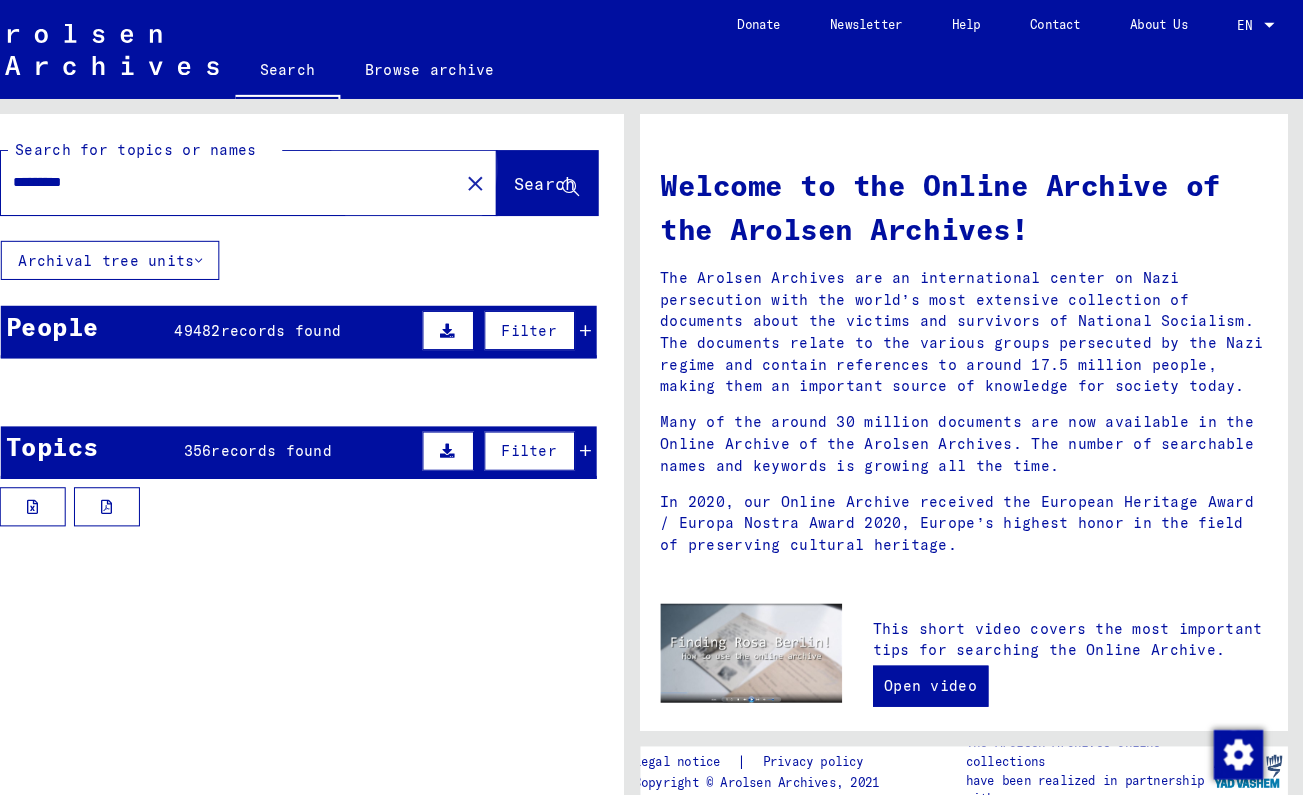 click on "Search" 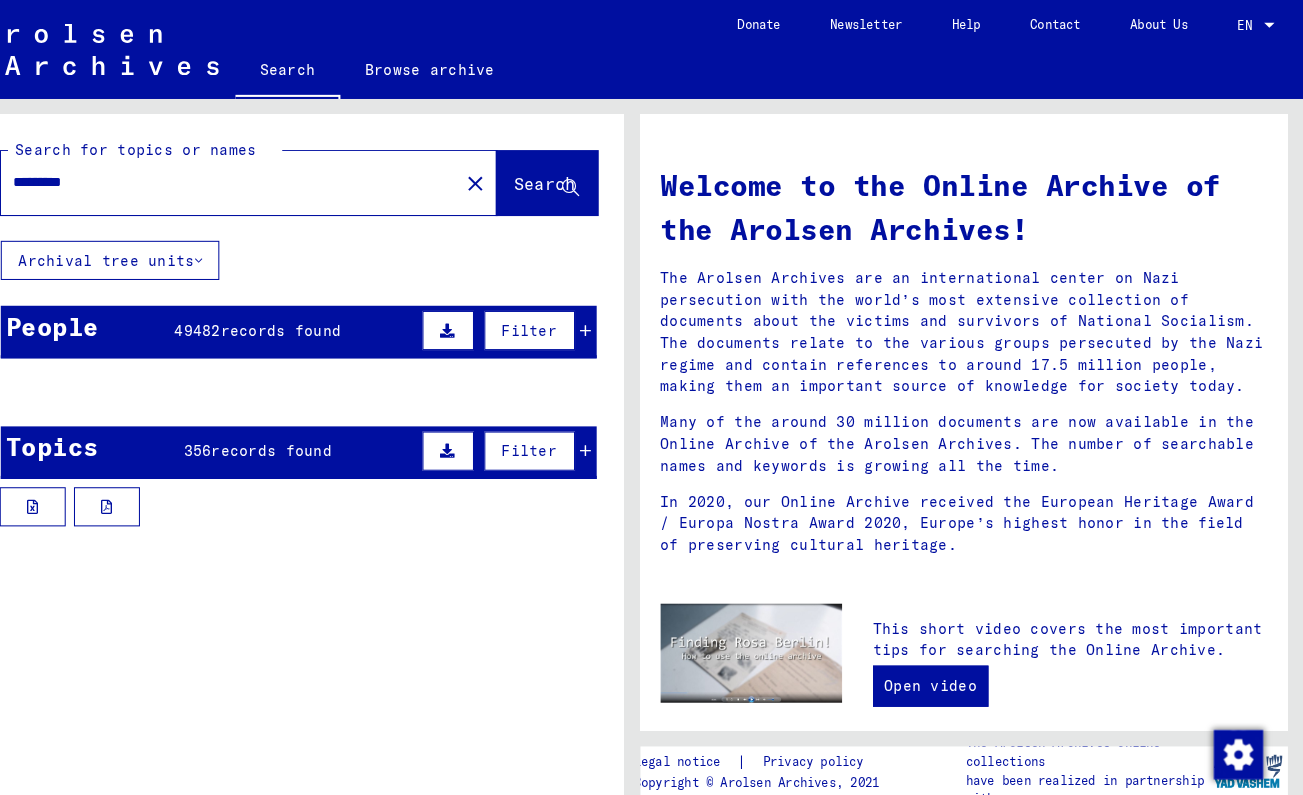 click 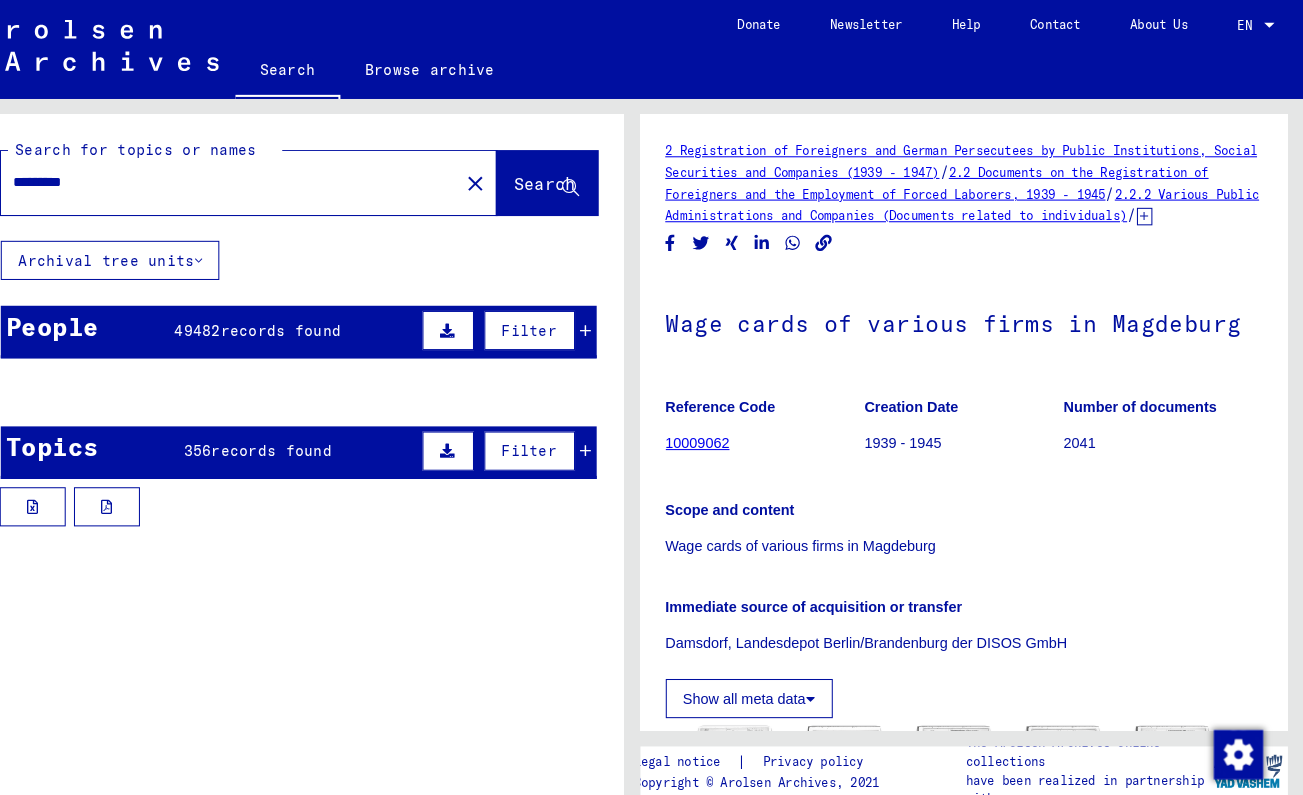 click 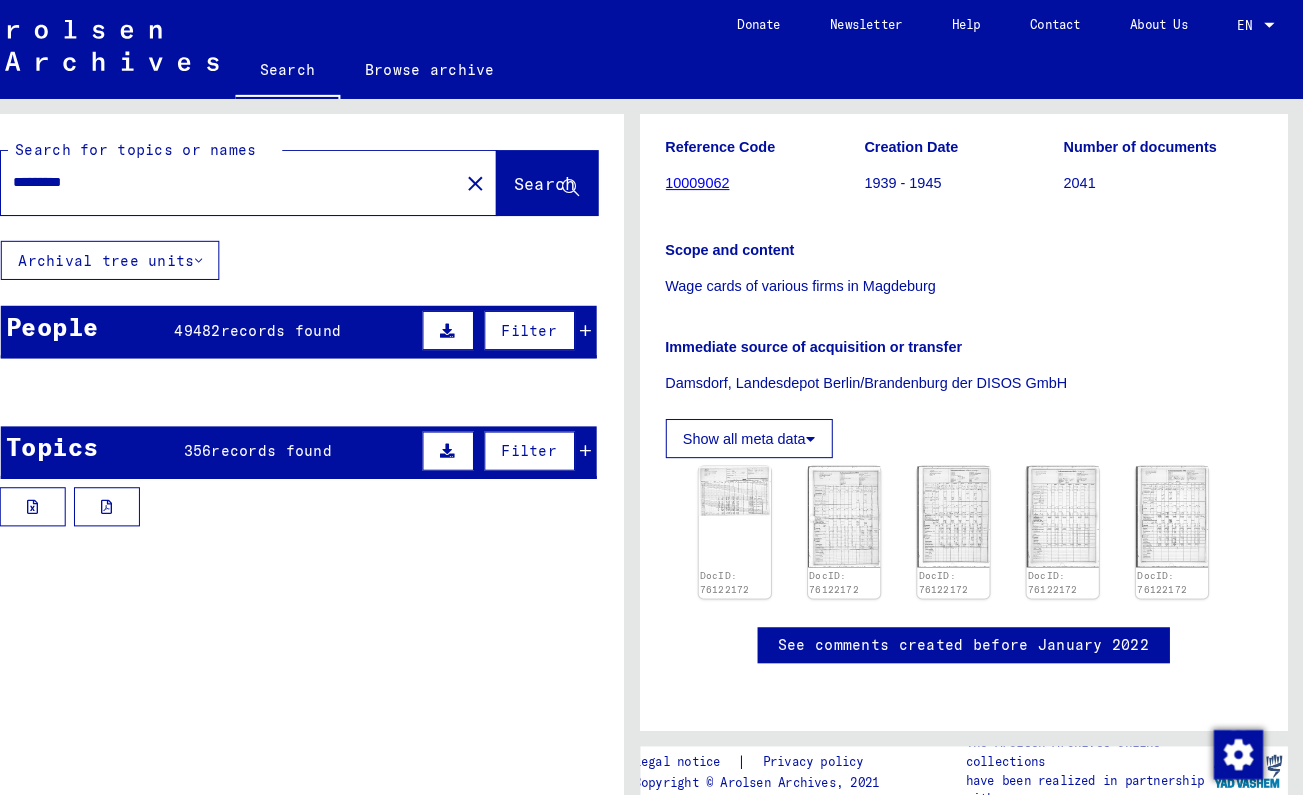scroll, scrollTop: 384, scrollLeft: 0, axis: vertical 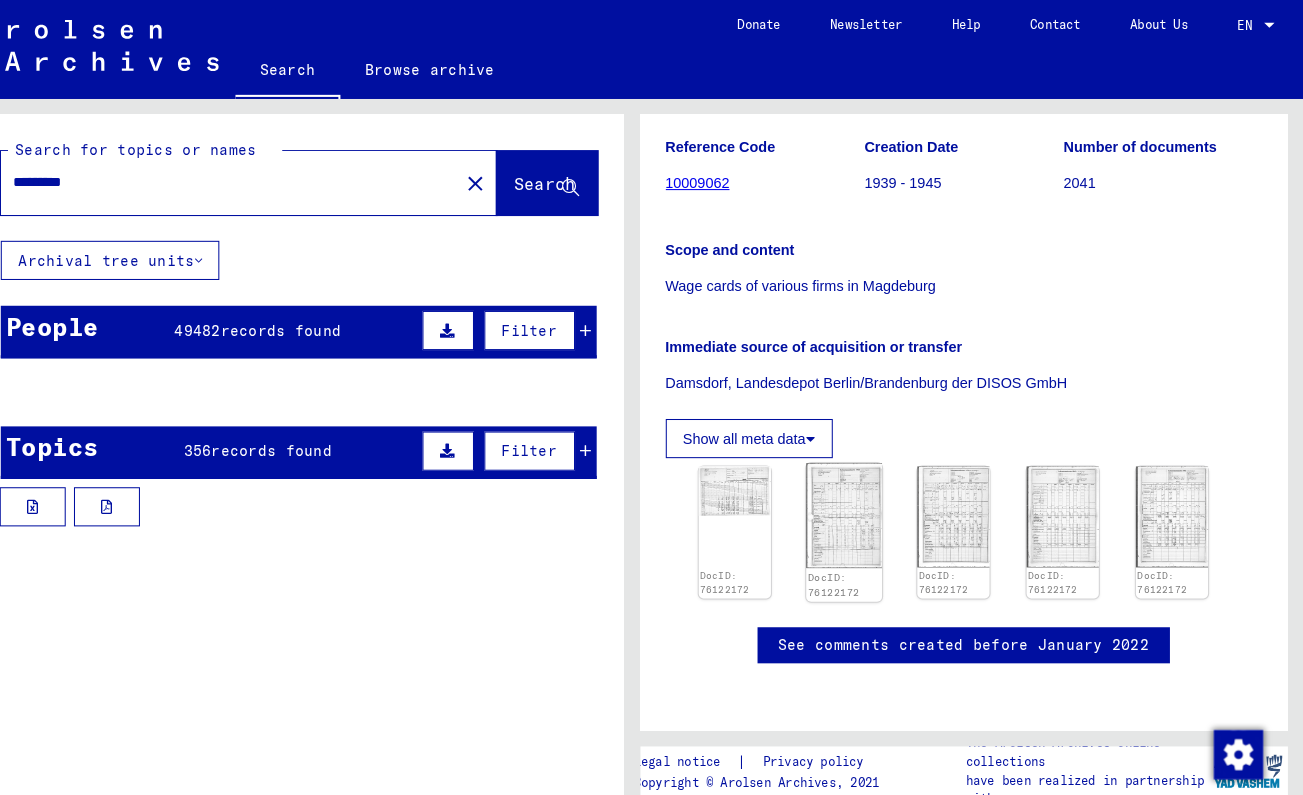 click 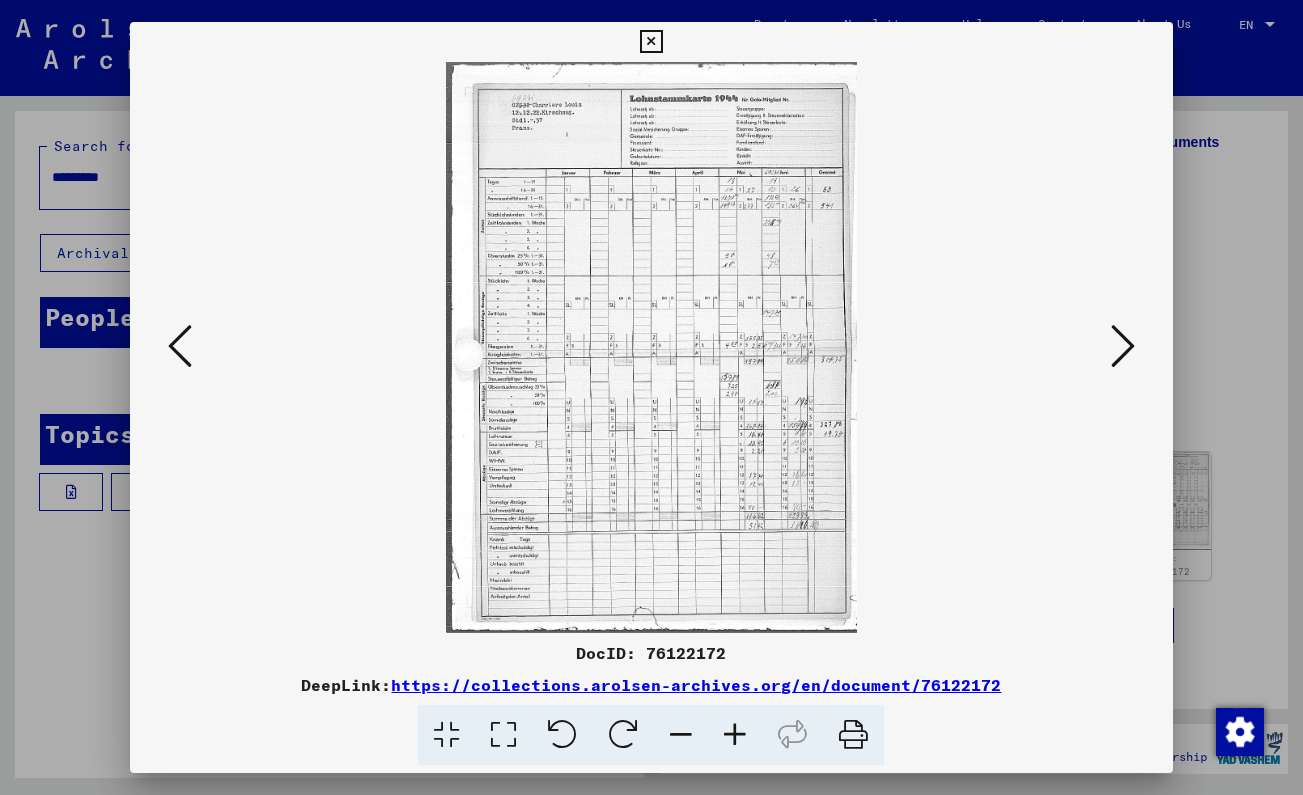 click at bounding box center [651, 42] 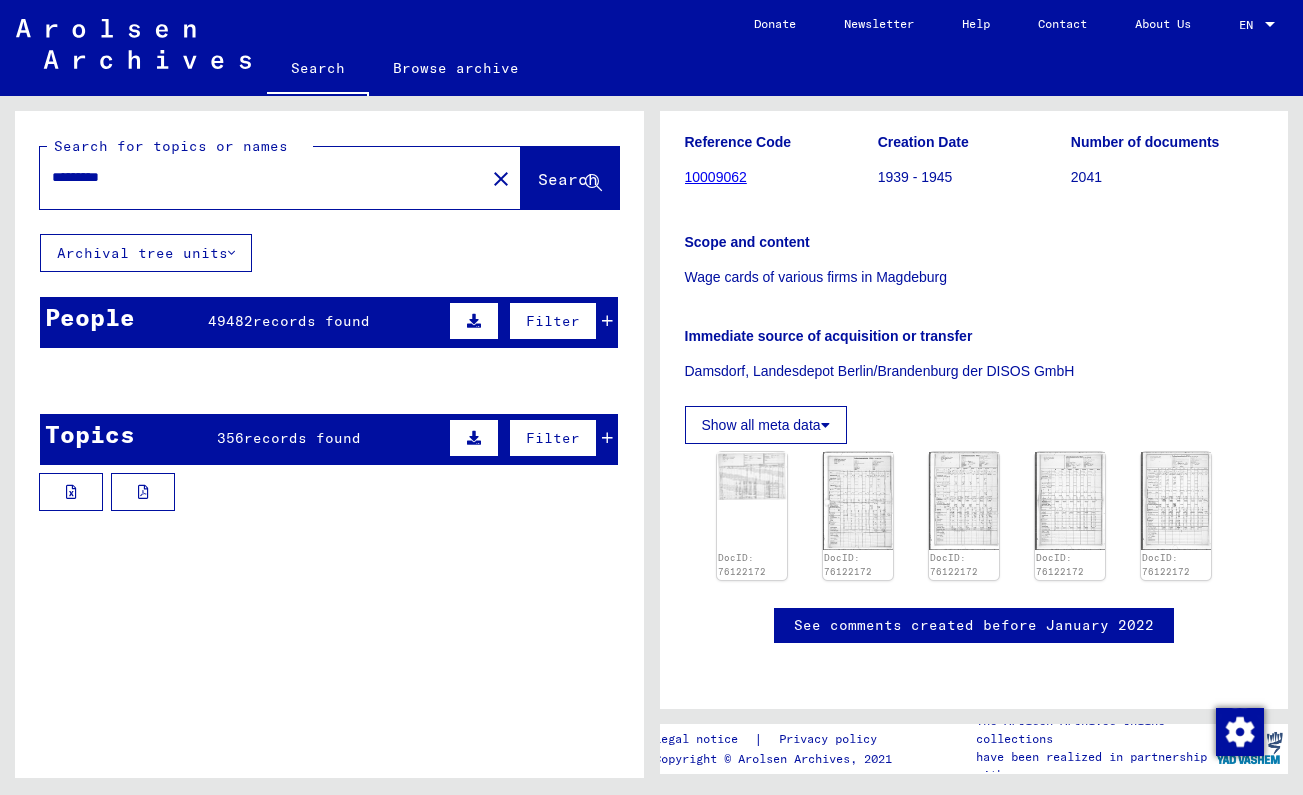 click on "Filter" at bounding box center (553, 438) 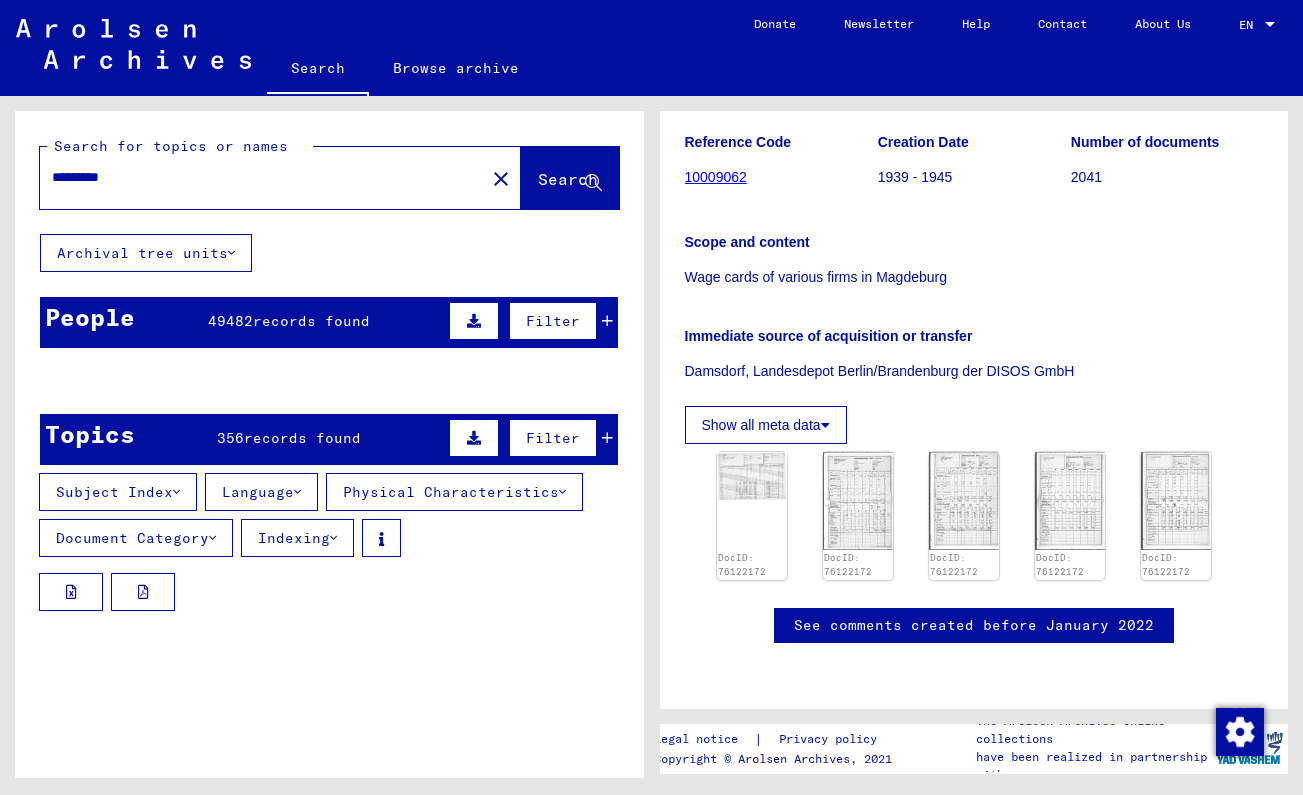 click on "Filter" at bounding box center (553, 438) 